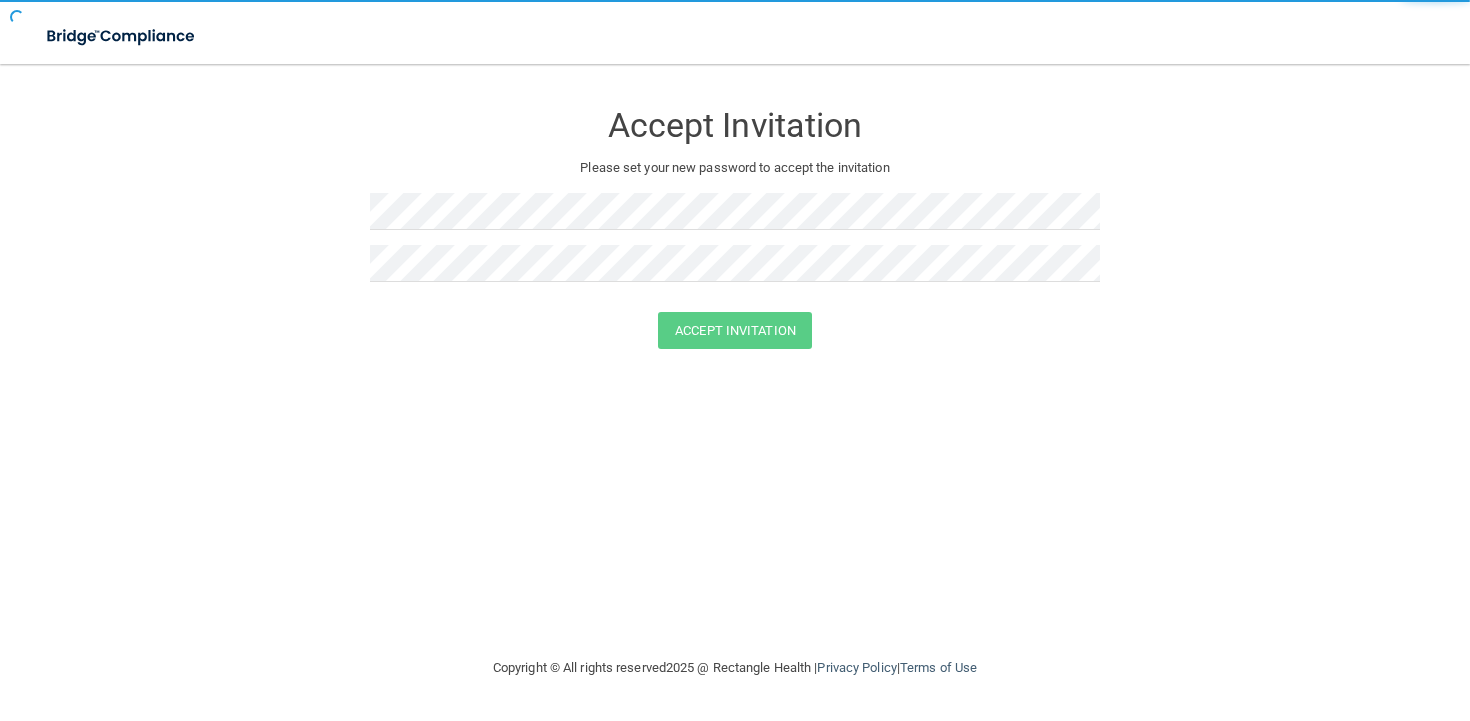 scroll, scrollTop: 0, scrollLeft: 0, axis: both 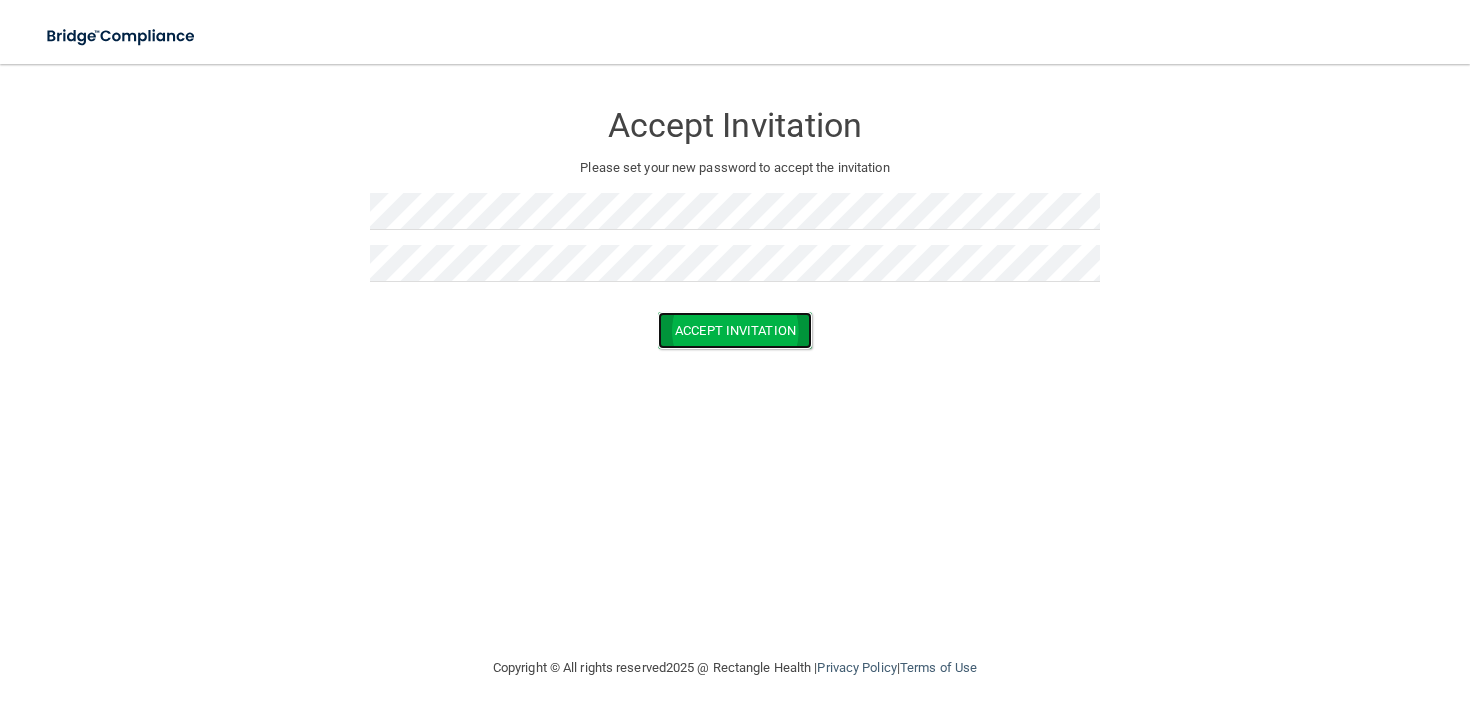 click on "Accept Invitation" at bounding box center [735, 330] 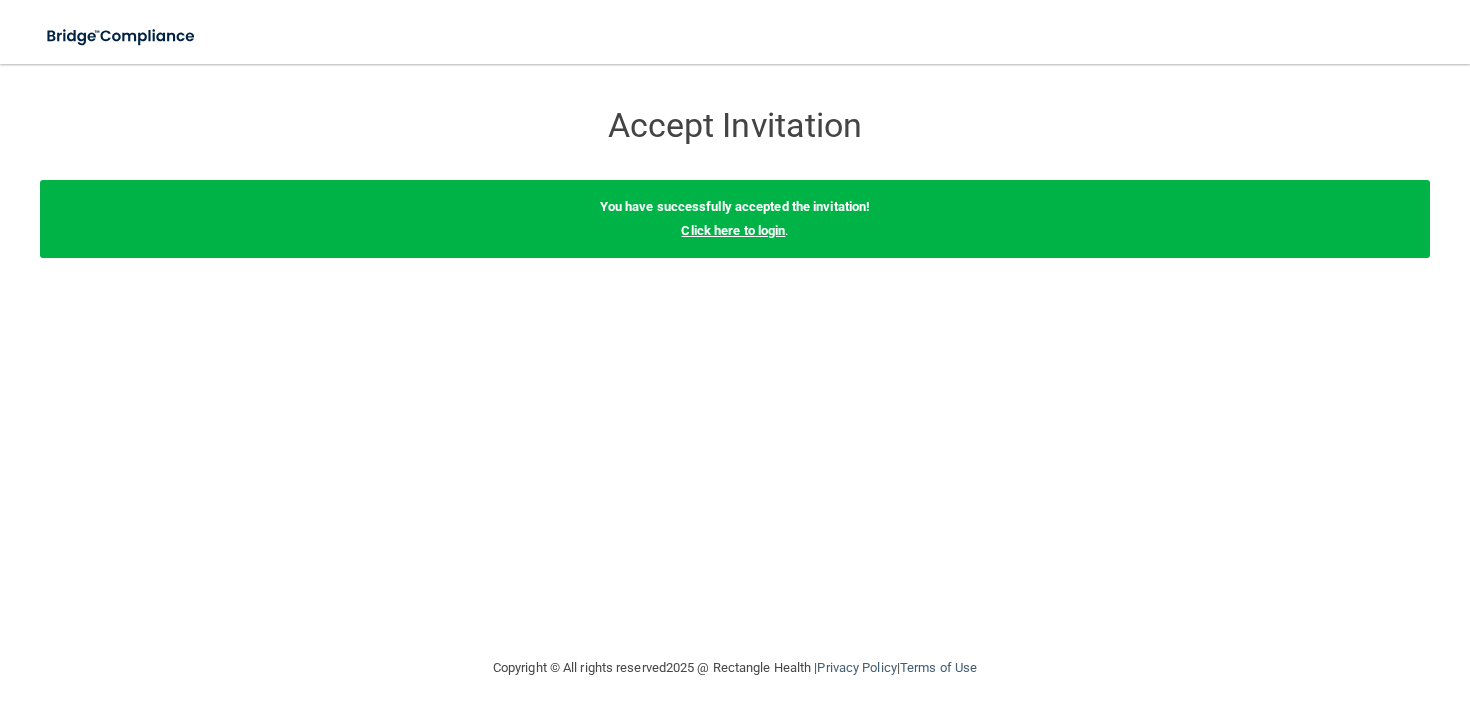 click on "Click here to login" at bounding box center [733, 230] 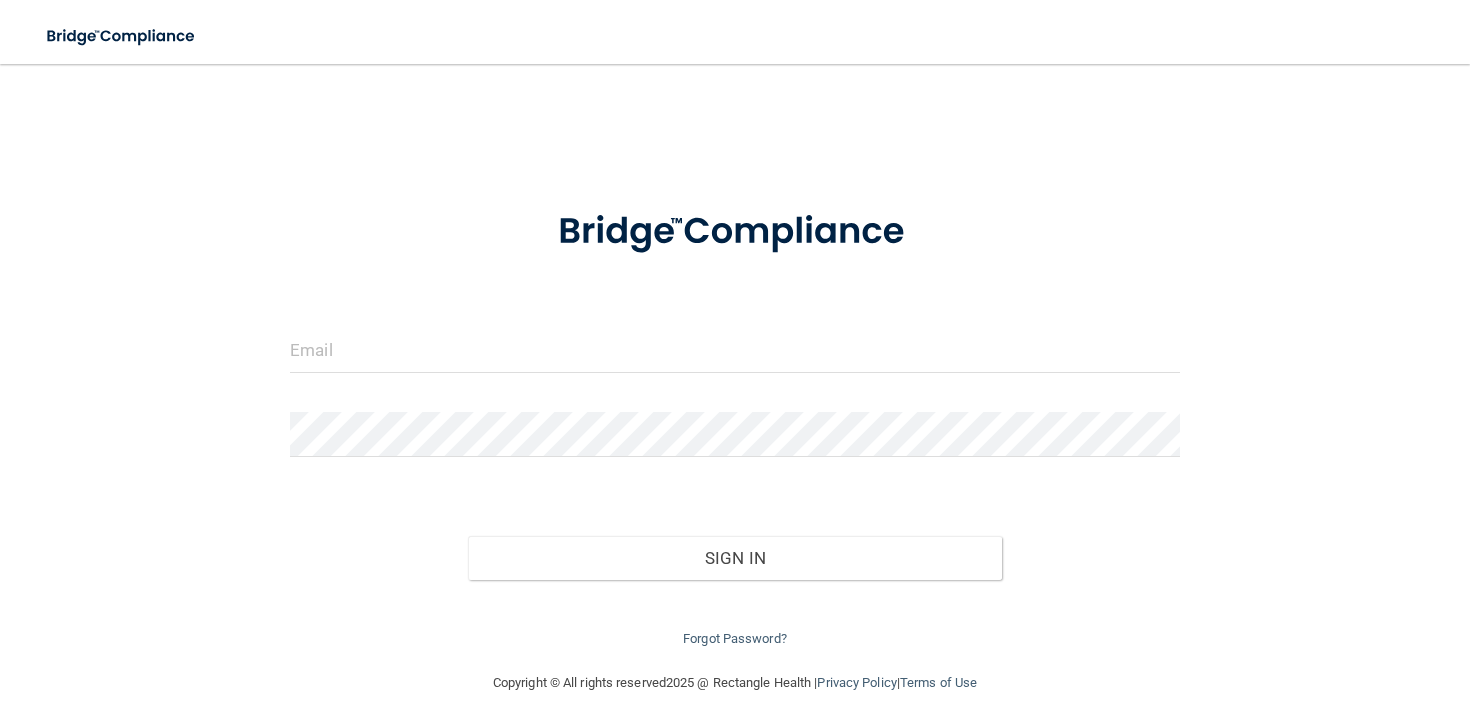 click on "Invalid email/password.     You don't have permission to access that page.       Sign In            Forgot Password?" at bounding box center [735, 417] 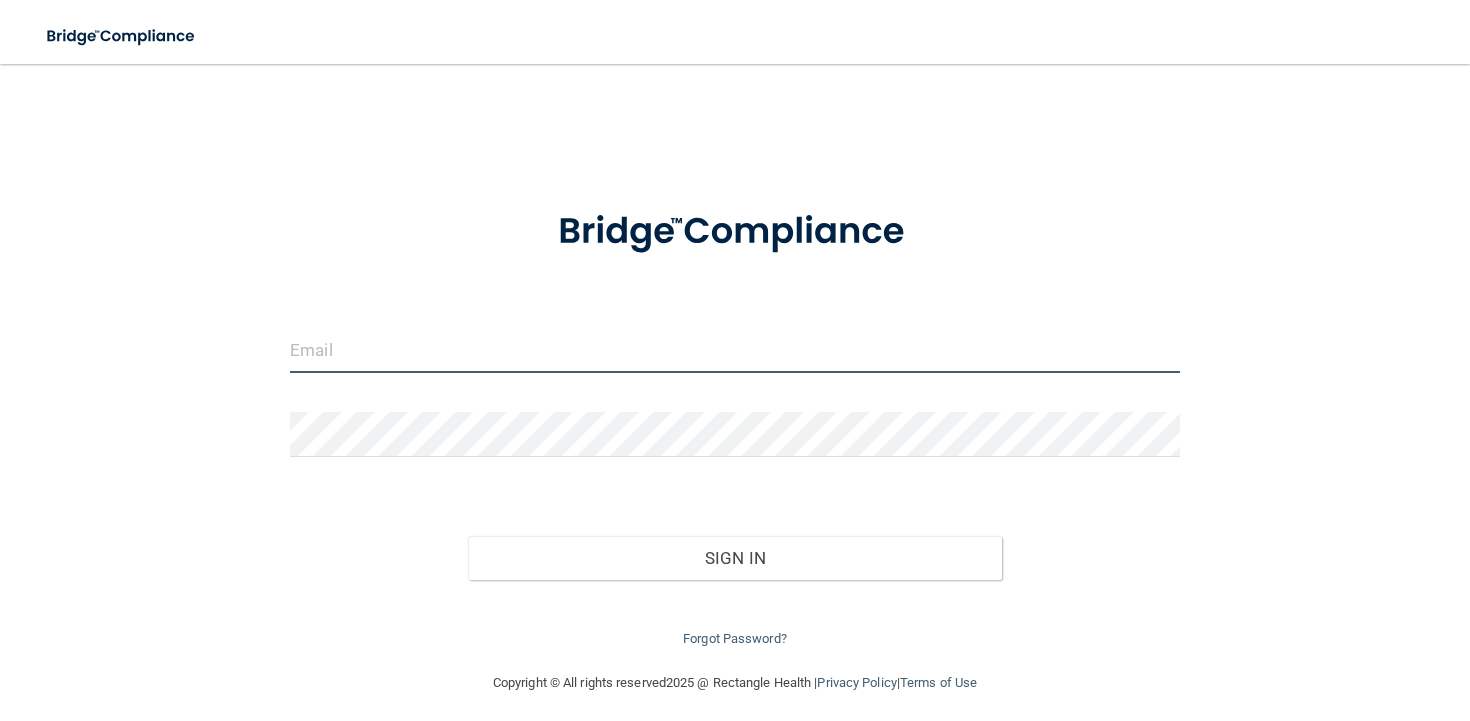 click at bounding box center [735, 350] 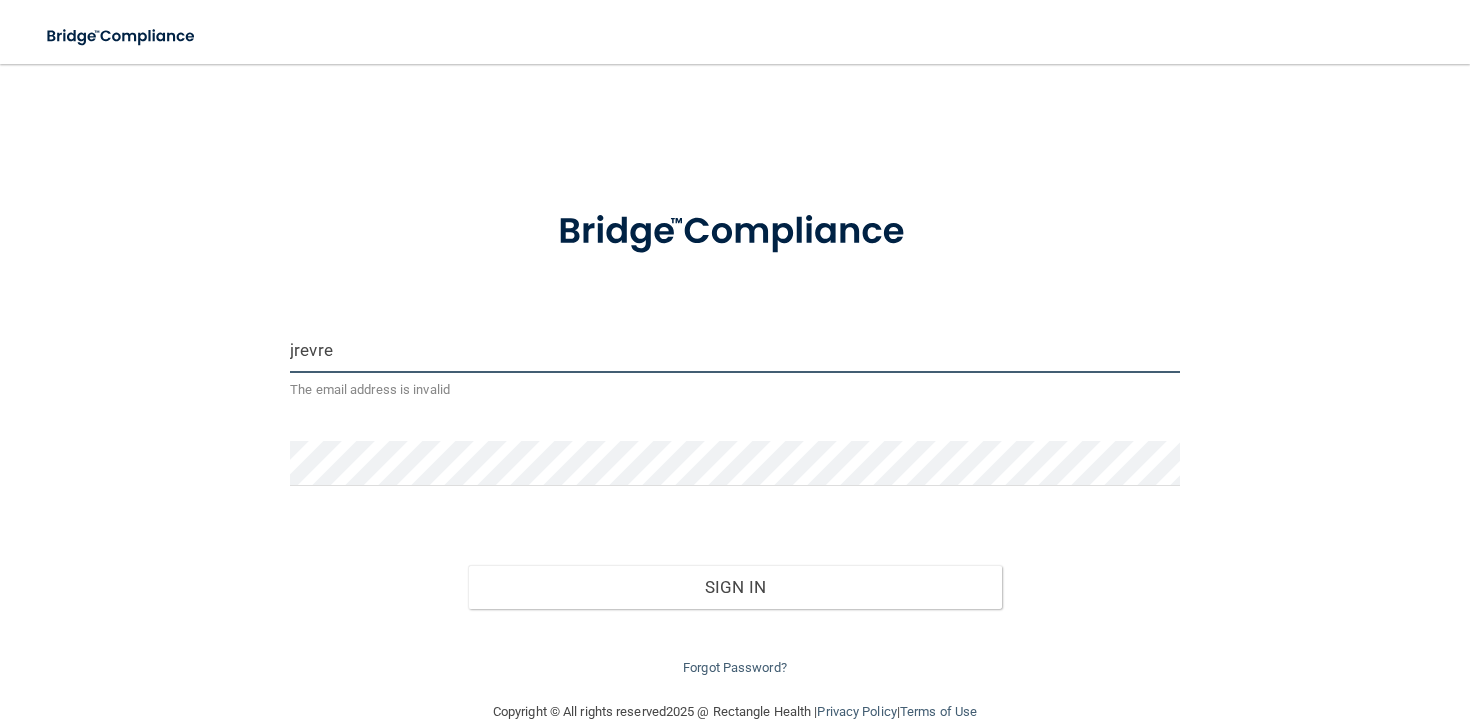 click on "jrevre" at bounding box center (735, 350) 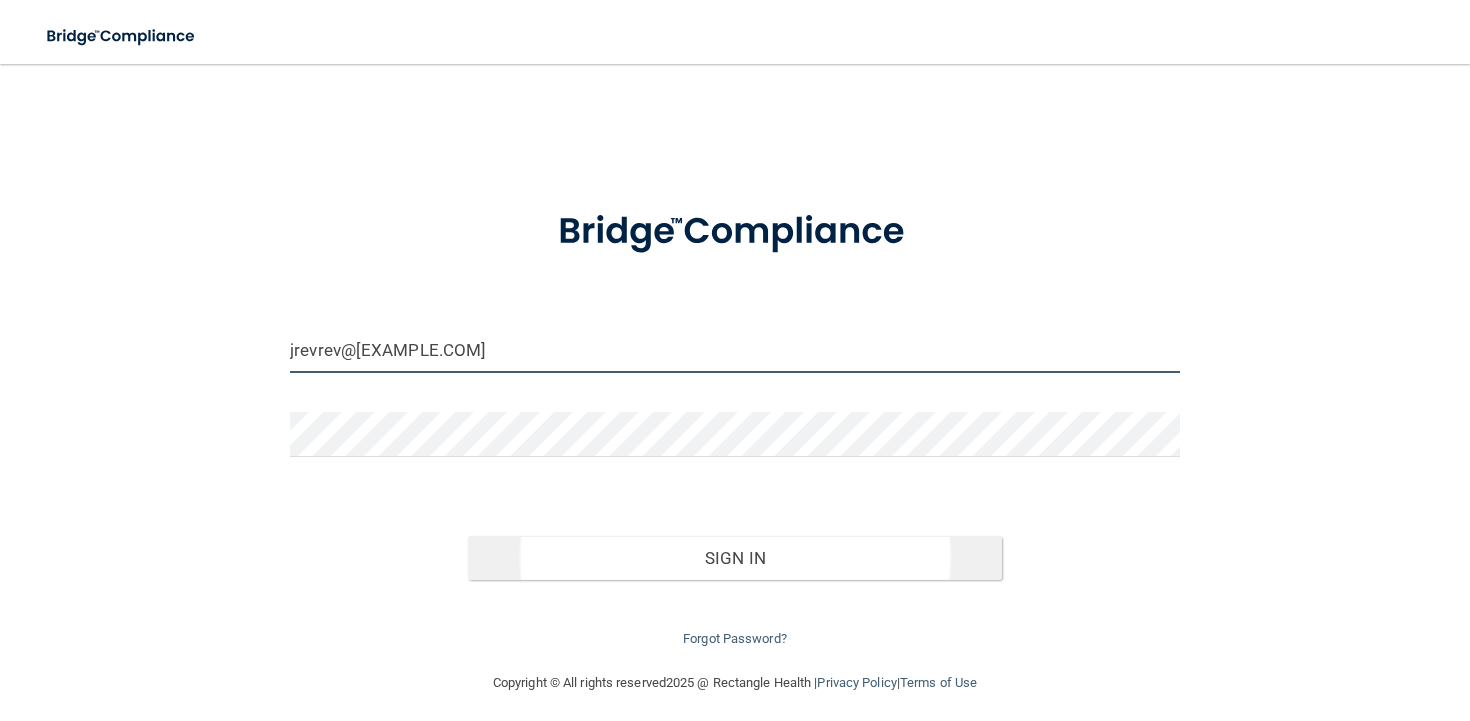 type on "jrevrev@[EXAMPLE.COM]" 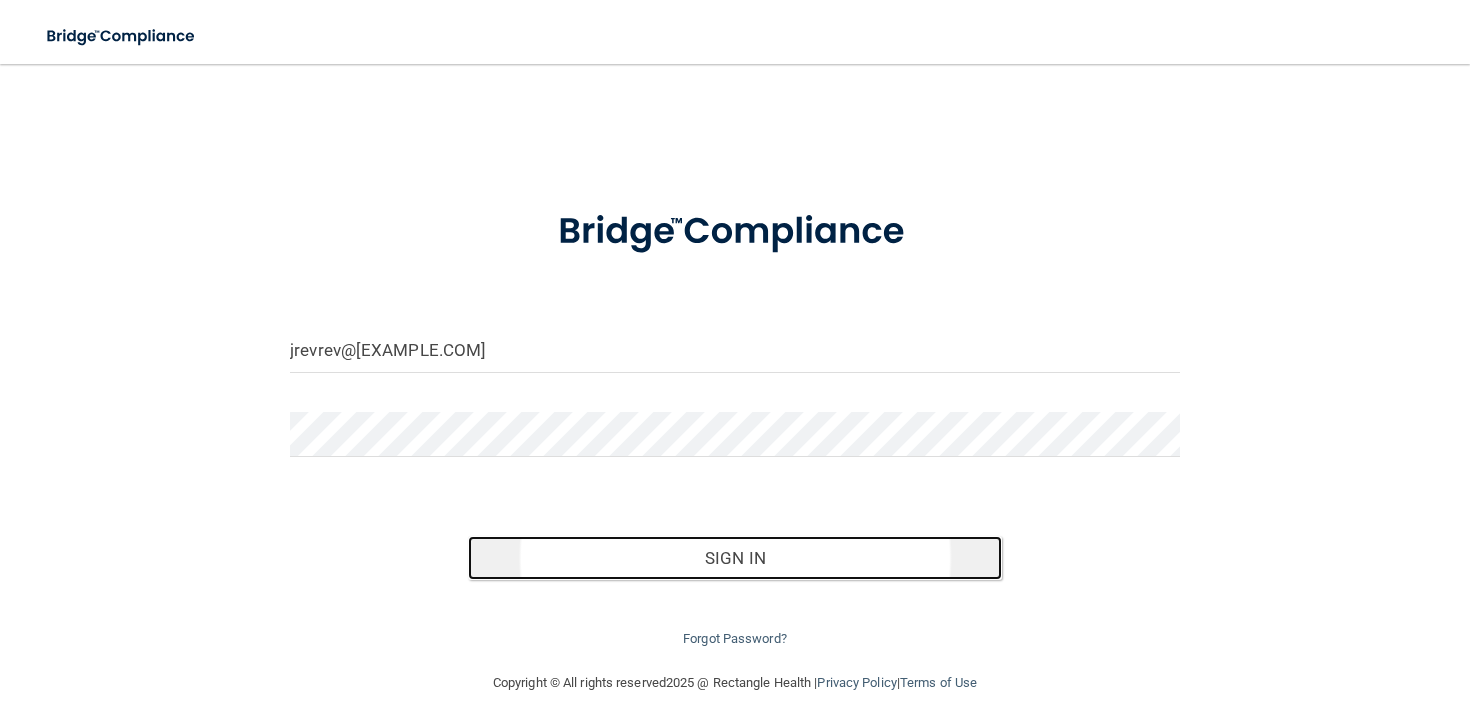 click on "Sign In" at bounding box center [735, 558] 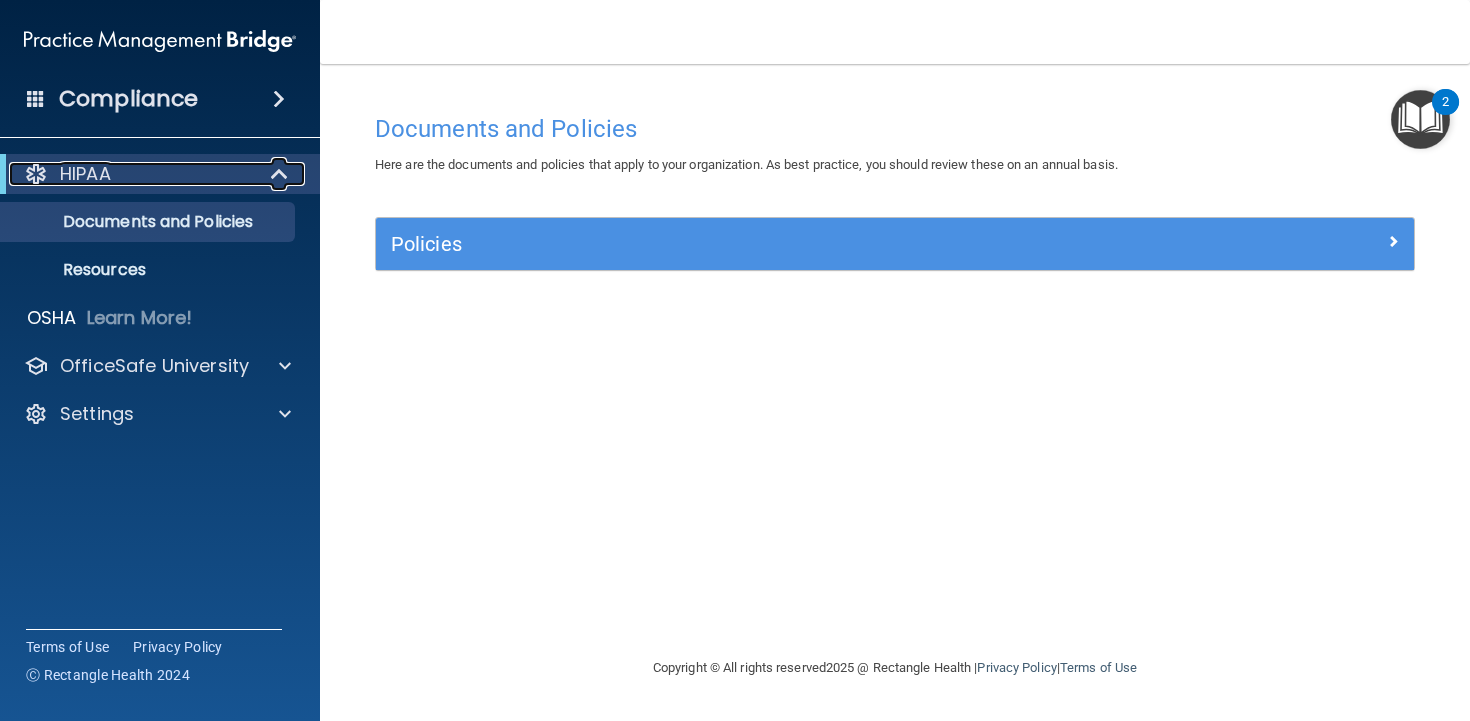 click on "HIPAA" at bounding box center [132, 174] 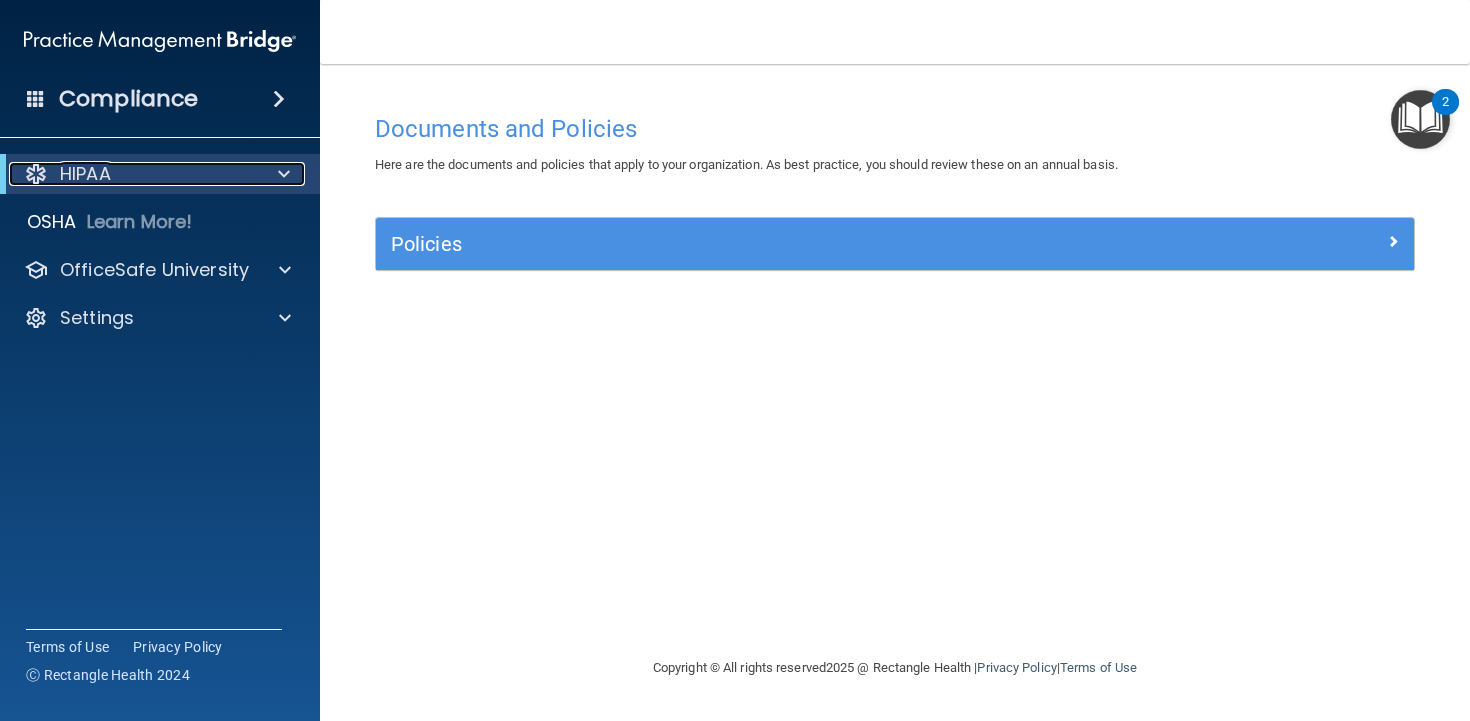 click on "HIPAA" at bounding box center (132, 174) 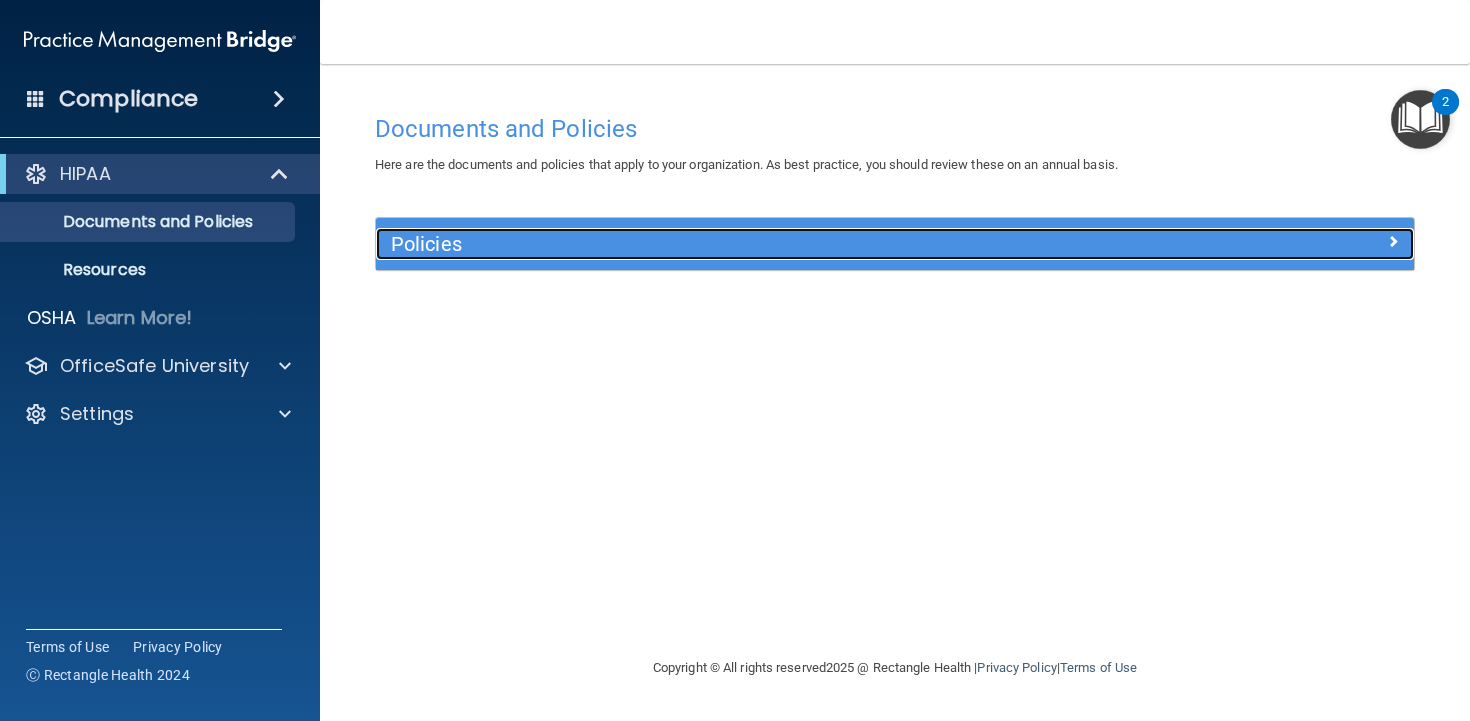 click on "Policies" at bounding box center [765, 244] 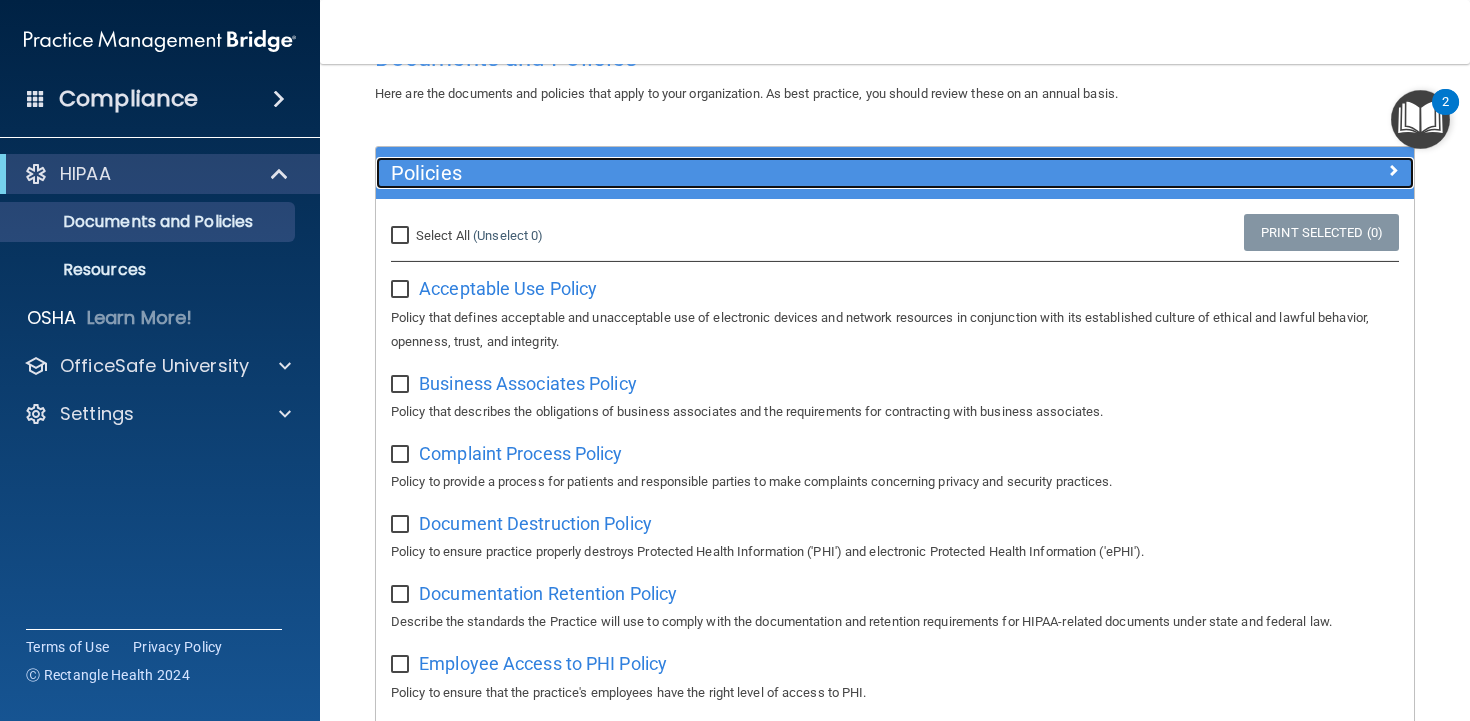 scroll, scrollTop: 69, scrollLeft: 0, axis: vertical 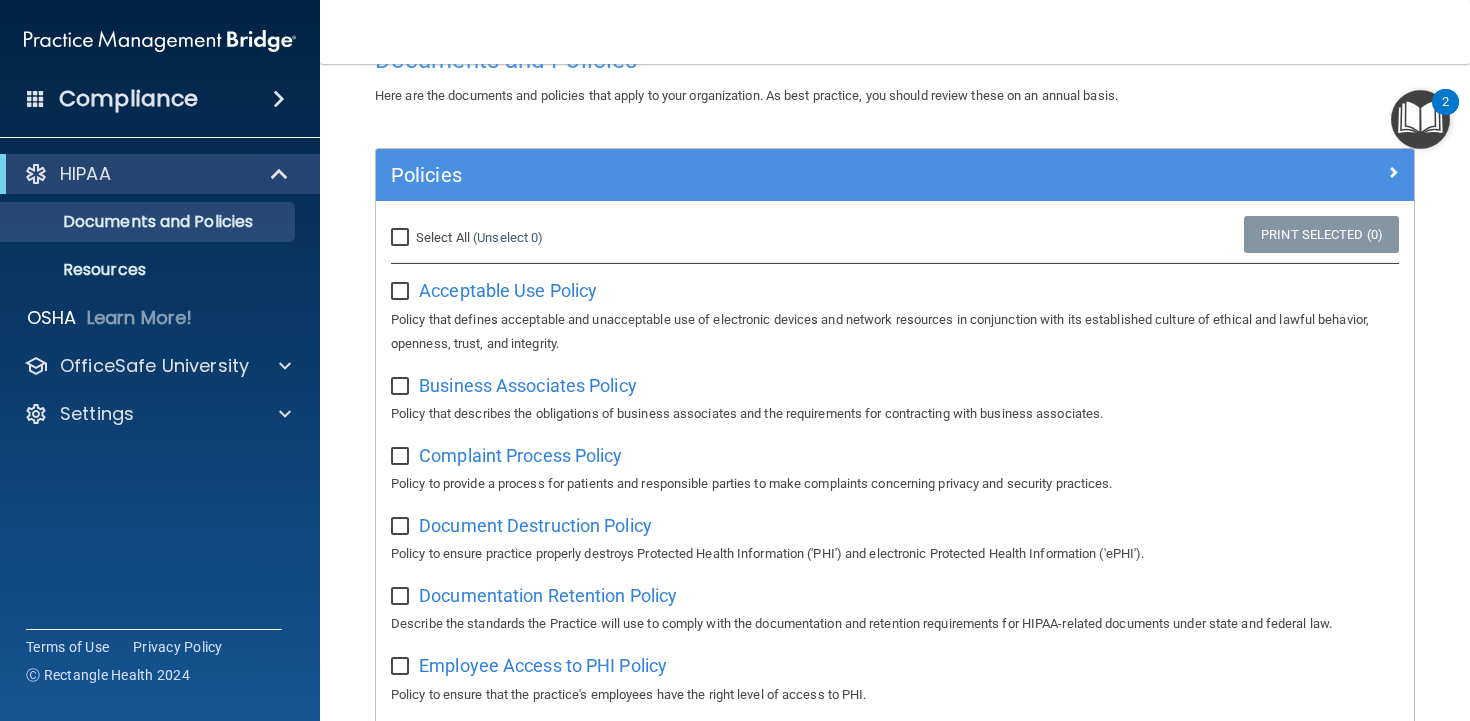 click on "Select All   (Unselect 0)    Unselect All" at bounding box center [402, 238] 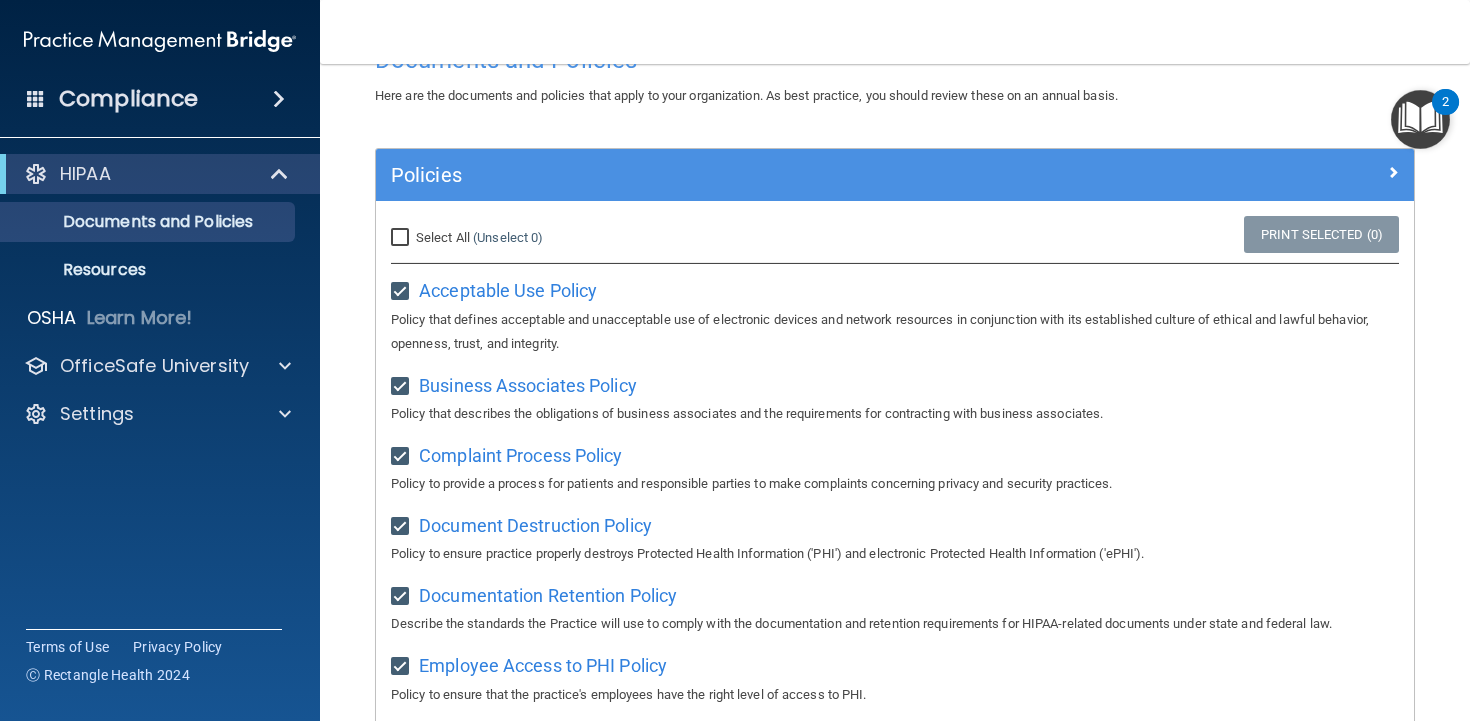 checkbox on "true" 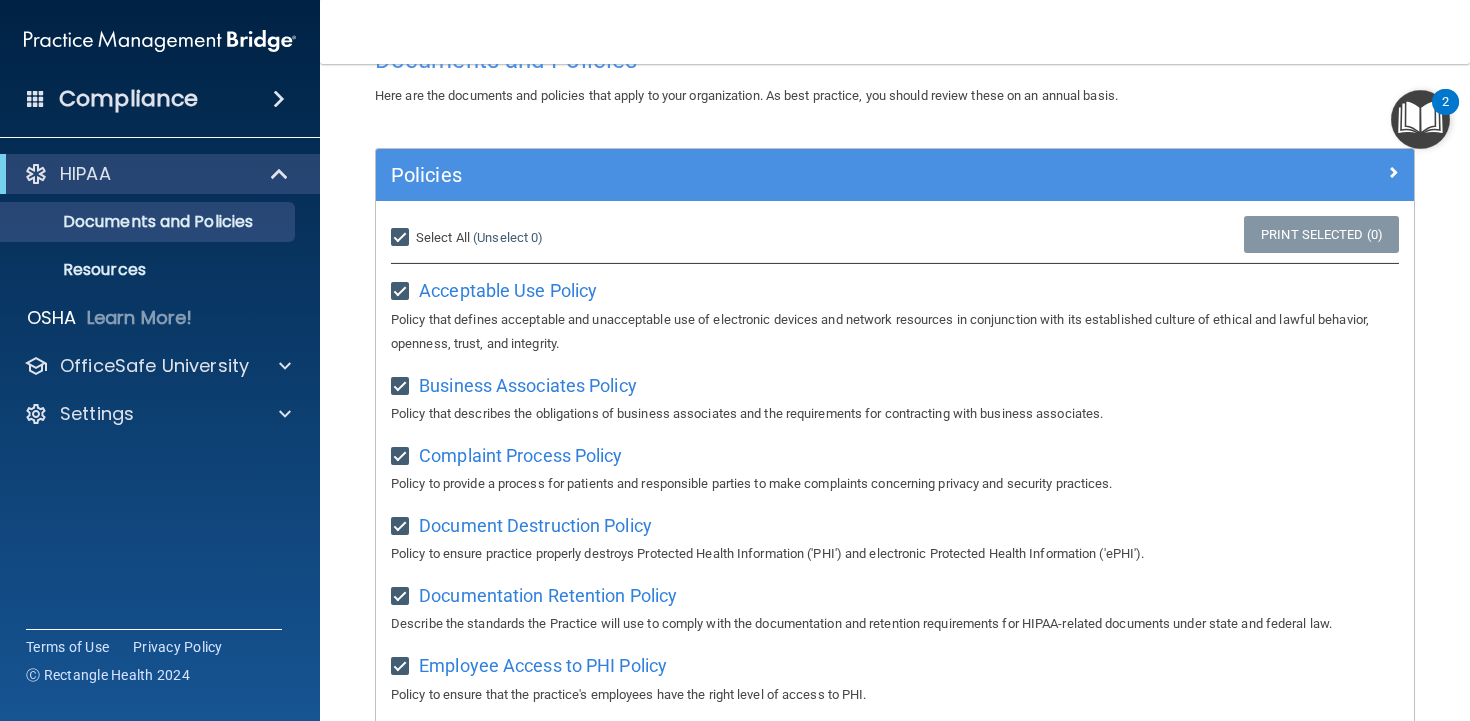 checkbox on "true" 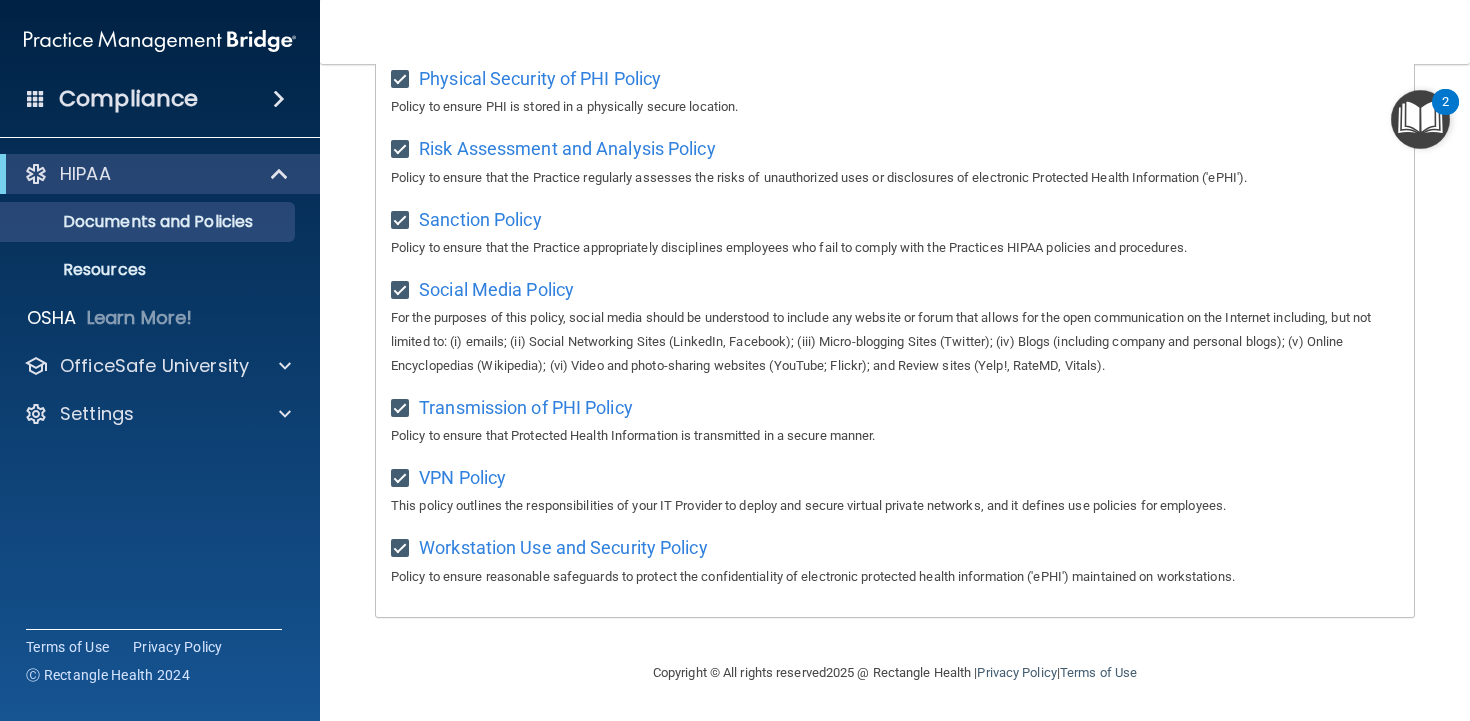 scroll, scrollTop: 1322, scrollLeft: 0, axis: vertical 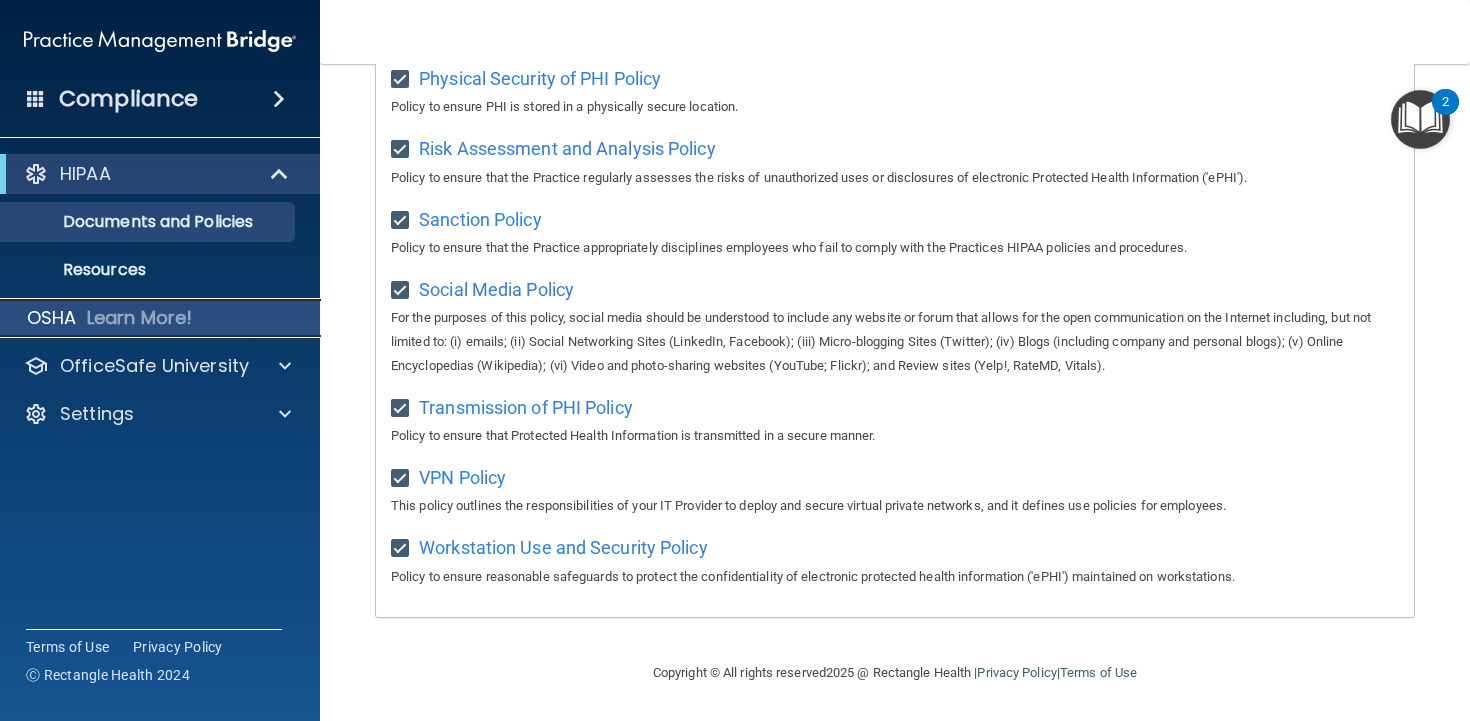 click on "Learn More!" at bounding box center (140, 318) 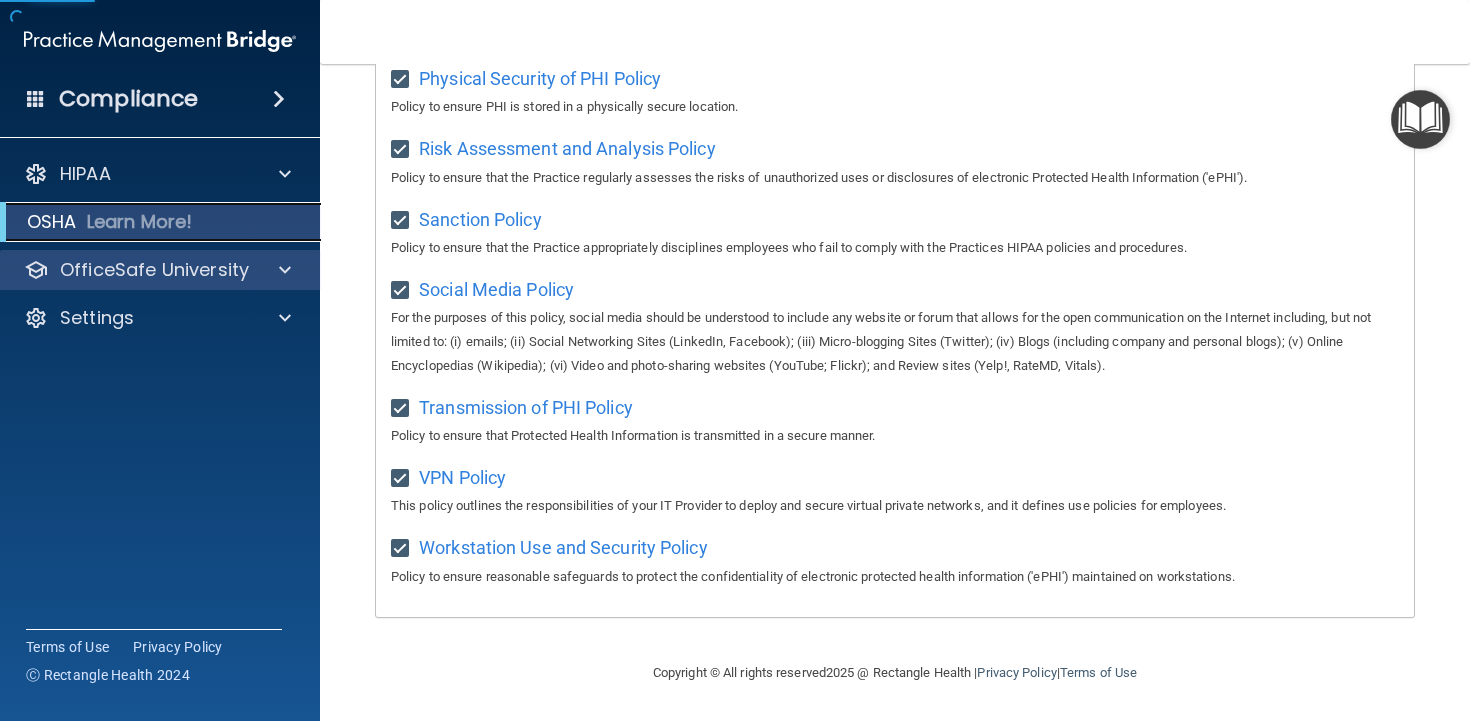 scroll, scrollTop: 178, scrollLeft: 0, axis: vertical 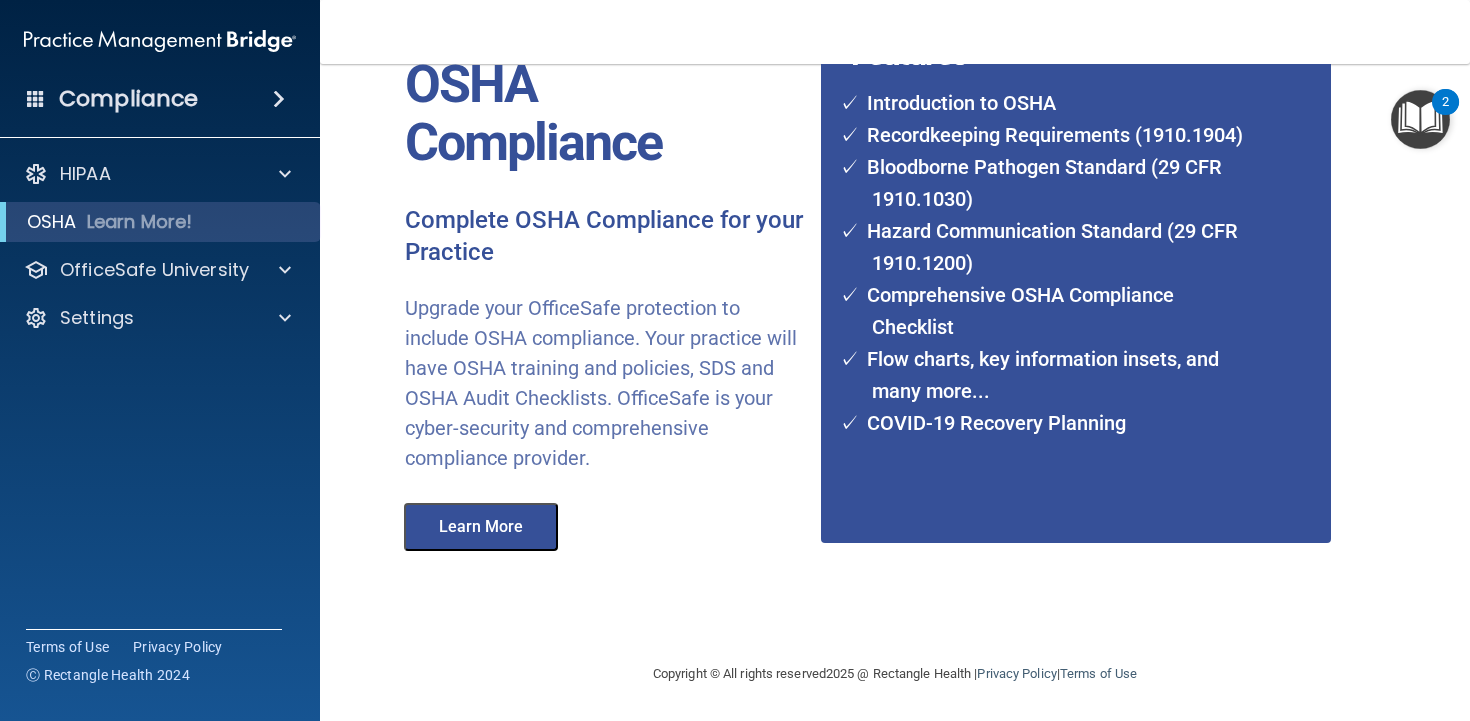 click on "Compliance" at bounding box center [160, 99] 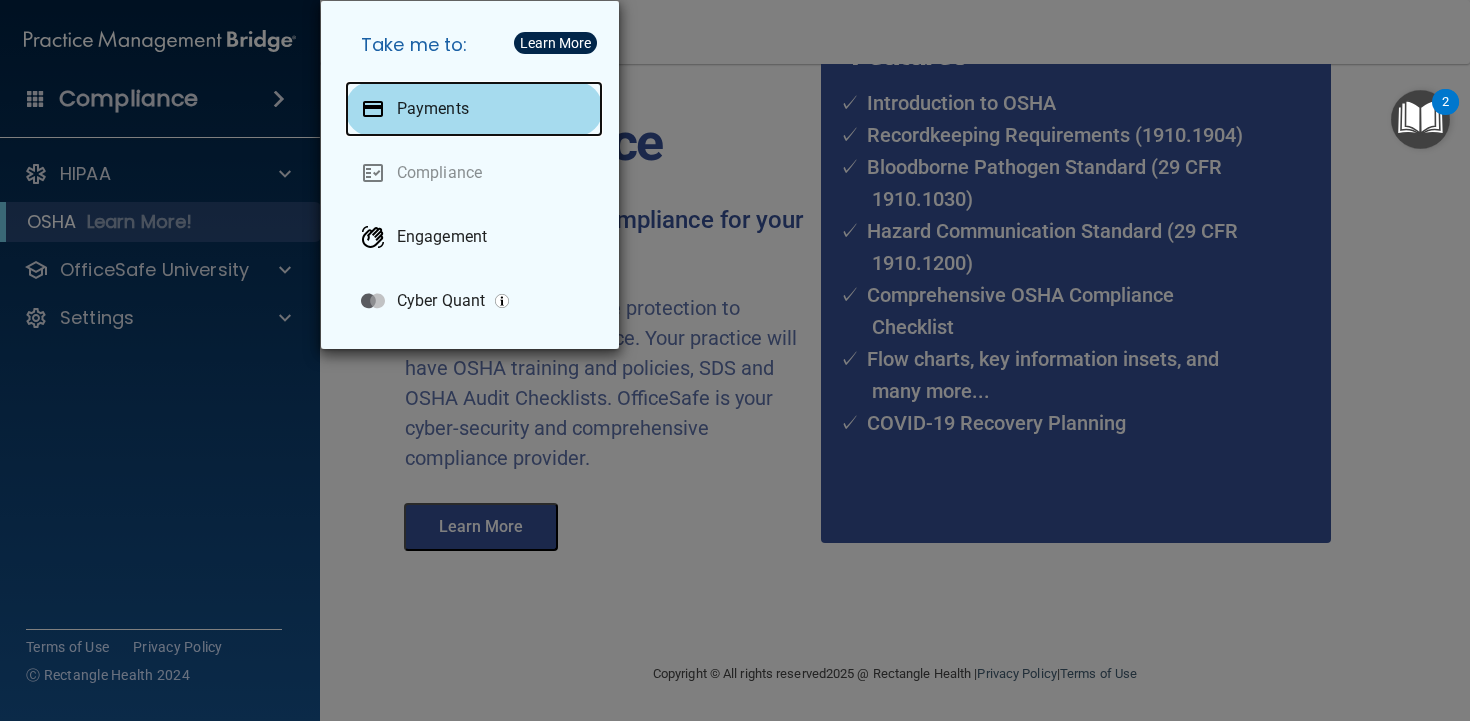 click on "Payments" at bounding box center [433, 109] 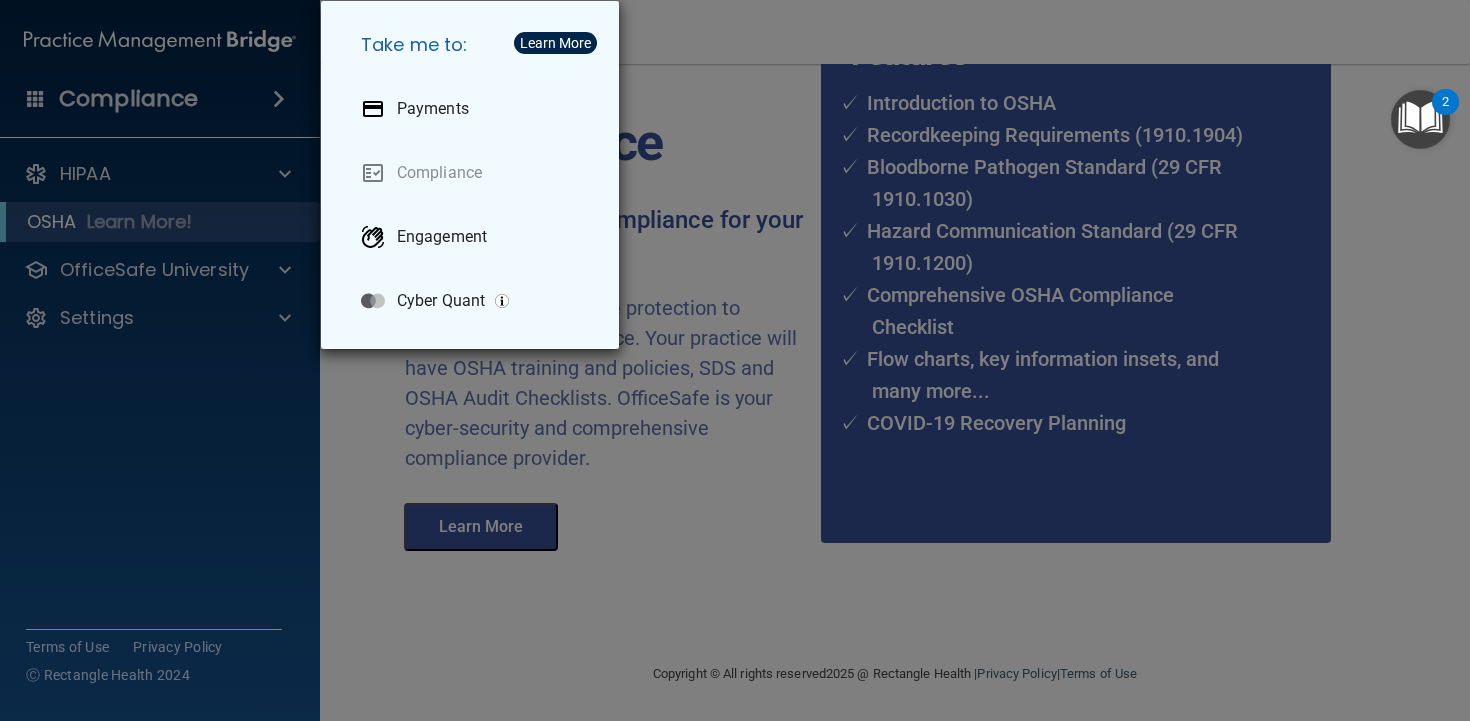 click on "Take me to:             Payments                   Compliance                     Engagement                     Cyber Quant" at bounding box center (735, 360) 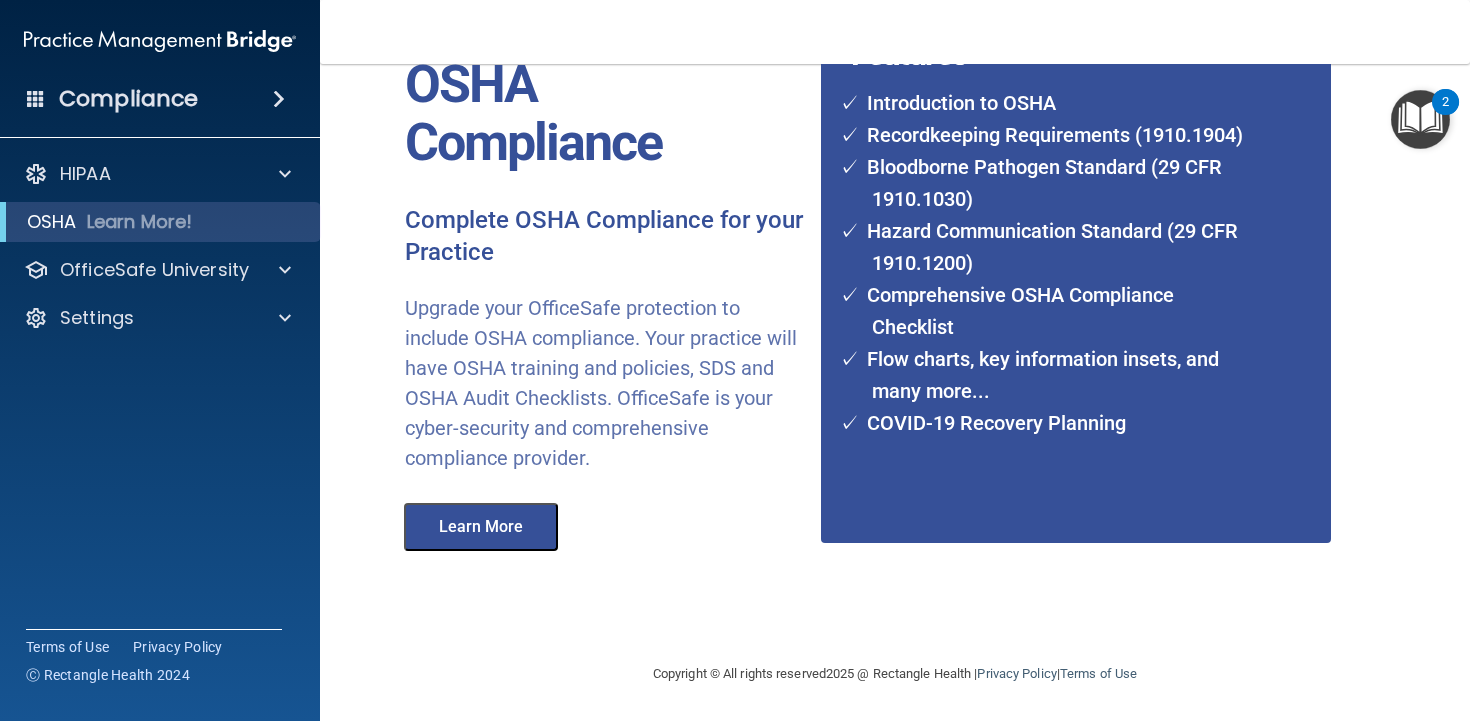click at bounding box center [1420, 119] 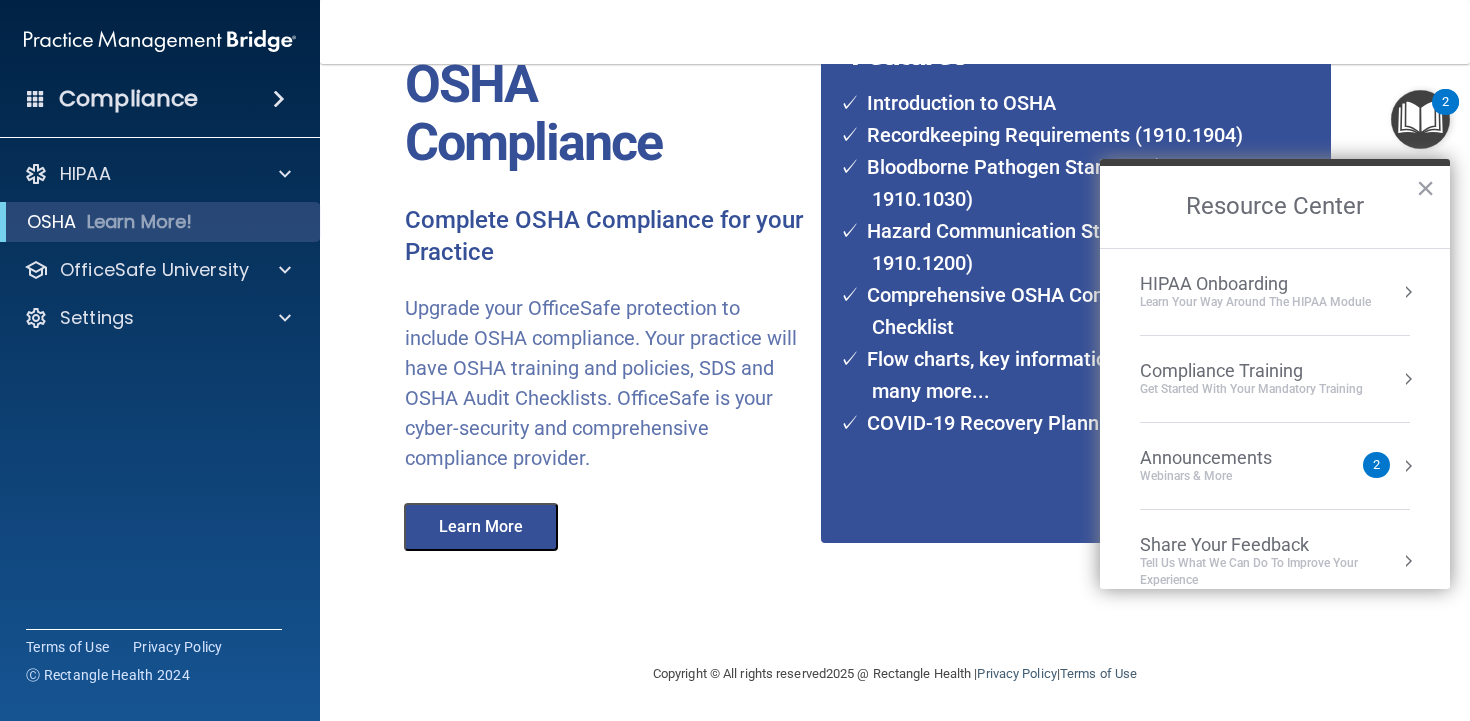 click on "Webinars & More" at bounding box center [1226, 476] 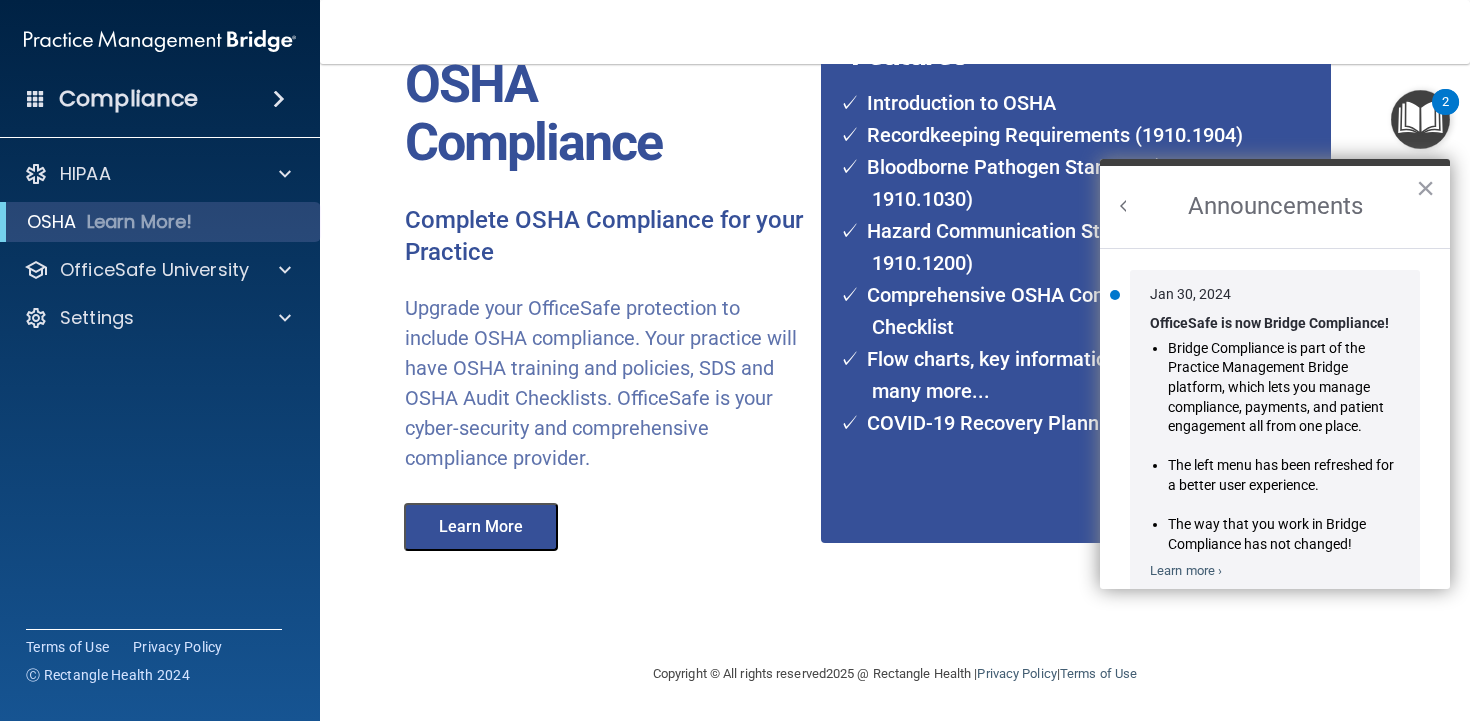 scroll, scrollTop: 0, scrollLeft: 0, axis: both 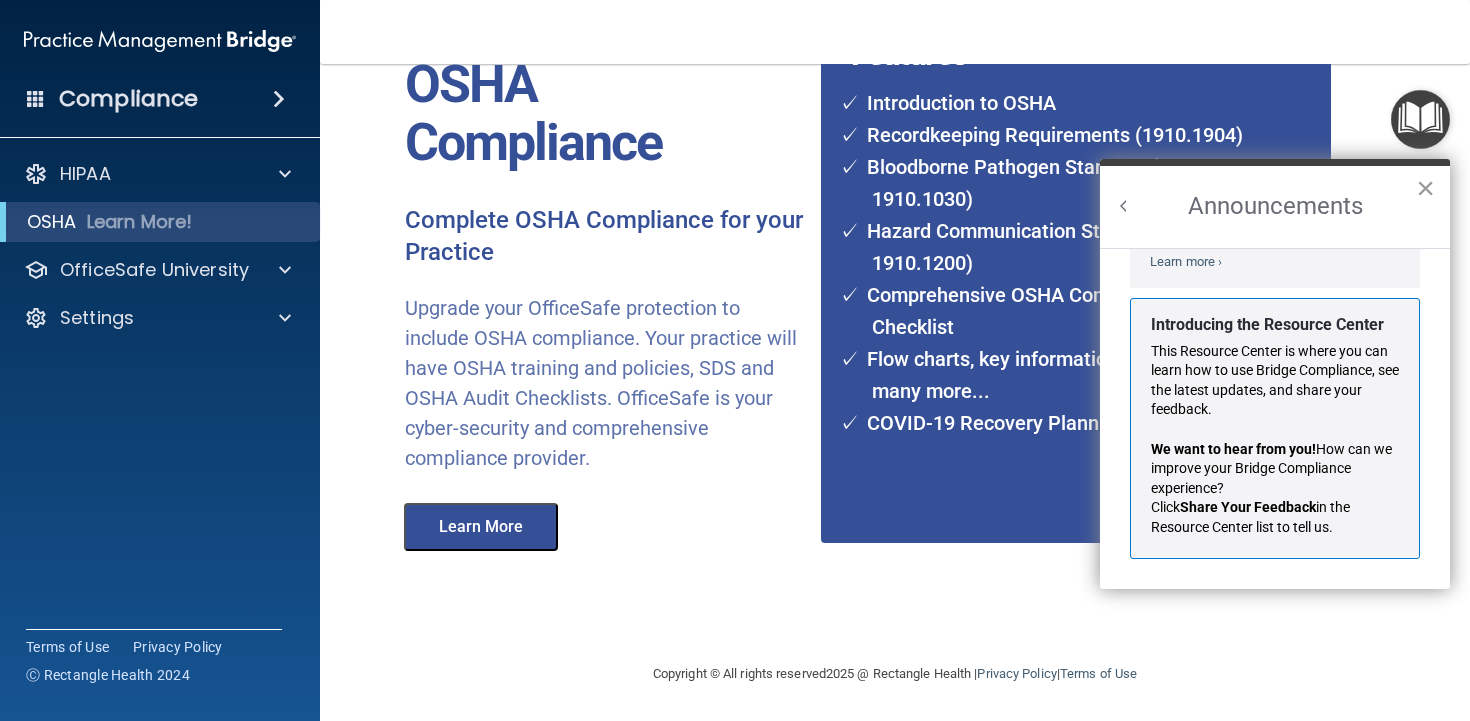 click on "×" at bounding box center (1425, 188) 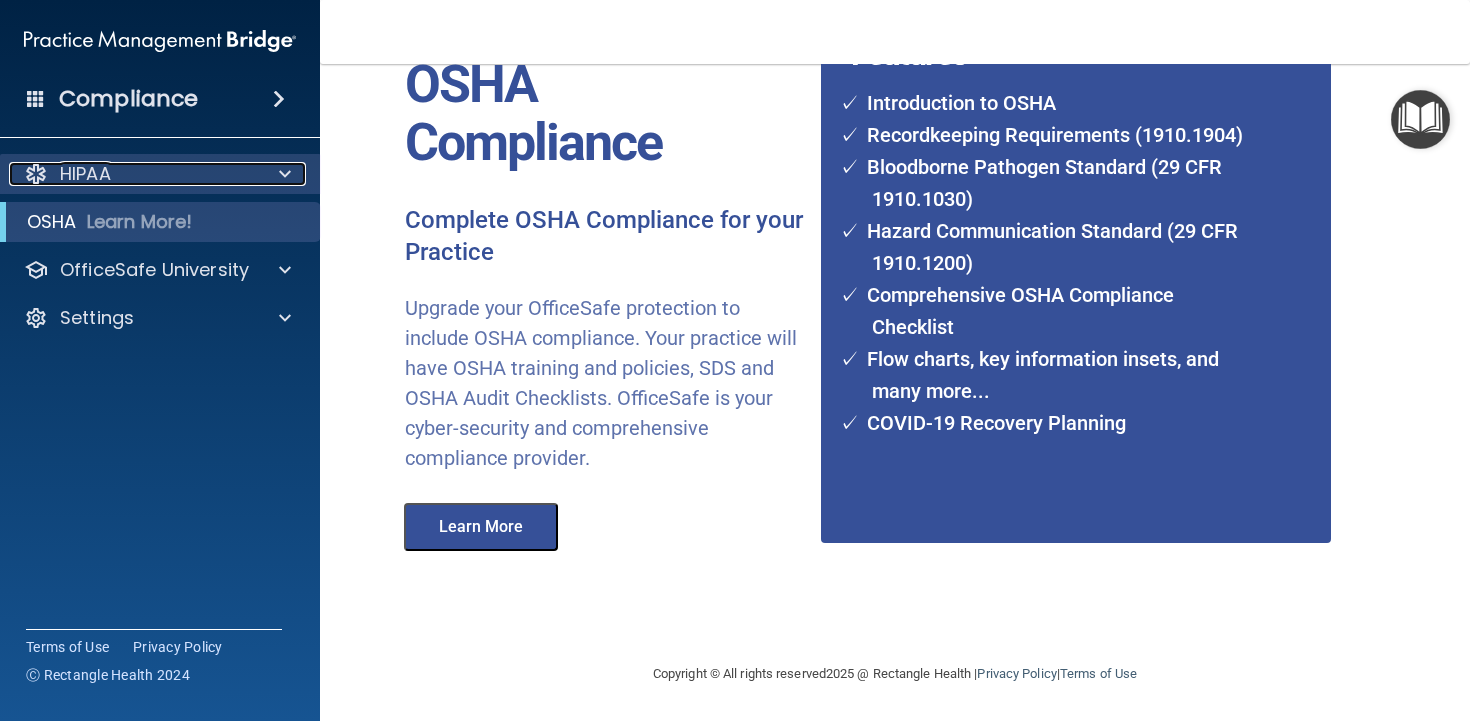 click on "HIPAA" at bounding box center [133, 174] 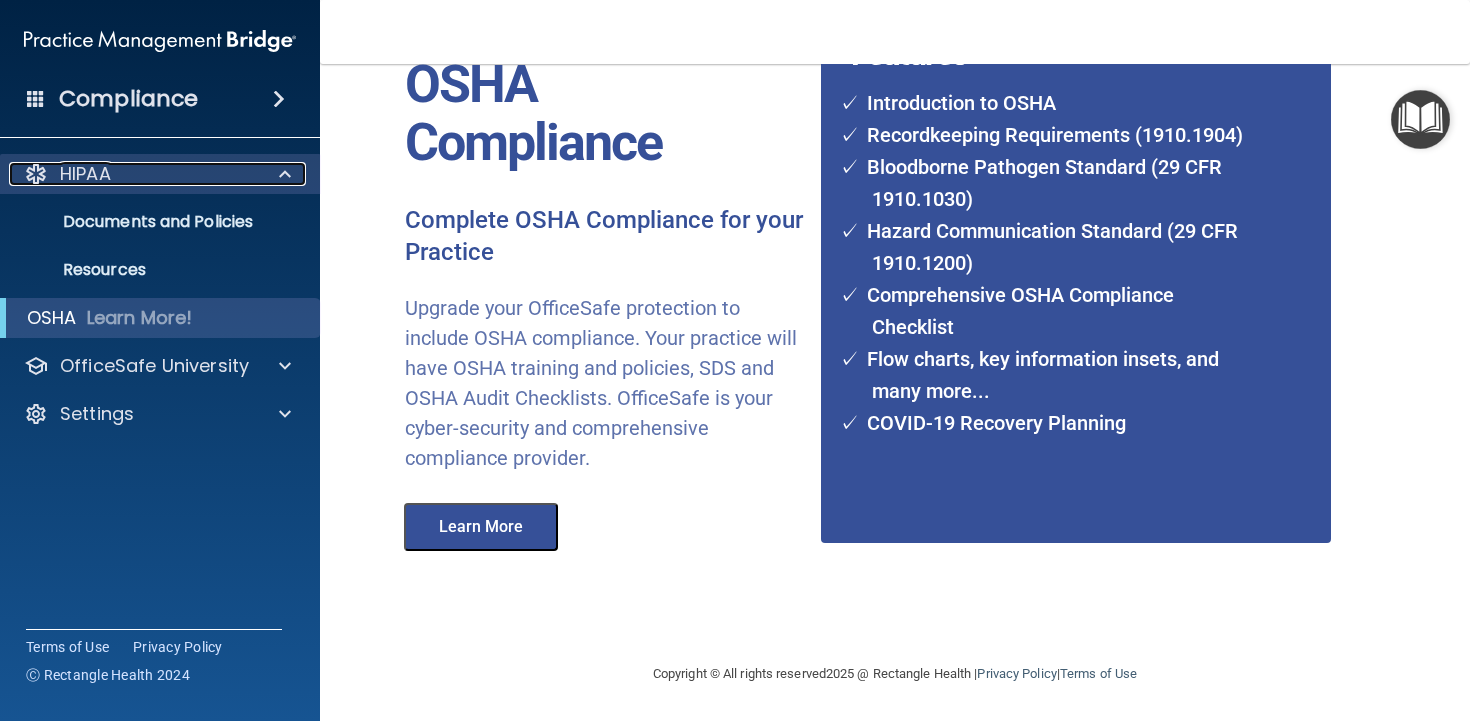 click on "HIPAA" at bounding box center (133, 174) 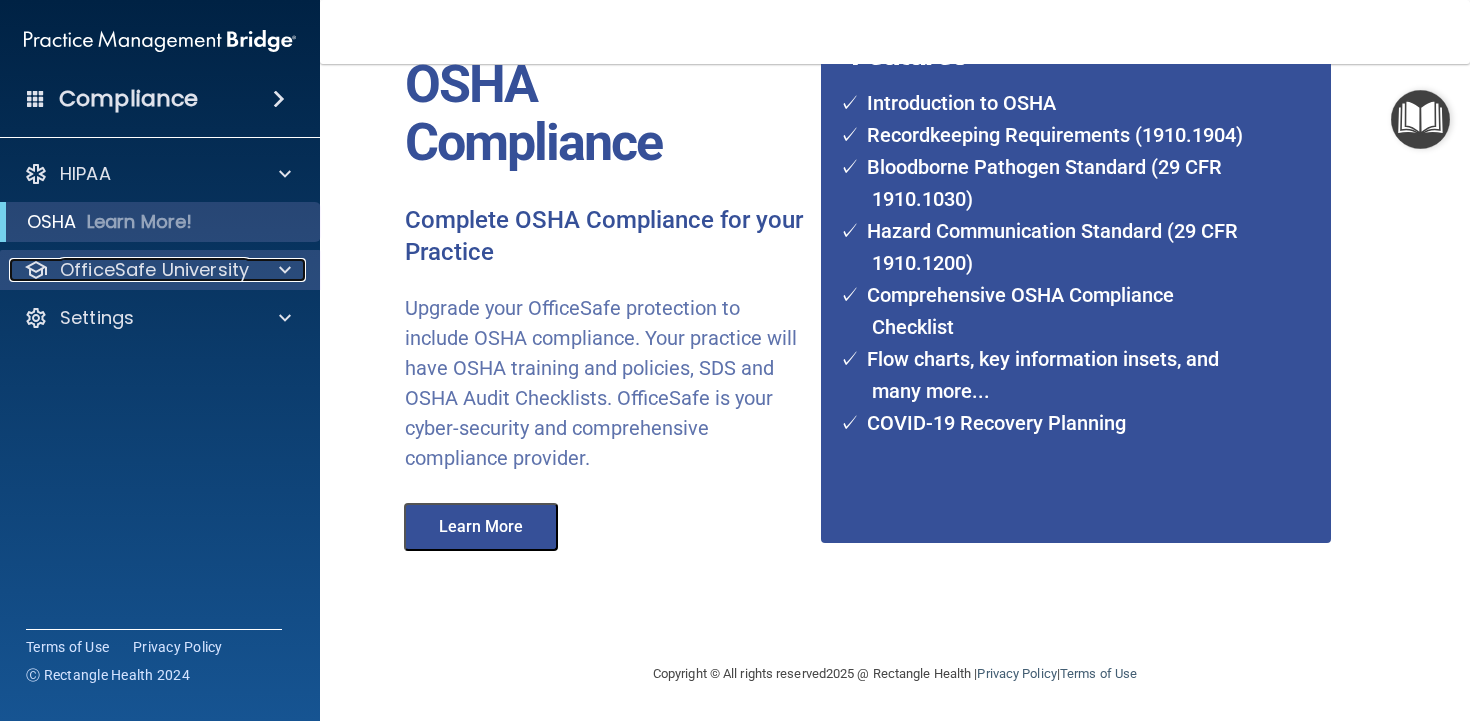 click on "OfficeSafe University" at bounding box center (154, 270) 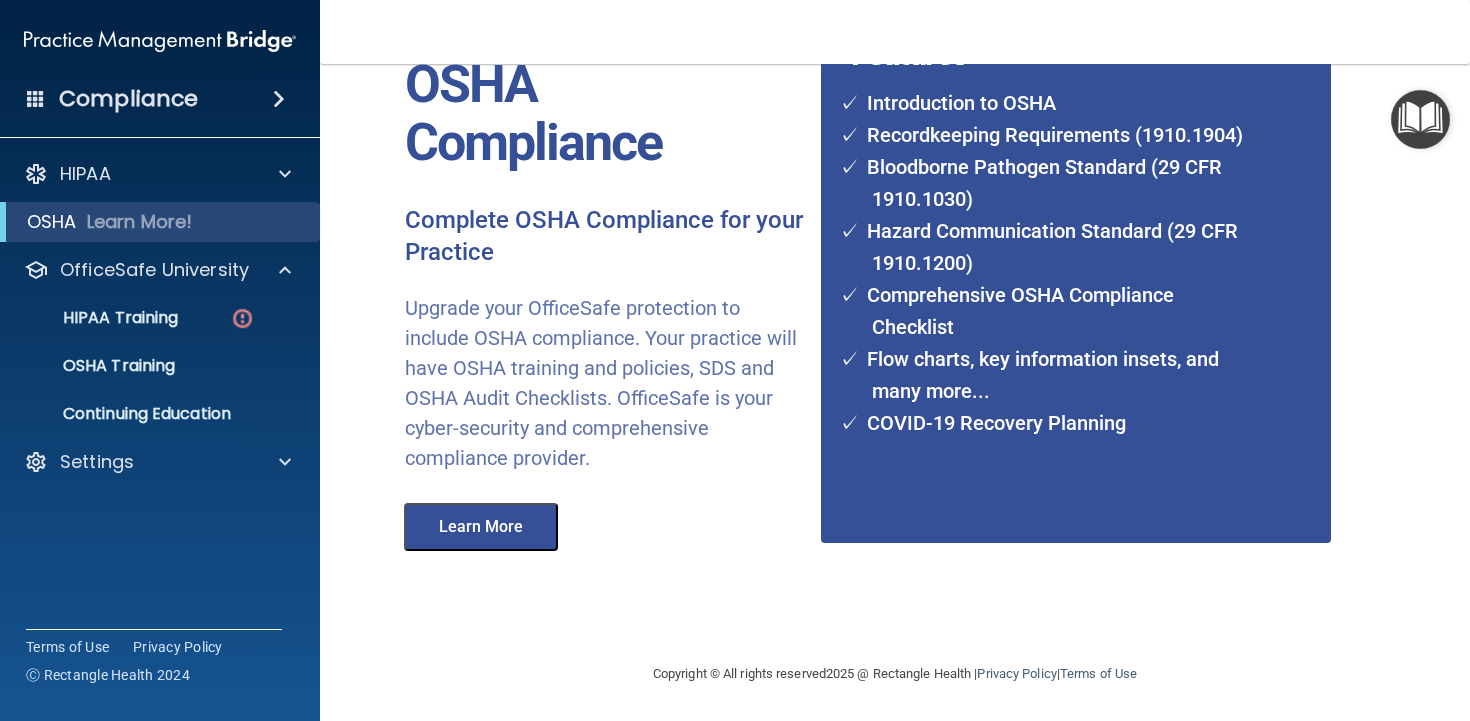 click on "HIPAA Training                   OSHA Training                   Continuing Education" at bounding box center (161, 362) 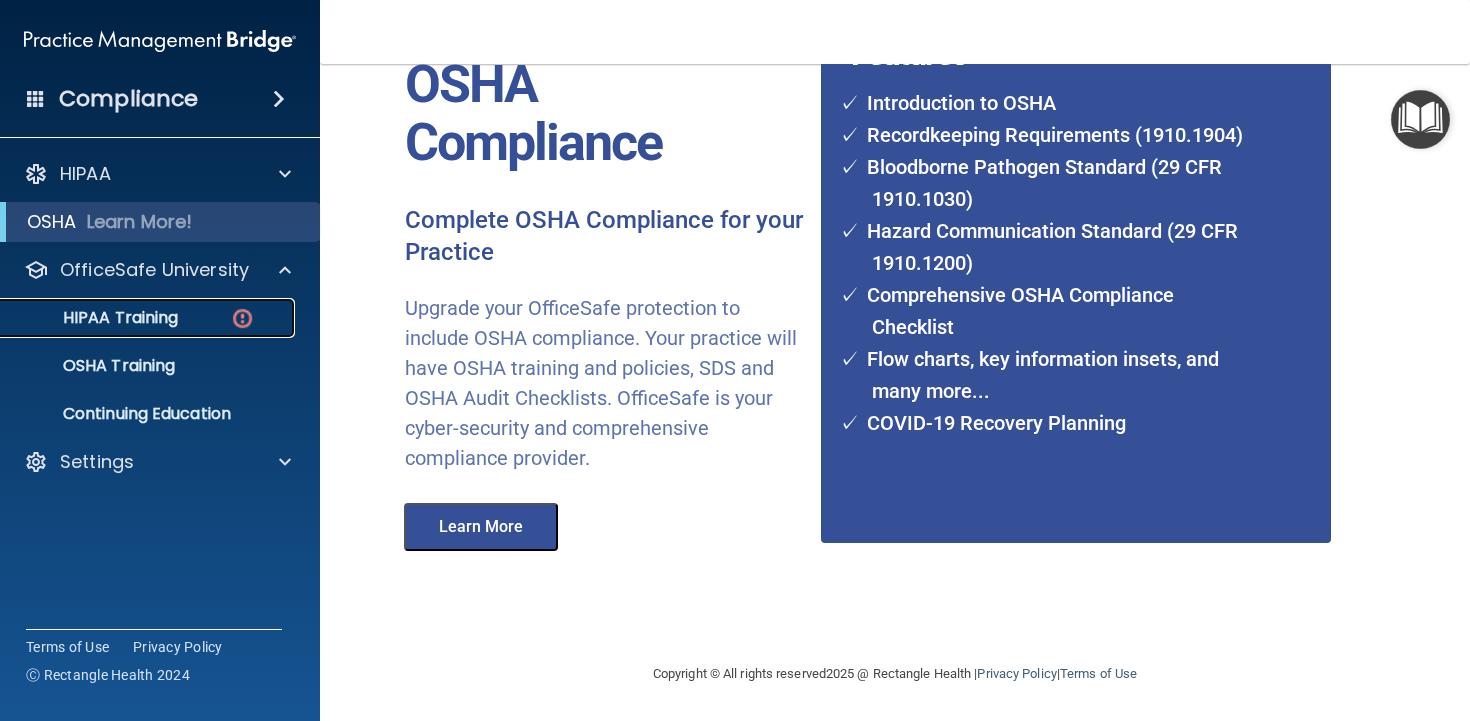 click on "HIPAA Training" at bounding box center [95, 318] 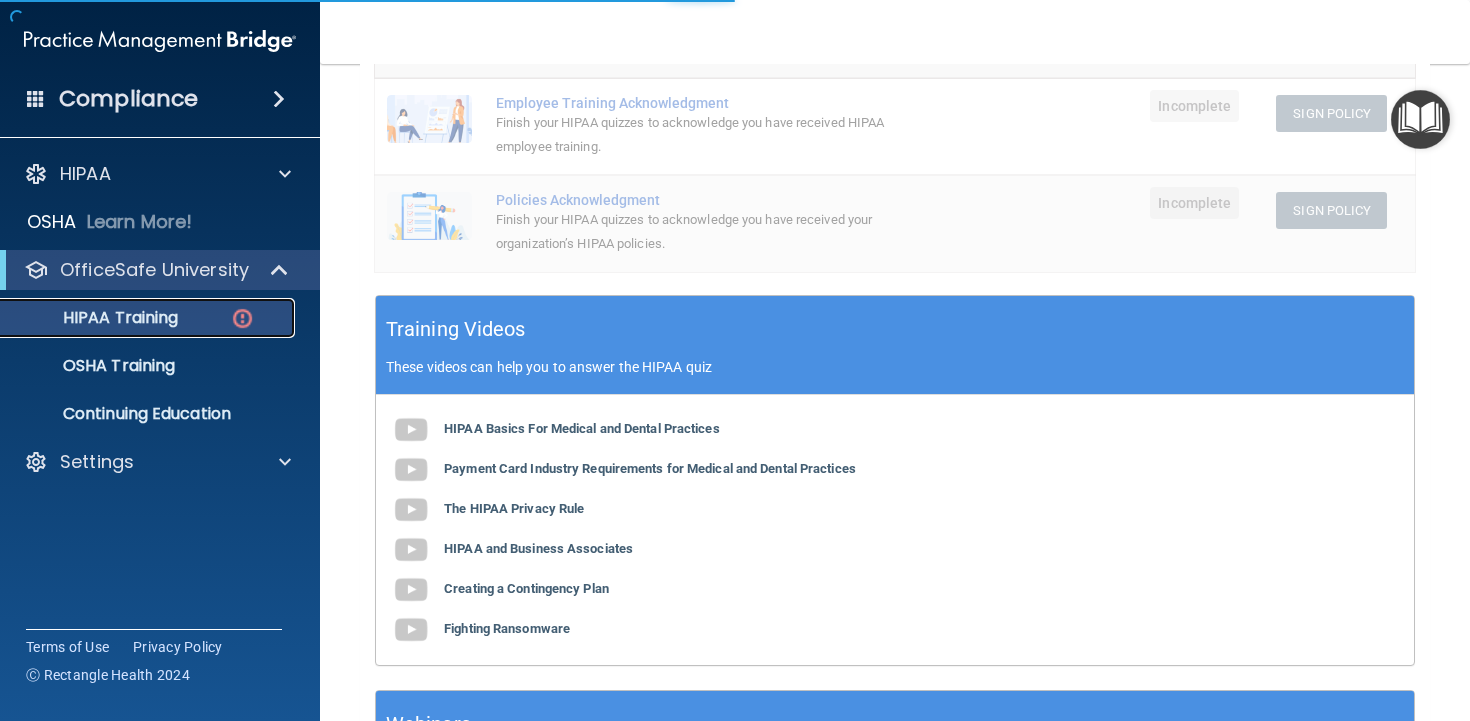 scroll, scrollTop: 712, scrollLeft: 0, axis: vertical 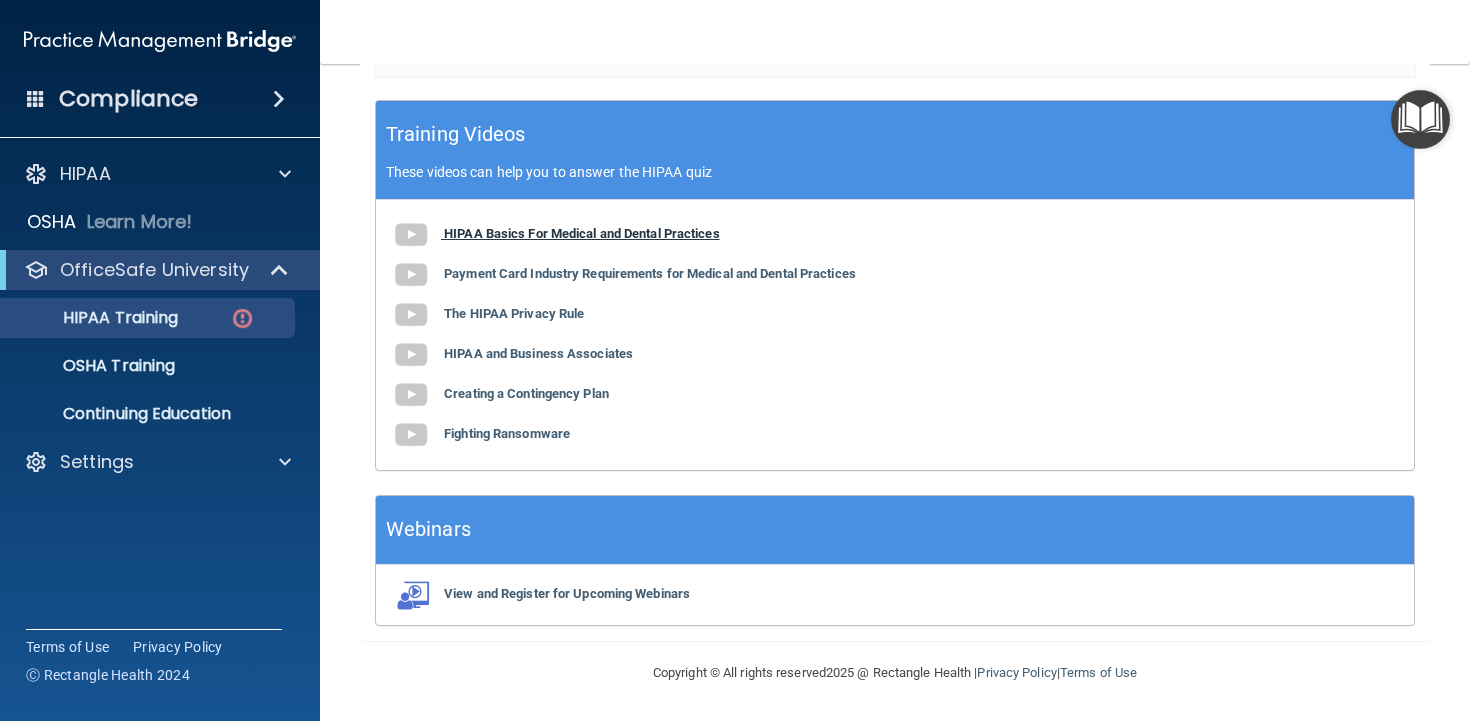 click on "HIPAA Basics For Medical and Dental Practices" at bounding box center (582, 233) 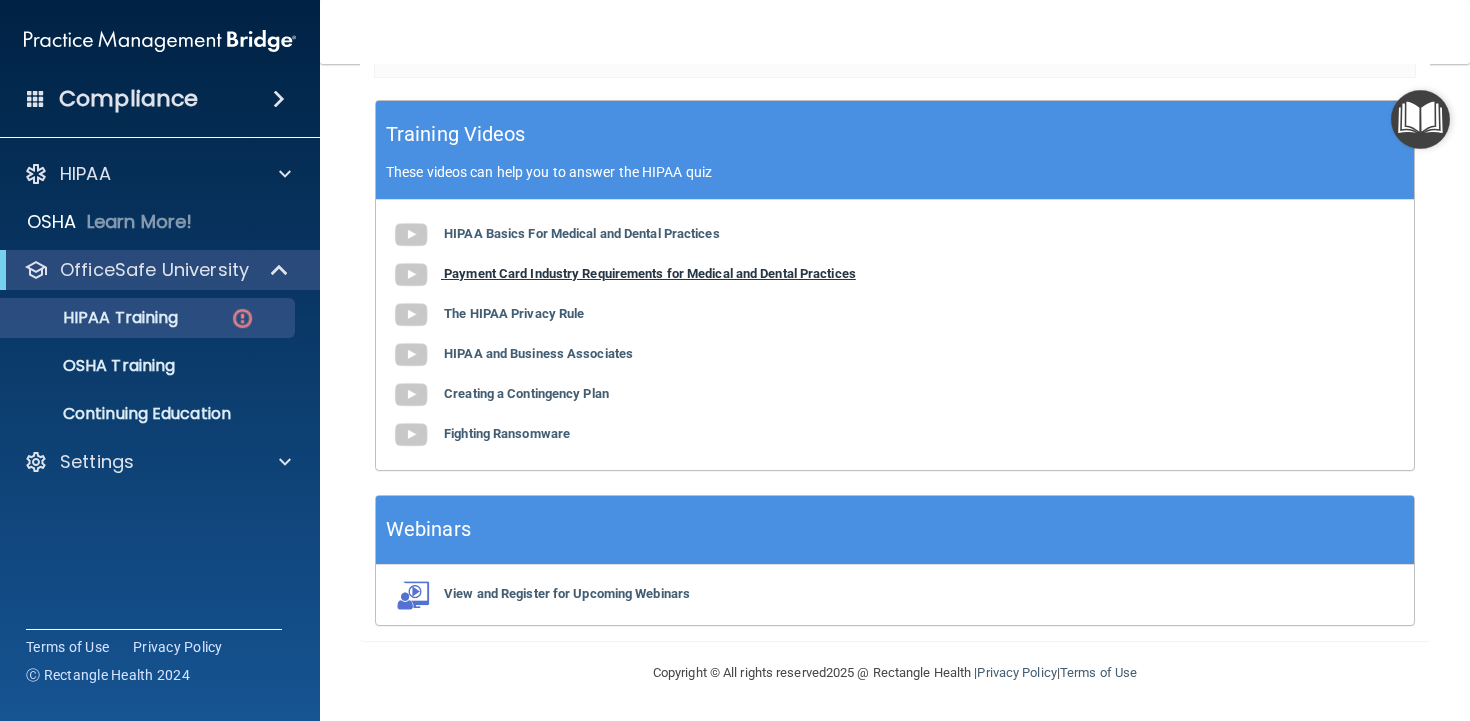 click at bounding box center (411, 275) 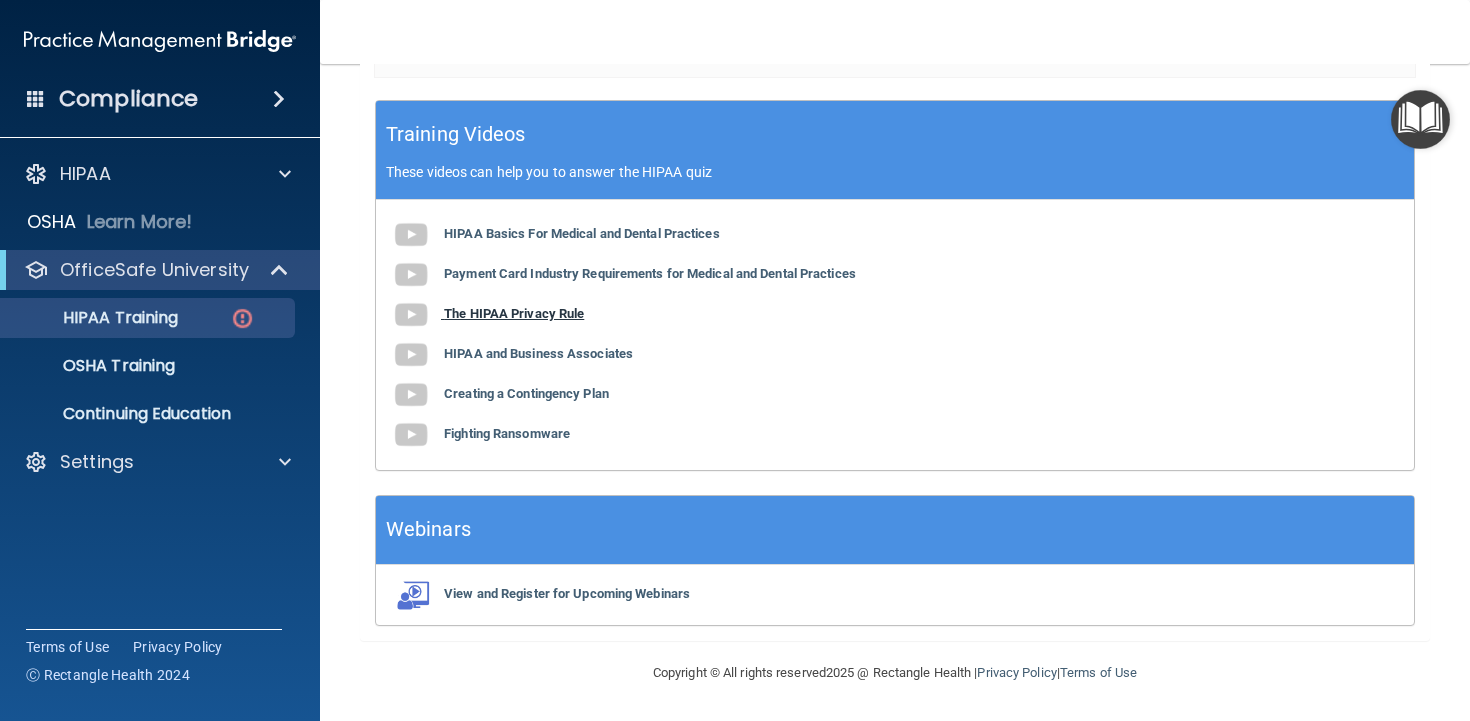 click at bounding box center (411, 315) 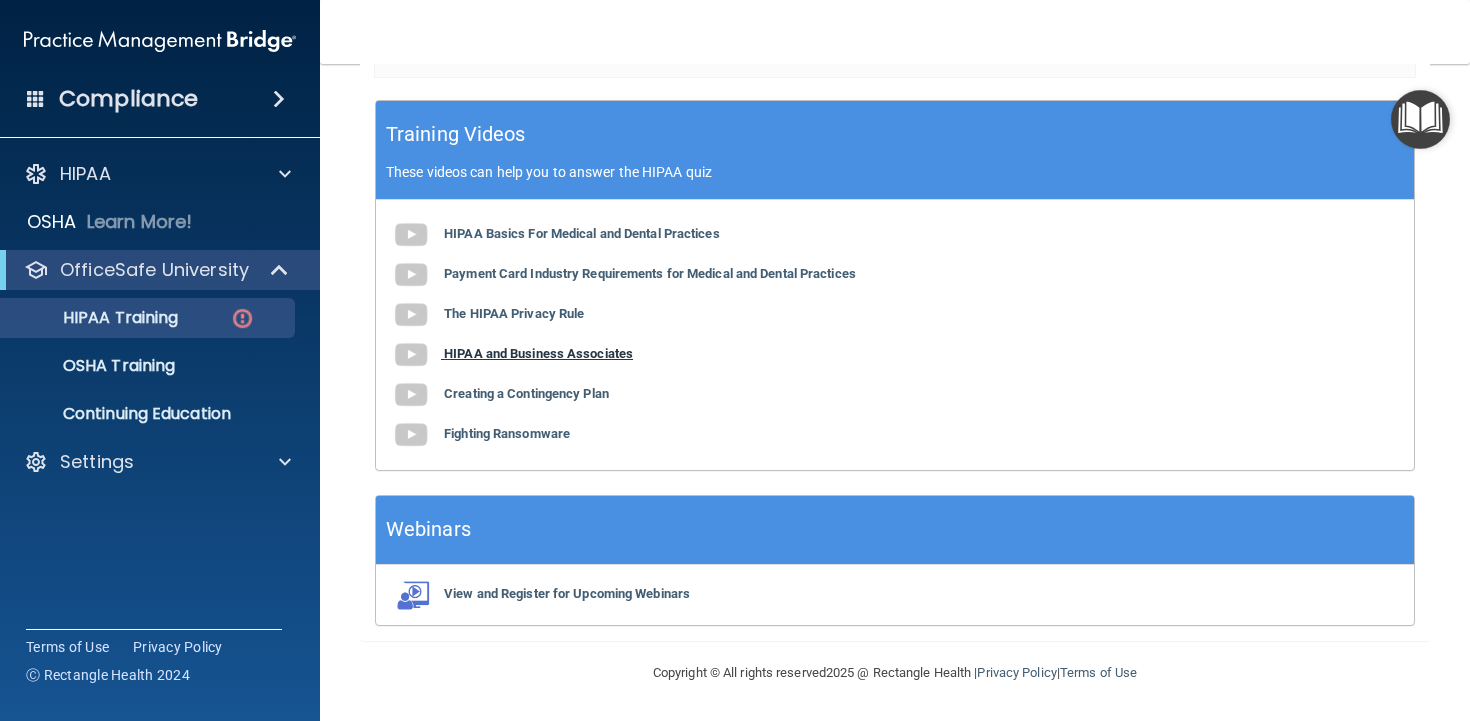 click on "HIPAA and Business Associates" at bounding box center [538, 353] 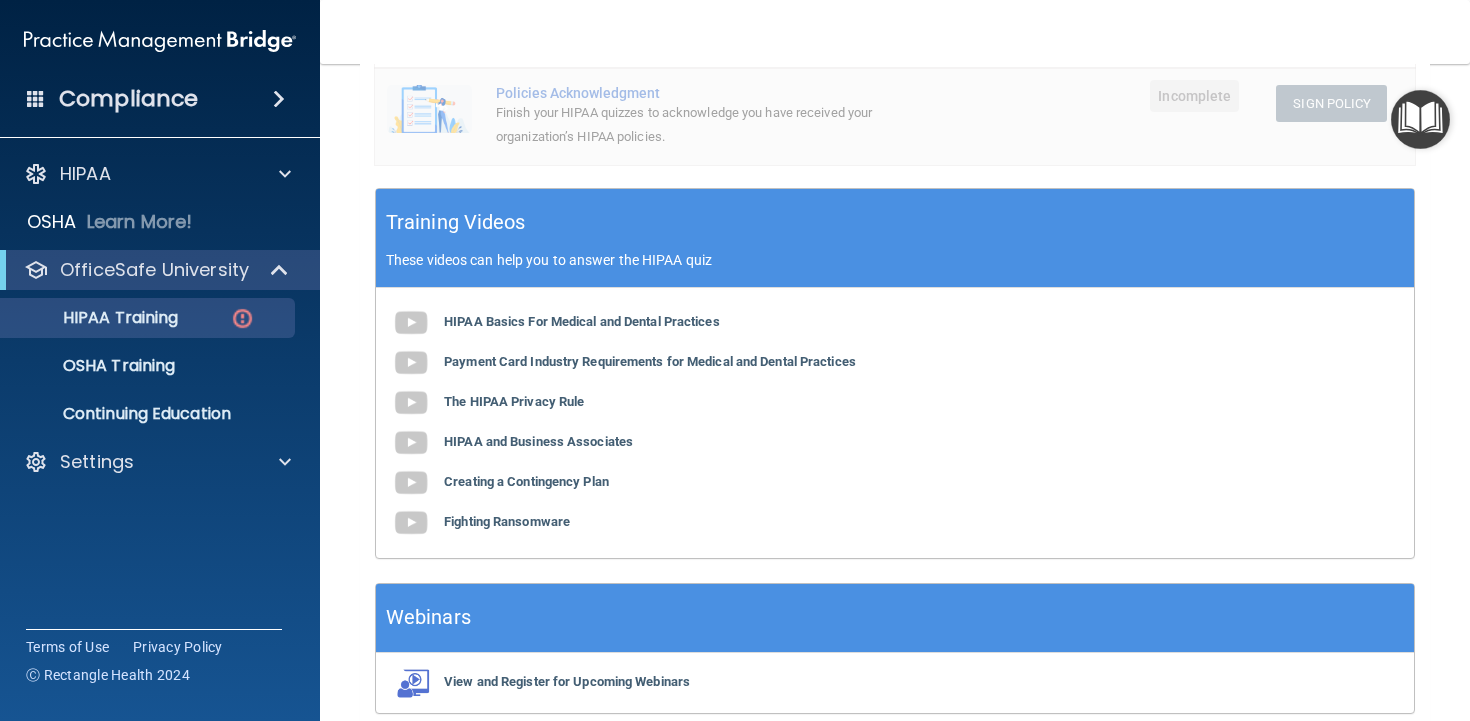 scroll, scrollTop: 712, scrollLeft: 0, axis: vertical 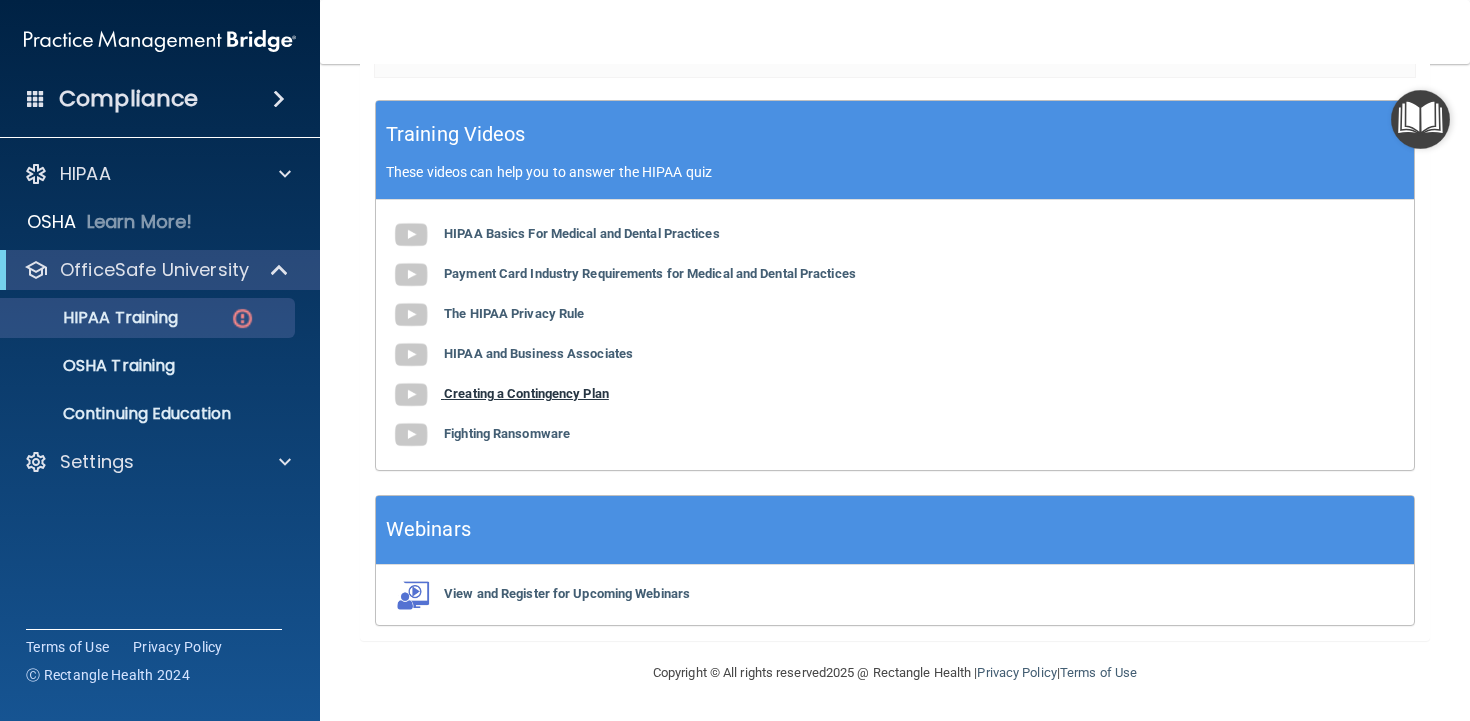 click on "Creating a Contingency Plan" at bounding box center (526, 393) 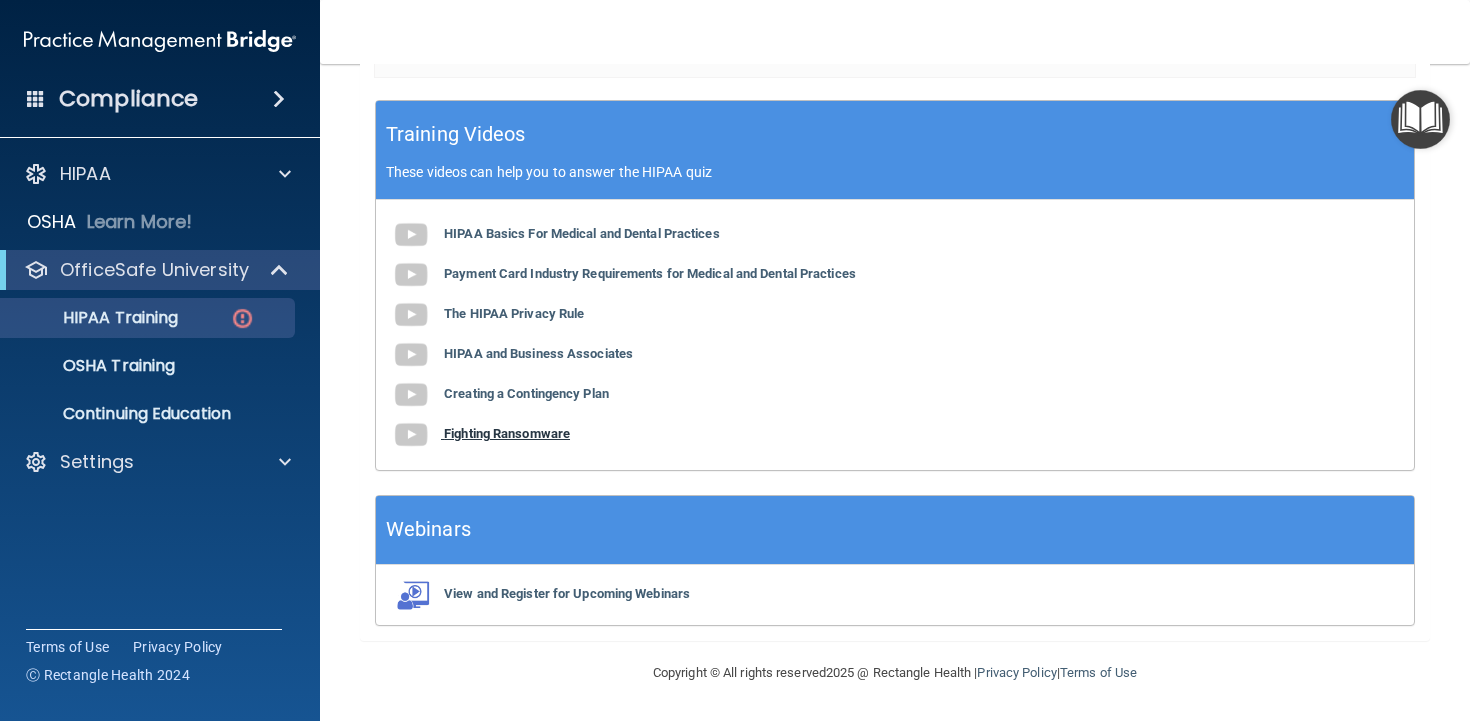 click on "Fighting Ransomware" at bounding box center [507, 433] 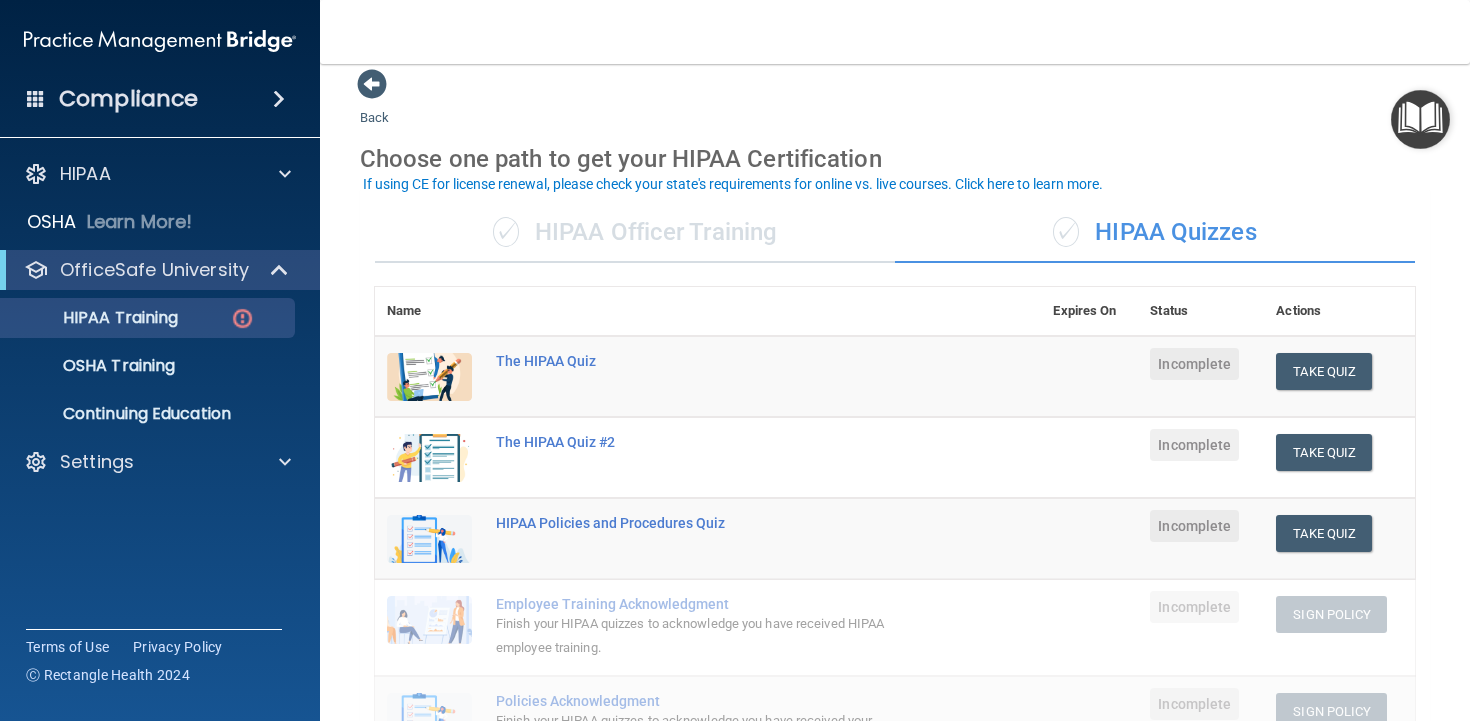 scroll, scrollTop: 20, scrollLeft: 0, axis: vertical 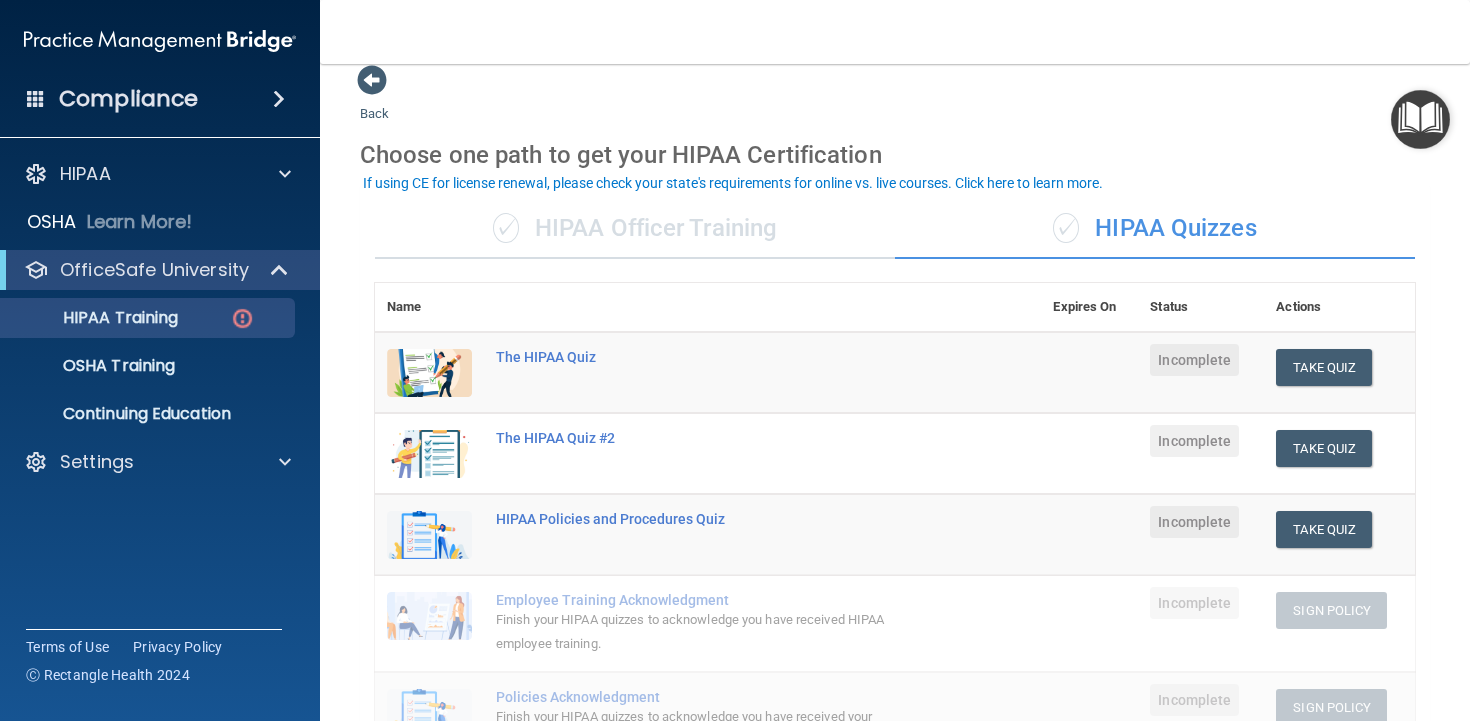 click on "Actions" at bounding box center (1339, 307) 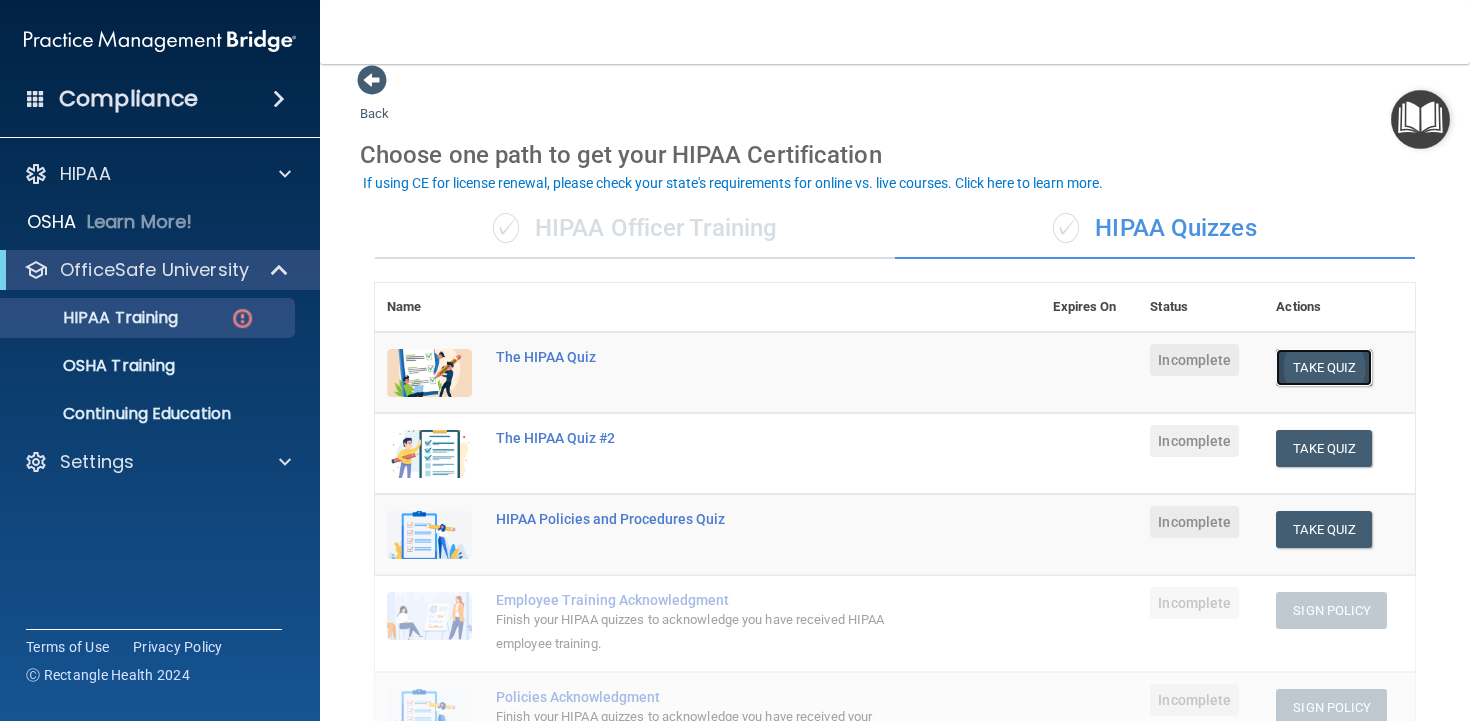click on "Take Quiz" at bounding box center (1324, 367) 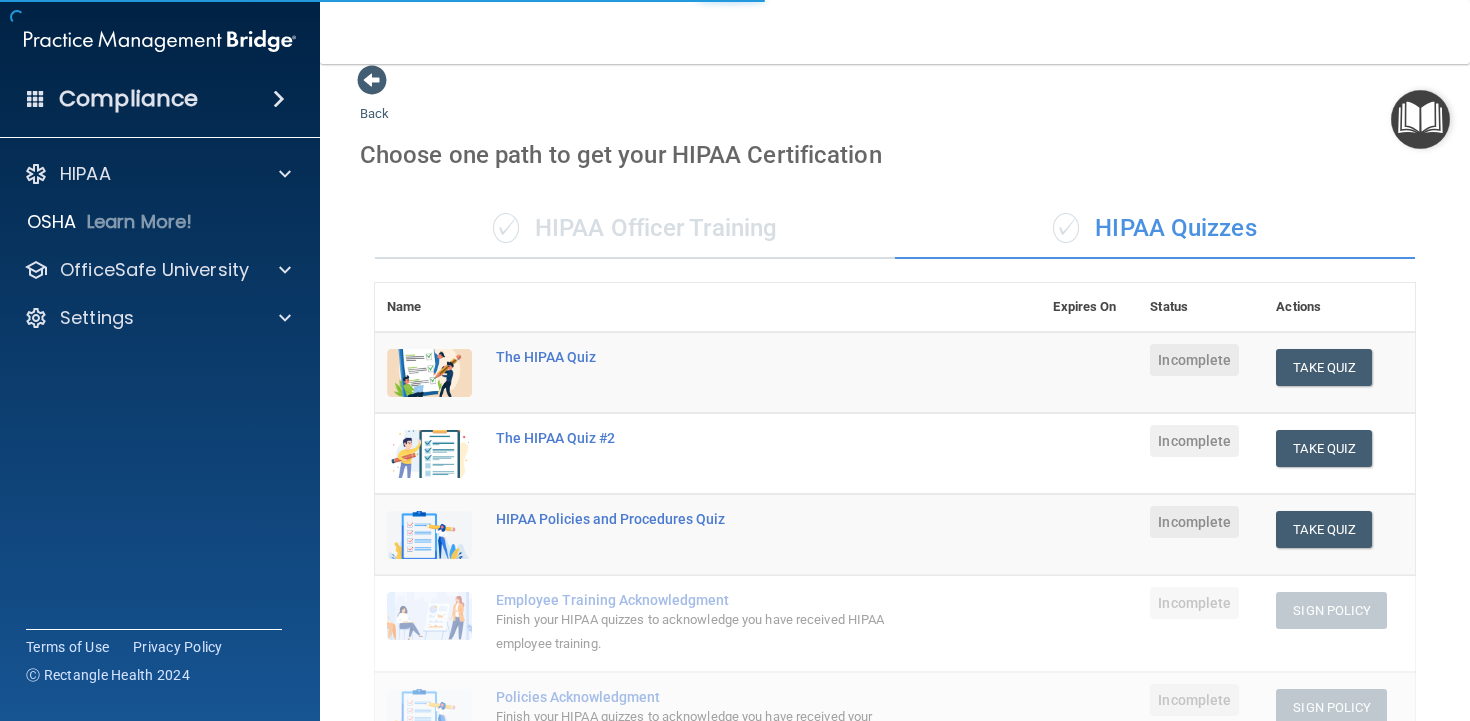 scroll, scrollTop: 0, scrollLeft: 0, axis: both 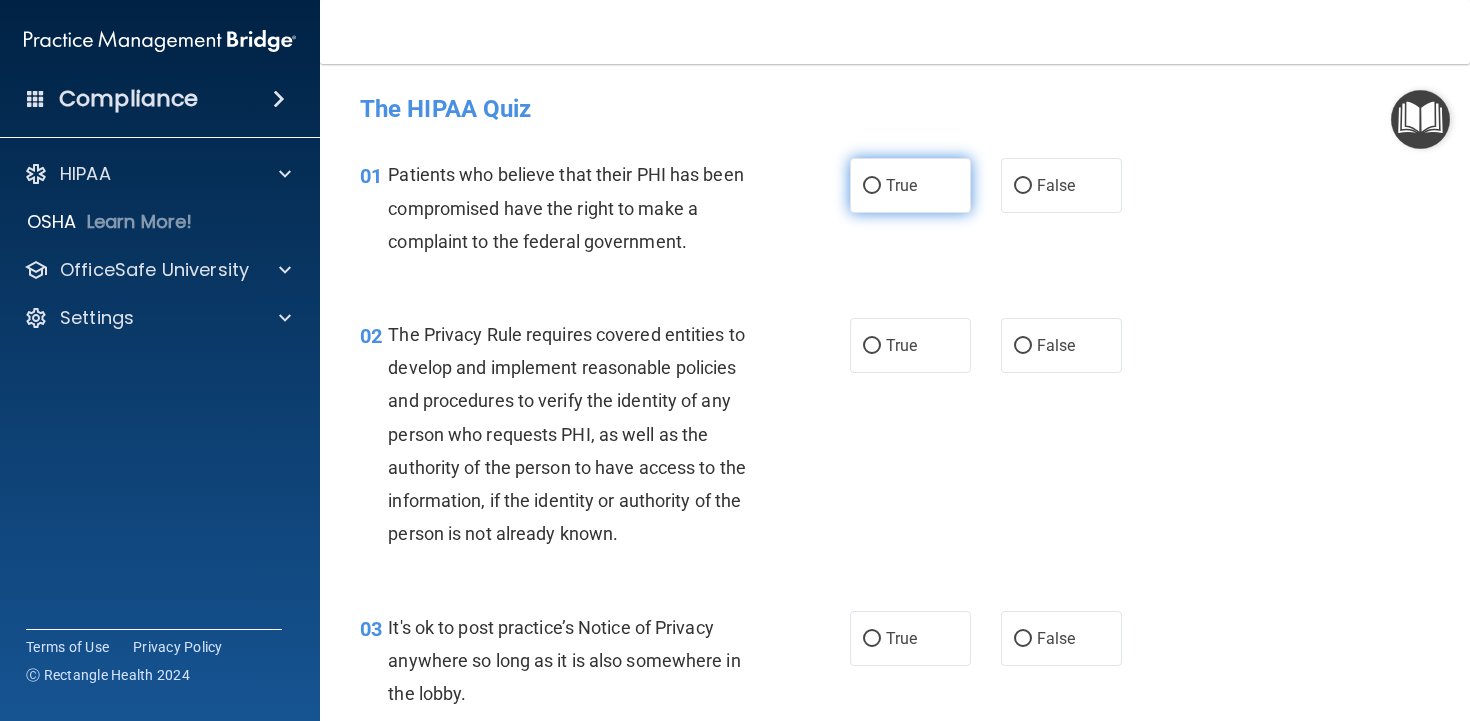 click on "True" at bounding box center [910, 185] 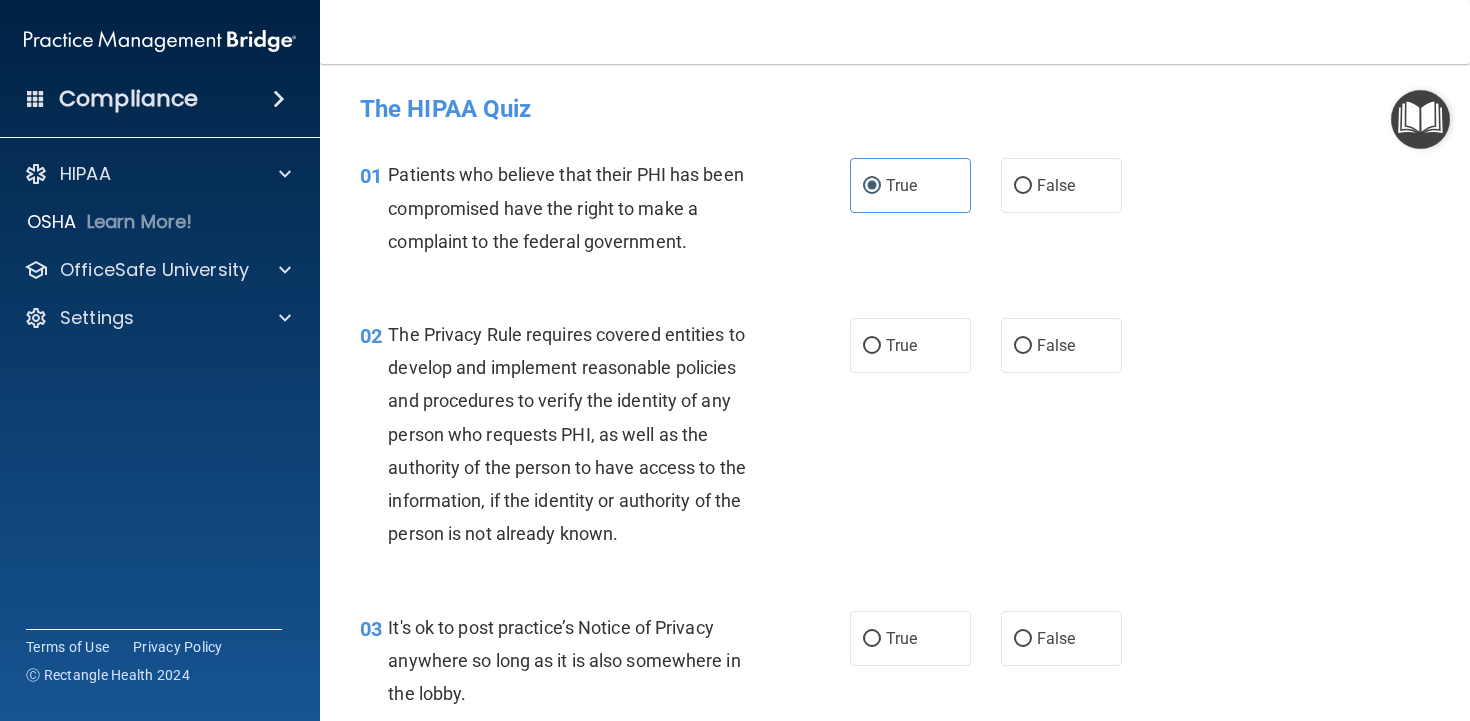 click on "02       The Privacy Rule requires covered entities to develop and implement reasonable policies and procedures to verify the identity of any person who requests PHI, as well as the authority of the person to have access to the information, if the identity or authority of the person is not already known.                 True           False" at bounding box center (895, 439) 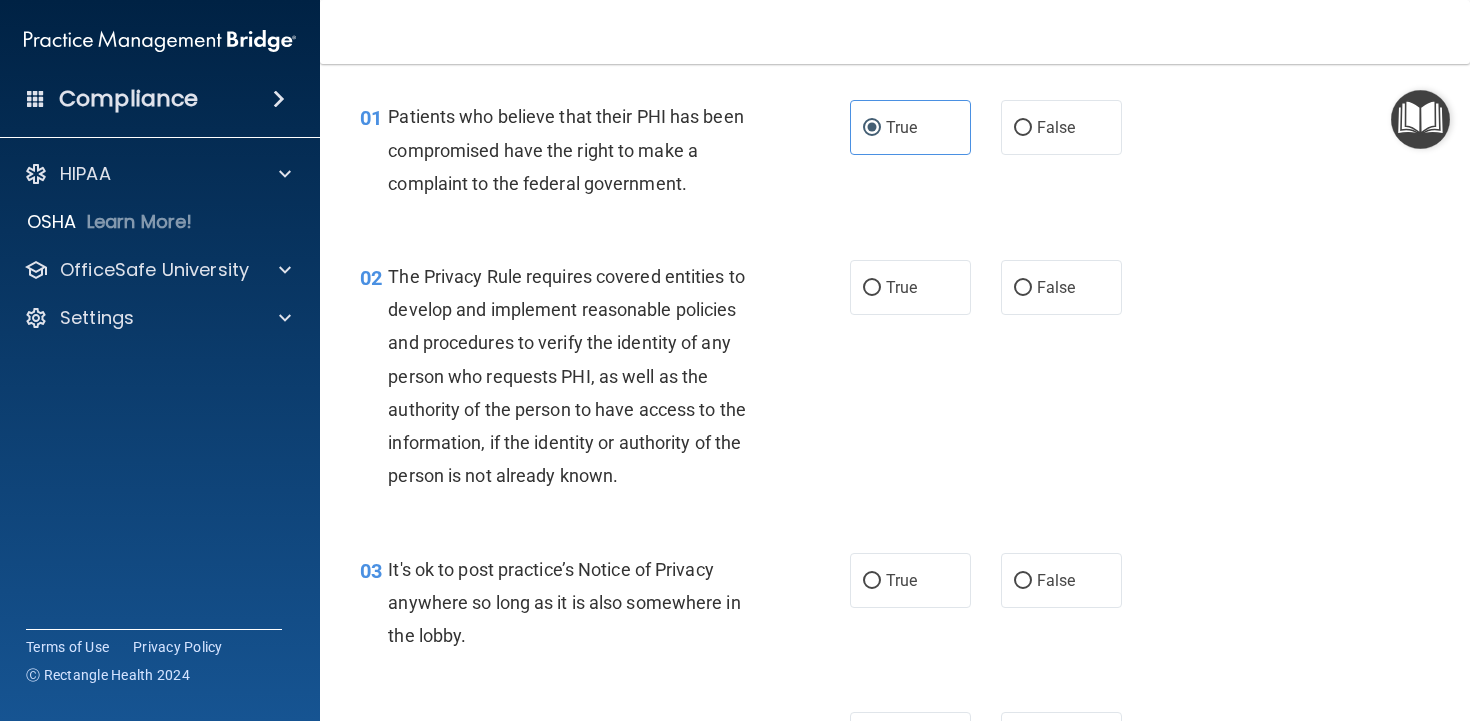 scroll, scrollTop: 59, scrollLeft: 0, axis: vertical 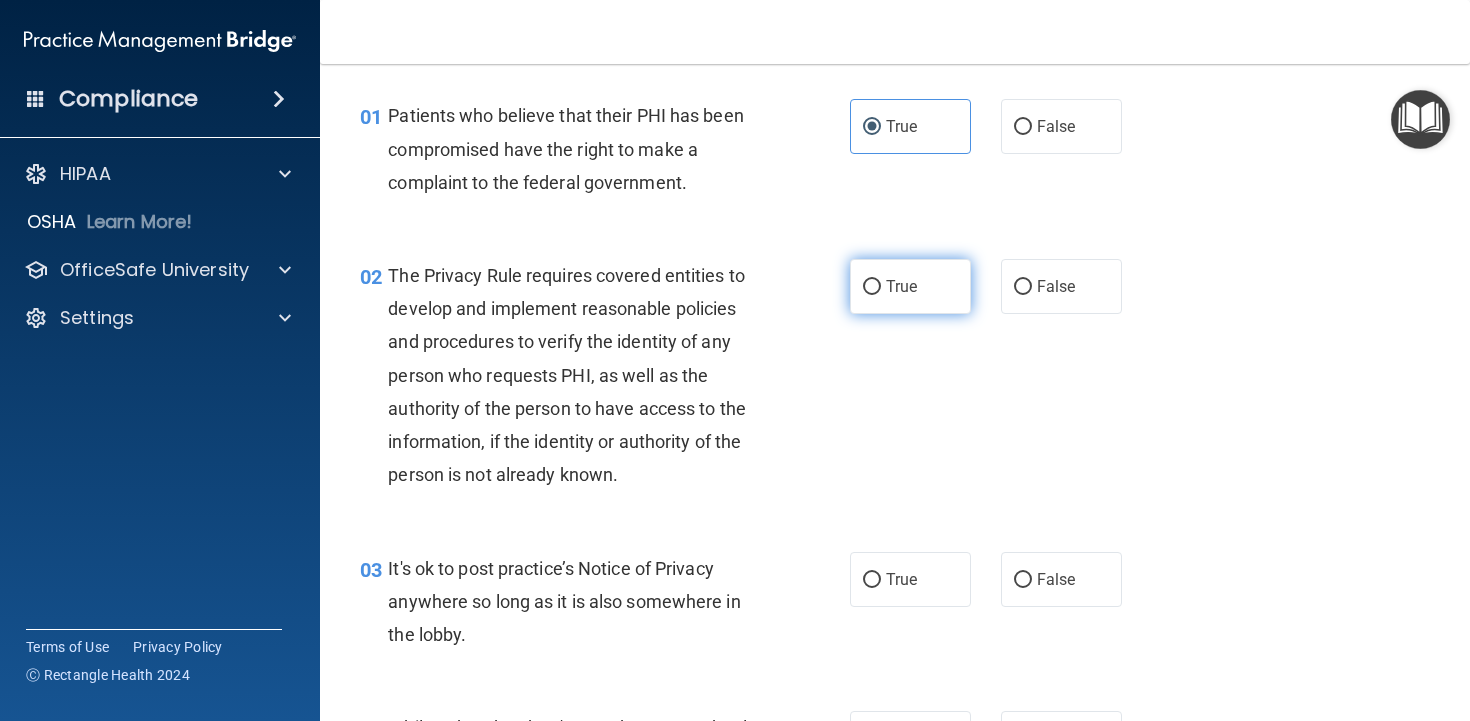click on "True" at bounding box center [910, 286] 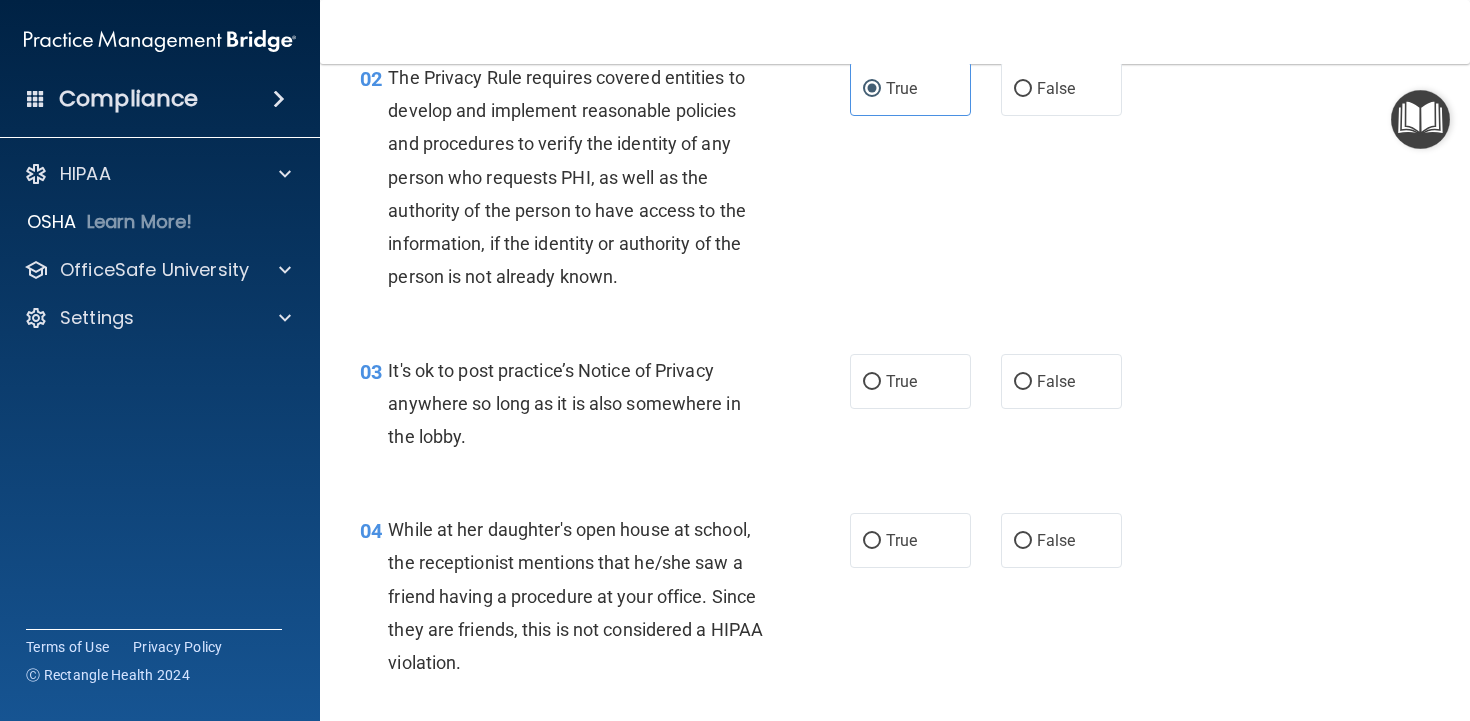 scroll, scrollTop: 257, scrollLeft: 0, axis: vertical 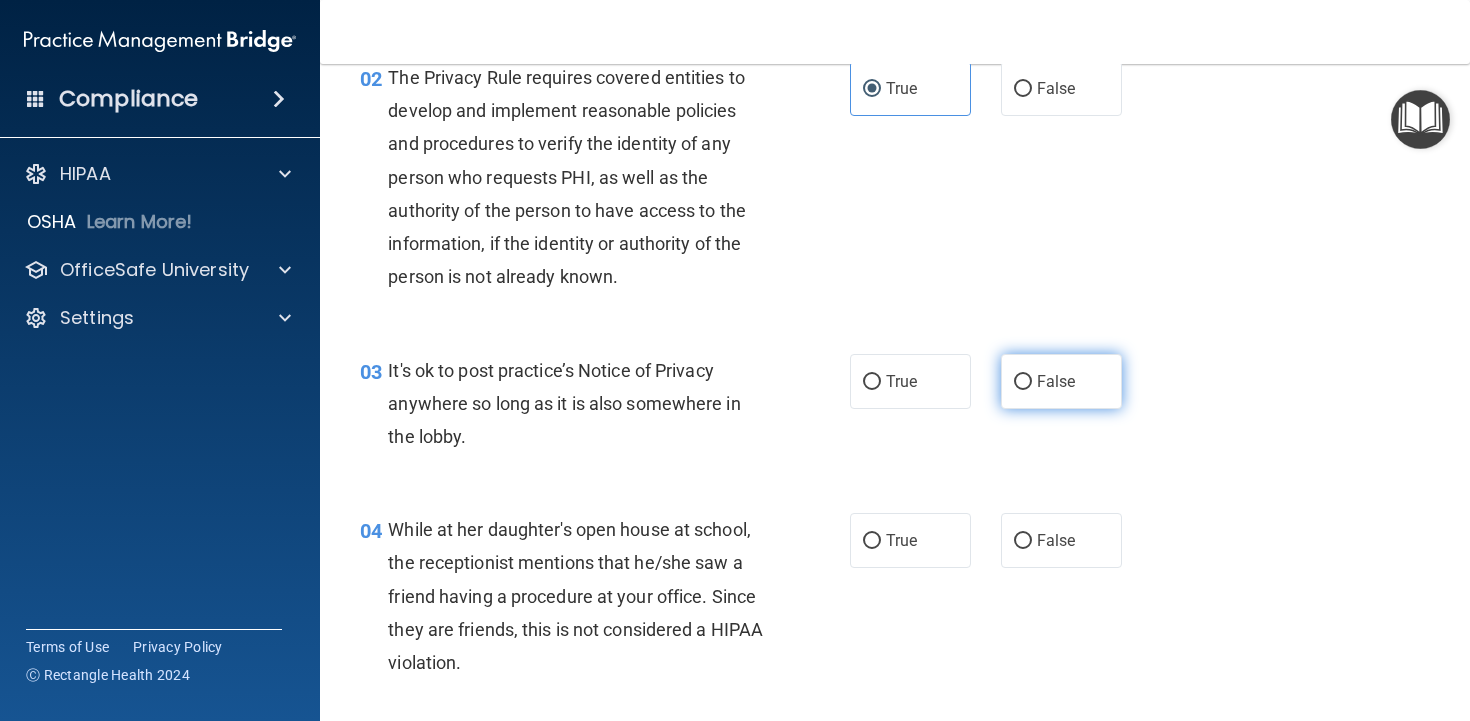 click on "False" at bounding box center (1061, 381) 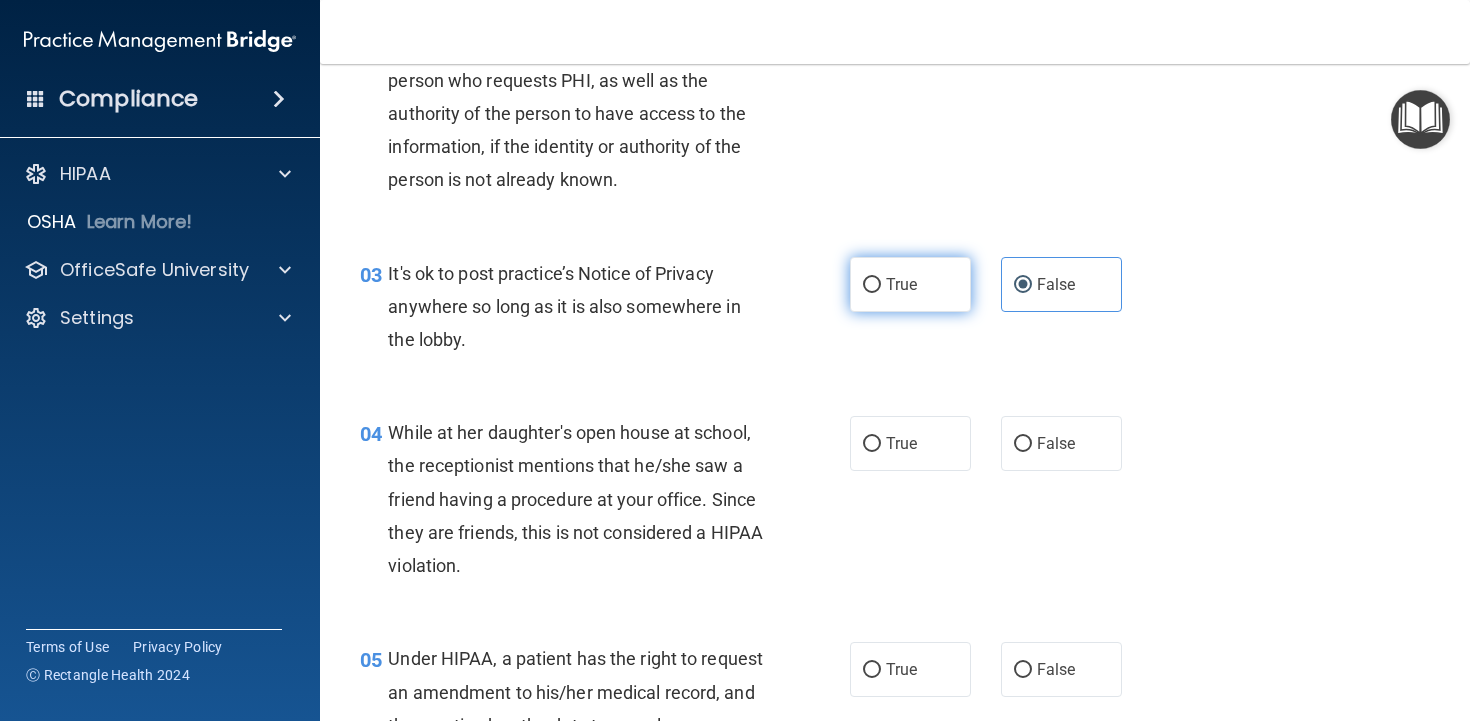 scroll, scrollTop: 354, scrollLeft: 0, axis: vertical 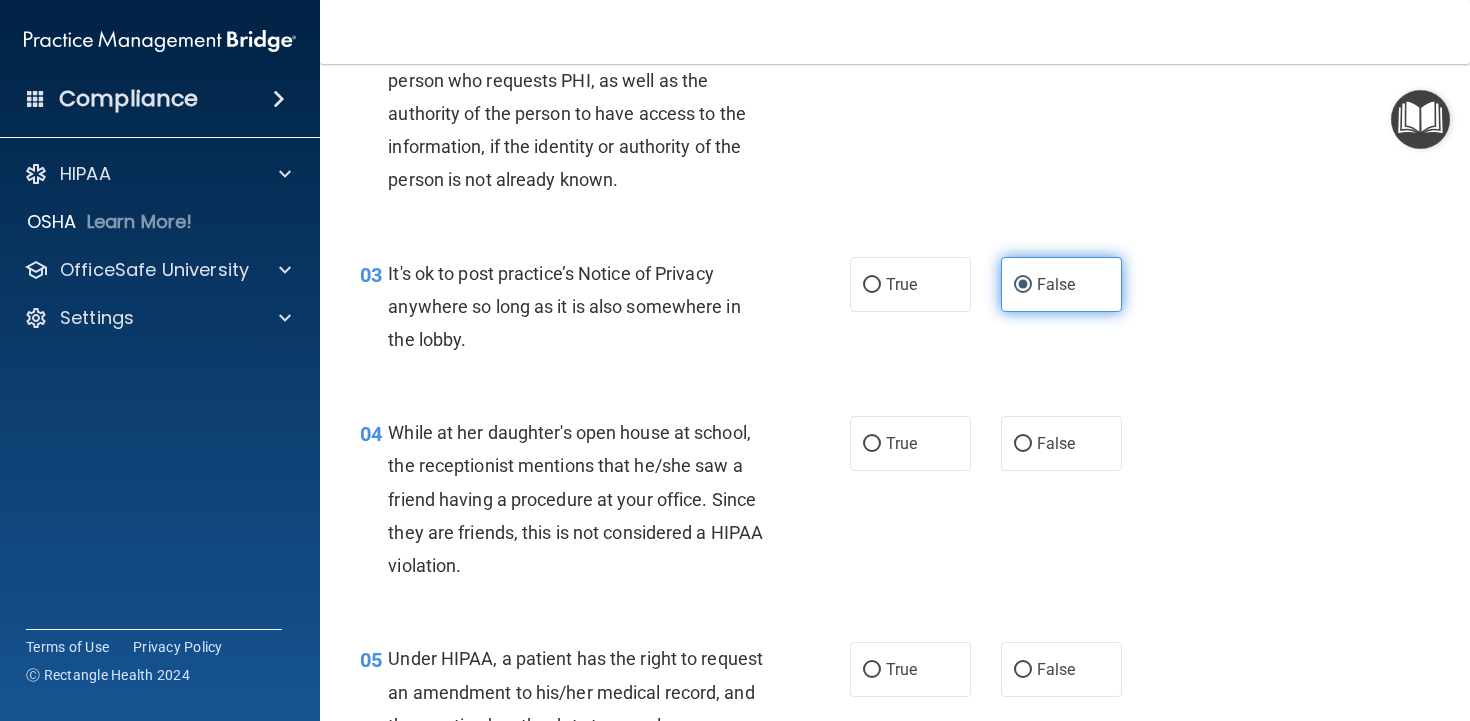 click on "False" at bounding box center [1056, 284] 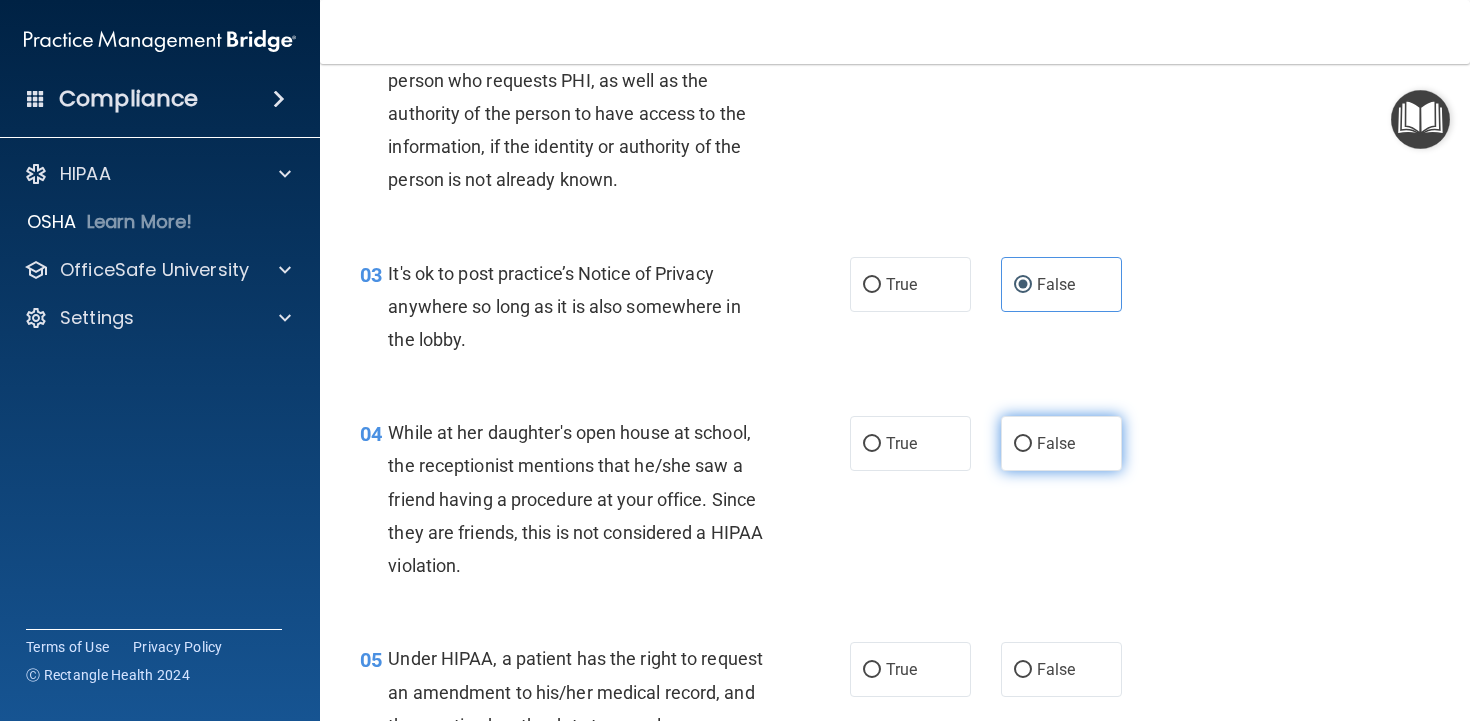 click on "False" at bounding box center (1056, 443) 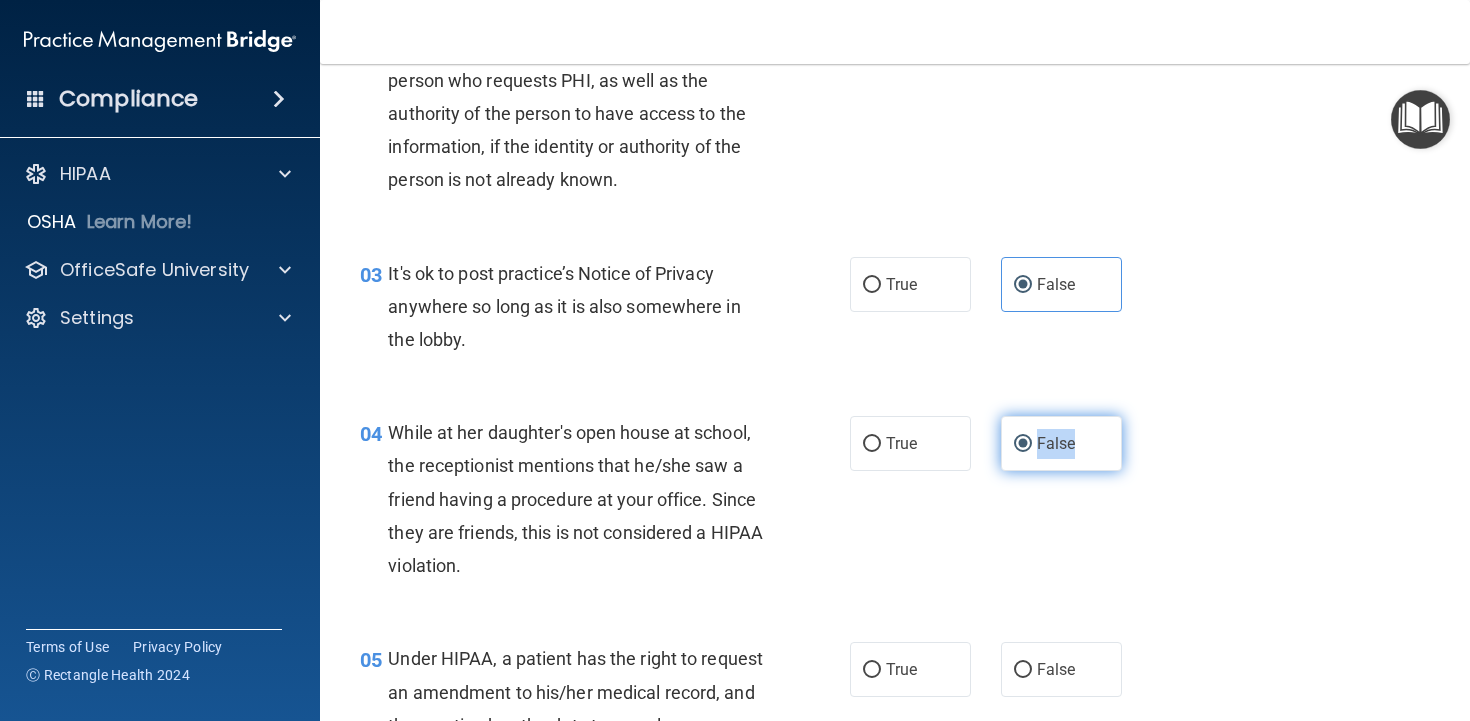 click on "False" at bounding box center (1056, 443) 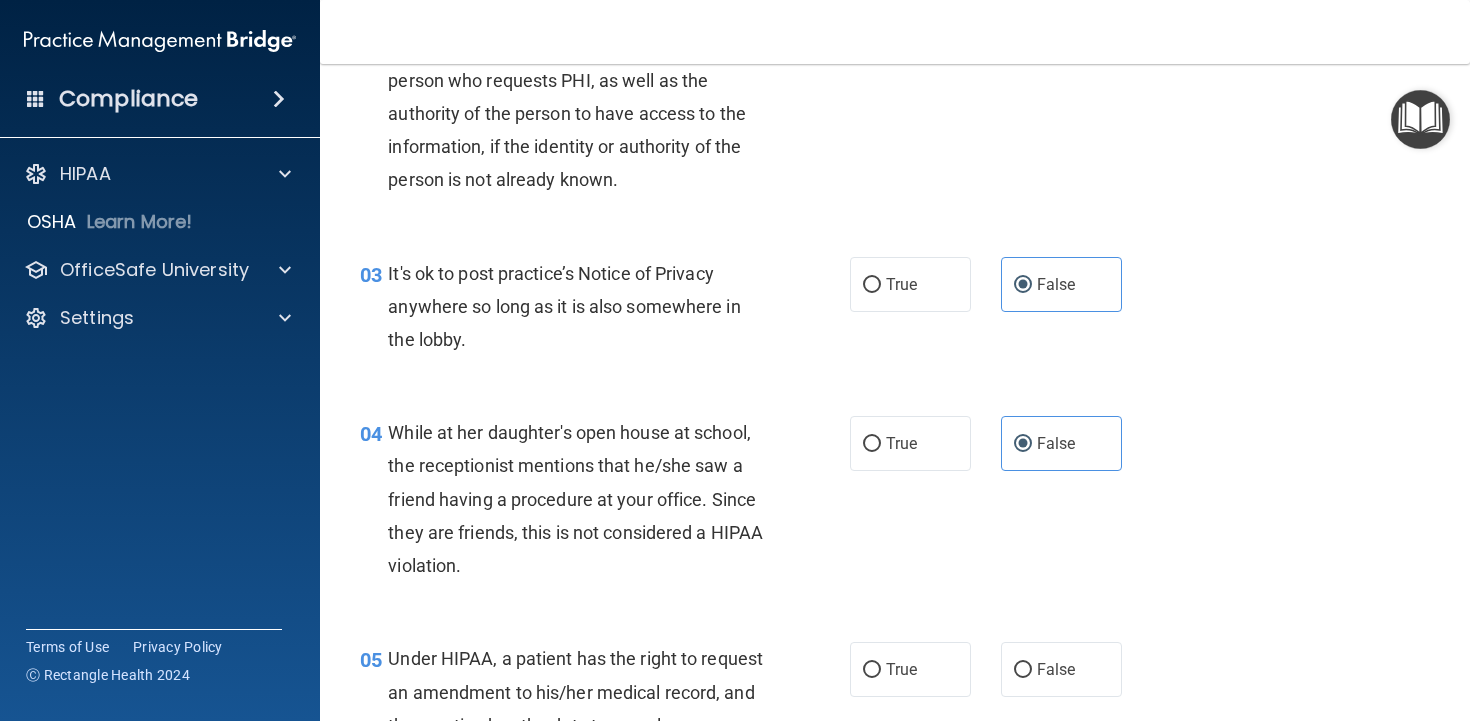 click on "04       While at her daughter's open house at school, the receptionist mentions that he/she saw a friend having a procedure at your office.  Since they are friends, this is not considered a HIPAA violation.                 True           False" at bounding box center [895, 504] 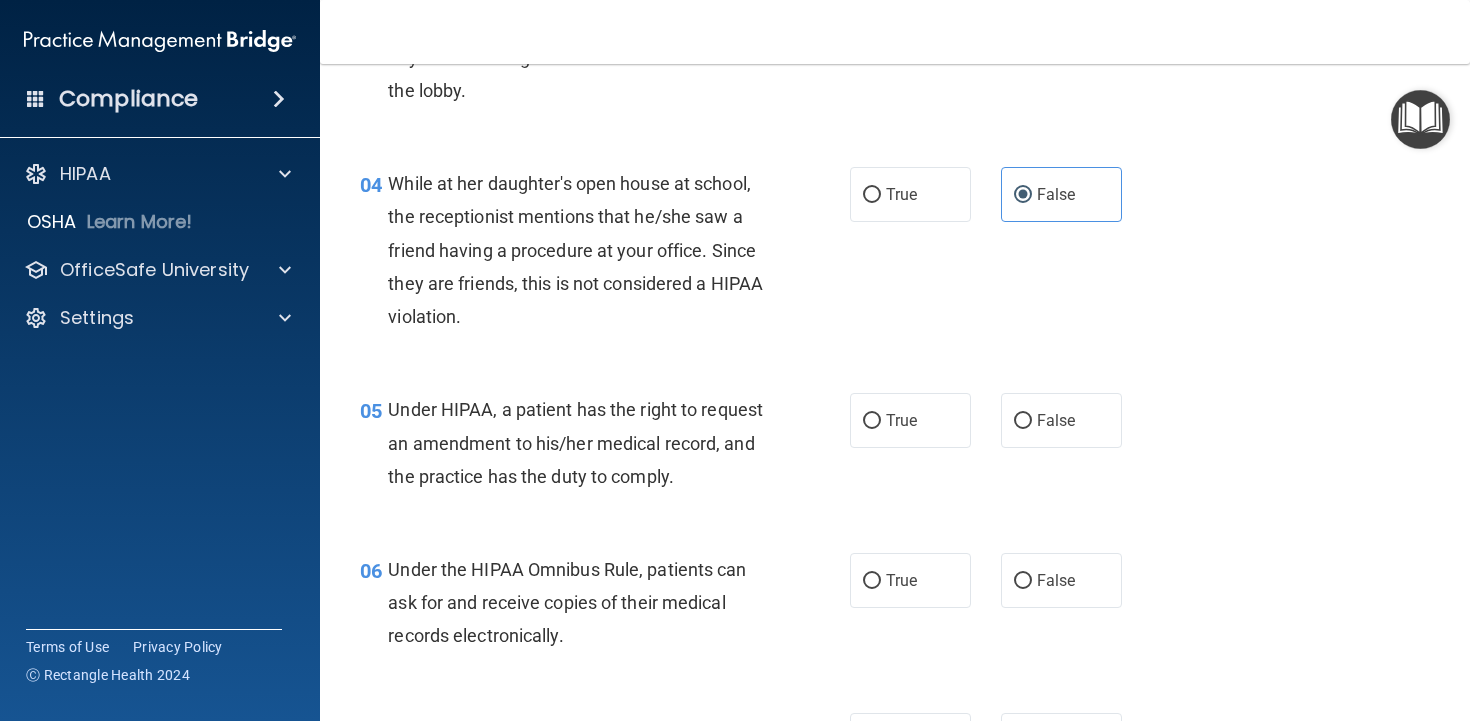 scroll, scrollTop: 605, scrollLeft: 0, axis: vertical 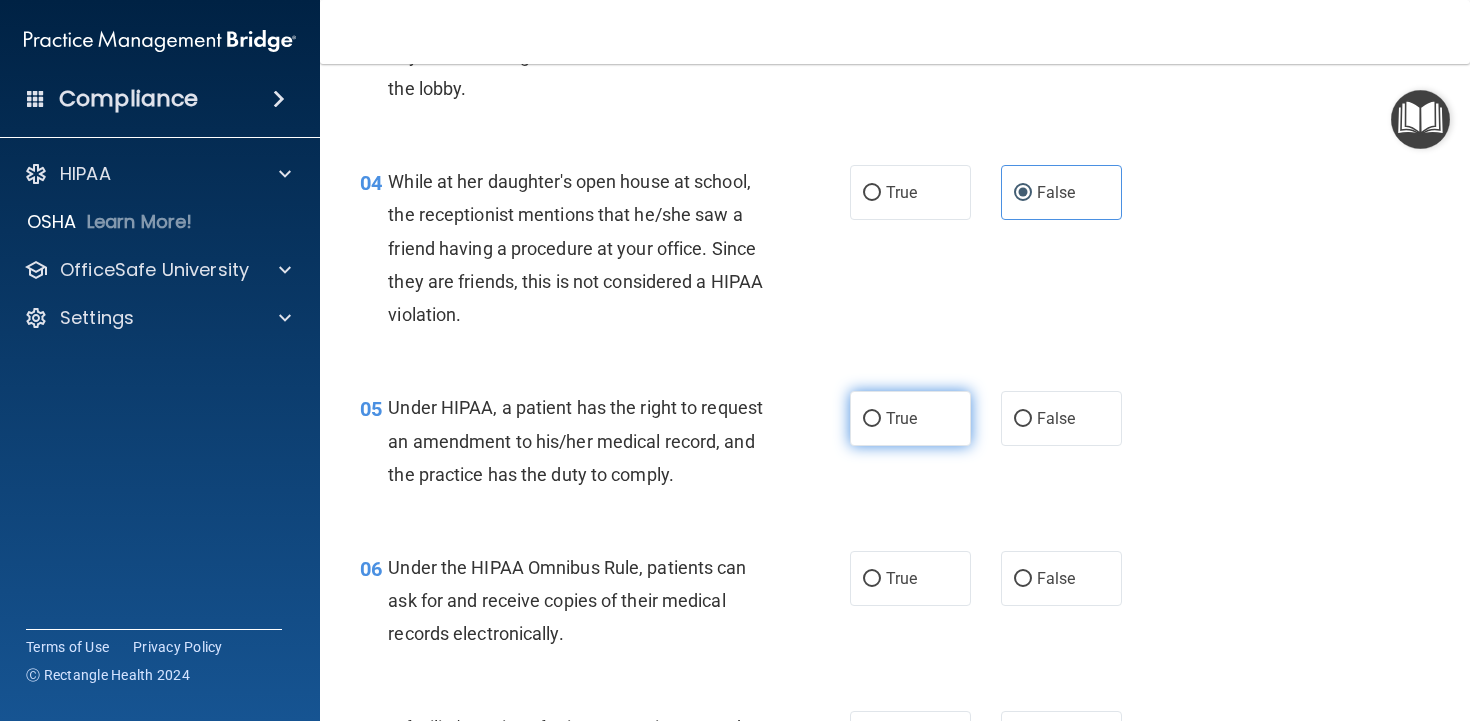click on "True" at bounding box center [910, 418] 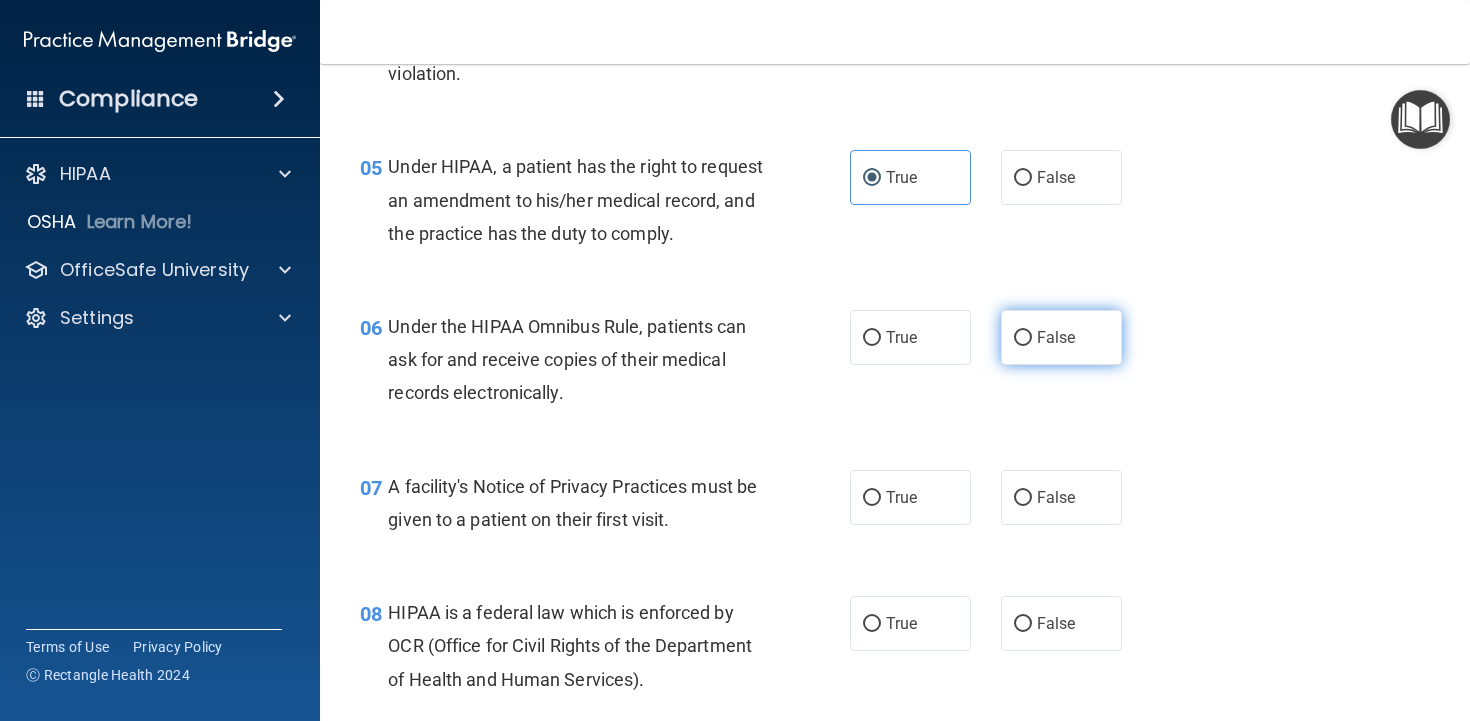 scroll, scrollTop: 850, scrollLeft: 0, axis: vertical 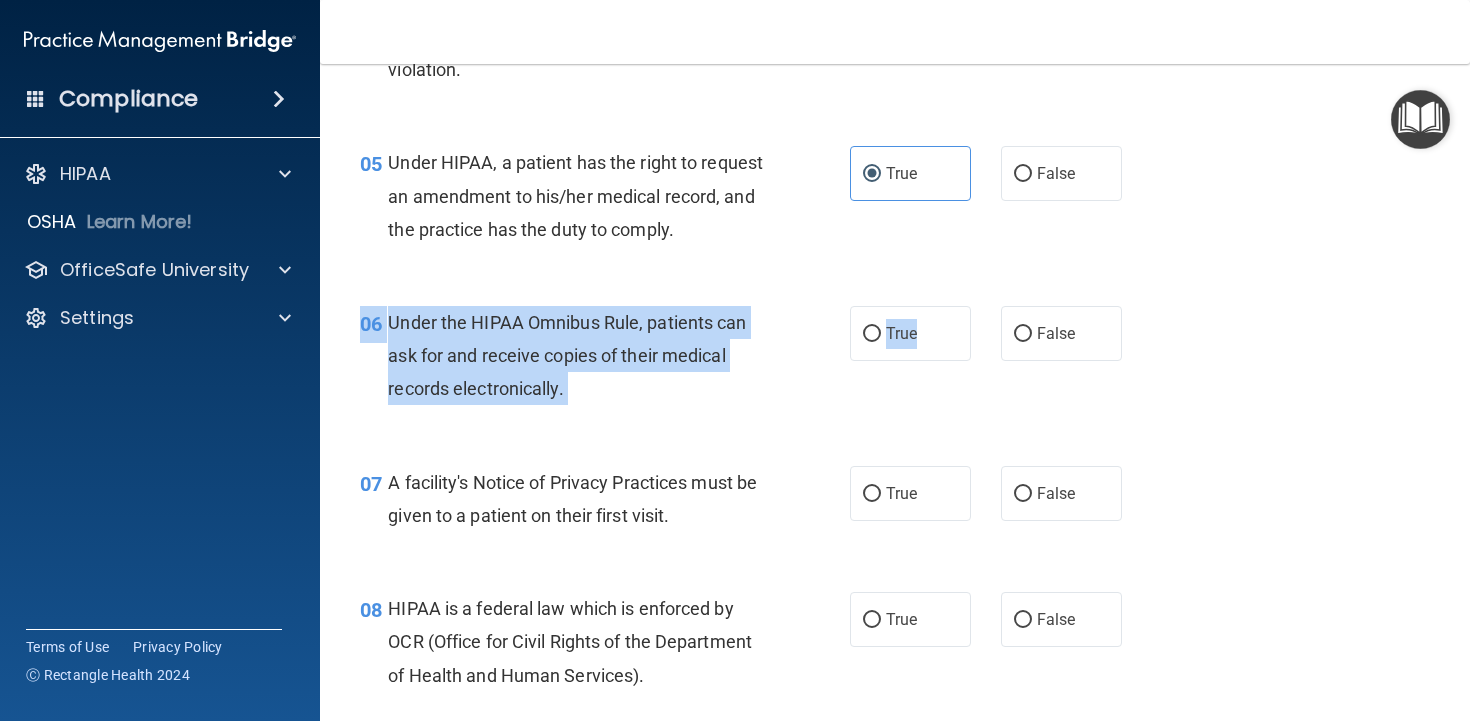 drag, startPoint x: 912, startPoint y: 383, endPoint x: 898, endPoint y: 444, distance: 62.58594 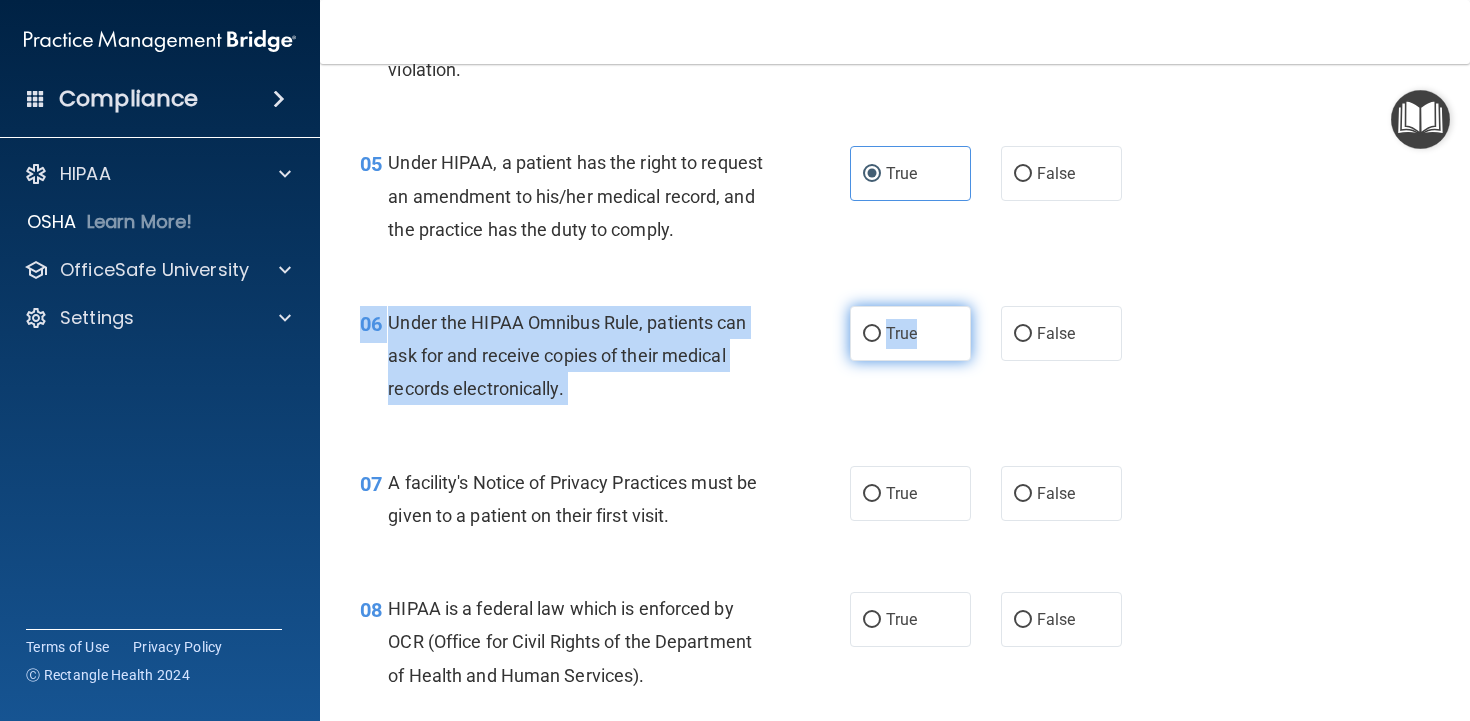 click on "True" at bounding box center (901, 333) 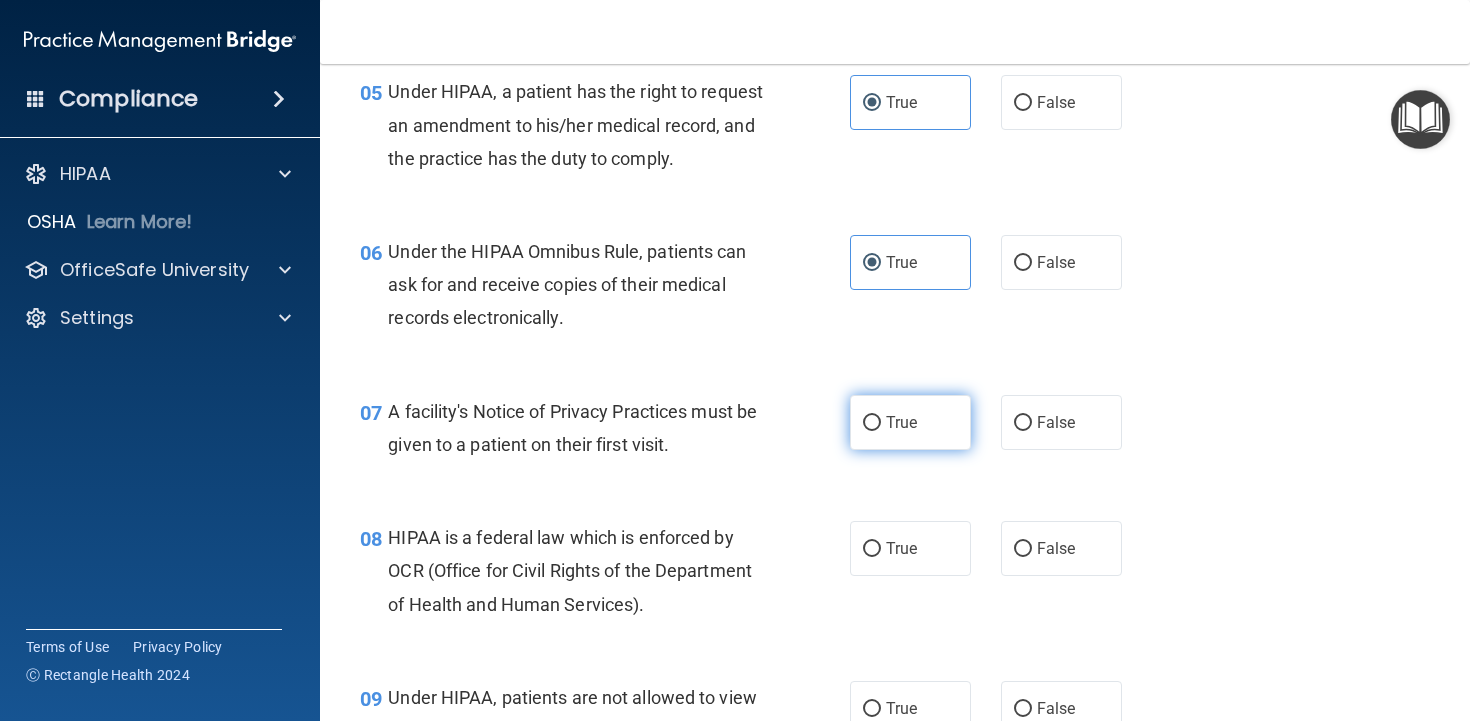 scroll, scrollTop: 925, scrollLeft: 0, axis: vertical 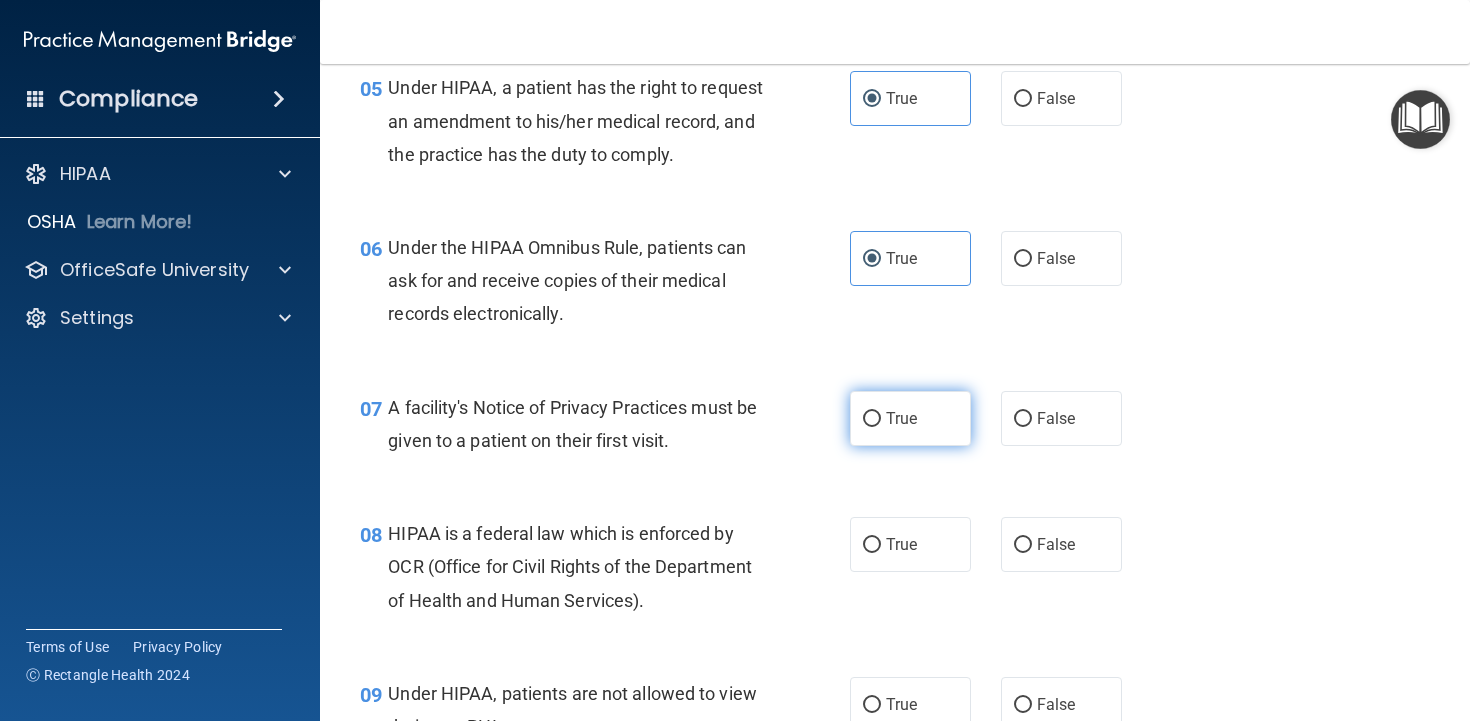 click on "True" at bounding box center [910, 418] 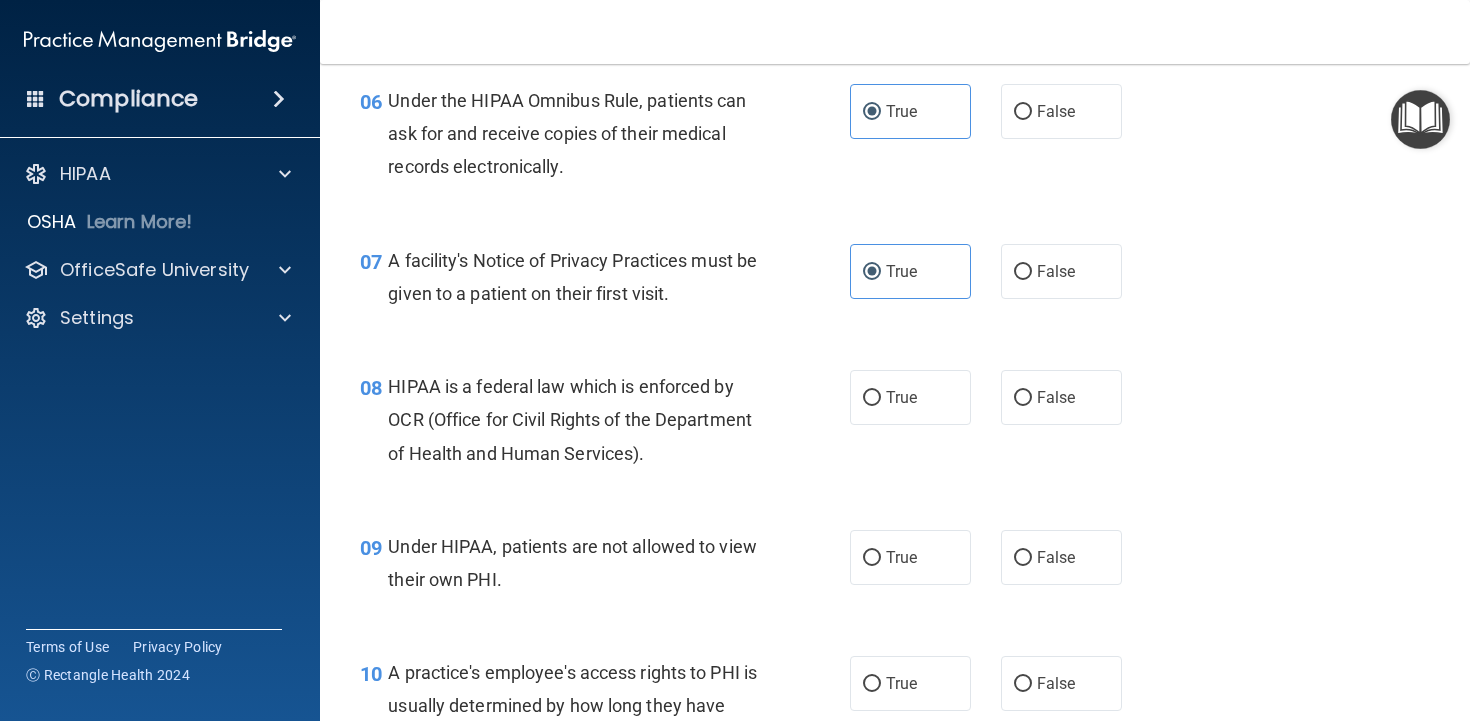 scroll, scrollTop: 1076, scrollLeft: 0, axis: vertical 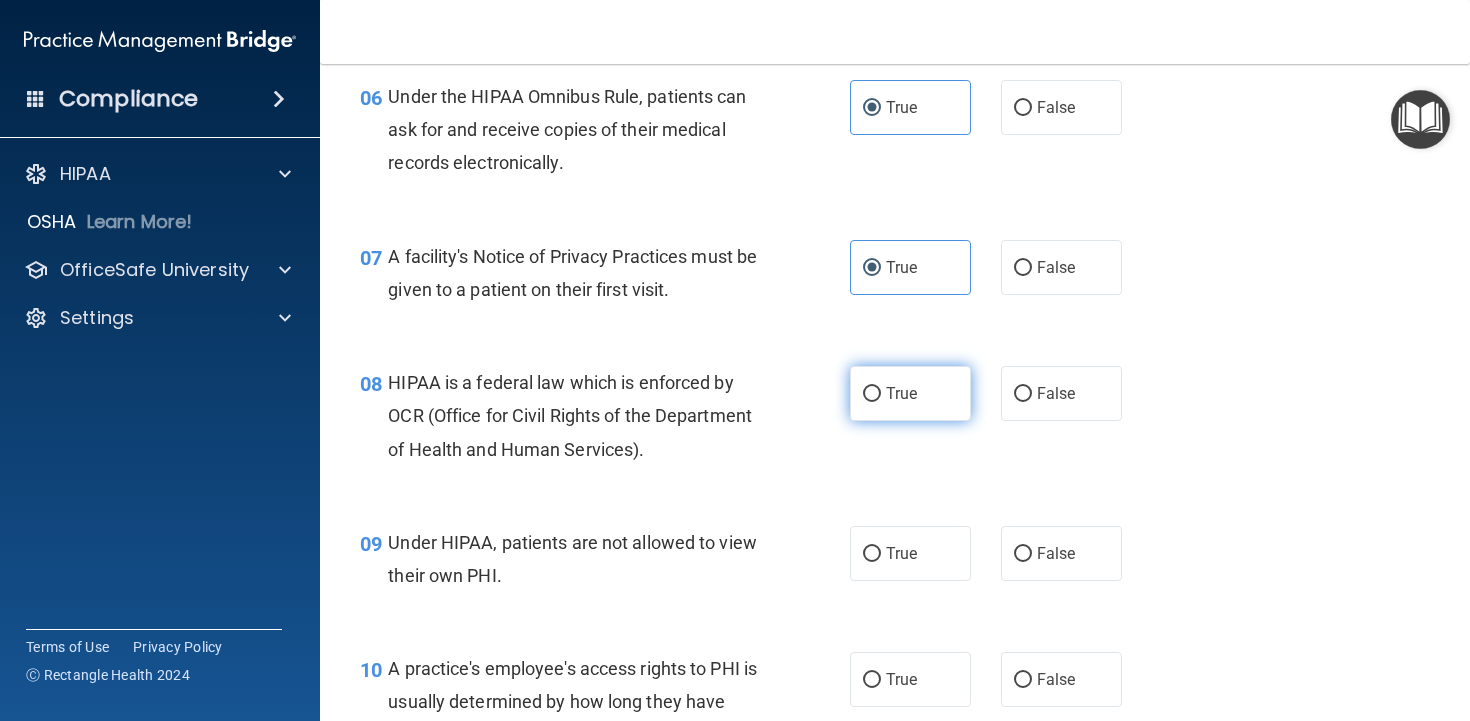 click on "True" at bounding box center [901, 393] 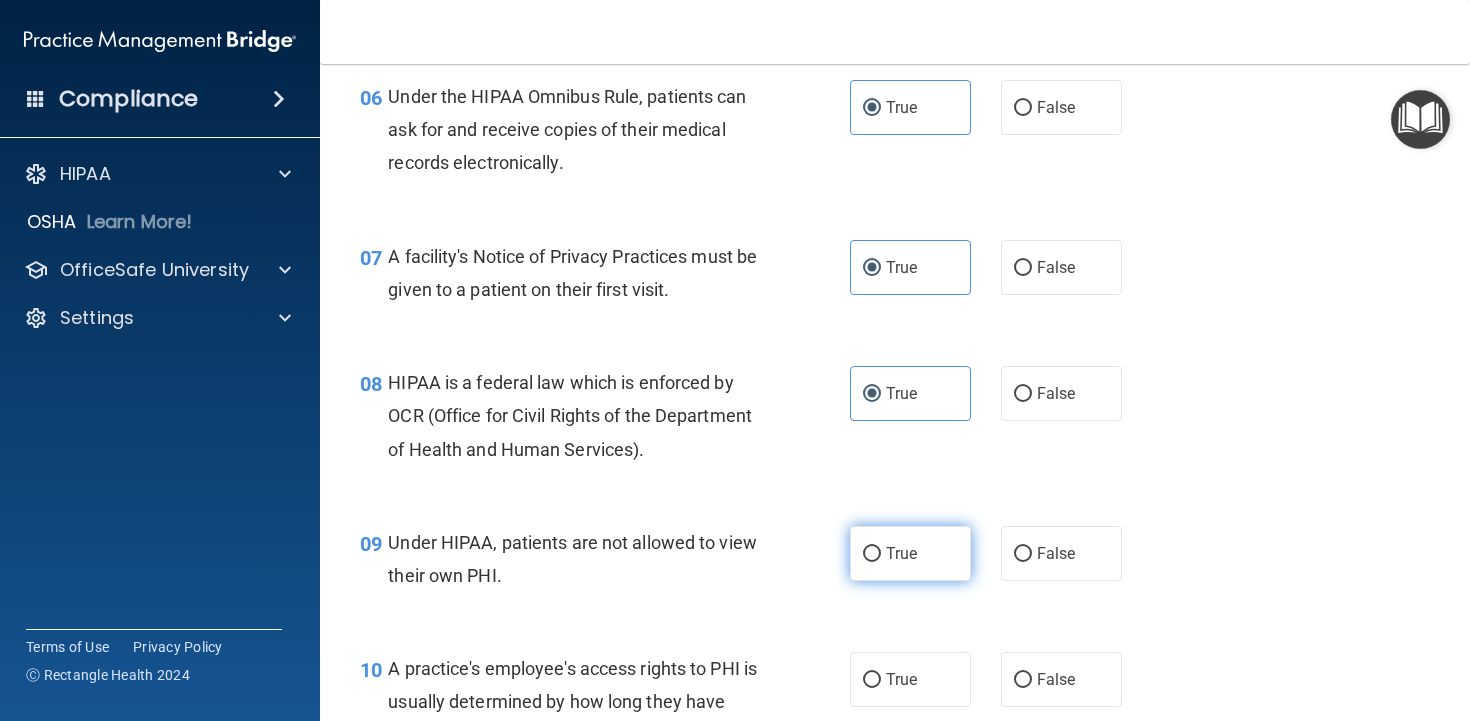 click on "True" at bounding box center [872, 554] 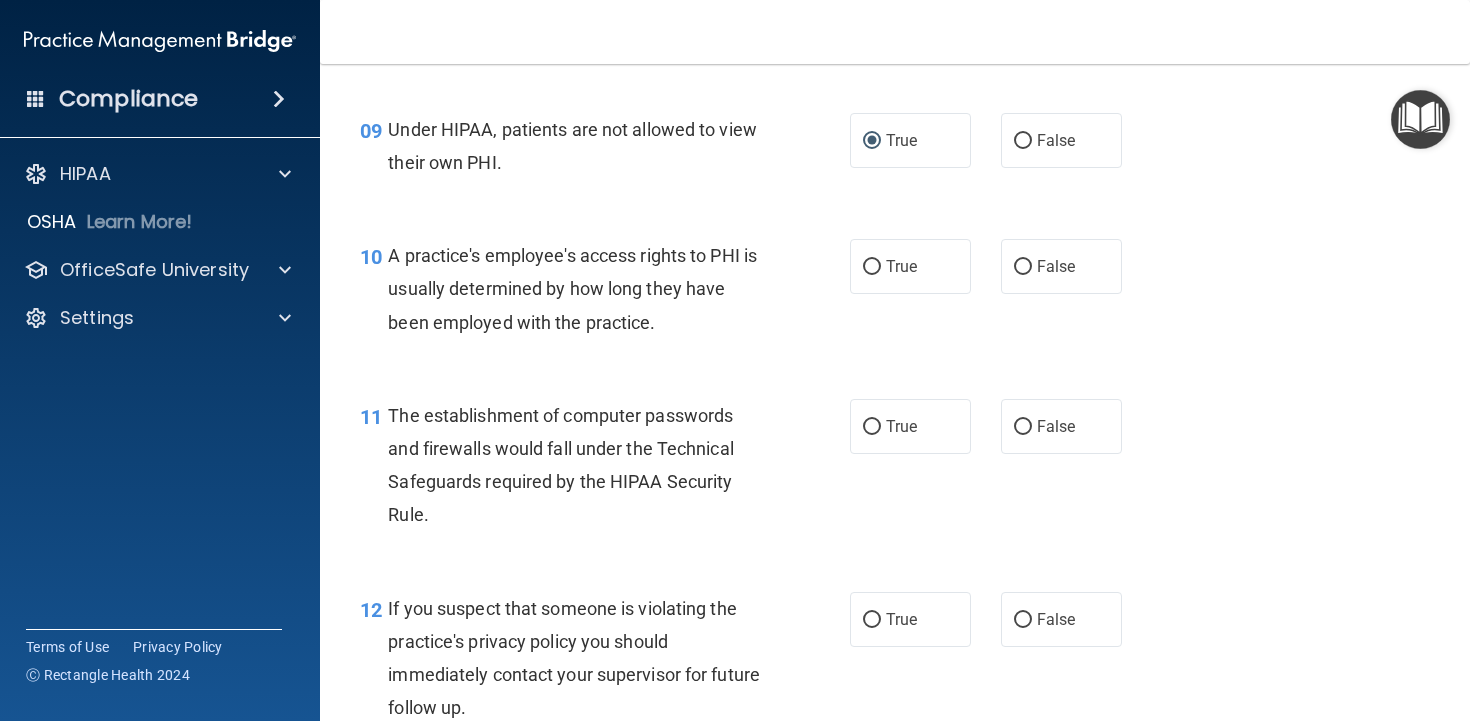 scroll, scrollTop: 1492, scrollLeft: 0, axis: vertical 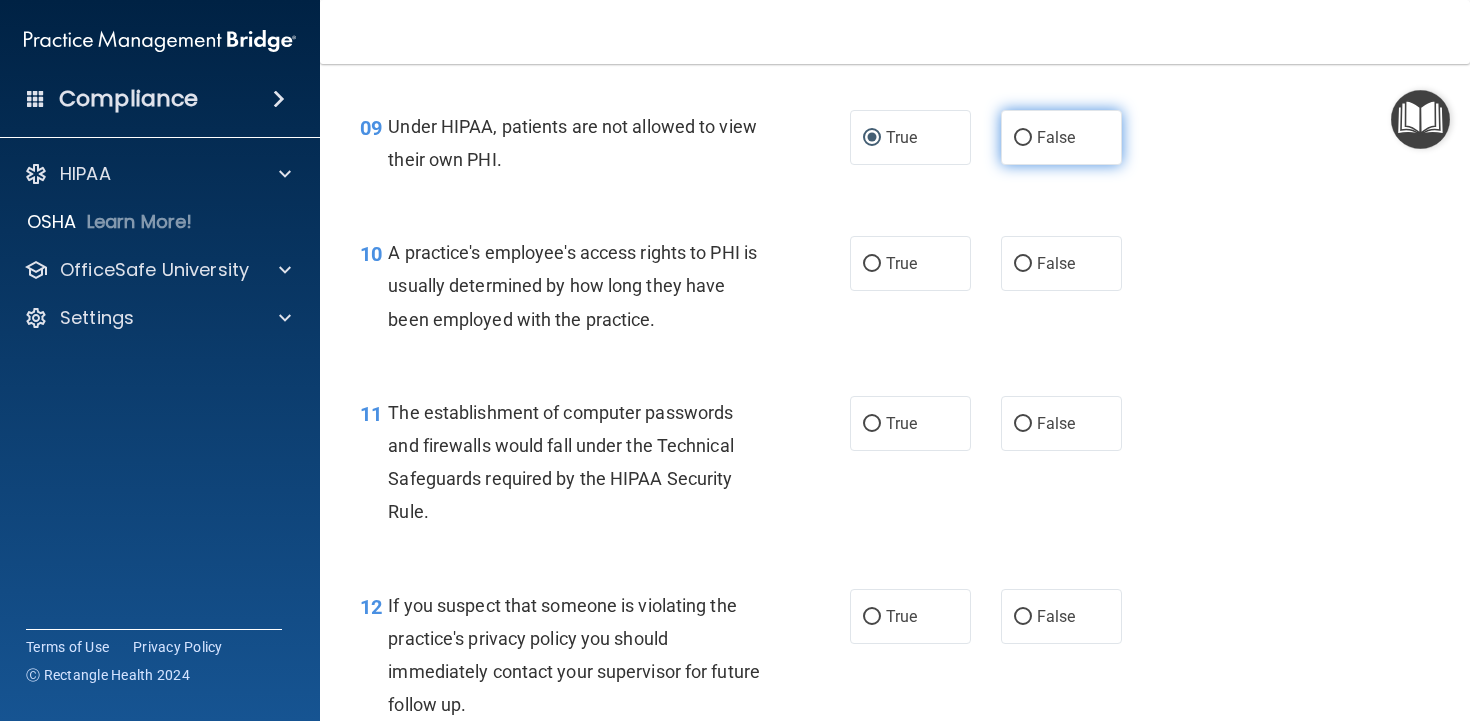 click on "False" at bounding box center [1056, 137] 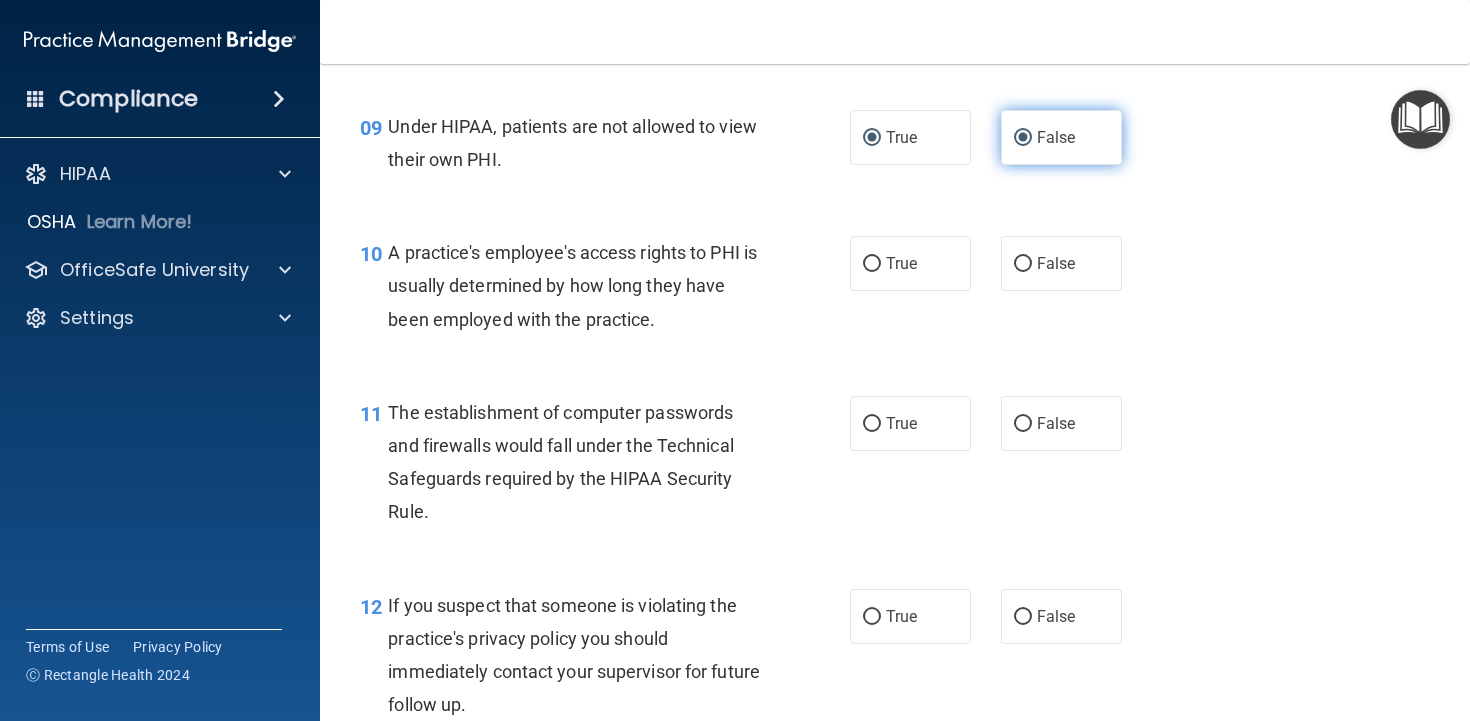 radio on "false" 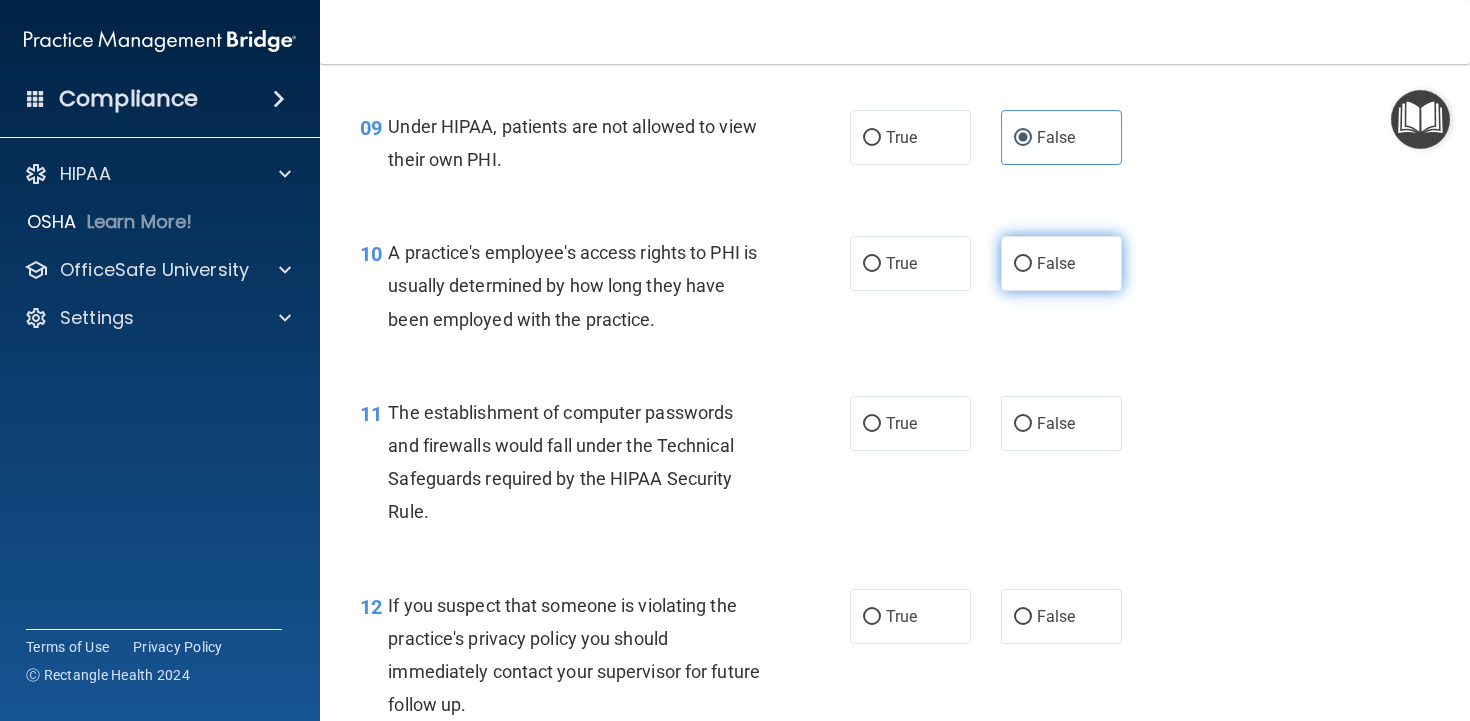 click on "False" at bounding box center (1023, 264) 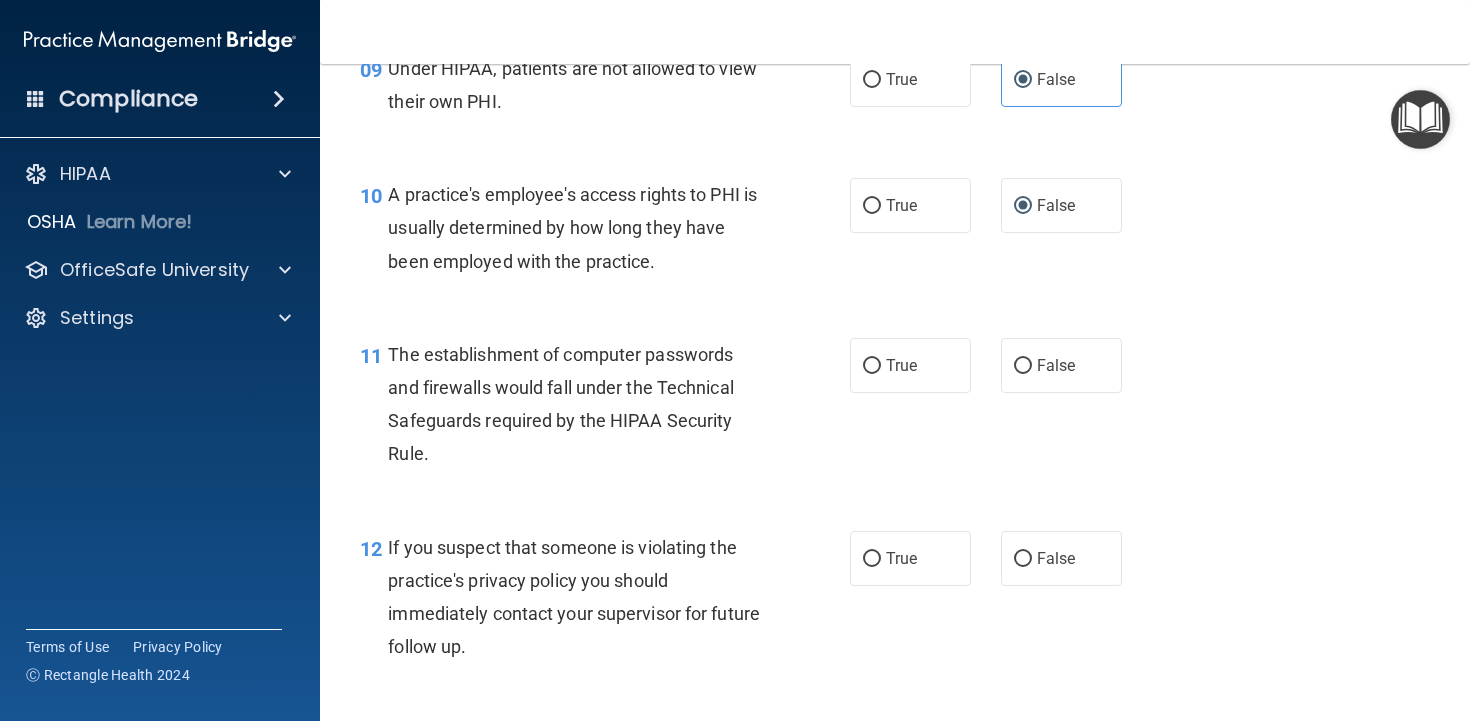 scroll, scrollTop: 1554, scrollLeft: 0, axis: vertical 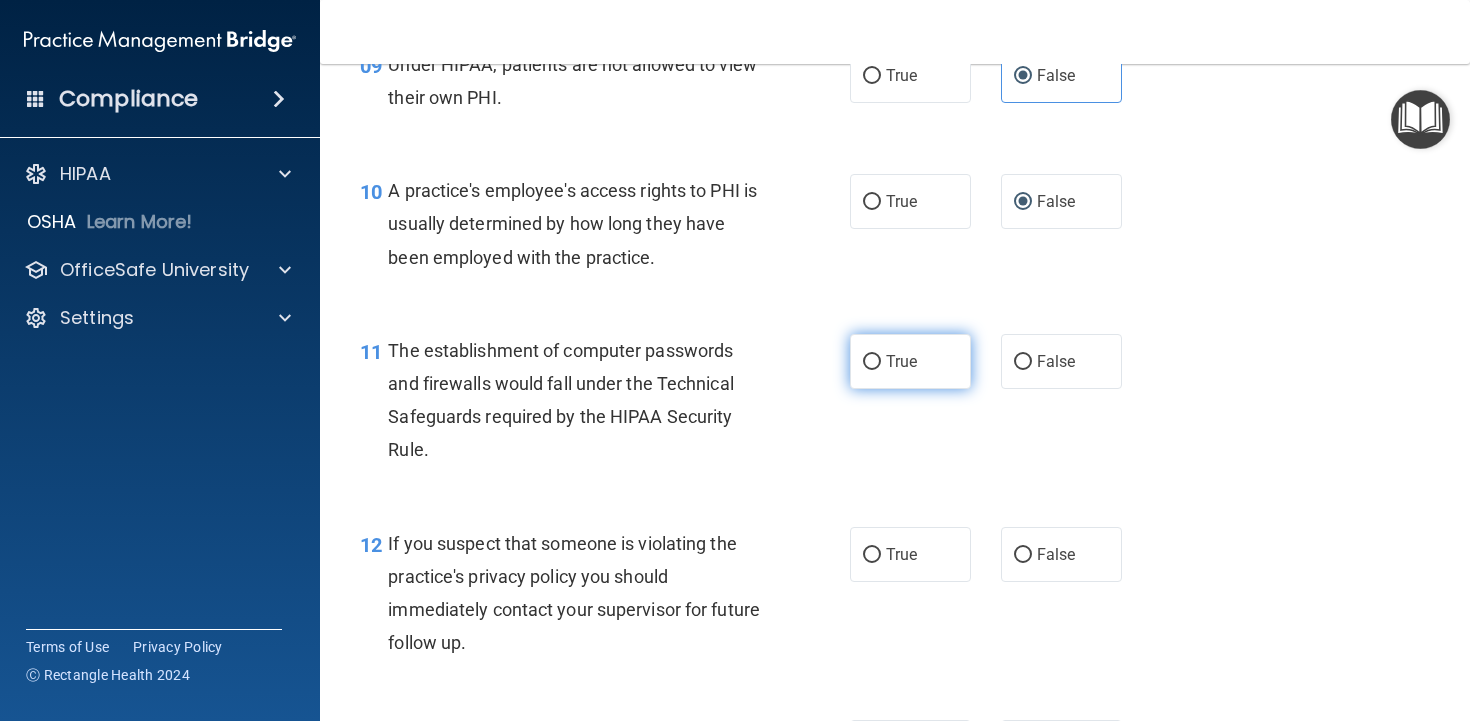 click on "True" at bounding box center (910, 361) 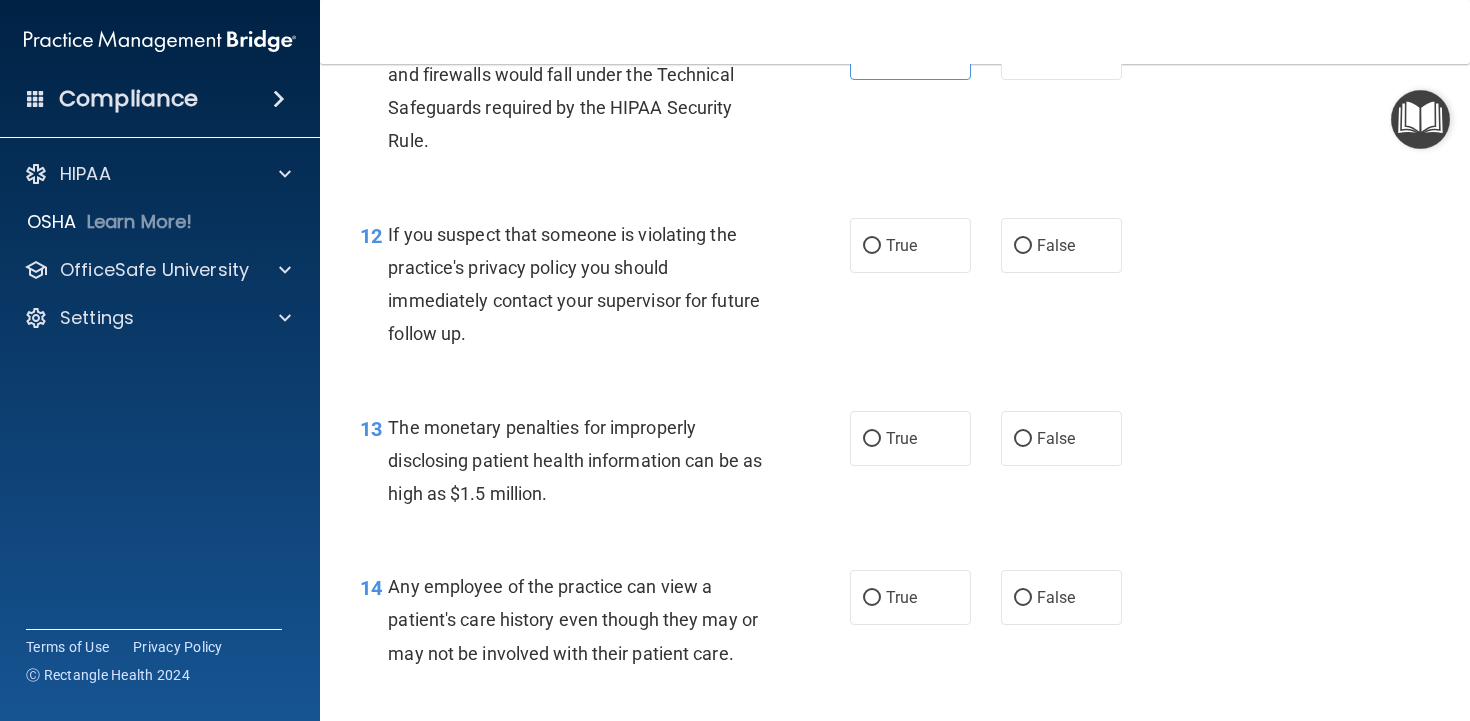 scroll, scrollTop: 1864, scrollLeft: 0, axis: vertical 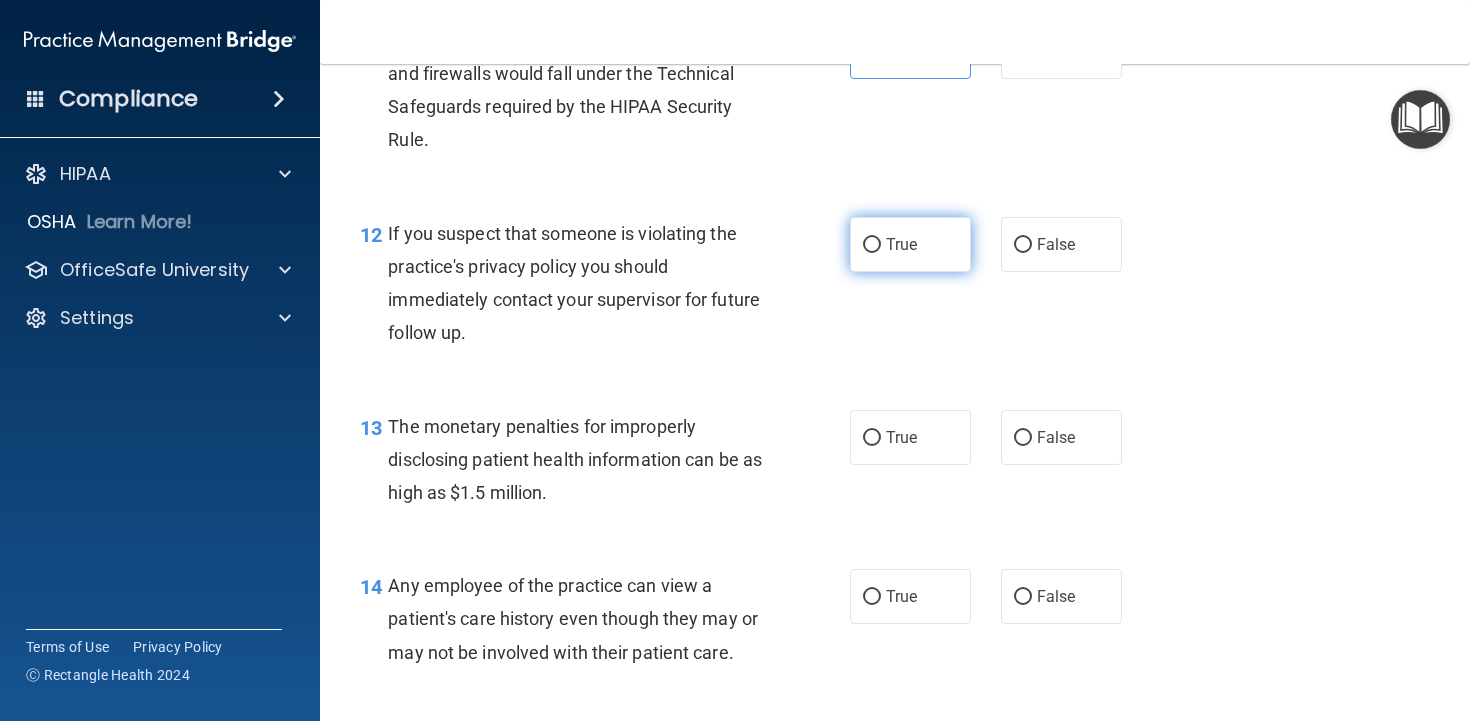 click on "True" at bounding box center (910, 244) 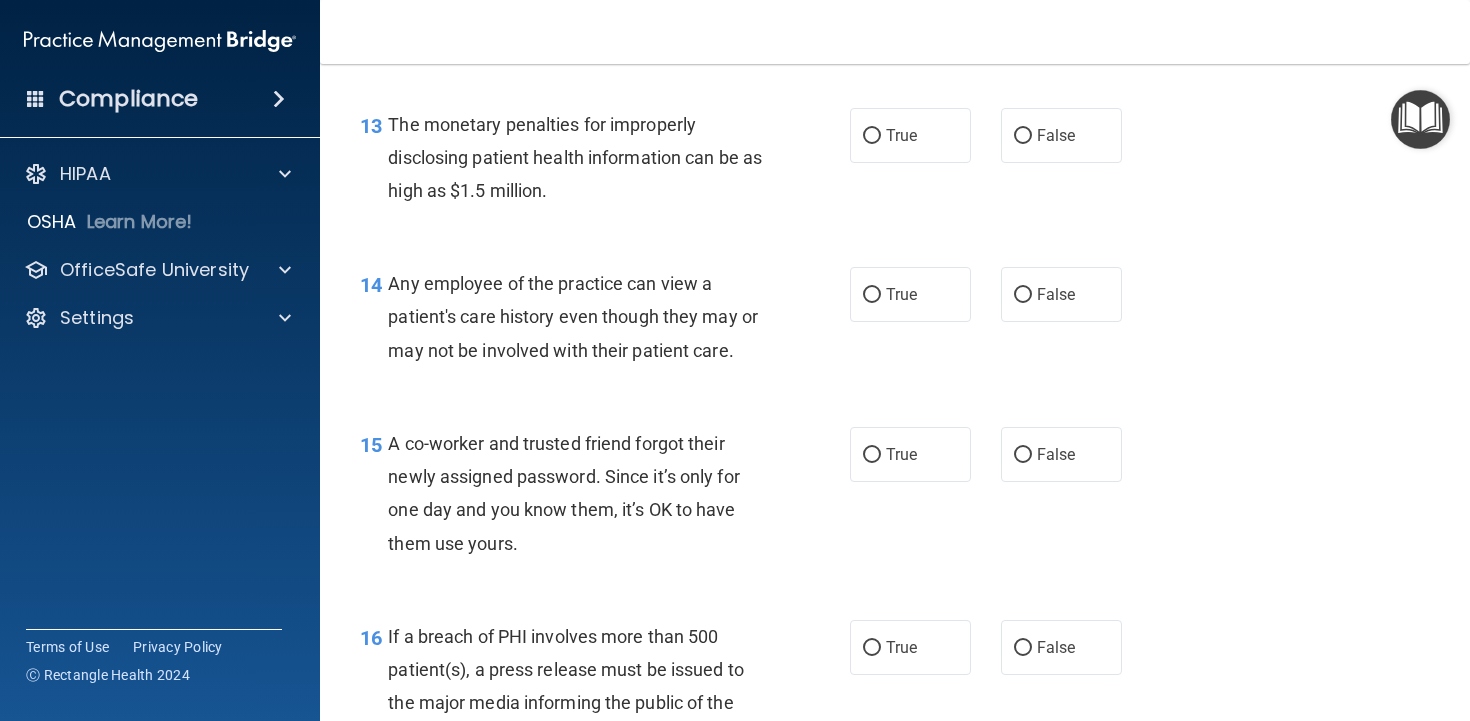 scroll, scrollTop: 2170, scrollLeft: 0, axis: vertical 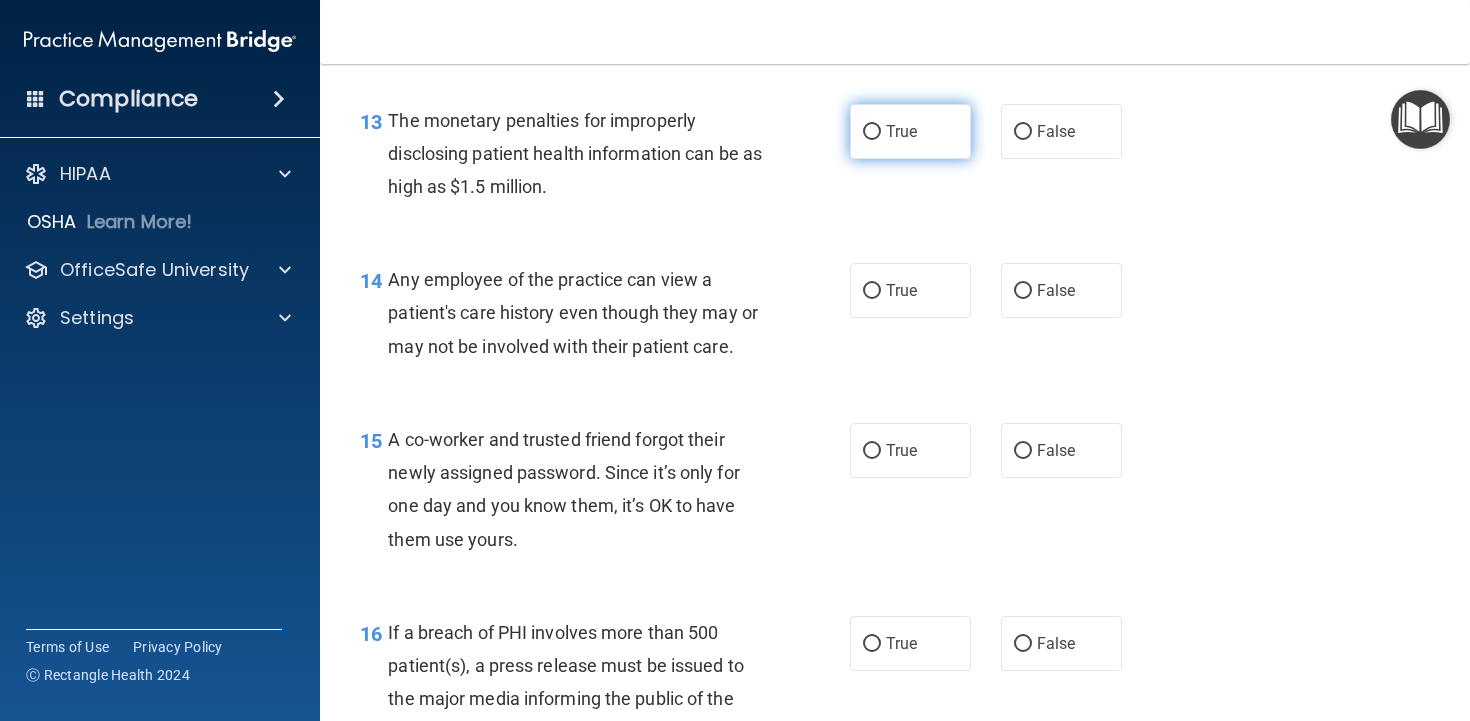 click on "True" at bounding box center (910, 131) 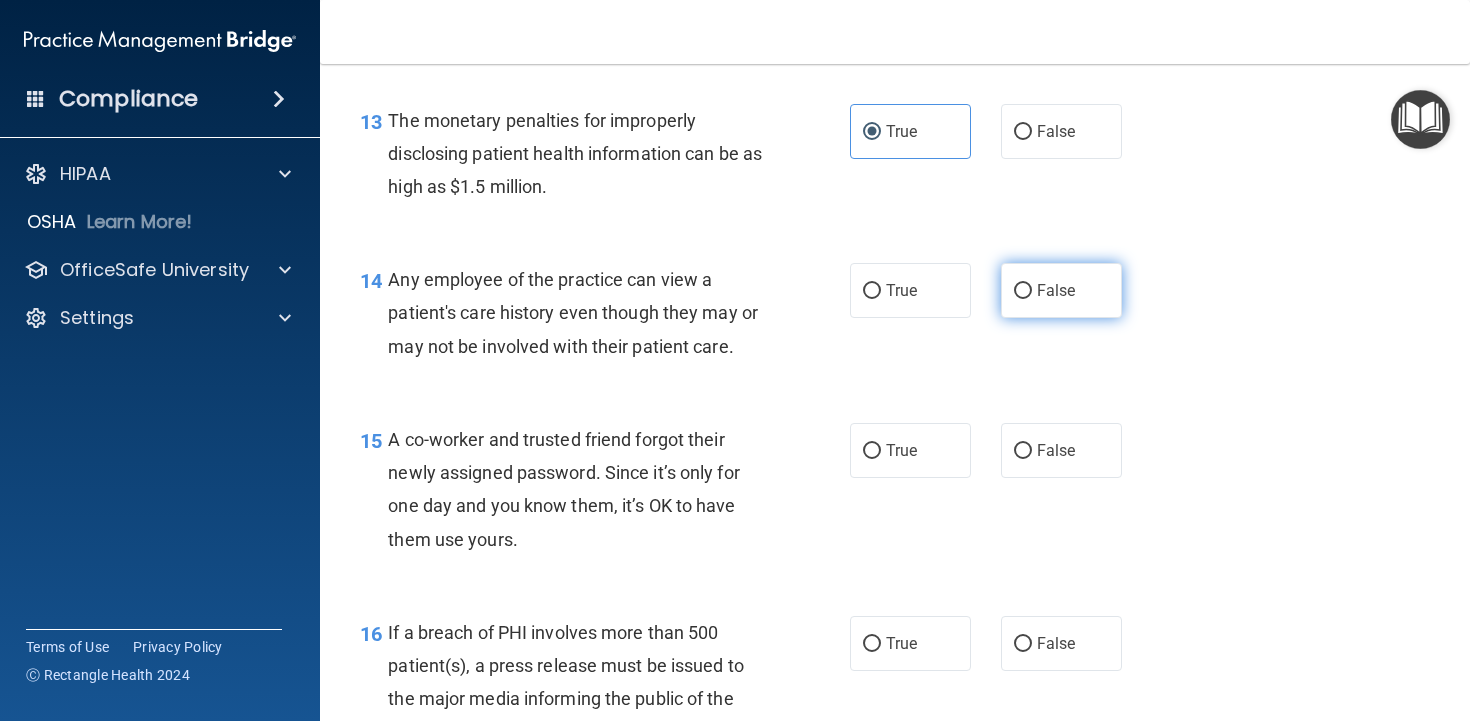 click on "False" at bounding box center [1023, 291] 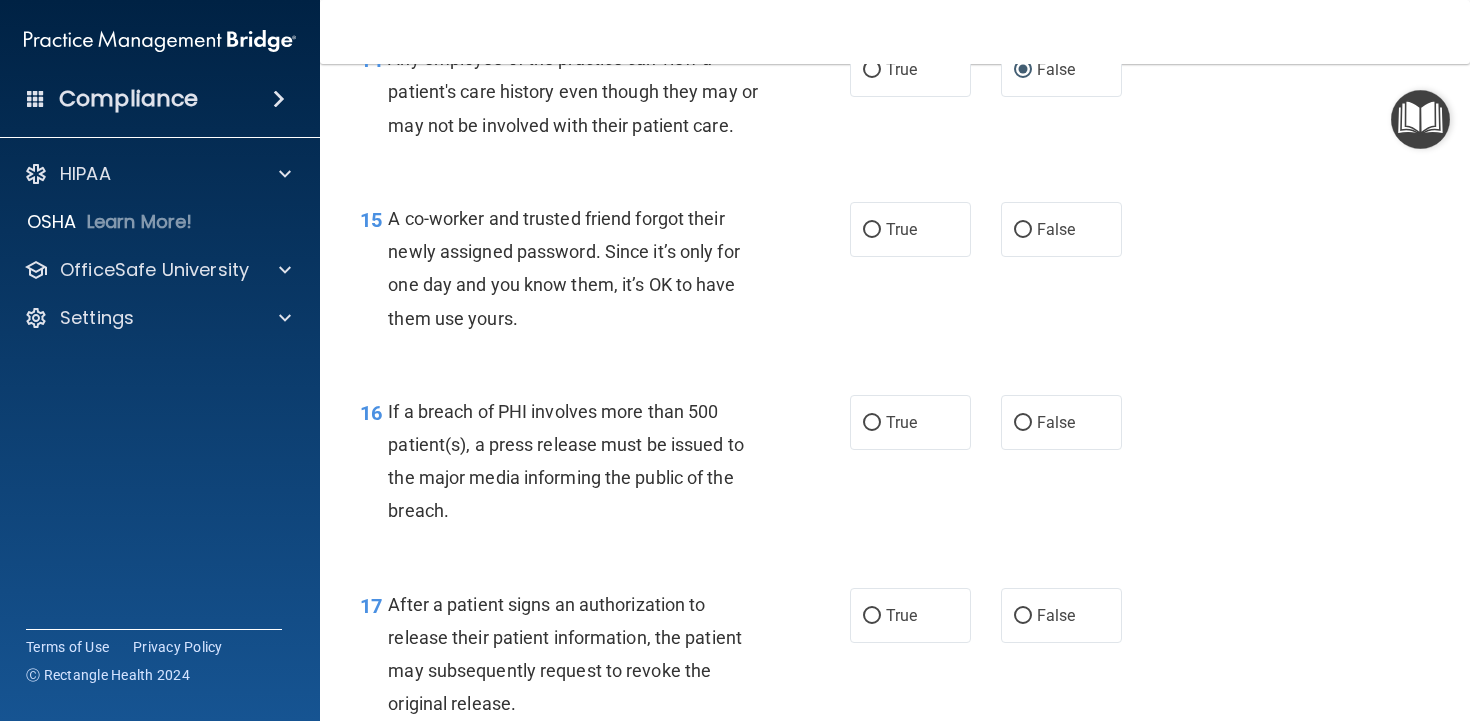 scroll, scrollTop: 2342, scrollLeft: 0, axis: vertical 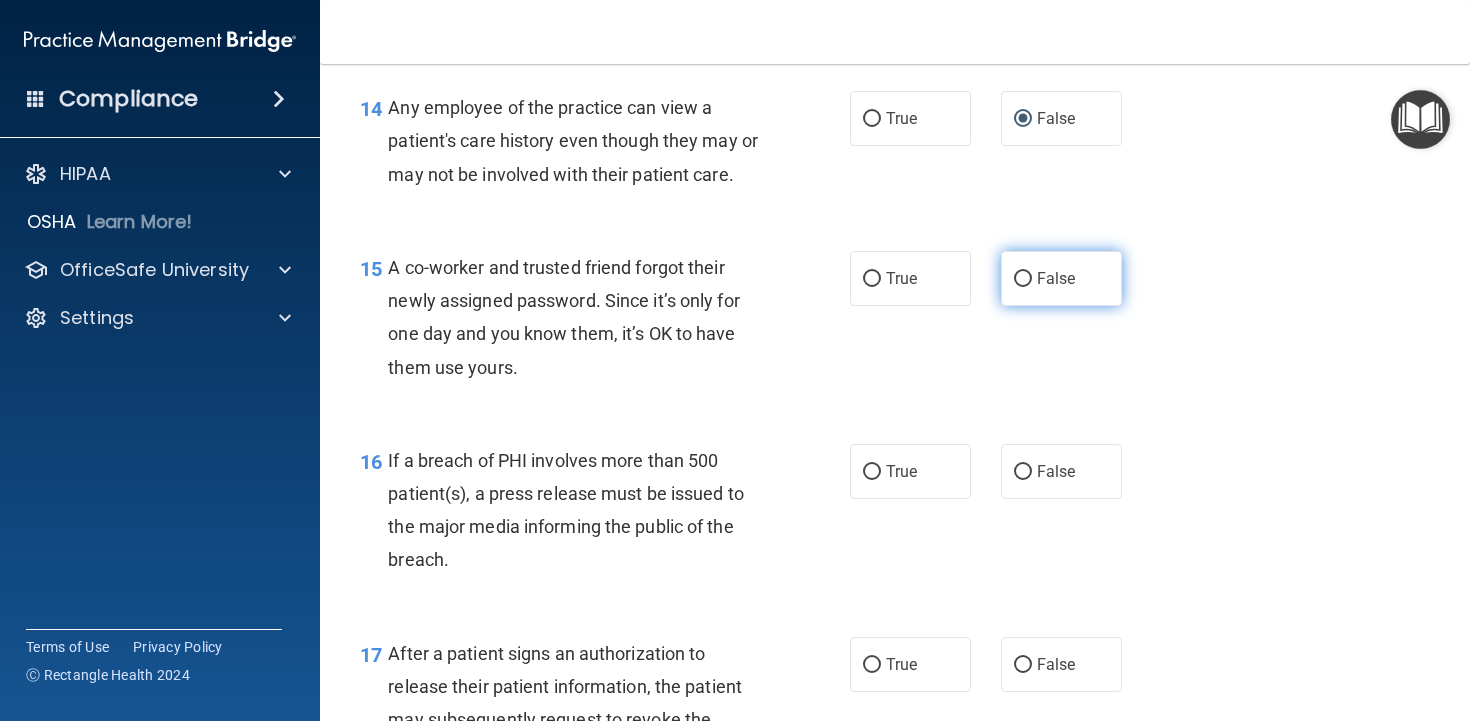 click on "False" at bounding box center [1056, 278] 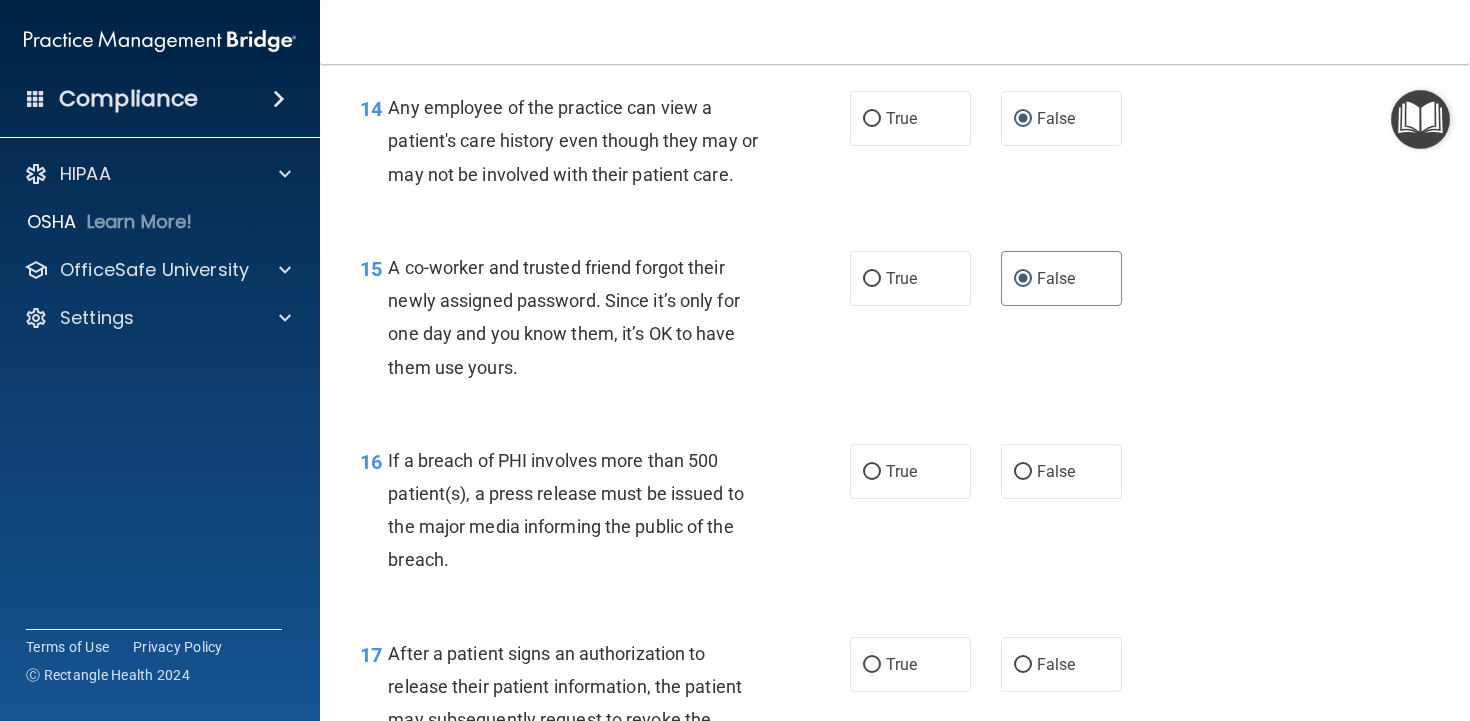 click on "15       A co-worker and trusted friend forgot their newly assigned password. Since it’s only for one day and you know them, it’s OK to have them use yours.                 True           False" at bounding box center (895, 322) 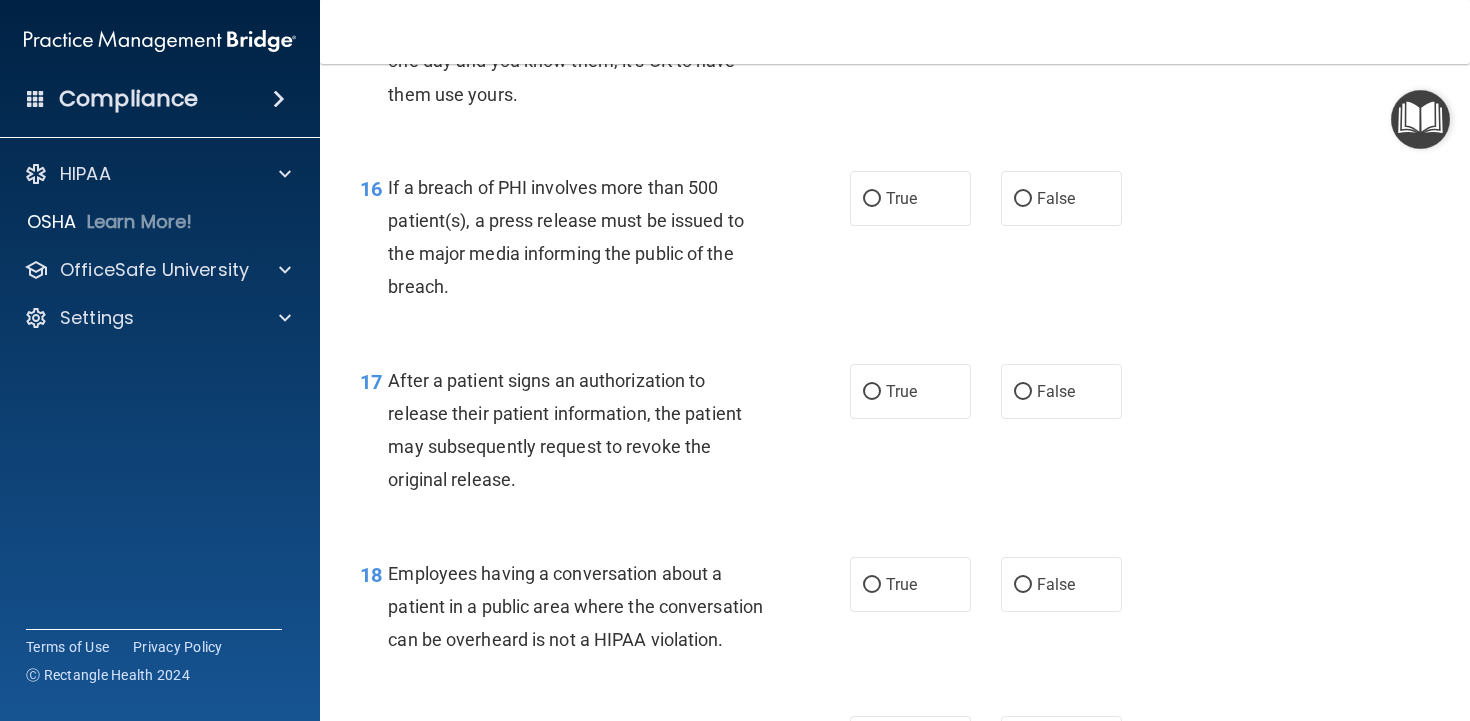 scroll, scrollTop: 2616, scrollLeft: 0, axis: vertical 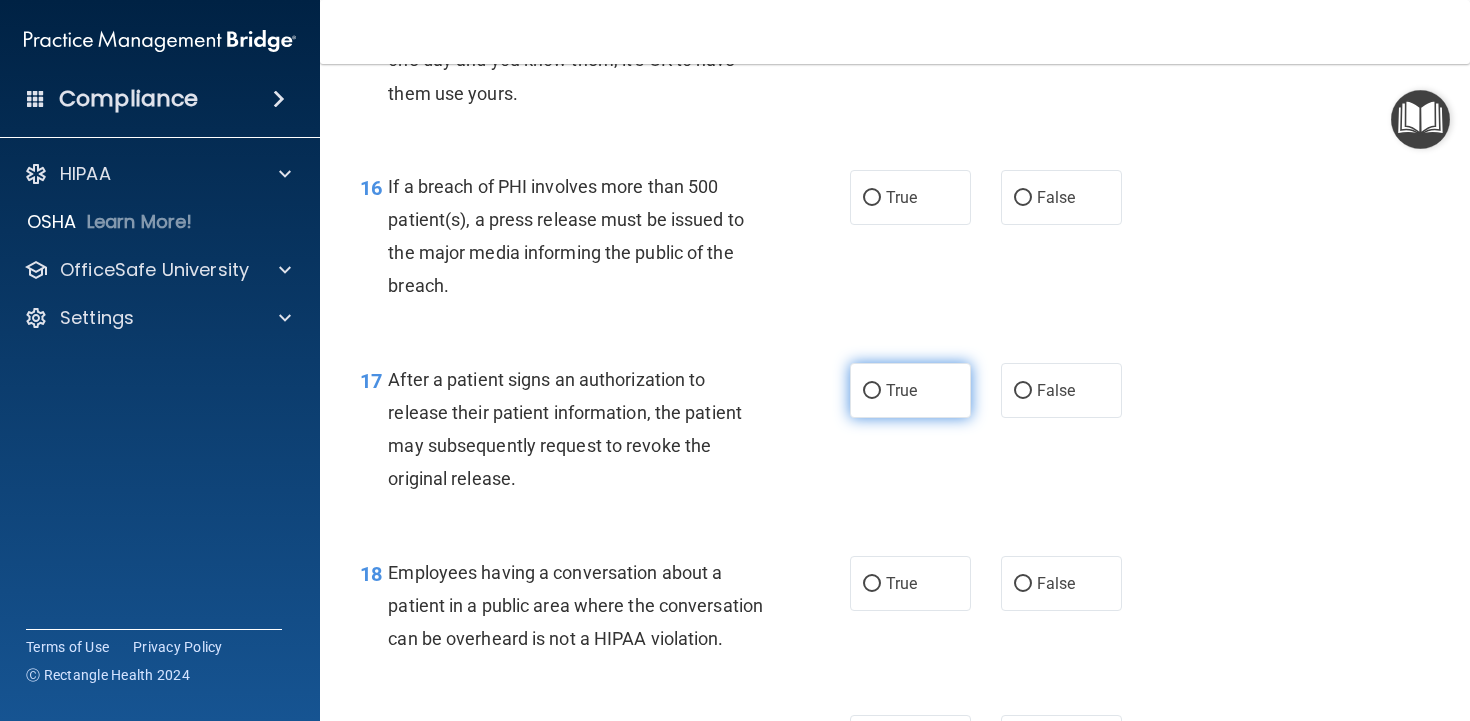 click on "True" at bounding box center (901, 390) 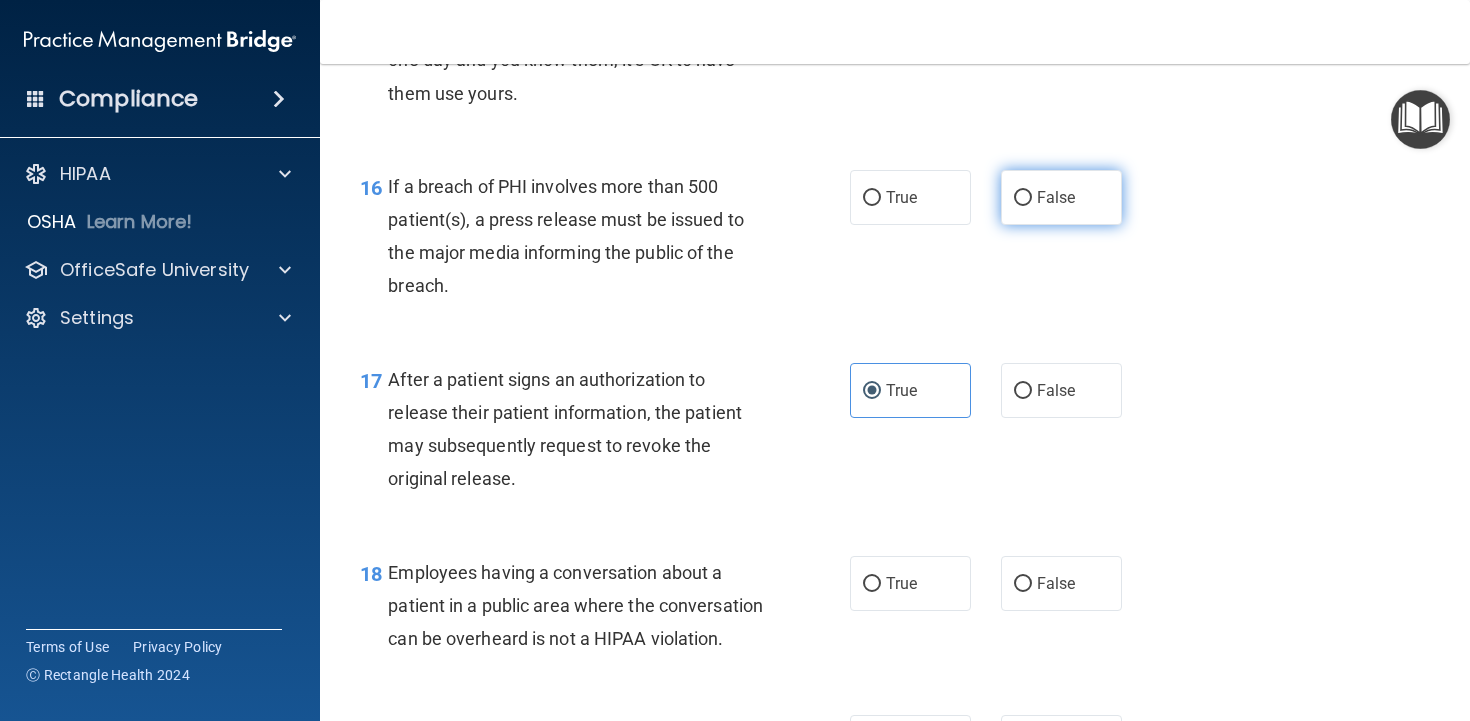 click on "False" at bounding box center [1061, 197] 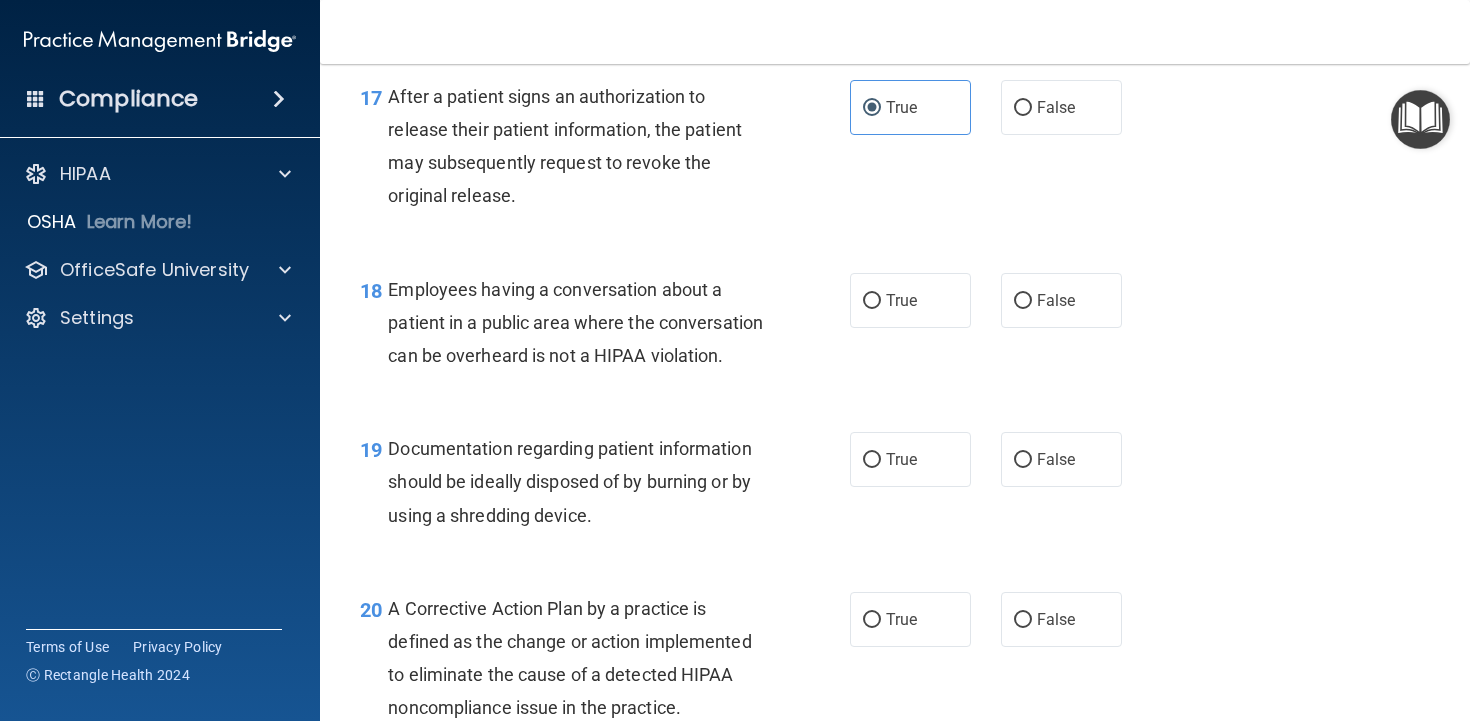 scroll, scrollTop: 2902, scrollLeft: 0, axis: vertical 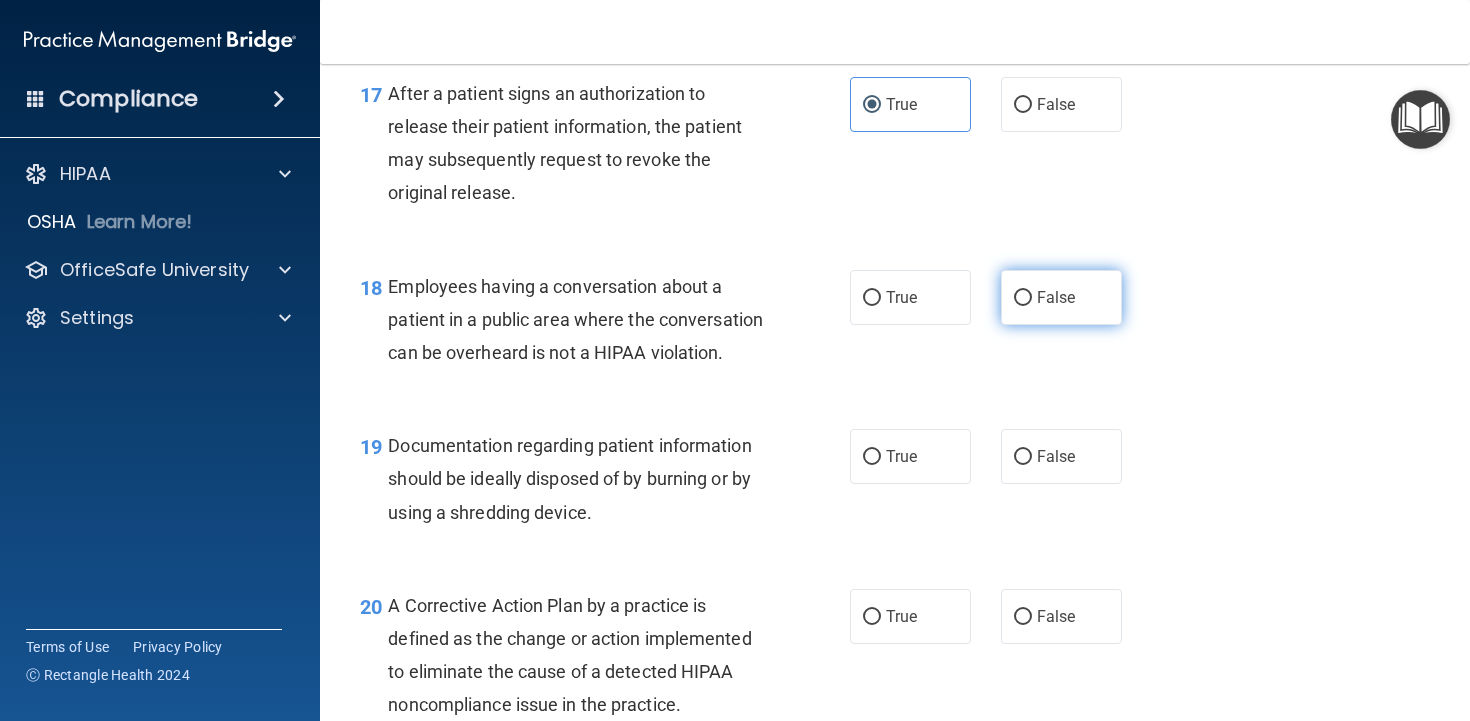 click on "False" at bounding box center (1023, 298) 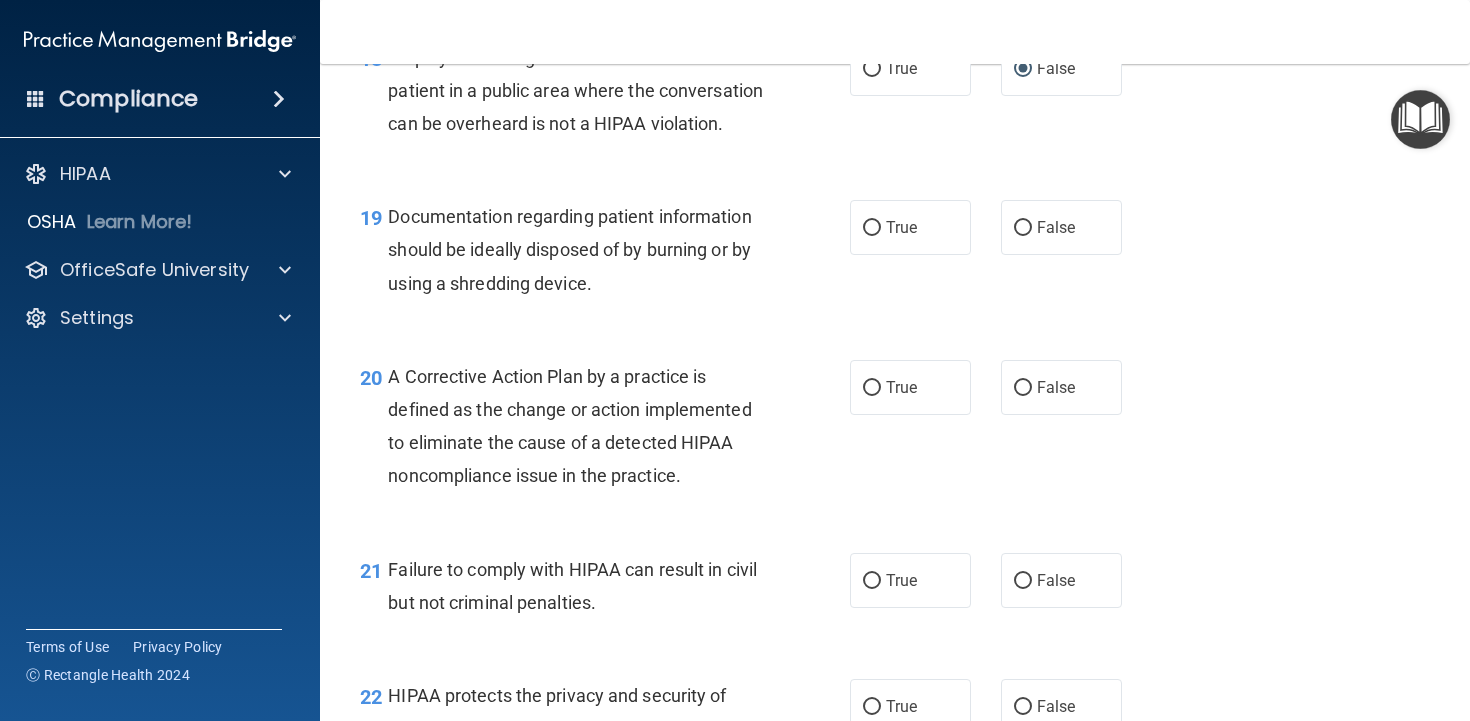 scroll, scrollTop: 3131, scrollLeft: 0, axis: vertical 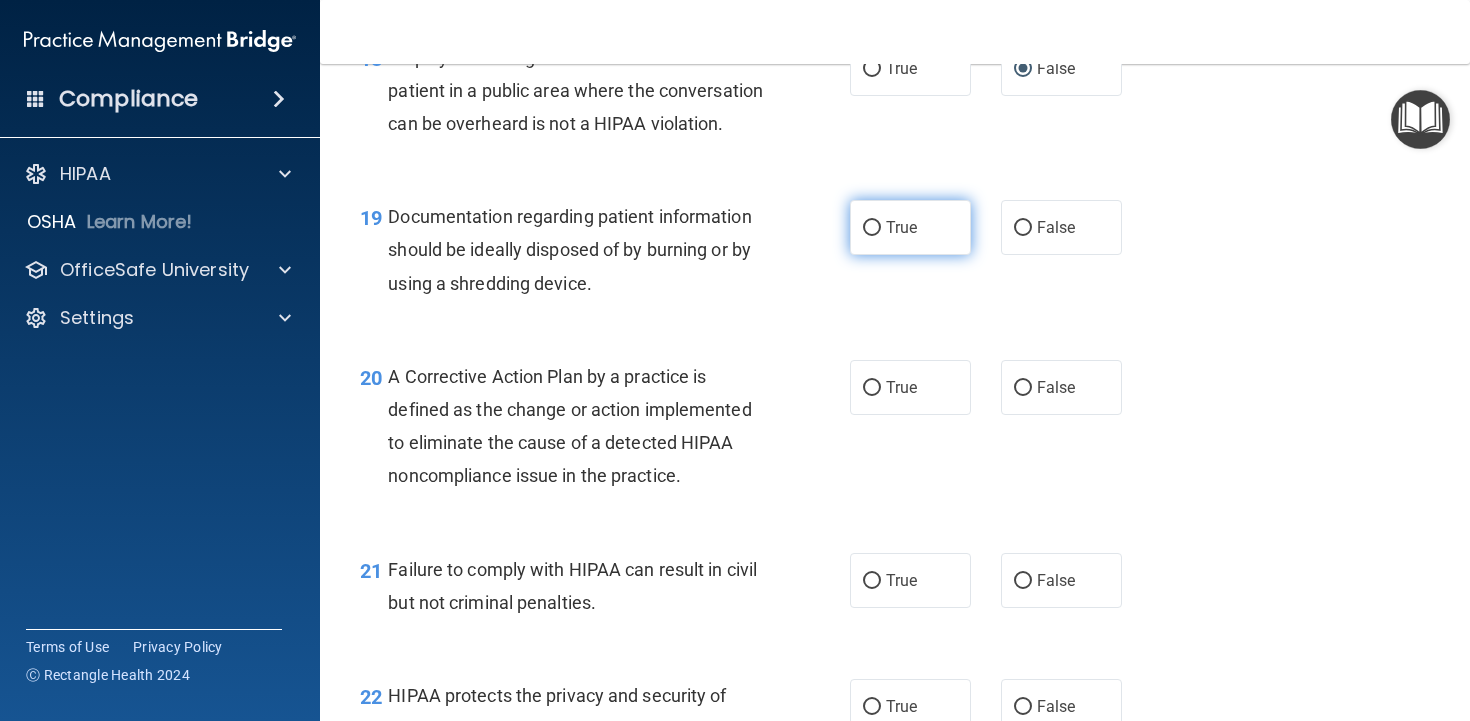 click on "True" at bounding box center [910, 227] 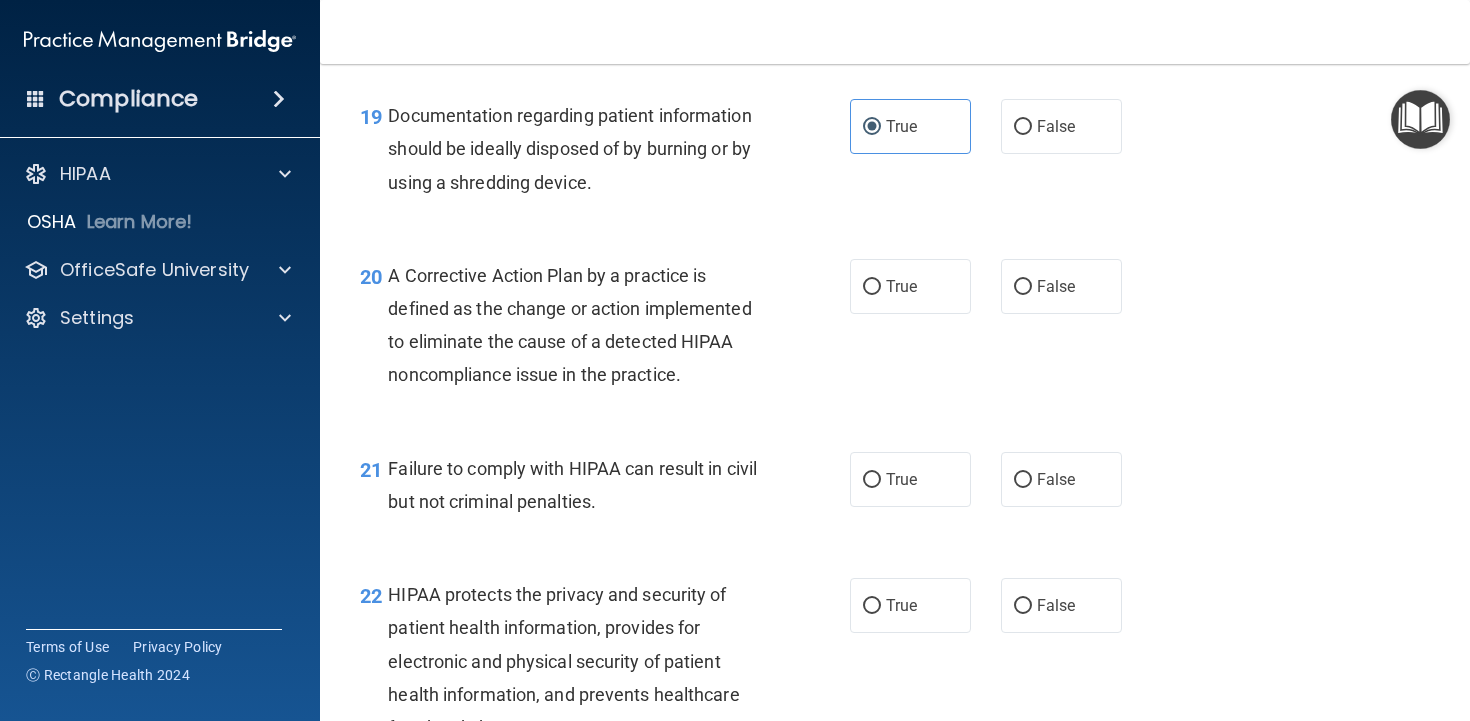 scroll, scrollTop: 3235, scrollLeft: 0, axis: vertical 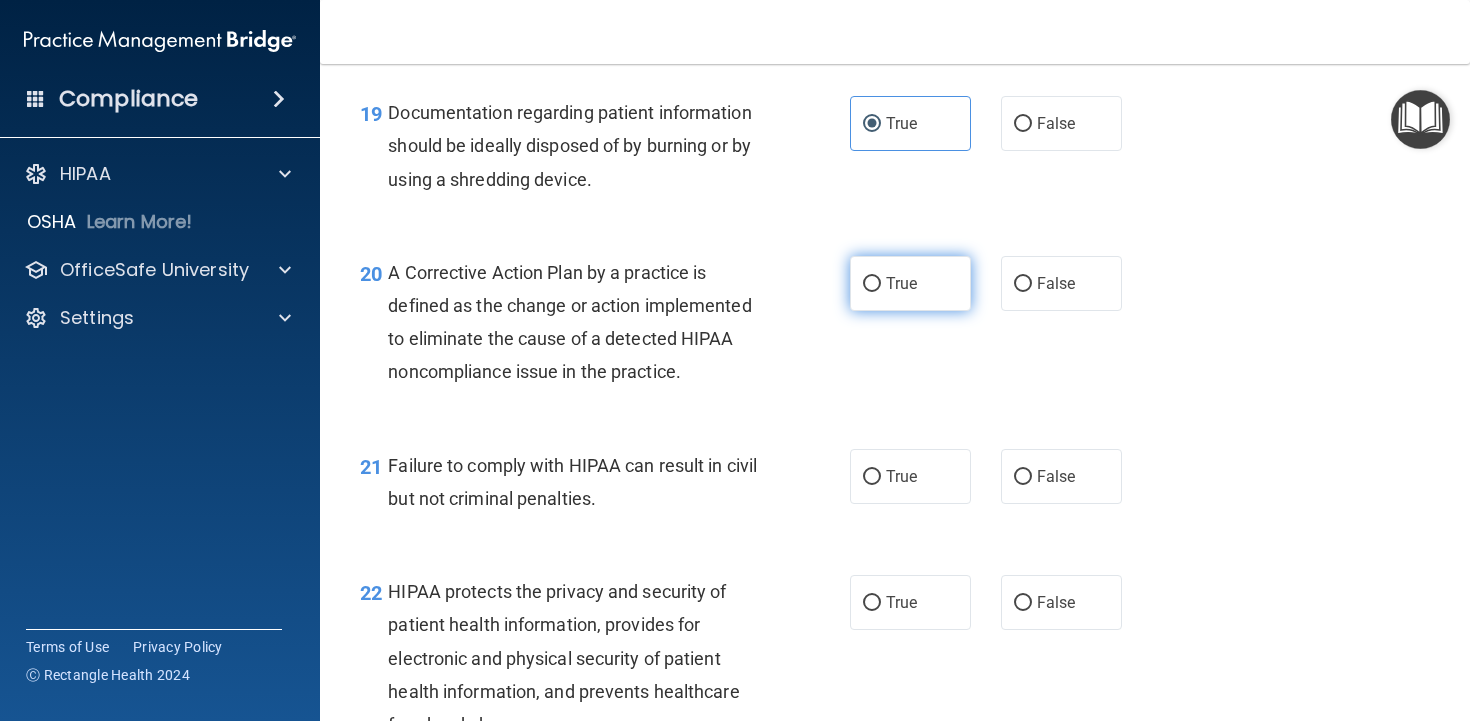 click on "True" at bounding box center (872, 284) 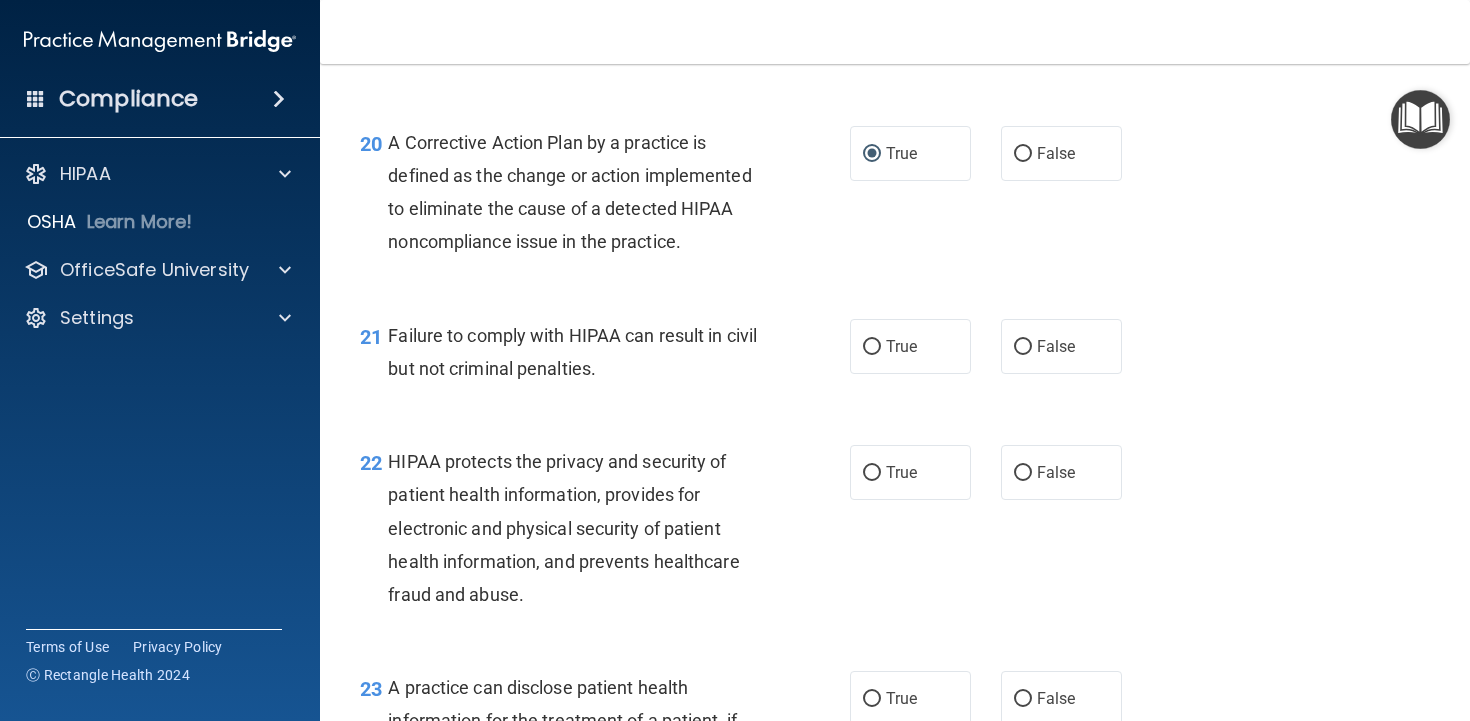 scroll, scrollTop: 3369, scrollLeft: 0, axis: vertical 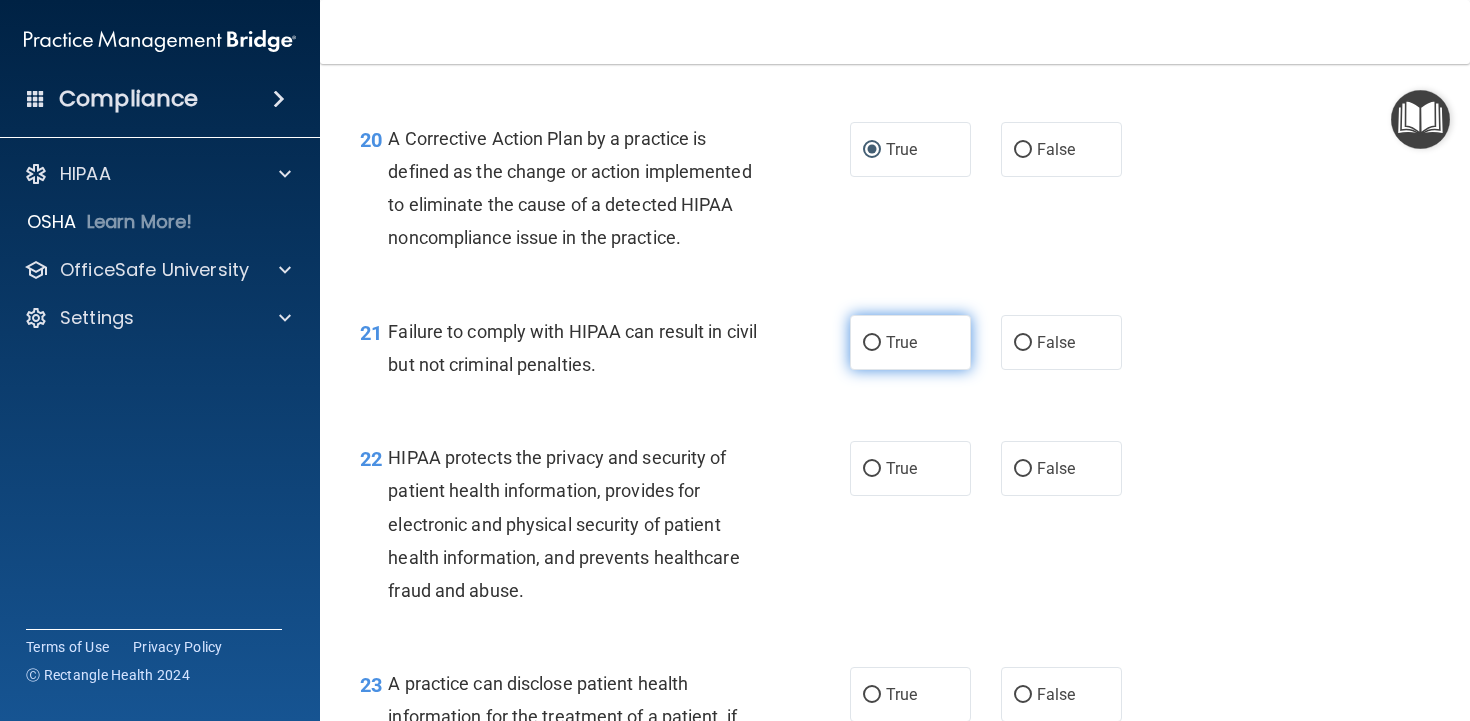 click on "True" at bounding box center (910, 342) 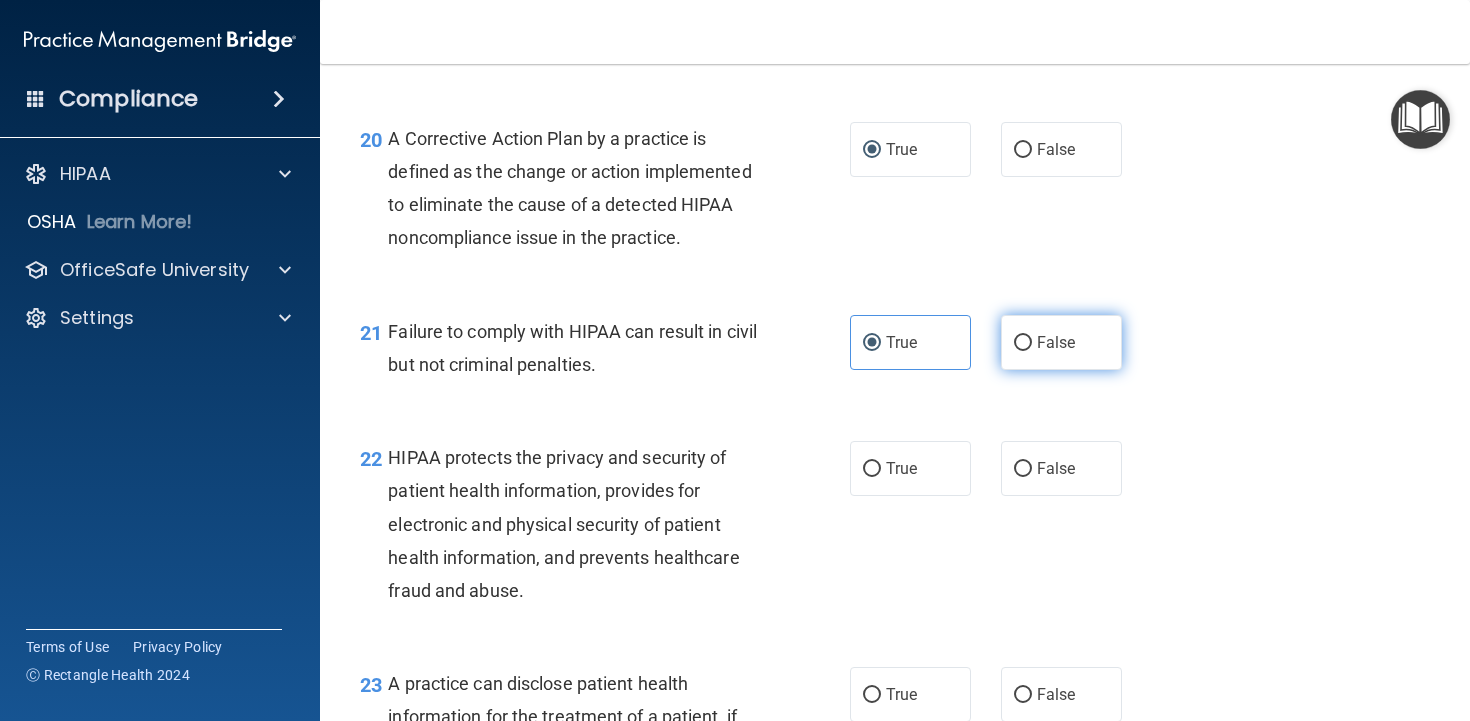 click on "False" at bounding box center [1061, 342] 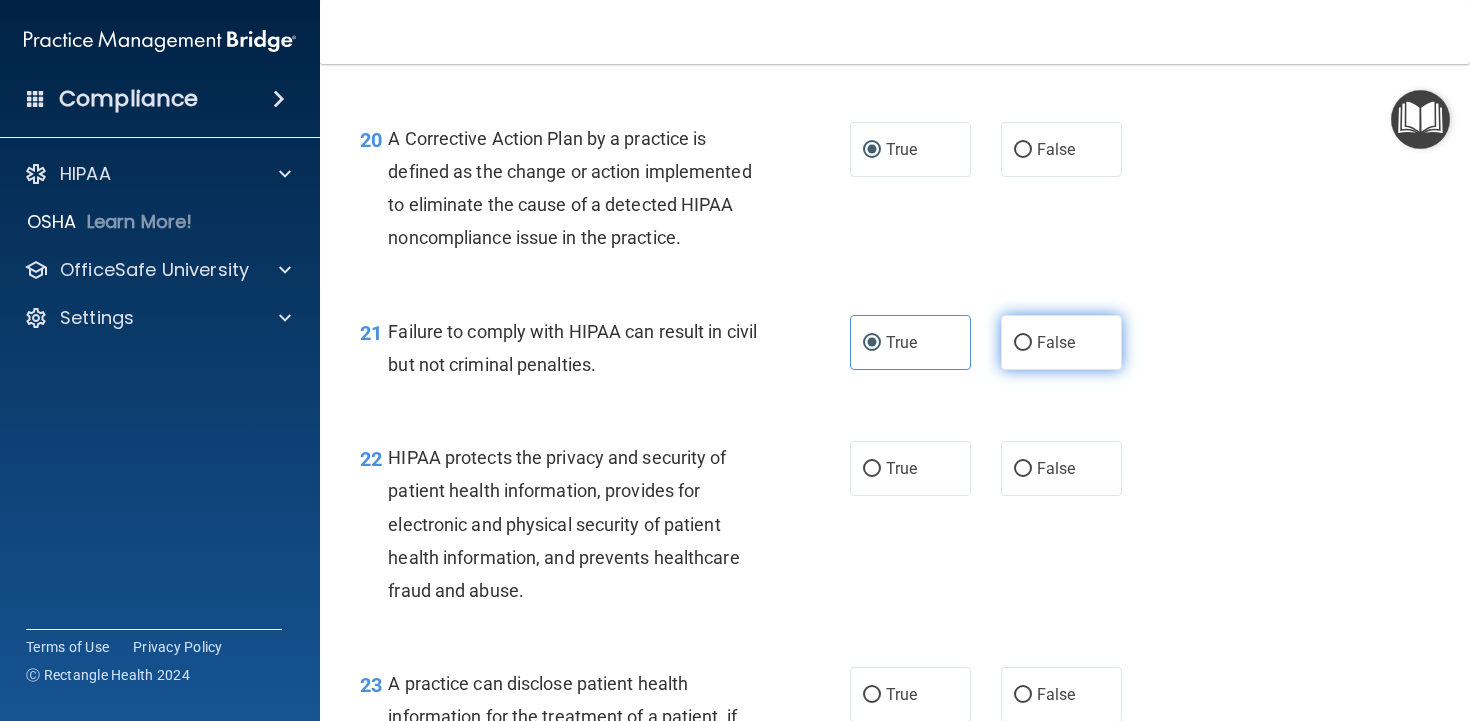 radio on "true" 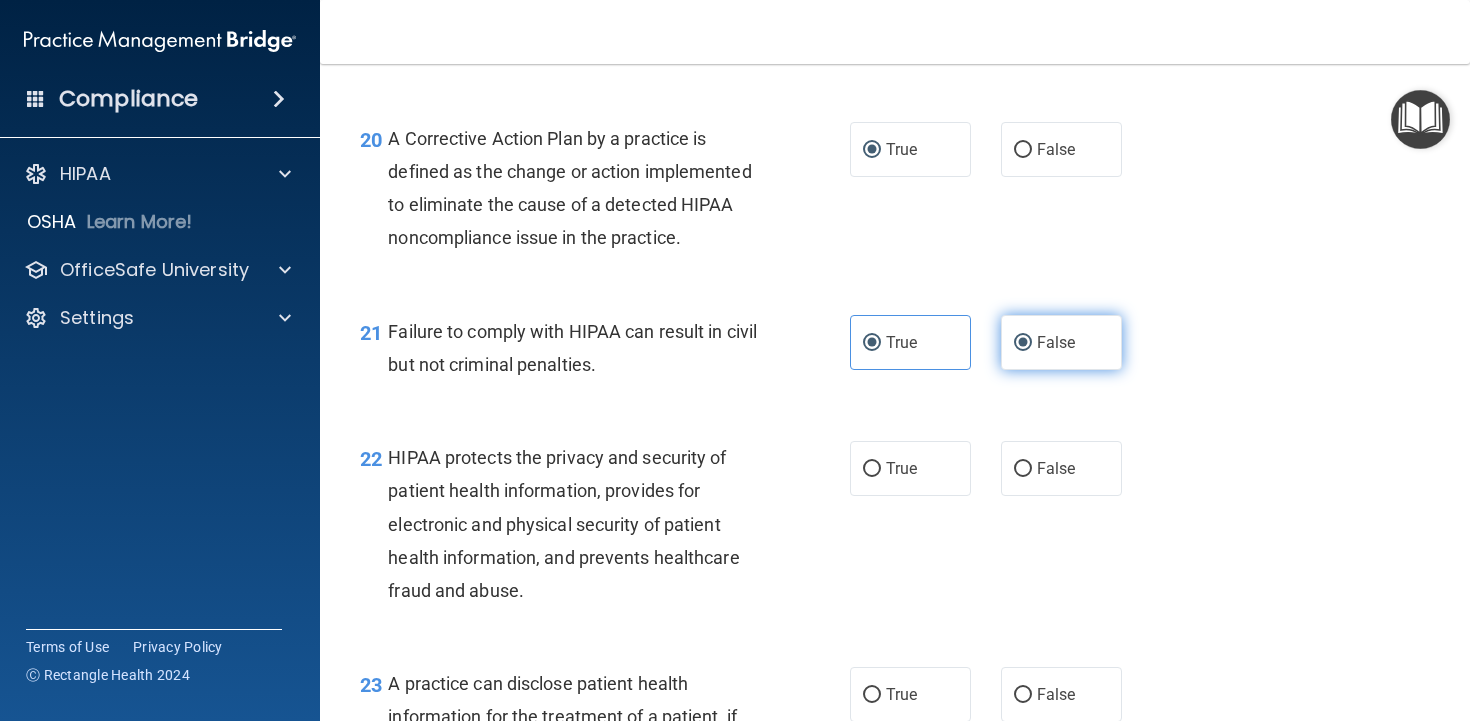 radio on "false" 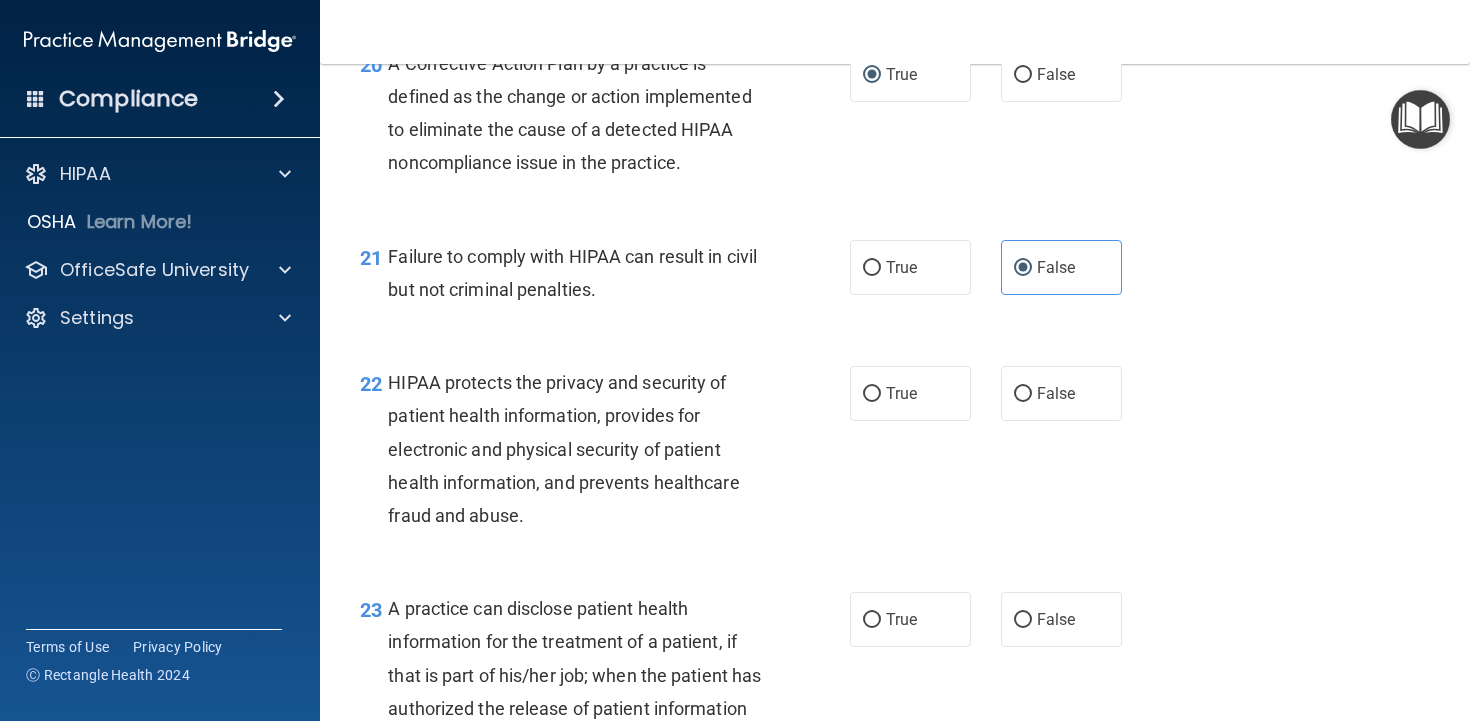 scroll, scrollTop: 3445, scrollLeft: 0, axis: vertical 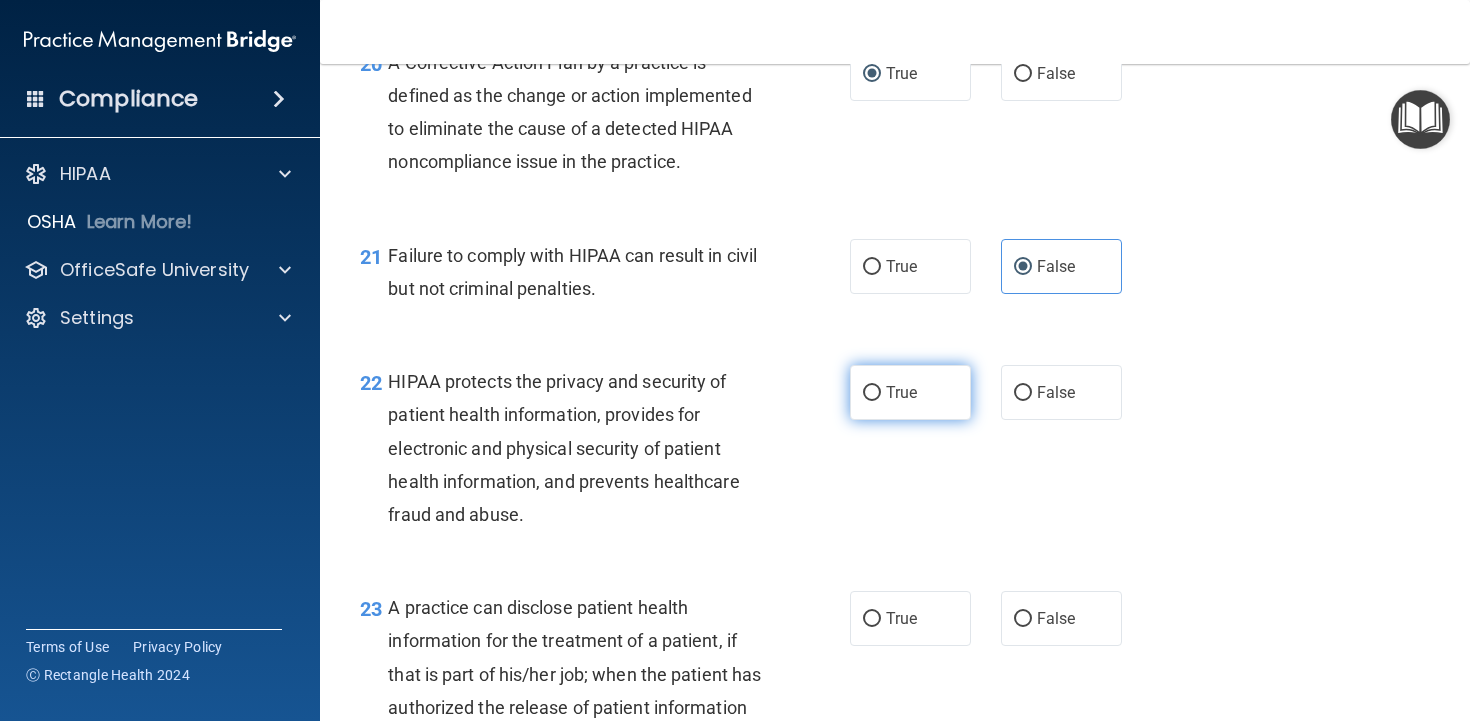 click on "True" at bounding box center (910, 392) 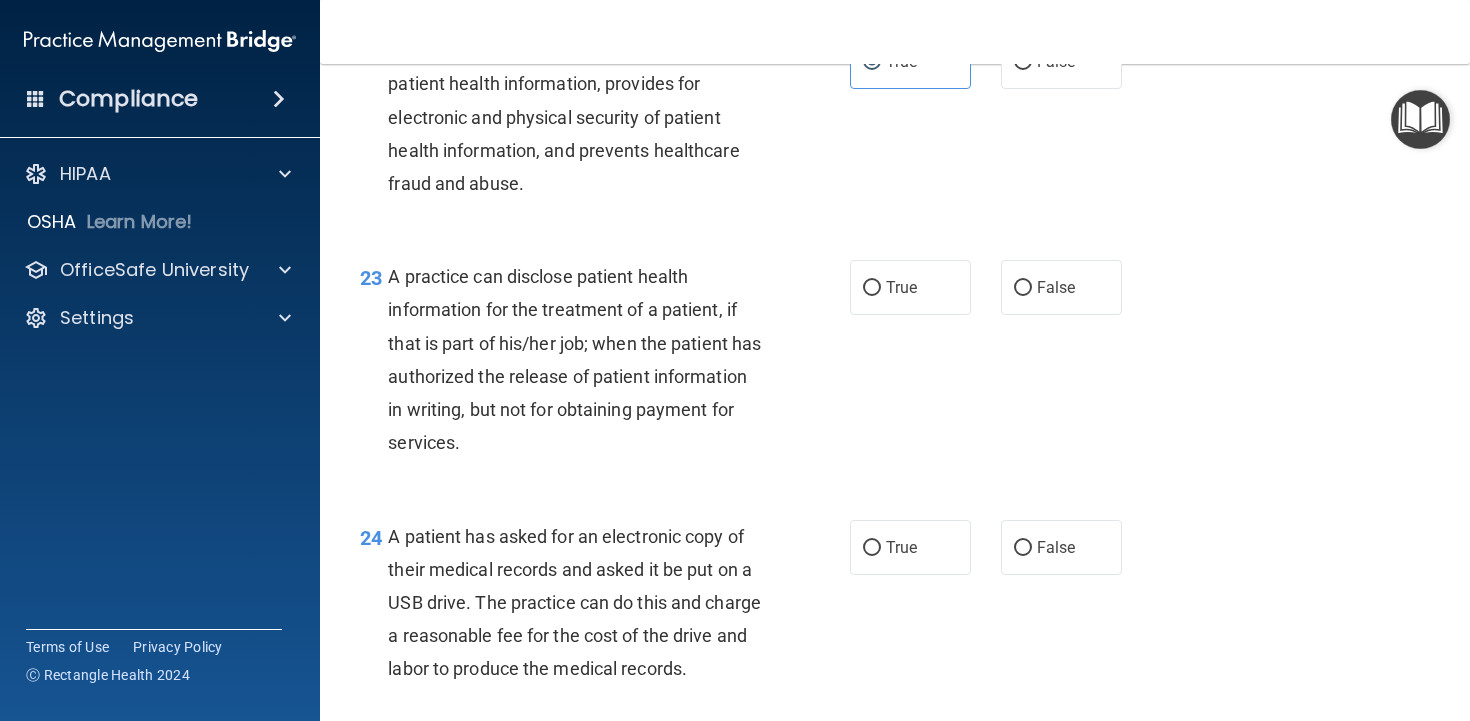scroll, scrollTop: 3788, scrollLeft: 0, axis: vertical 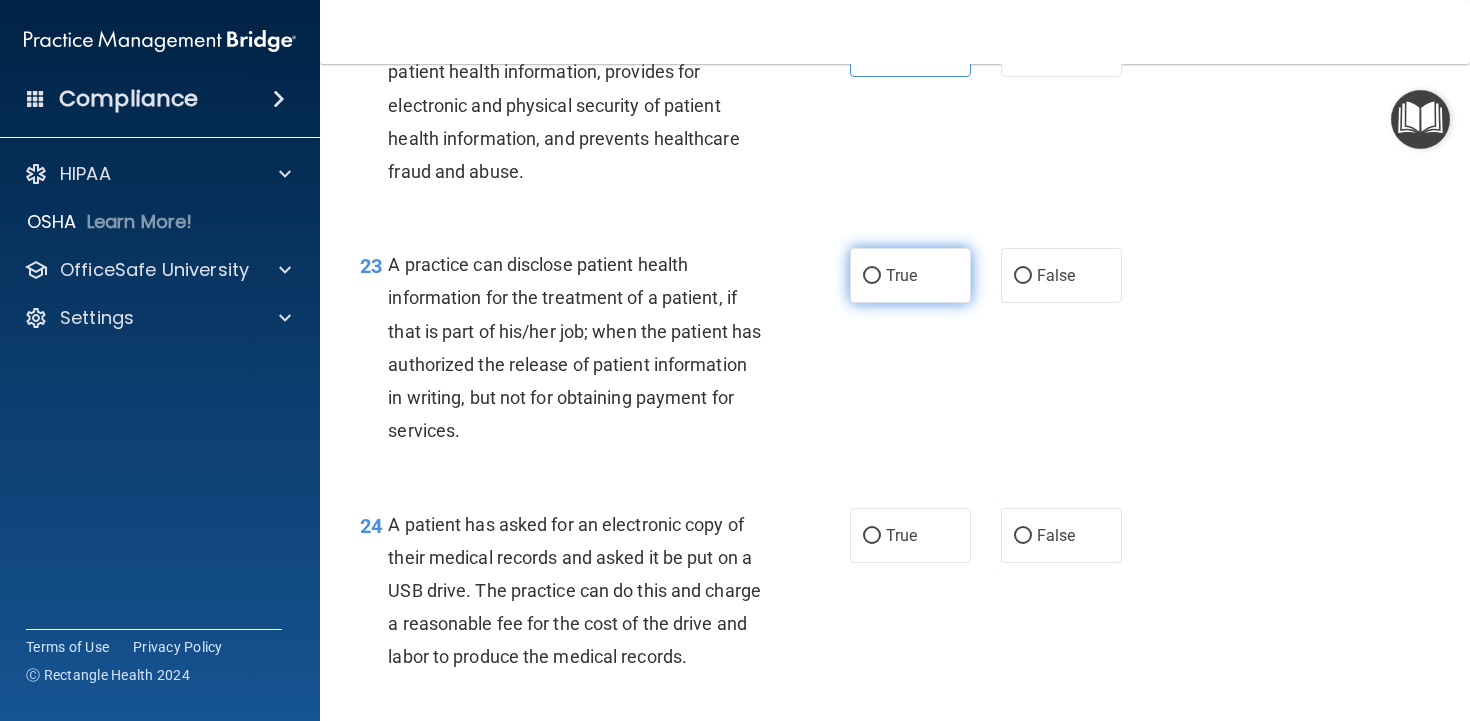 click on "True" at bounding box center [901, 275] 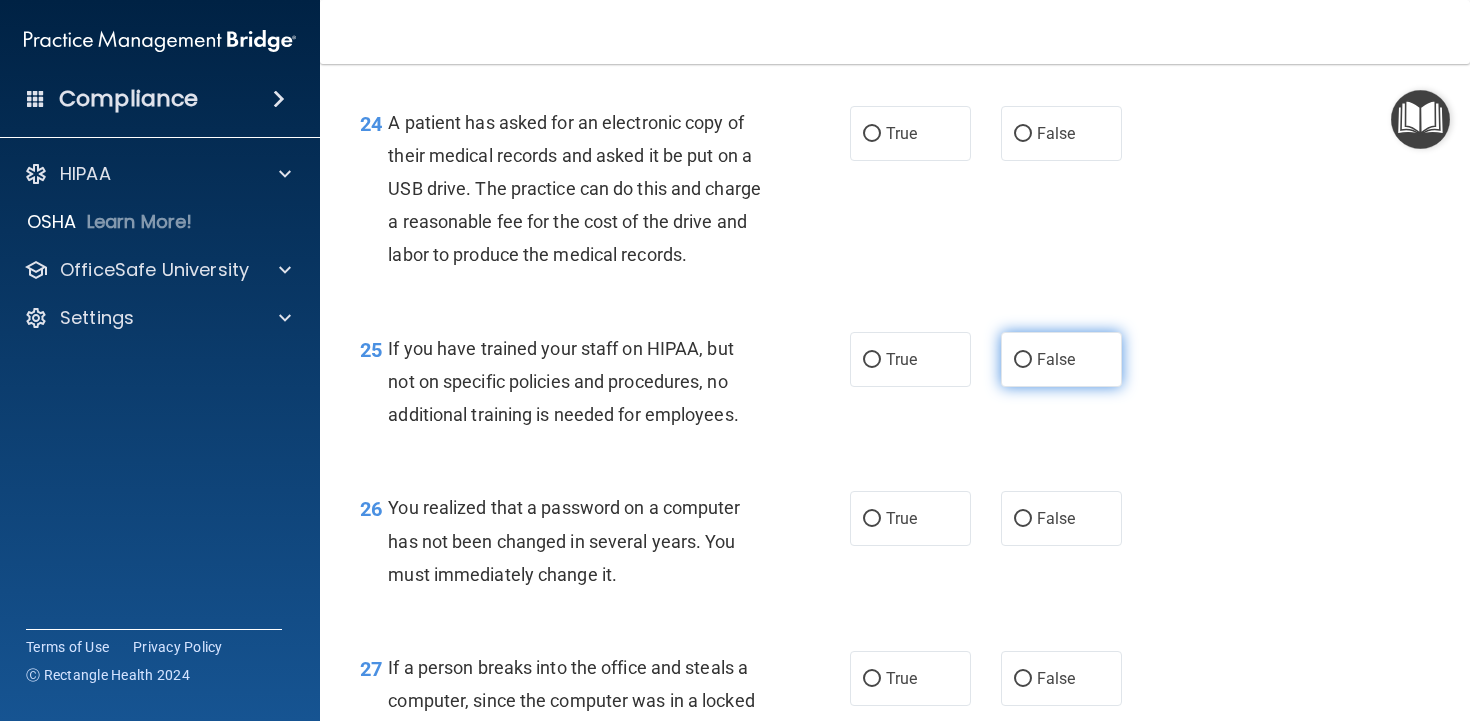 scroll, scrollTop: 4190, scrollLeft: 0, axis: vertical 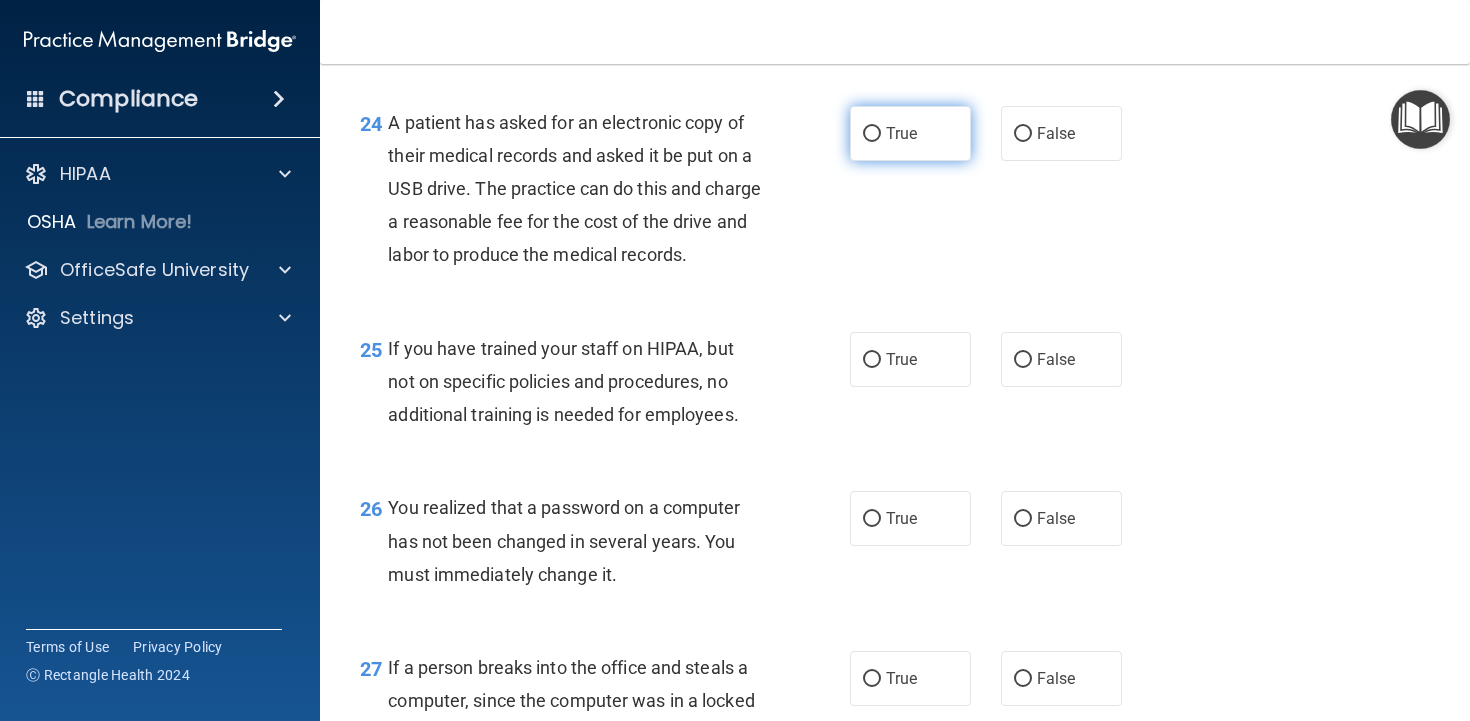 click on "True" at bounding box center [910, 133] 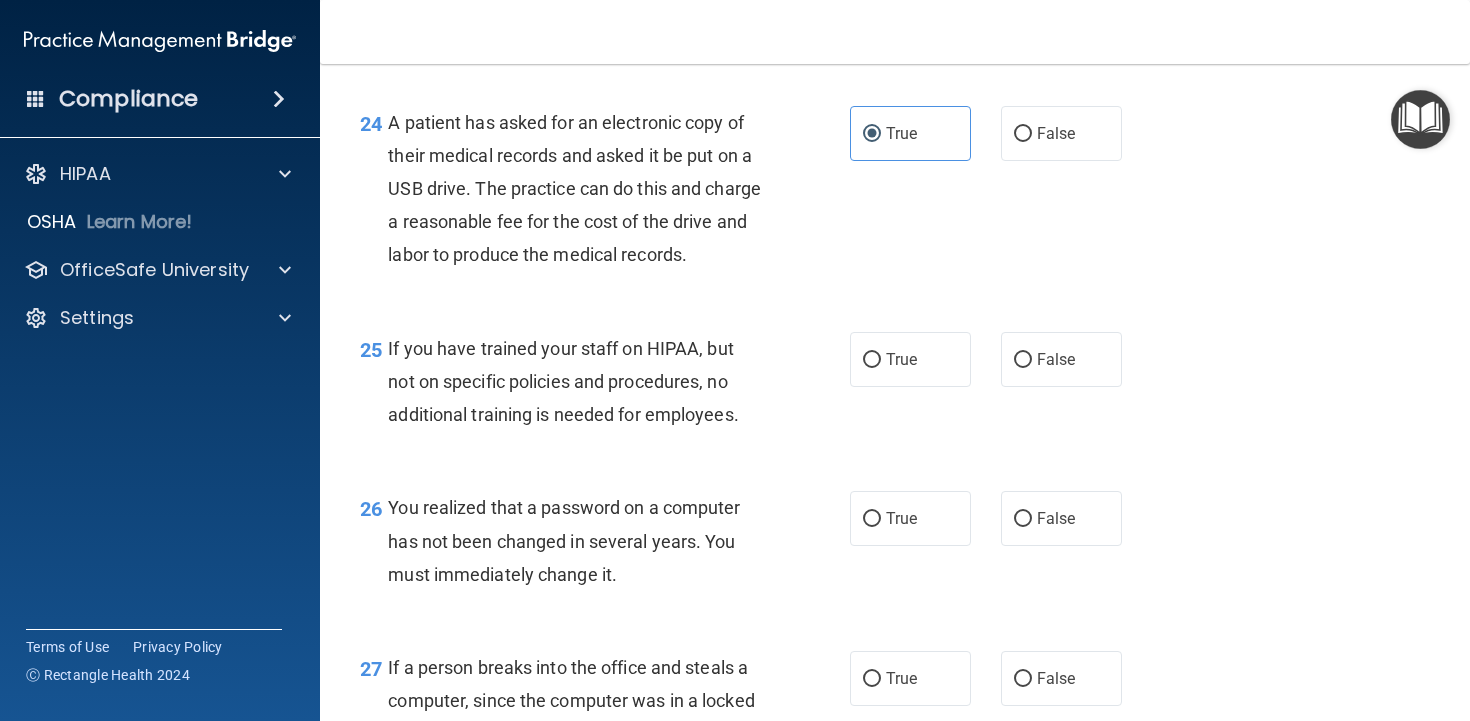 click on "24       A patient has asked for an electronic copy of their medical records and asked it be put on a USB drive.  The practice can do this and charge a reasonable fee for the cost of the drive and labor to produce the medical records.                 True           False" at bounding box center (895, 194) 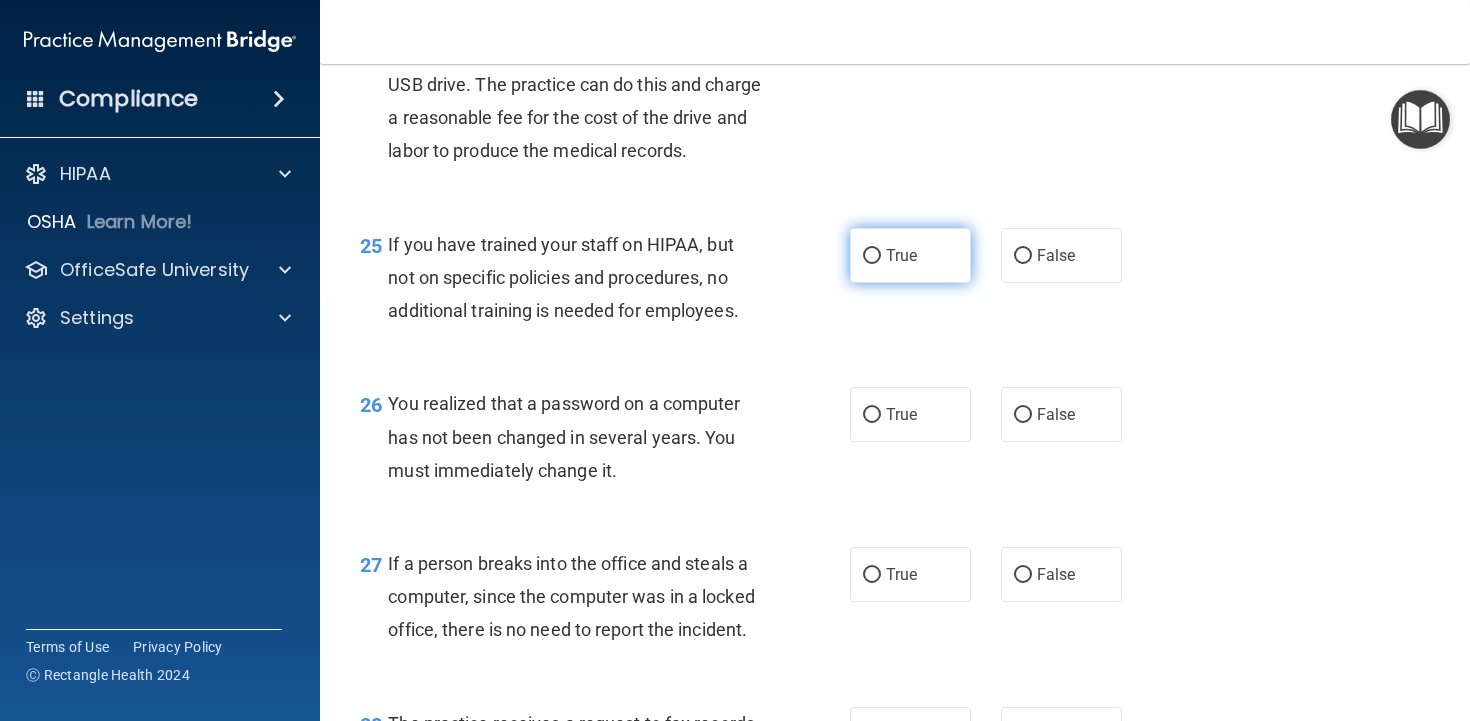 scroll, scrollTop: 4324, scrollLeft: 0, axis: vertical 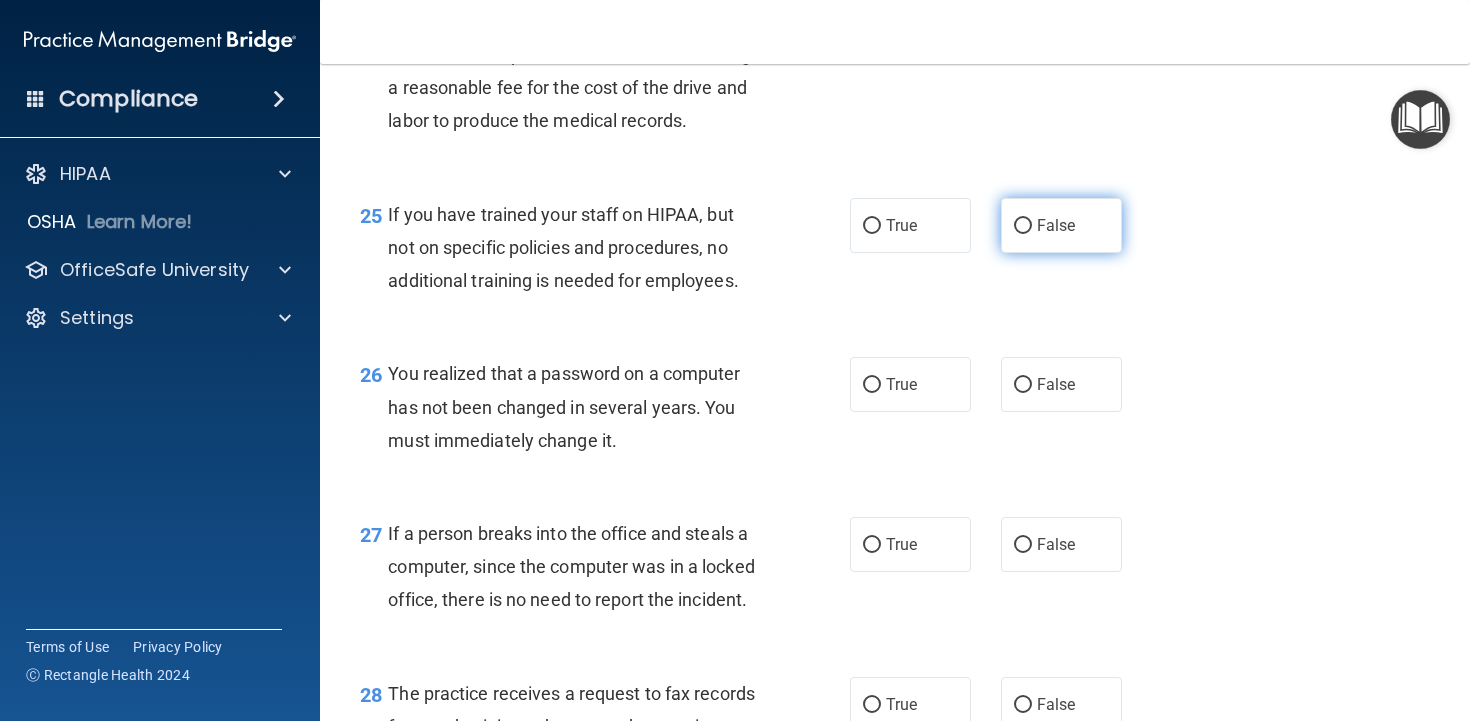 click on "False" at bounding box center [1056, 225] 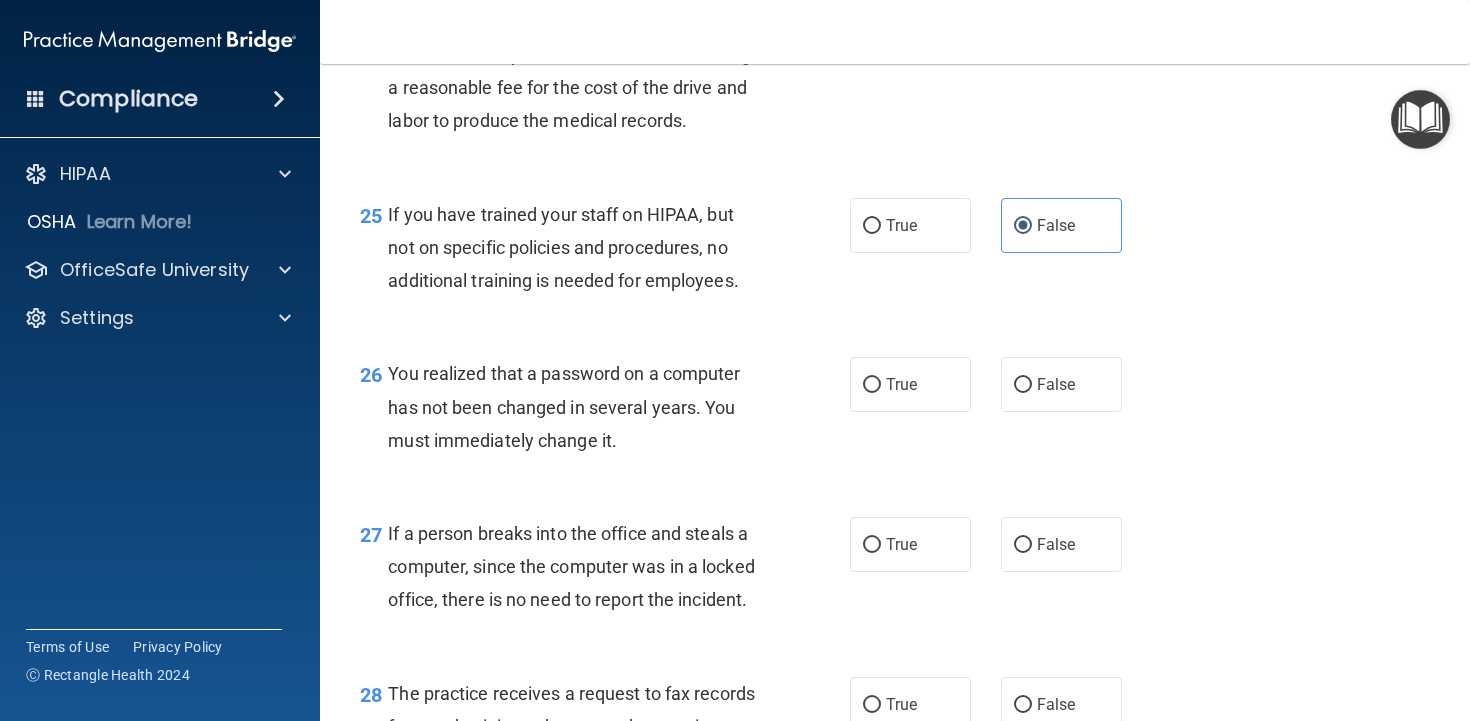 click on "False" at bounding box center (1056, -1) 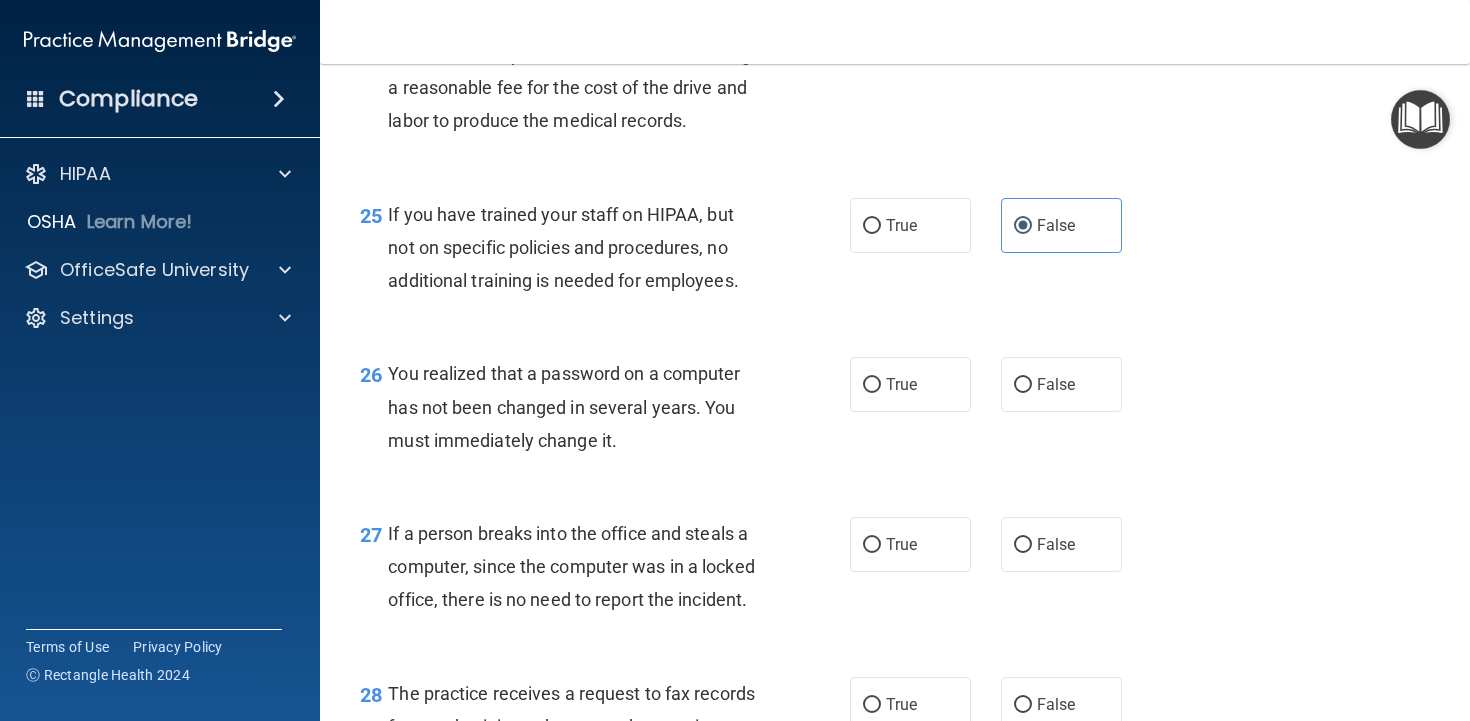 radio on "false" 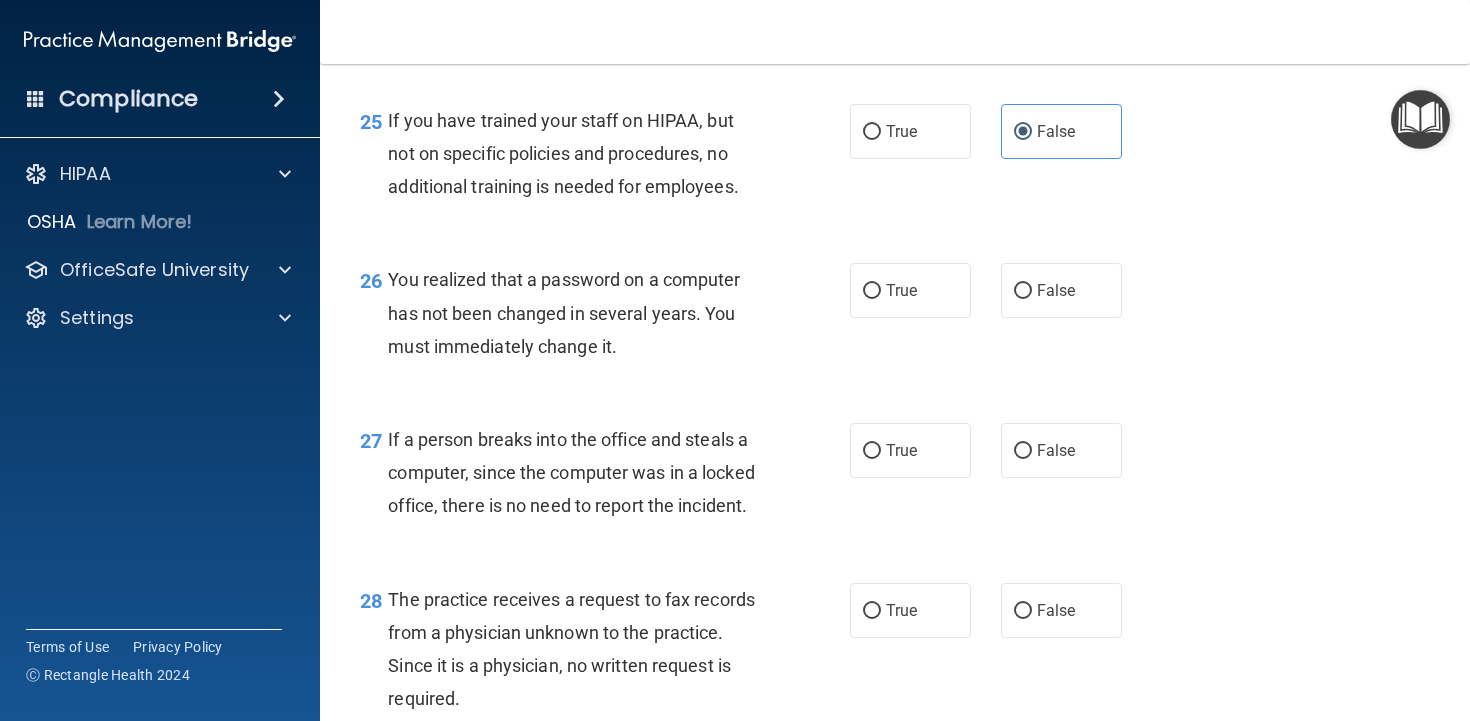 scroll, scrollTop: 4433, scrollLeft: 0, axis: vertical 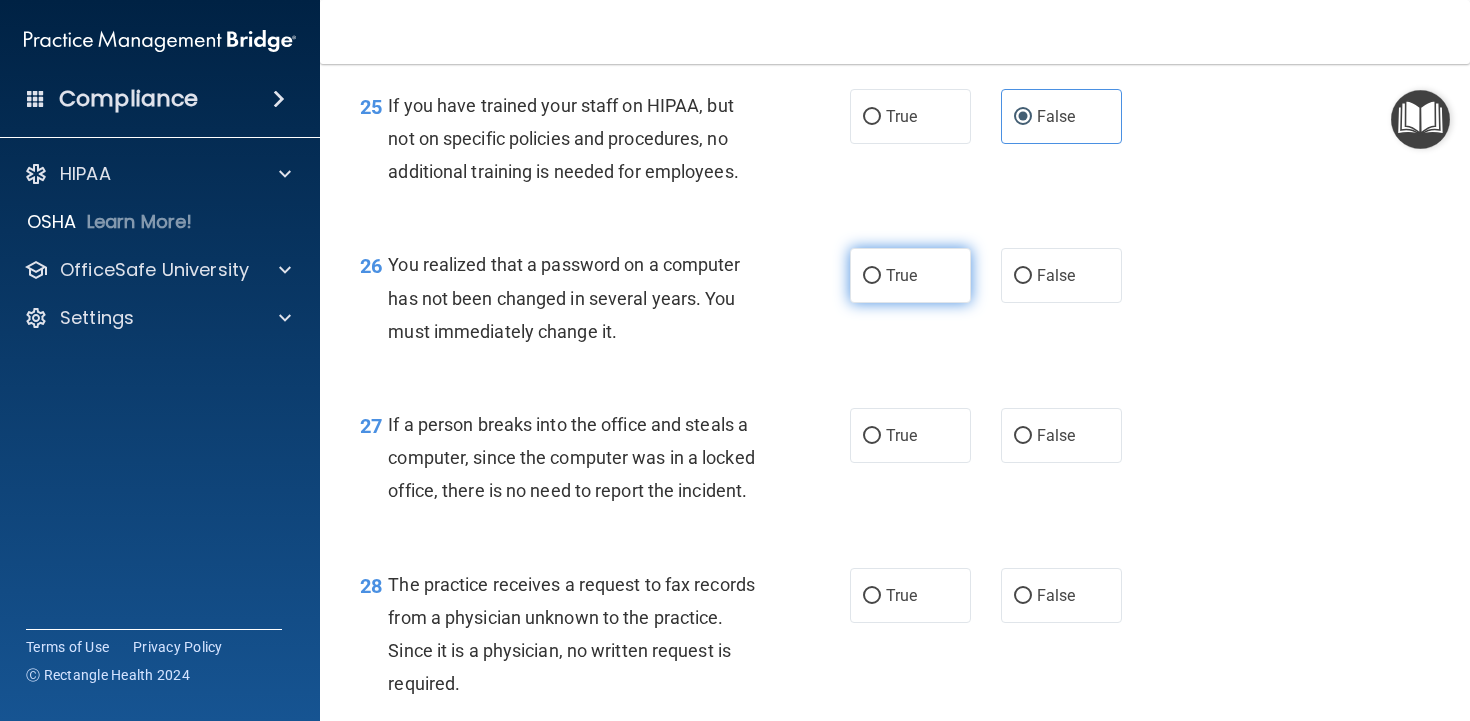 click on "True" at bounding box center [910, 275] 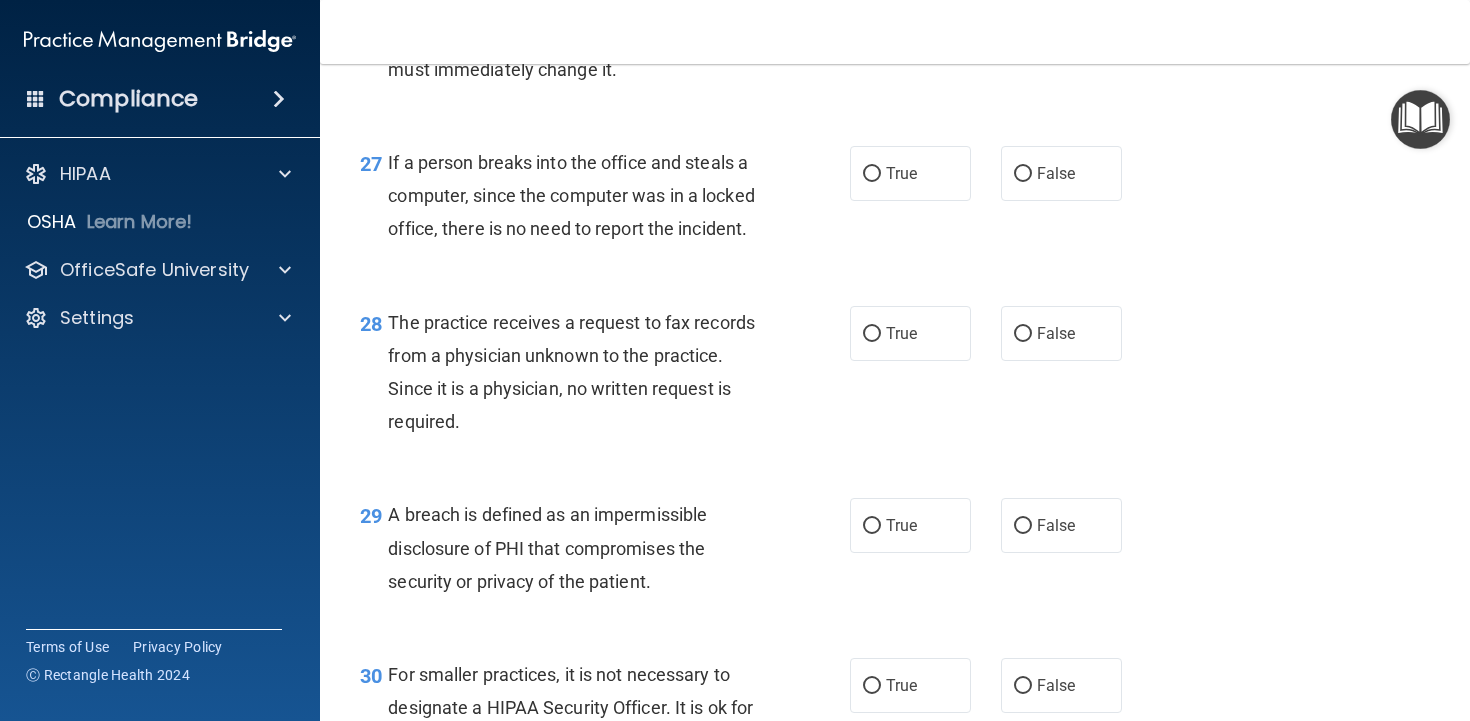 scroll, scrollTop: 4699, scrollLeft: 0, axis: vertical 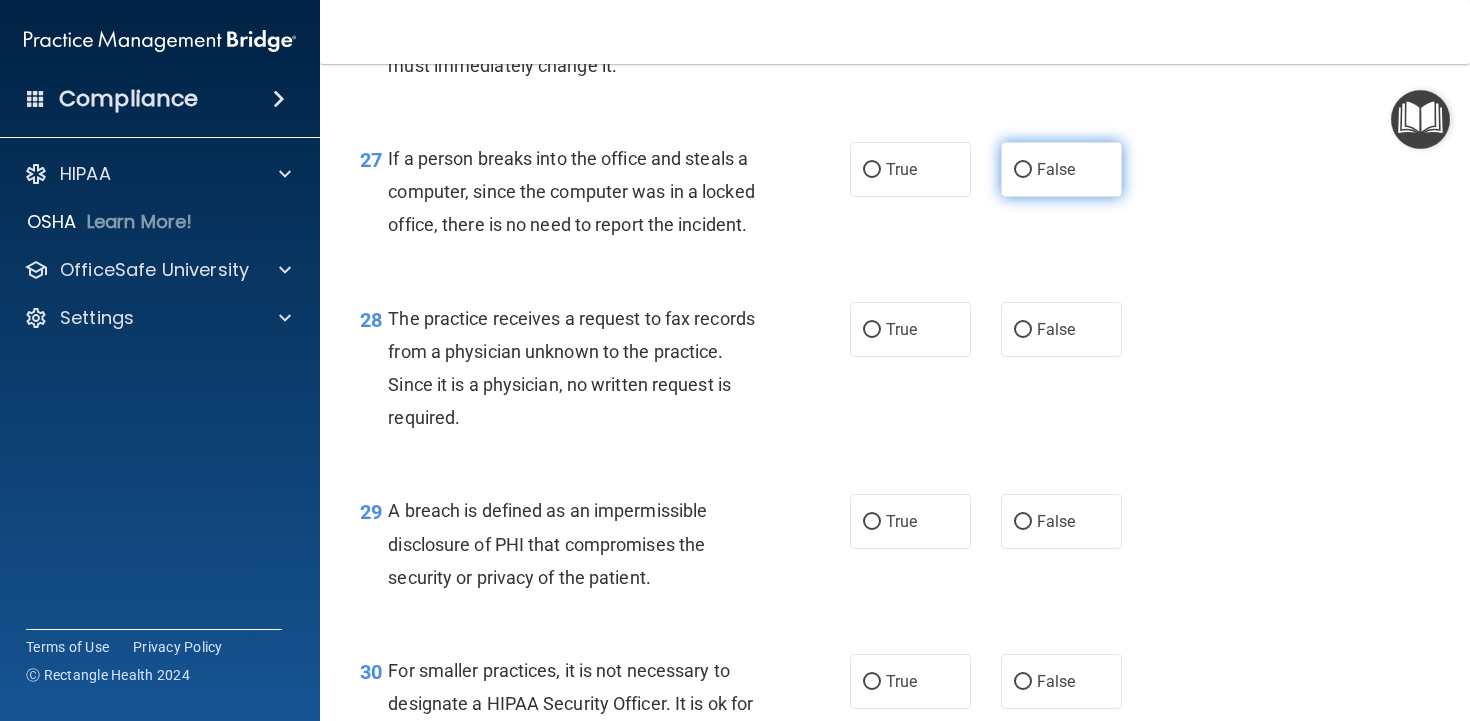 click on "False" at bounding box center (1061, 169) 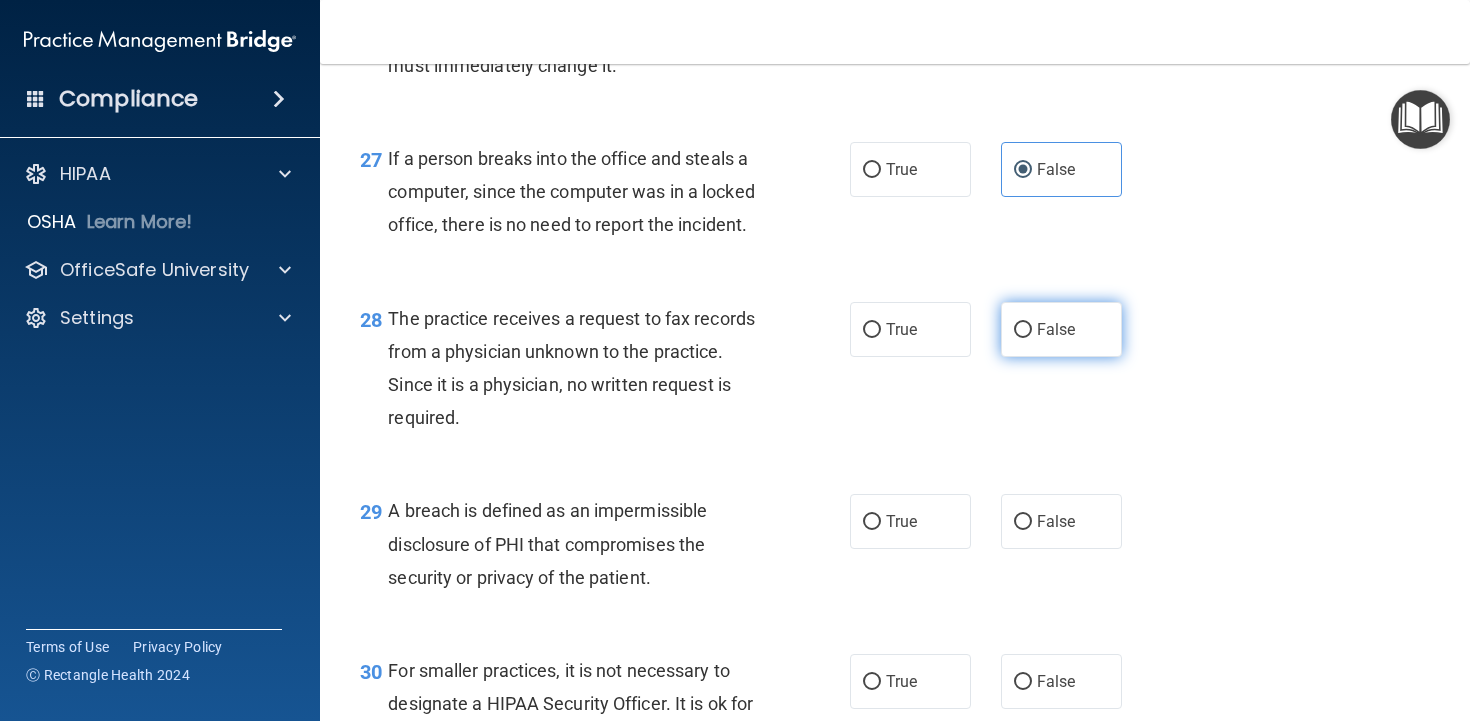 click on "False" at bounding box center [1061, 329] 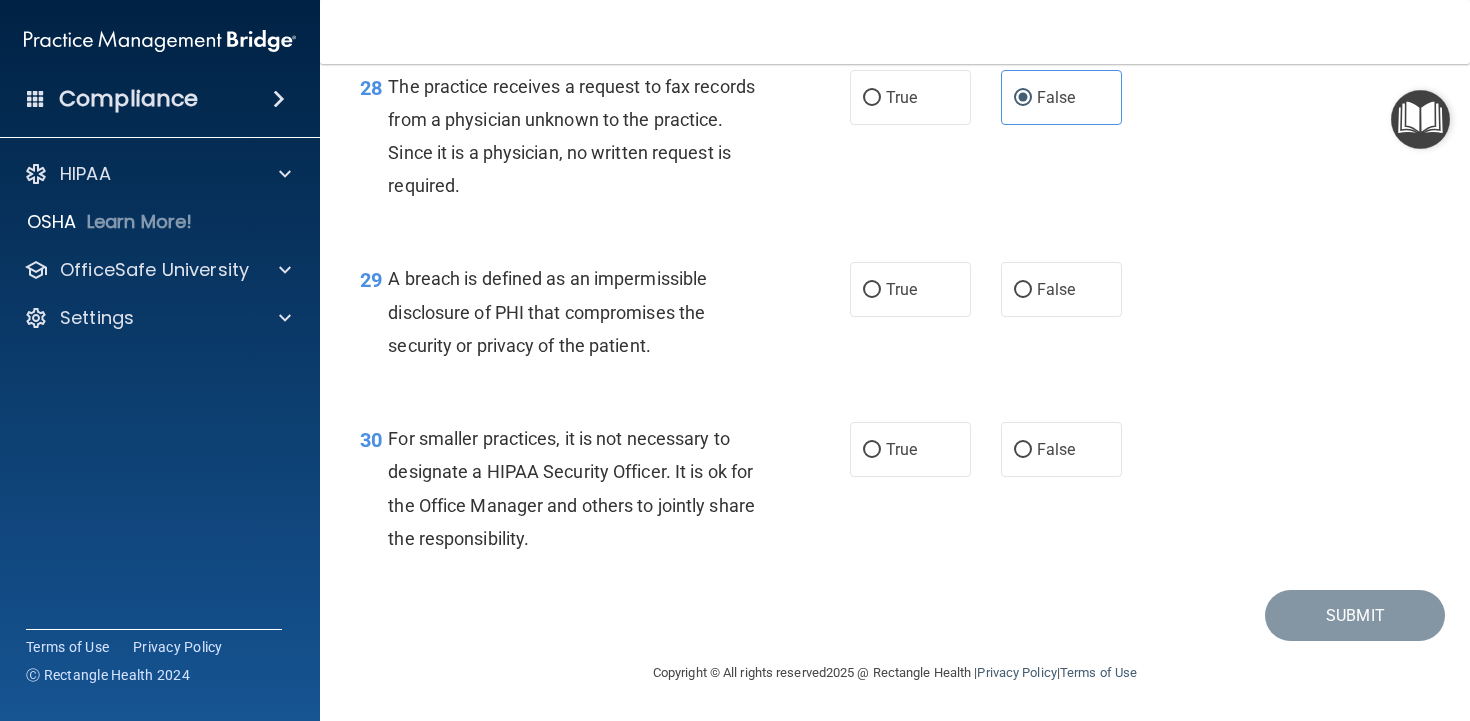 scroll, scrollTop: 5023, scrollLeft: 0, axis: vertical 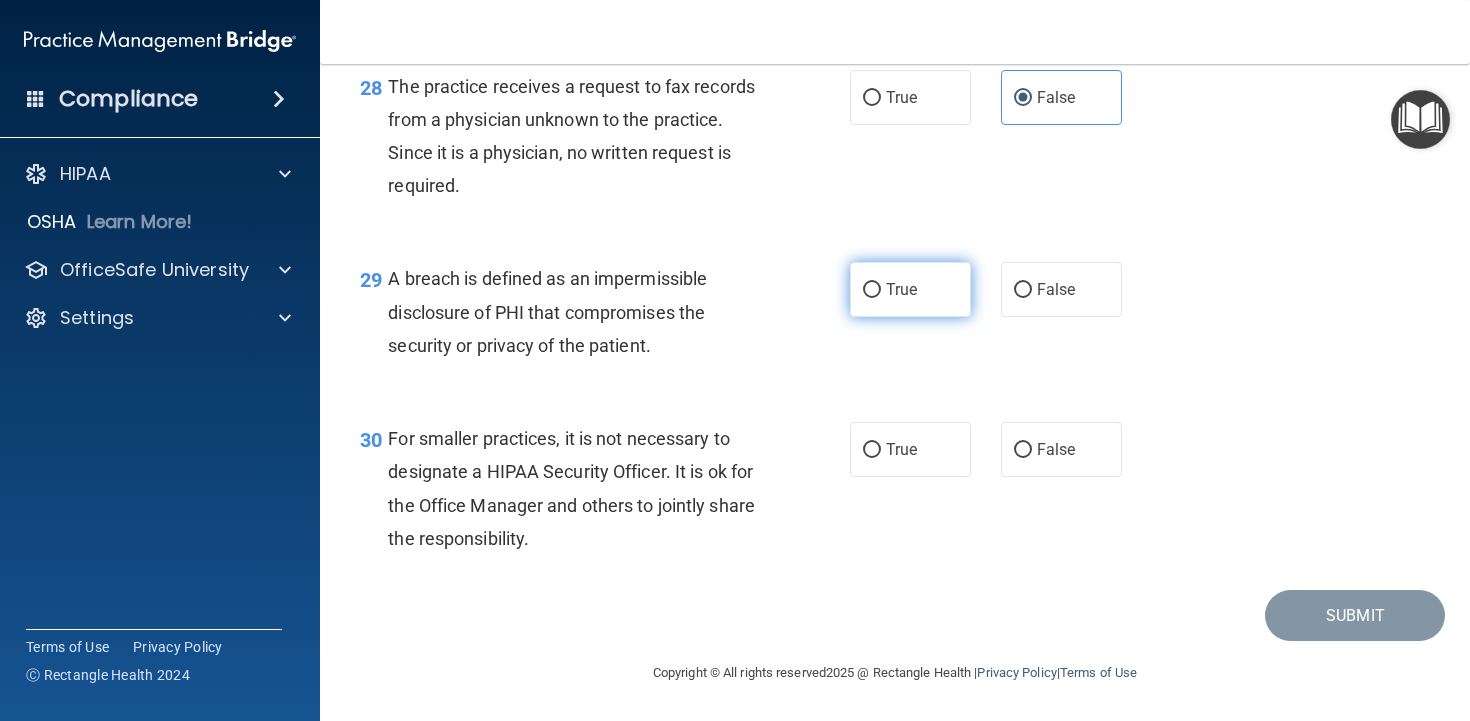 click on "True" at bounding box center [910, 289] 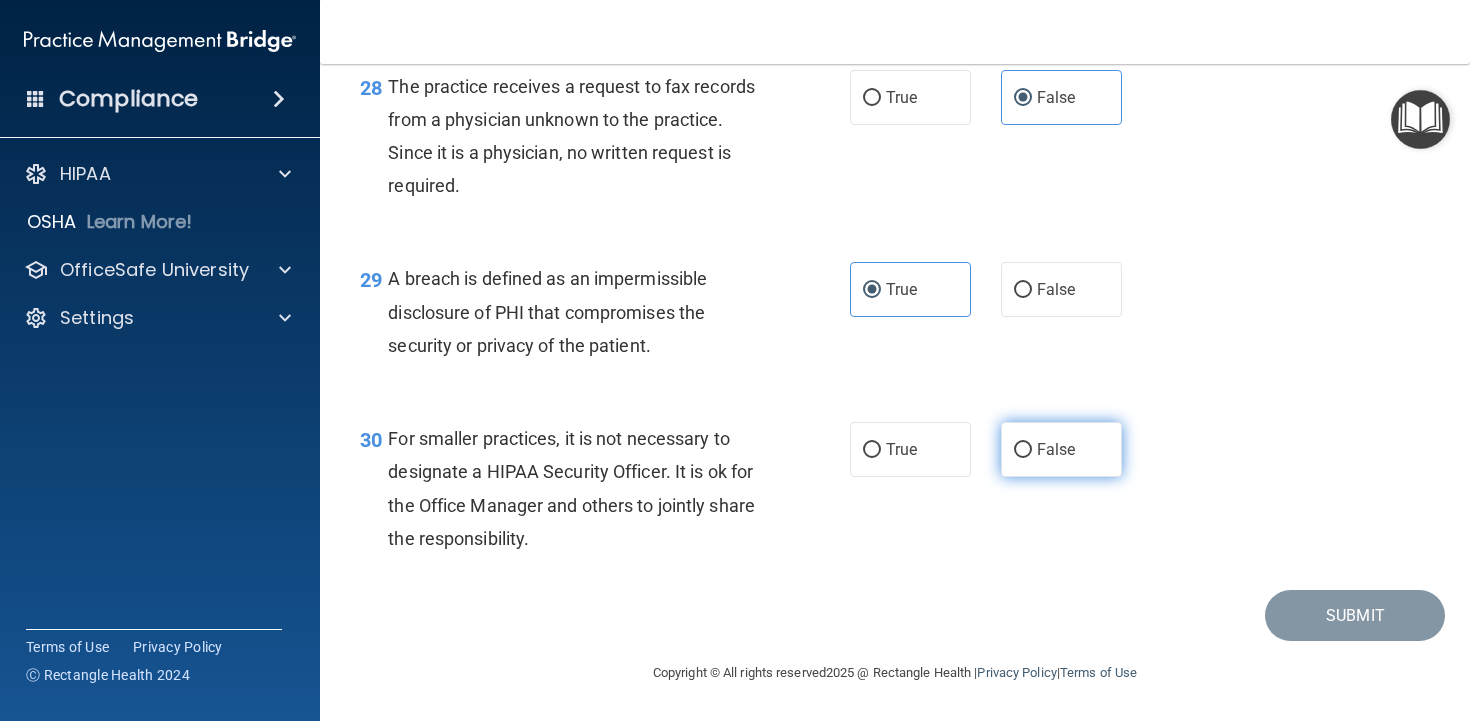 click on "False" at bounding box center (1056, 449) 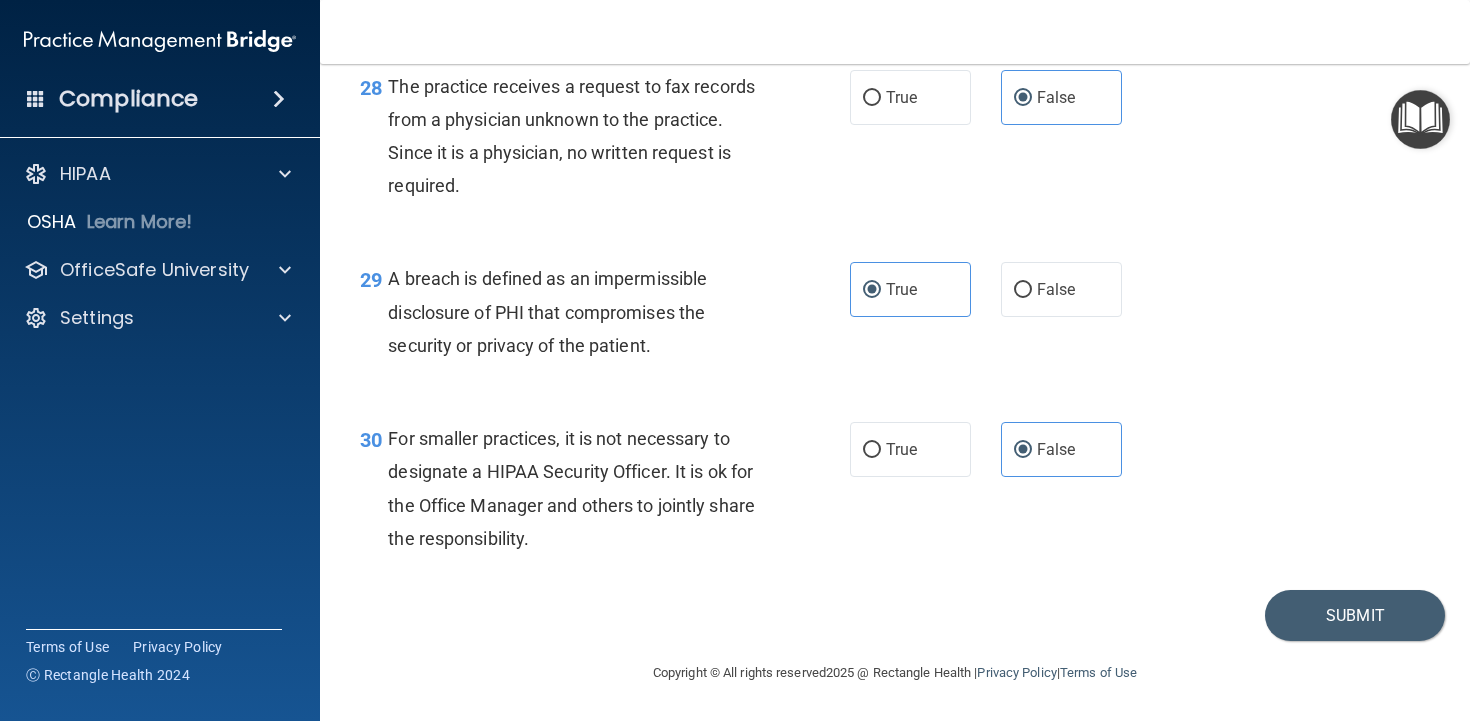 click on "30       For smaller practices, it is not necessary to designate a HIPAA Security Officer.  It is ok for the Office Manager and others to jointly share the responsibility.                 True           False" at bounding box center [895, 493] 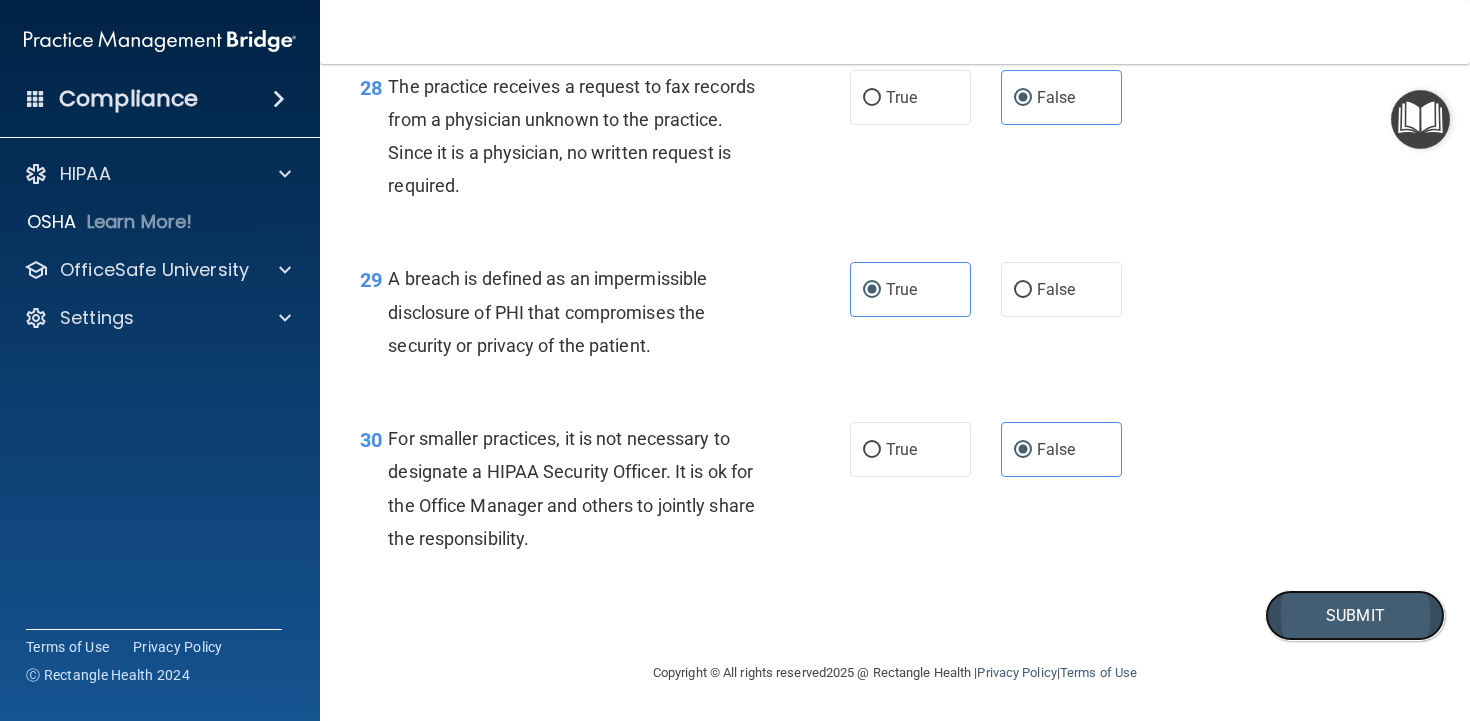 click on "Submit" at bounding box center (1355, 615) 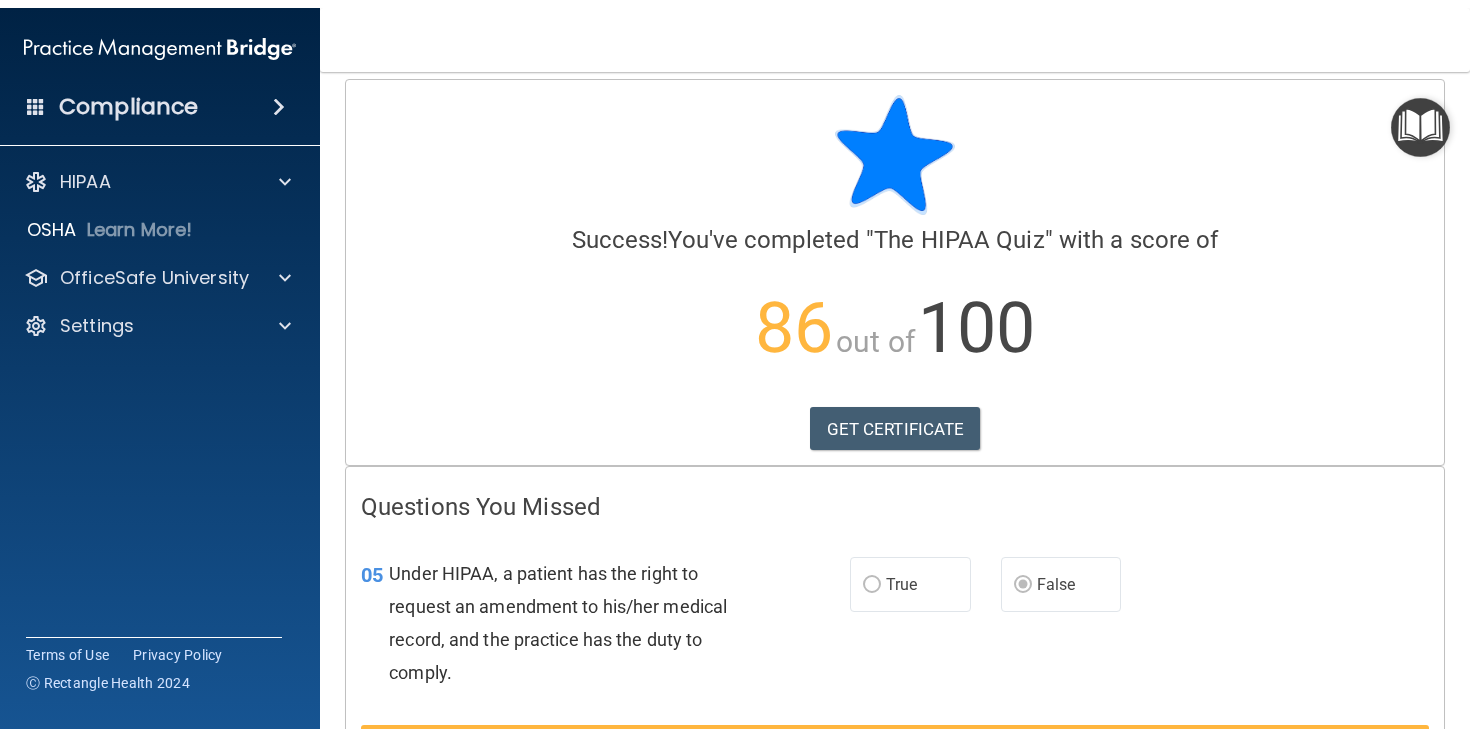 scroll, scrollTop: 0, scrollLeft: 0, axis: both 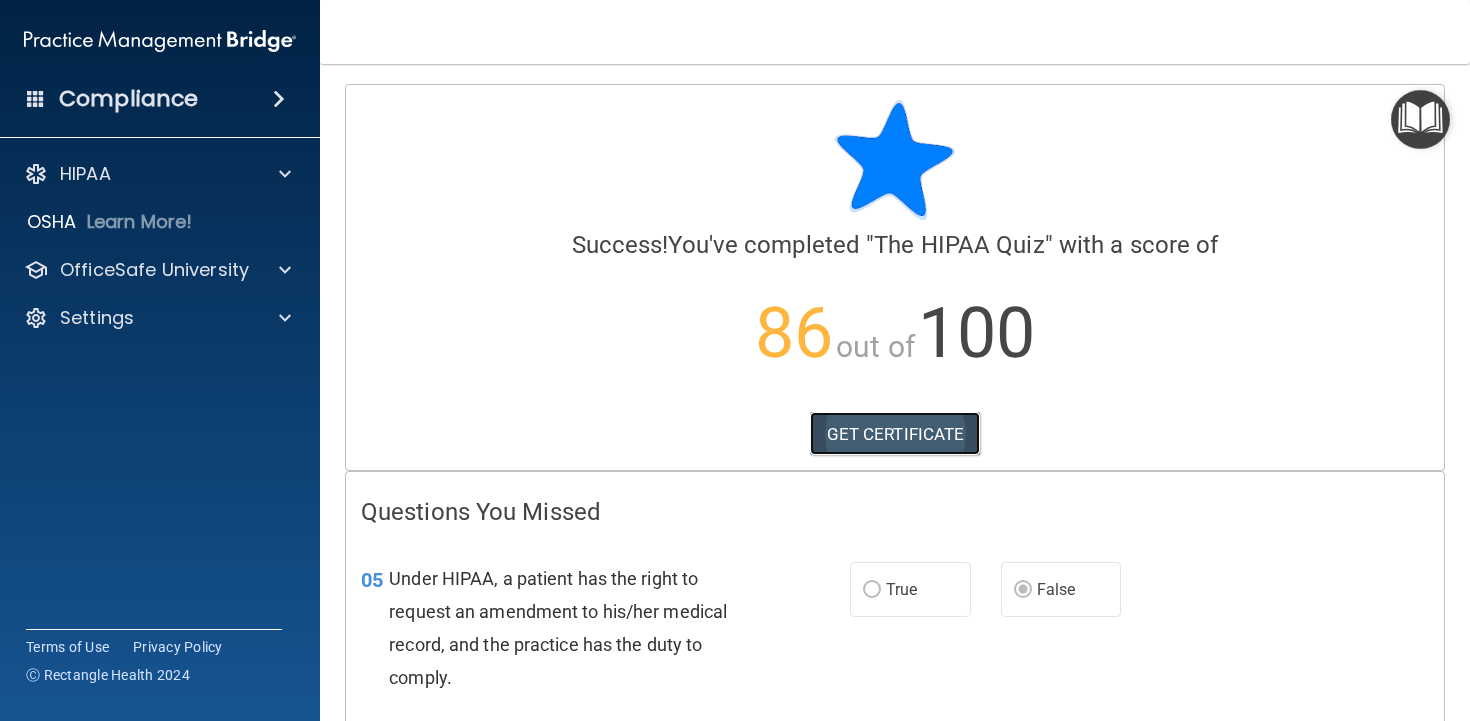 click on "GET CERTIFICATE" at bounding box center [895, 434] 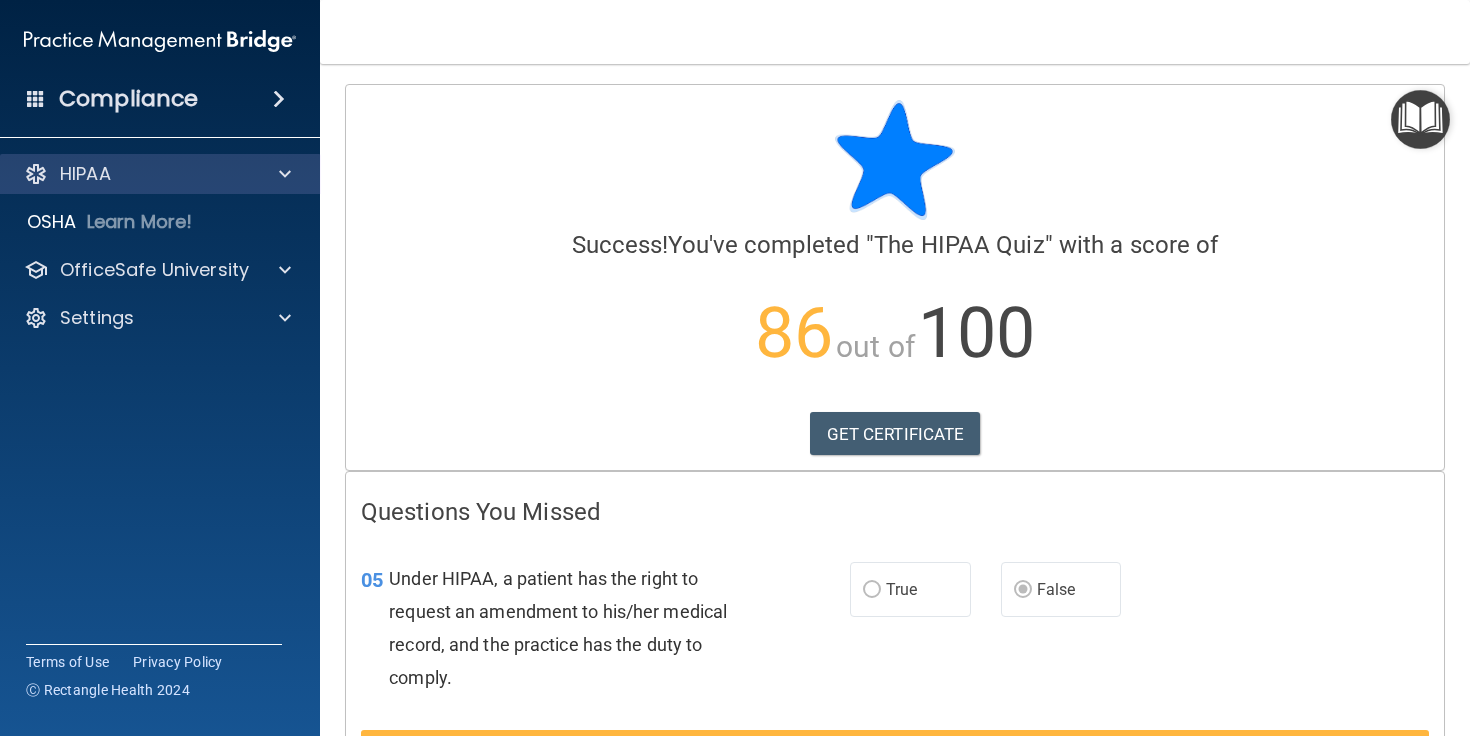 click on "HIPAA" at bounding box center [160, 174] 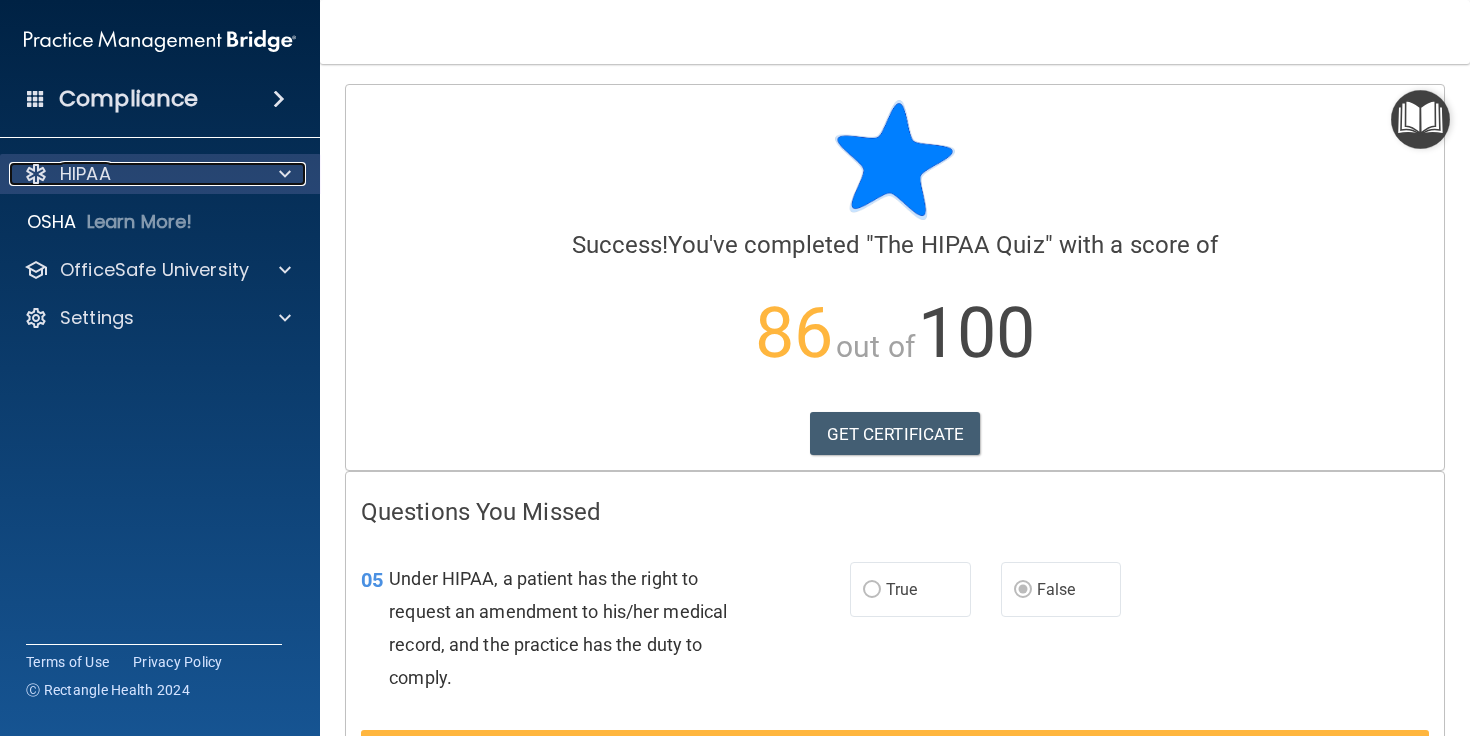 click on "HIPAA" at bounding box center (85, 174) 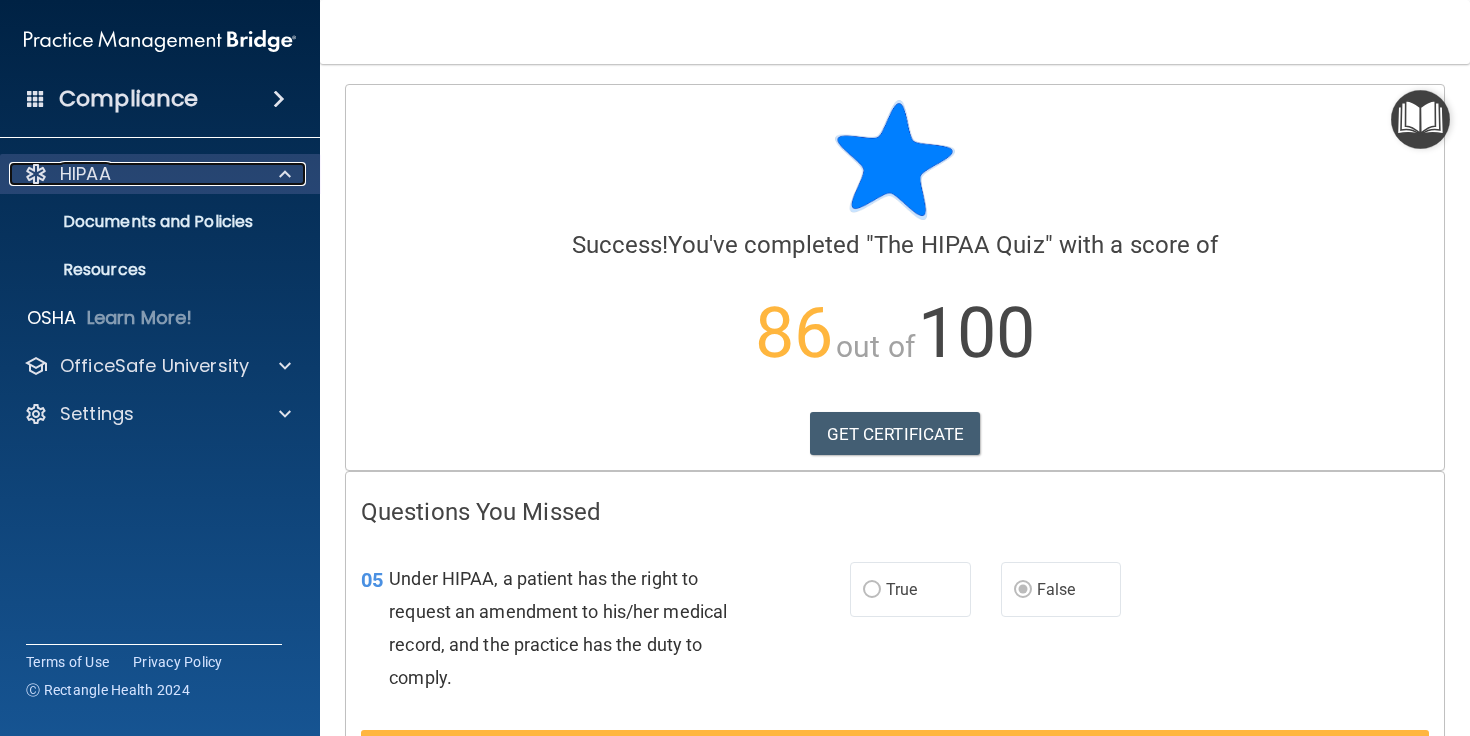 click on "HIPAA" at bounding box center (85, 174) 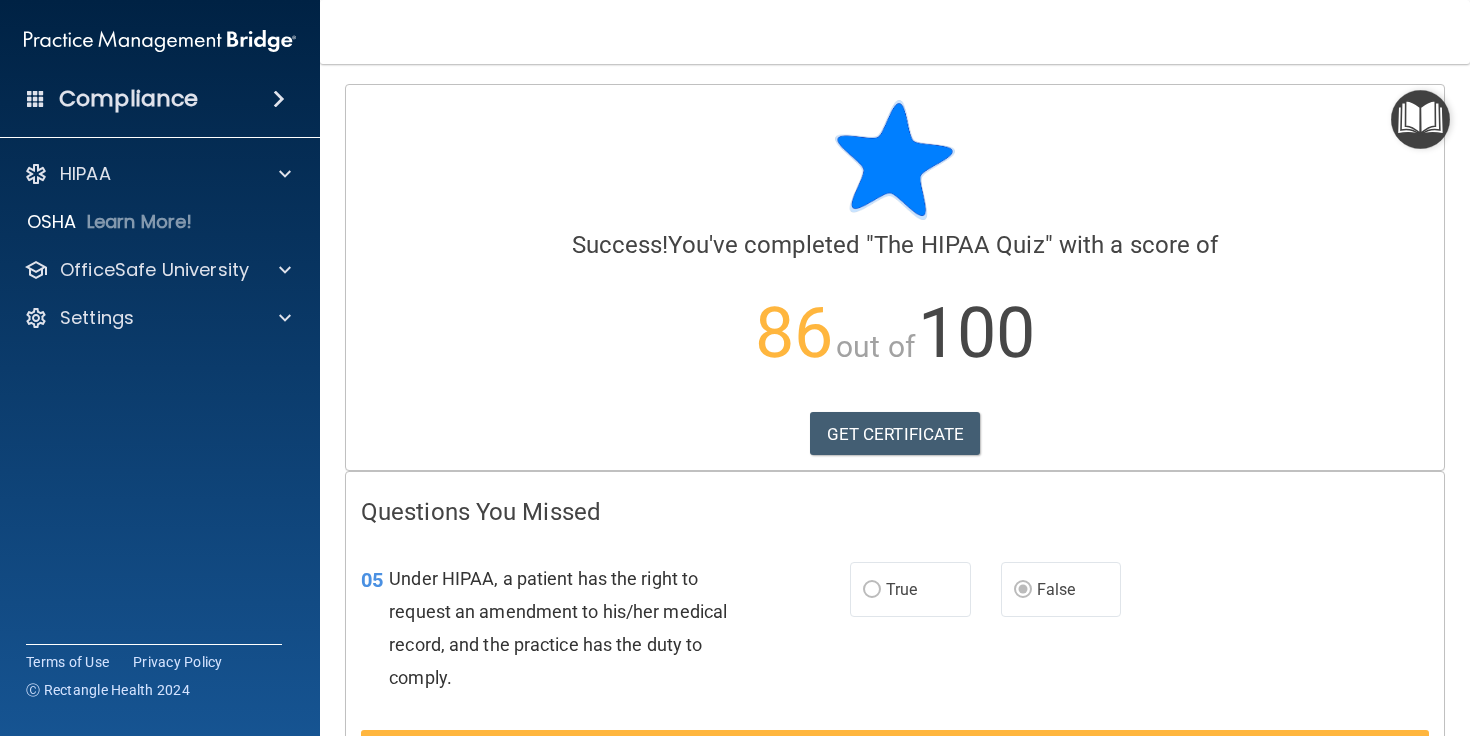 click on "Compliance" at bounding box center (160, 99) 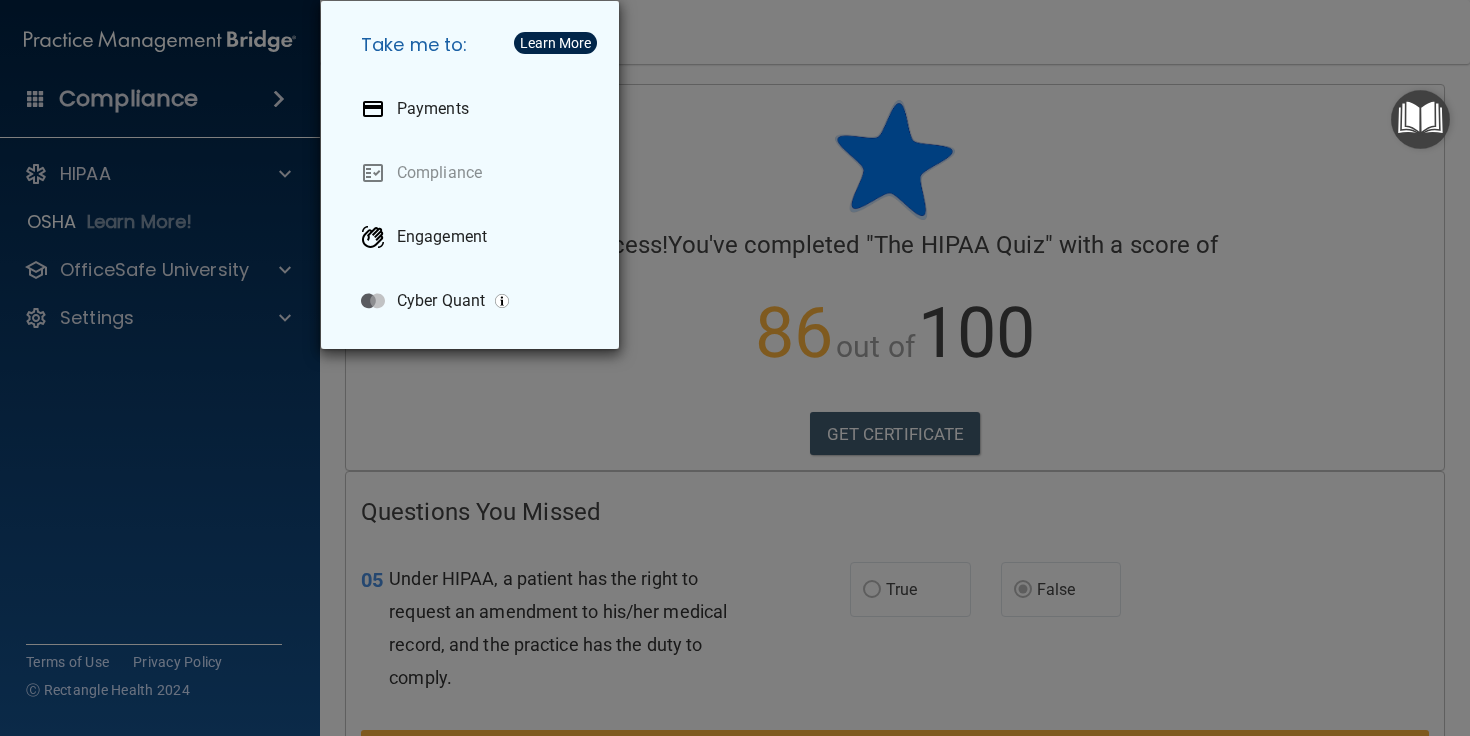 click on "Take me to:             Payments                   Compliance                     Engagement                     Cyber Quant" at bounding box center (735, 368) 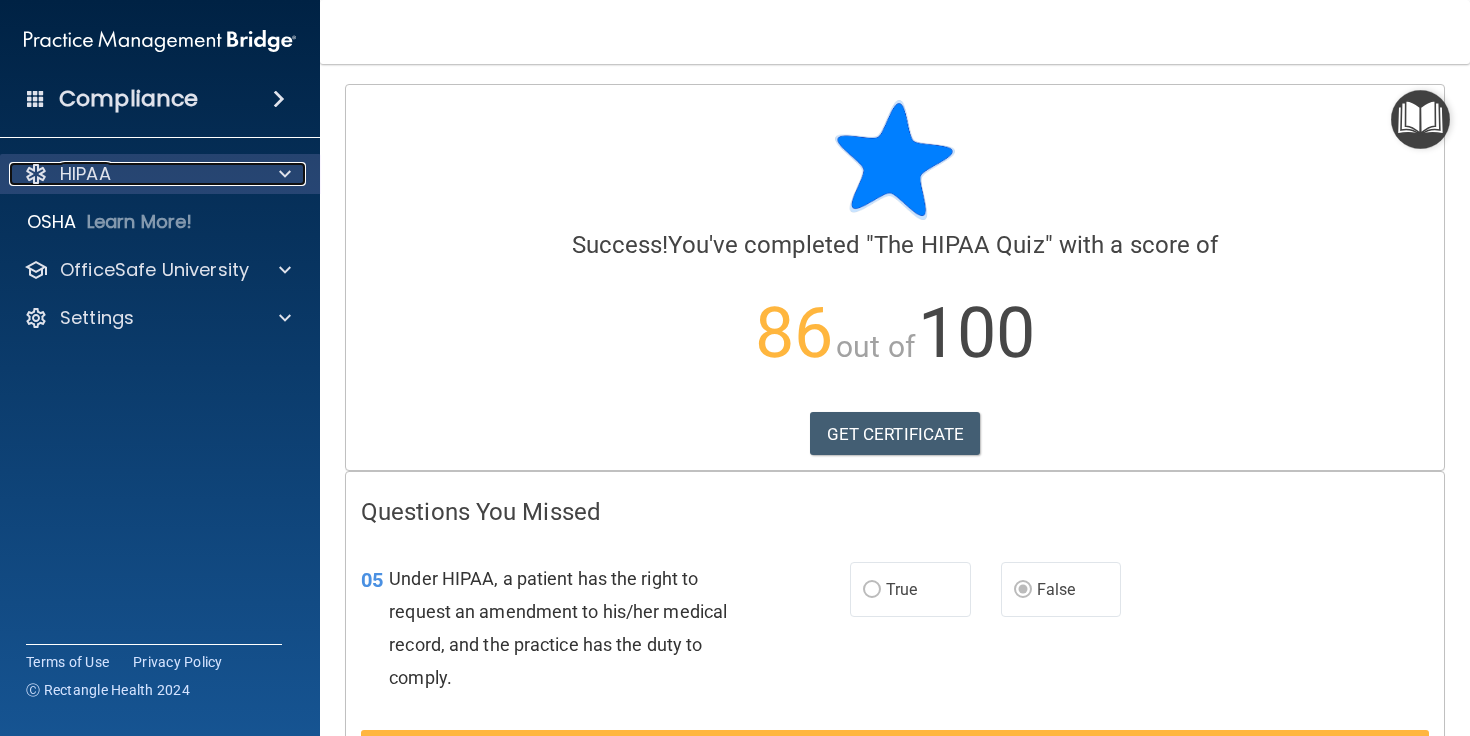 click on "HIPAA" at bounding box center (133, 174) 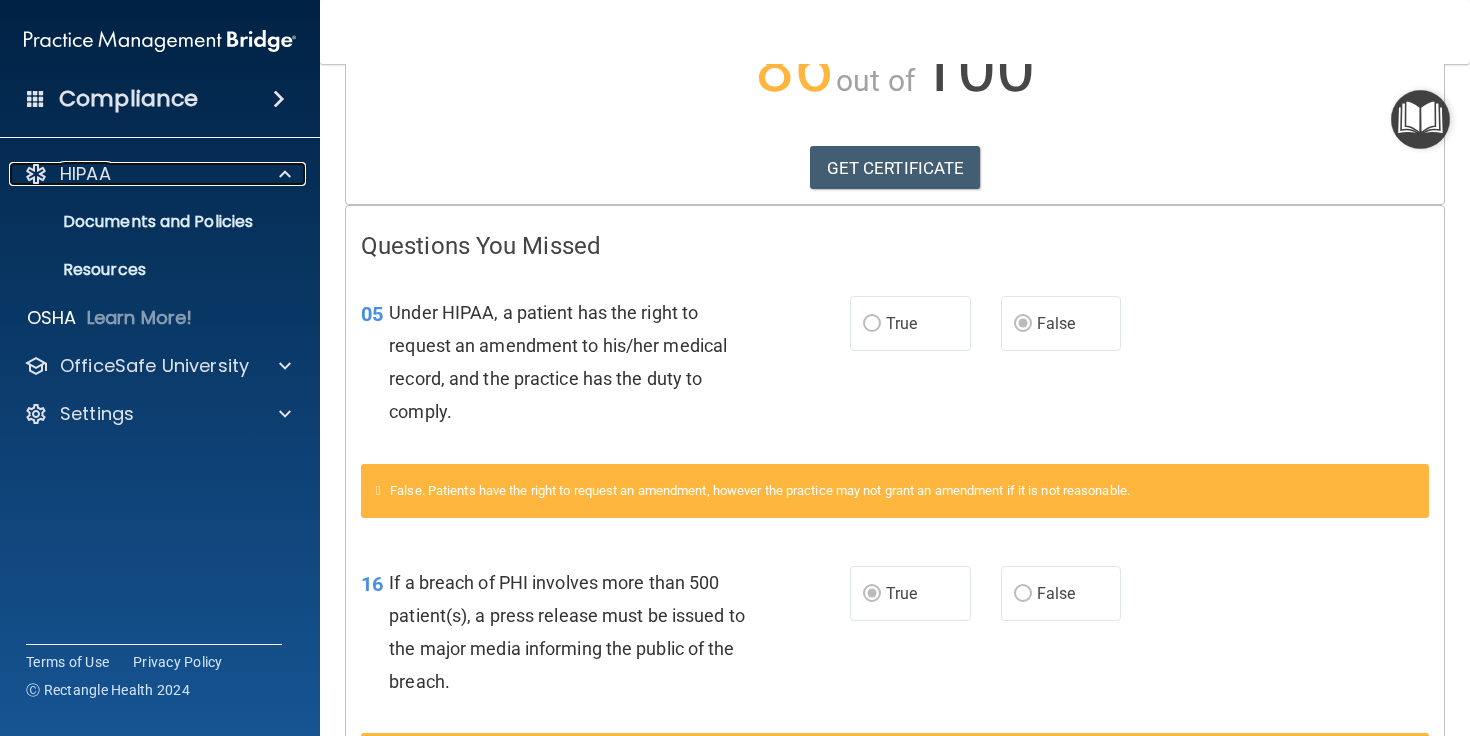 scroll, scrollTop: 0, scrollLeft: 0, axis: both 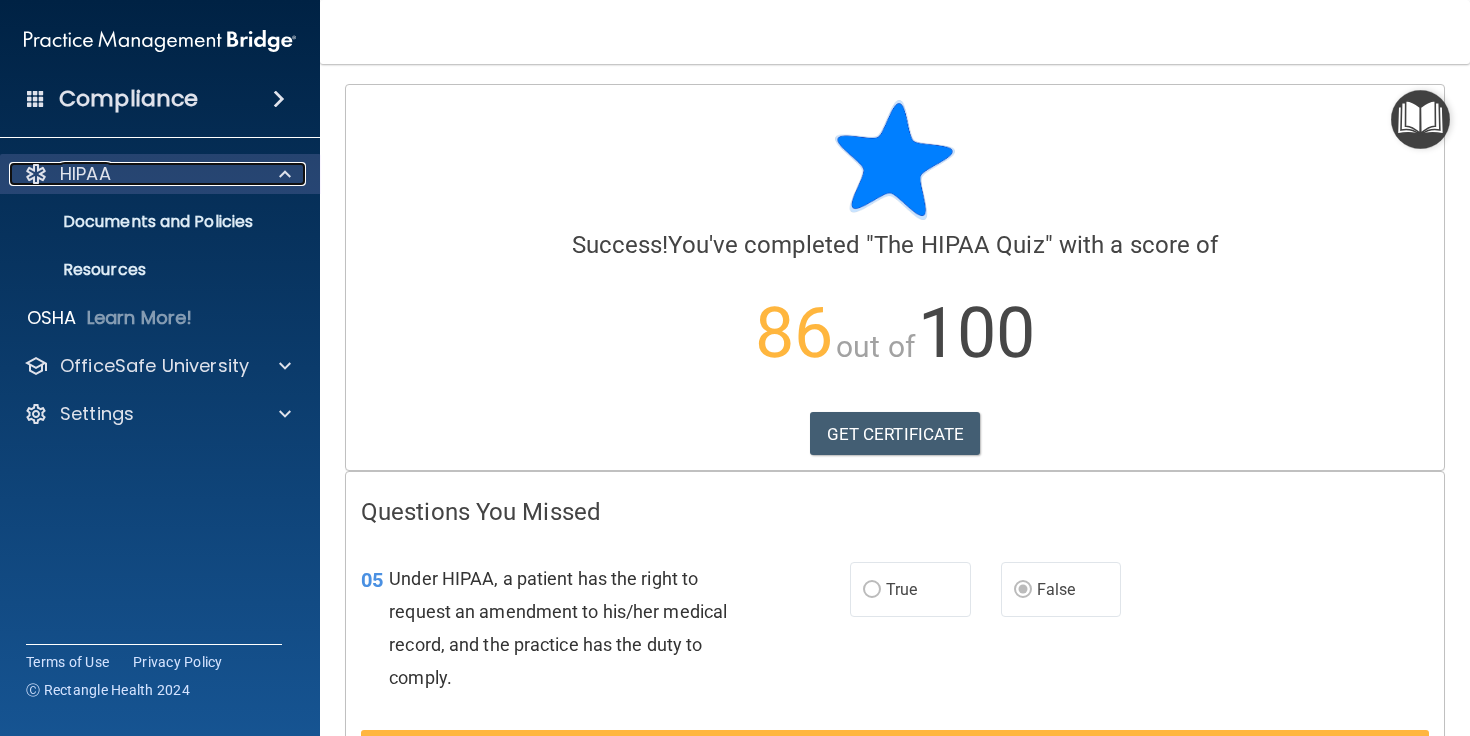 click on "HIPAA" at bounding box center [133, 174] 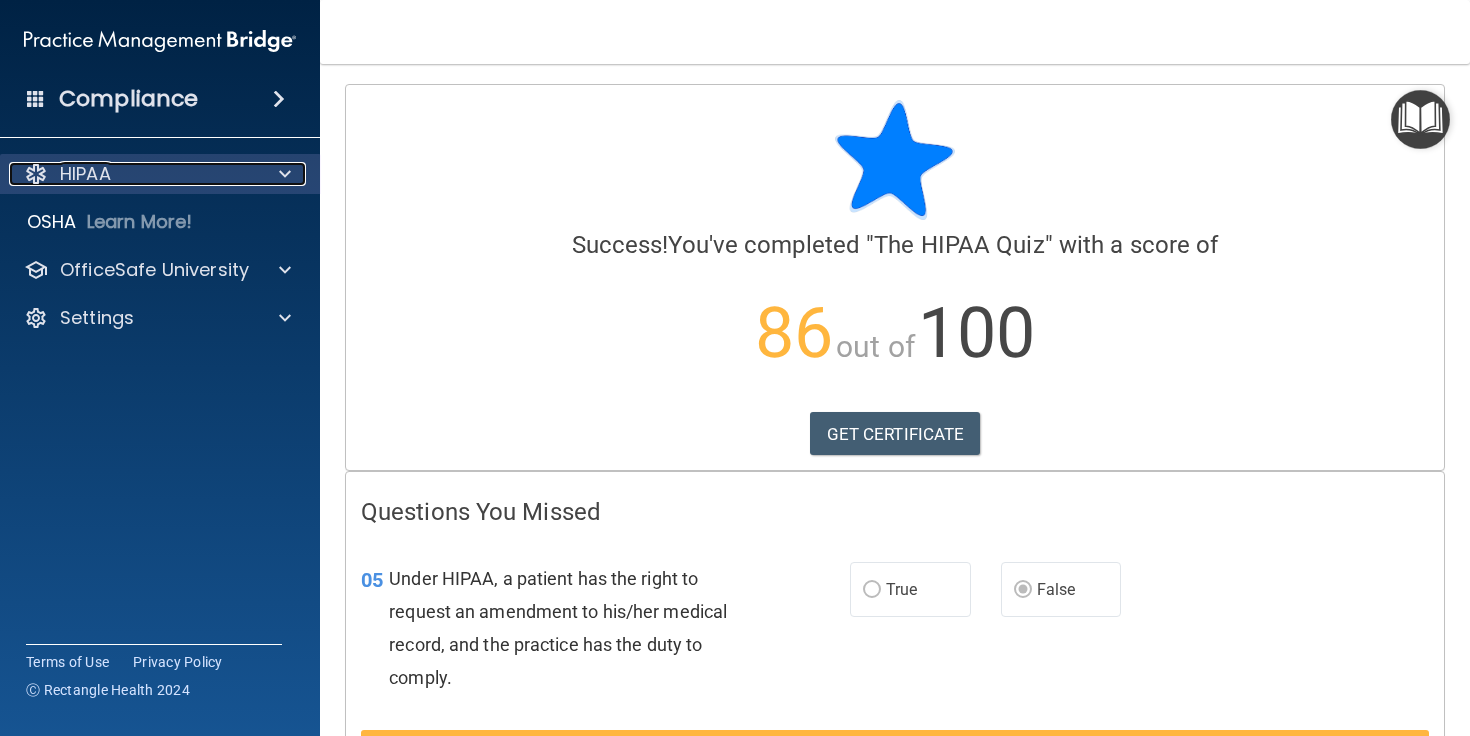 click on "HIPAA" at bounding box center [85, 174] 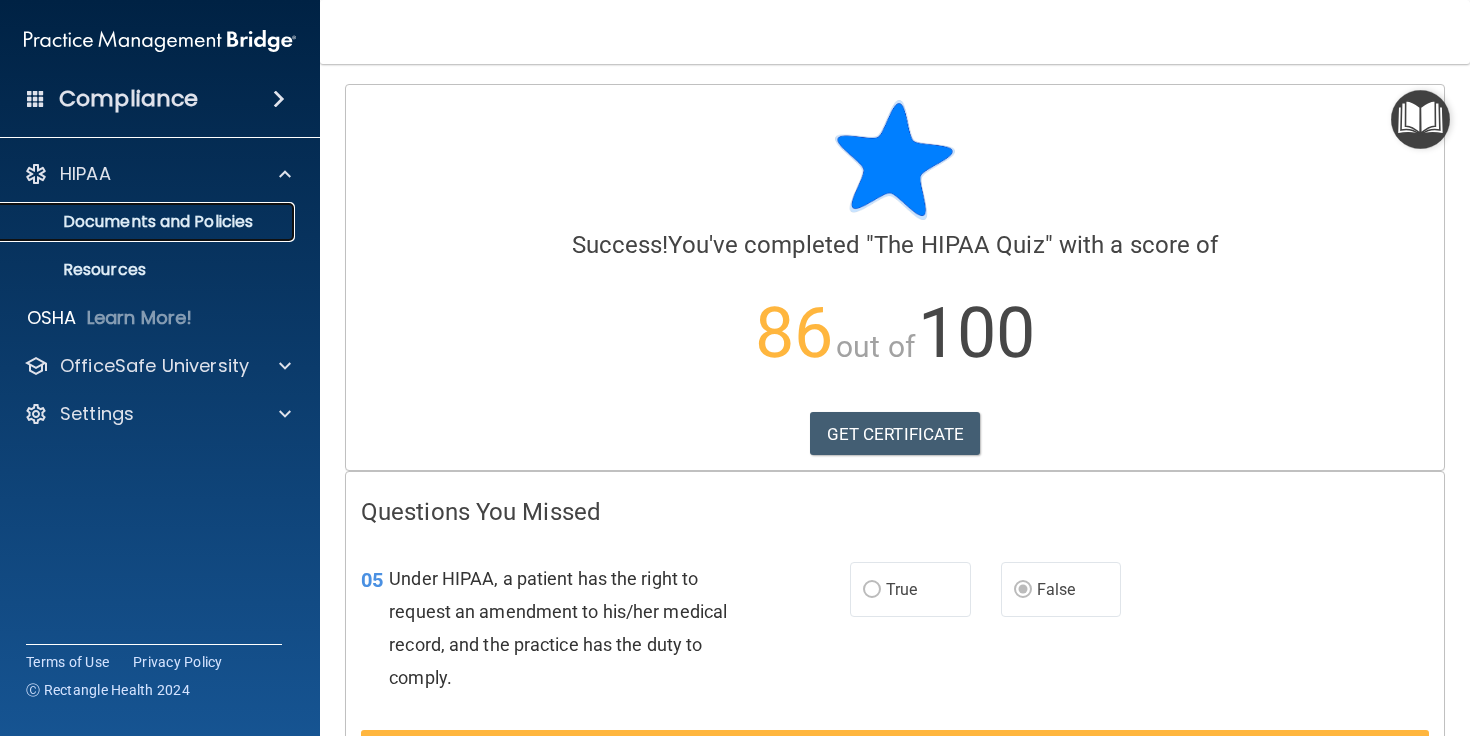 click on "Documents and Policies" at bounding box center [149, 222] 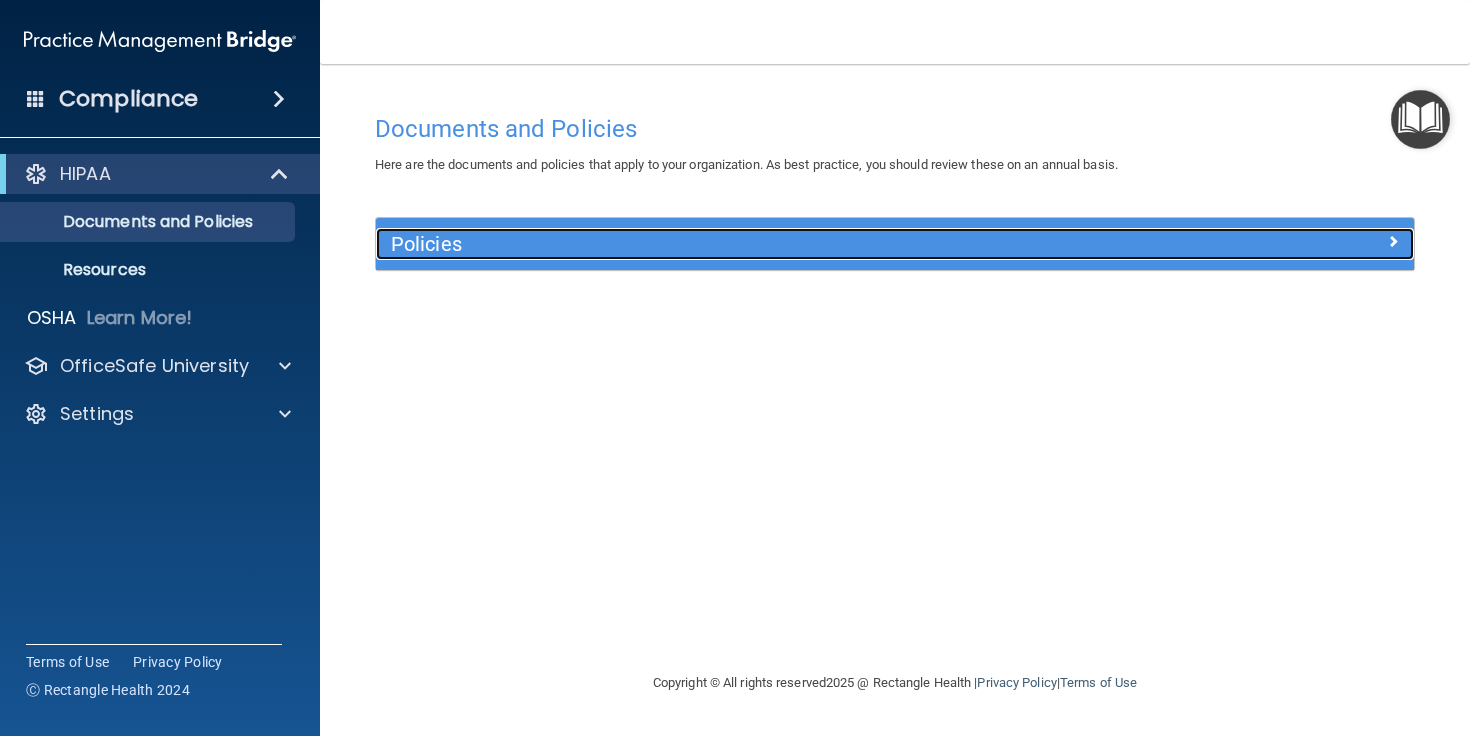 click on "Policies" at bounding box center [765, 244] 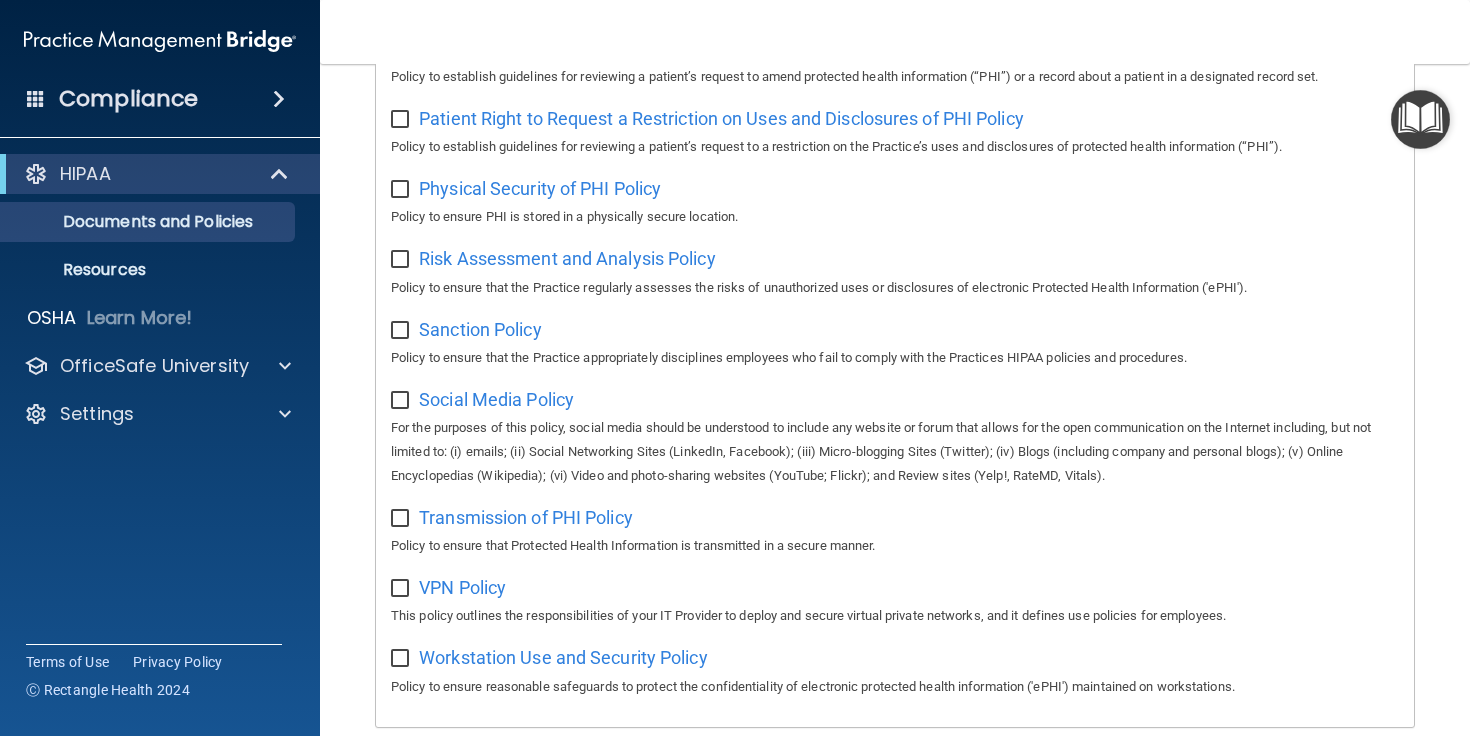 scroll, scrollTop: 1307, scrollLeft: 0, axis: vertical 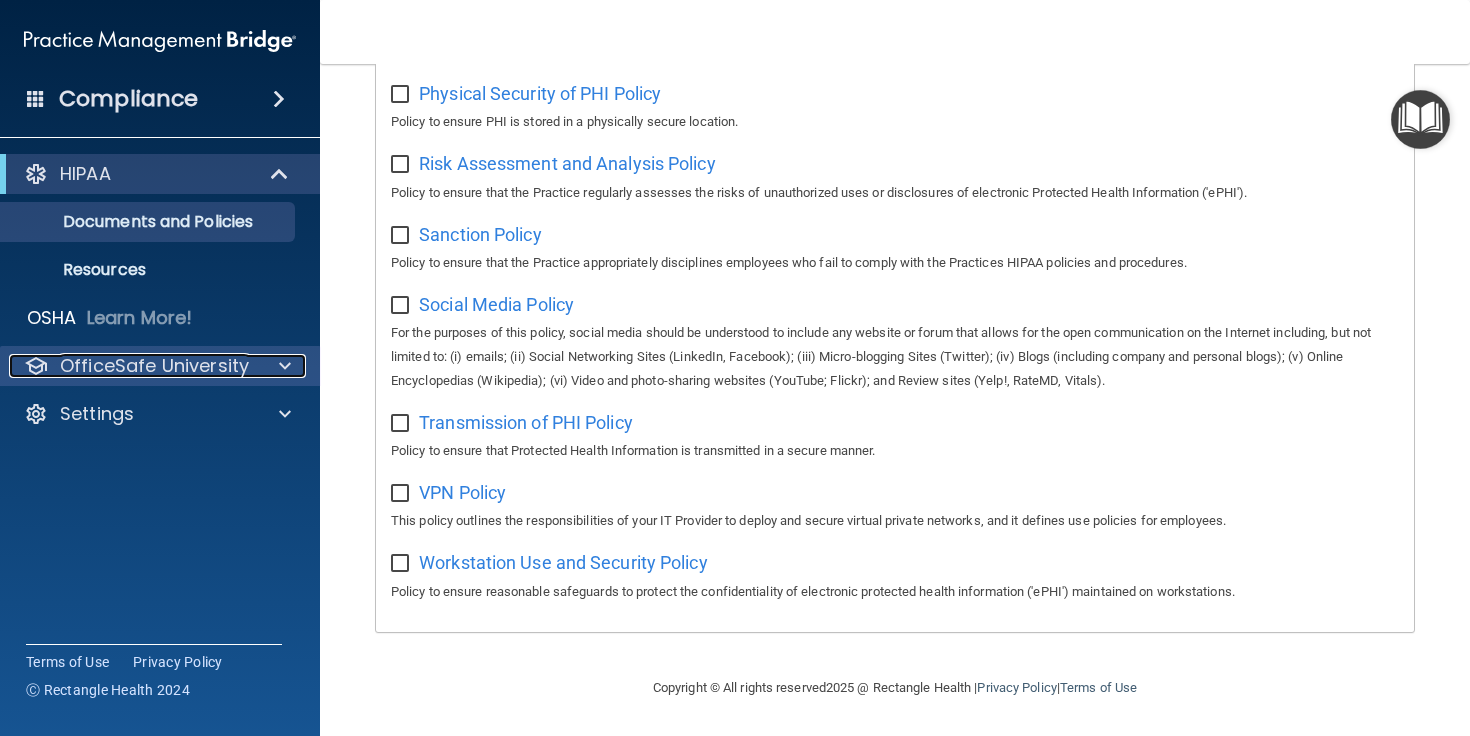click on "OfficeSafe University" at bounding box center [154, 366] 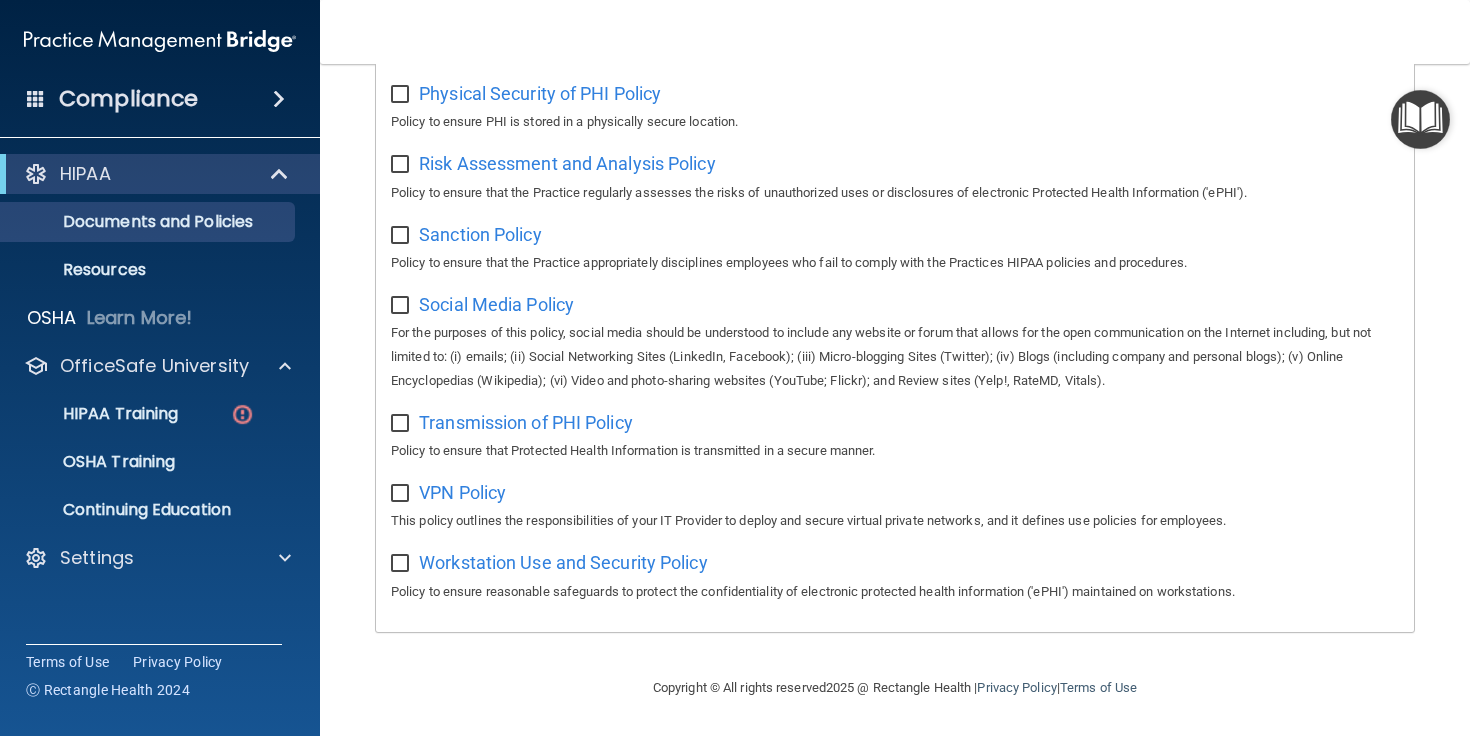 click on "HIPAA Training                   OSHA Training                   Continuing Education" at bounding box center (161, 458) 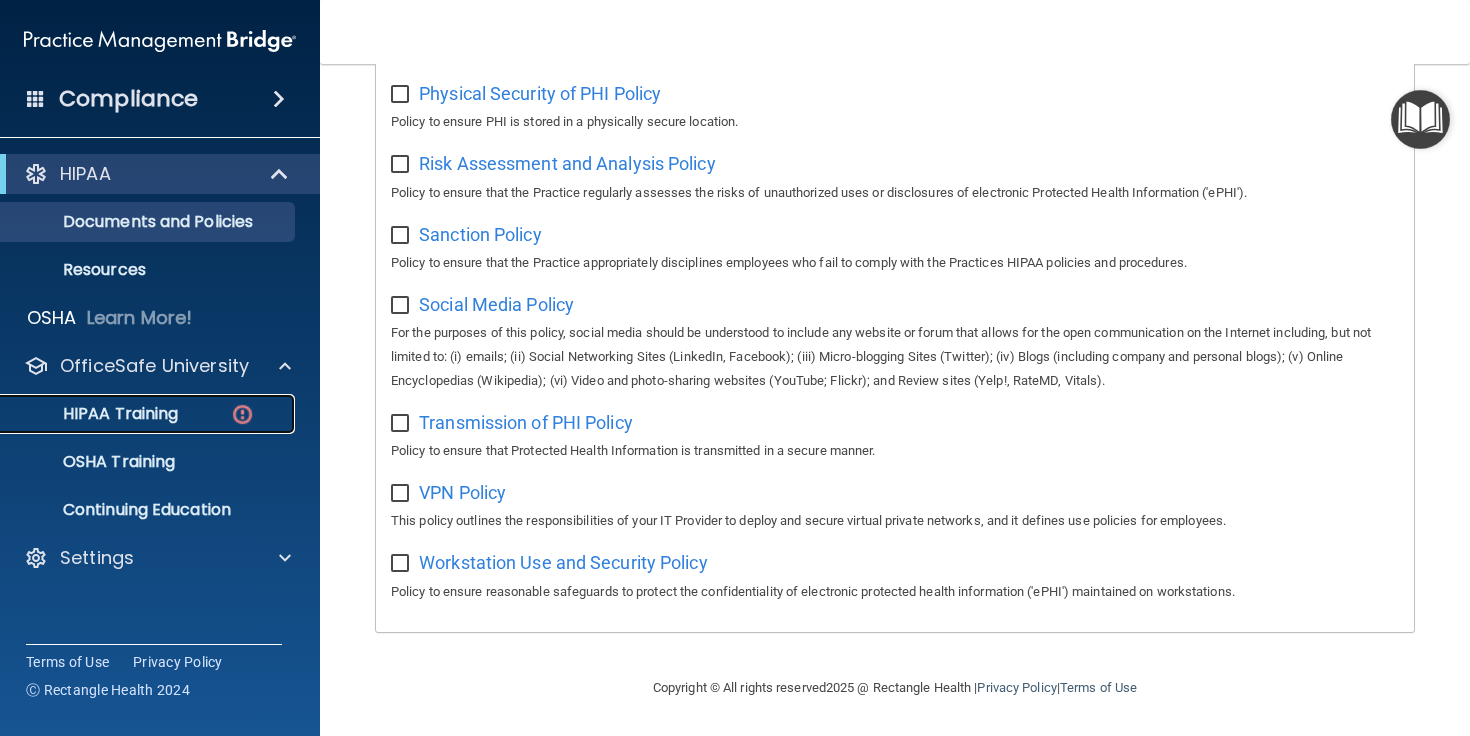 click on "HIPAA Training" at bounding box center [137, 414] 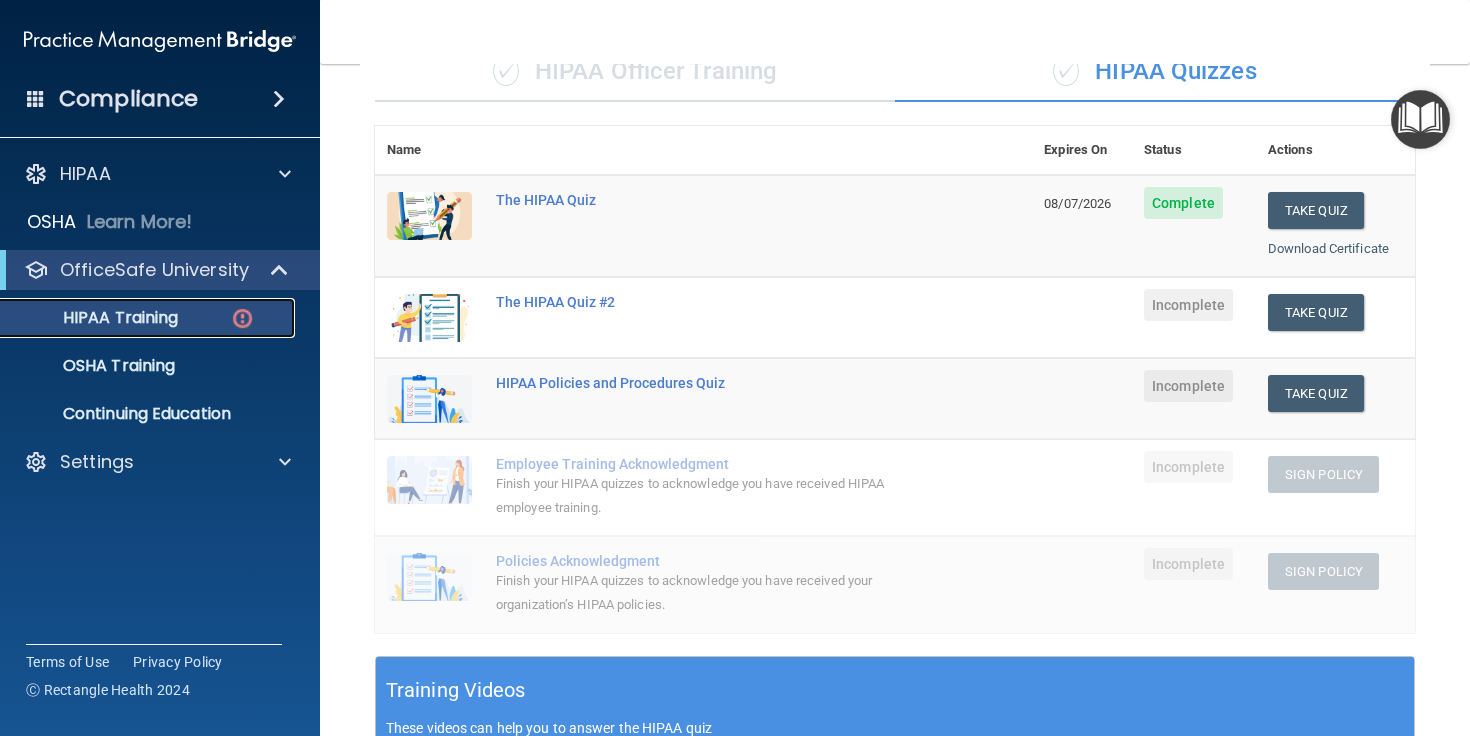 scroll, scrollTop: 176, scrollLeft: 0, axis: vertical 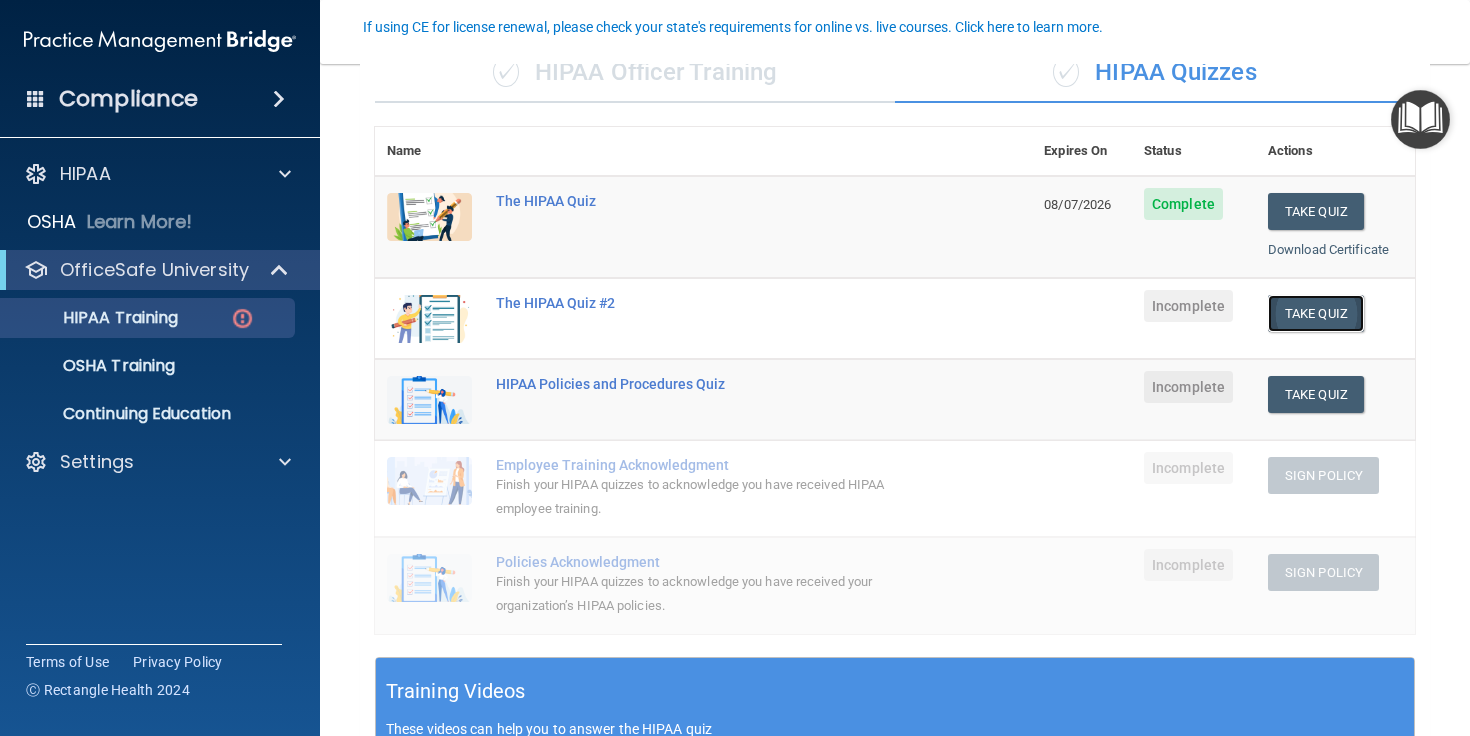 click on "Take Quiz" at bounding box center [1316, 313] 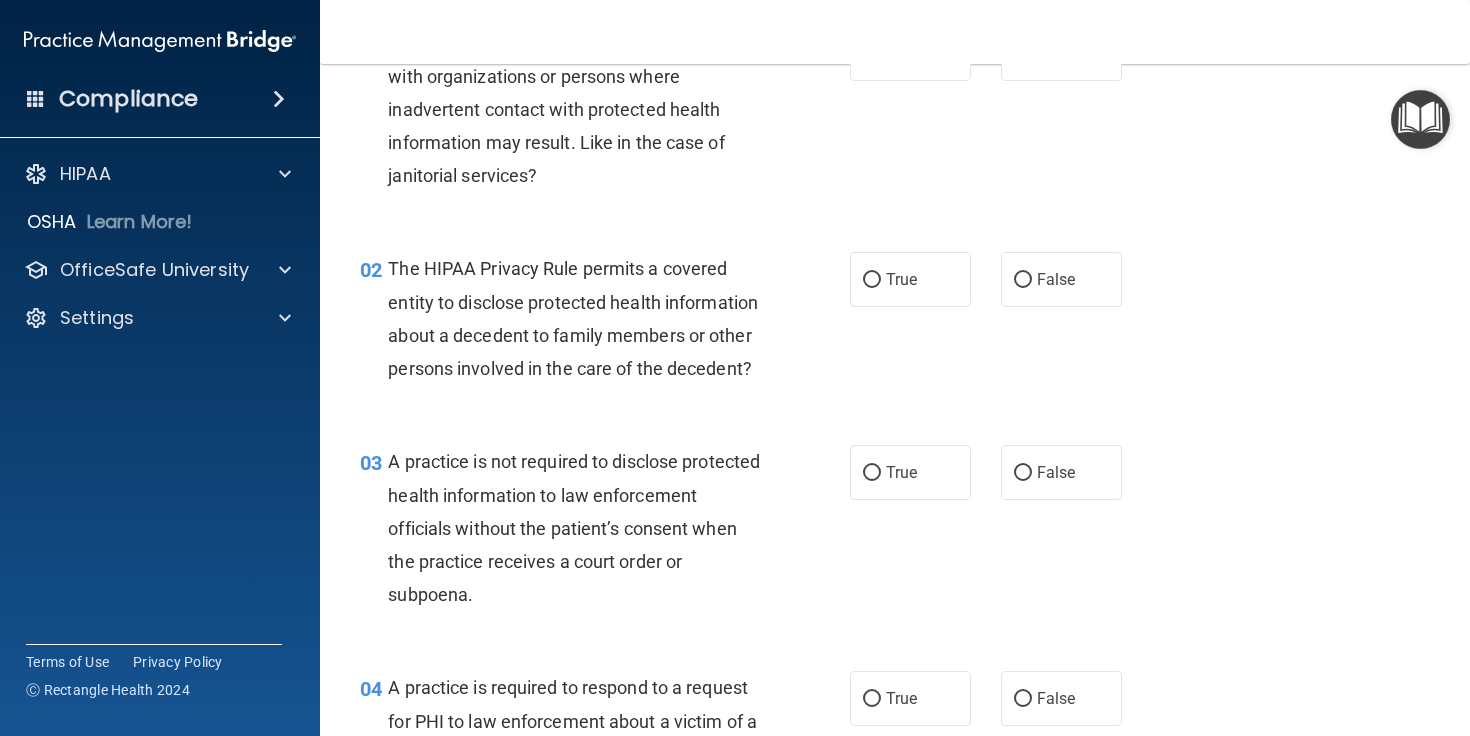 scroll, scrollTop: 0, scrollLeft: 0, axis: both 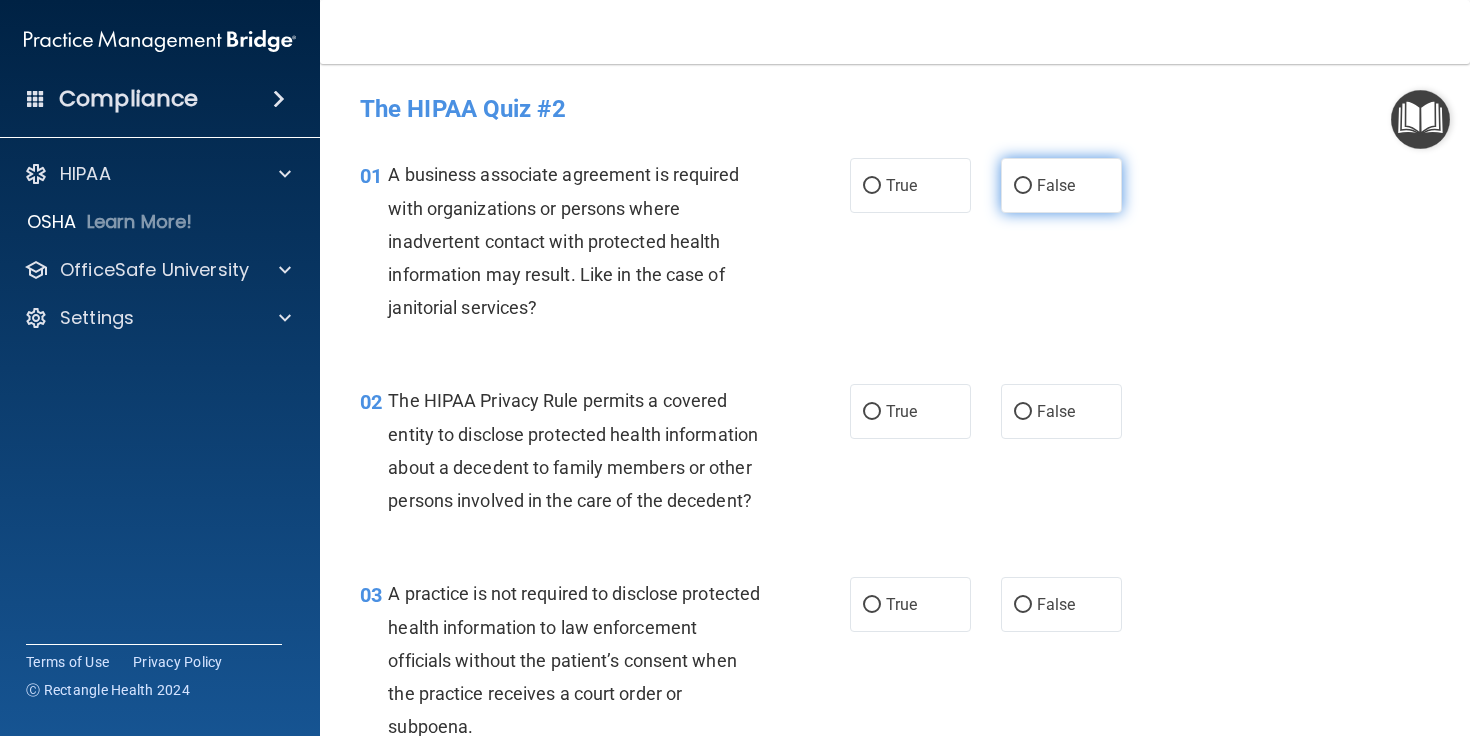 click on "False" at bounding box center (1061, 185) 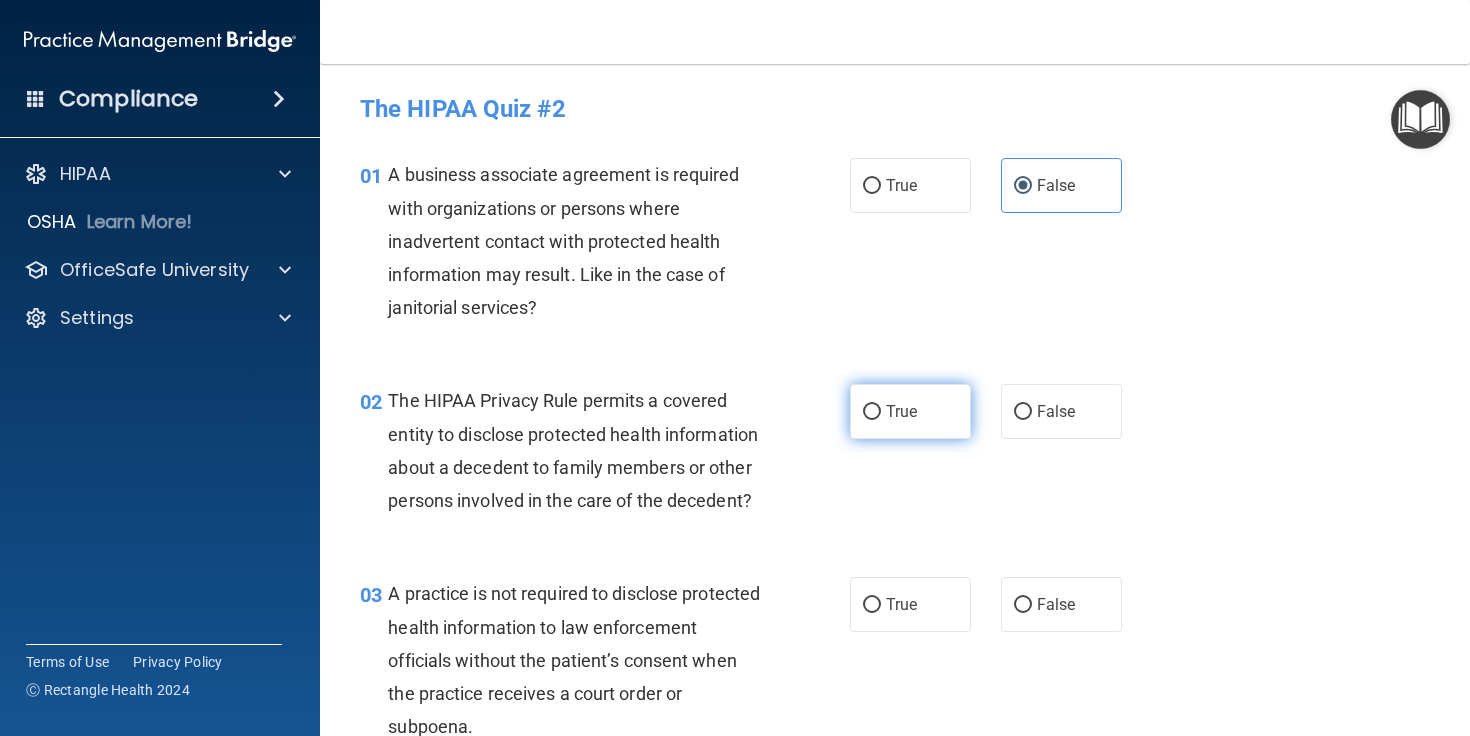 click on "True" at bounding box center (910, 411) 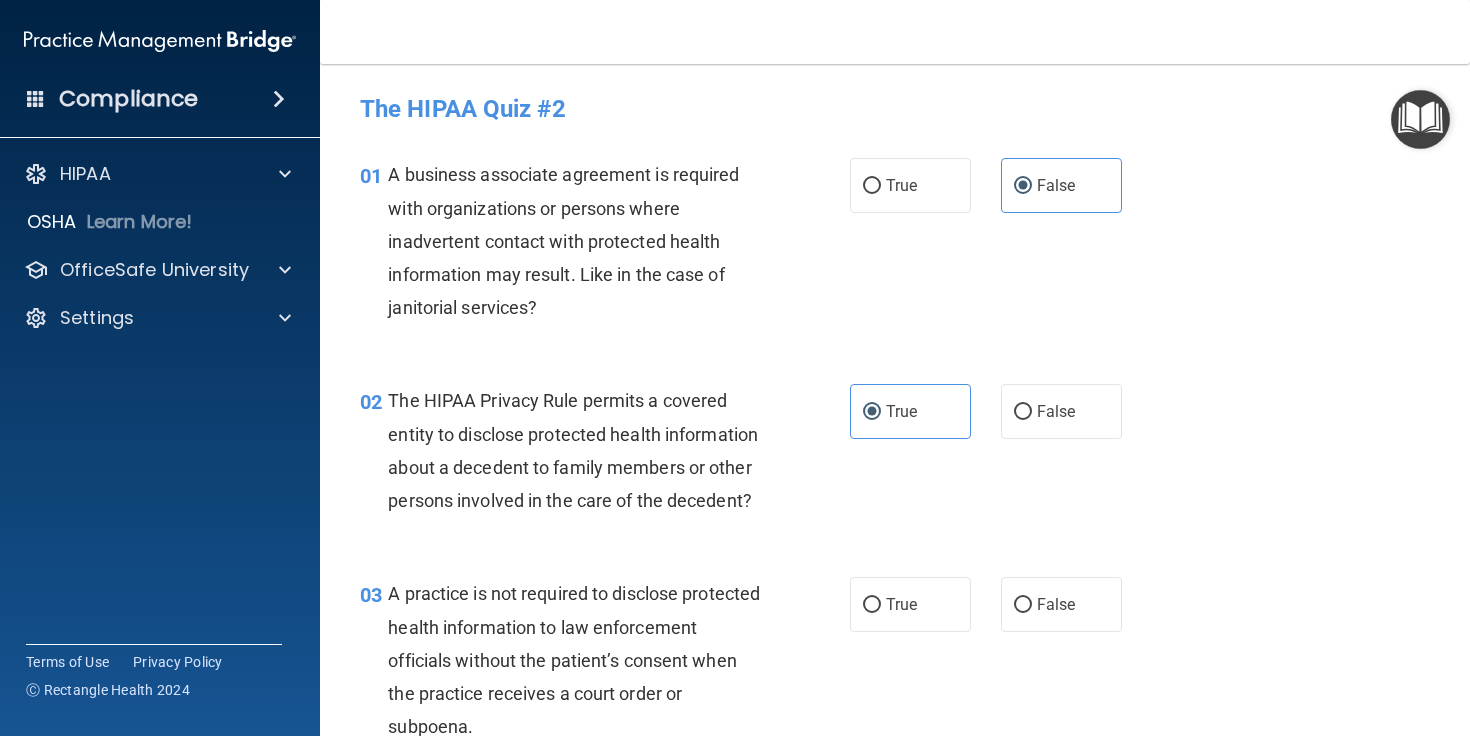 click on "02       The HIPAA Privacy Rule permits a covered entity to disclose protected health information about a decedent to family members or other persons involved in the care of the decedent?                 True           False" at bounding box center (895, 455) 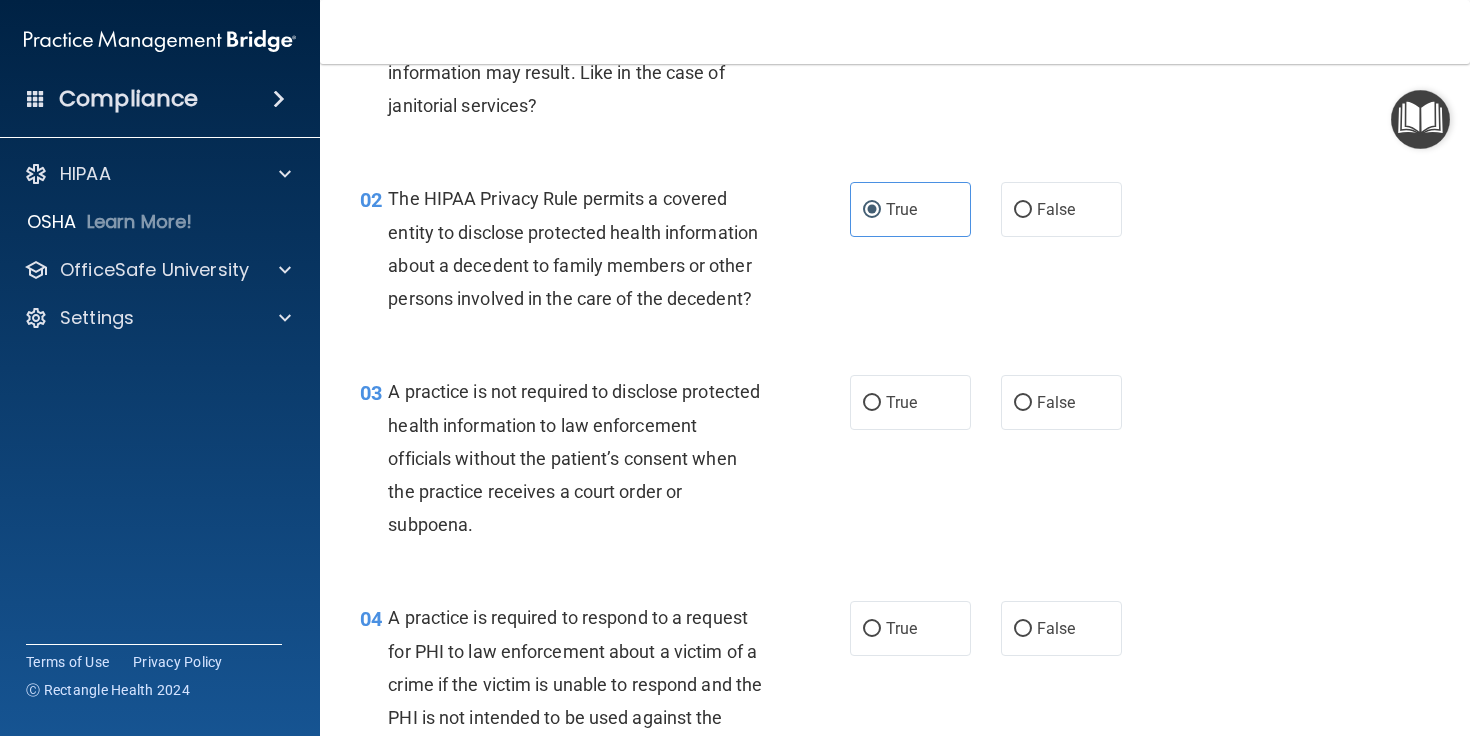 scroll, scrollTop: 215, scrollLeft: 0, axis: vertical 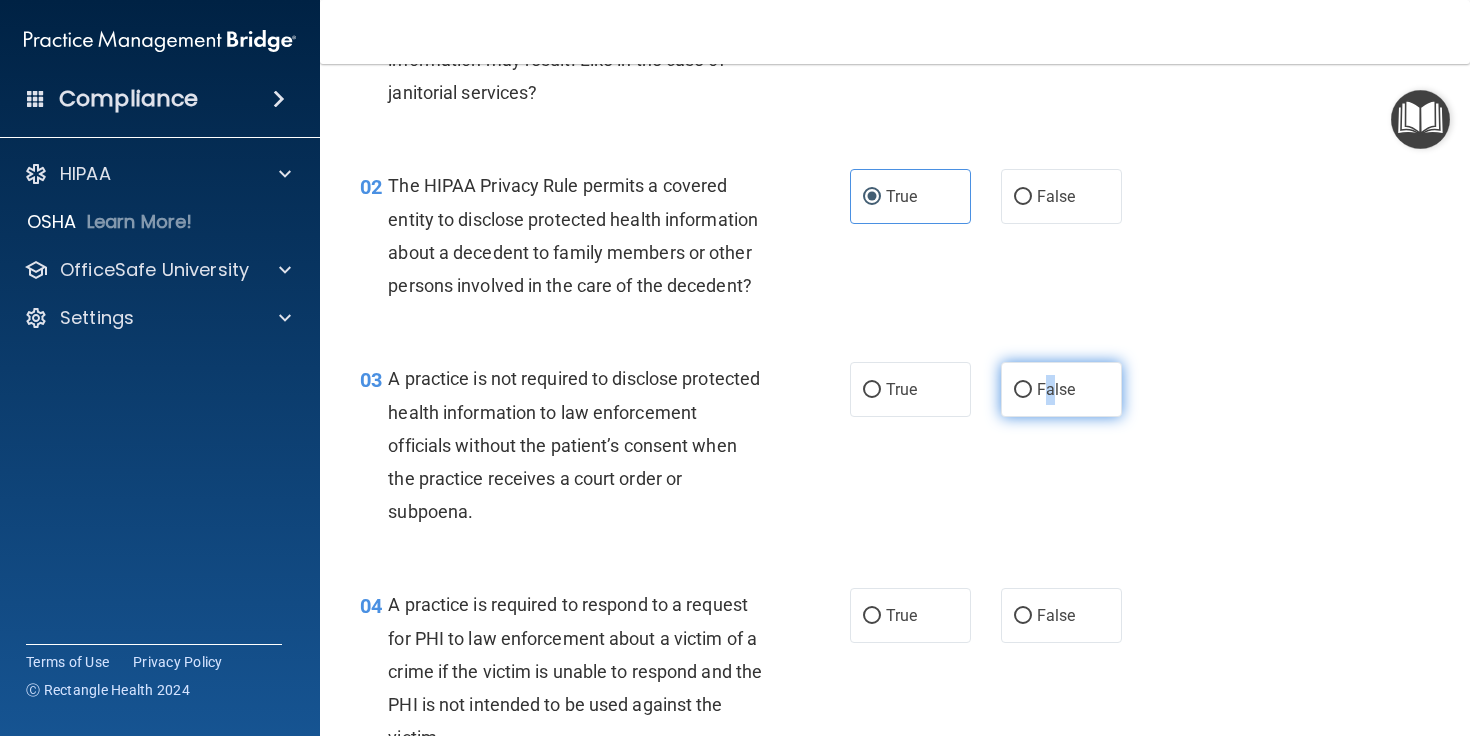 click on "False" at bounding box center (1056, 389) 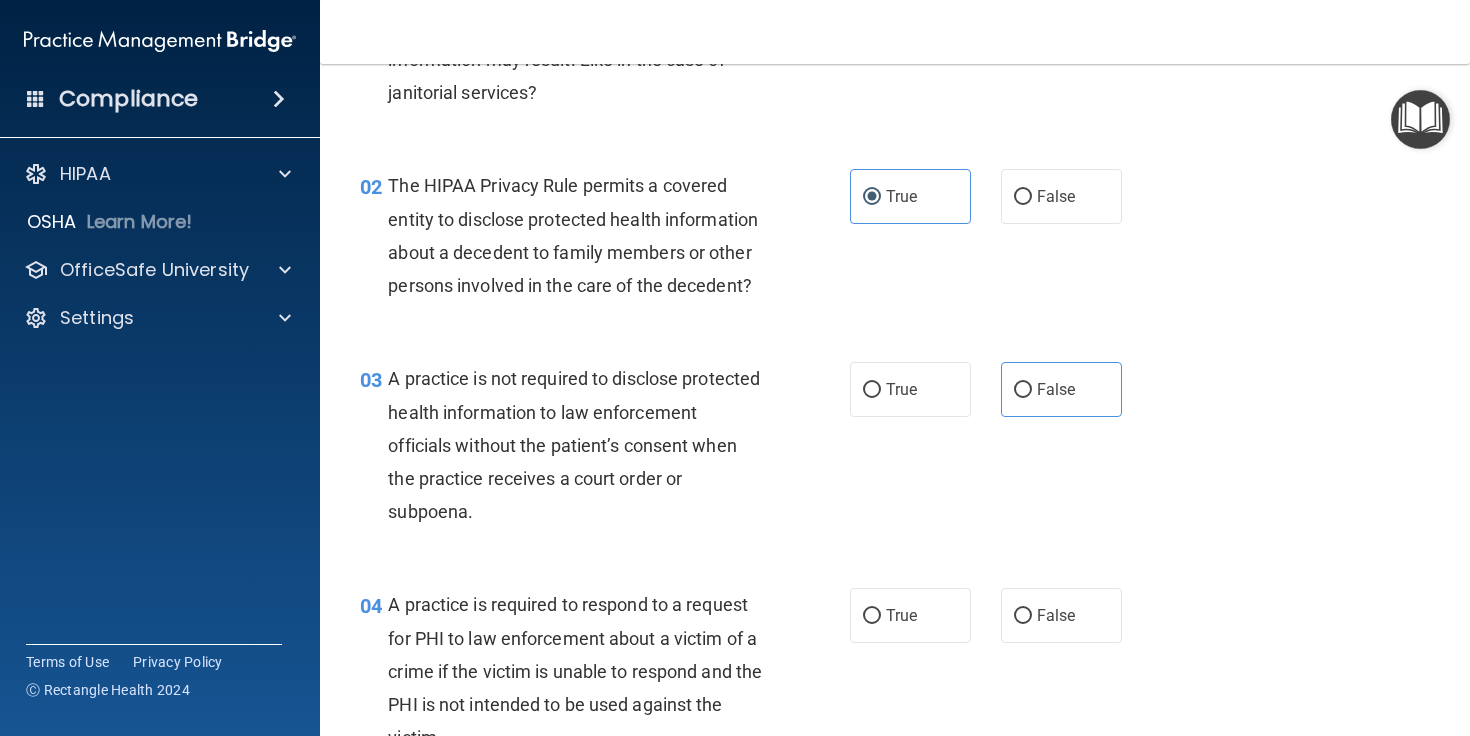 click on "True           False" at bounding box center (995, 389) 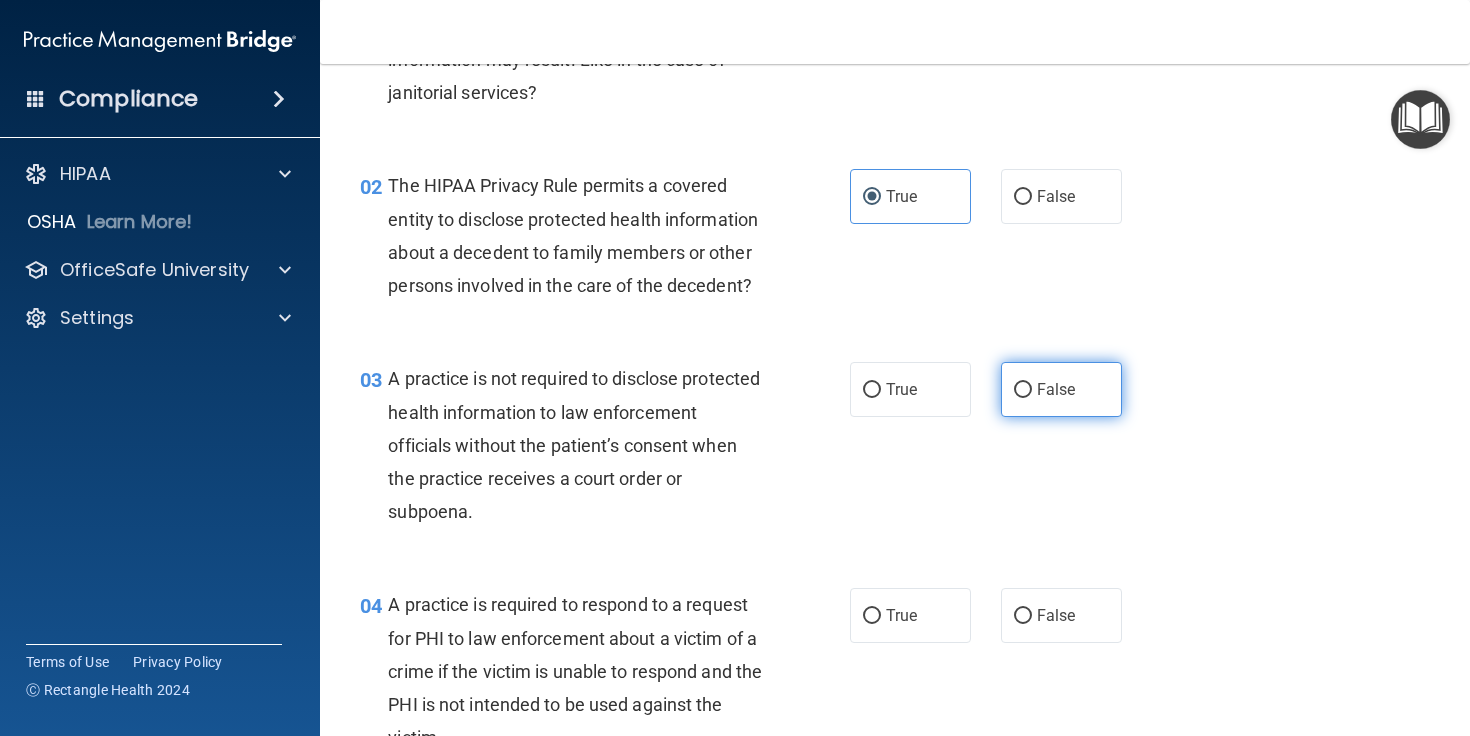 click on "False" at bounding box center [1056, 389] 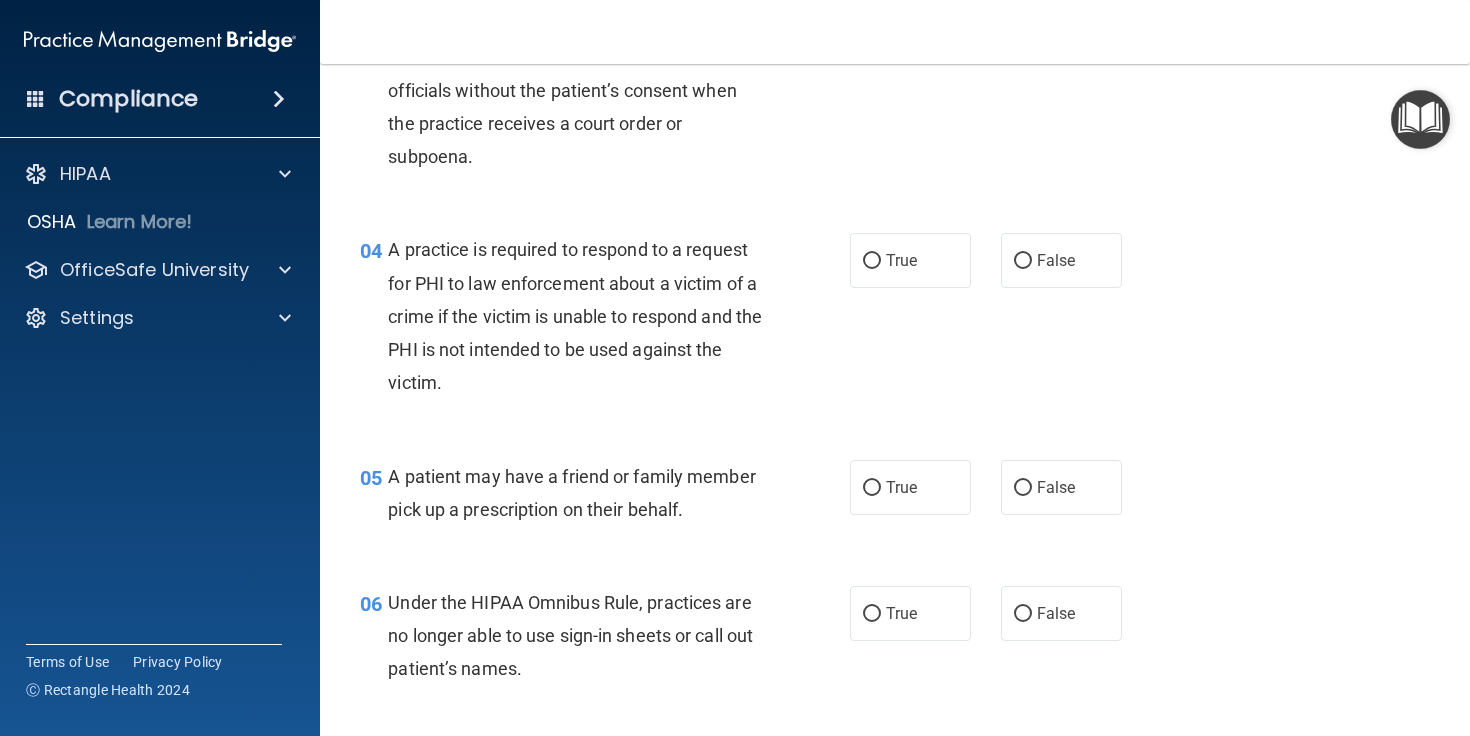 scroll, scrollTop: 571, scrollLeft: 0, axis: vertical 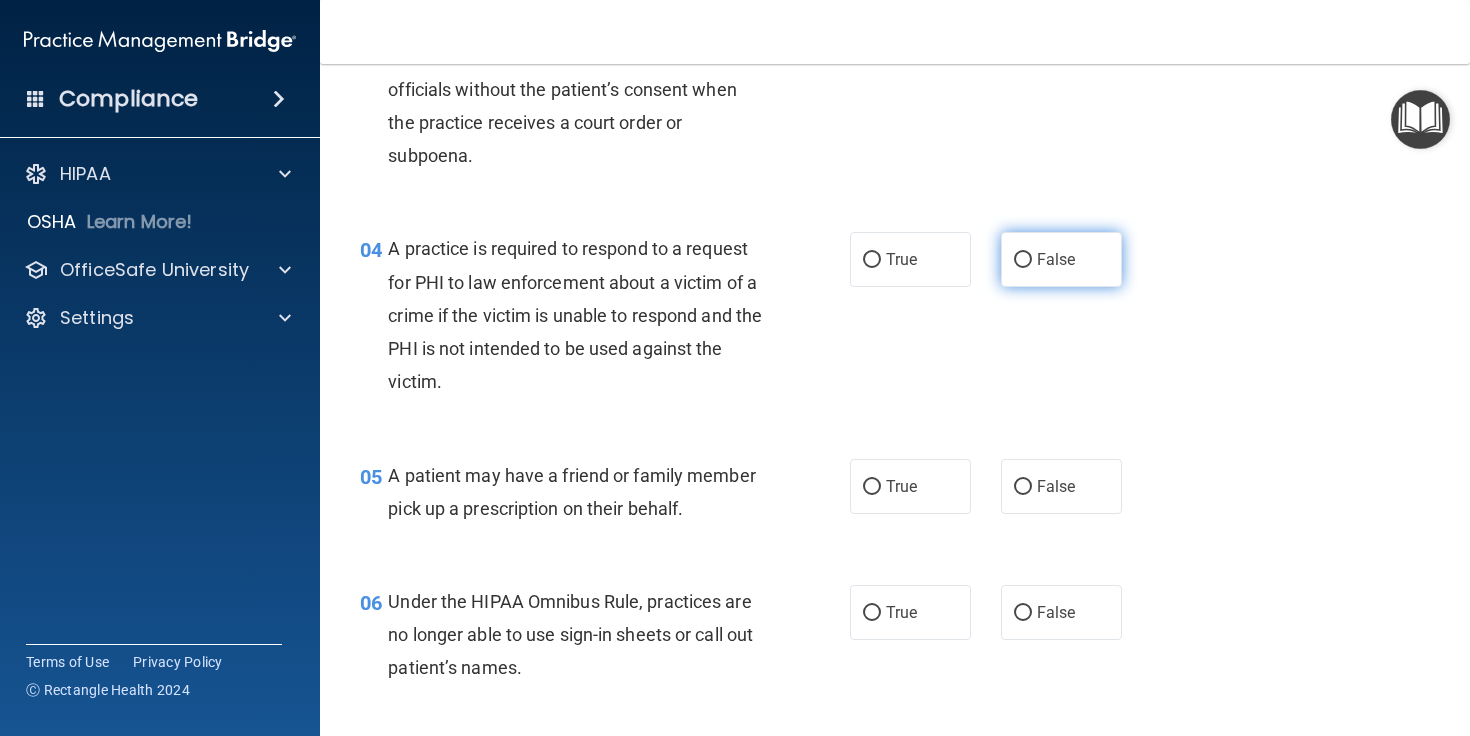 click on "False" at bounding box center (1056, 259) 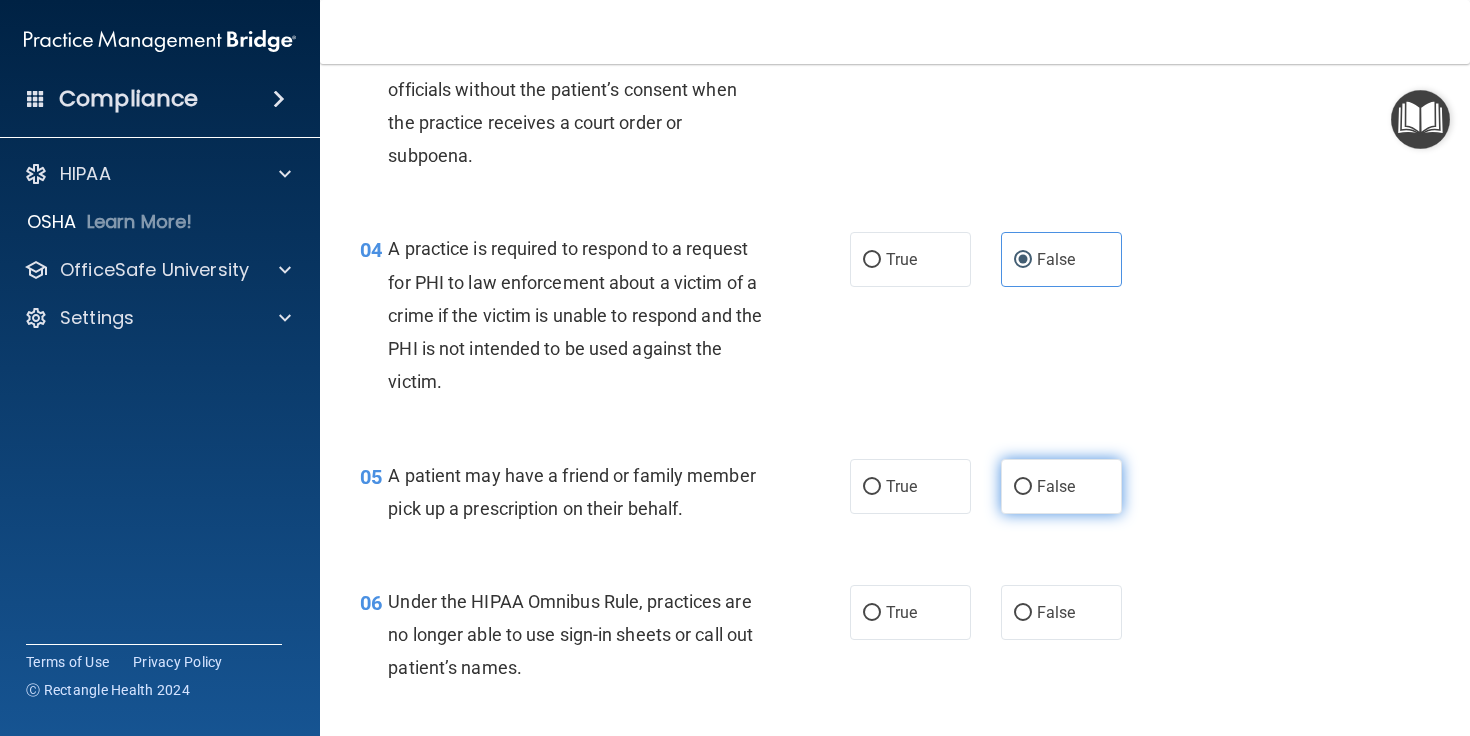 click on "False" at bounding box center [1056, 486] 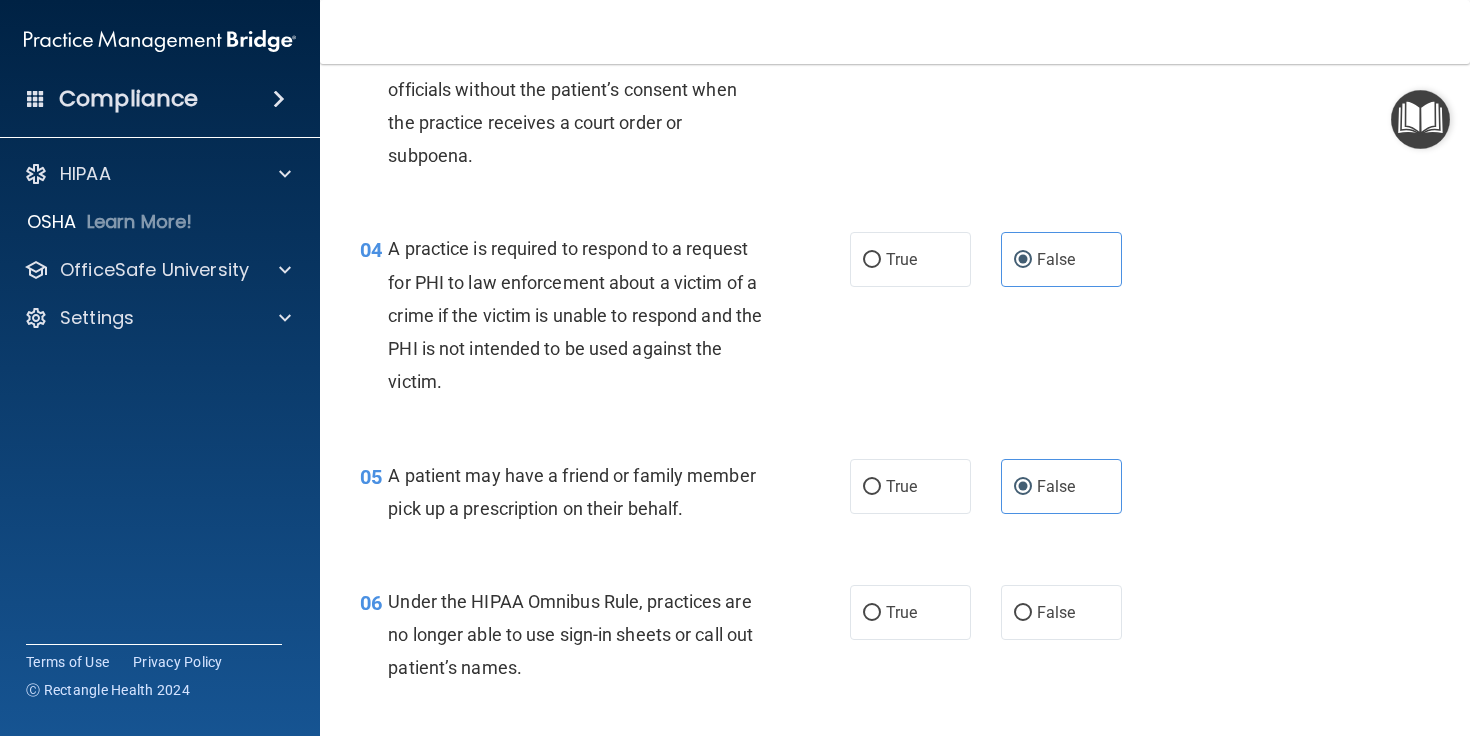 click on "05       A patient may have a friend or family member pick up a prescription on their behalf.                 True           False" at bounding box center (895, 497) 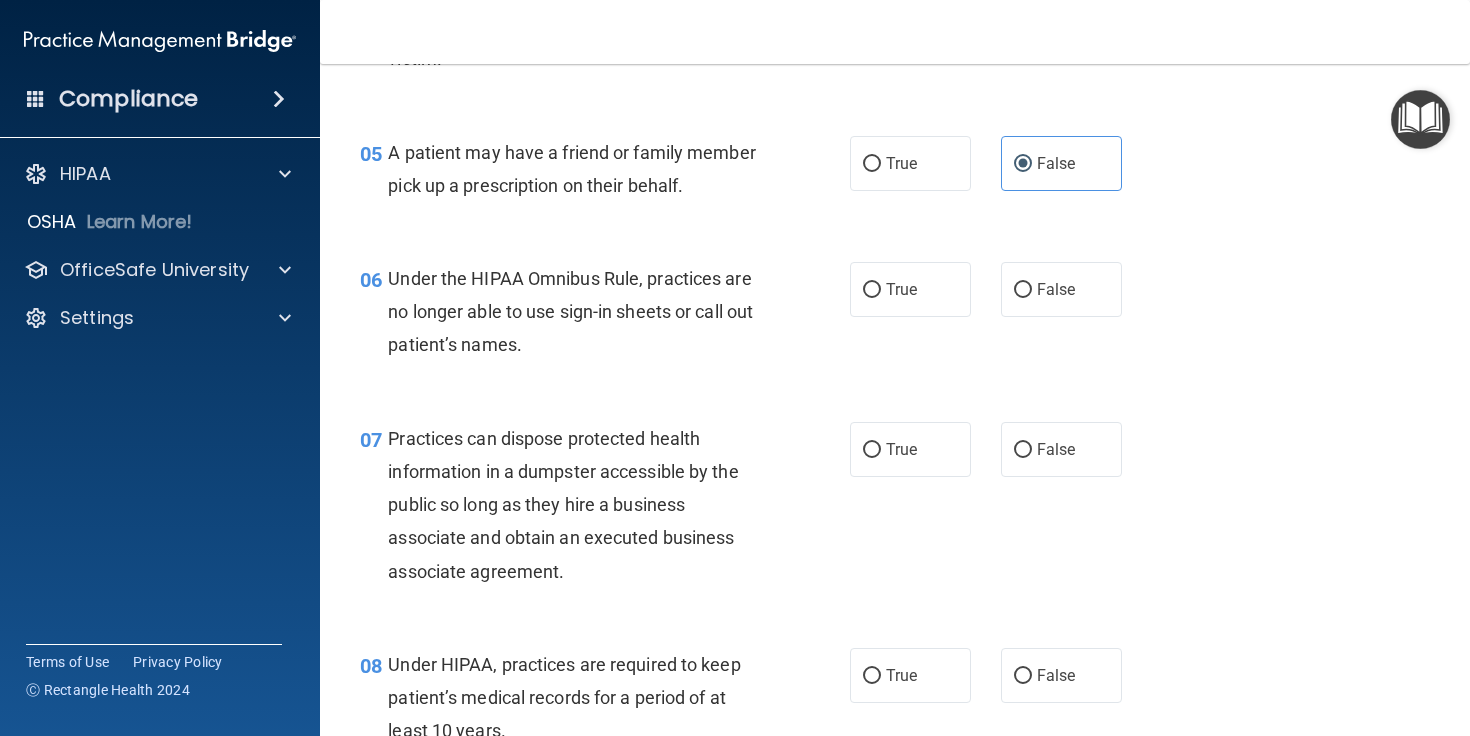scroll, scrollTop: 895, scrollLeft: 0, axis: vertical 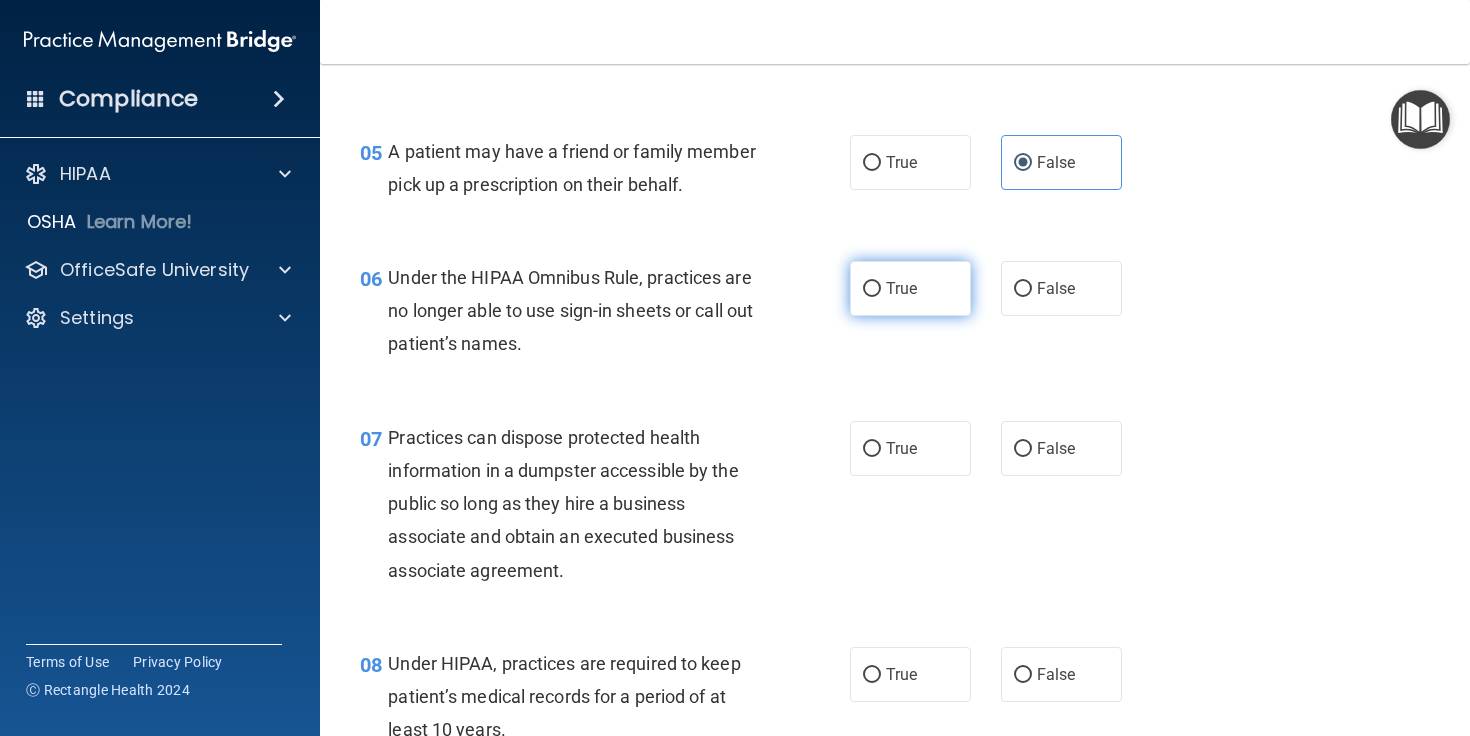 click on "True" at bounding box center (910, 288) 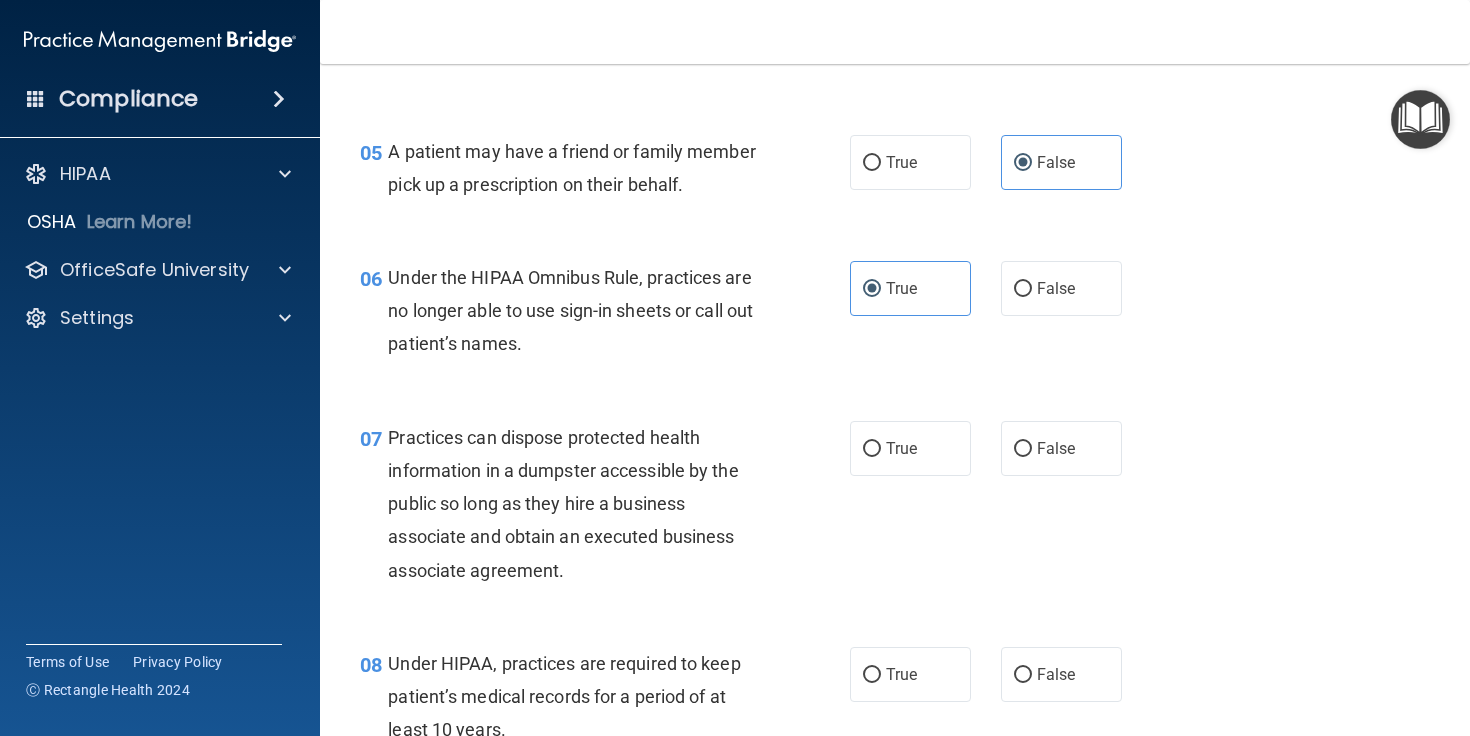 click on "06       Under the HIPAA Omnibus Rule, practices are no longer able to use sign-in sheets or call out patient’s names.                 True           False" at bounding box center (895, 316) 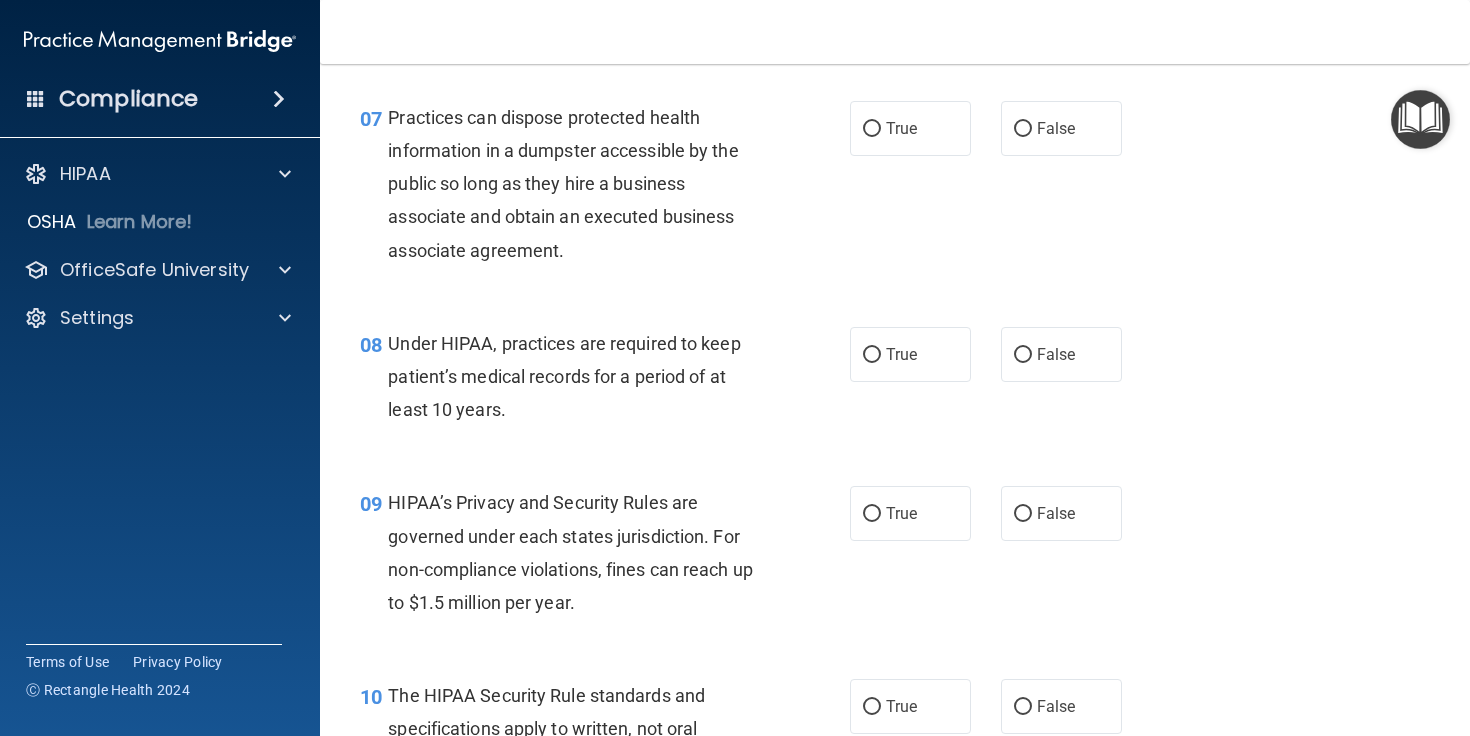 scroll, scrollTop: 1219, scrollLeft: 0, axis: vertical 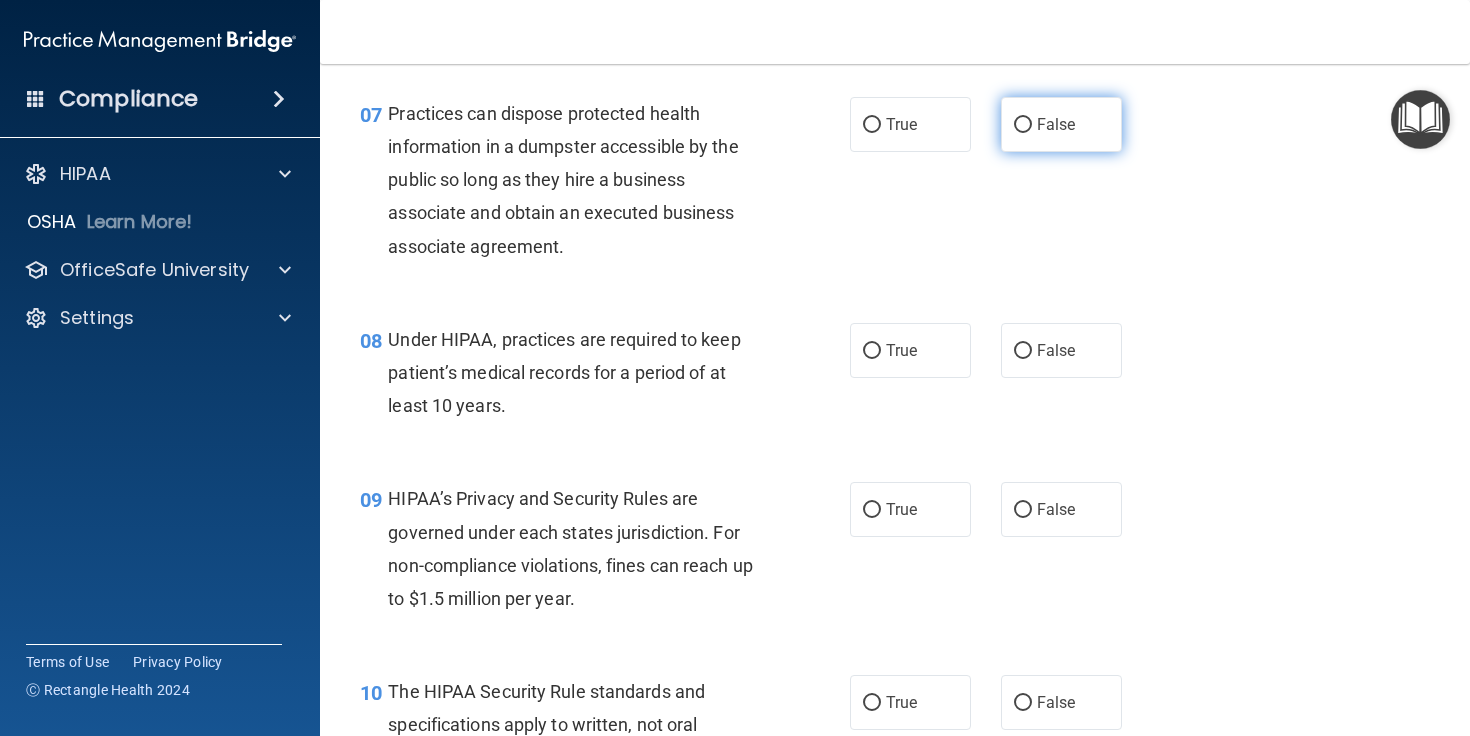 click on "False" at bounding box center [1061, 124] 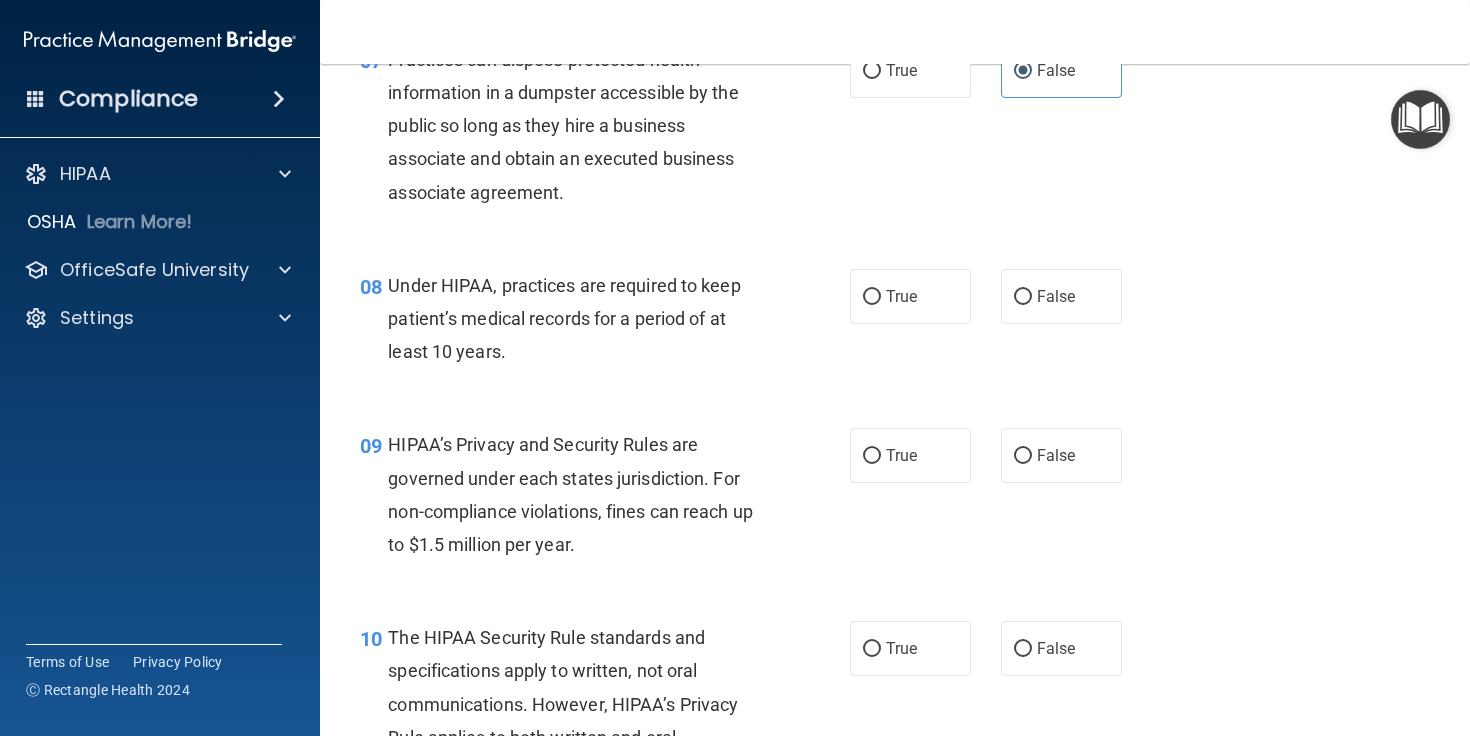 scroll, scrollTop: 1257, scrollLeft: 0, axis: vertical 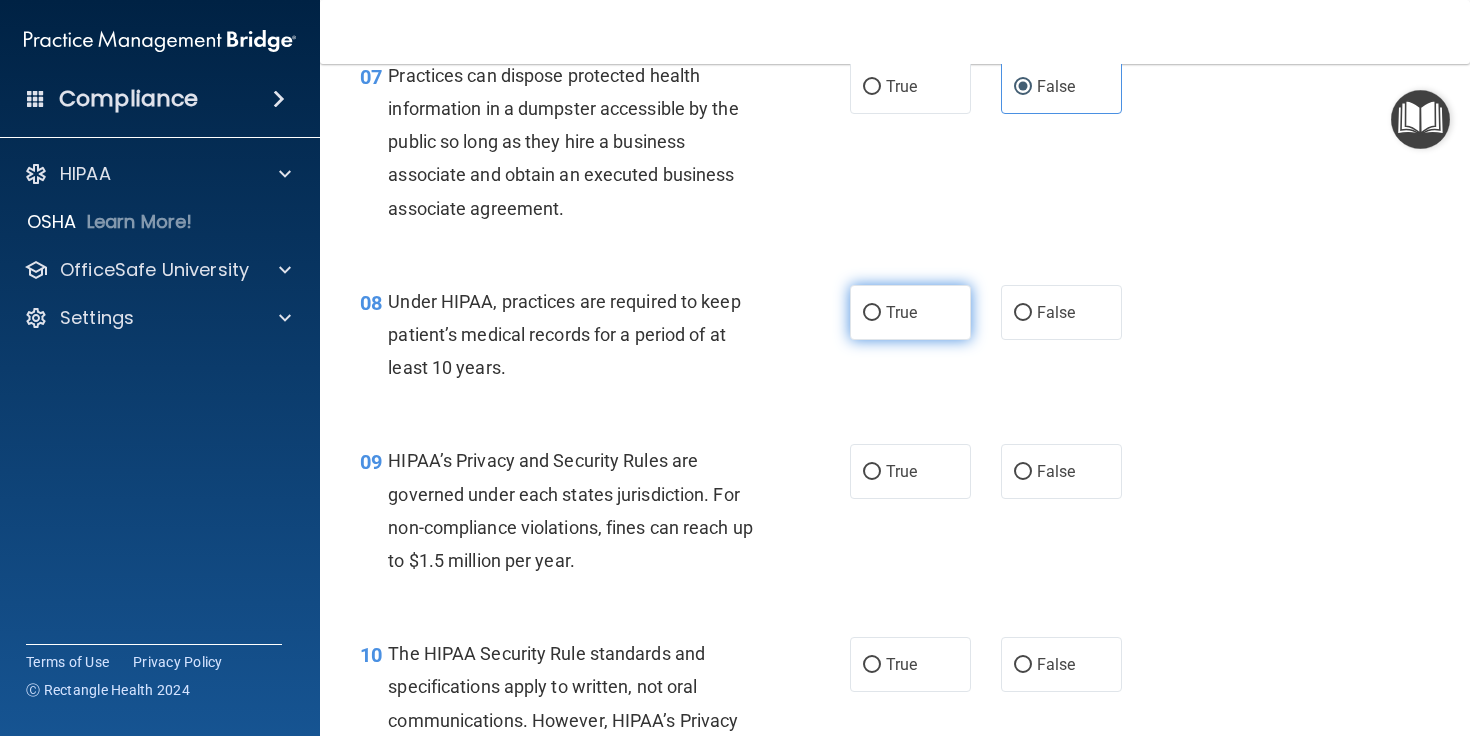 click on "True" at bounding box center (910, 312) 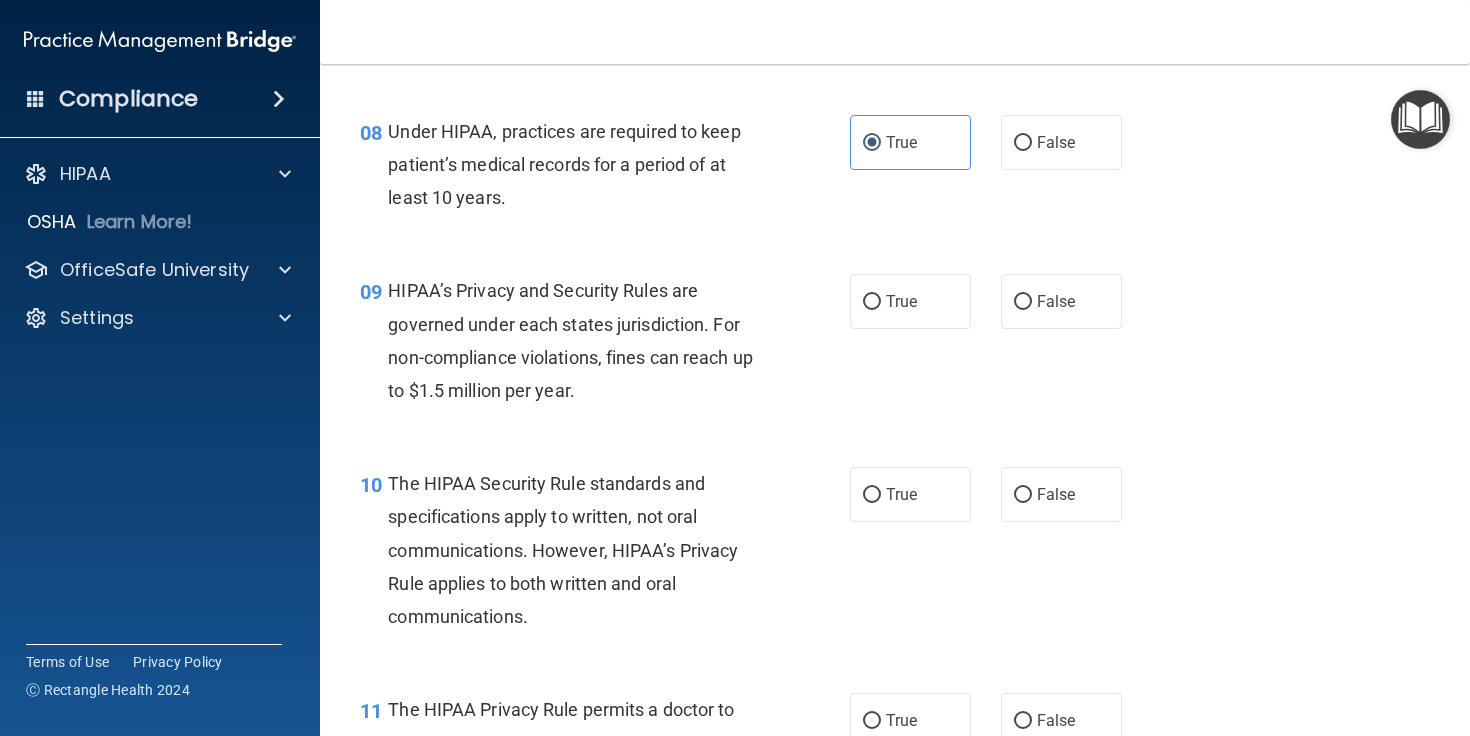 scroll, scrollTop: 1428, scrollLeft: 0, axis: vertical 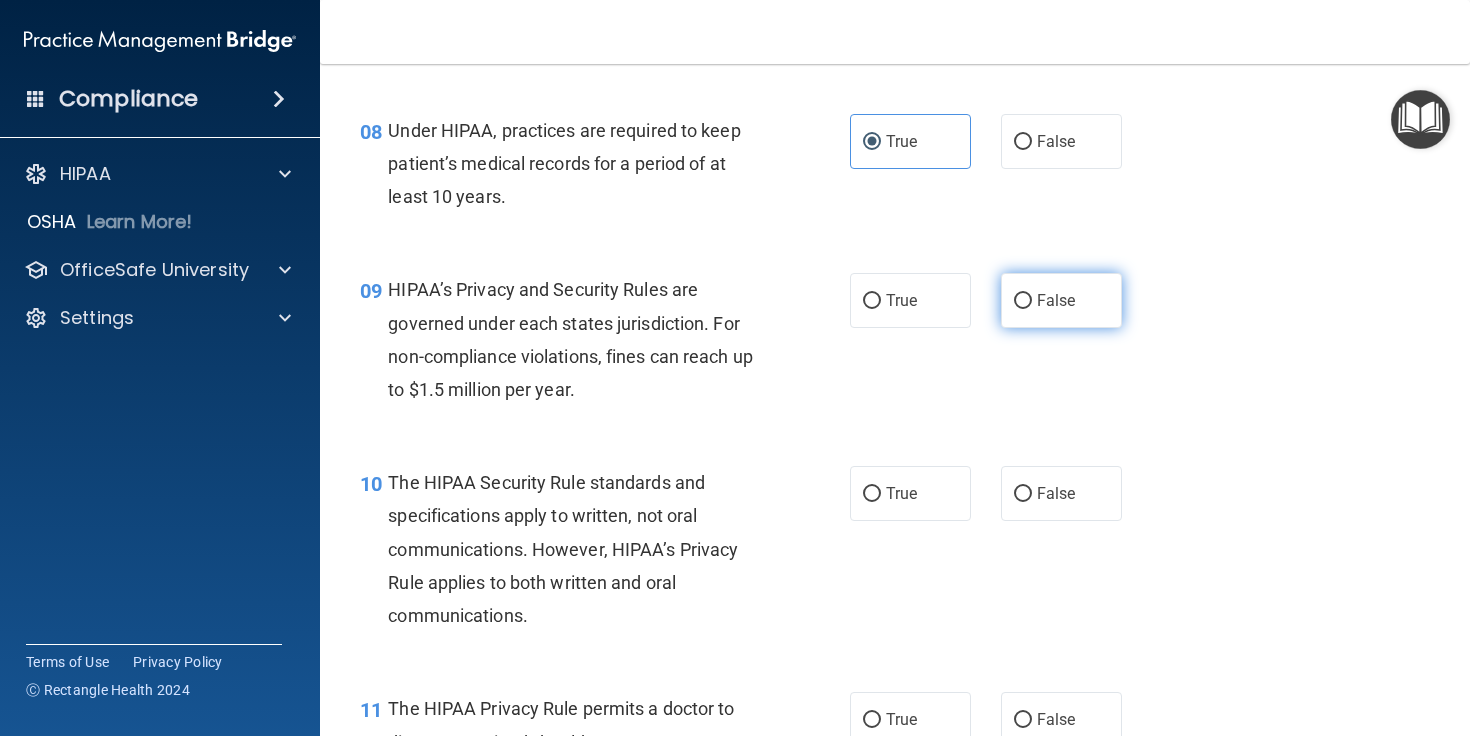 click on "False" at bounding box center (1056, 300) 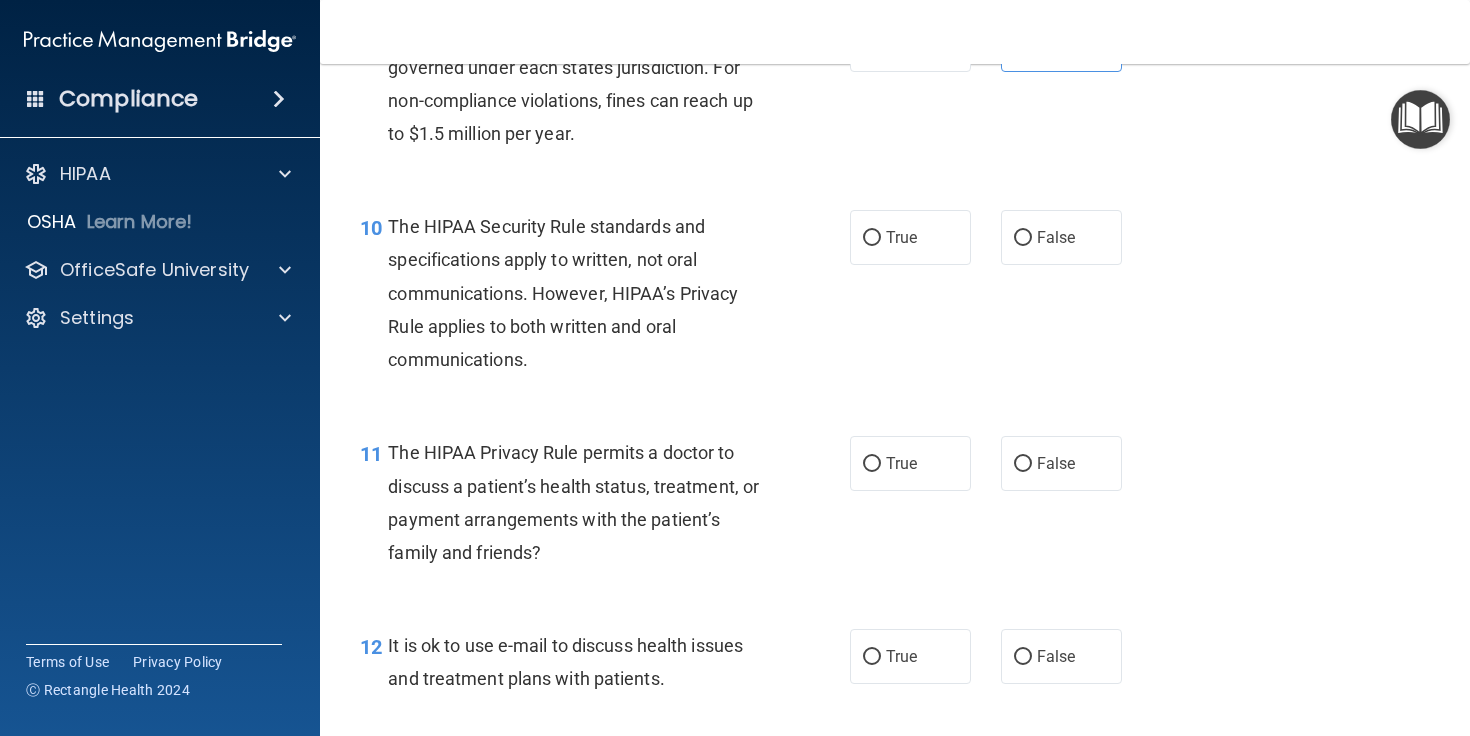 scroll, scrollTop: 1703, scrollLeft: 0, axis: vertical 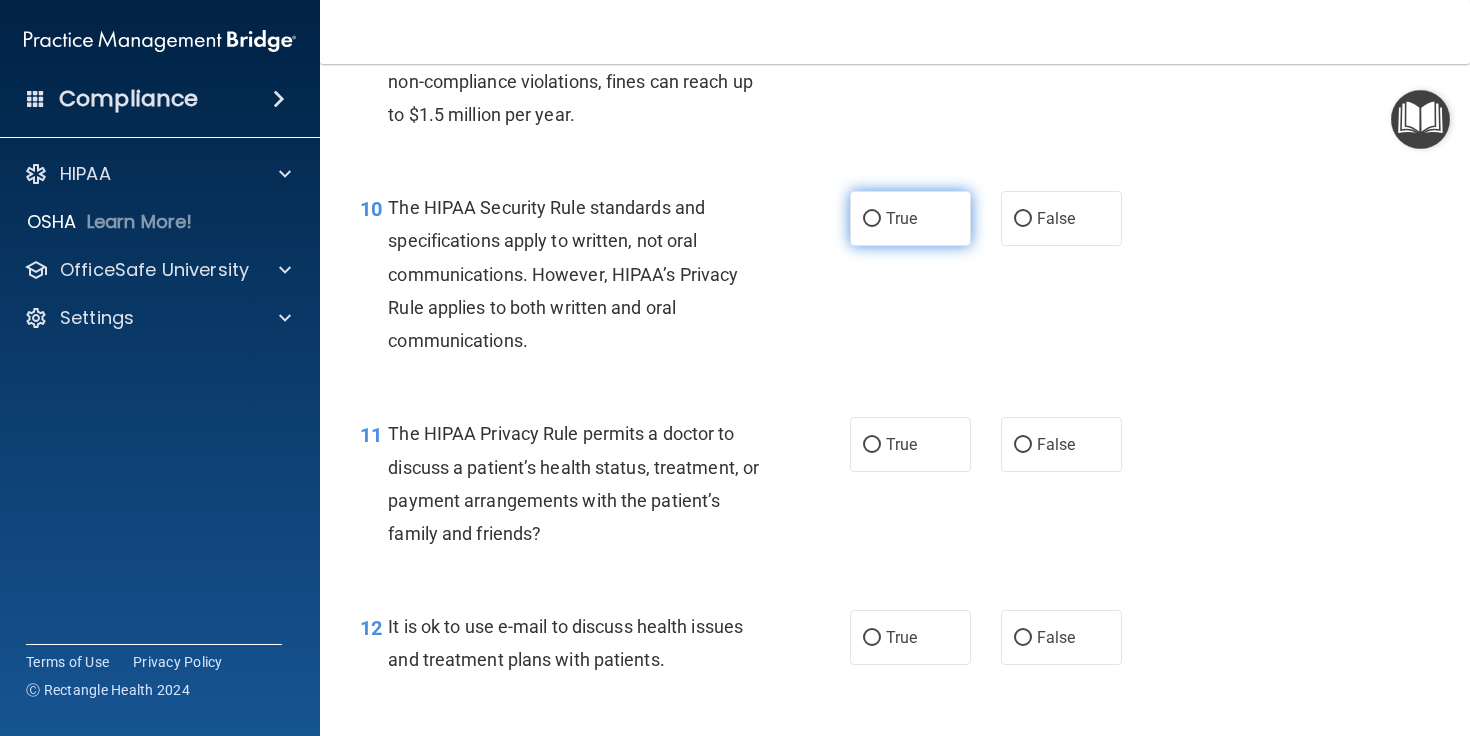 click on "True" at bounding box center [910, 218] 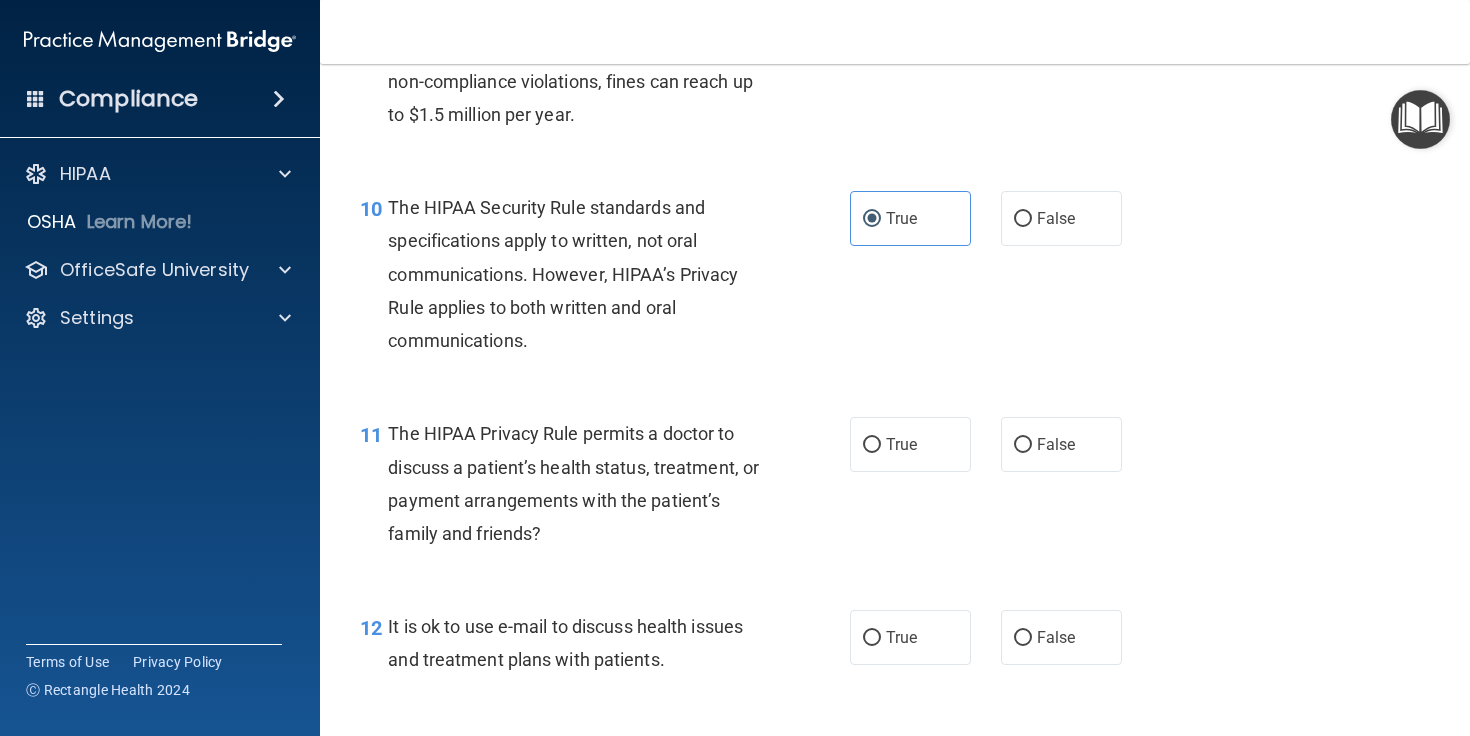 click on "10       The HIPAA Security Rule standards and specifications apply to written, not oral communications. However, HIPAA’s Privacy Rule applies to both written and oral communications.                 True           False" at bounding box center [895, 279] 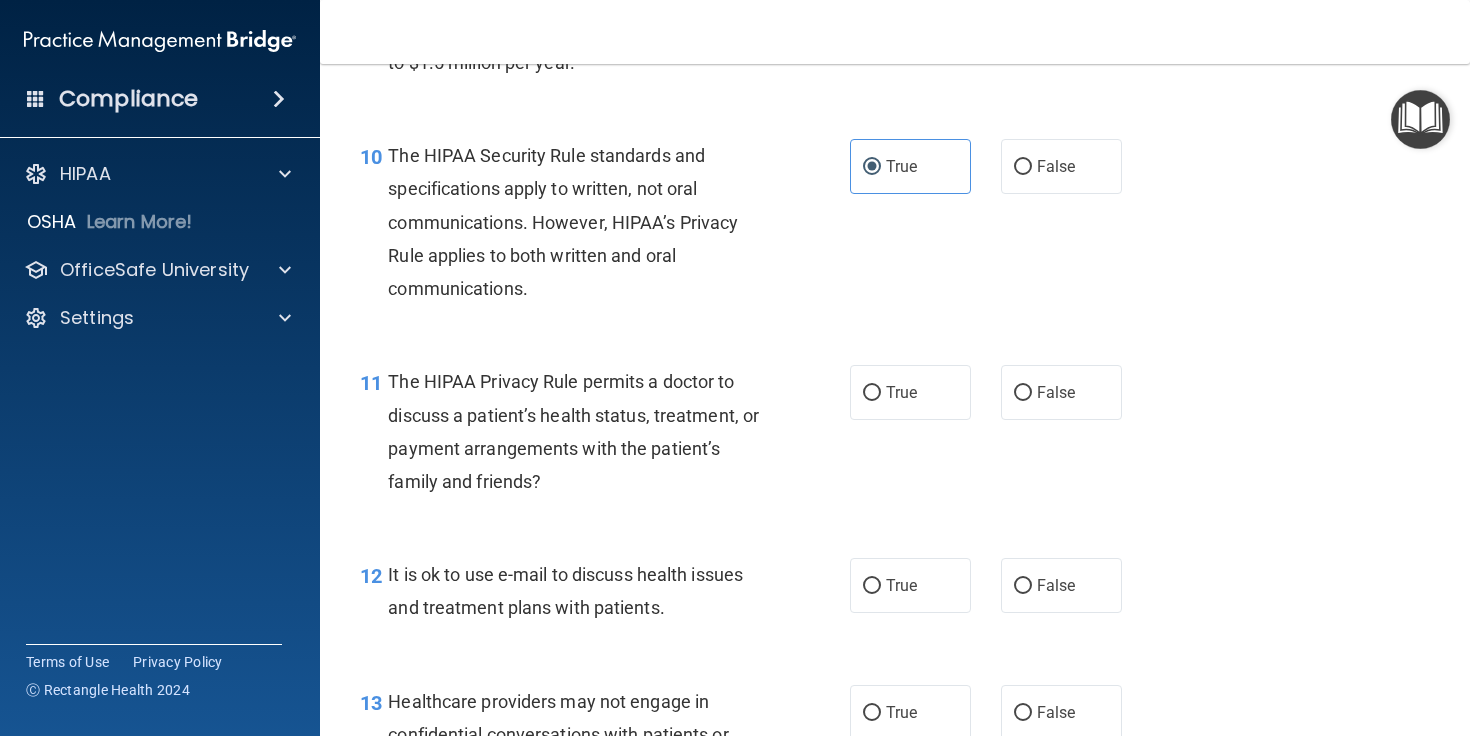 scroll, scrollTop: 1760, scrollLeft: 0, axis: vertical 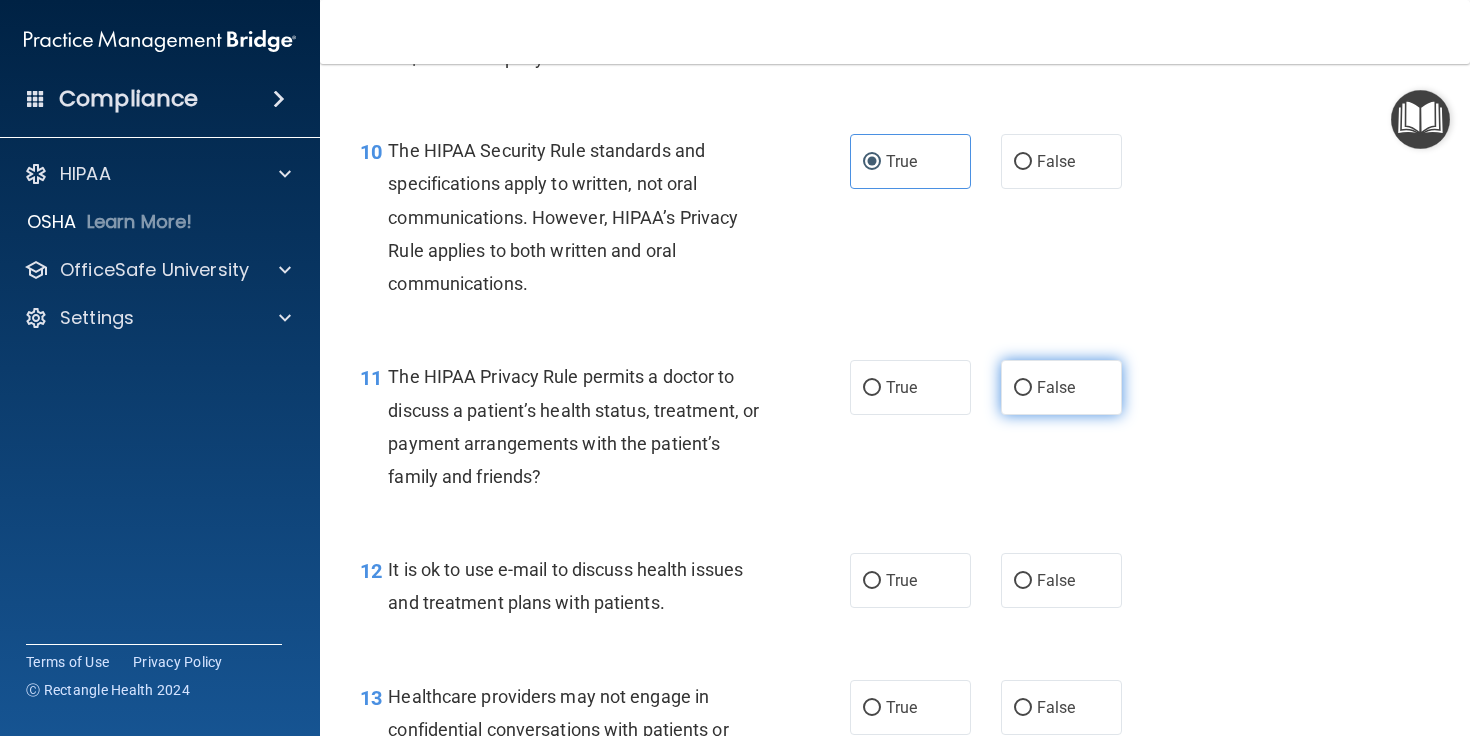 click on "False" at bounding box center (1061, 387) 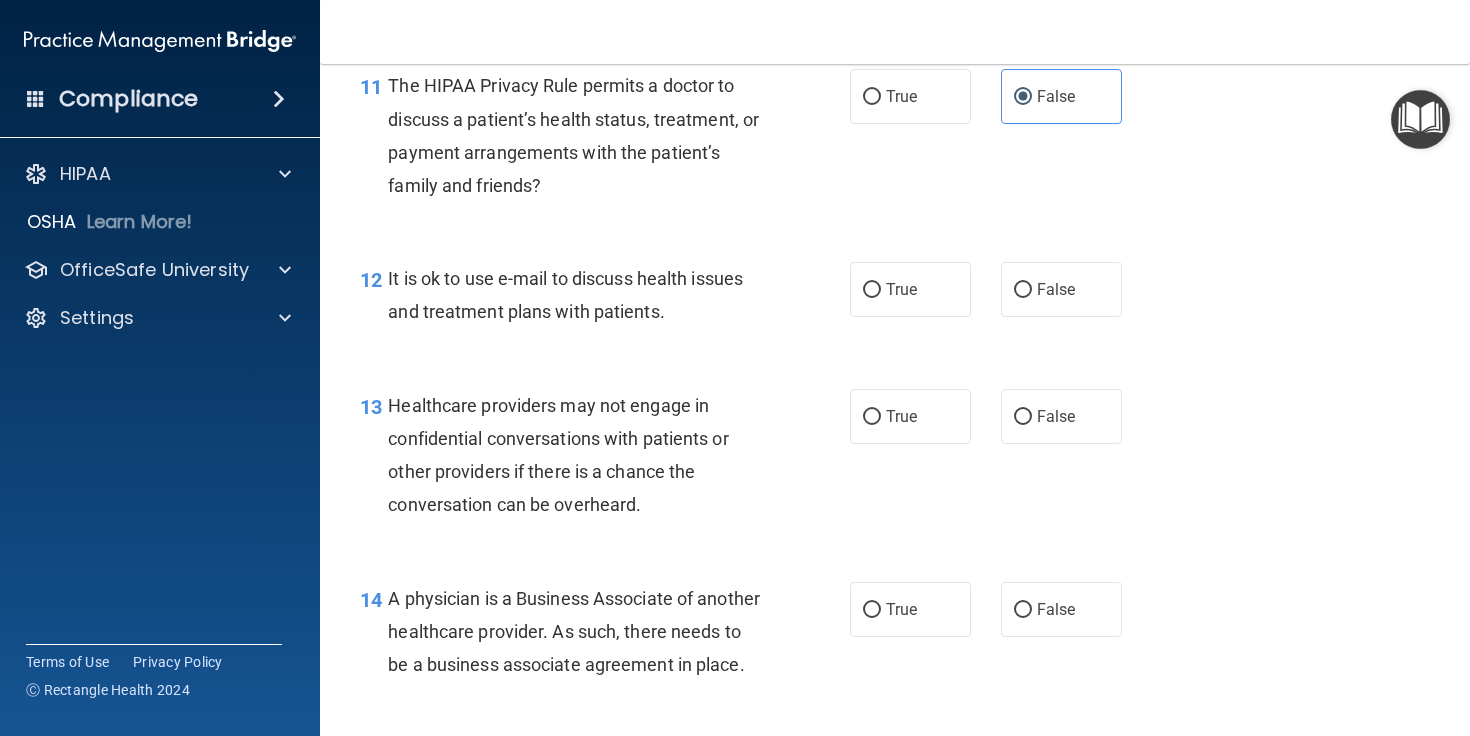scroll, scrollTop: 2053, scrollLeft: 0, axis: vertical 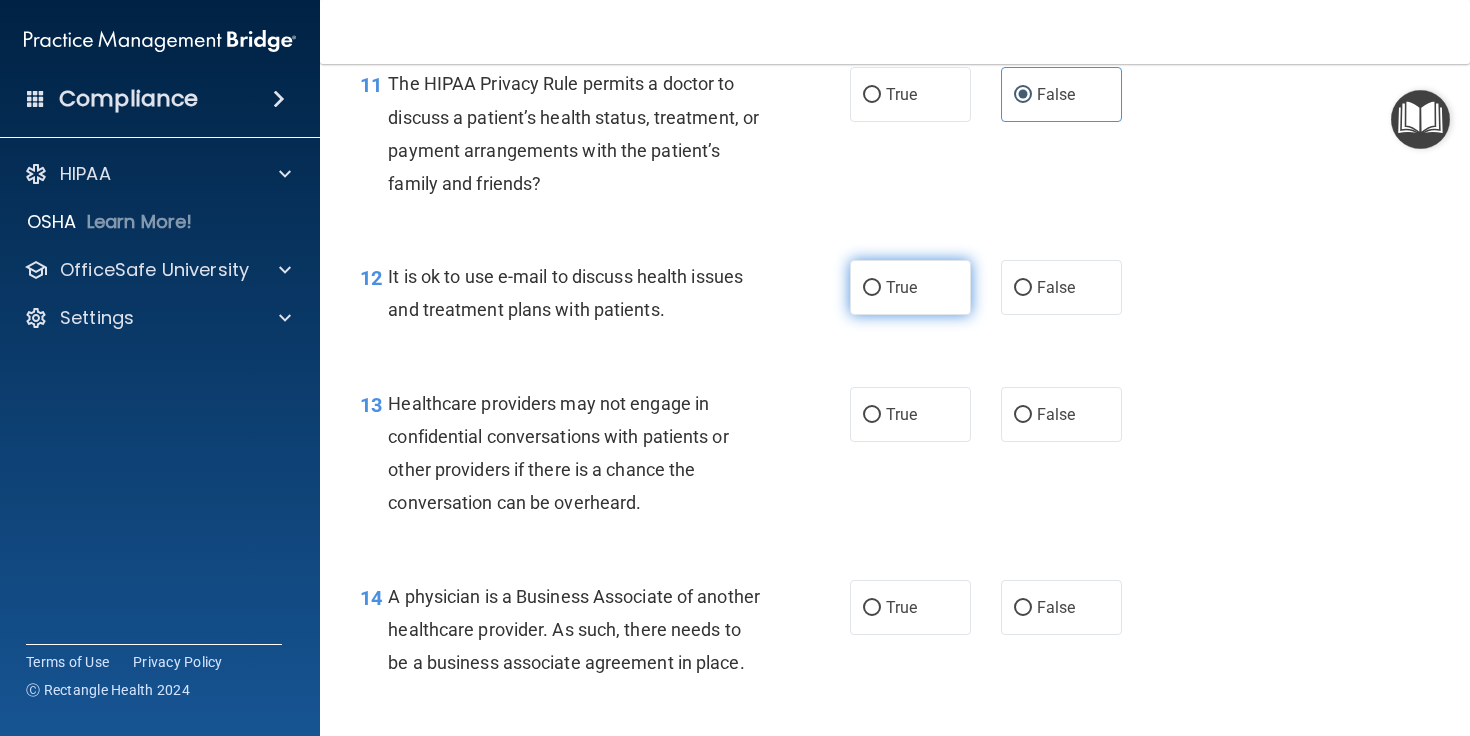 click on "True" at bounding box center (910, 287) 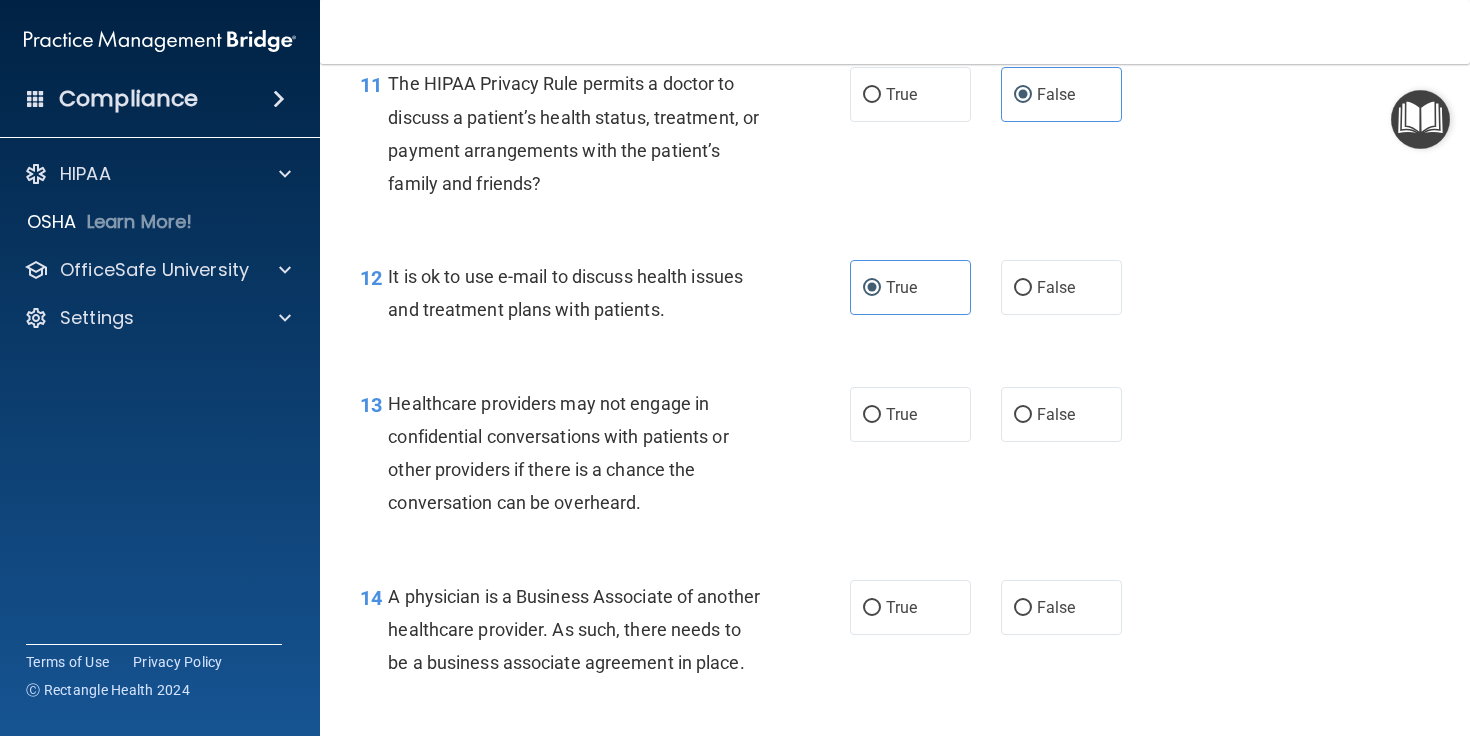 click on "12       It is ok to use e-mail to discuss health issues and treatment plans with patients.                 True           False" at bounding box center [895, 298] 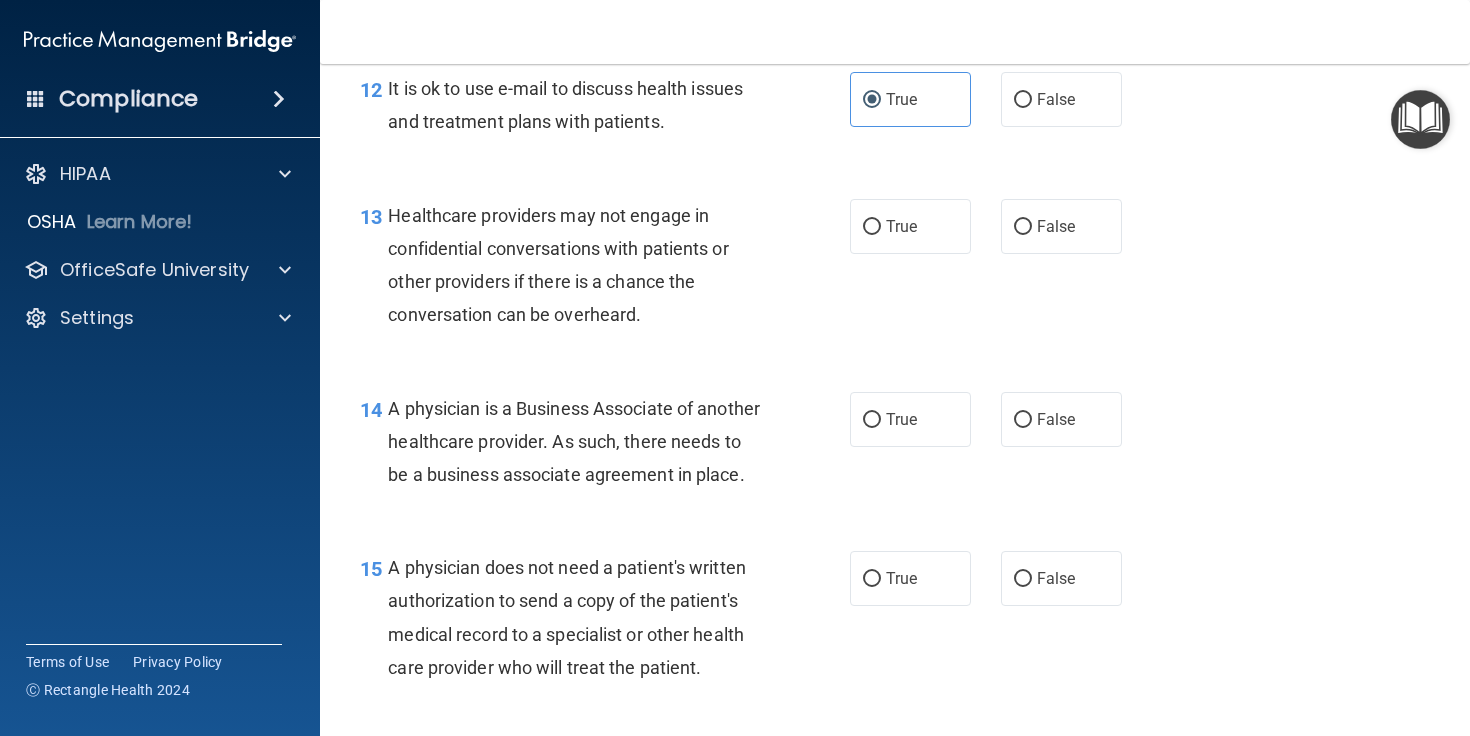scroll, scrollTop: 2245, scrollLeft: 0, axis: vertical 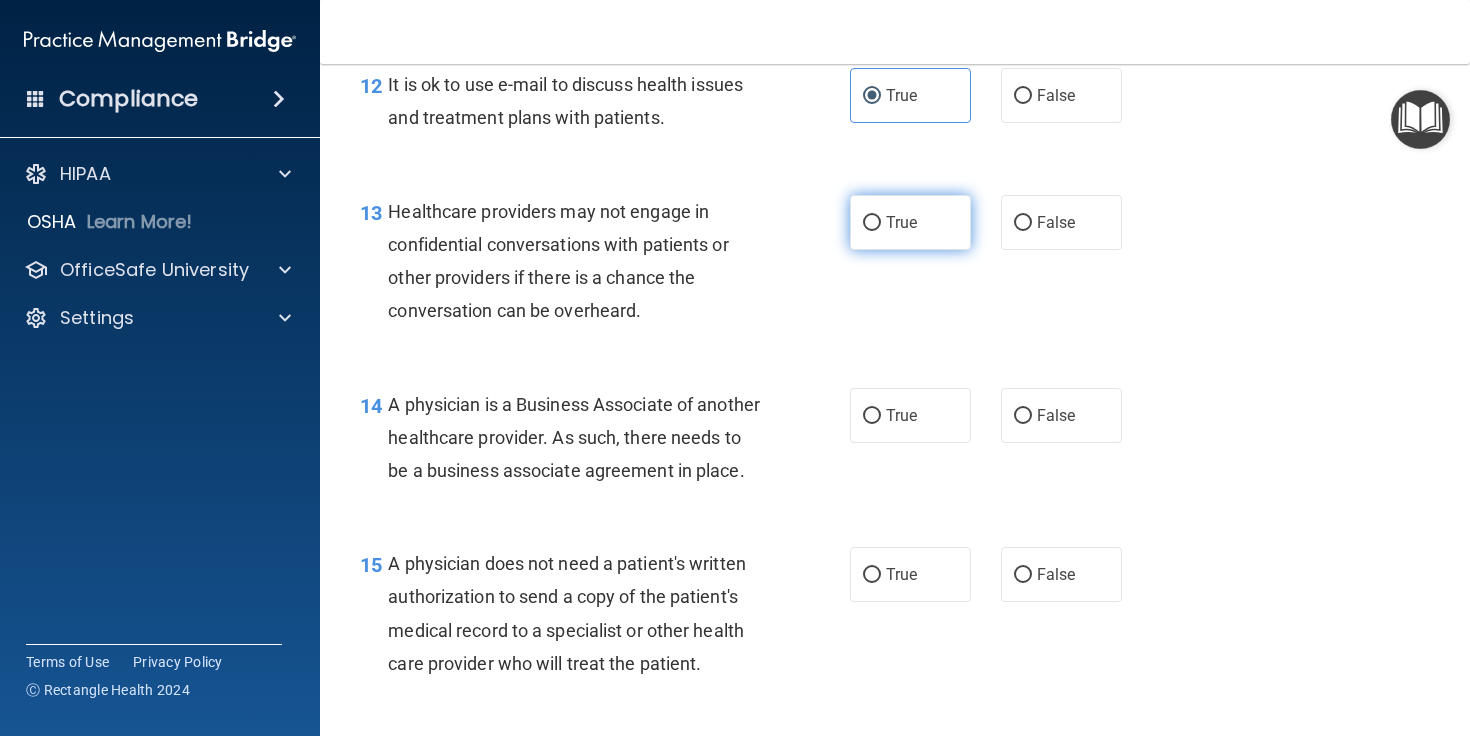 click on "True" at bounding box center [910, 222] 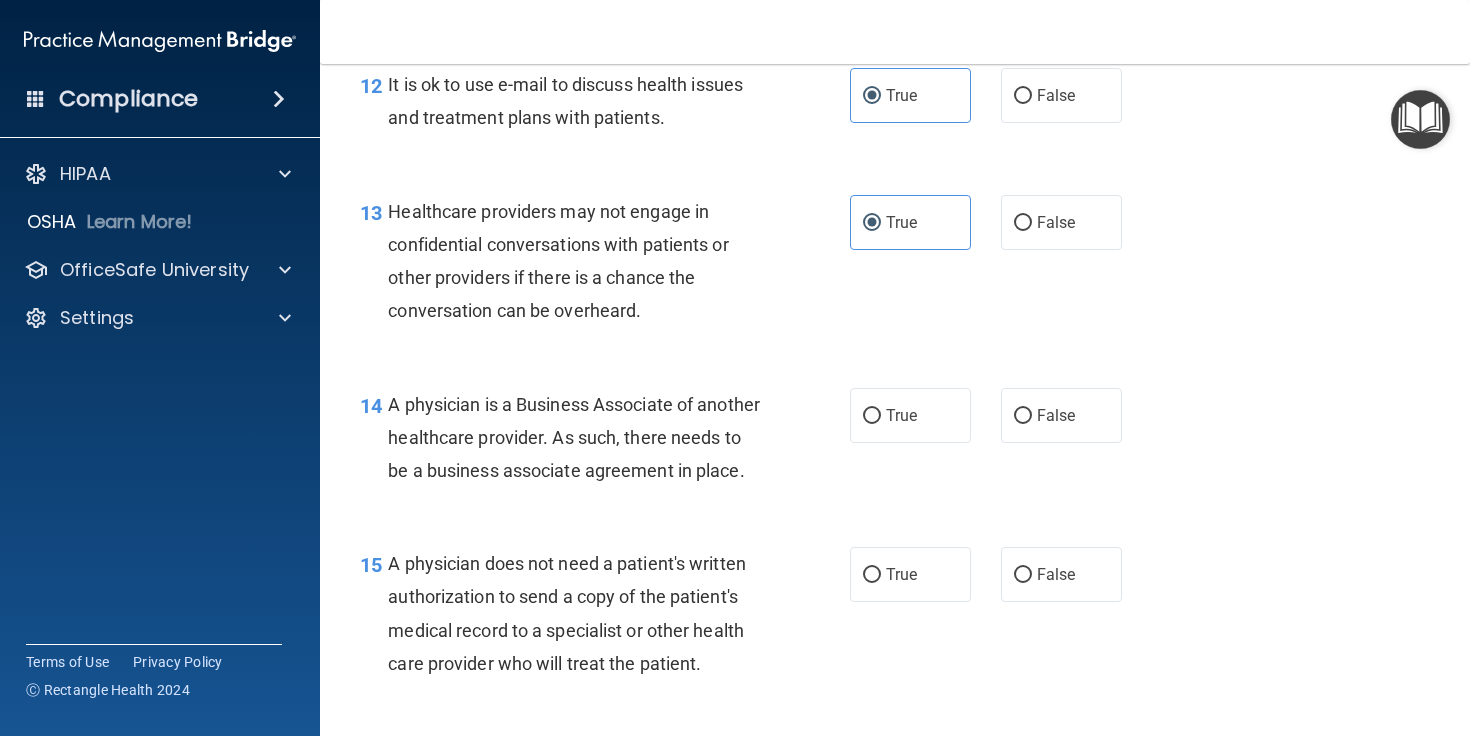 click on "14        A physician is a Business Associate of another healthcare provider.  As such, there needs to be a business associate agreement in place.                 True           False" at bounding box center [895, 443] 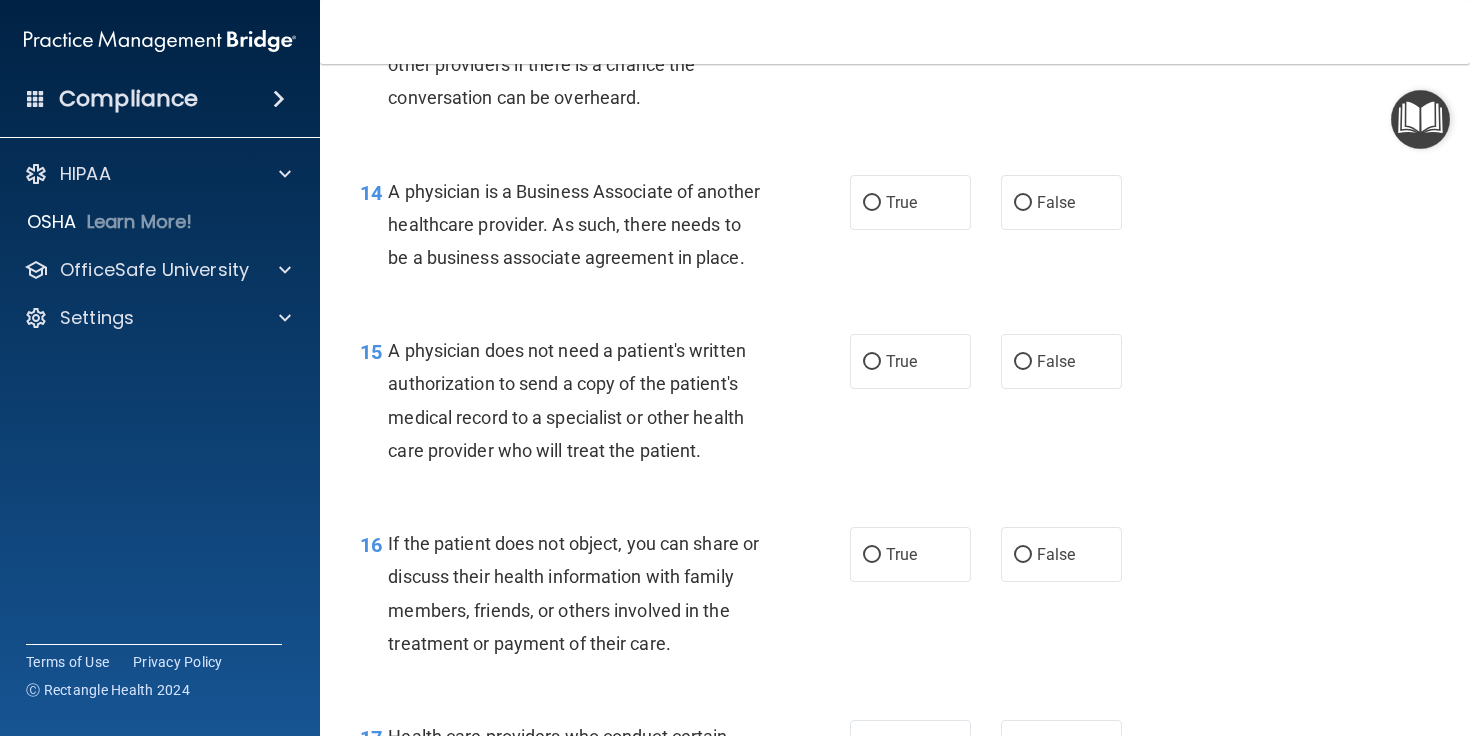 scroll, scrollTop: 2459, scrollLeft: 0, axis: vertical 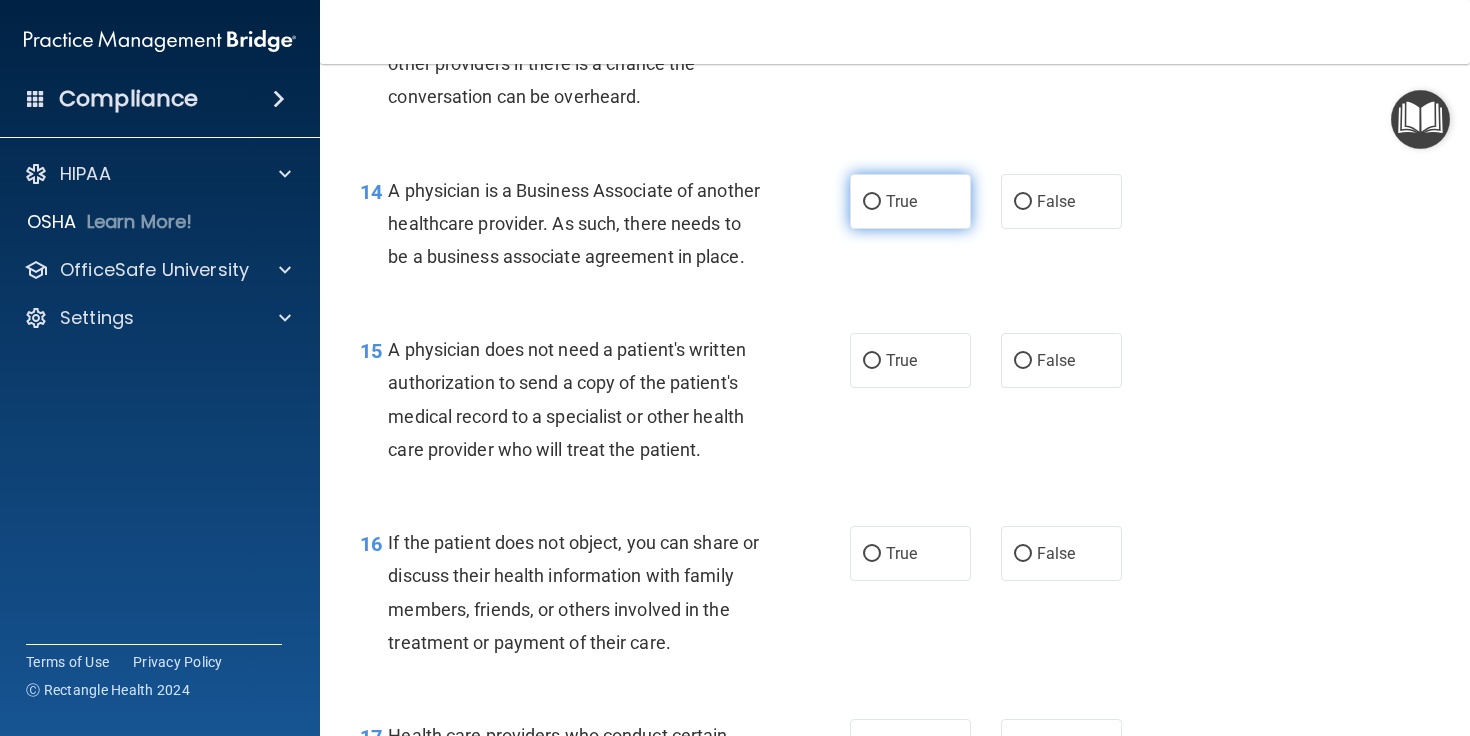 click on "True" at bounding box center [910, 201] 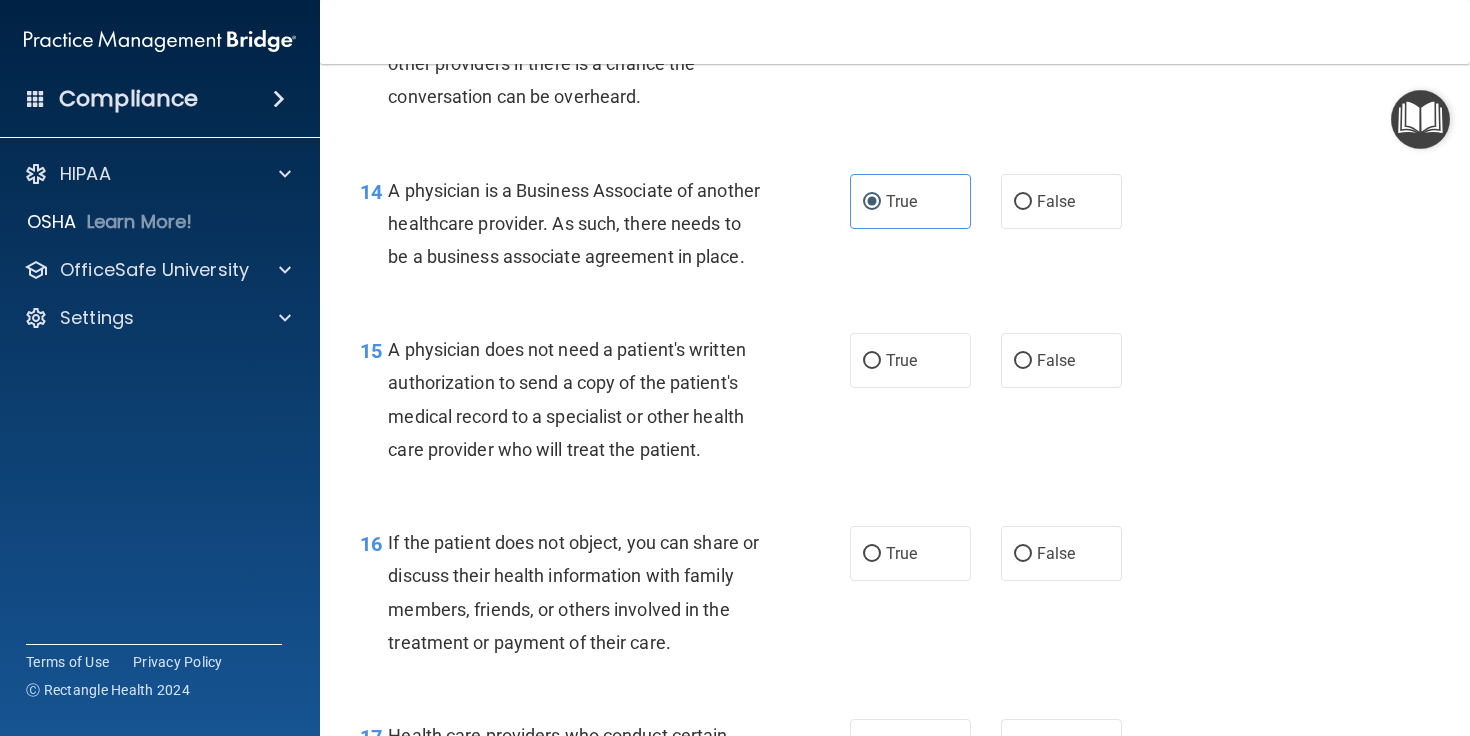 click on "15       A physician does not need a patient's written authorization to send a copy of the patient's medical record to a specialist or other health care provider who will treat the patient.                 True           False" at bounding box center [895, 404] 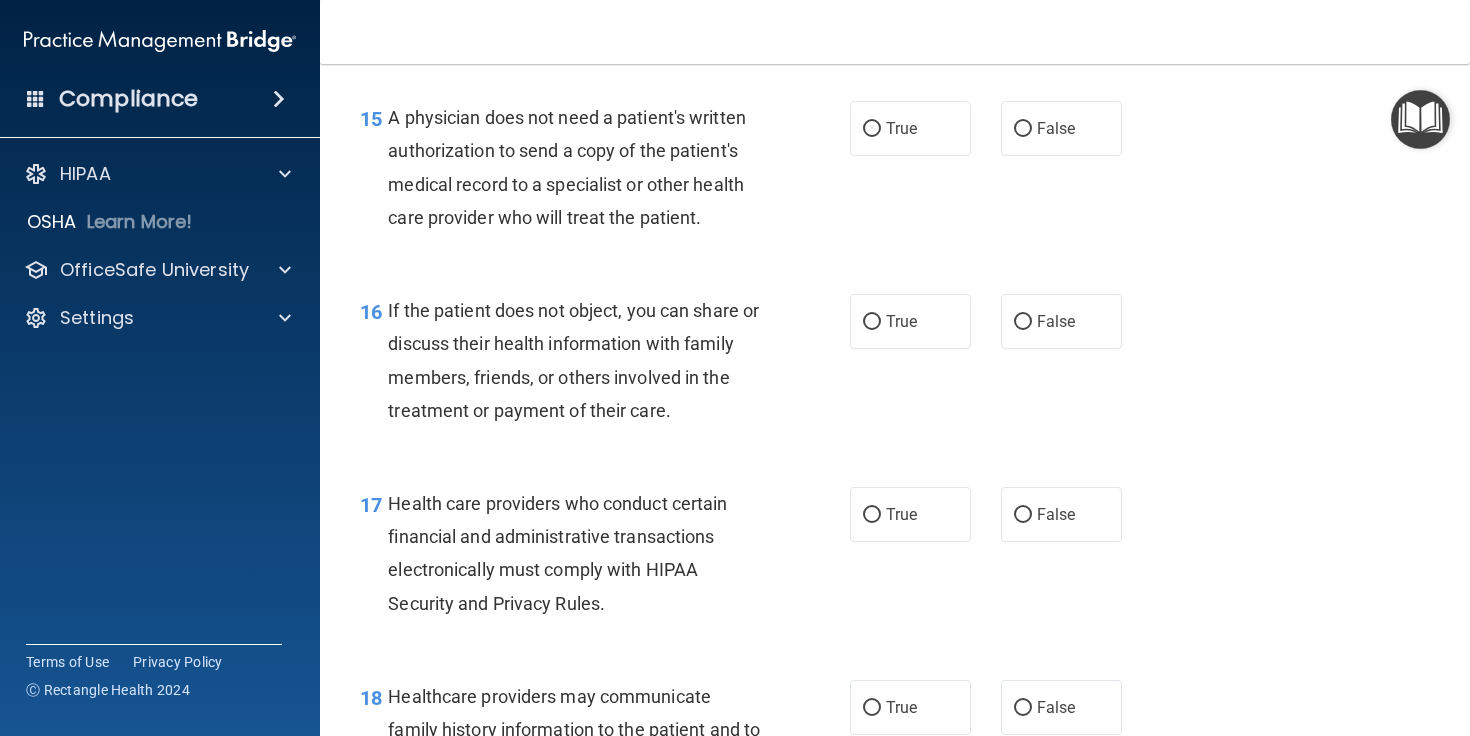 scroll, scrollTop: 2696, scrollLeft: 0, axis: vertical 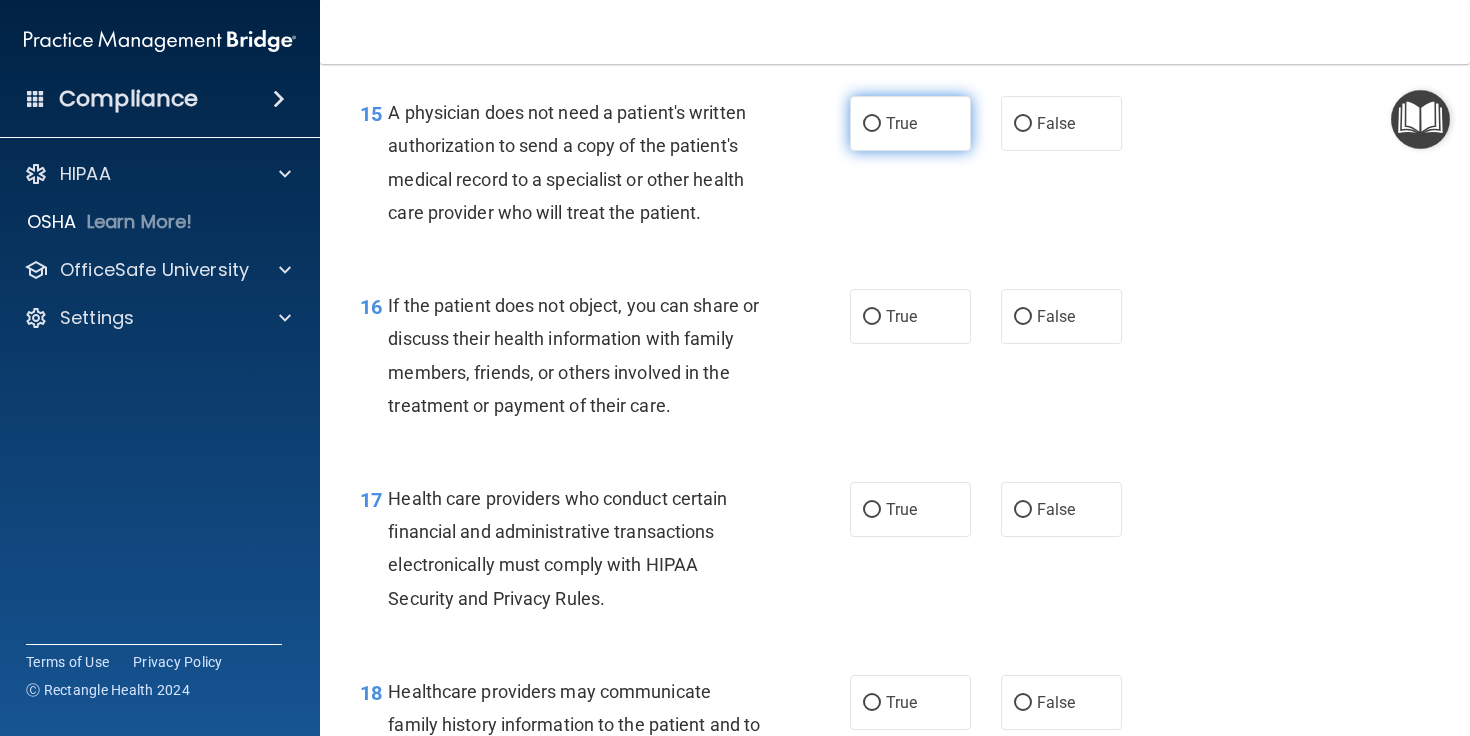 click on "True" at bounding box center [901, 123] 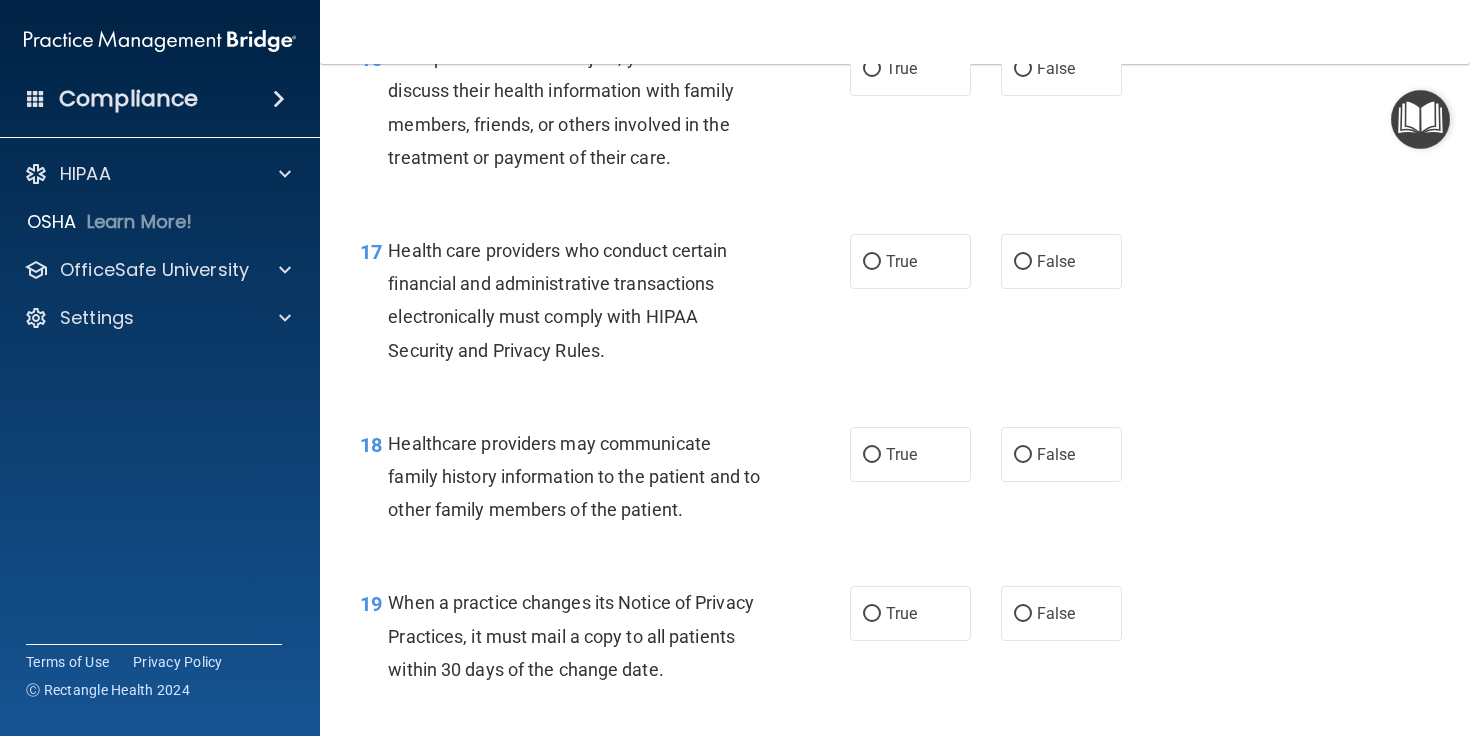 scroll, scrollTop: 2955, scrollLeft: 0, axis: vertical 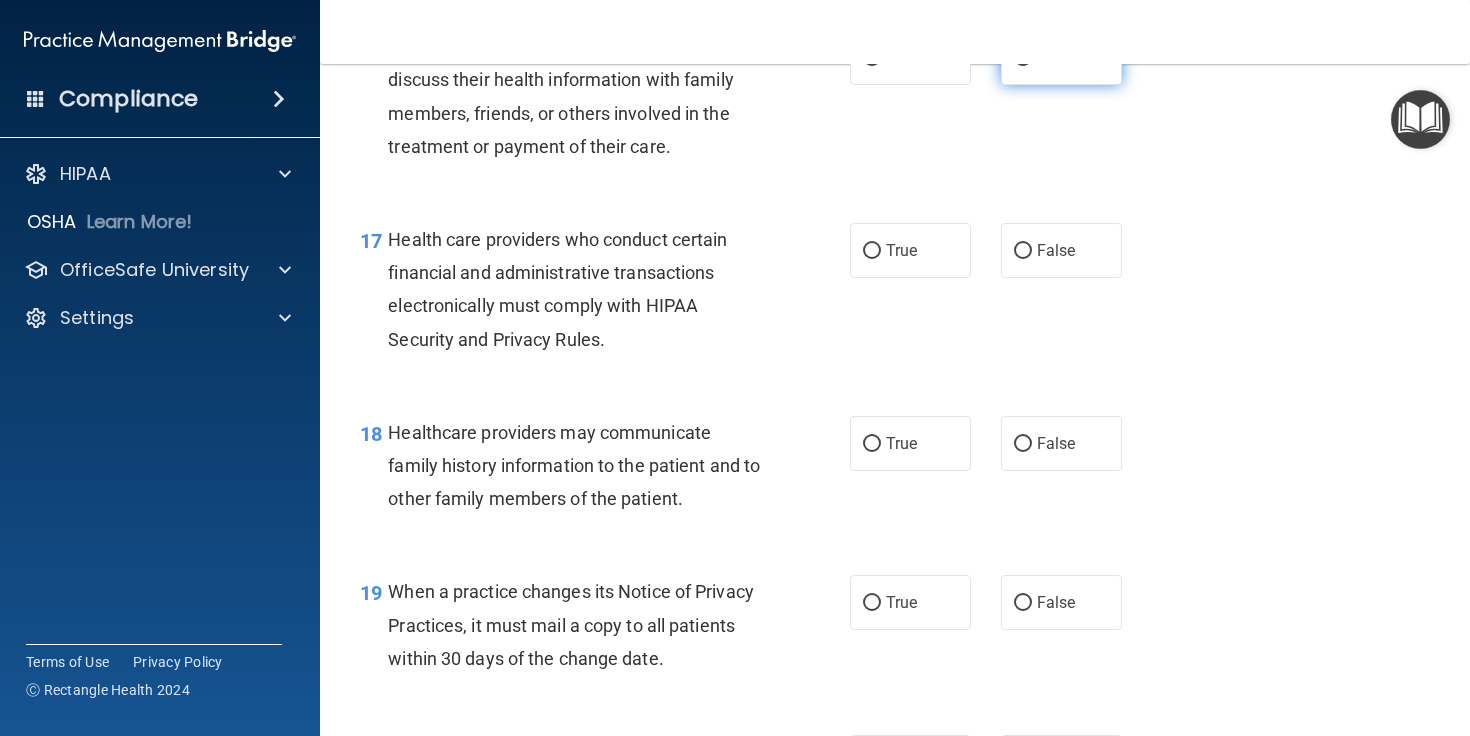 click on "False" at bounding box center [1061, 57] 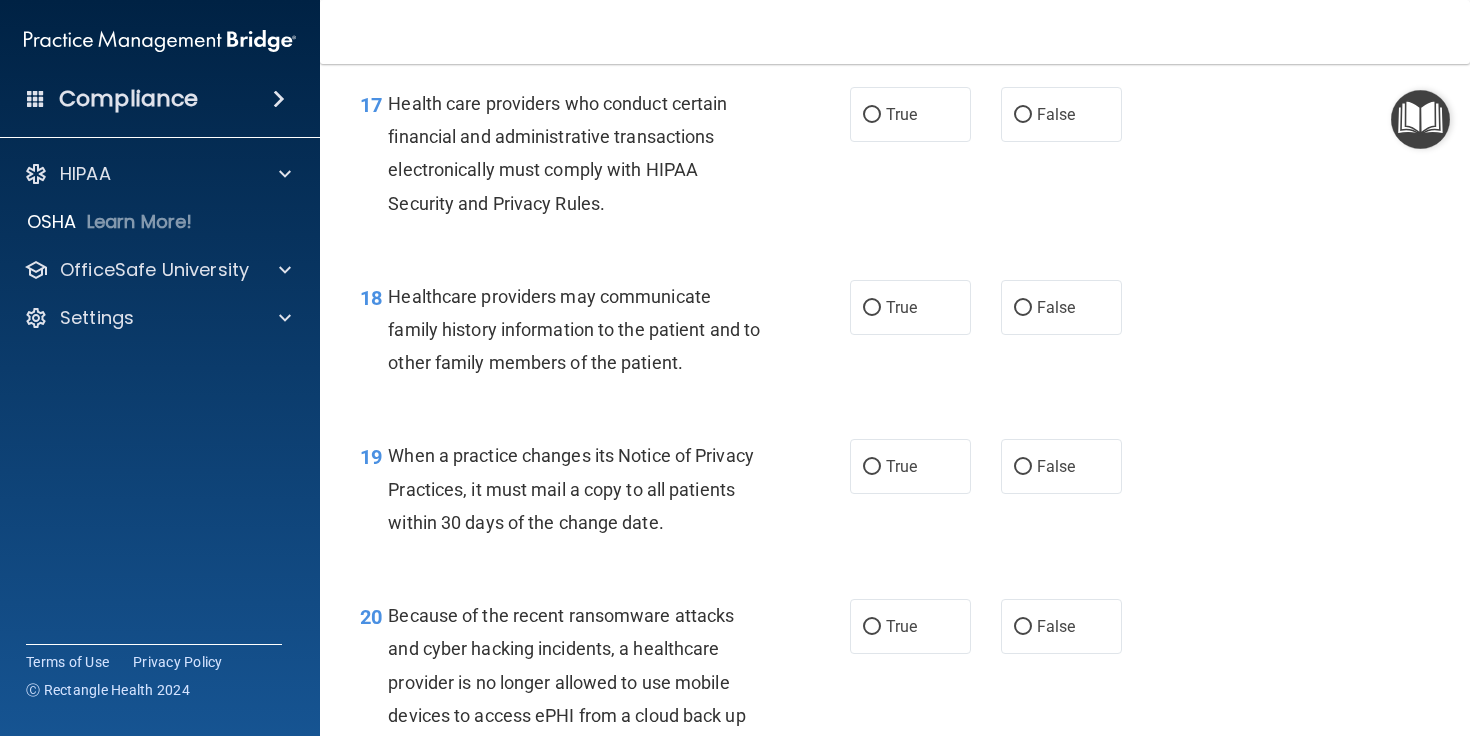 scroll, scrollTop: 3093, scrollLeft: 0, axis: vertical 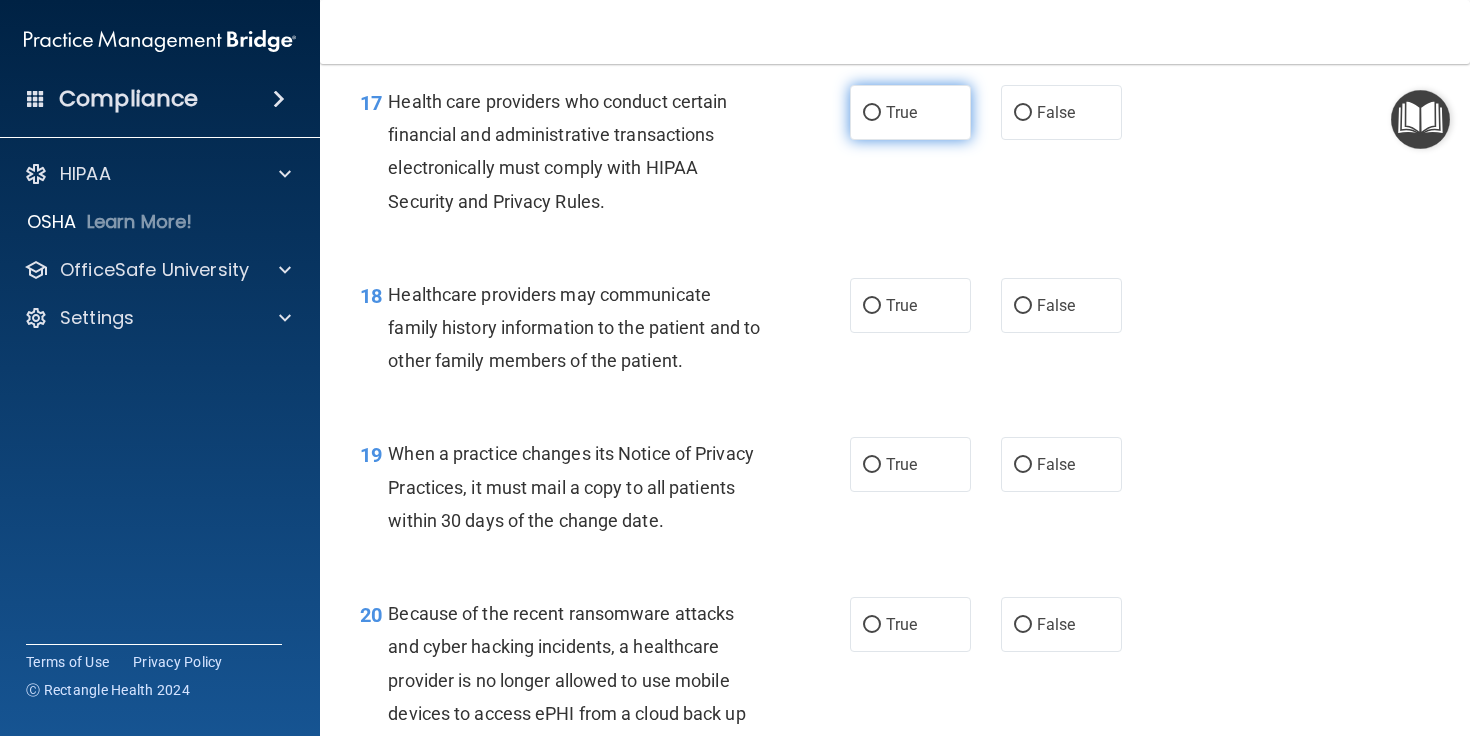 click on "True" at bounding box center [910, 112] 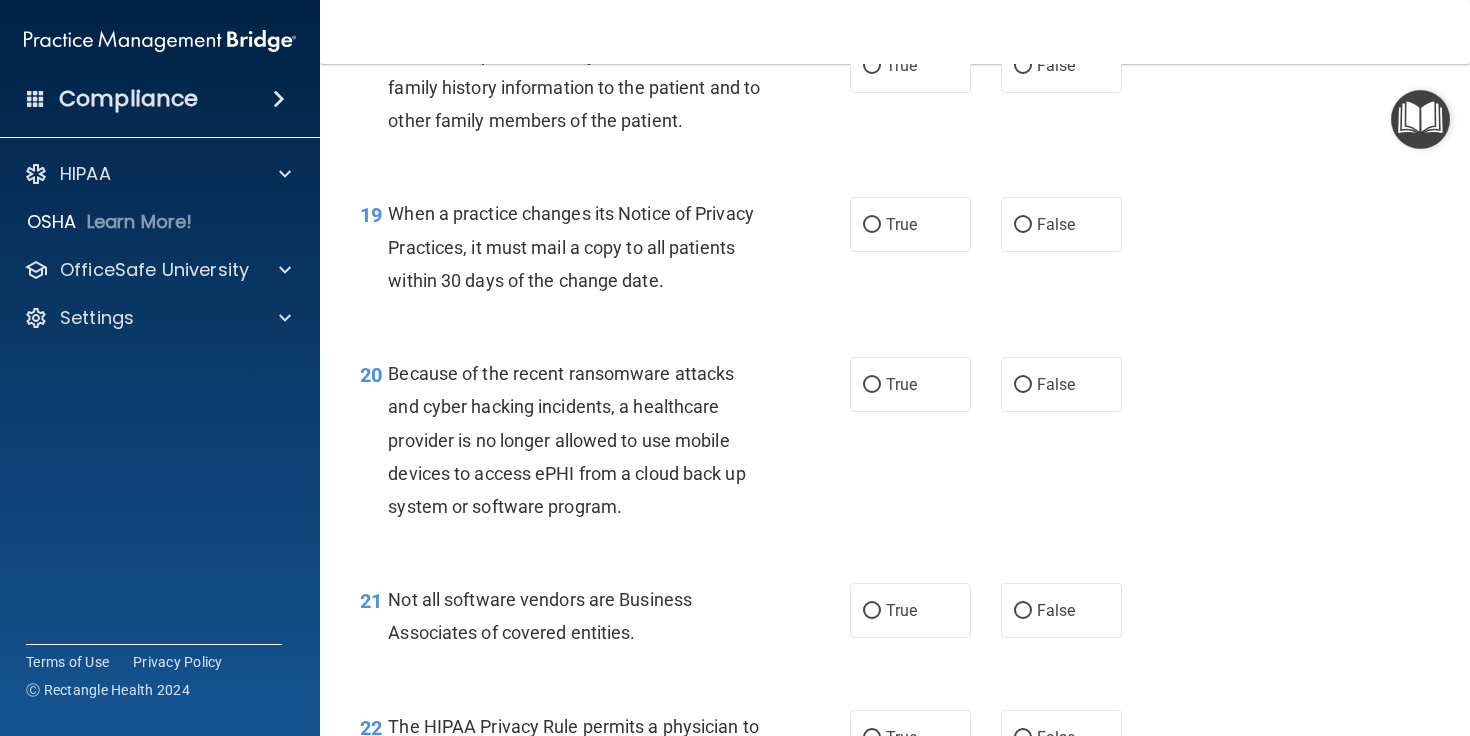 scroll, scrollTop: 3334, scrollLeft: 0, axis: vertical 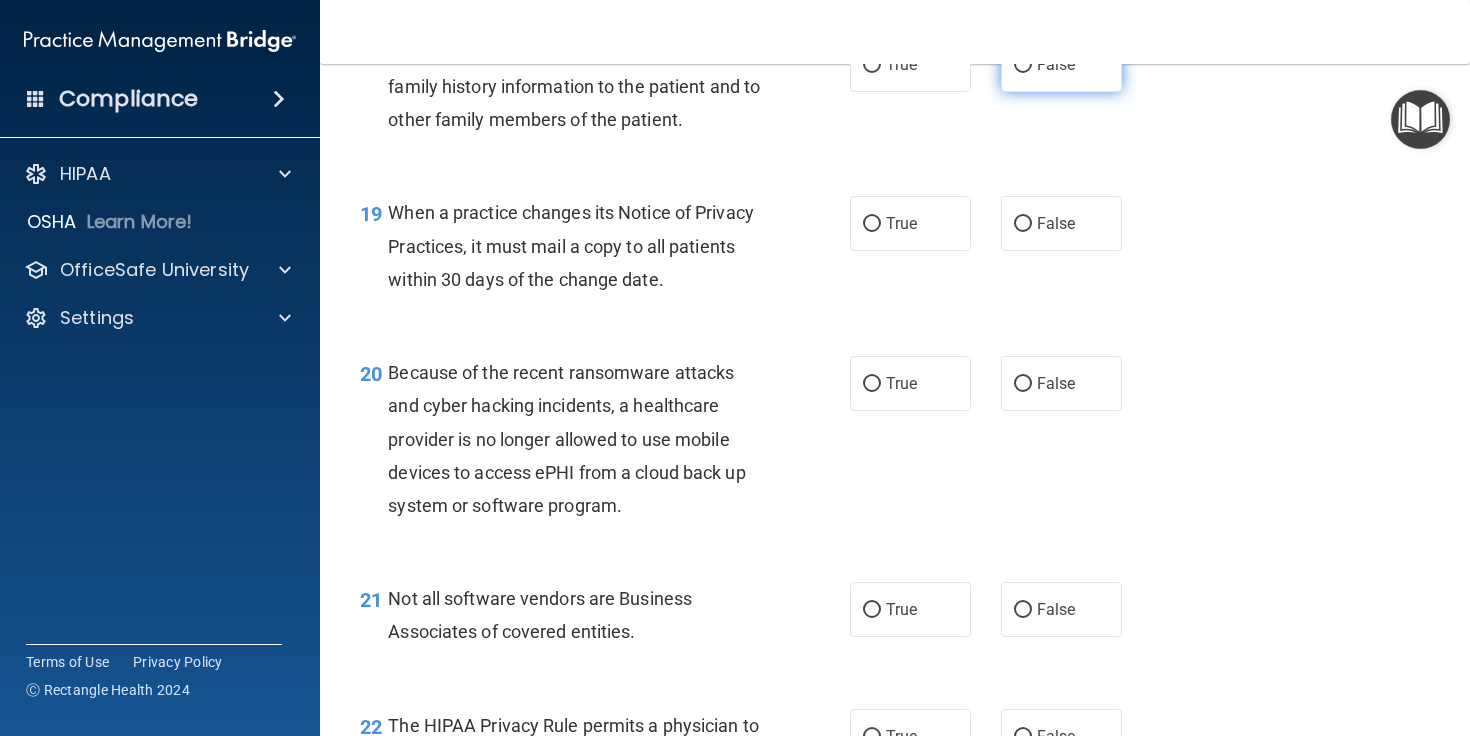 click on "False" at bounding box center (1061, 64) 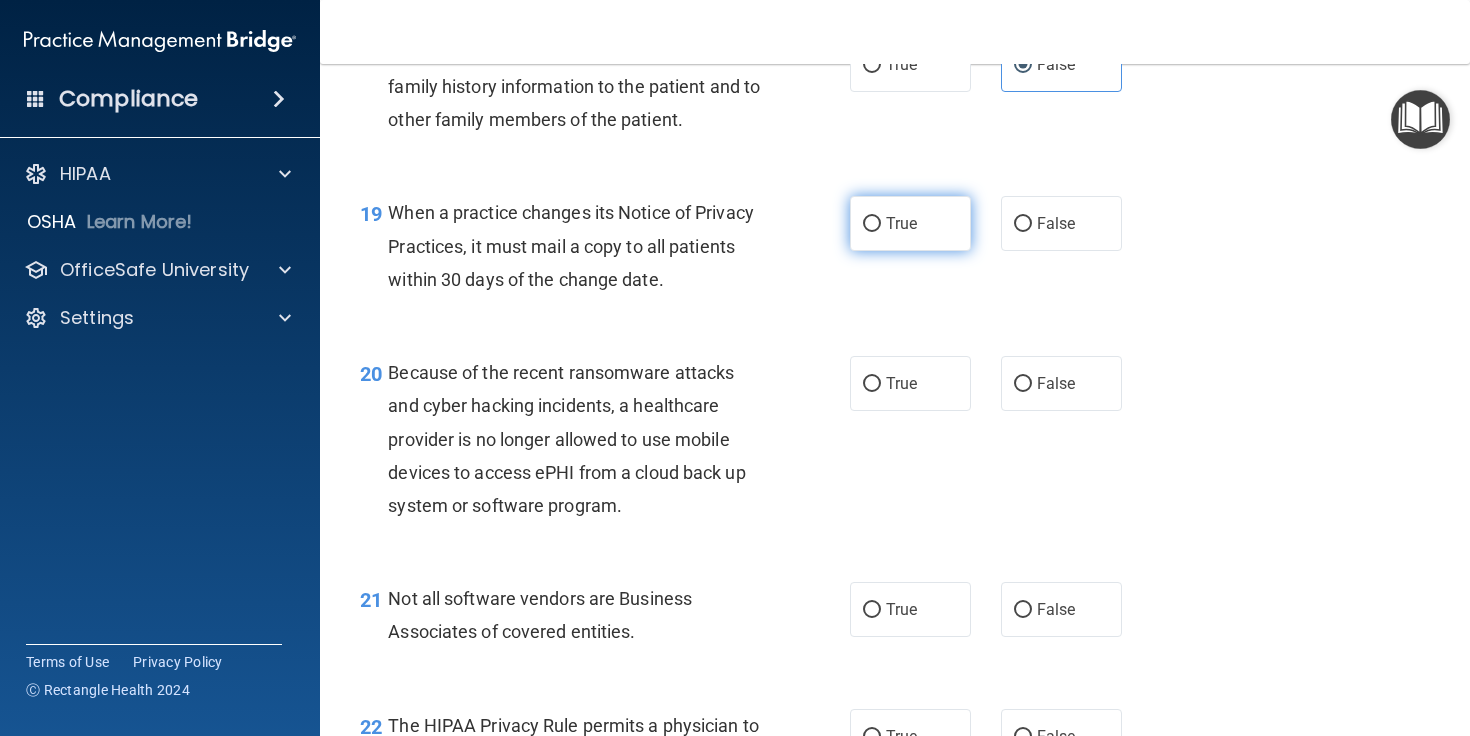 click on "True" at bounding box center (910, 223) 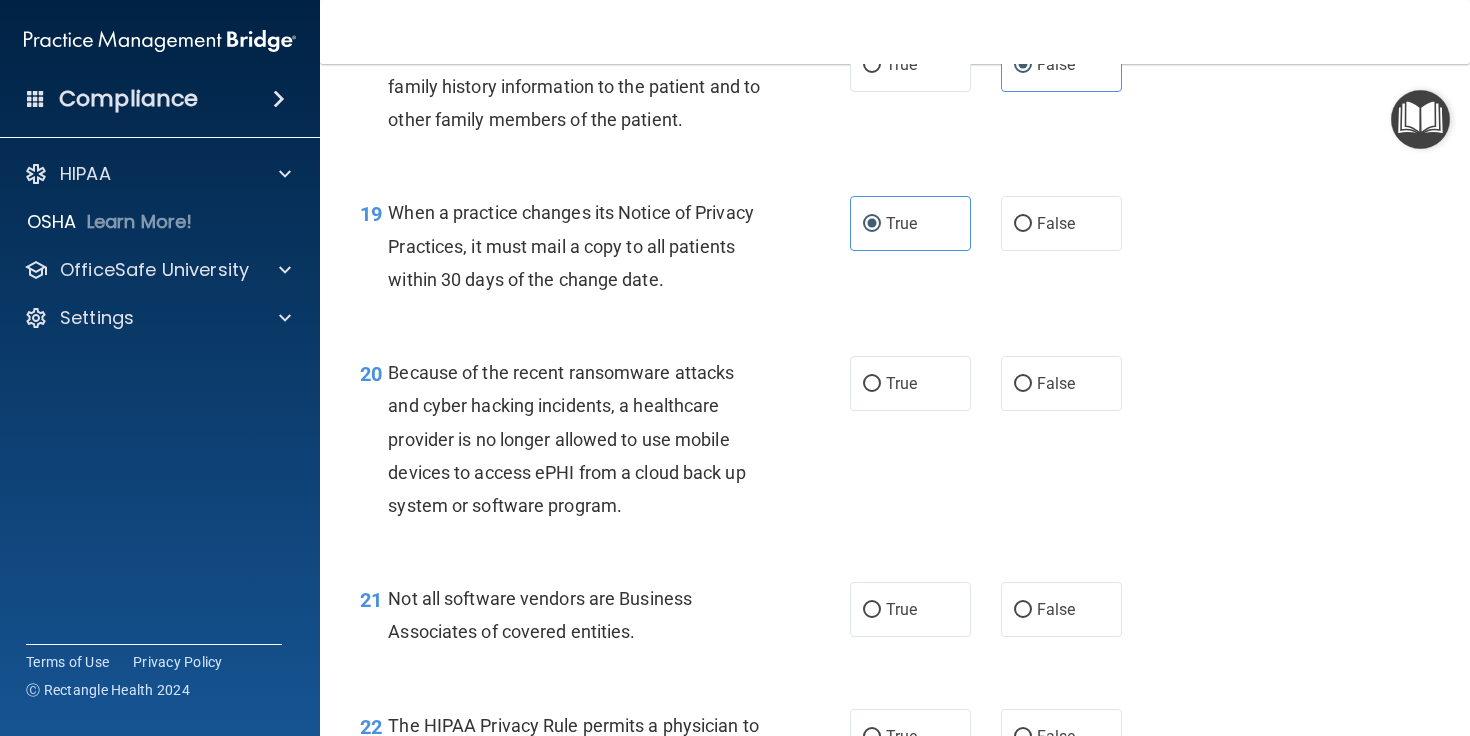 click on "19       When a practice changes its Notice of Privacy Practices, it must mail a copy to all patients within 30 days of the change date.                 True           False" at bounding box center [895, 251] 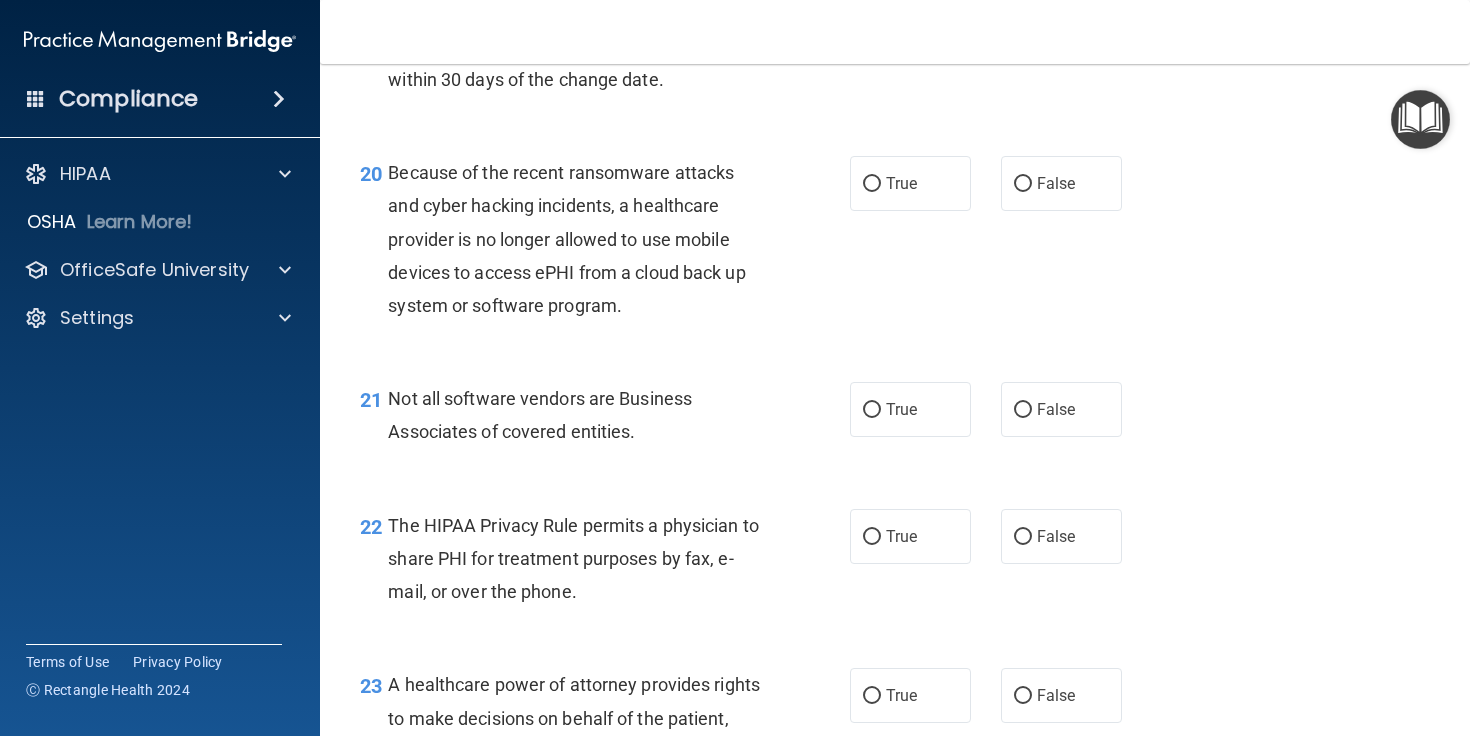 scroll, scrollTop: 3534, scrollLeft: 0, axis: vertical 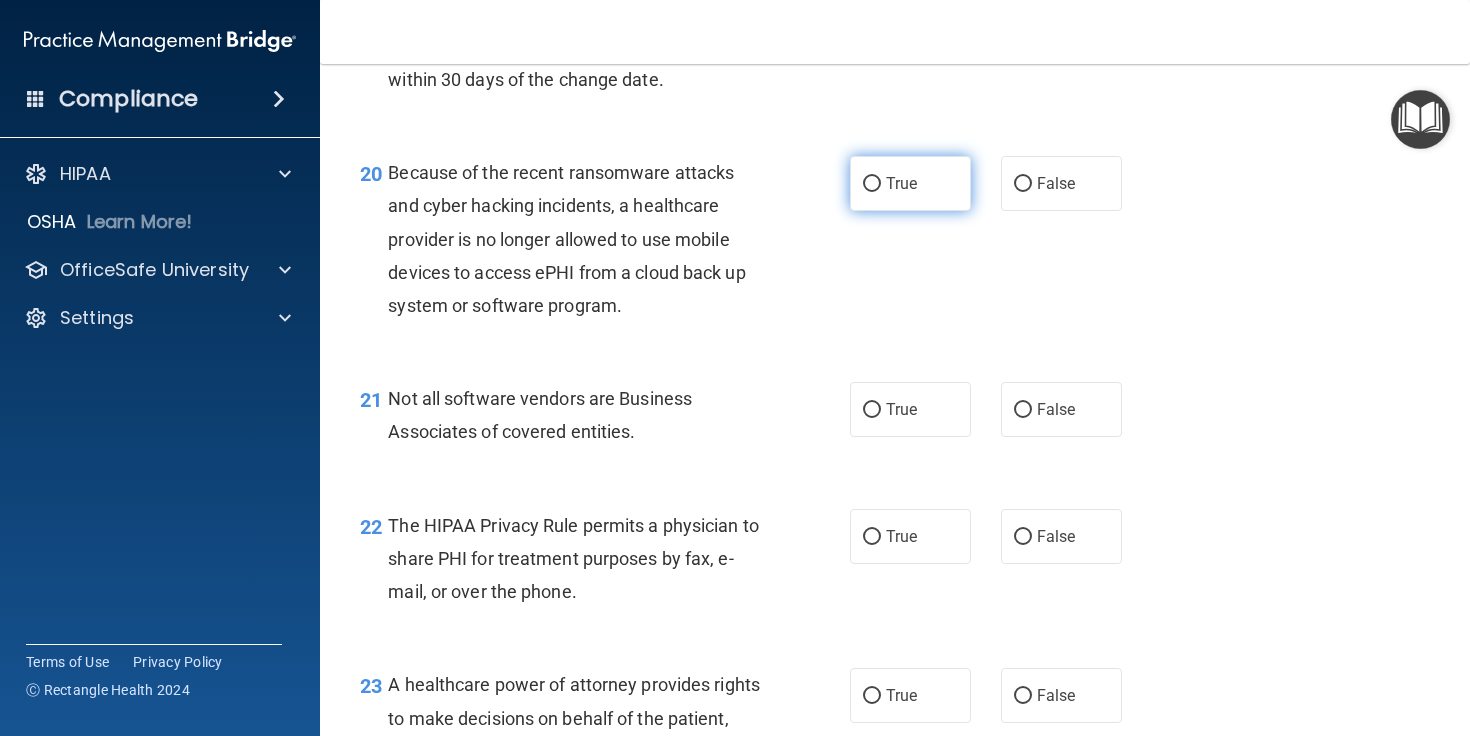 click on "True" at bounding box center (872, 184) 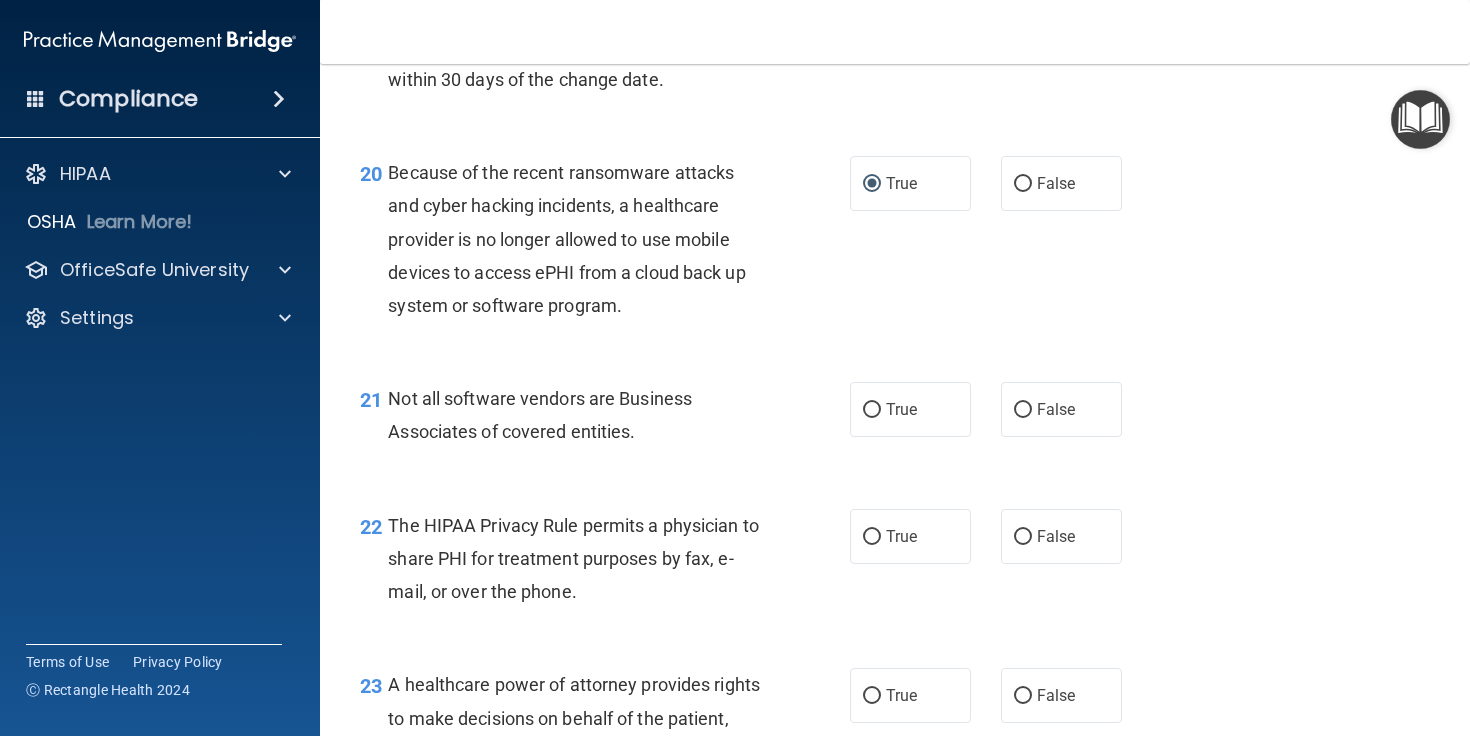 click on "21       Not all software vendors are Business Associates of covered entities.                 True           False" at bounding box center (895, 420) 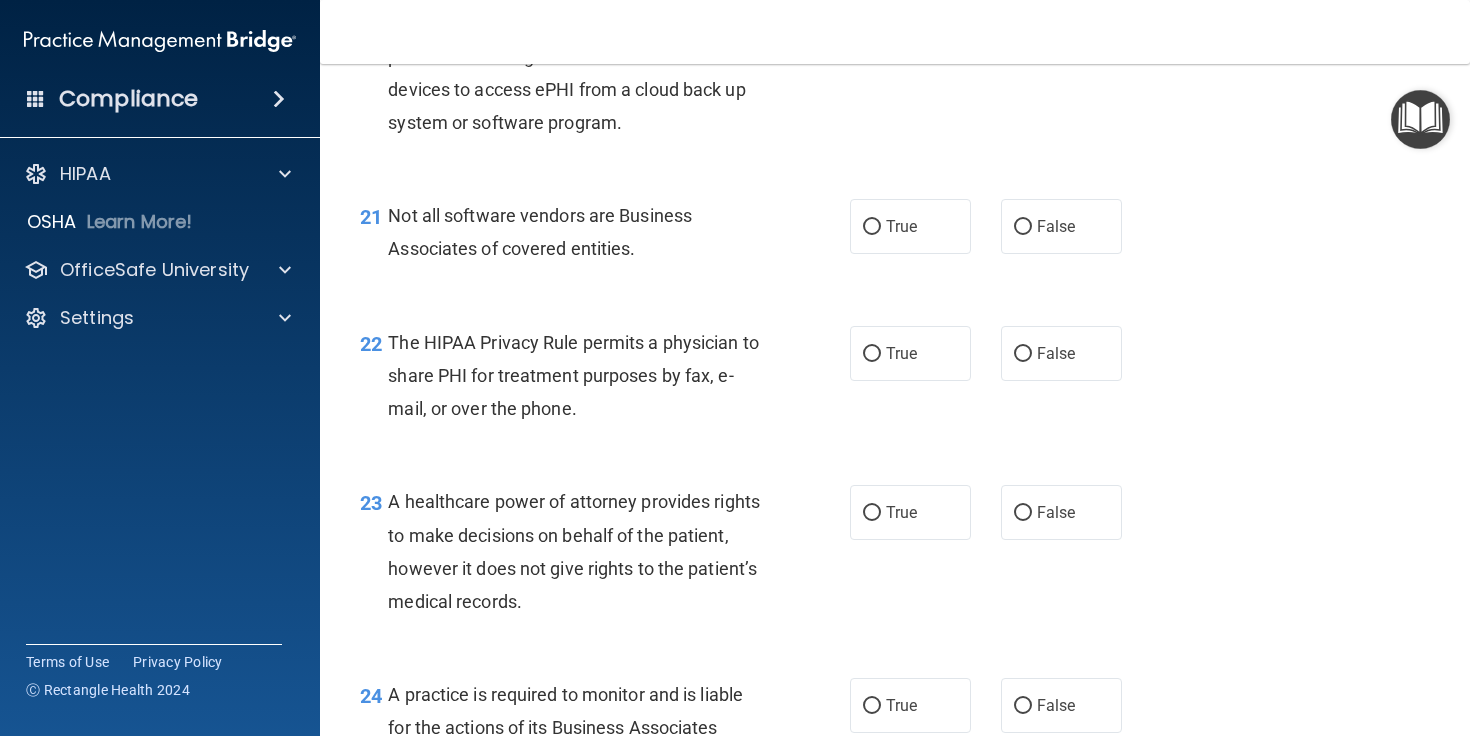 scroll, scrollTop: 3723, scrollLeft: 0, axis: vertical 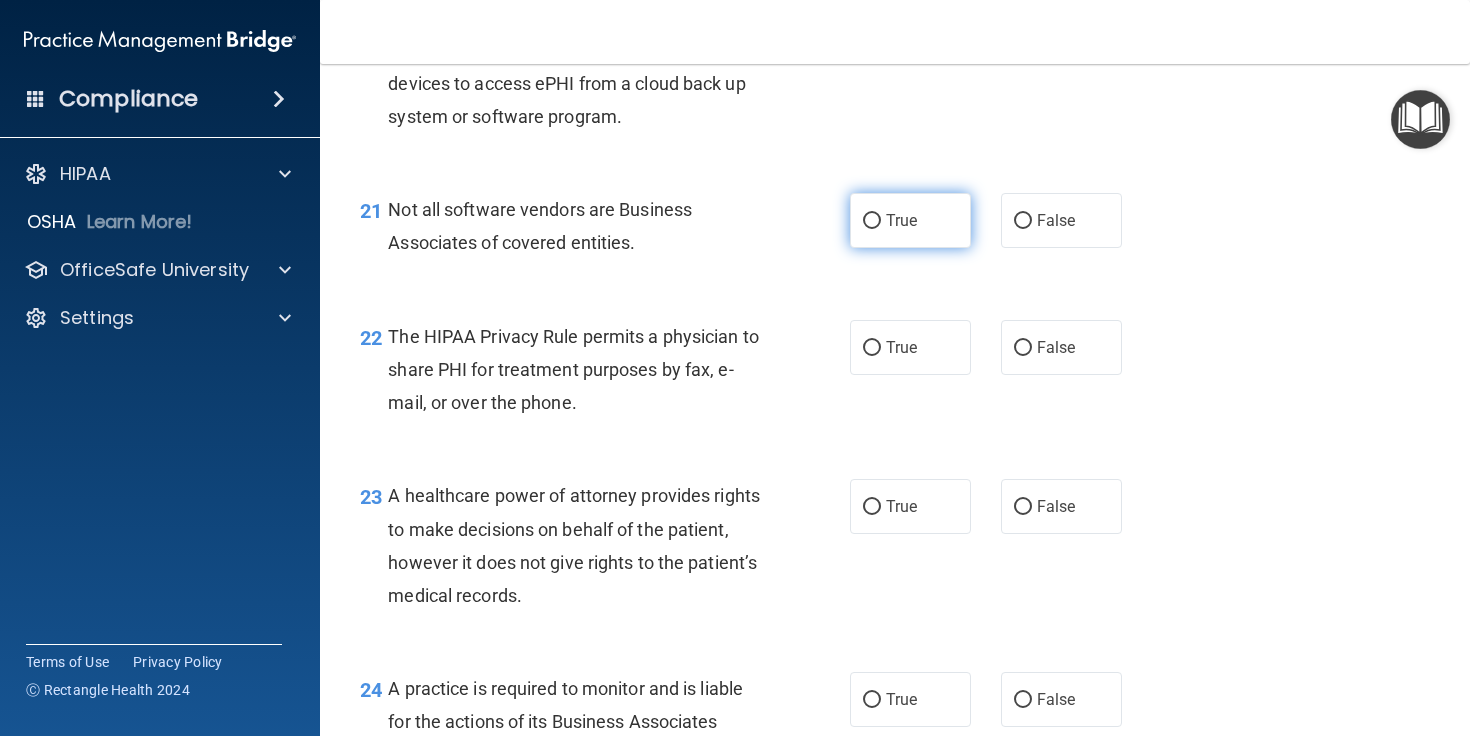 click on "True" at bounding box center [910, 220] 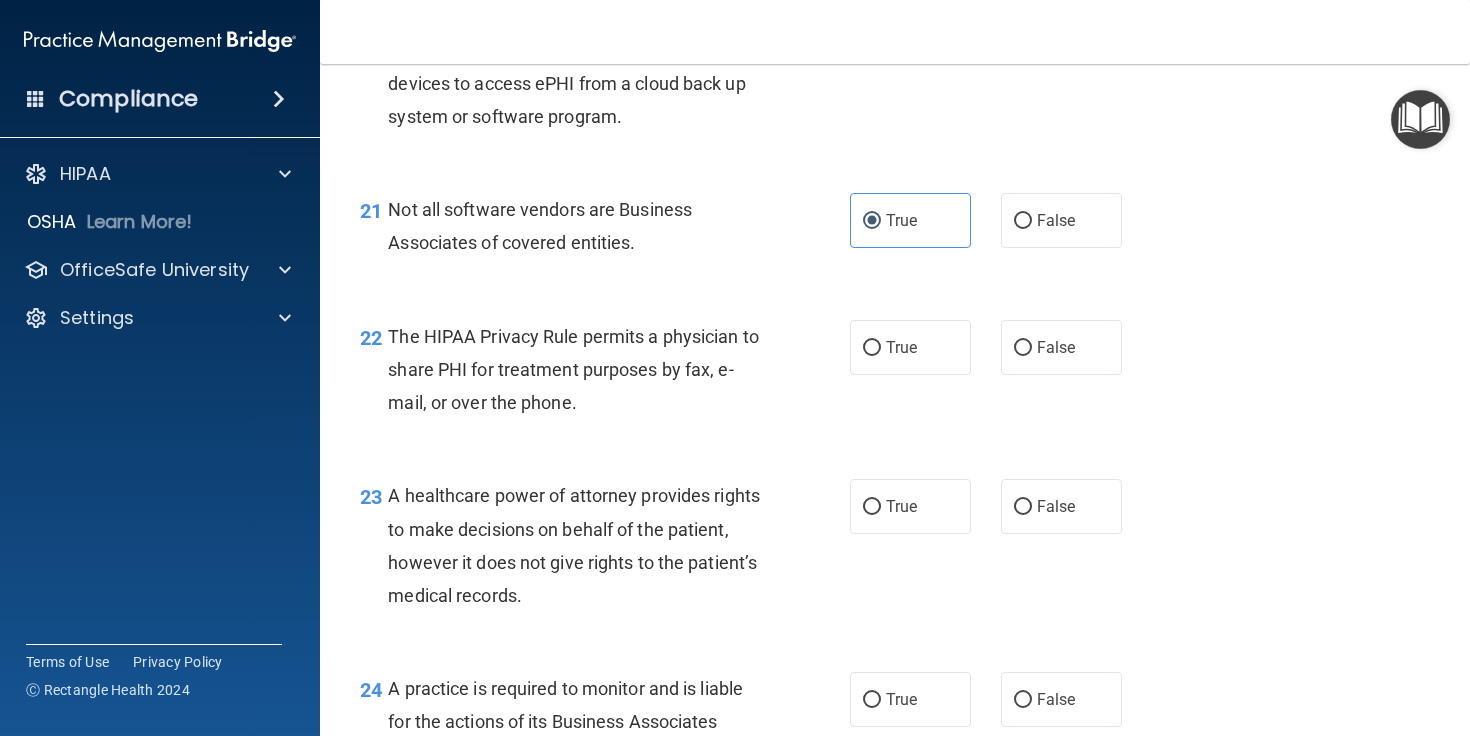 click on "22       The HIPAA Privacy Rule permits a physician to share PHI for treatment purposes by fax, e-mail, or over the phone.                 True           False" at bounding box center [895, 375] 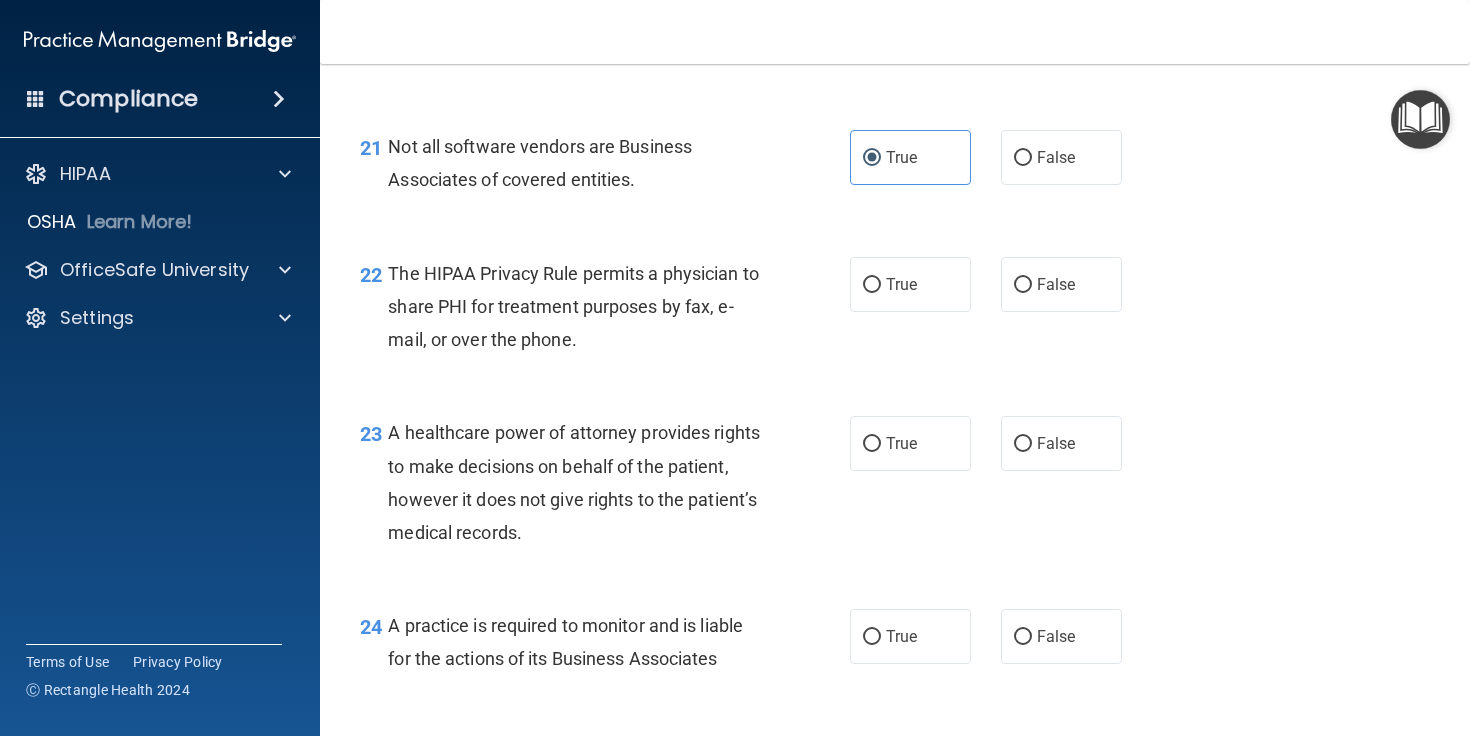 scroll, scrollTop: 3787, scrollLeft: 0, axis: vertical 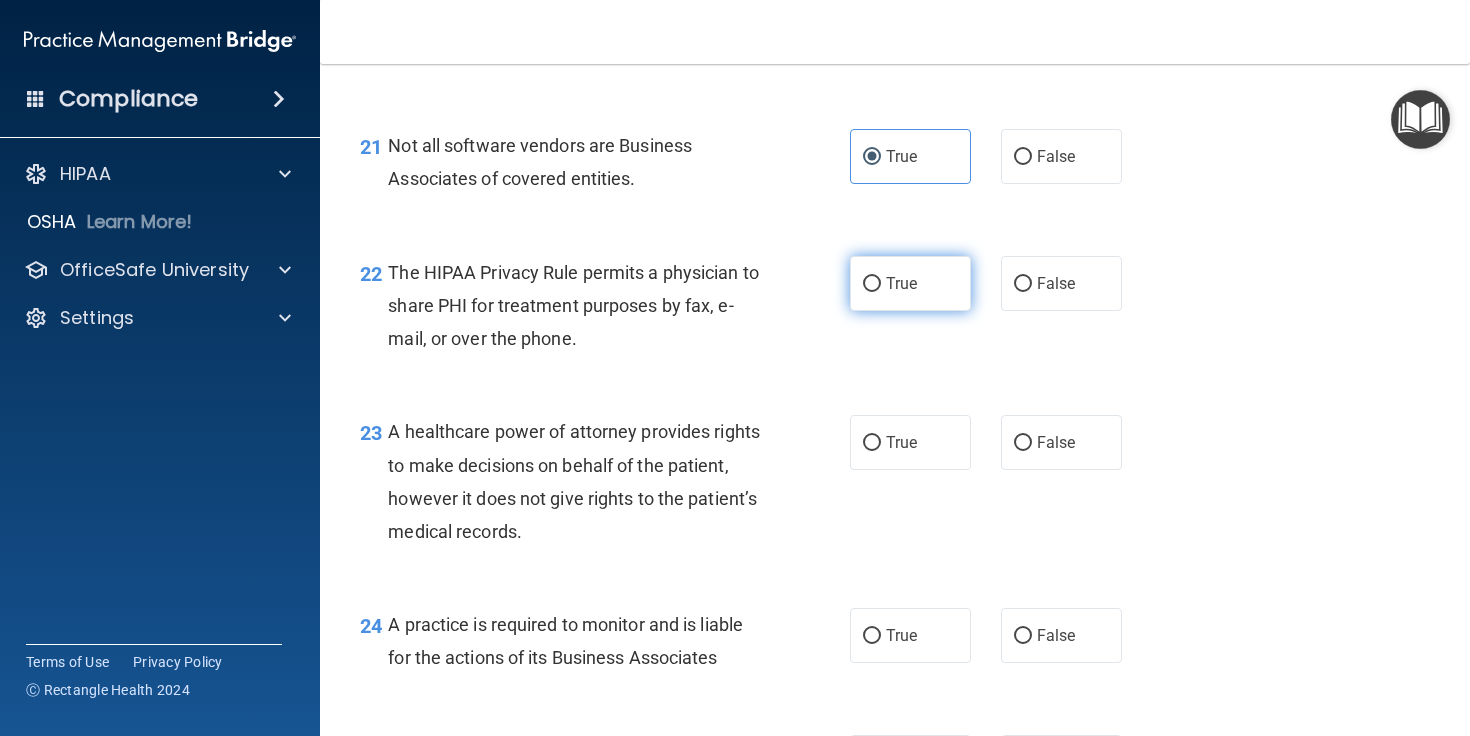 click on "True" at bounding box center (910, 283) 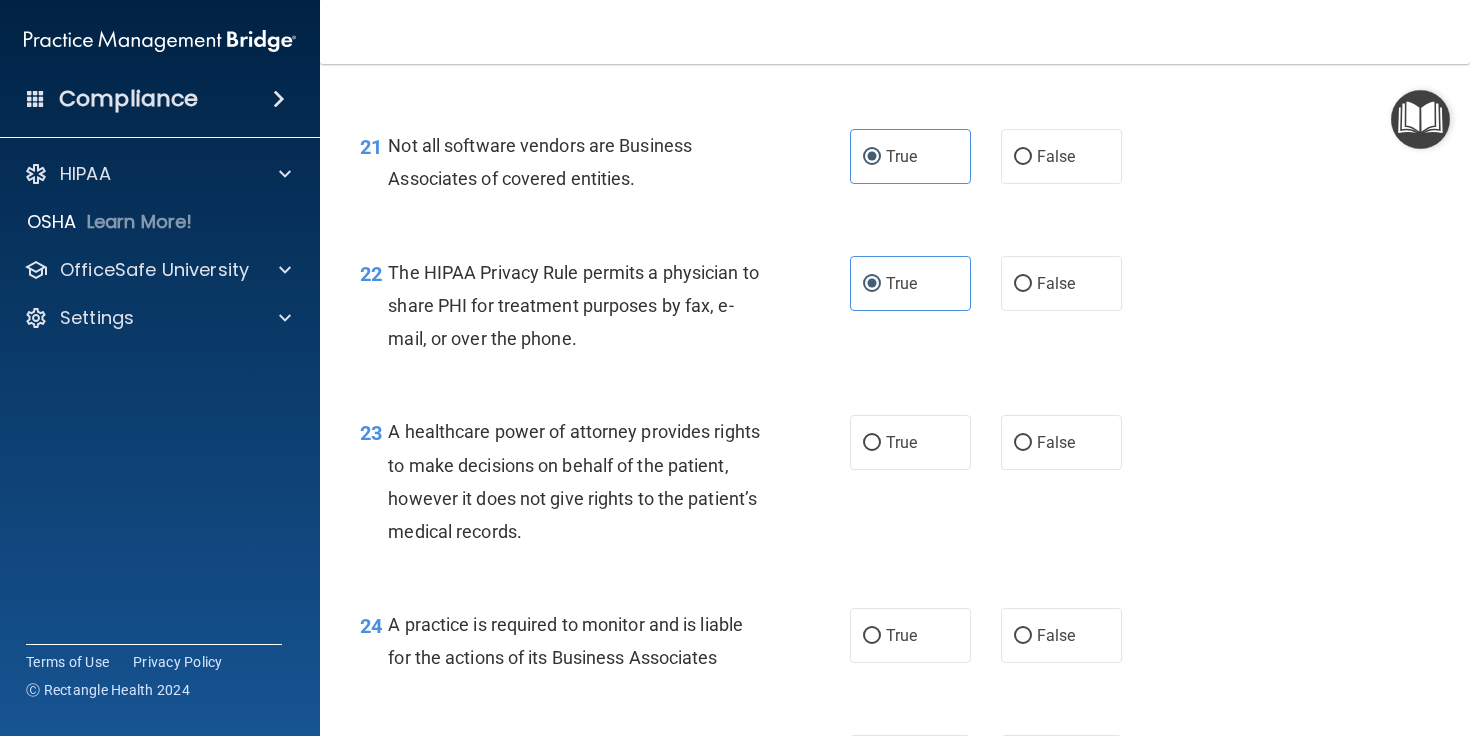 click on "22       The HIPAA Privacy Rule permits a physician to share PHI for treatment purposes by fax, e-mail, or over the phone.                 True           False" at bounding box center (895, 311) 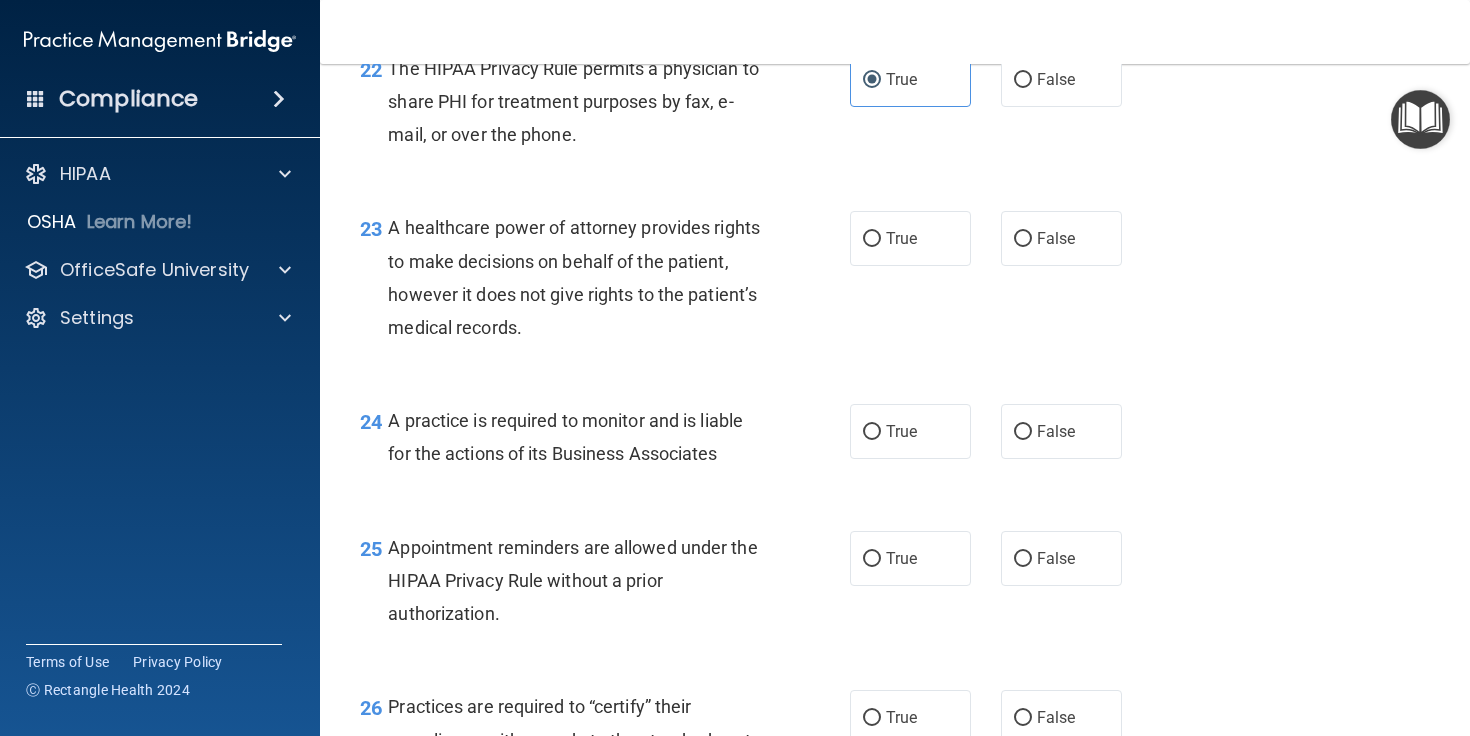 scroll, scrollTop: 3997, scrollLeft: 0, axis: vertical 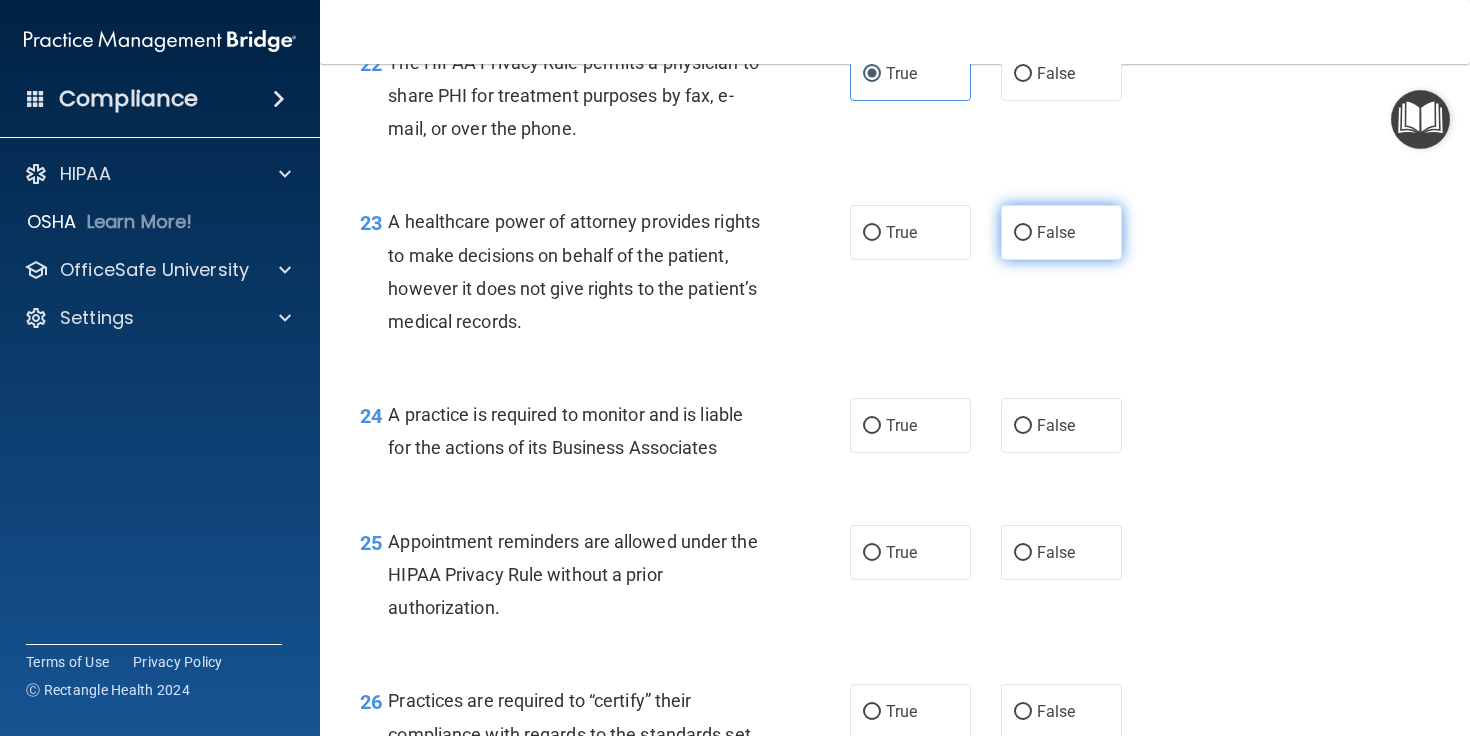click on "False" at bounding box center (1061, 232) 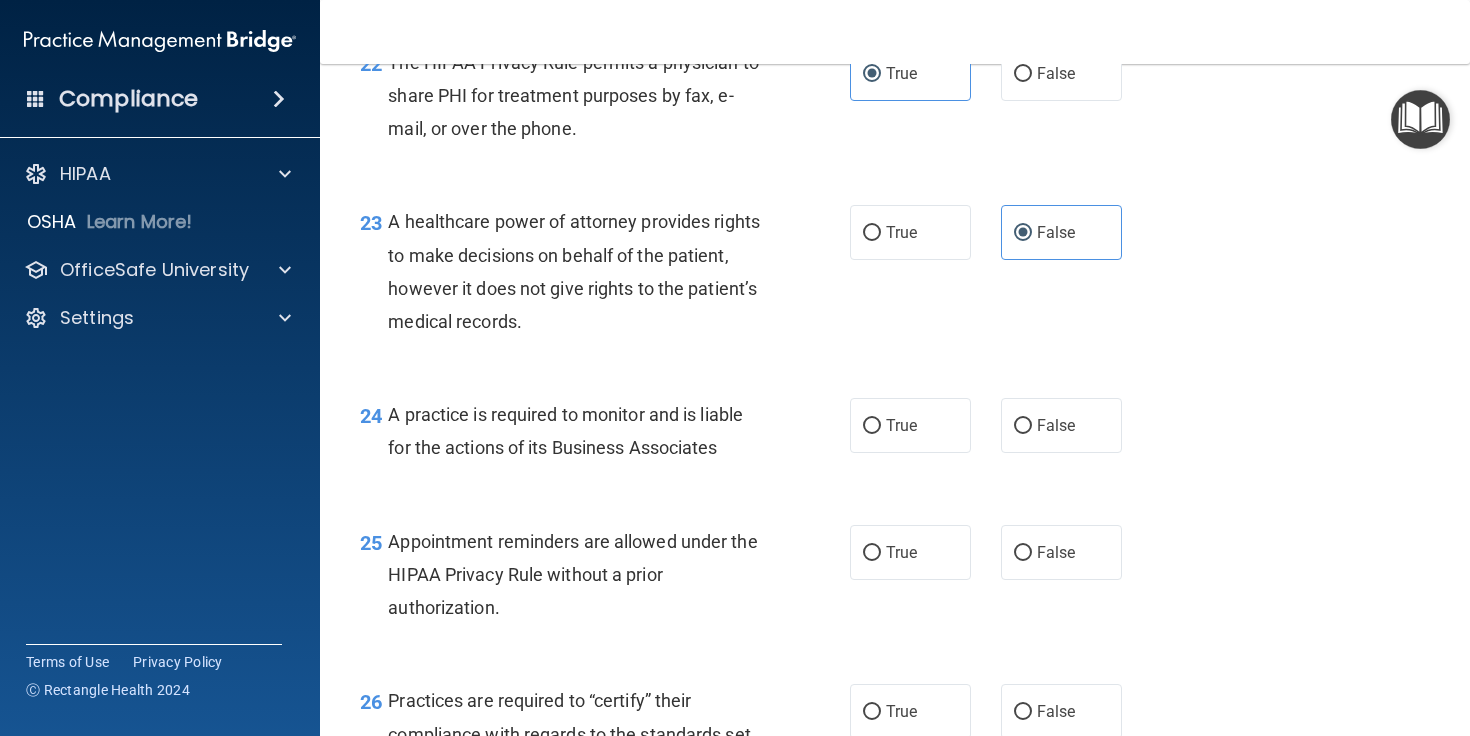 click on "23       A healthcare power of attorney provides rights to make decisions on behalf of the patient, however it does not give rights to the patient’s medical records.                  True           False" at bounding box center [895, 276] 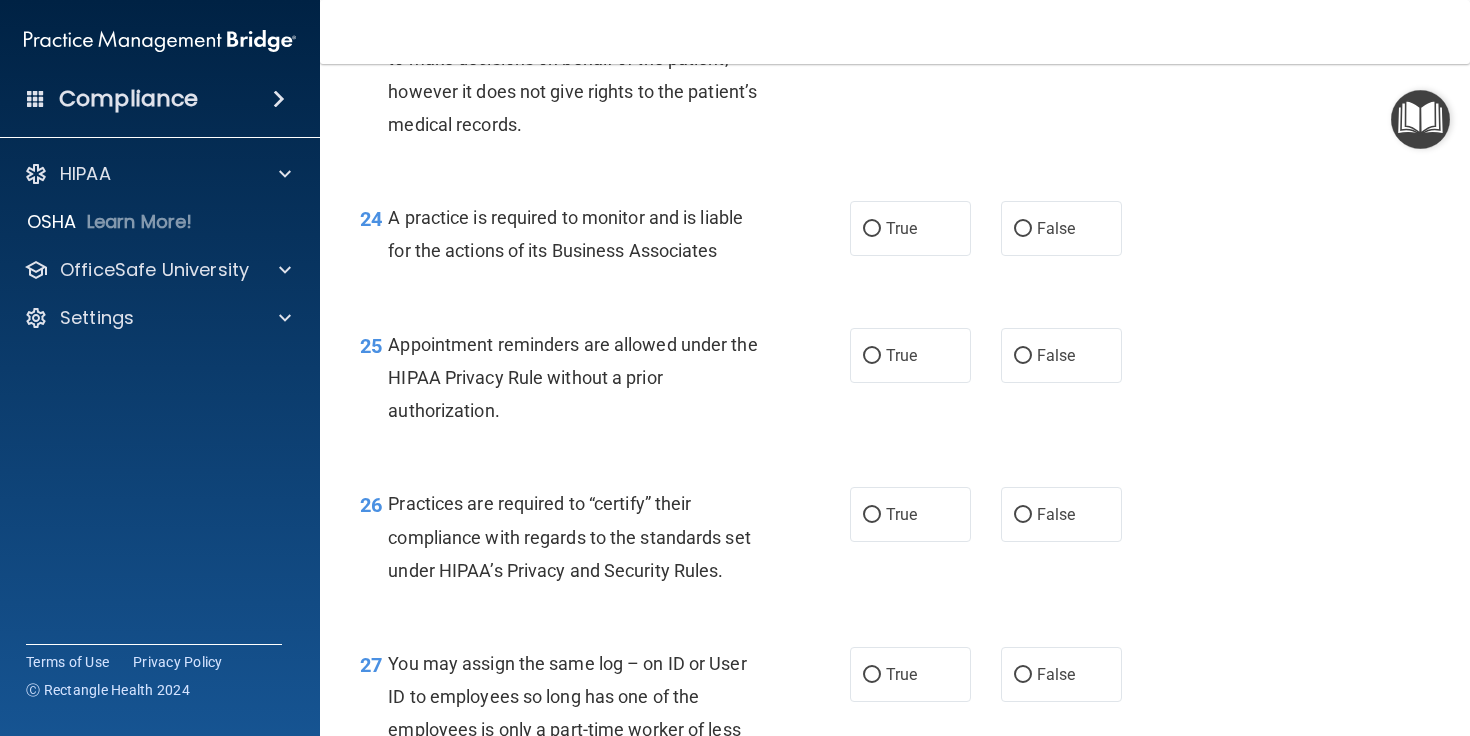 scroll, scrollTop: 4198, scrollLeft: 0, axis: vertical 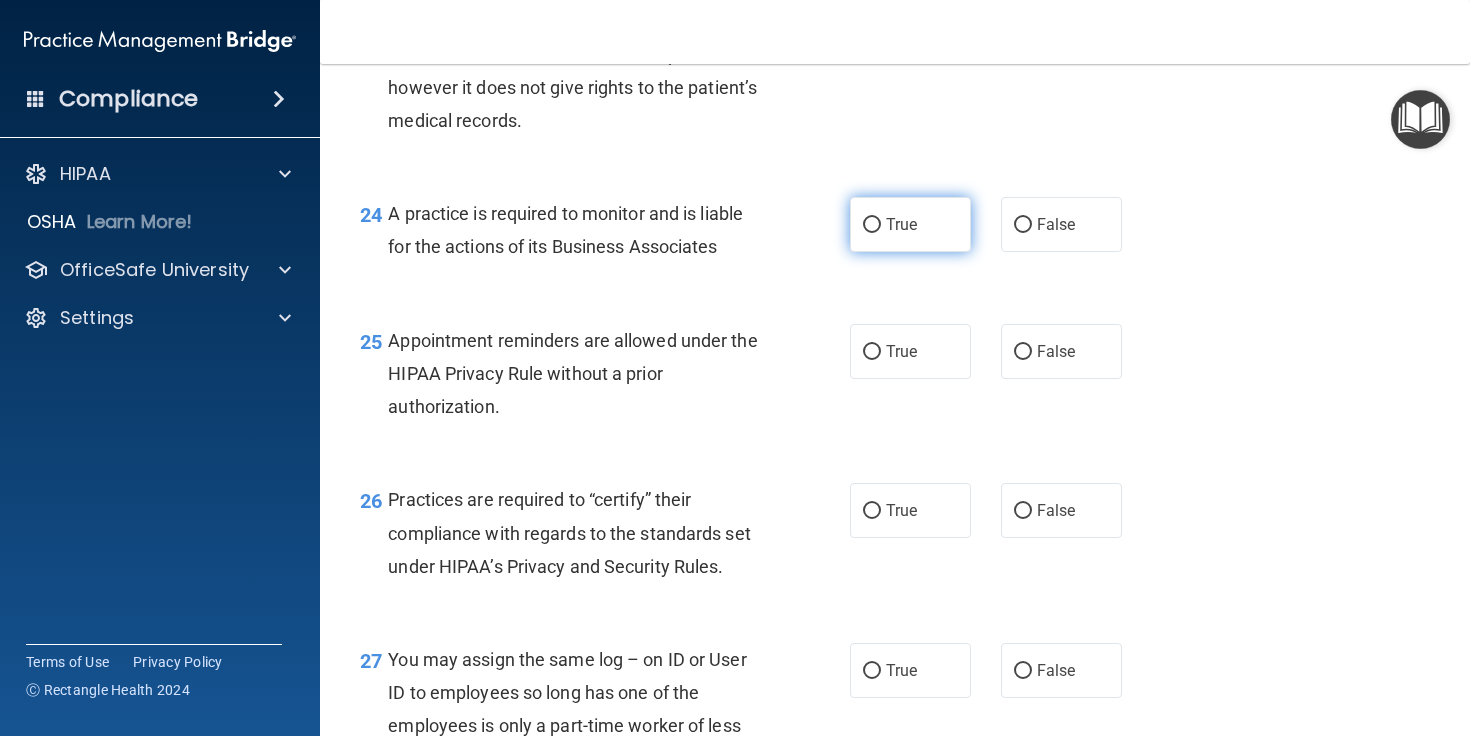click on "True" at bounding box center (910, 224) 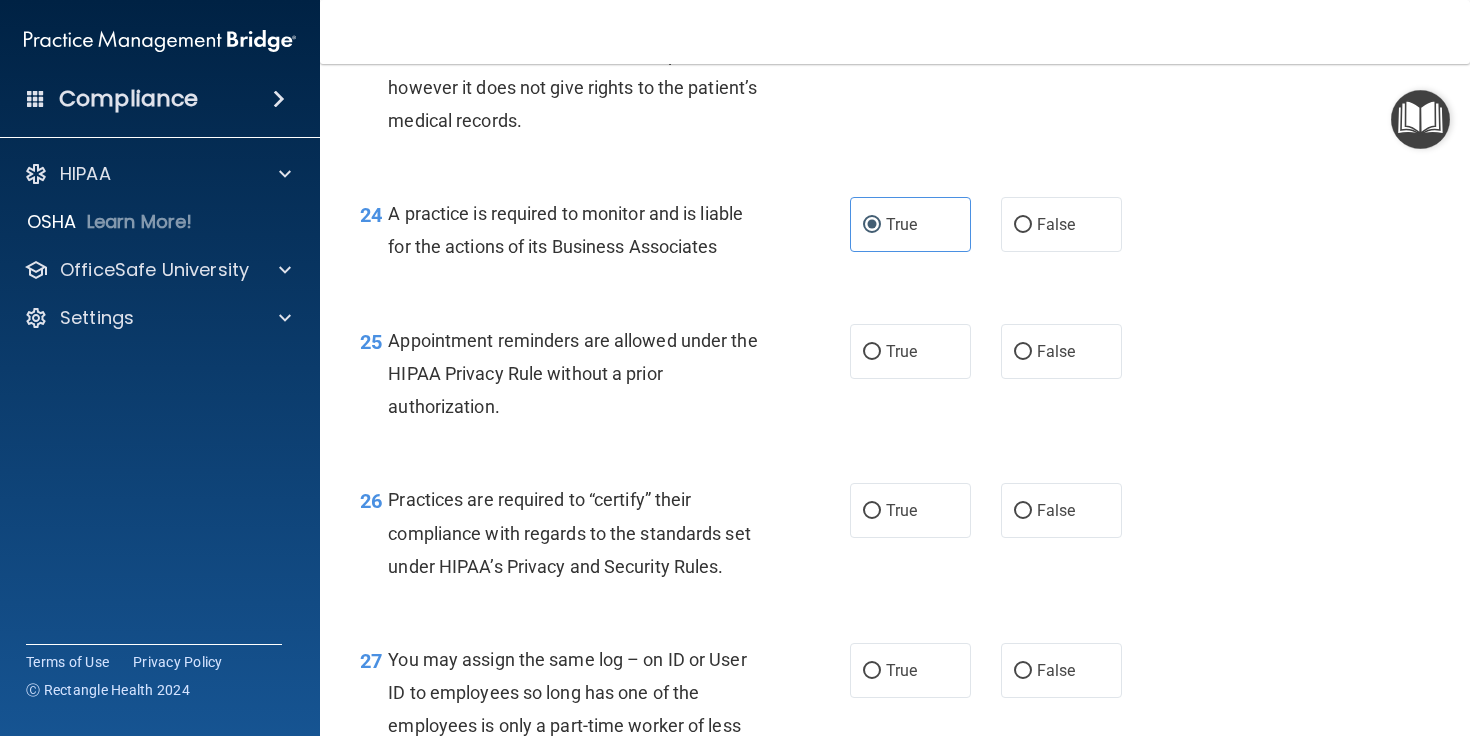click on "True           False" at bounding box center [995, 351] 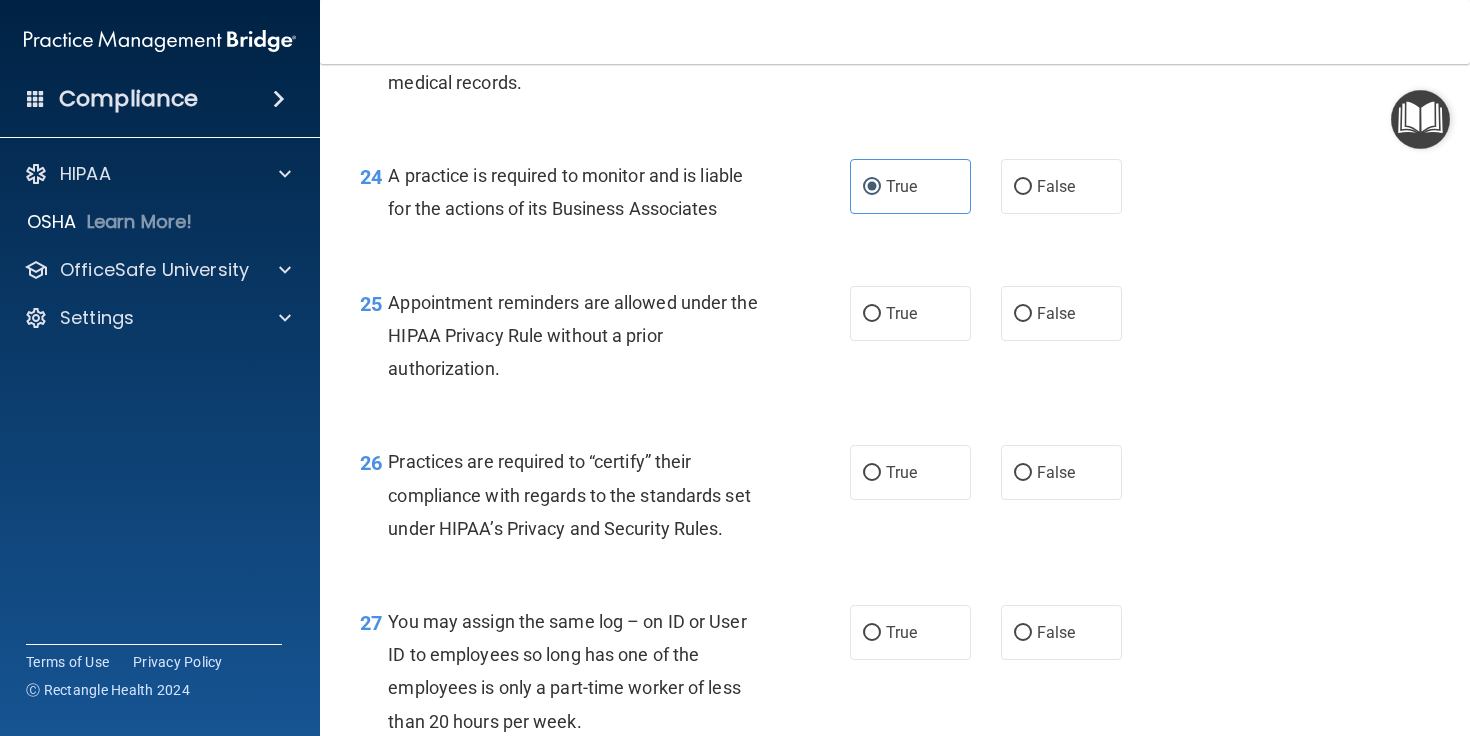 scroll, scrollTop: 4240, scrollLeft: 0, axis: vertical 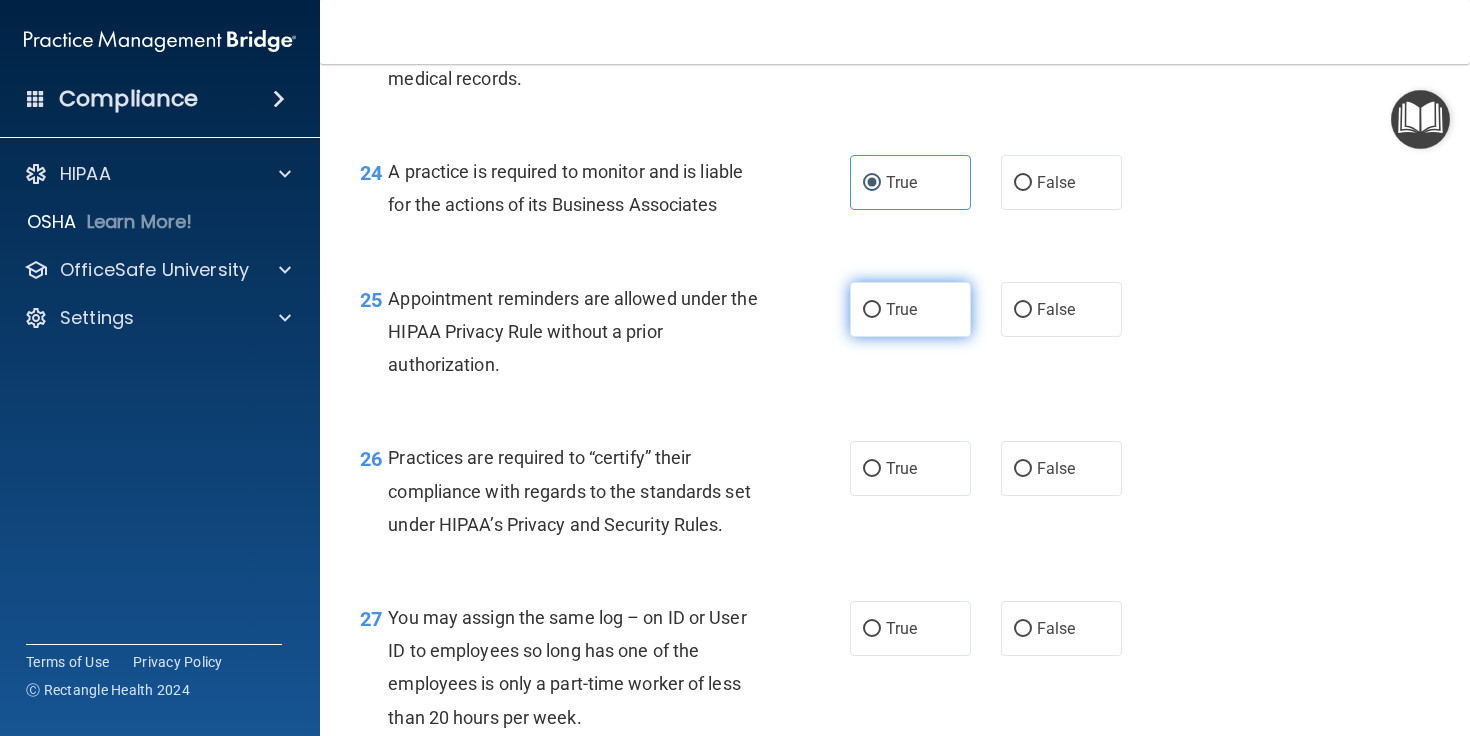 click on "True" at bounding box center (901, 309) 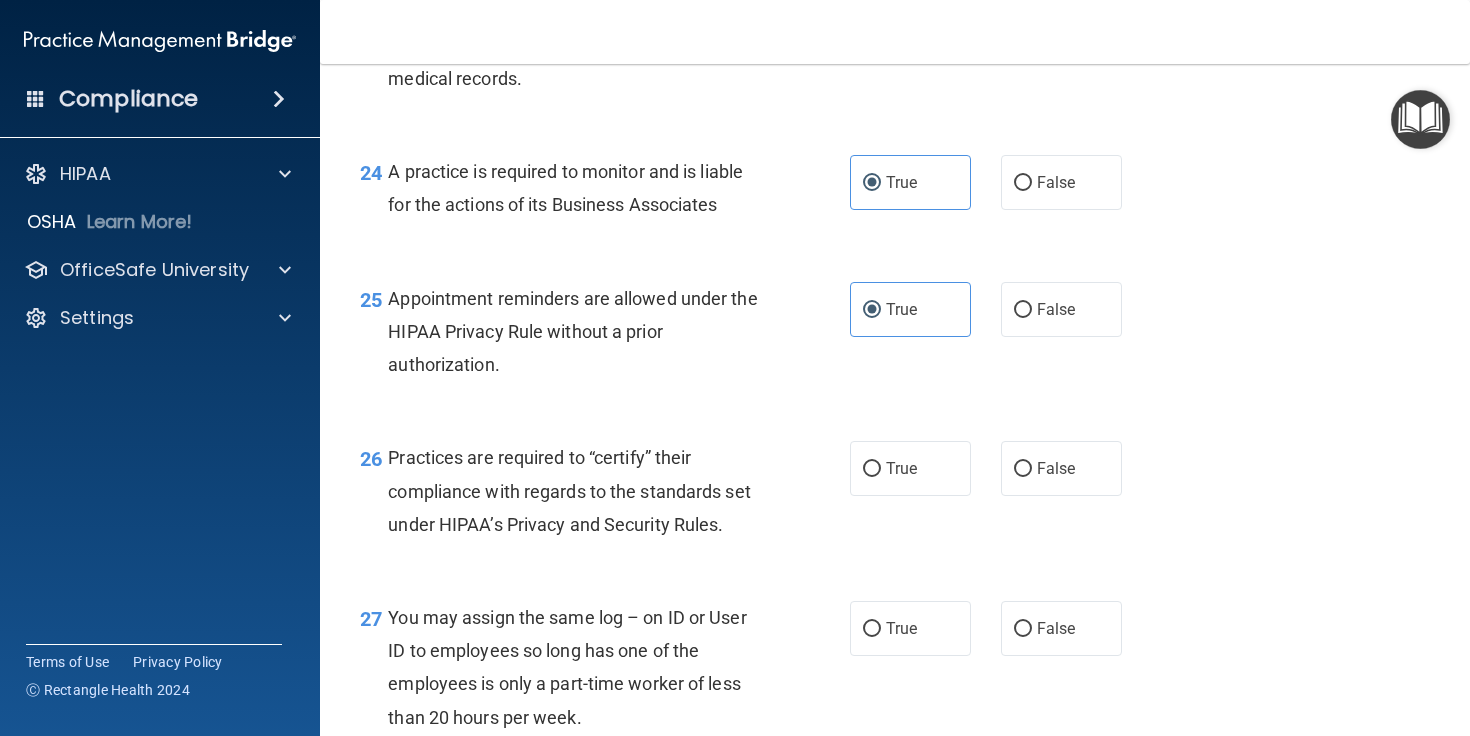 click on "26       Practices are required to “certify” their compliance with regards to the standards set under HIPAA’s Privacy and Security Rules.                 True           False" at bounding box center (895, 496) 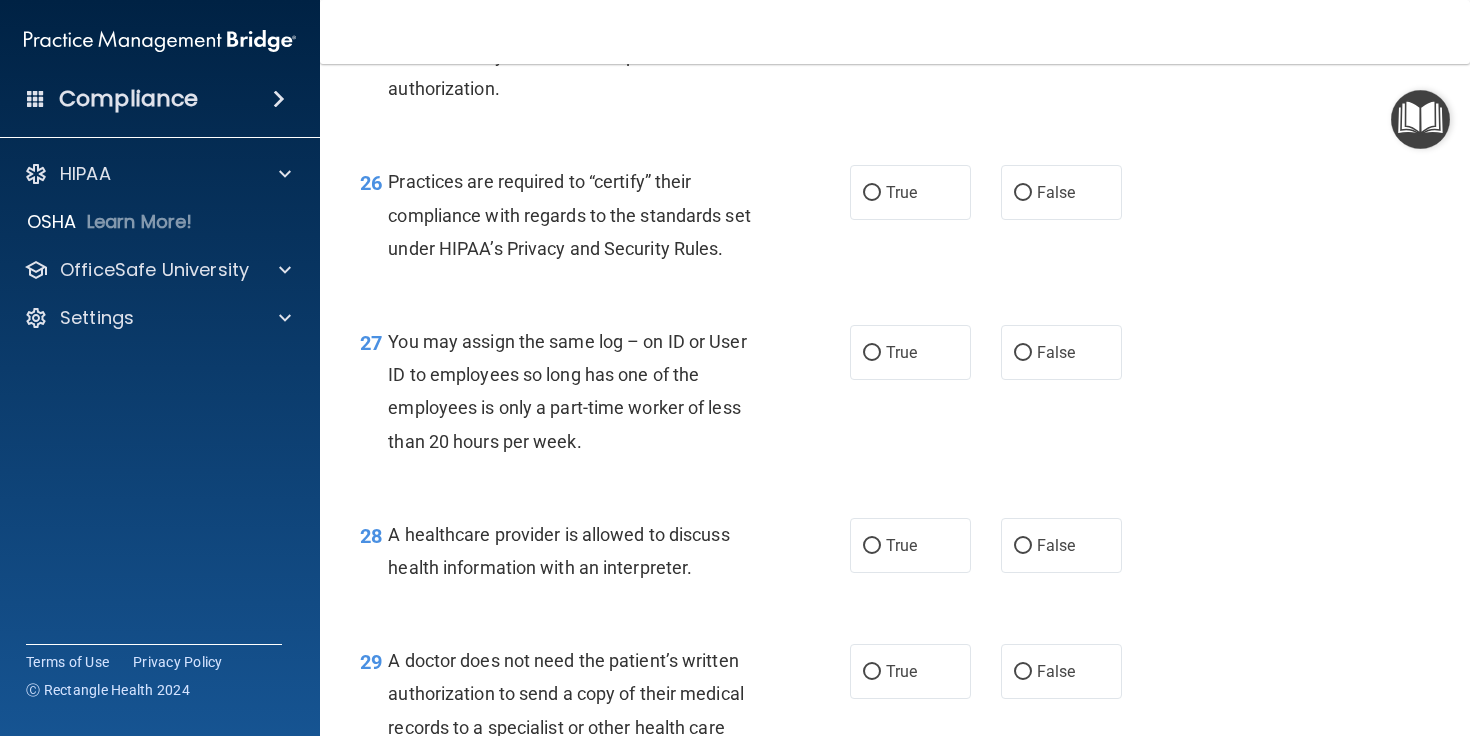 scroll, scrollTop: 4520, scrollLeft: 0, axis: vertical 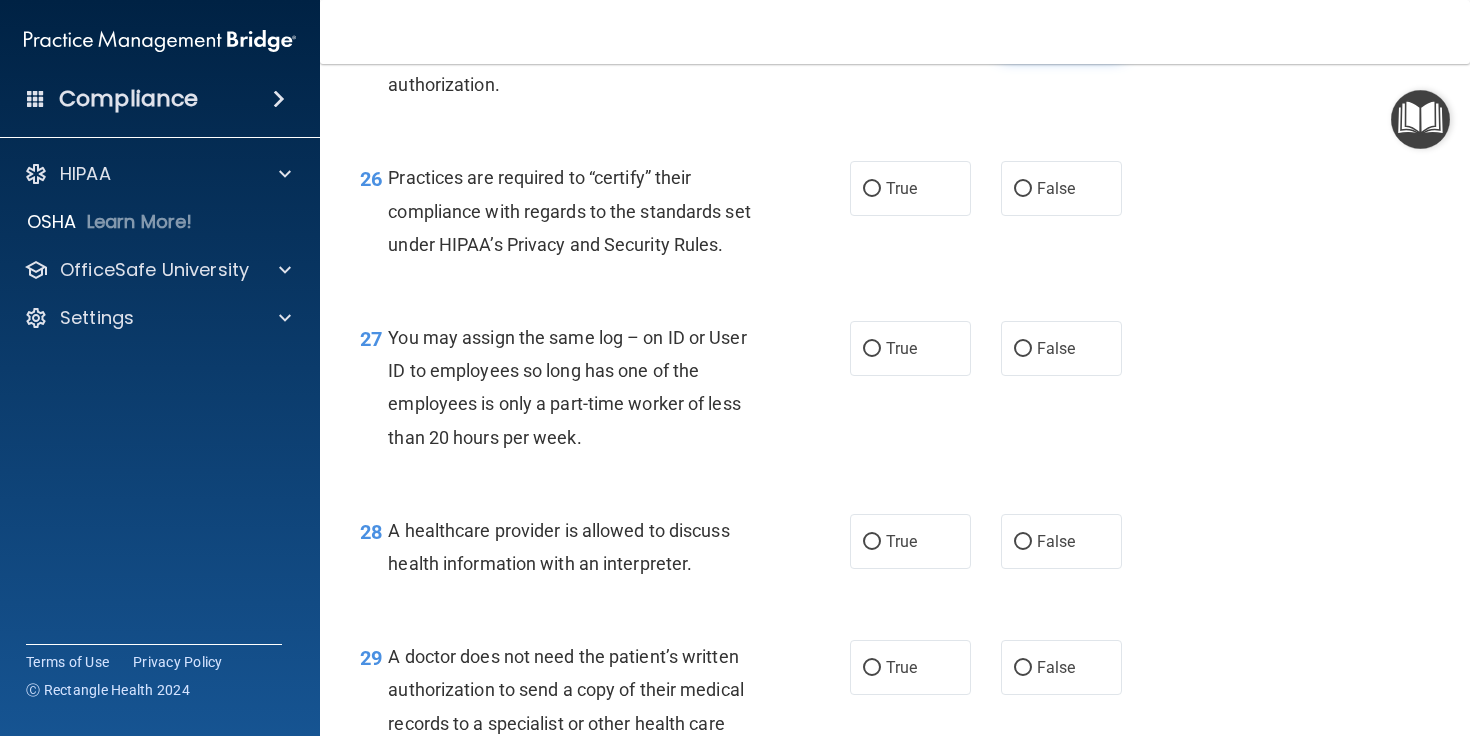 click on "False" at bounding box center (1061, 29) 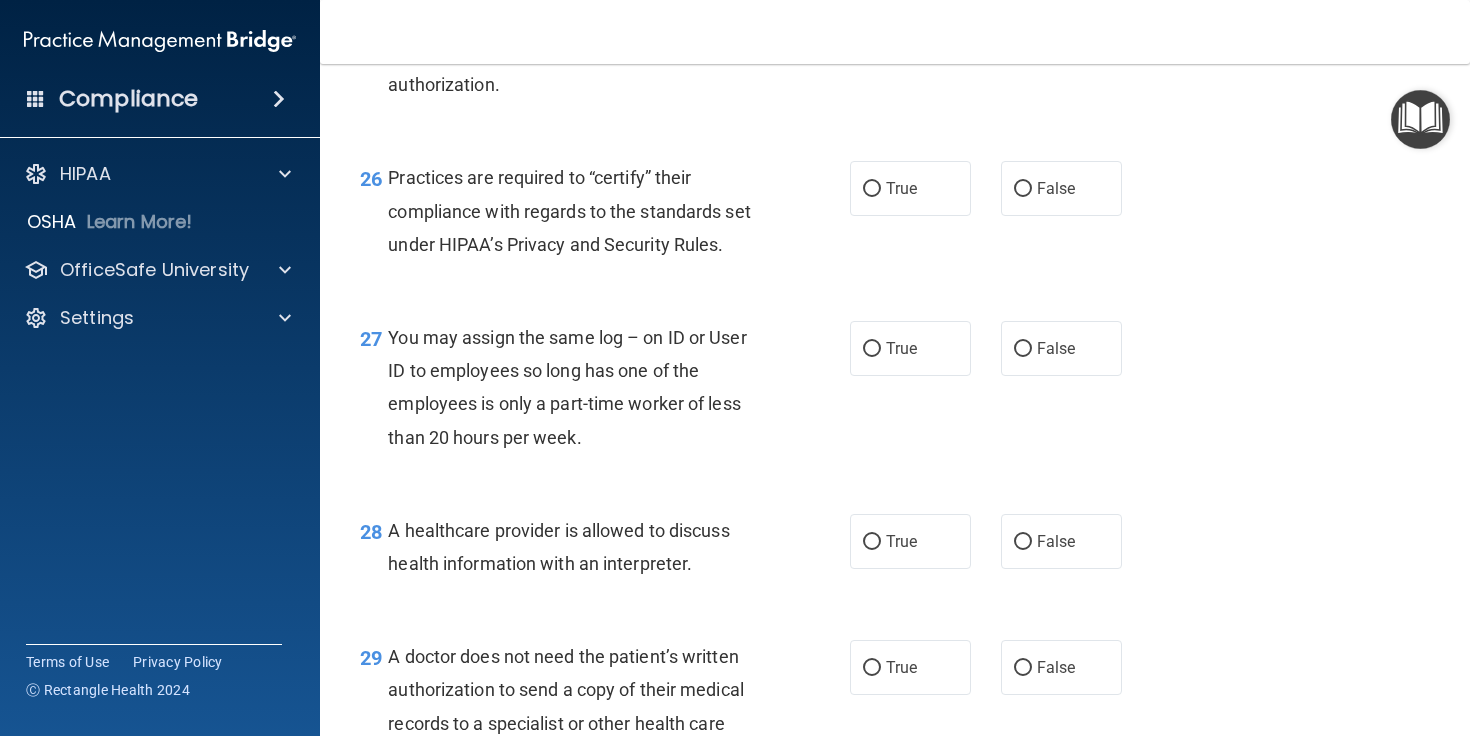 click on "26       Practices are required to “certify” their compliance with regards to the standards set under HIPAA’s Privacy and Security Rules.                 True           False" at bounding box center [895, 216] 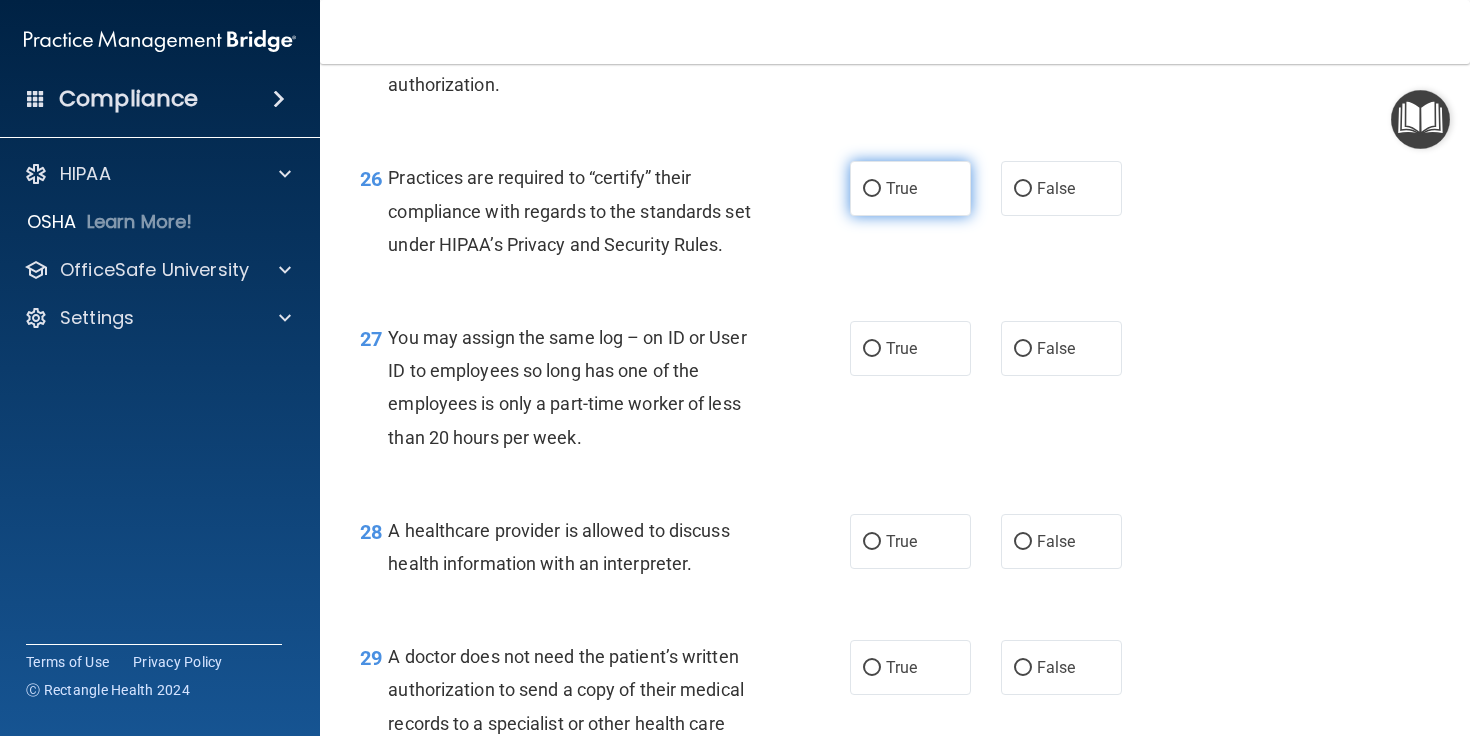 click on "True" at bounding box center [910, 188] 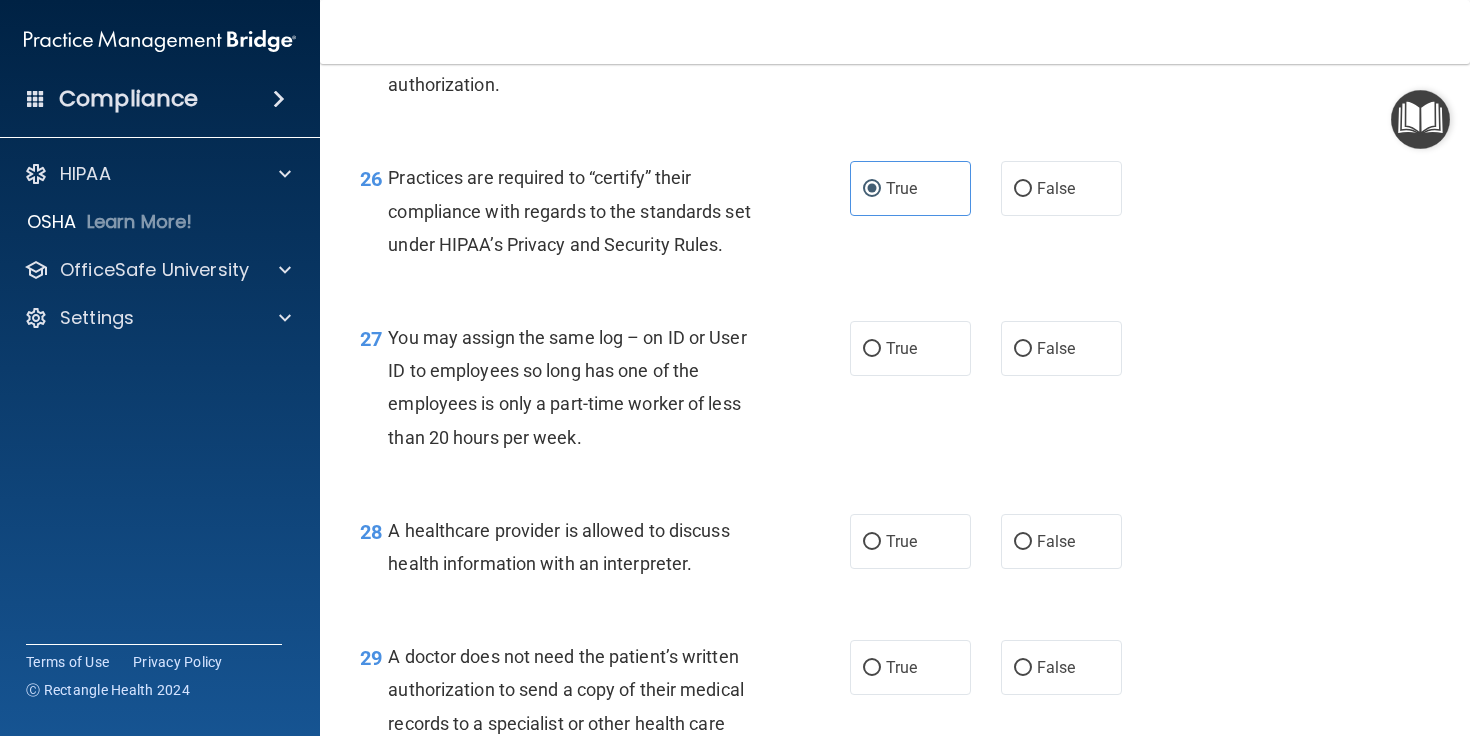 click on "27       You may assign the same log – on ID or User ID to employees so long has one of the employees is only a part-time worker of less than 20 hours per week.                 True           False" at bounding box center (895, 392) 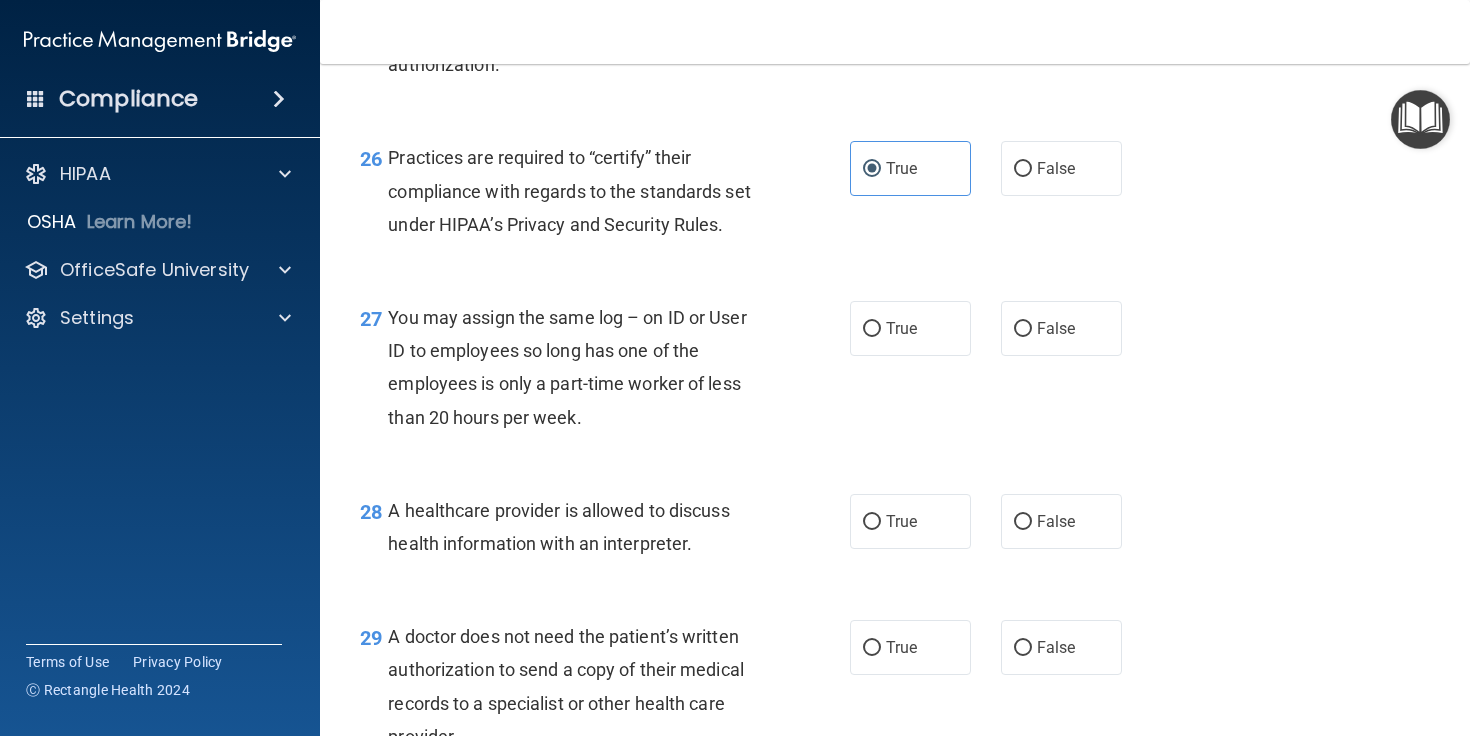 scroll, scrollTop: 4540, scrollLeft: 0, axis: vertical 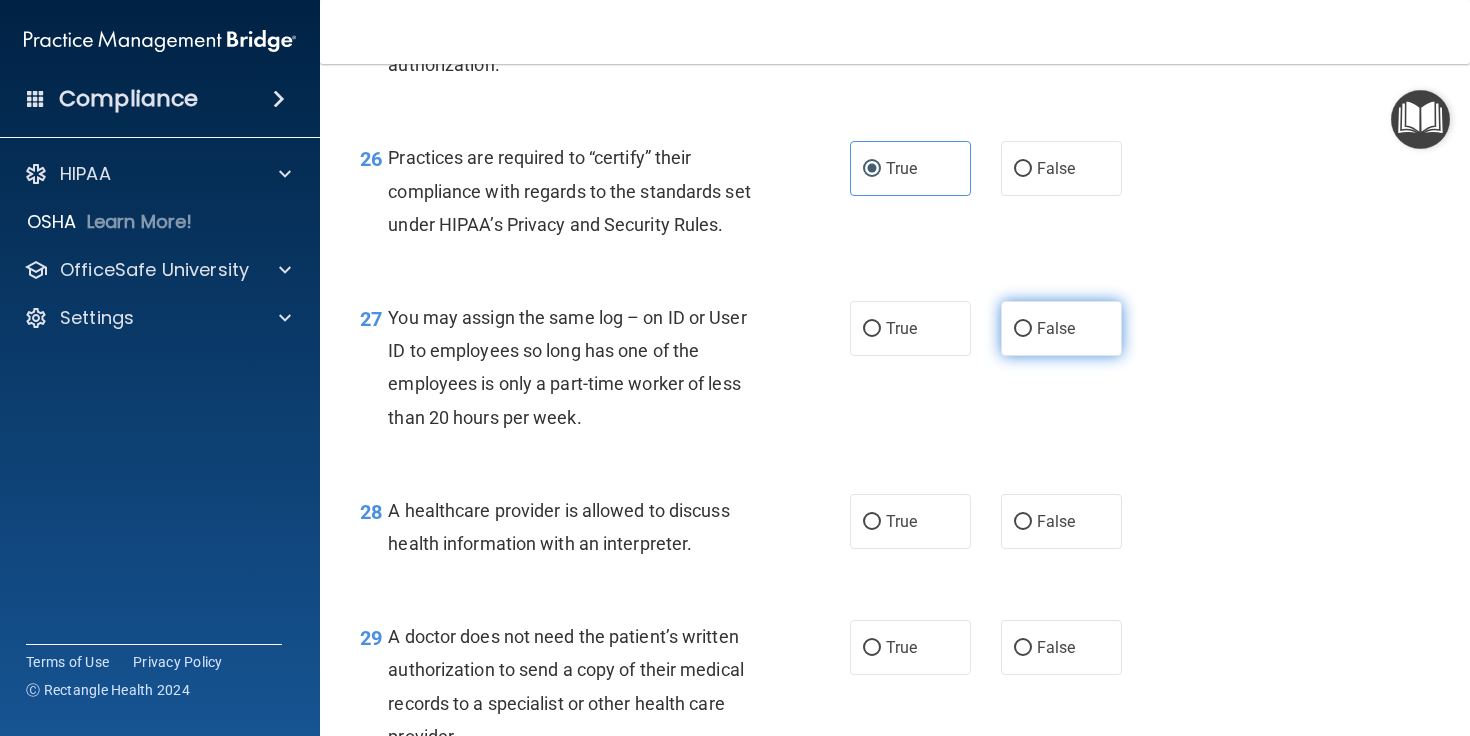 click on "False" at bounding box center (1061, 328) 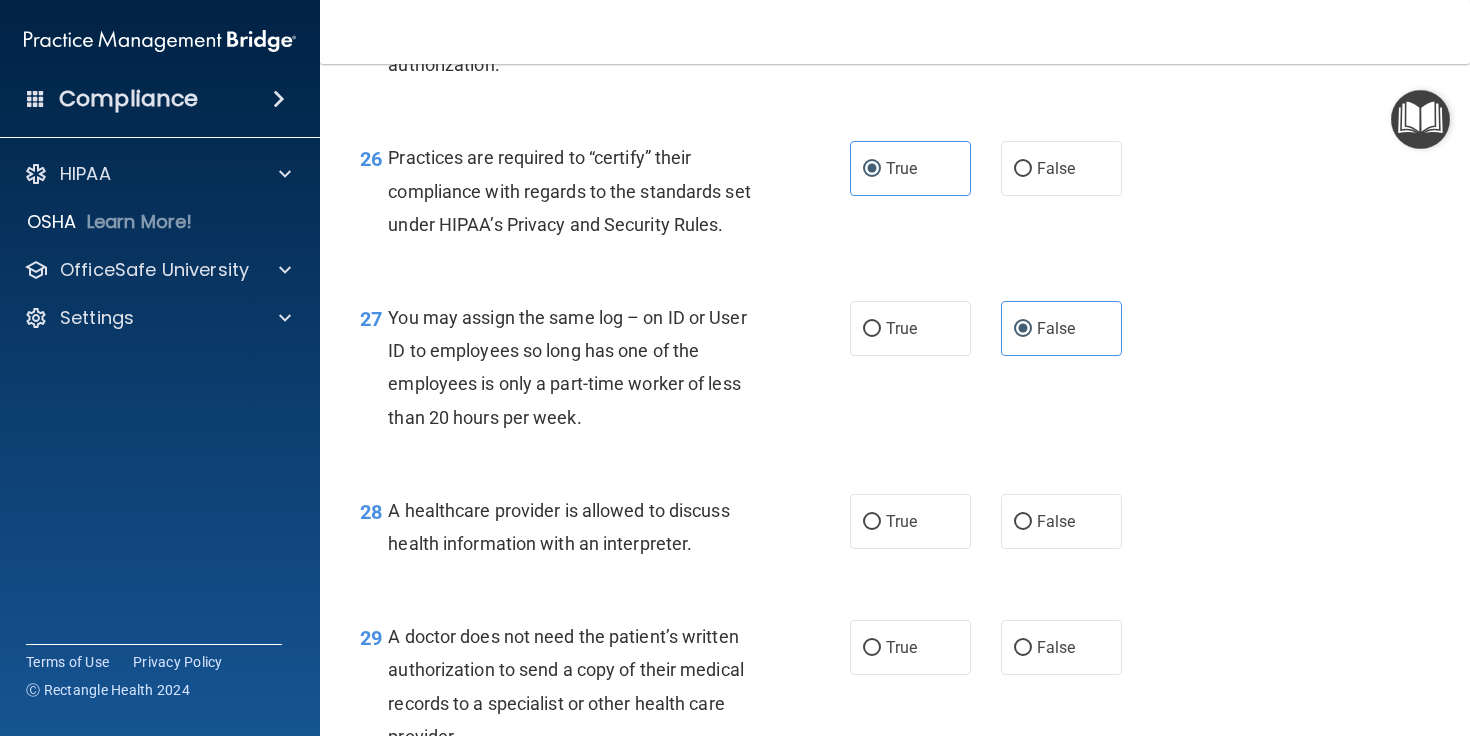 click on "27       You may assign the same log – on ID or User ID to employees so long has one of the employees is only a part-time worker of less than 20 hours per week.                 True           False" at bounding box center [895, 372] 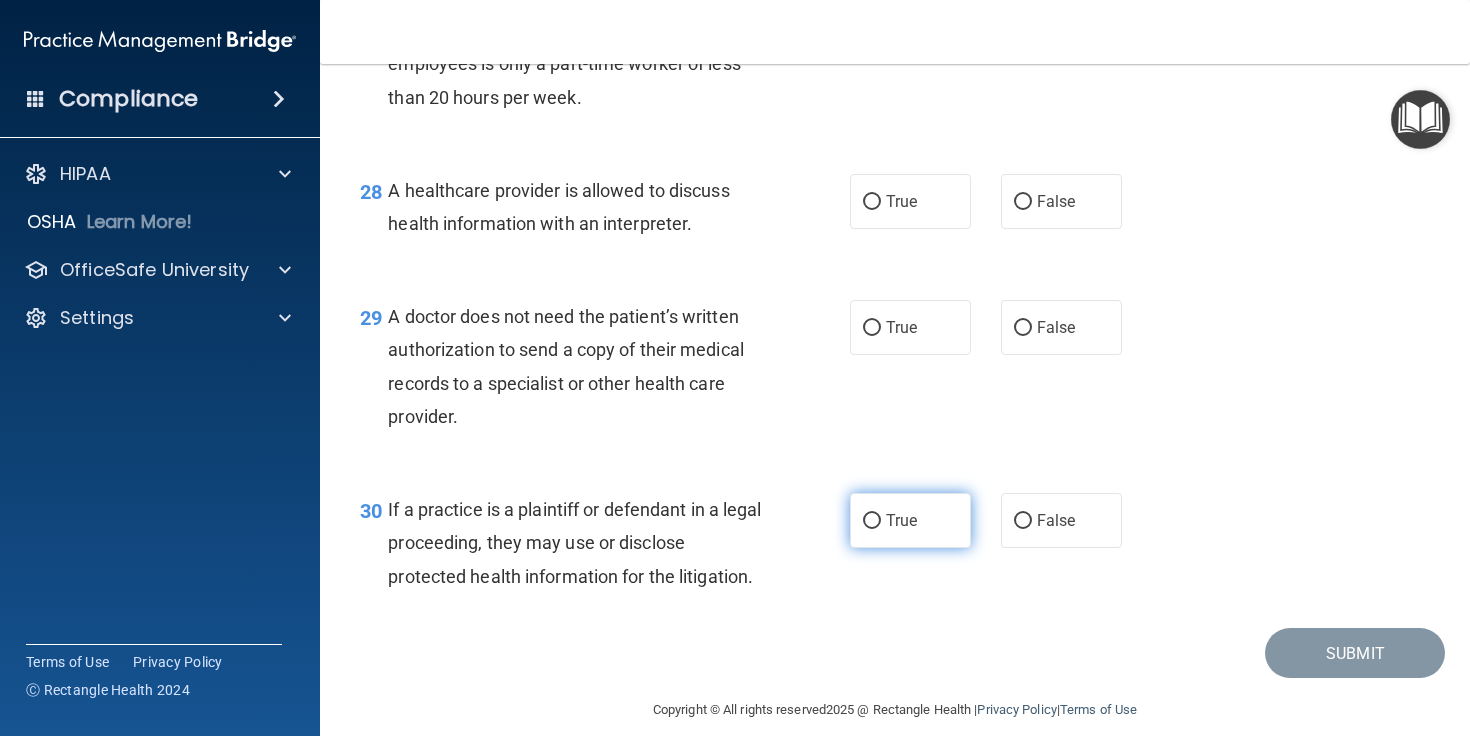 scroll, scrollTop: 4862, scrollLeft: 0, axis: vertical 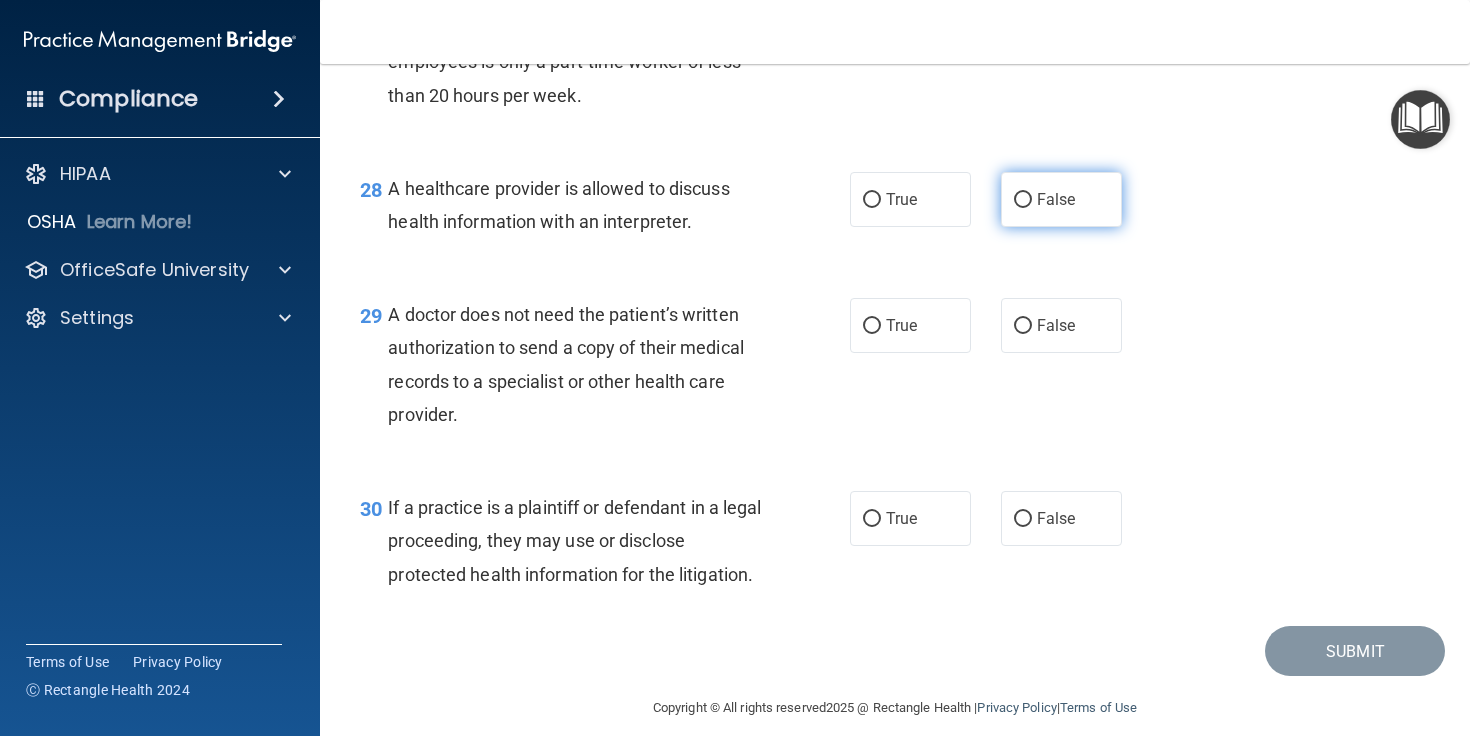 click on "False" at bounding box center [1061, 199] 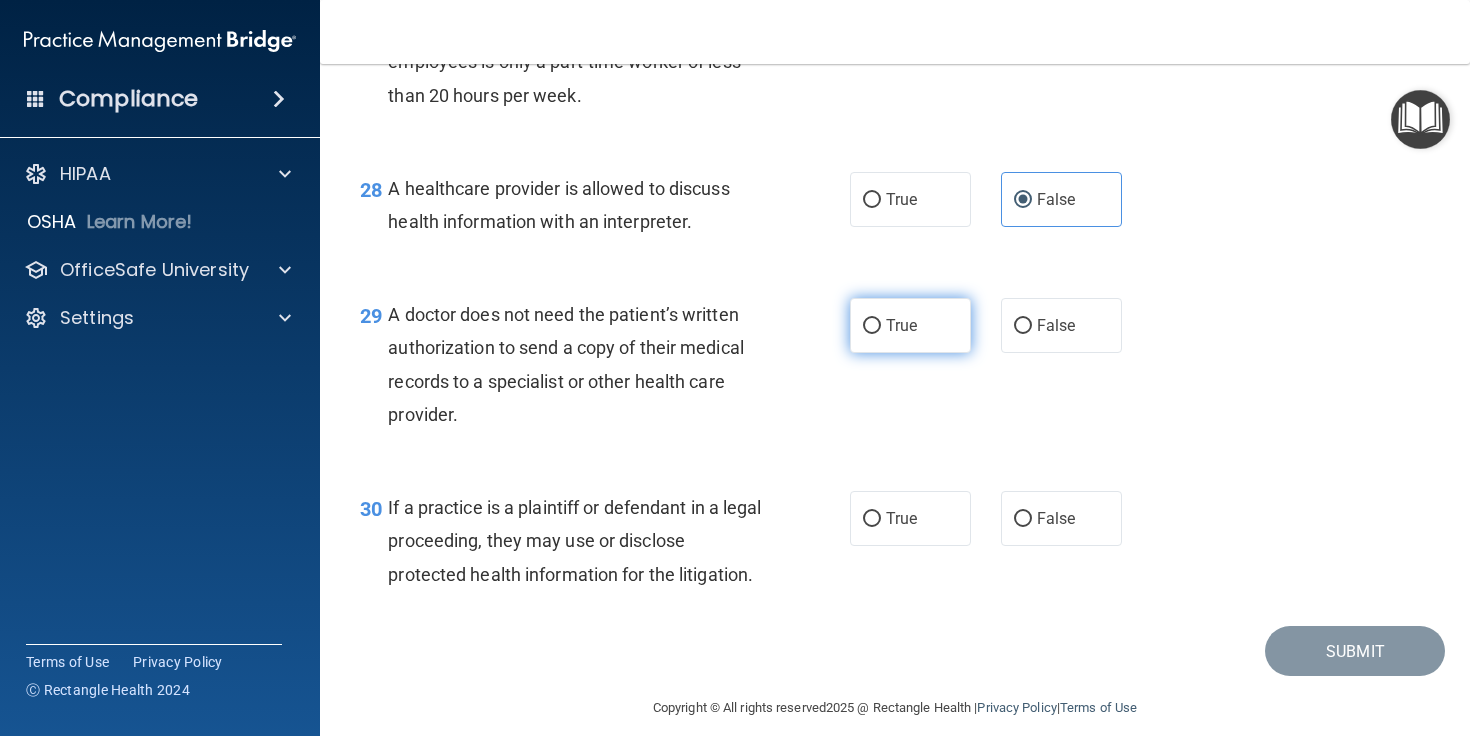 click on "True" at bounding box center (910, 325) 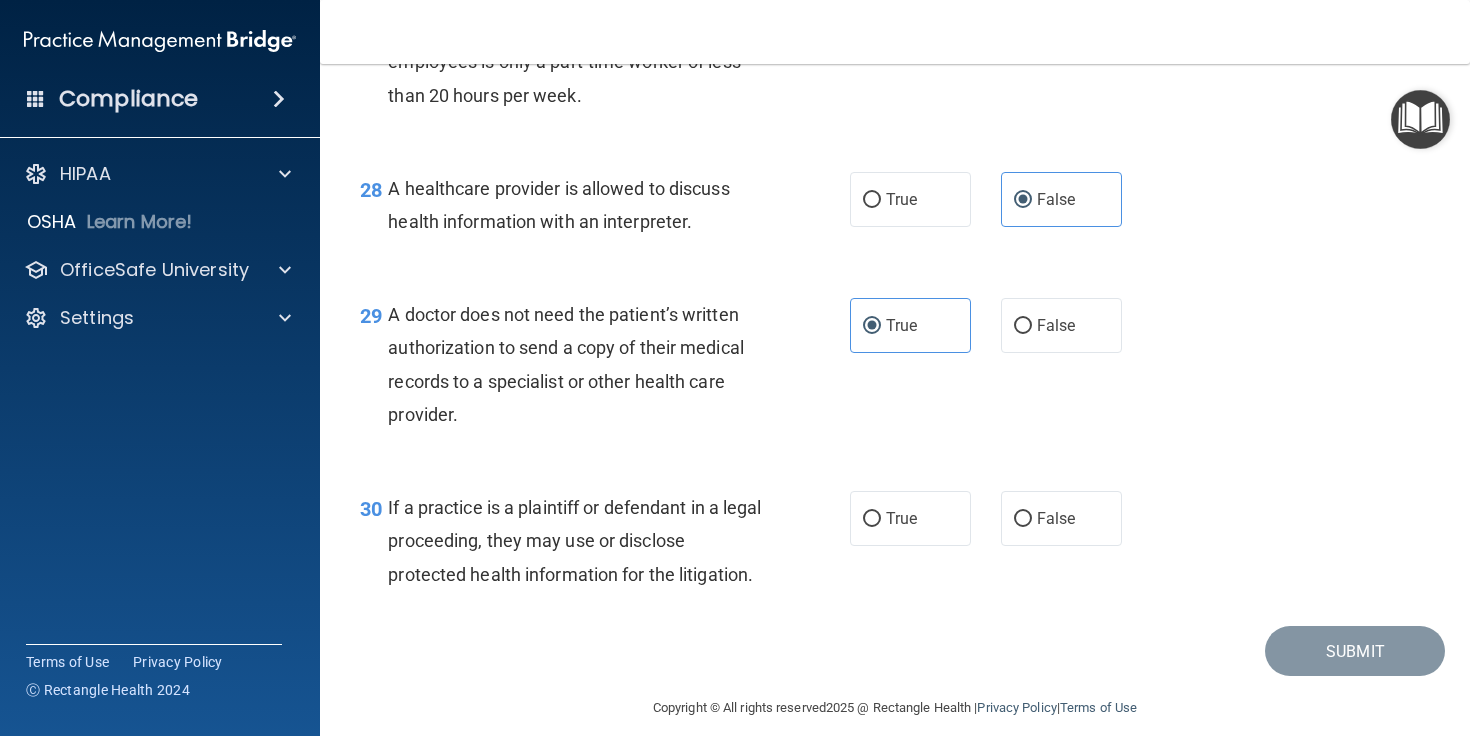 click on "29        A doctor does not need the patient’s written authorization to send a copy of their medical records to a specialist or other health care provider.                  True           False" at bounding box center [895, 369] 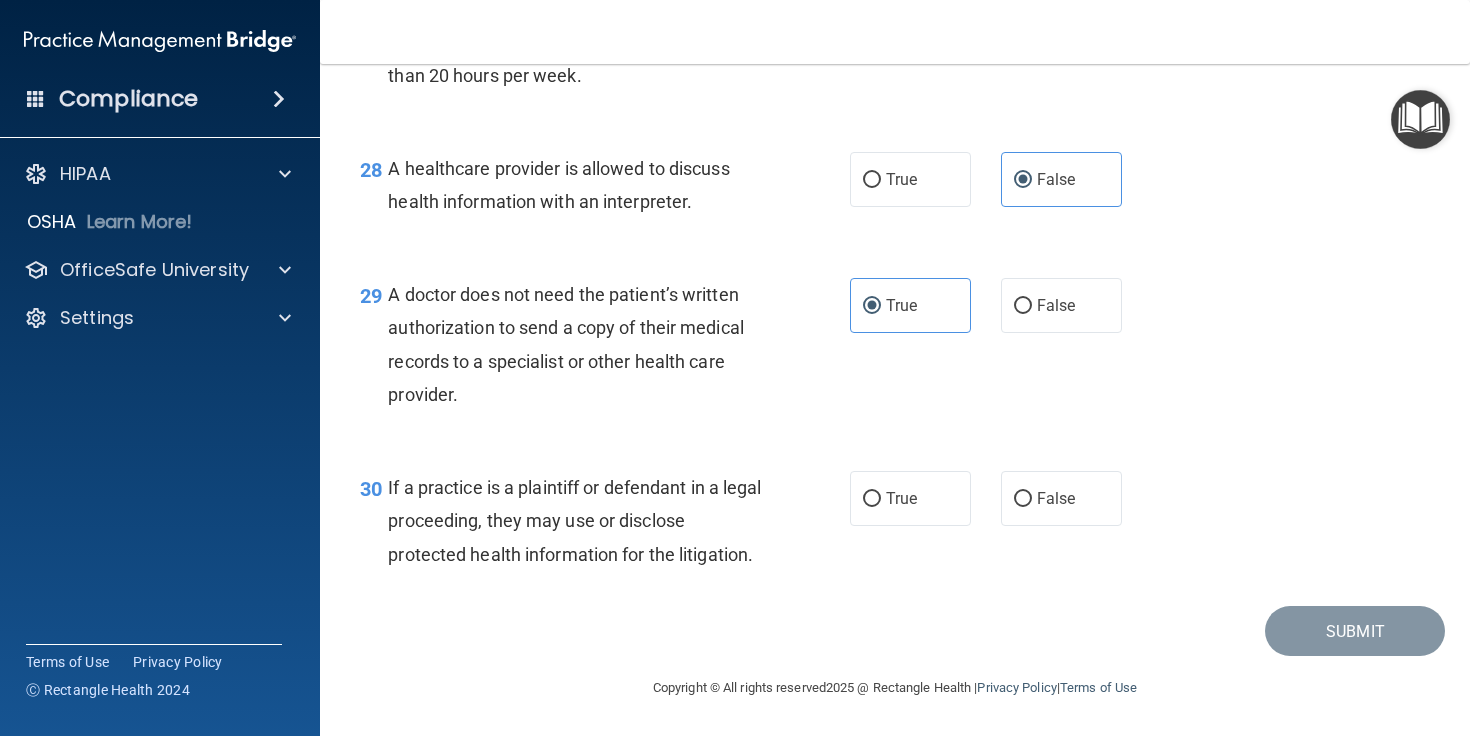 scroll, scrollTop: 4949, scrollLeft: 0, axis: vertical 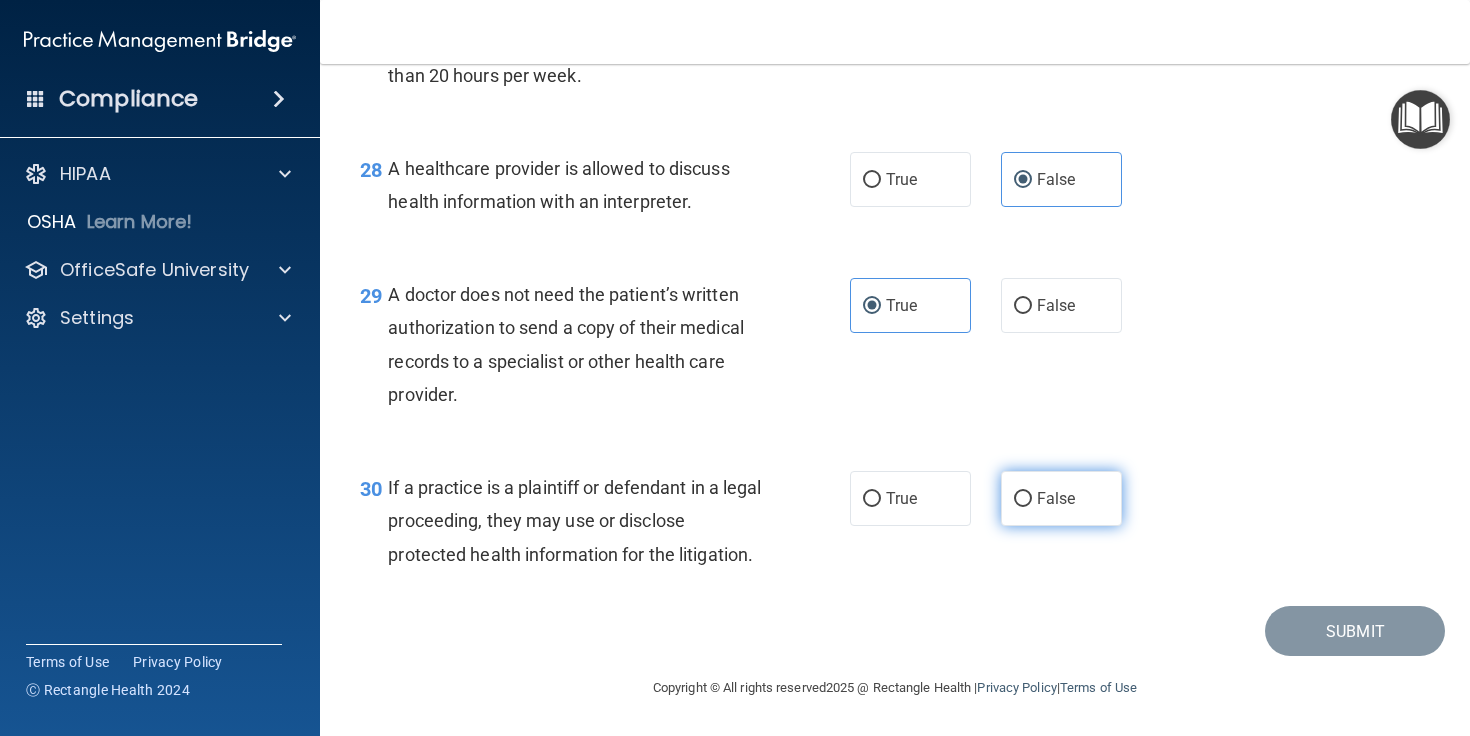 click on "False" at bounding box center [1061, 498] 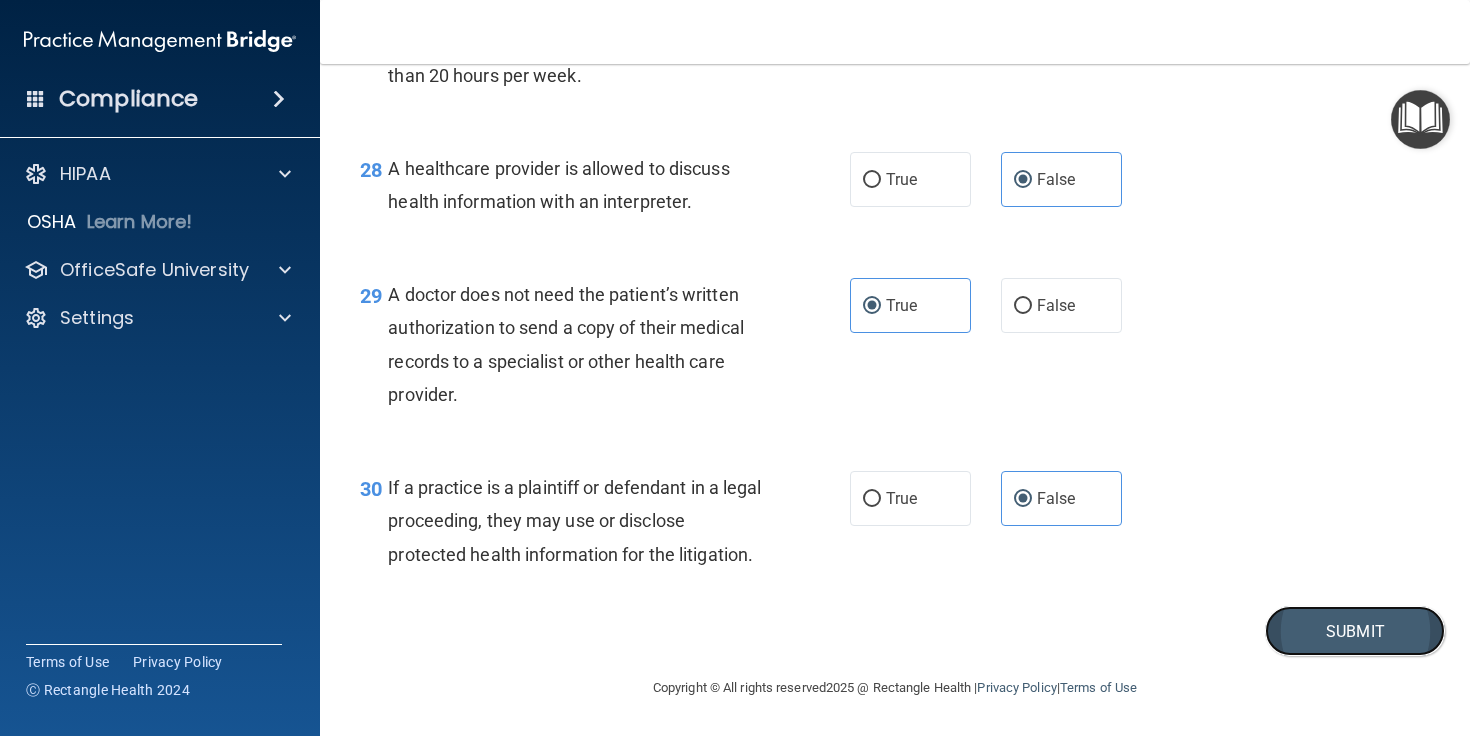 click on "Submit" at bounding box center [1355, 631] 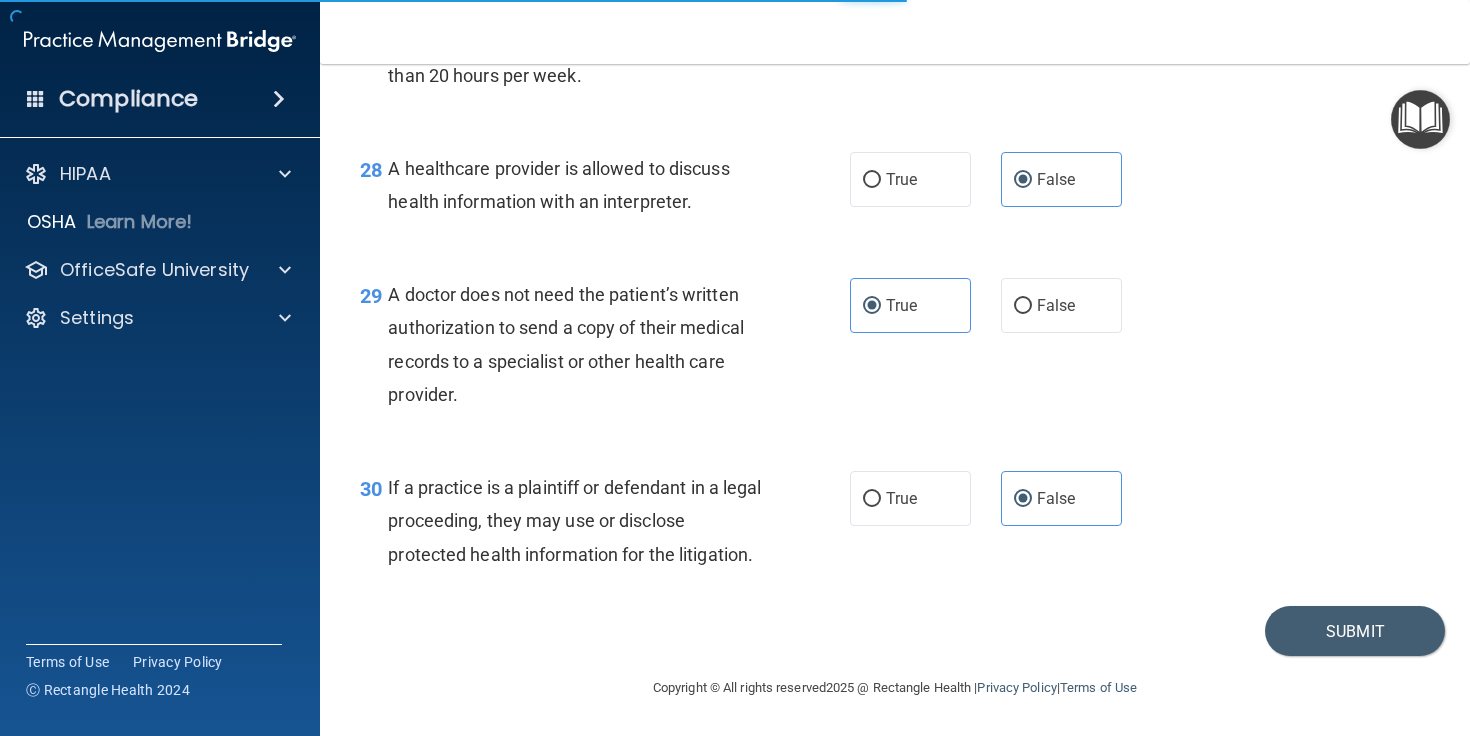 scroll, scrollTop: 0, scrollLeft: 0, axis: both 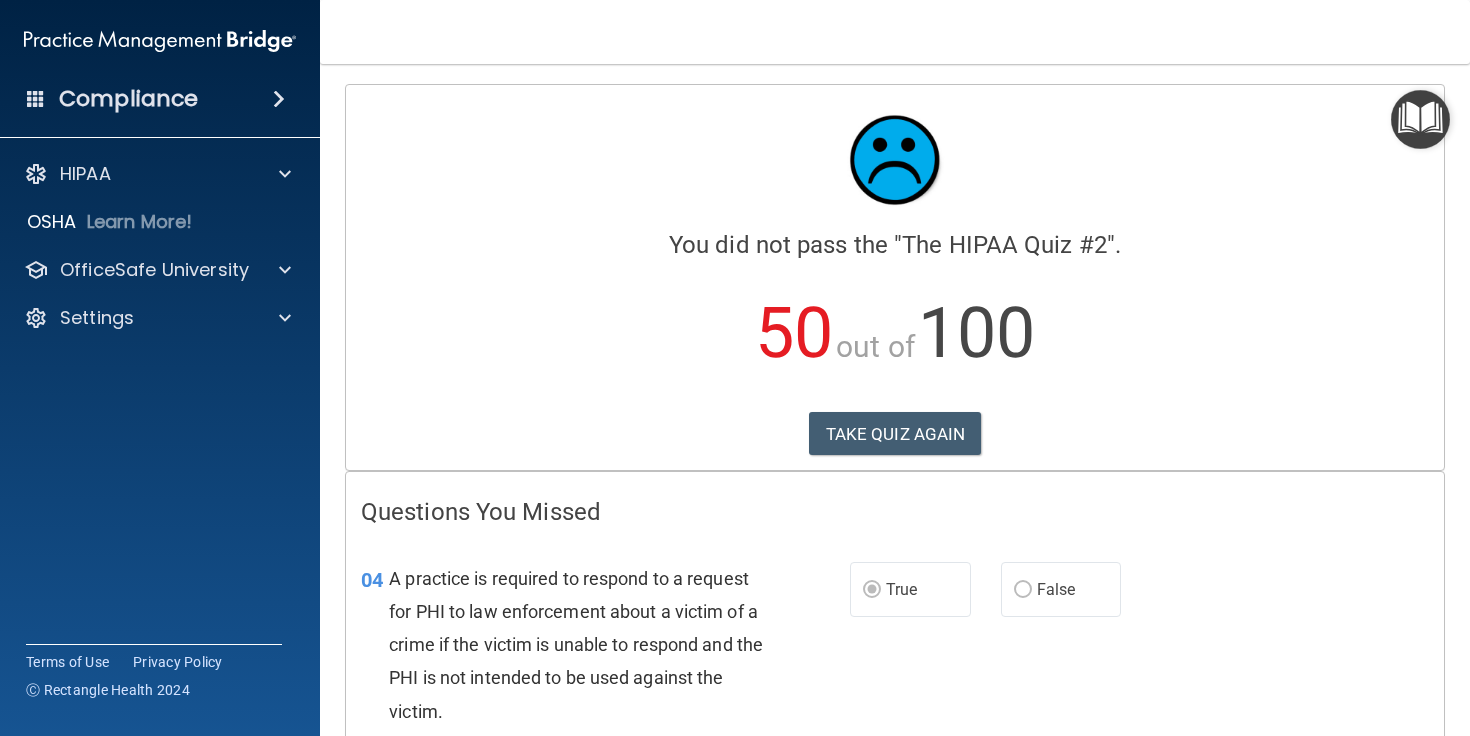 click on "04       A practice is required to respond to a request for PHI to law enforcement about a victim of a crime if the victim is unable to respond and the PHI is not intended to be used against the victim.                 True           False" at bounding box center (895, 650) 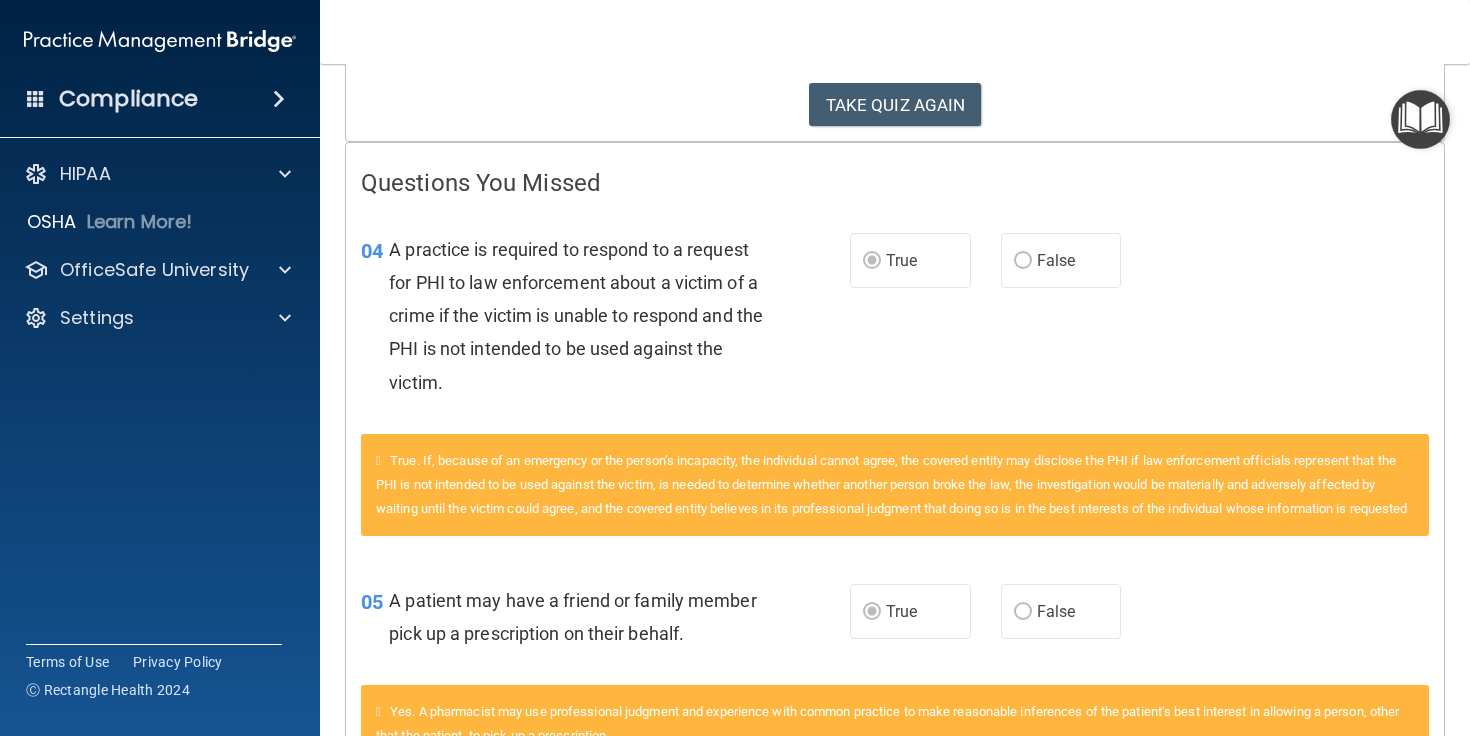 scroll, scrollTop: 0, scrollLeft: 0, axis: both 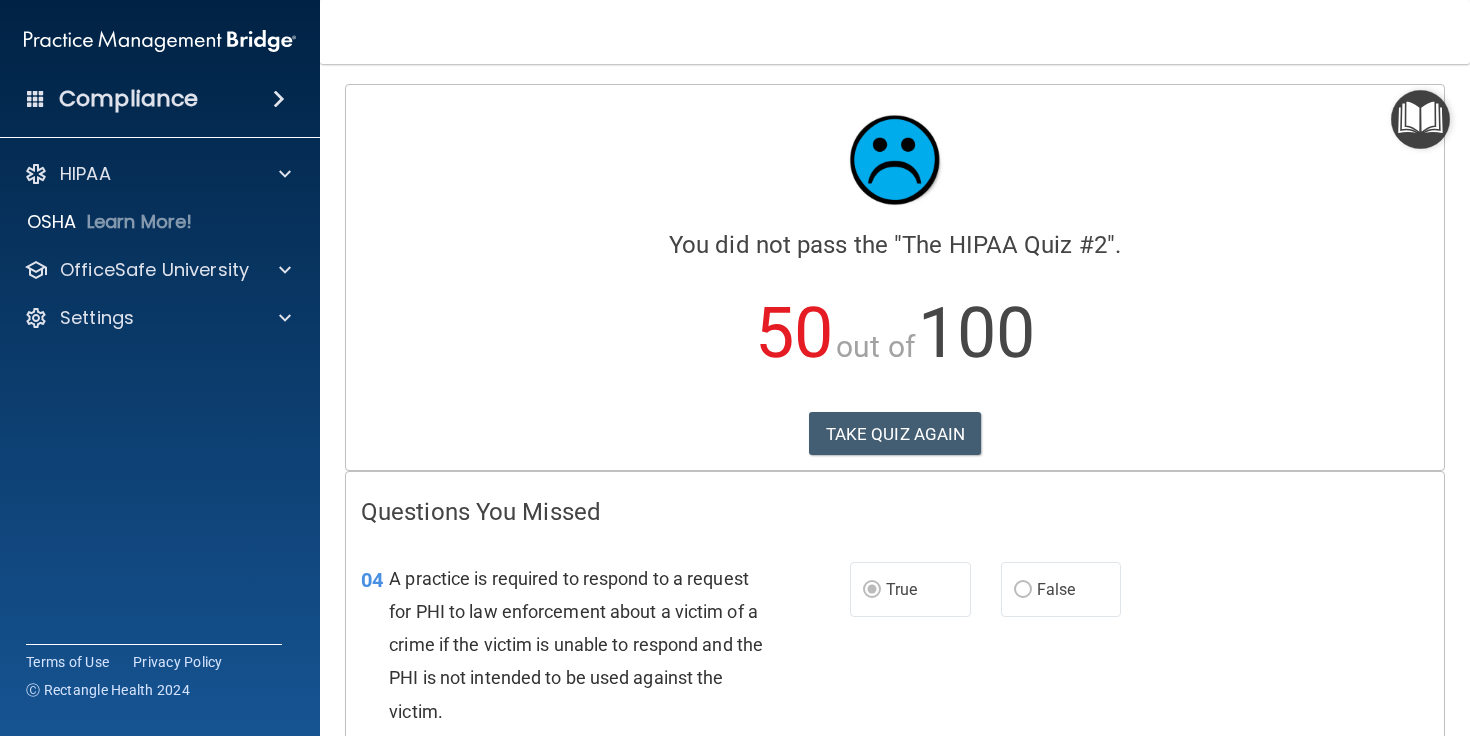 click on "Calculating your score....                      You did not pass the " The HIPAA Quiz #2 ".        50     out of     100         TAKE QUIZ AGAIN" at bounding box center (895, 277) 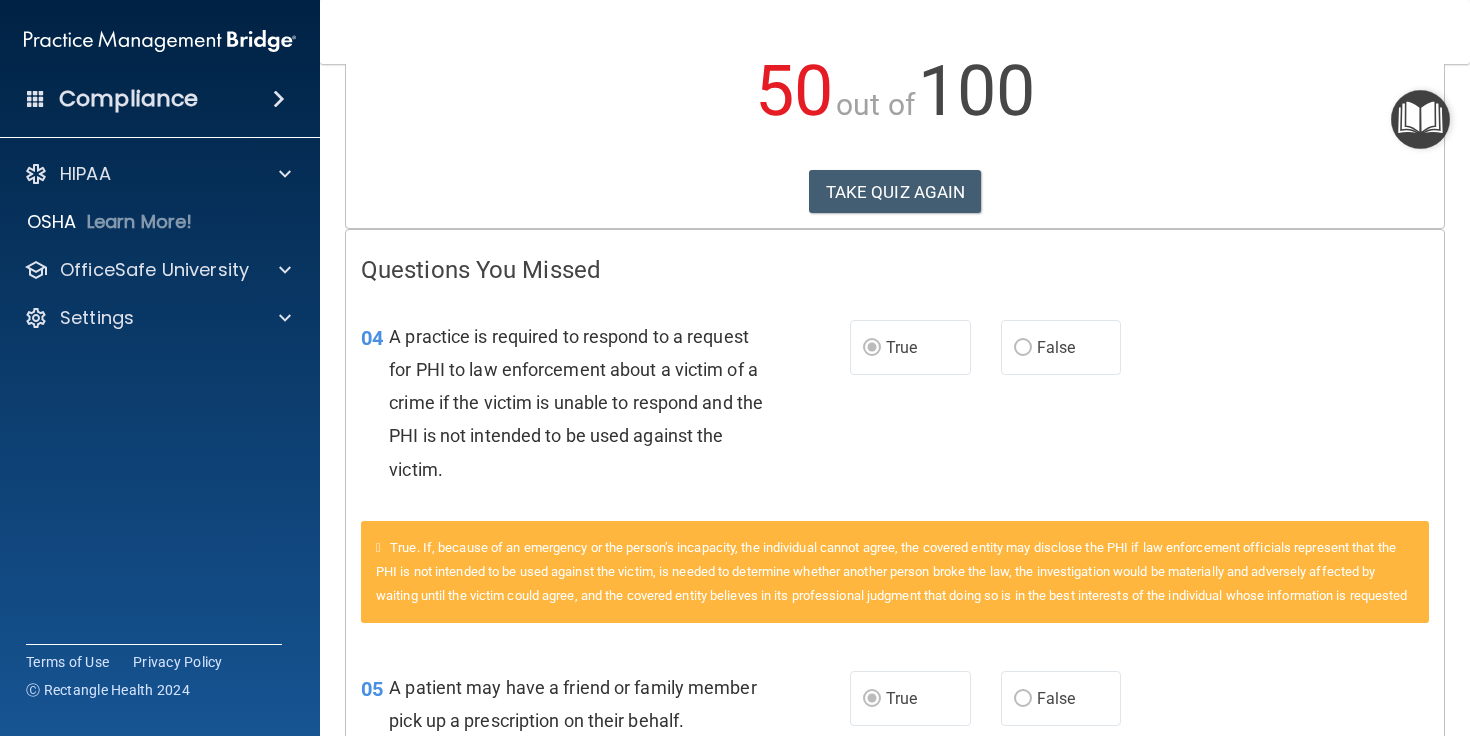 scroll, scrollTop: 162, scrollLeft: 0, axis: vertical 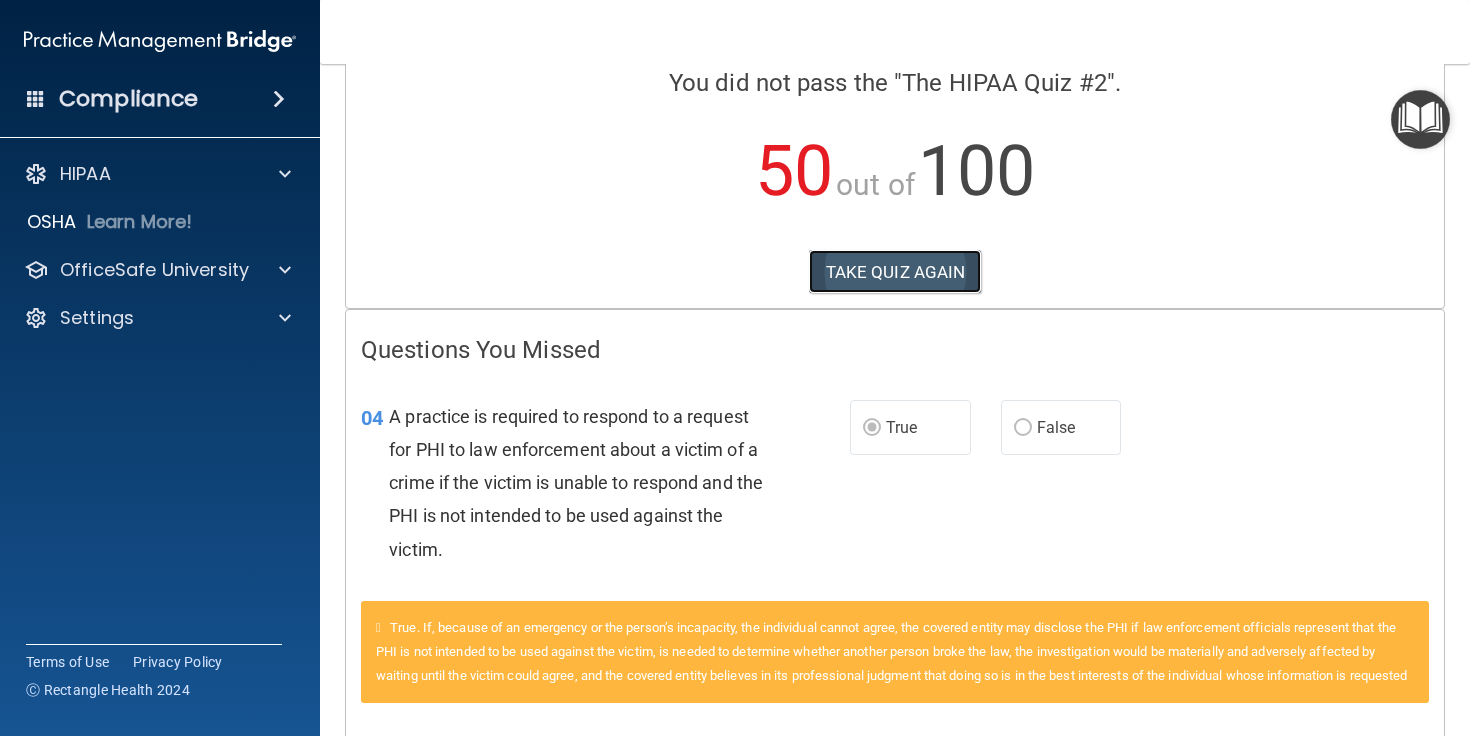 click on "TAKE QUIZ AGAIN" at bounding box center [895, 272] 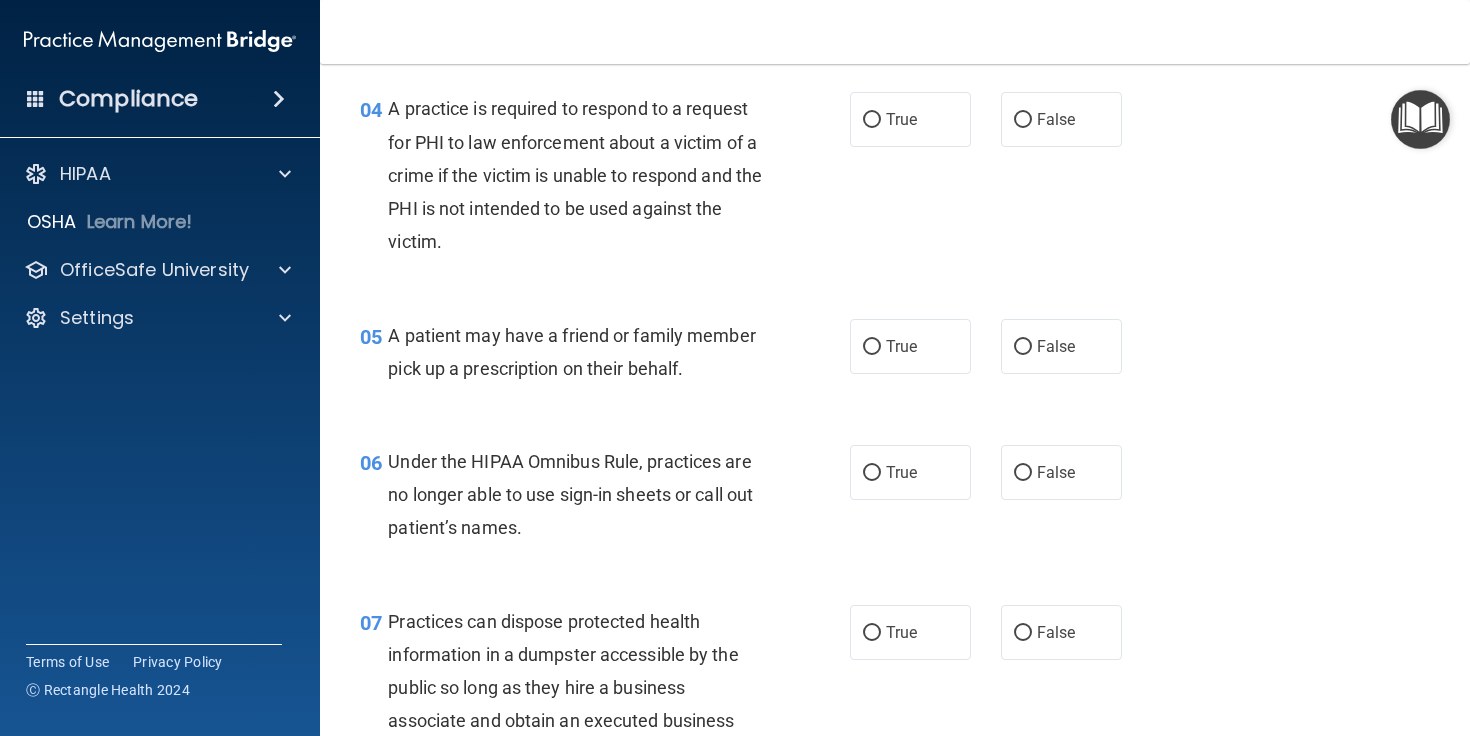 scroll, scrollTop: 705, scrollLeft: 0, axis: vertical 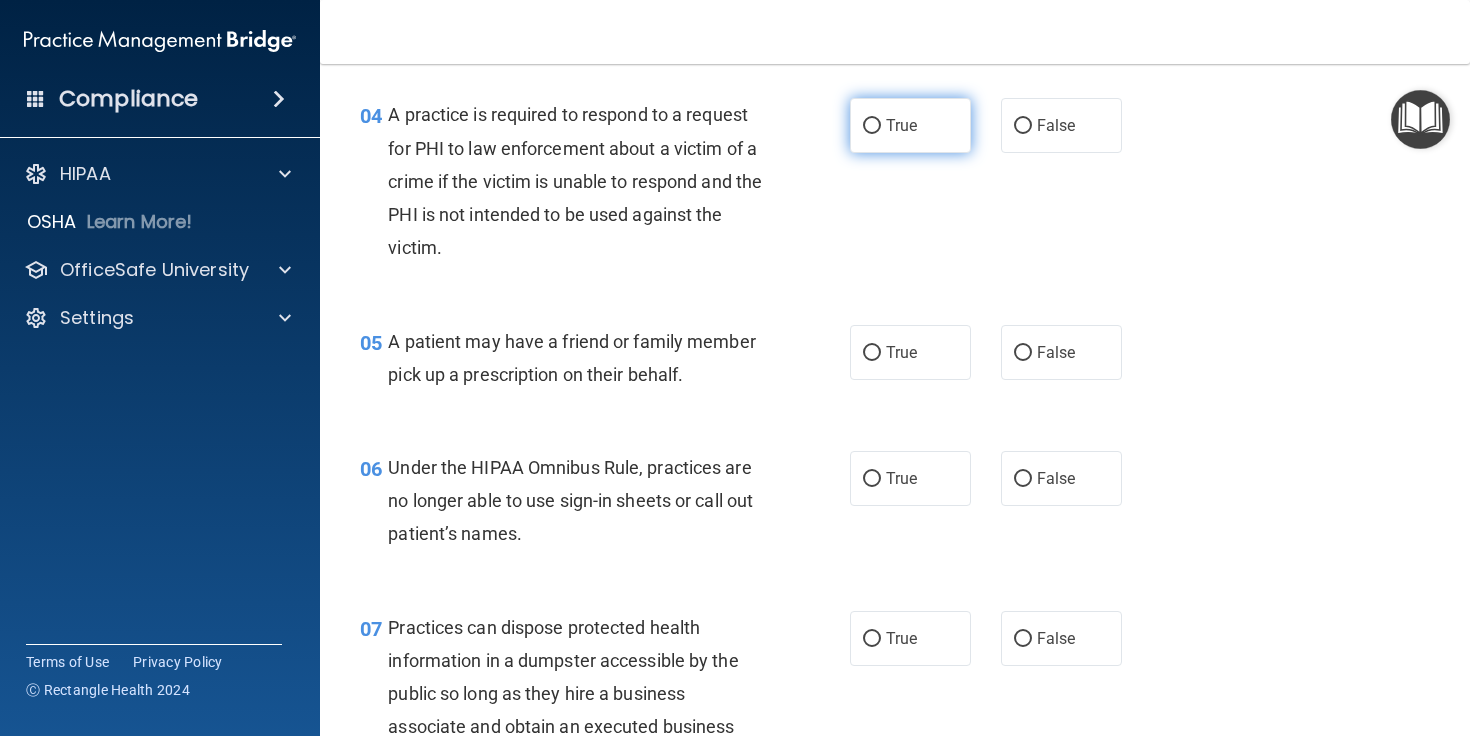 click on "True" at bounding box center [901, 125] 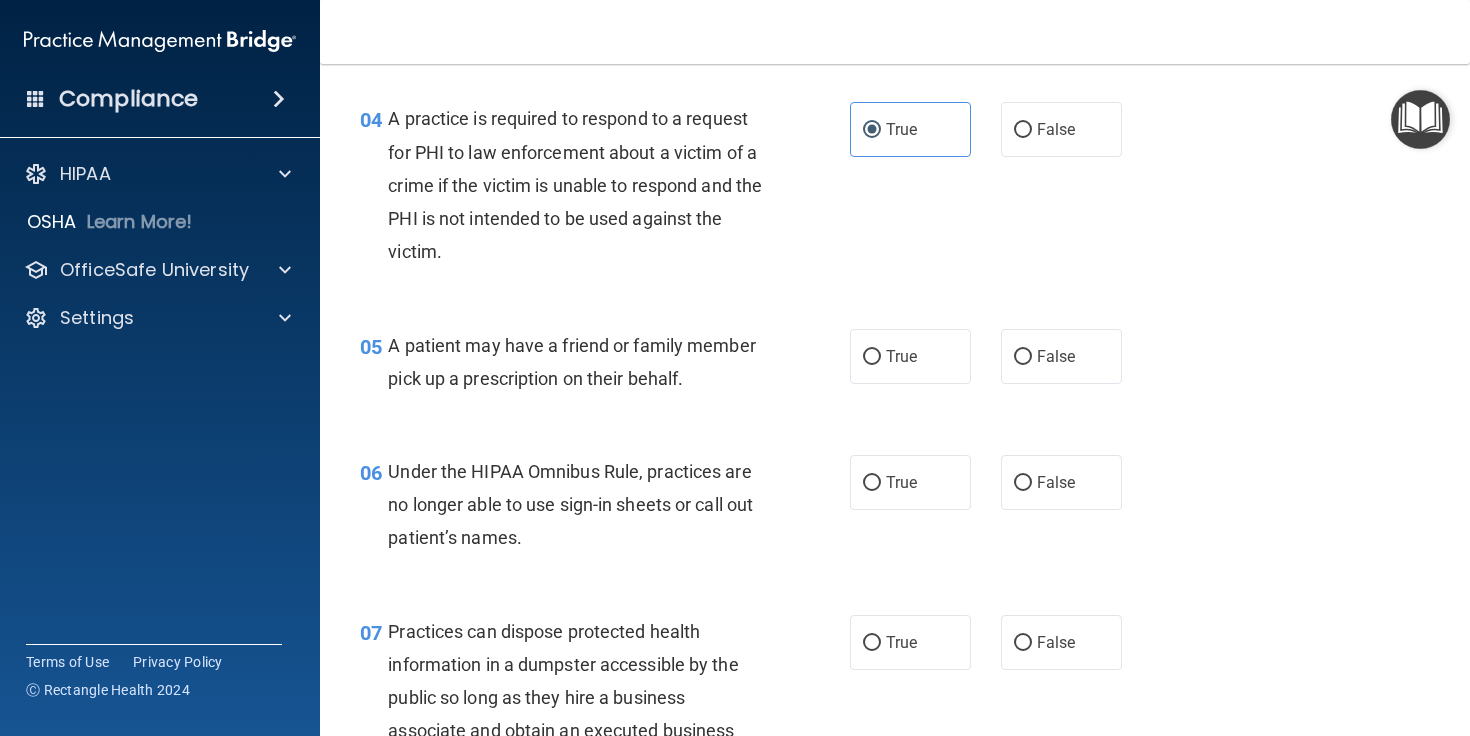 scroll, scrollTop: 702, scrollLeft: 0, axis: vertical 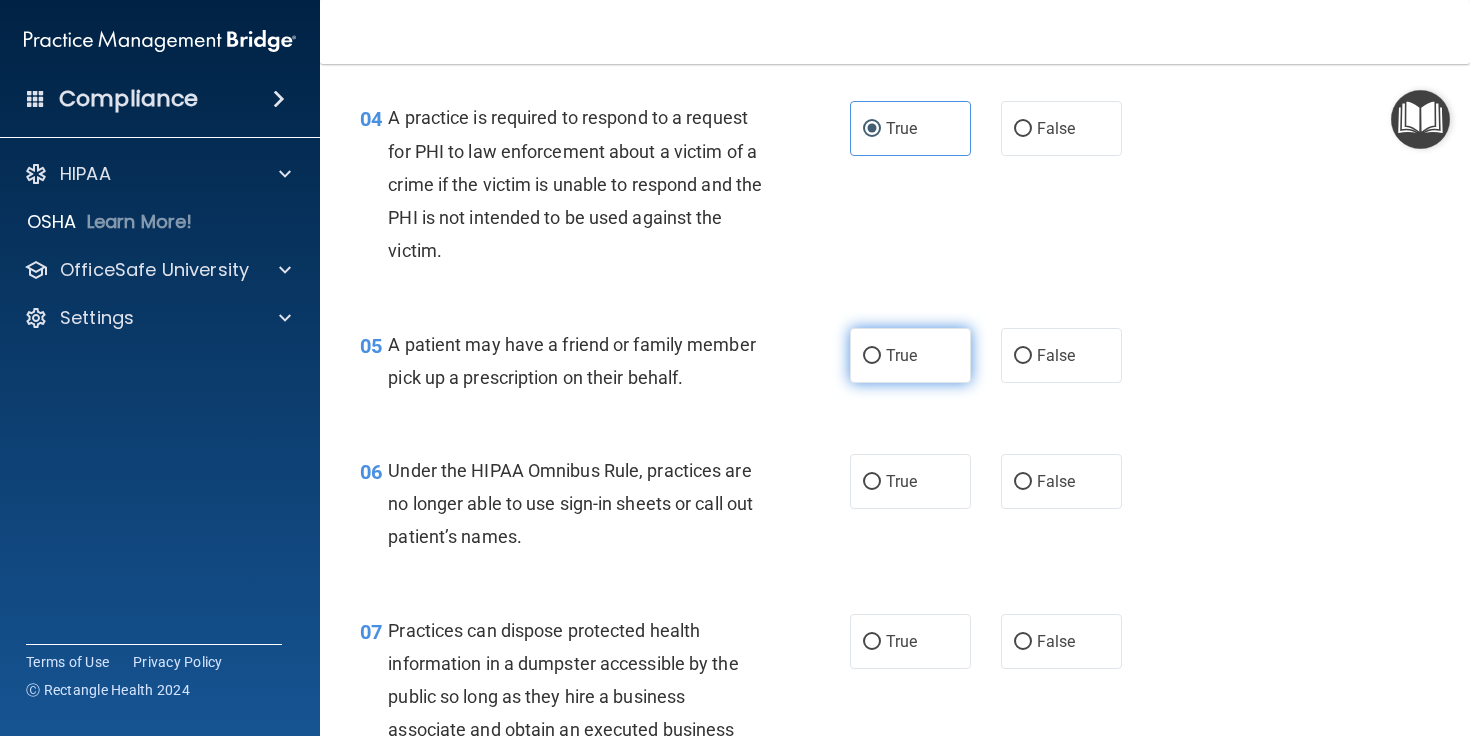 click on "True" at bounding box center [910, 355] 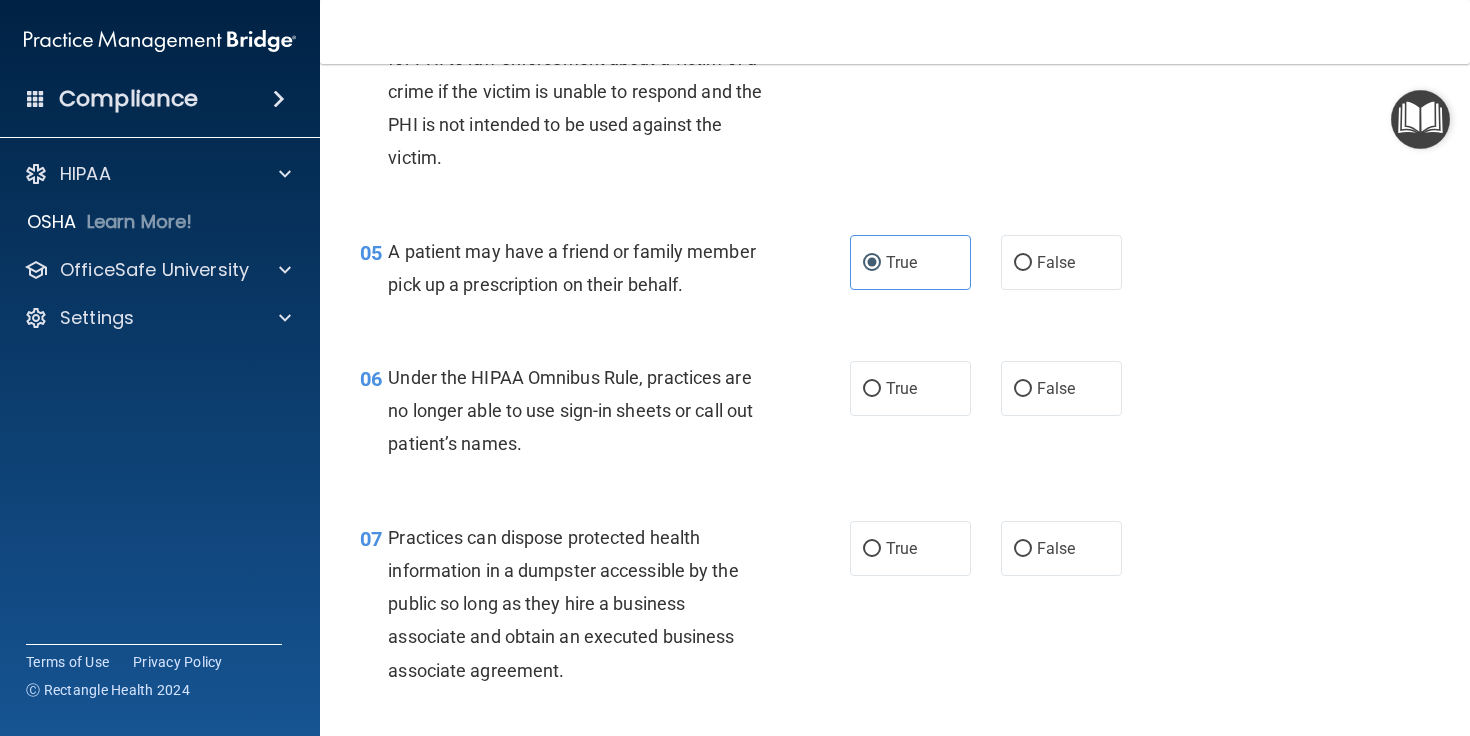 scroll, scrollTop: 814, scrollLeft: 0, axis: vertical 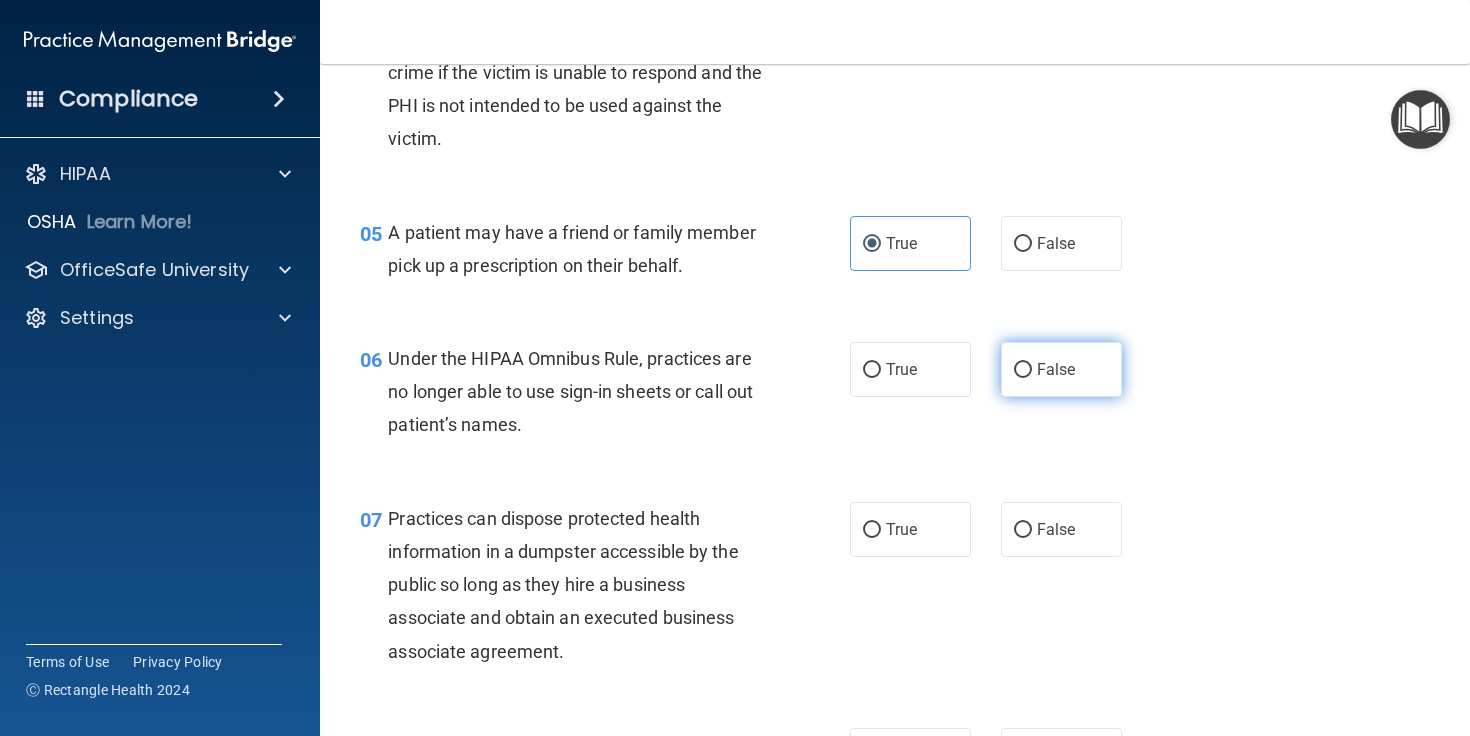 click on "False" at bounding box center (1061, 369) 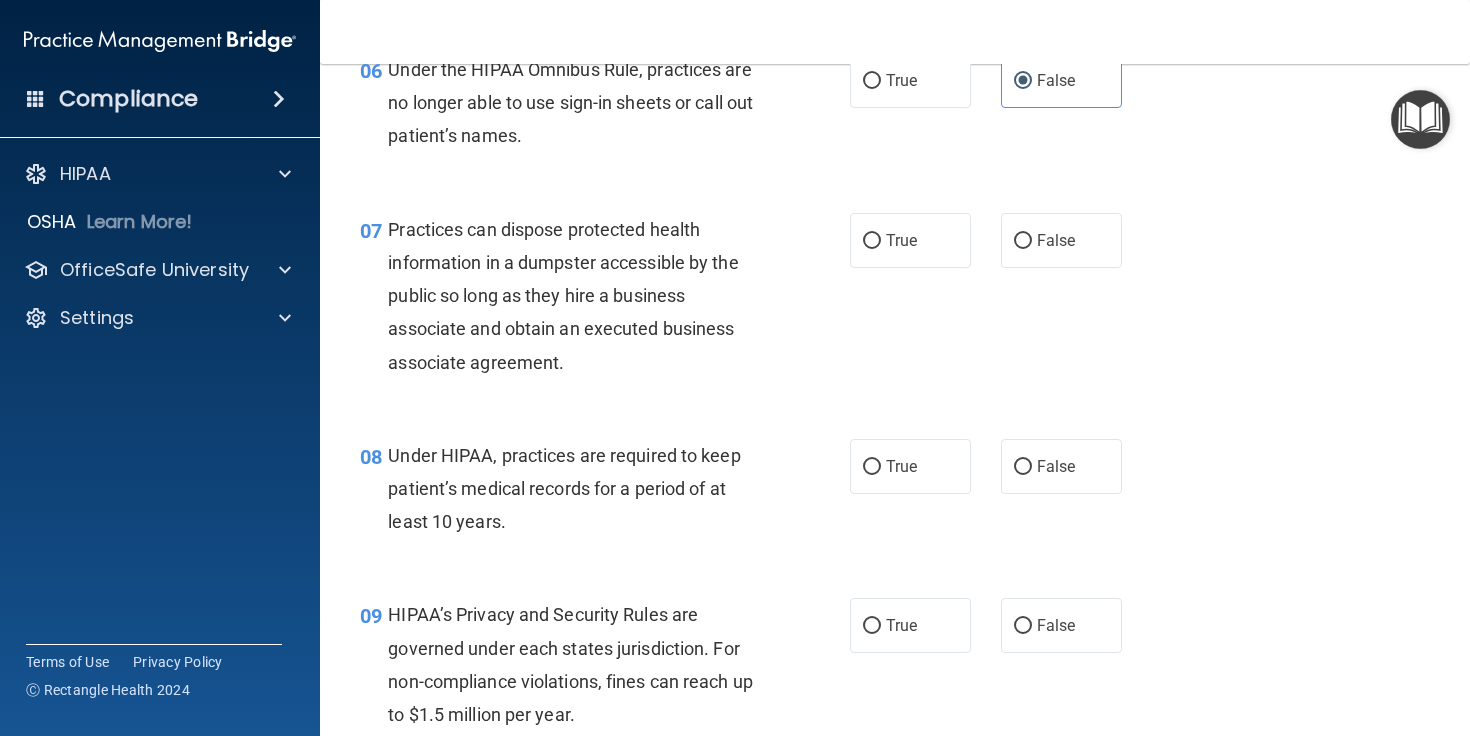 scroll, scrollTop: 1107, scrollLeft: 0, axis: vertical 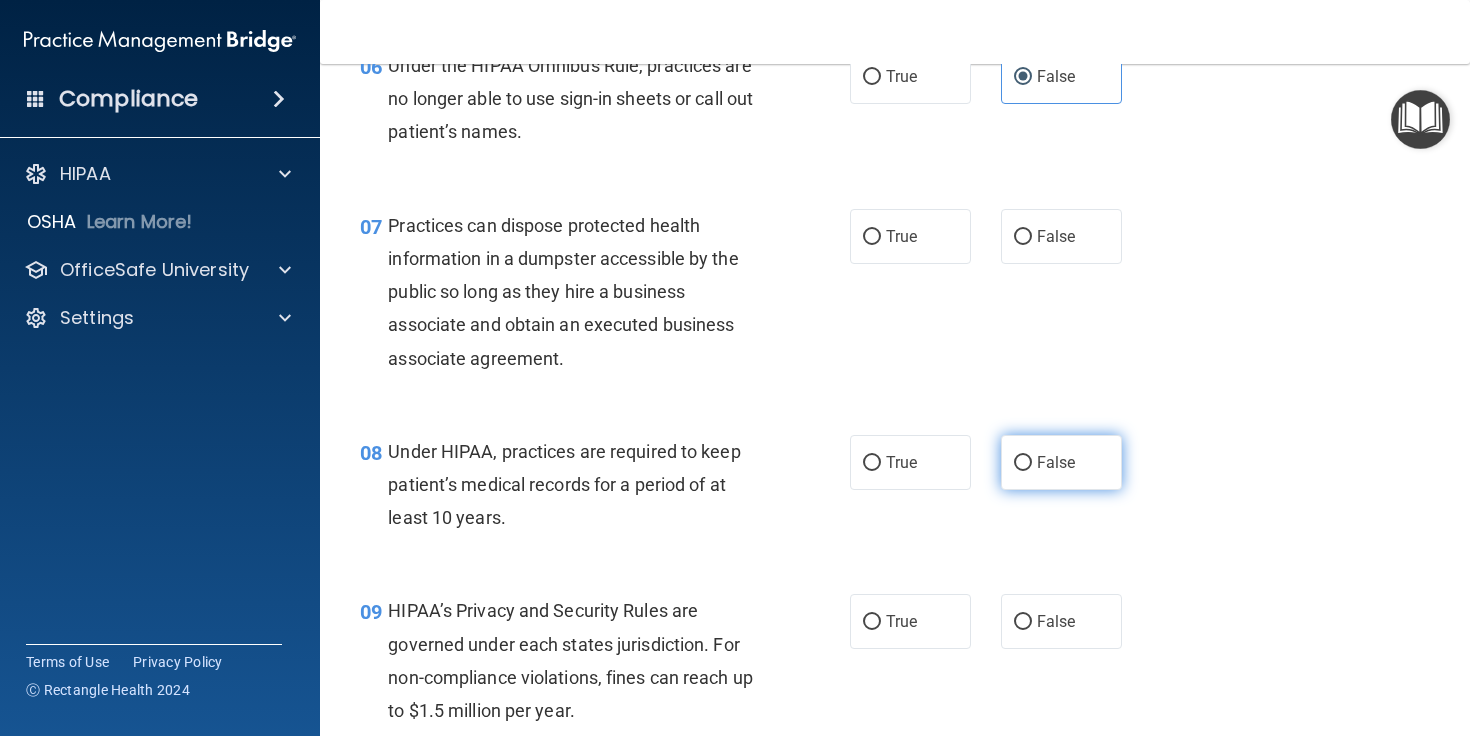 click on "False" at bounding box center (1061, 462) 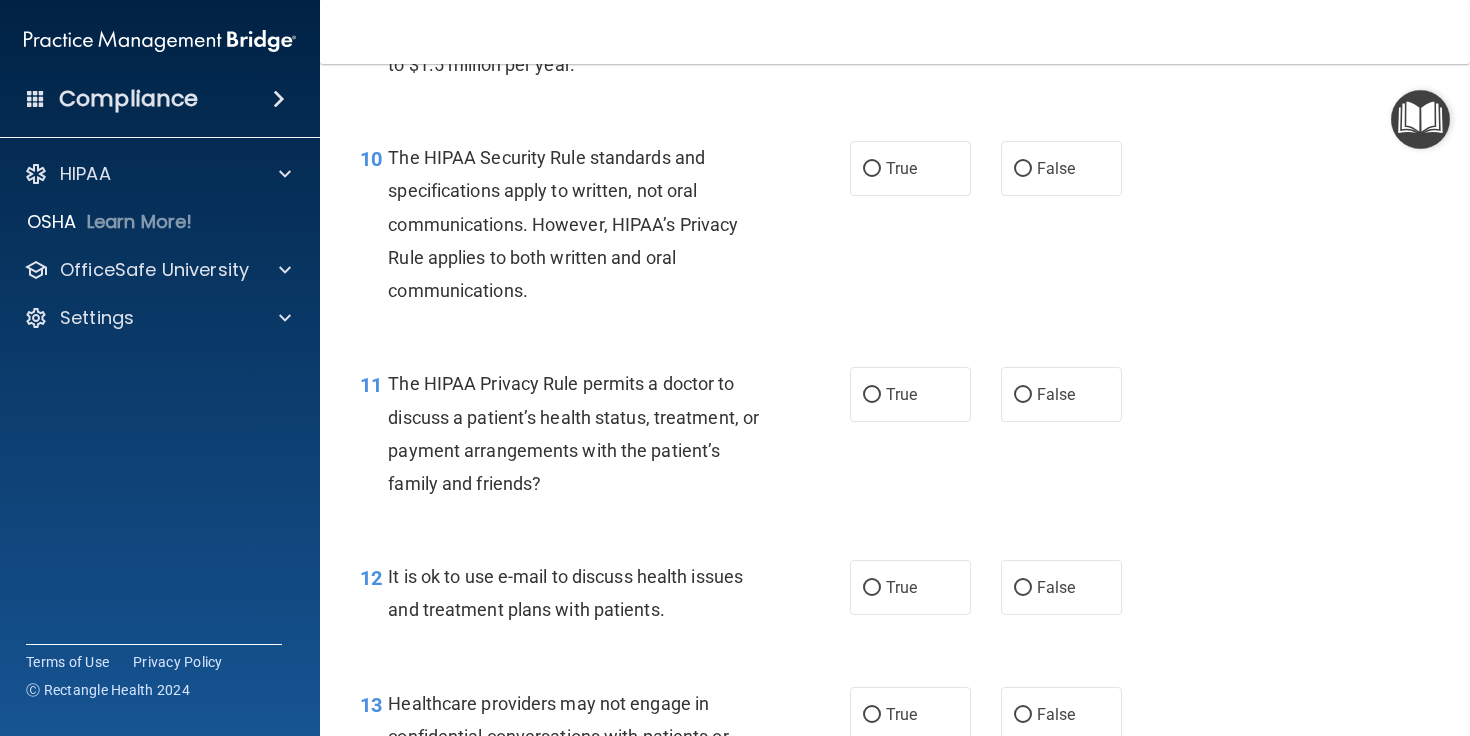 scroll, scrollTop: 1754, scrollLeft: 0, axis: vertical 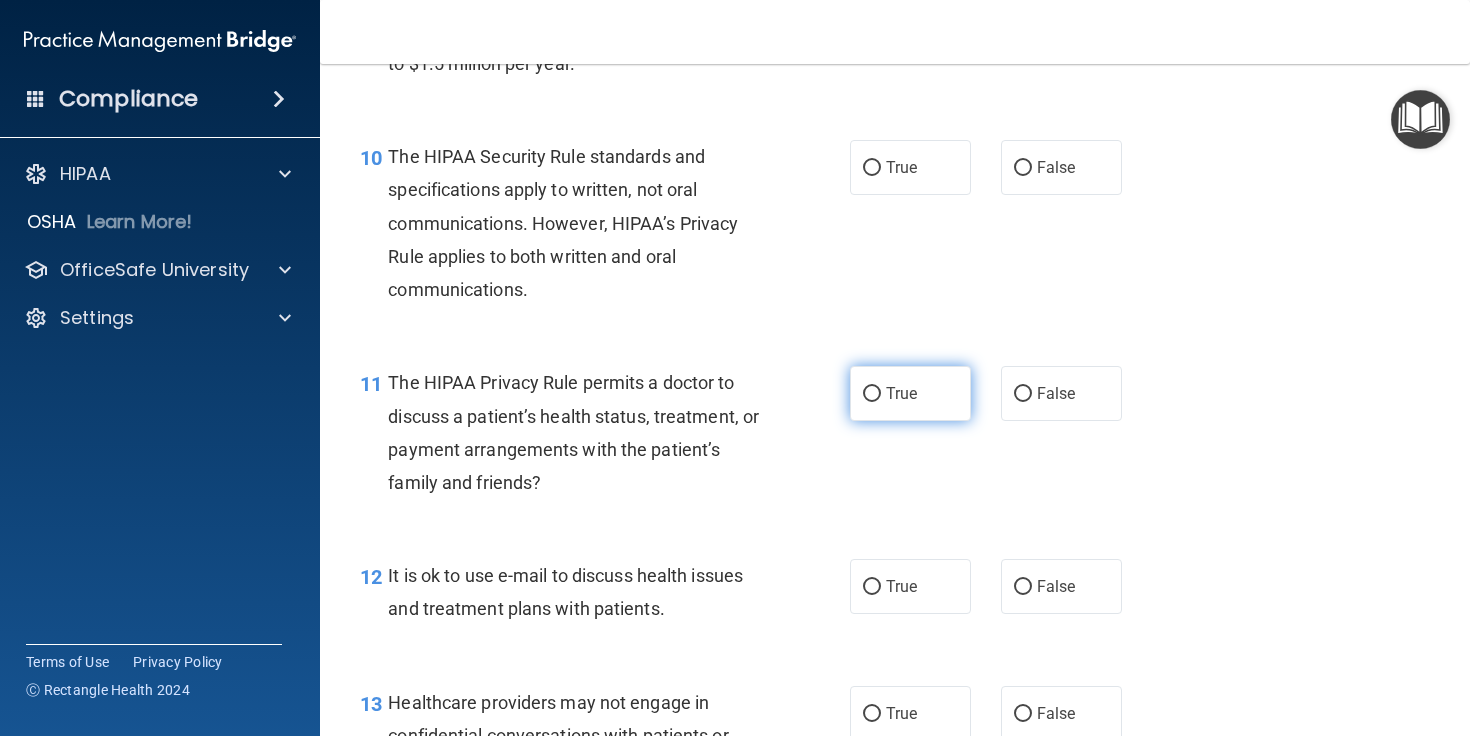 click on "True" at bounding box center (910, 393) 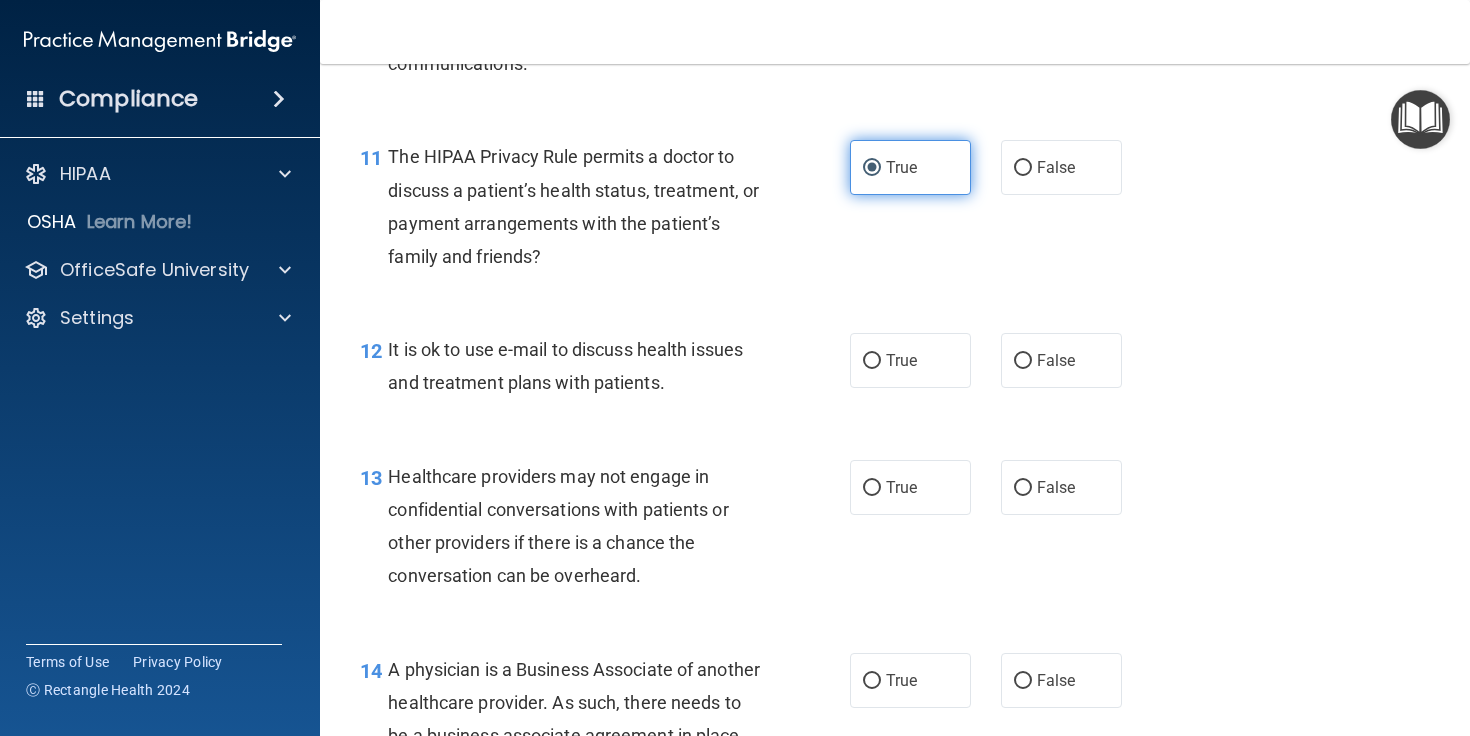 scroll, scrollTop: 2010, scrollLeft: 0, axis: vertical 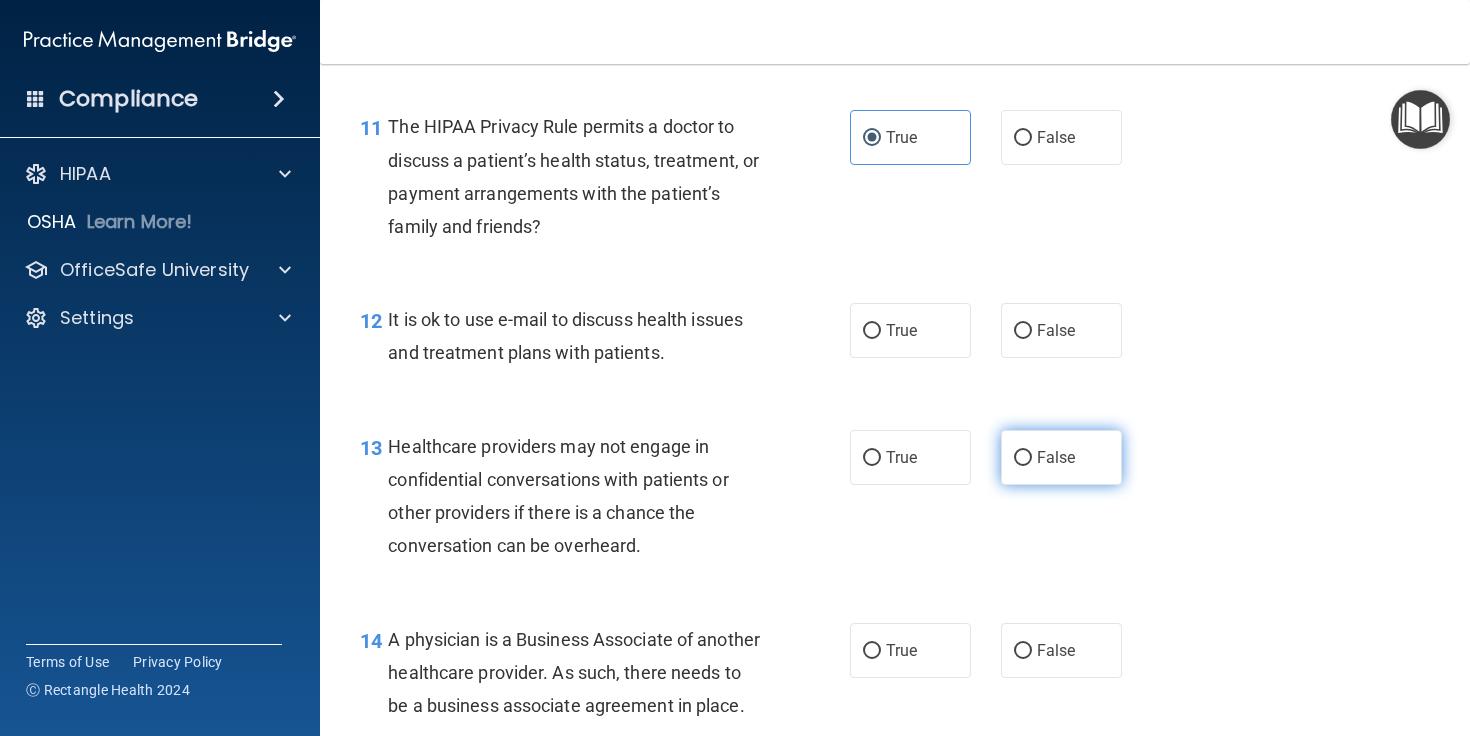 click on "False" at bounding box center (1023, 458) 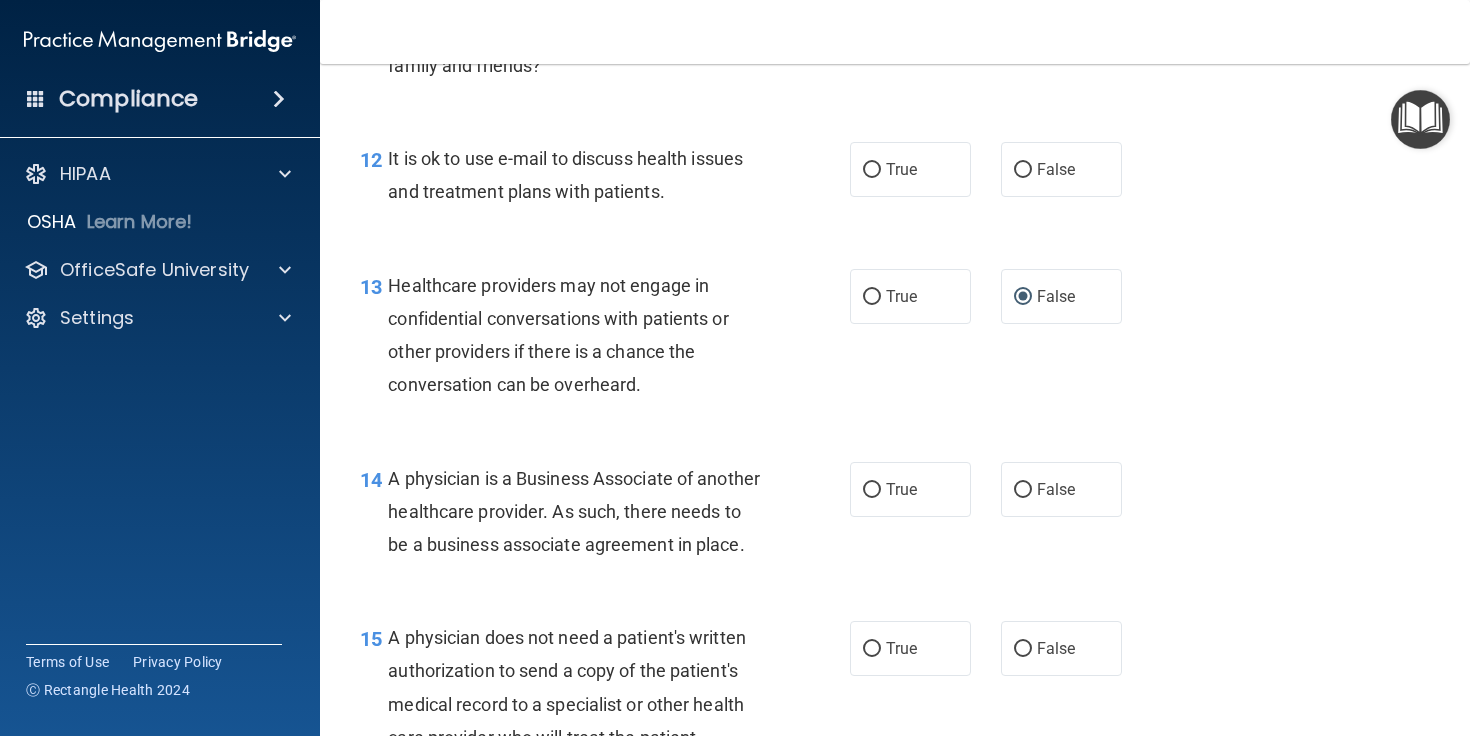 scroll, scrollTop: 2175, scrollLeft: 0, axis: vertical 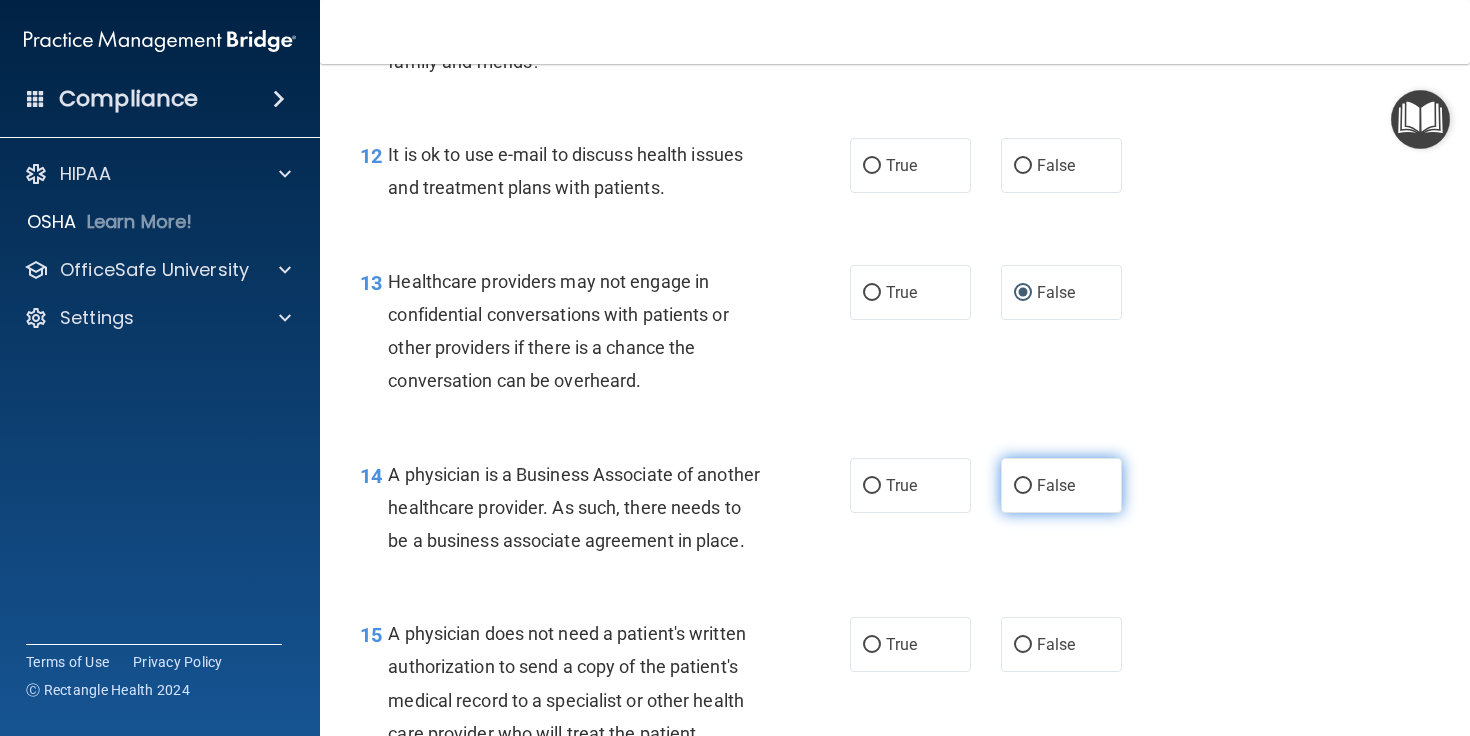 click on "False" at bounding box center [1061, 485] 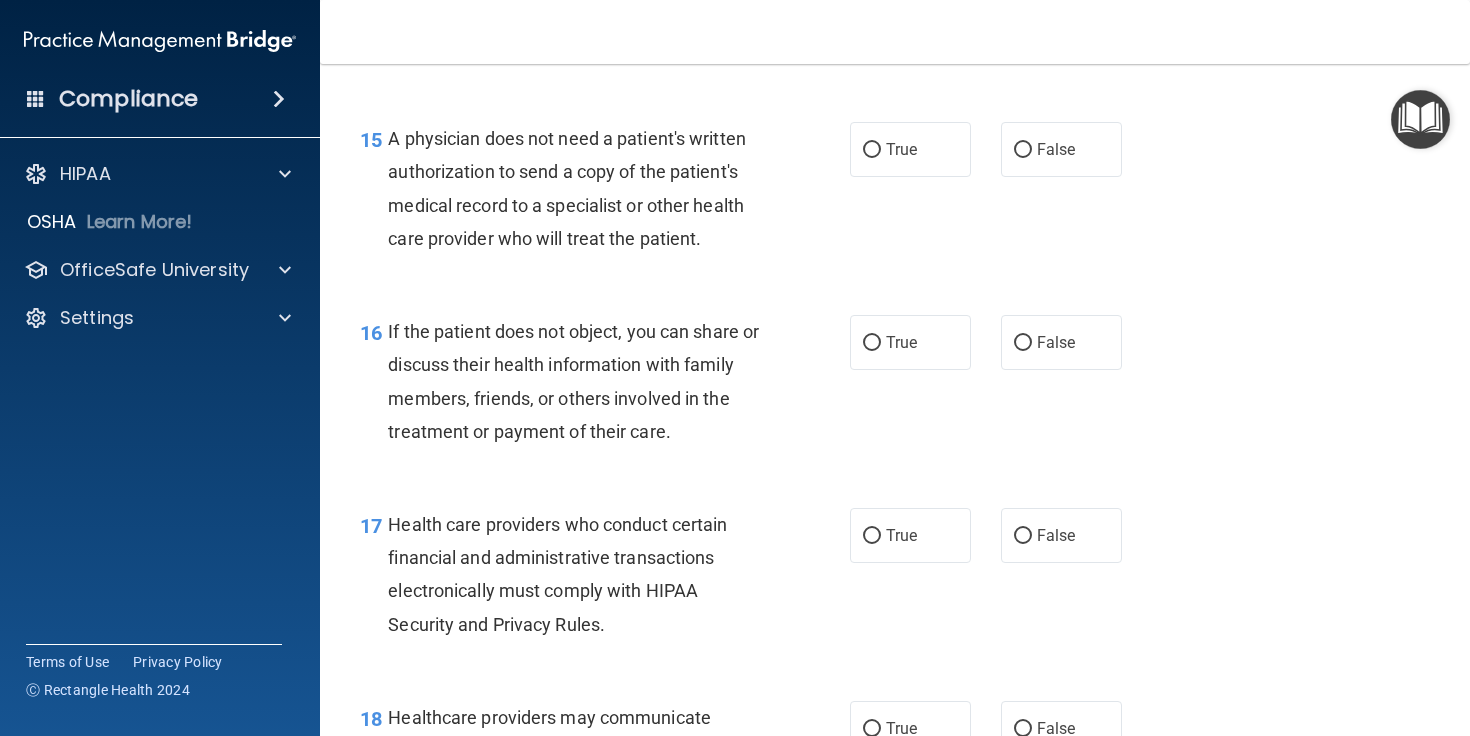scroll, scrollTop: 2671, scrollLeft: 0, axis: vertical 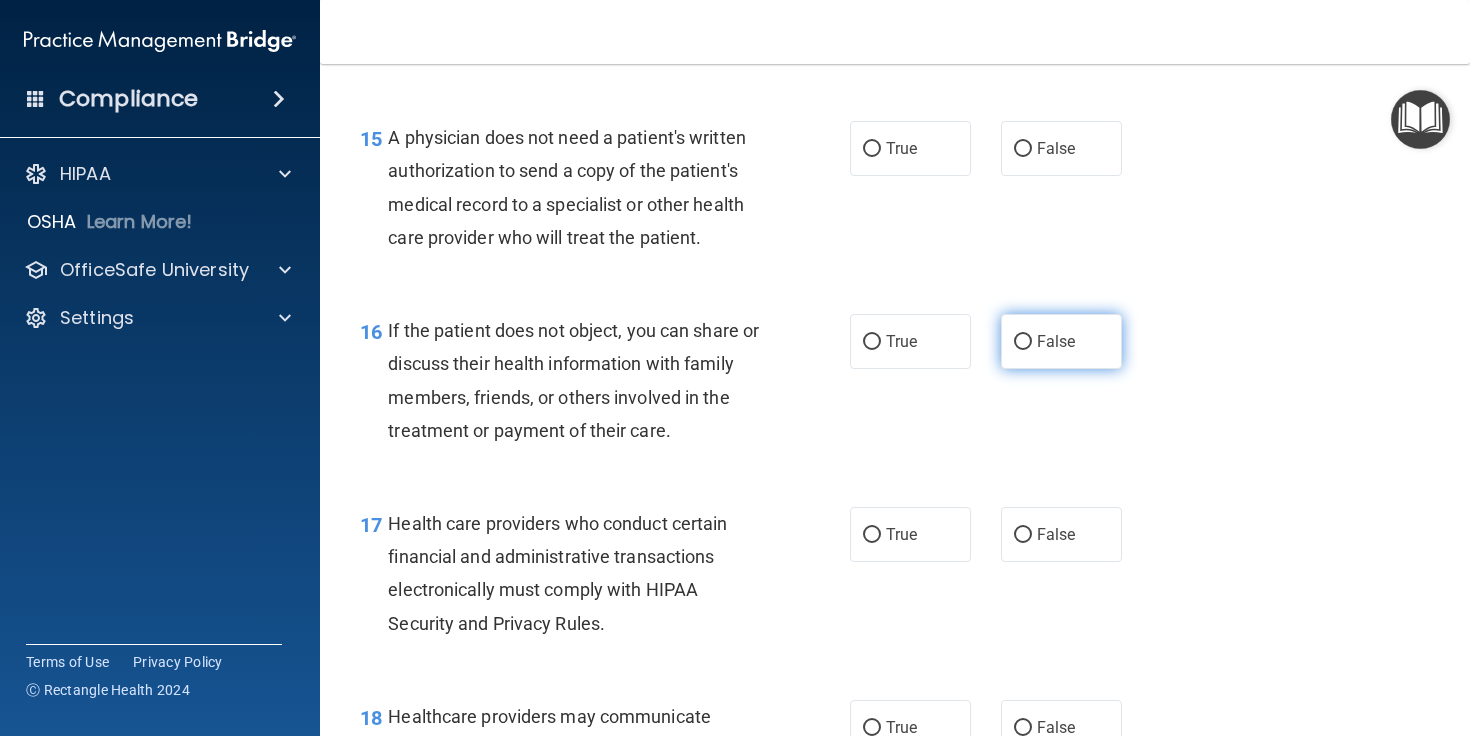 click on "False" at bounding box center [1061, 341] 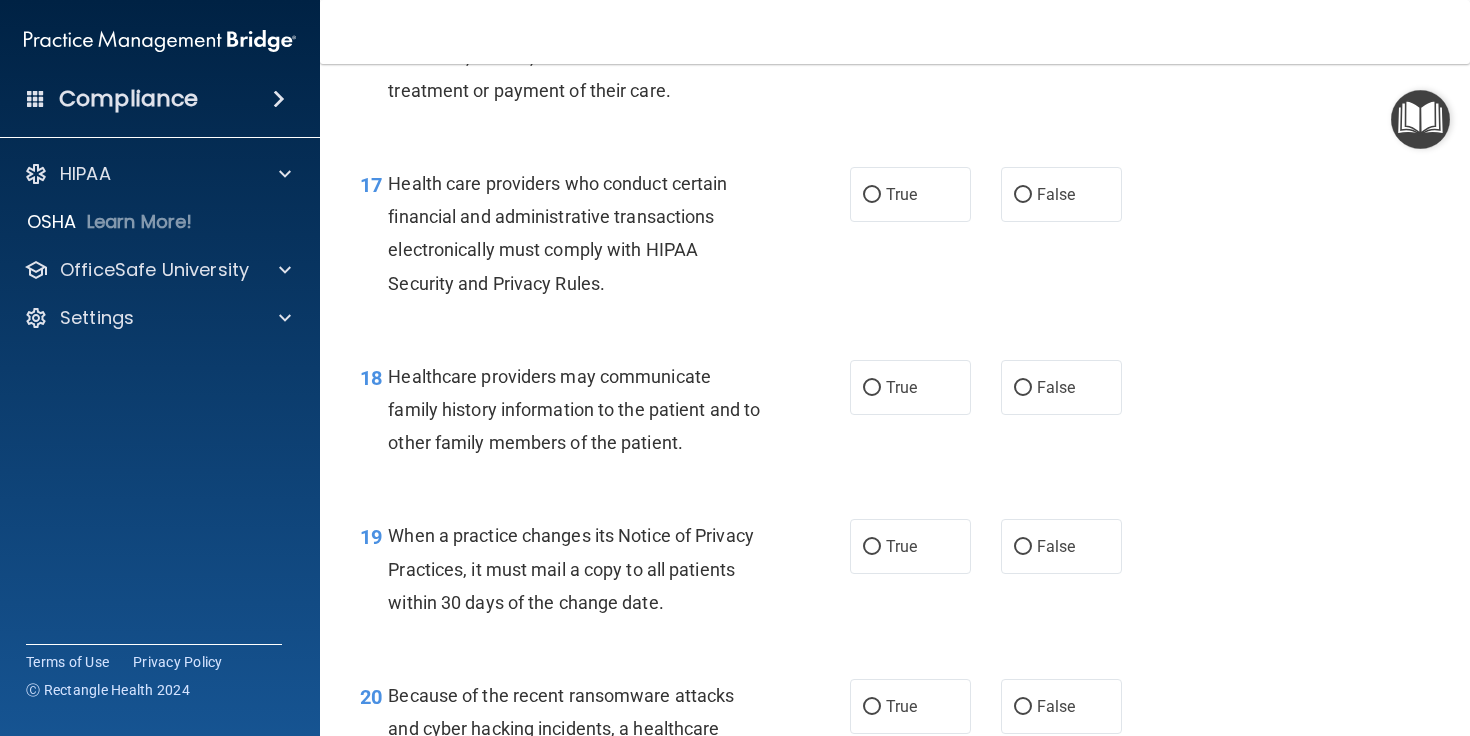 scroll, scrollTop: 3184, scrollLeft: 0, axis: vertical 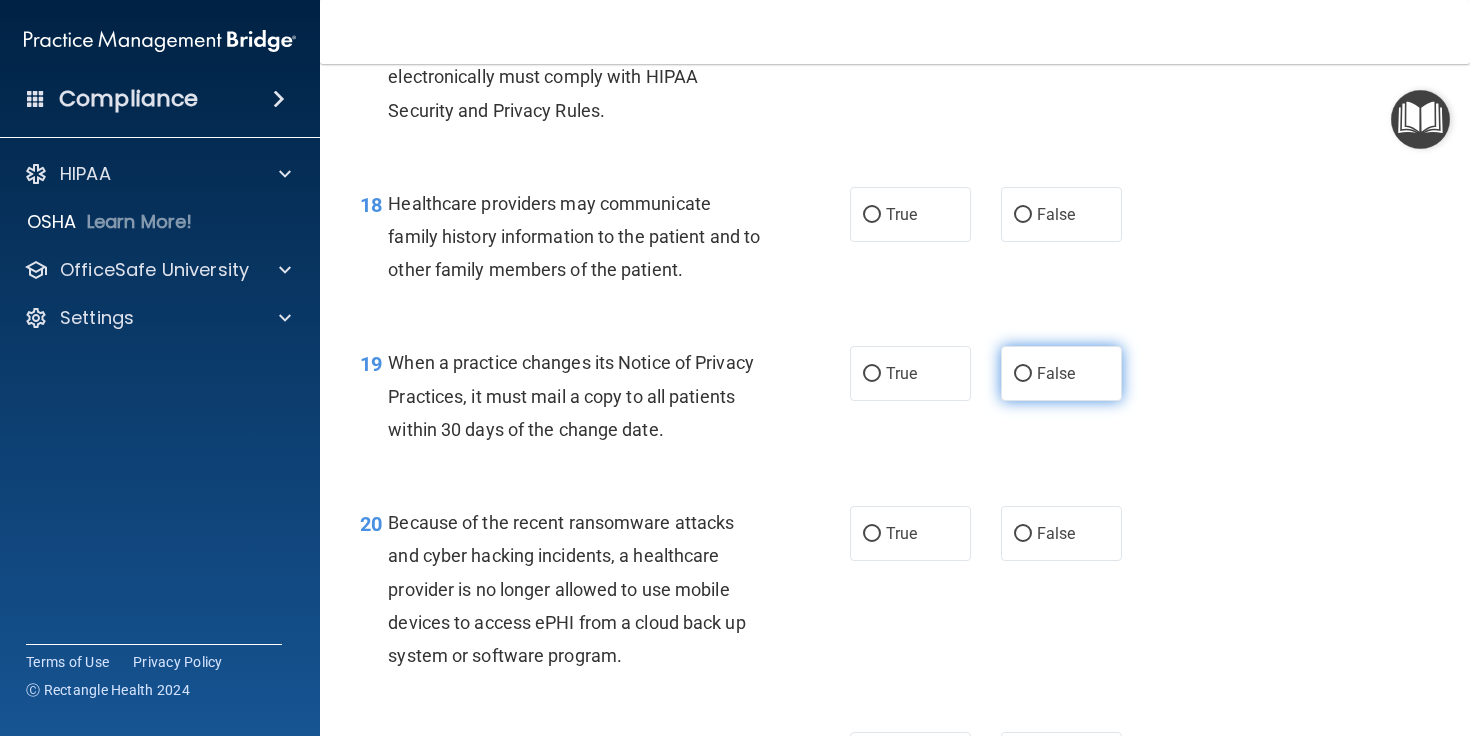 click on "False" at bounding box center [1061, 373] 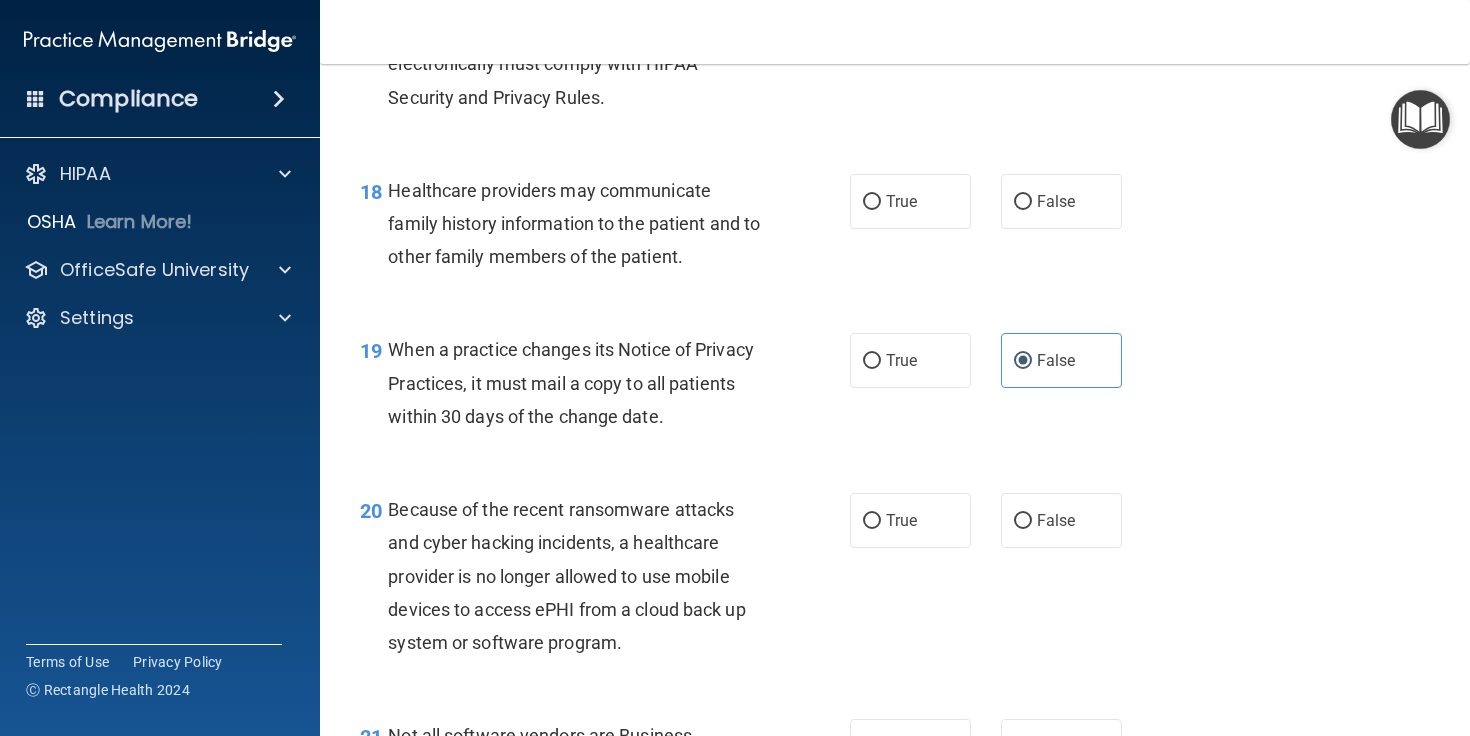scroll, scrollTop: 3198, scrollLeft: 0, axis: vertical 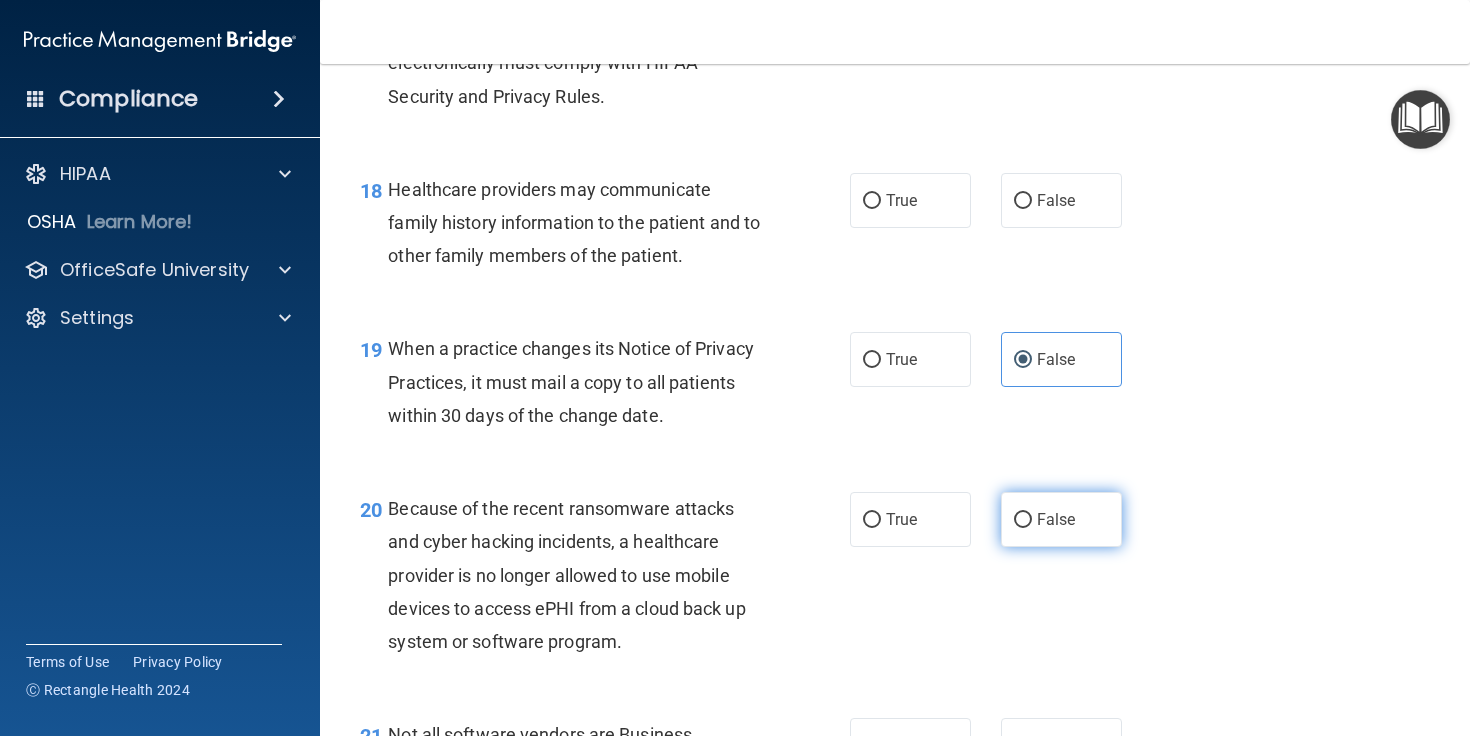 click on "False" at bounding box center (1061, 519) 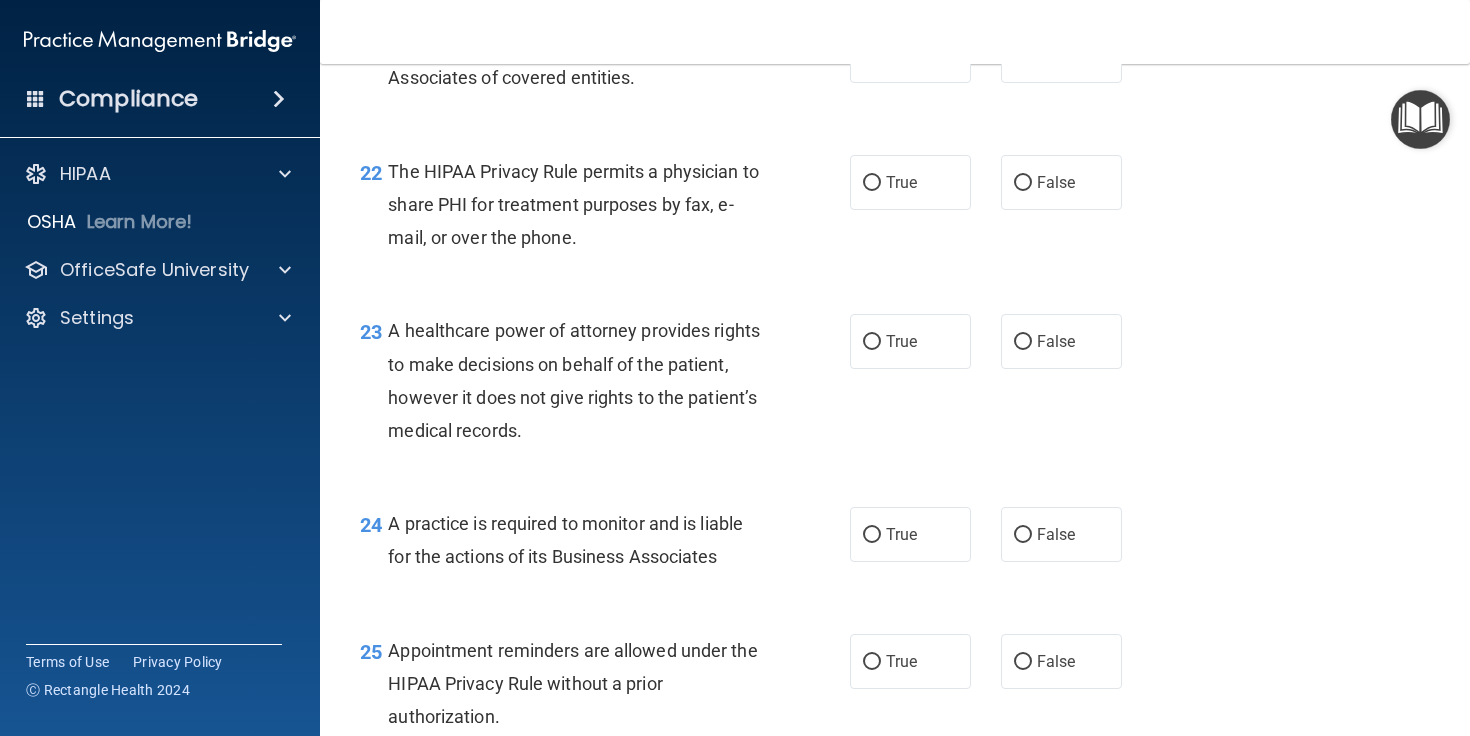 scroll, scrollTop: 3911, scrollLeft: 0, axis: vertical 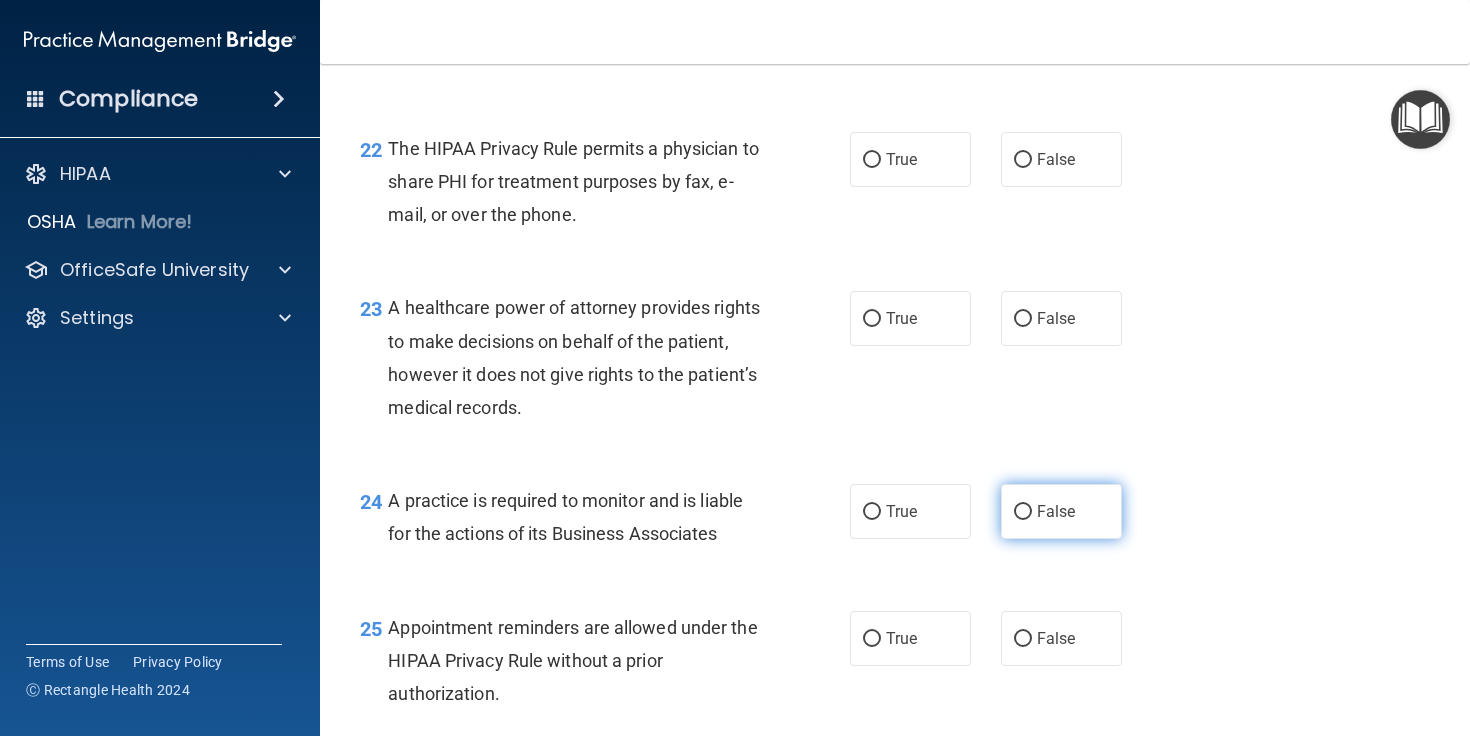 click on "False" at bounding box center [1056, 511] 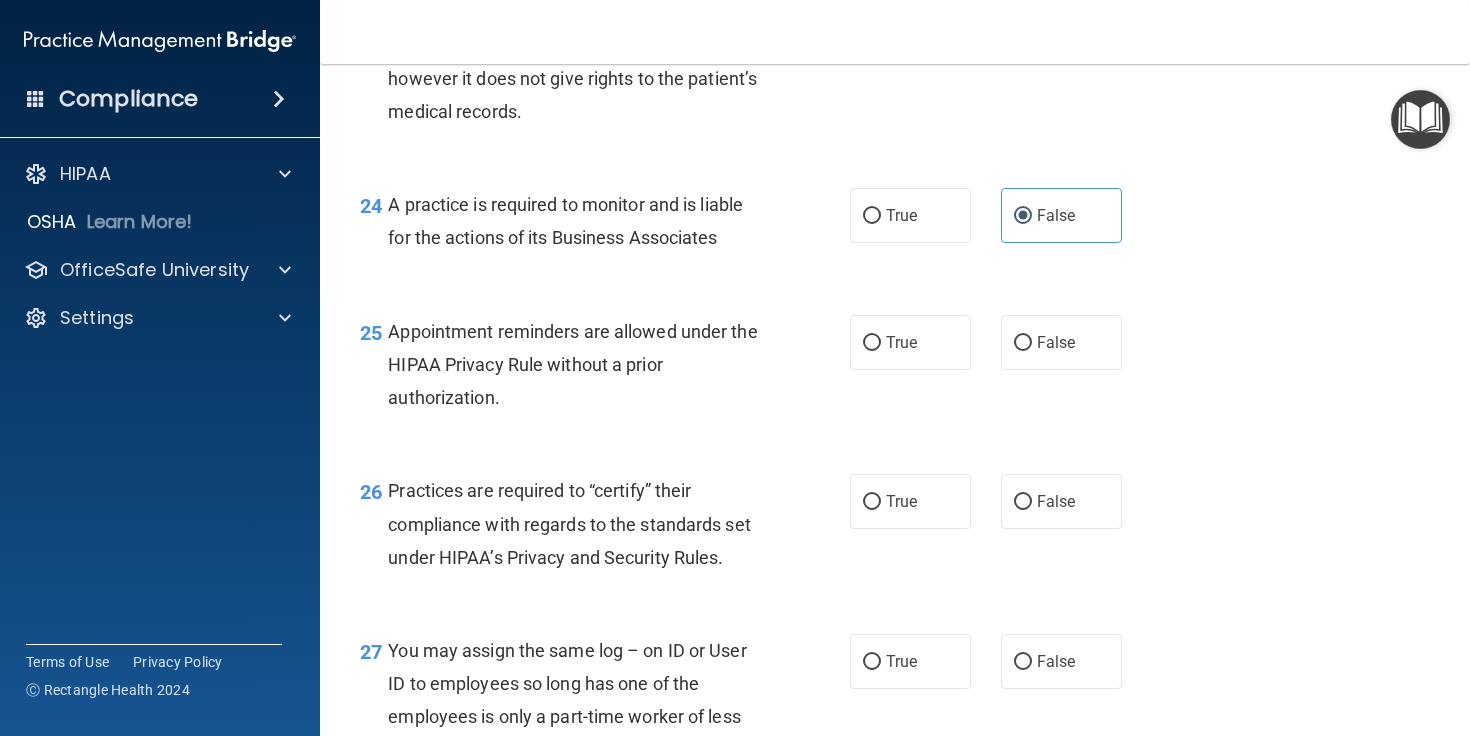 scroll, scrollTop: 4208, scrollLeft: 0, axis: vertical 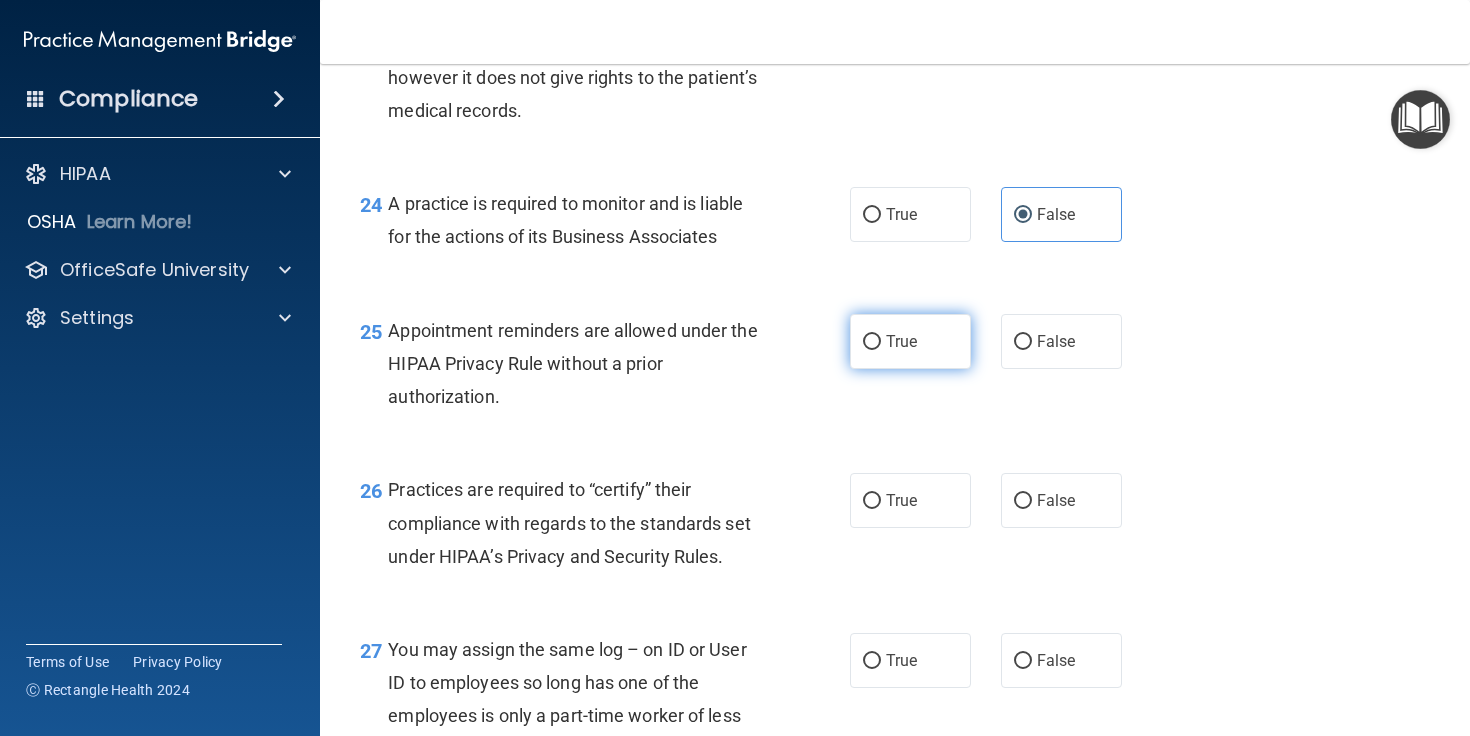 click on "True" at bounding box center (901, 341) 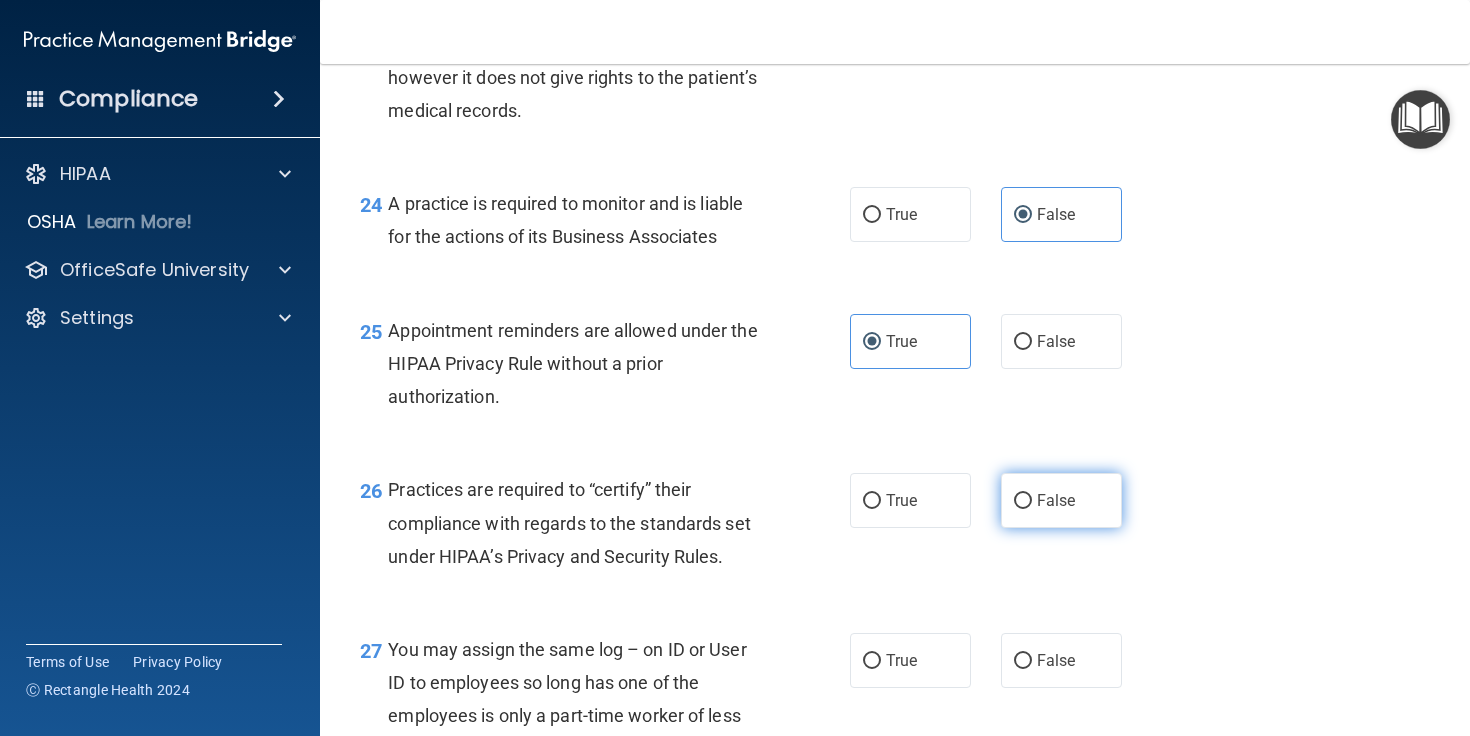 click on "False" at bounding box center [1023, 501] 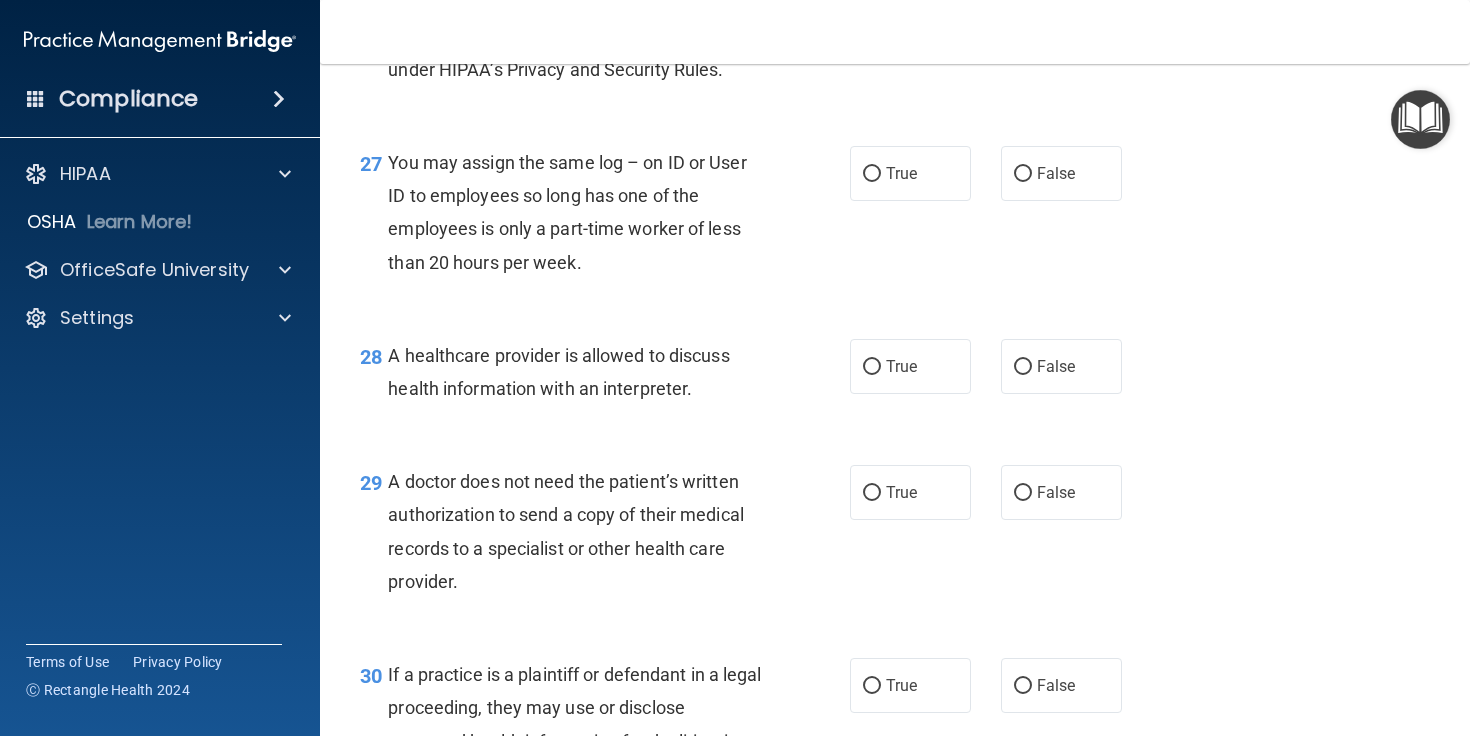 scroll, scrollTop: 4756, scrollLeft: 0, axis: vertical 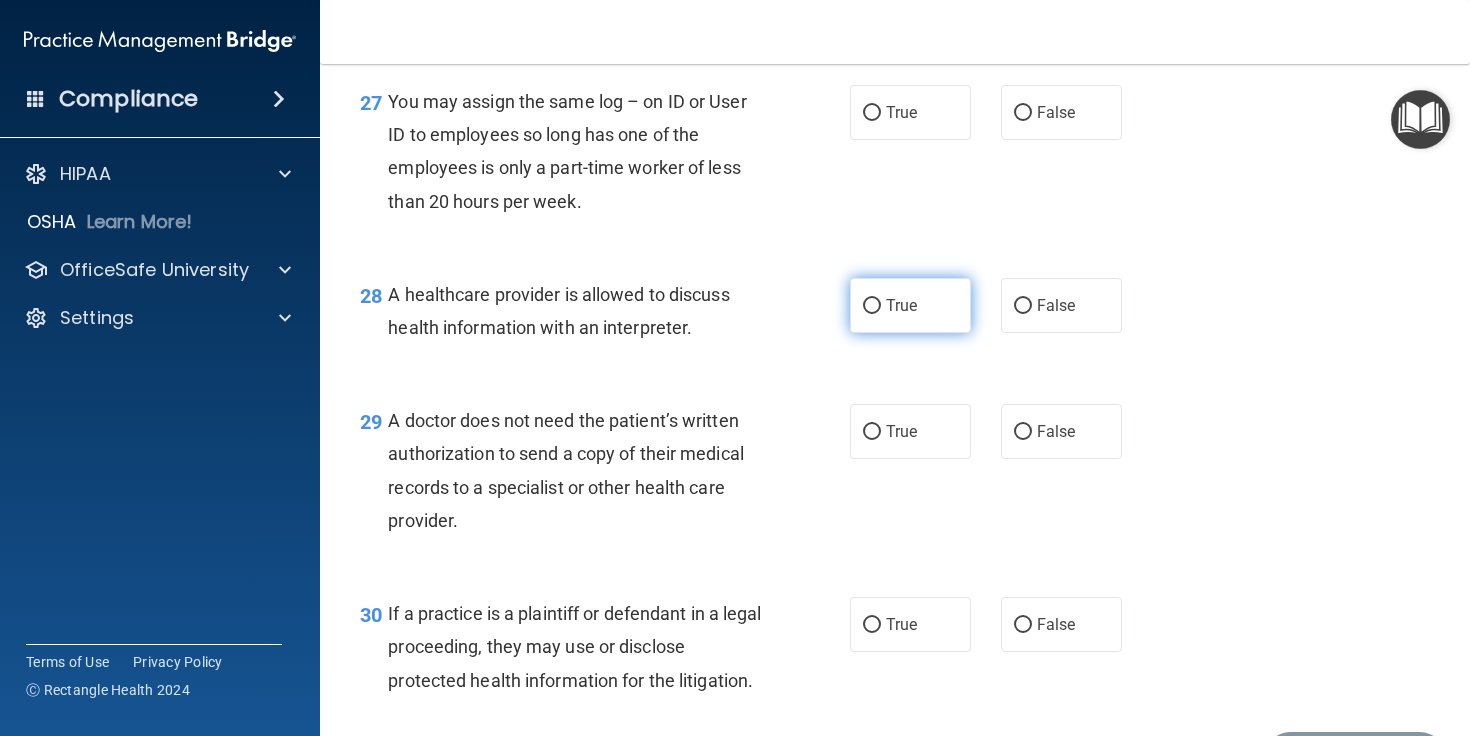 click on "True" at bounding box center [910, 305] 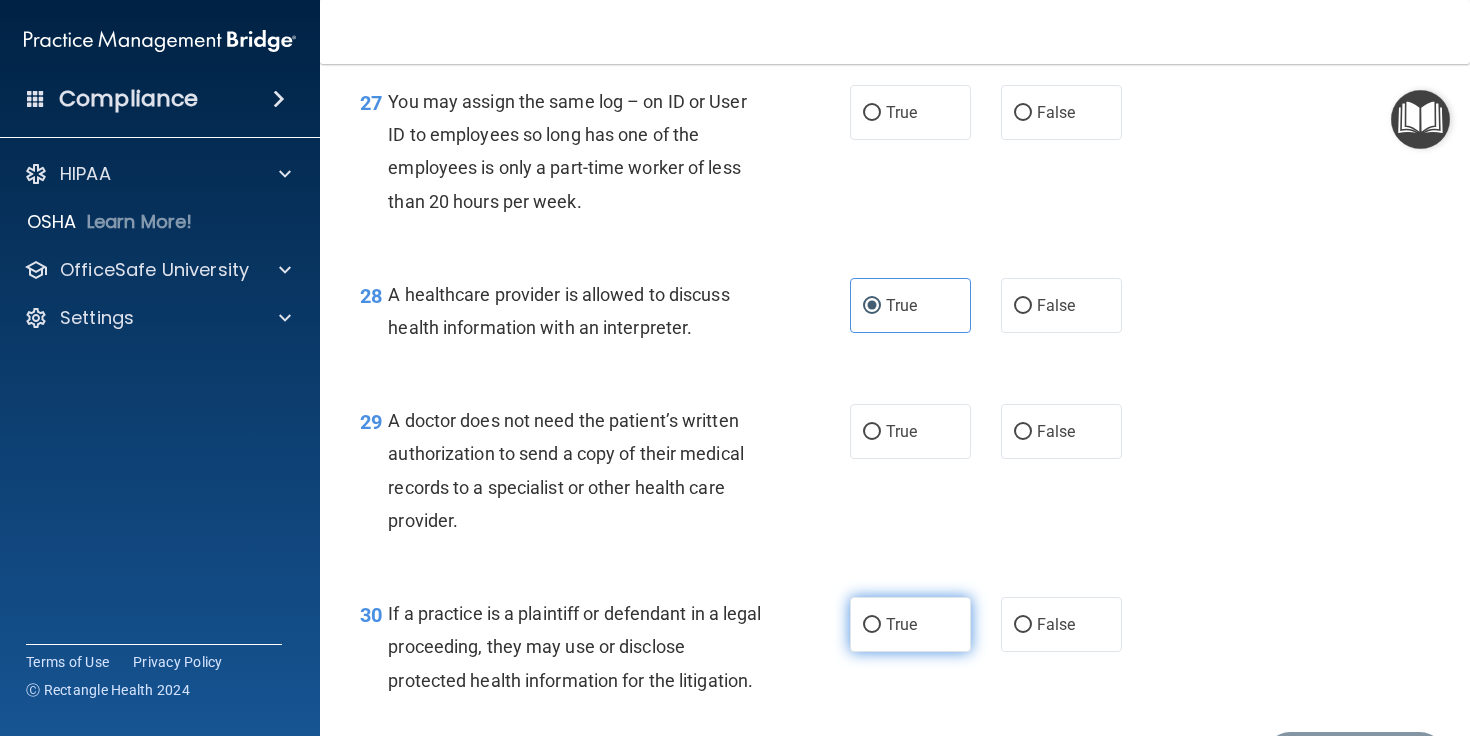 click on "True" at bounding box center [872, 625] 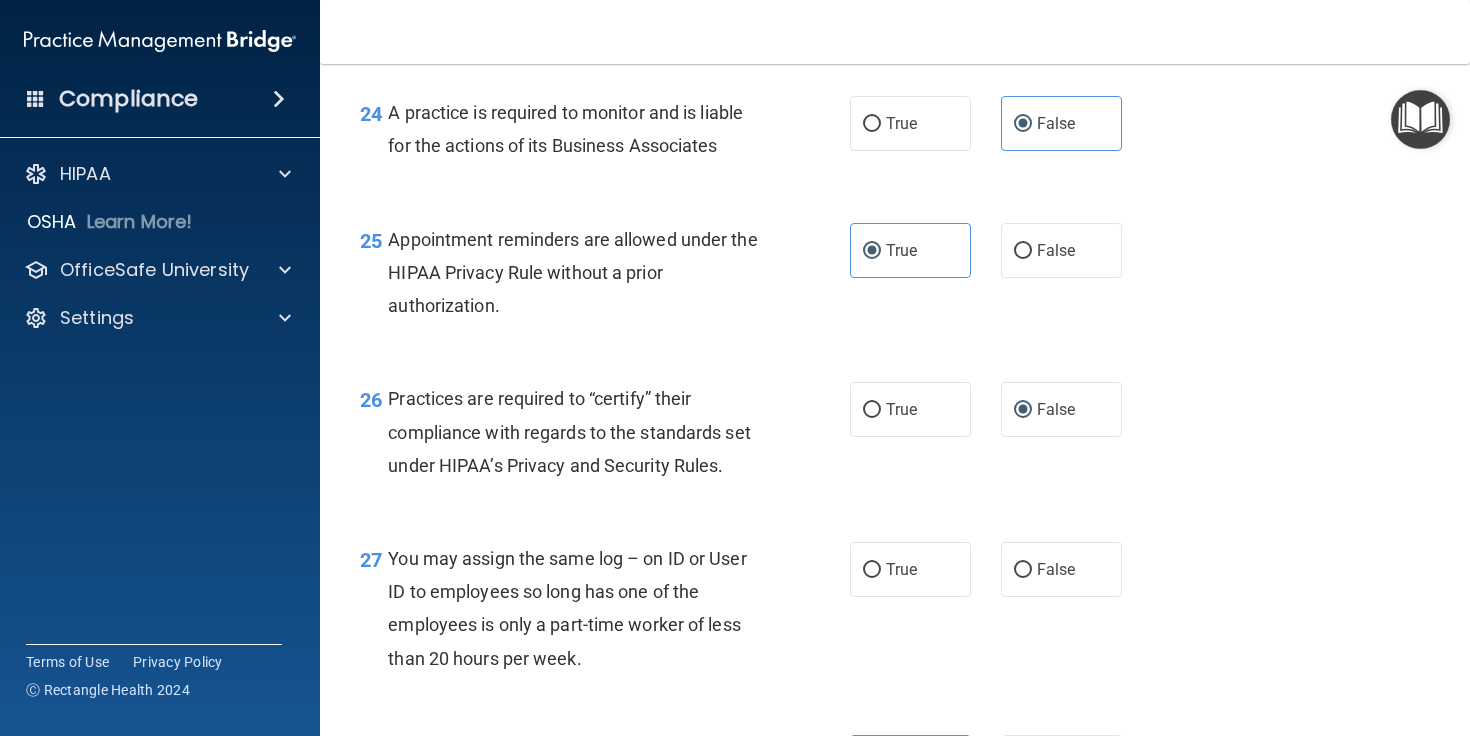 scroll, scrollTop: 4949, scrollLeft: 0, axis: vertical 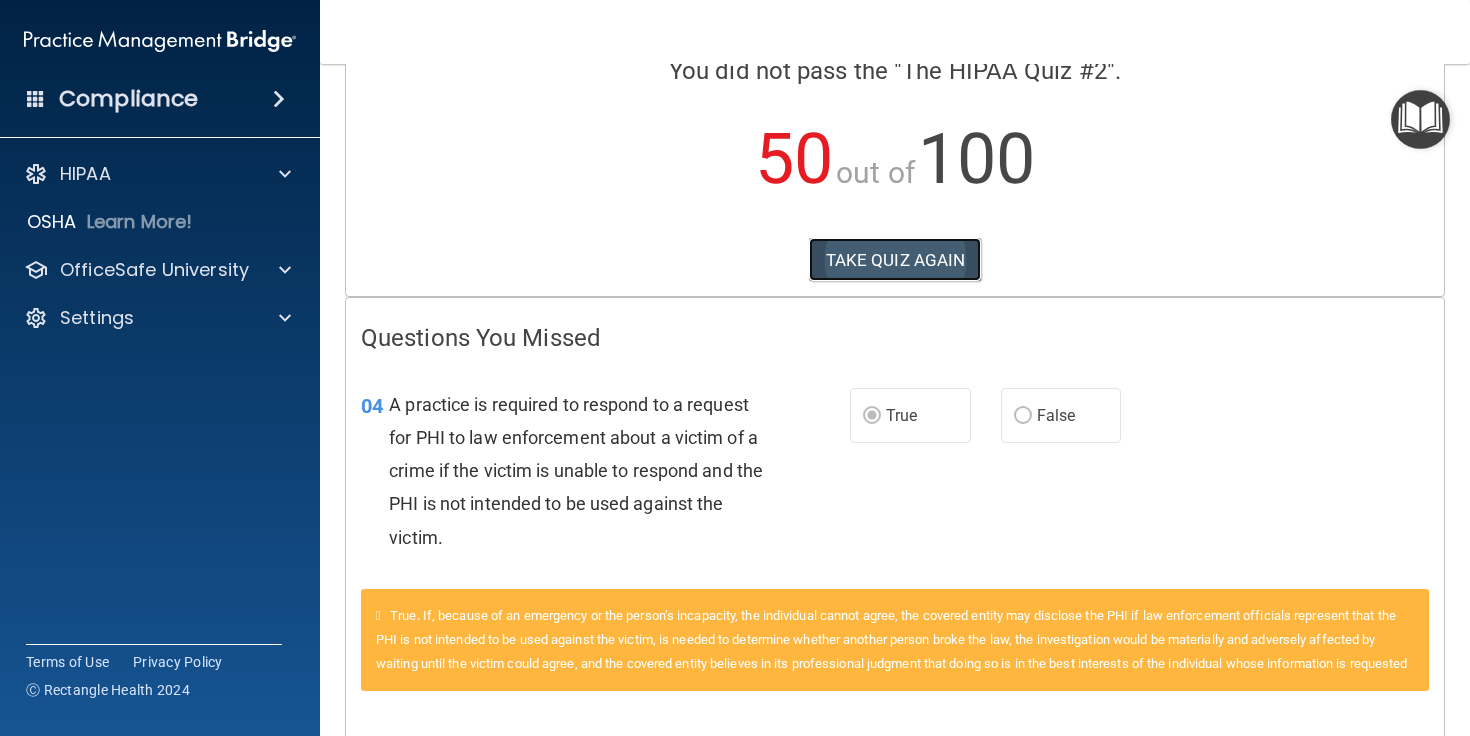 click on "TAKE QUIZ AGAIN" at bounding box center [895, 260] 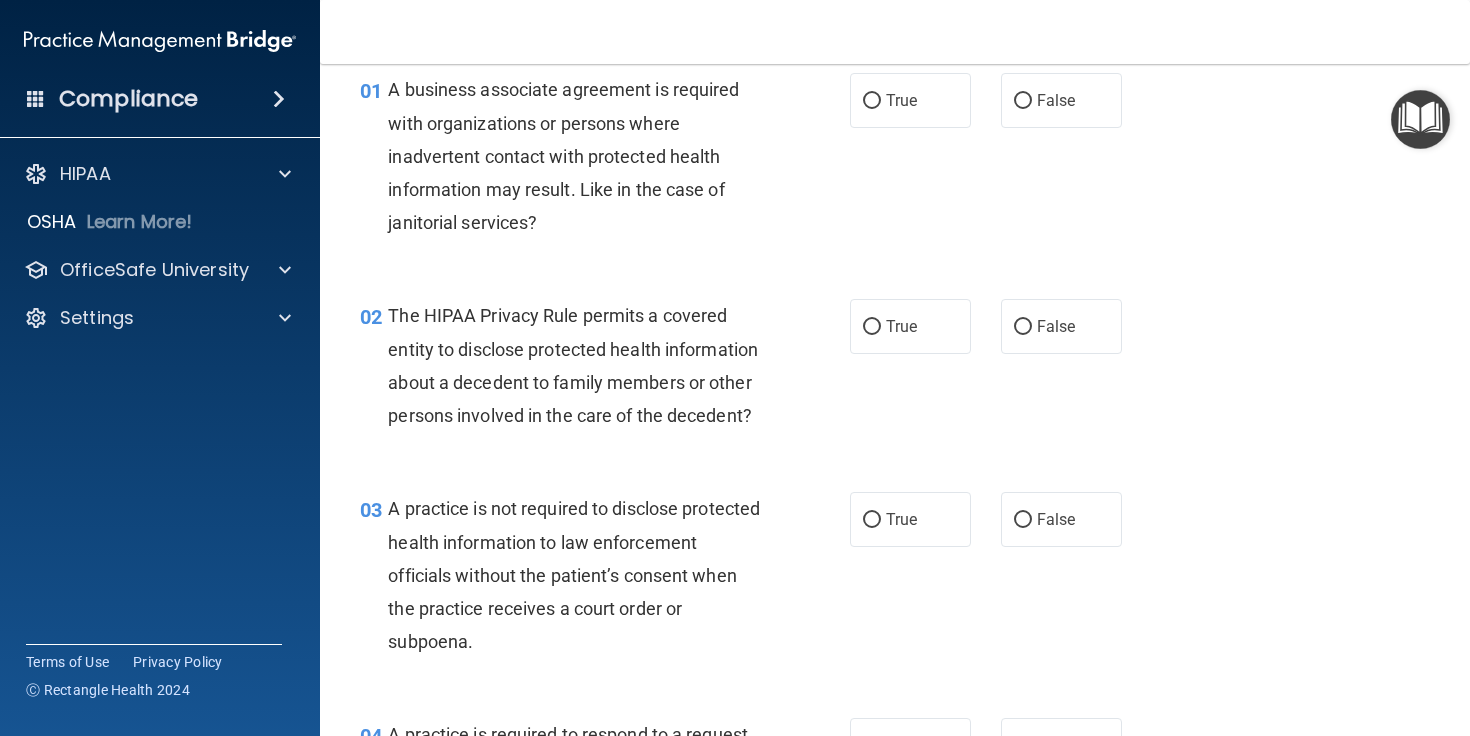 scroll, scrollTop: 0, scrollLeft: 0, axis: both 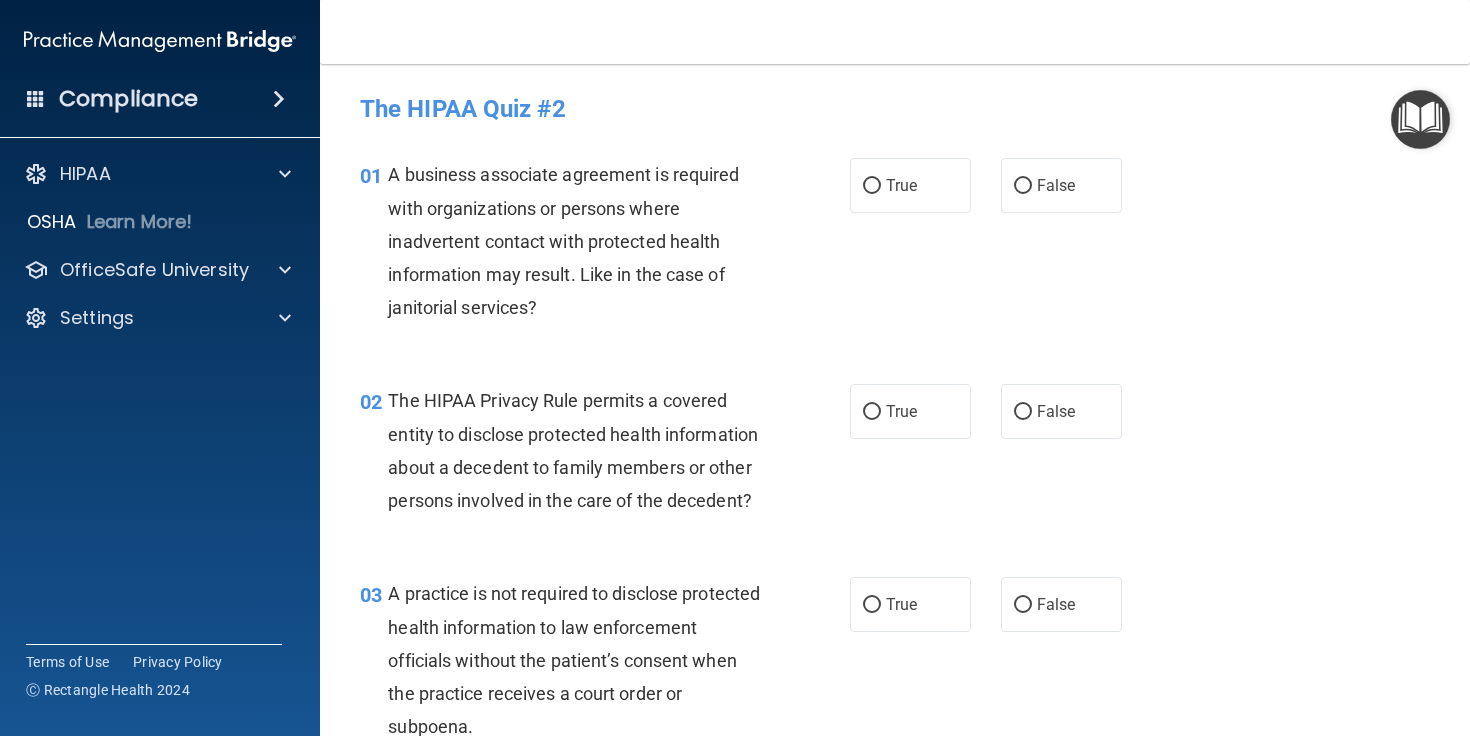 click on "01       A business associate agreement is required with organizations or persons where inadvertent contact with protected health information may result.  Like in the case of janitorial services?                 True           False" at bounding box center [895, 246] 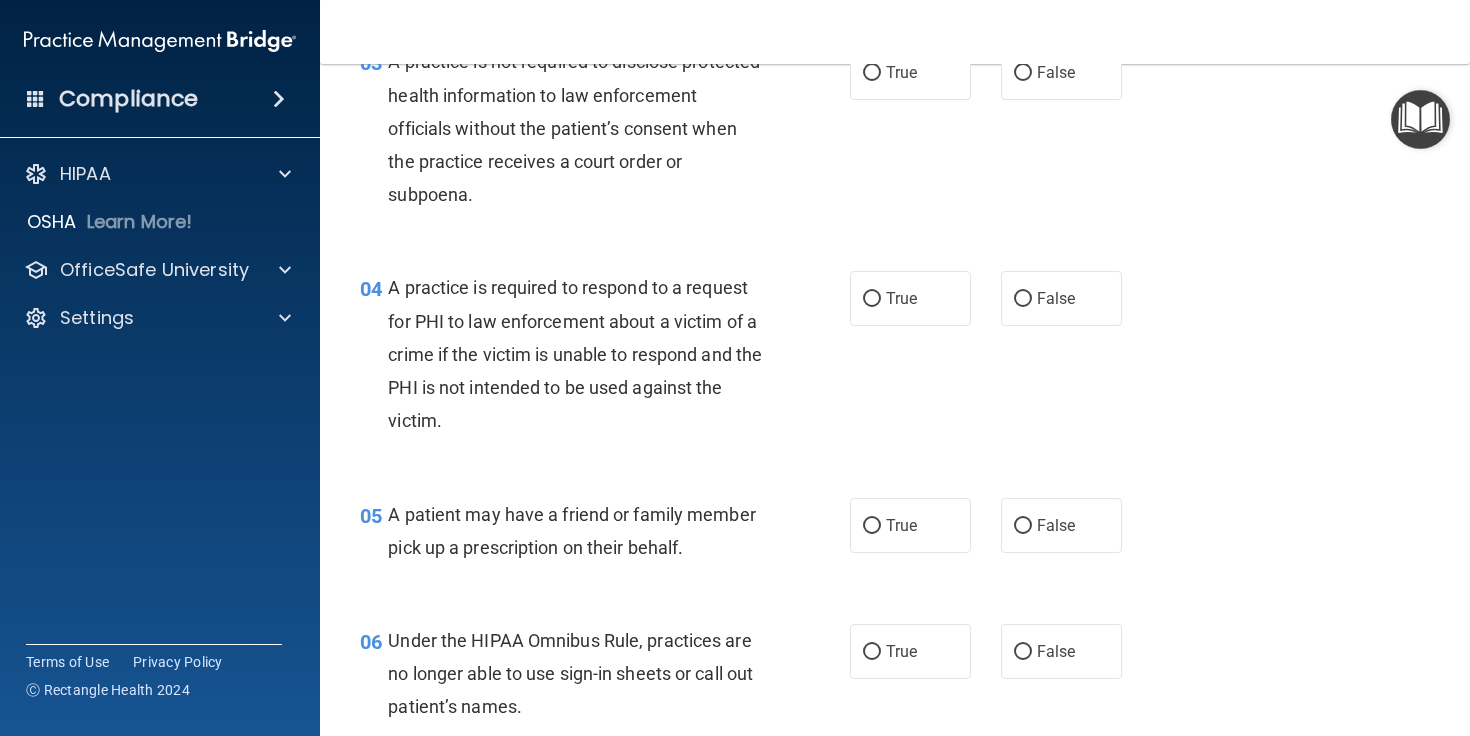 scroll, scrollTop: 602, scrollLeft: 0, axis: vertical 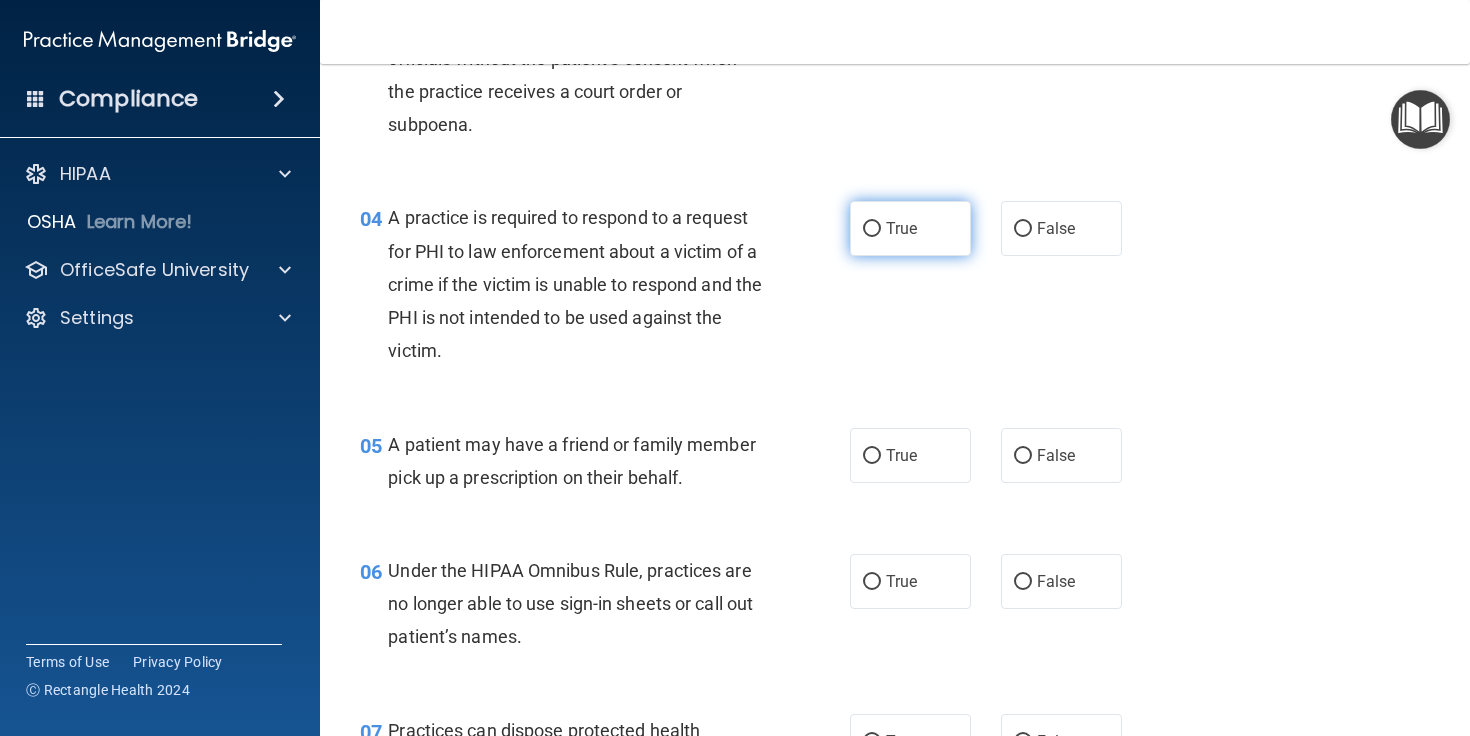 click on "True" at bounding box center [910, 228] 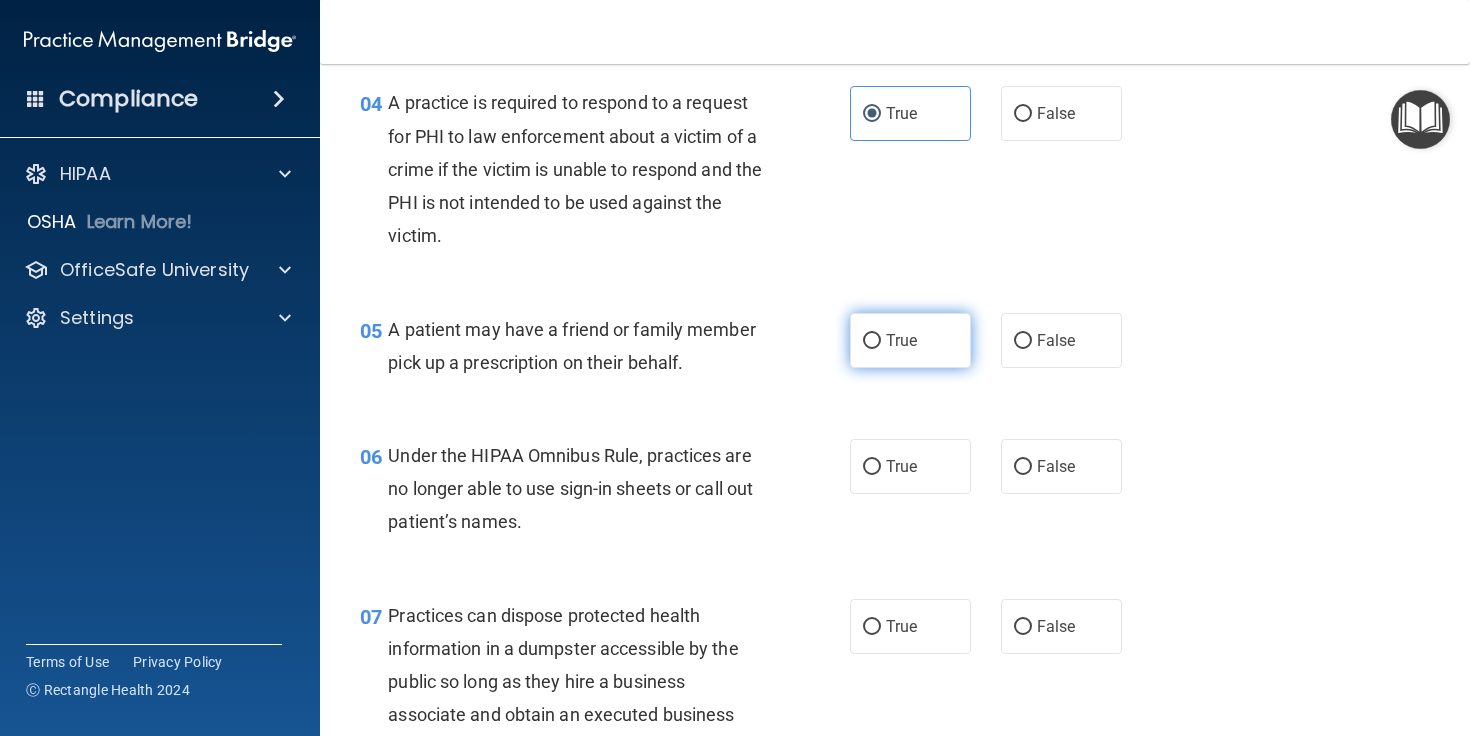 scroll, scrollTop: 717, scrollLeft: 0, axis: vertical 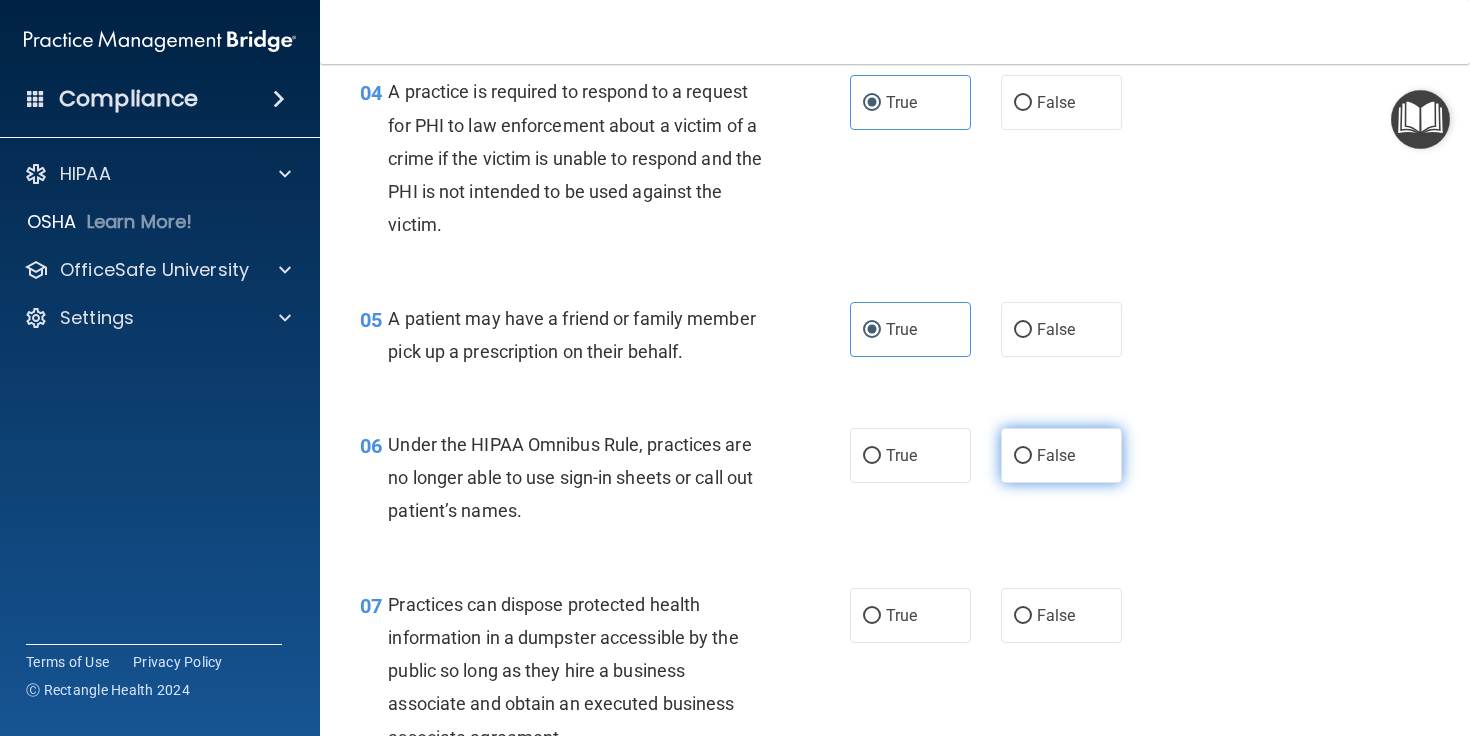 click on "False" at bounding box center [1023, 456] 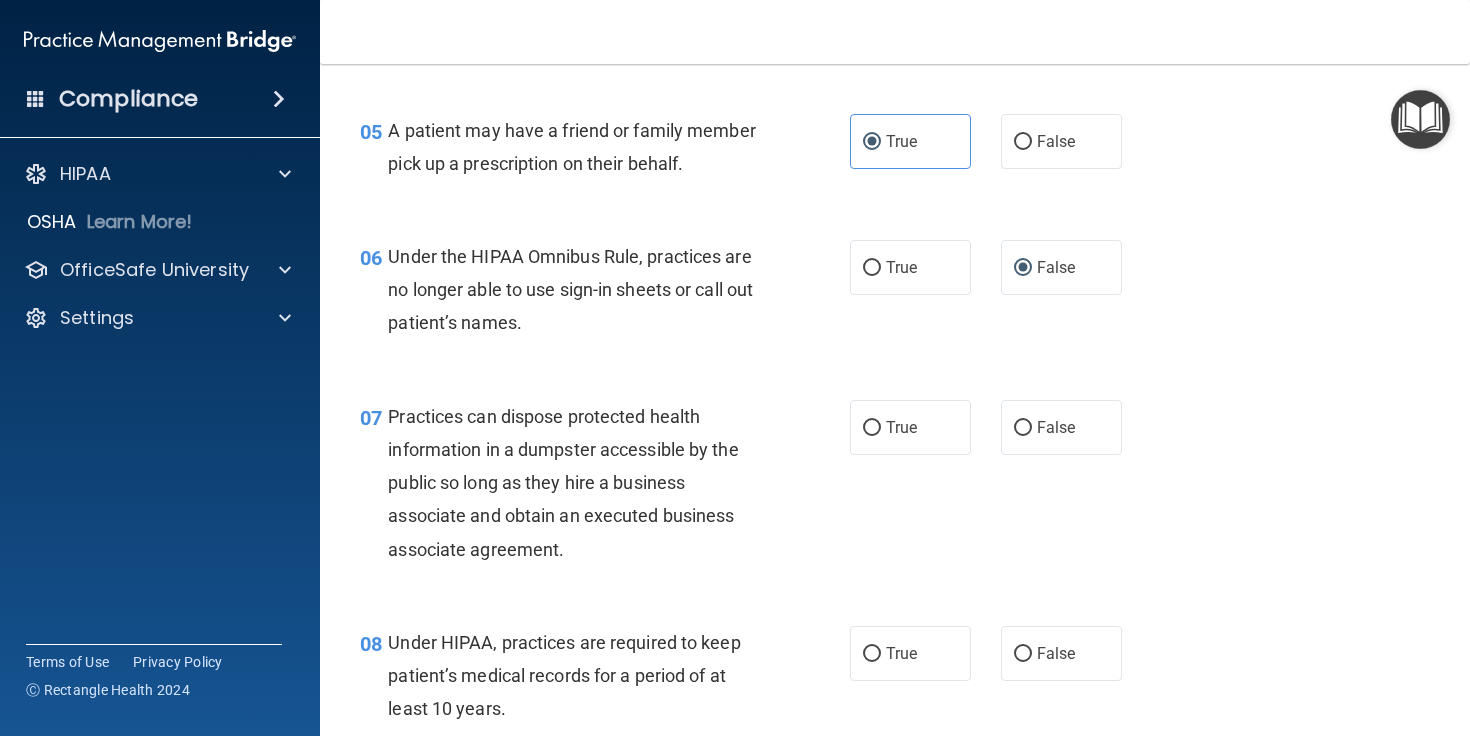 scroll, scrollTop: 1108, scrollLeft: 0, axis: vertical 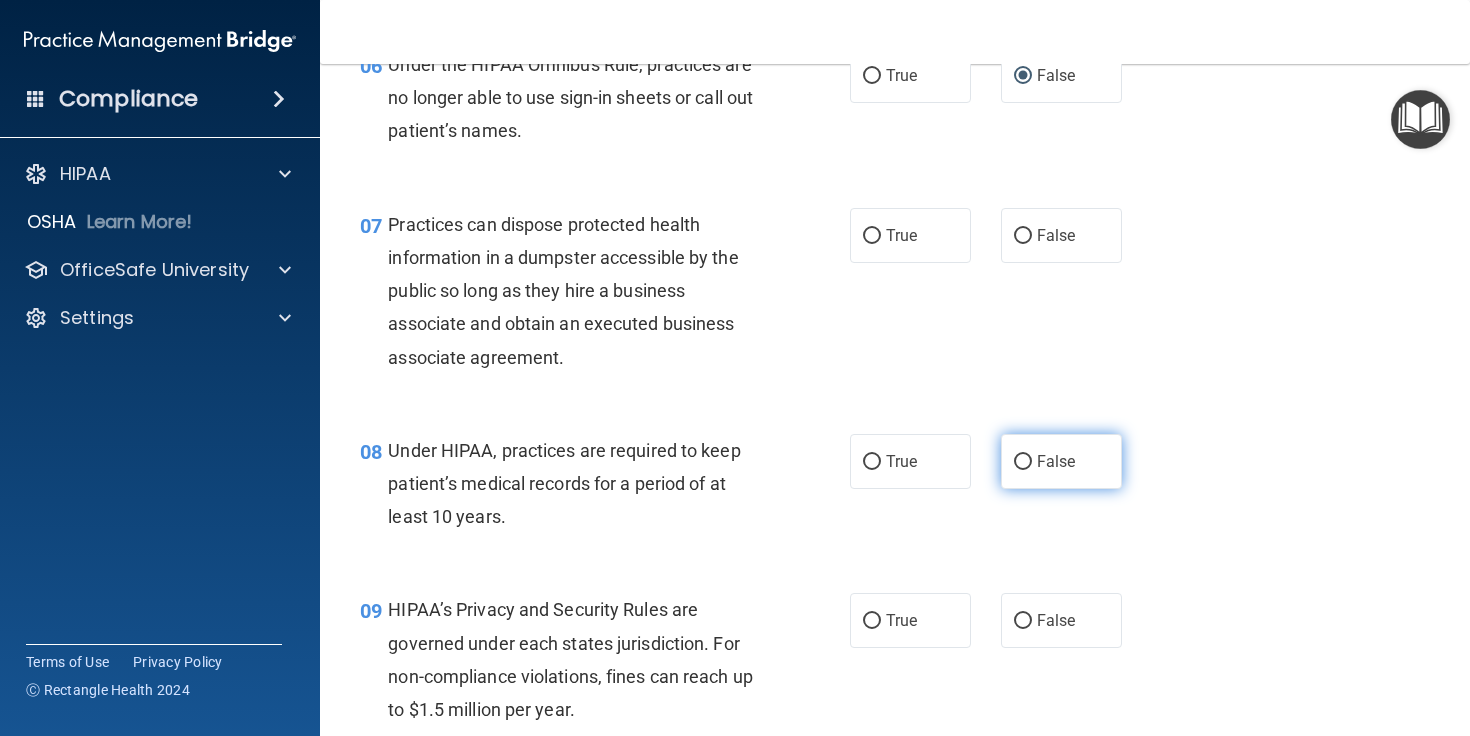 click on "False" at bounding box center (1061, 461) 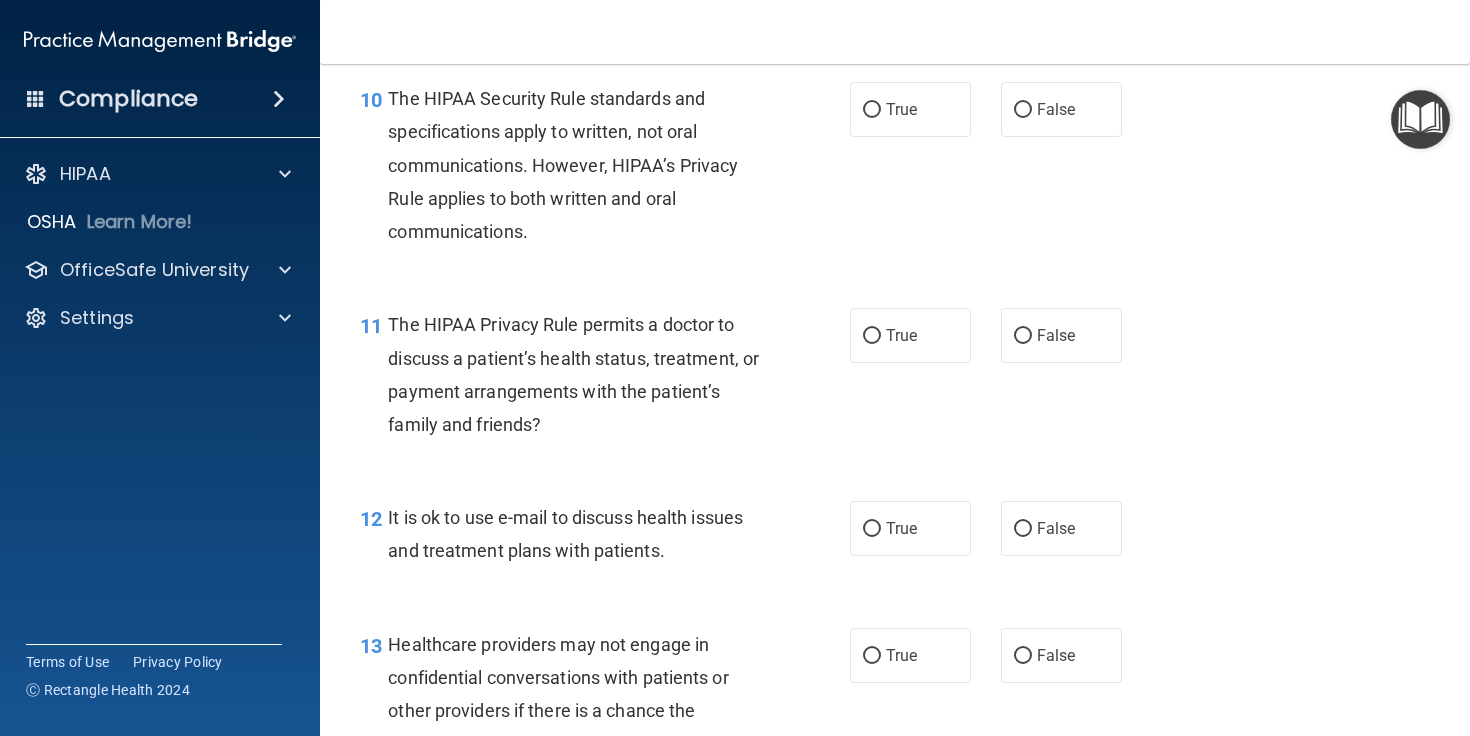scroll, scrollTop: 1918, scrollLeft: 0, axis: vertical 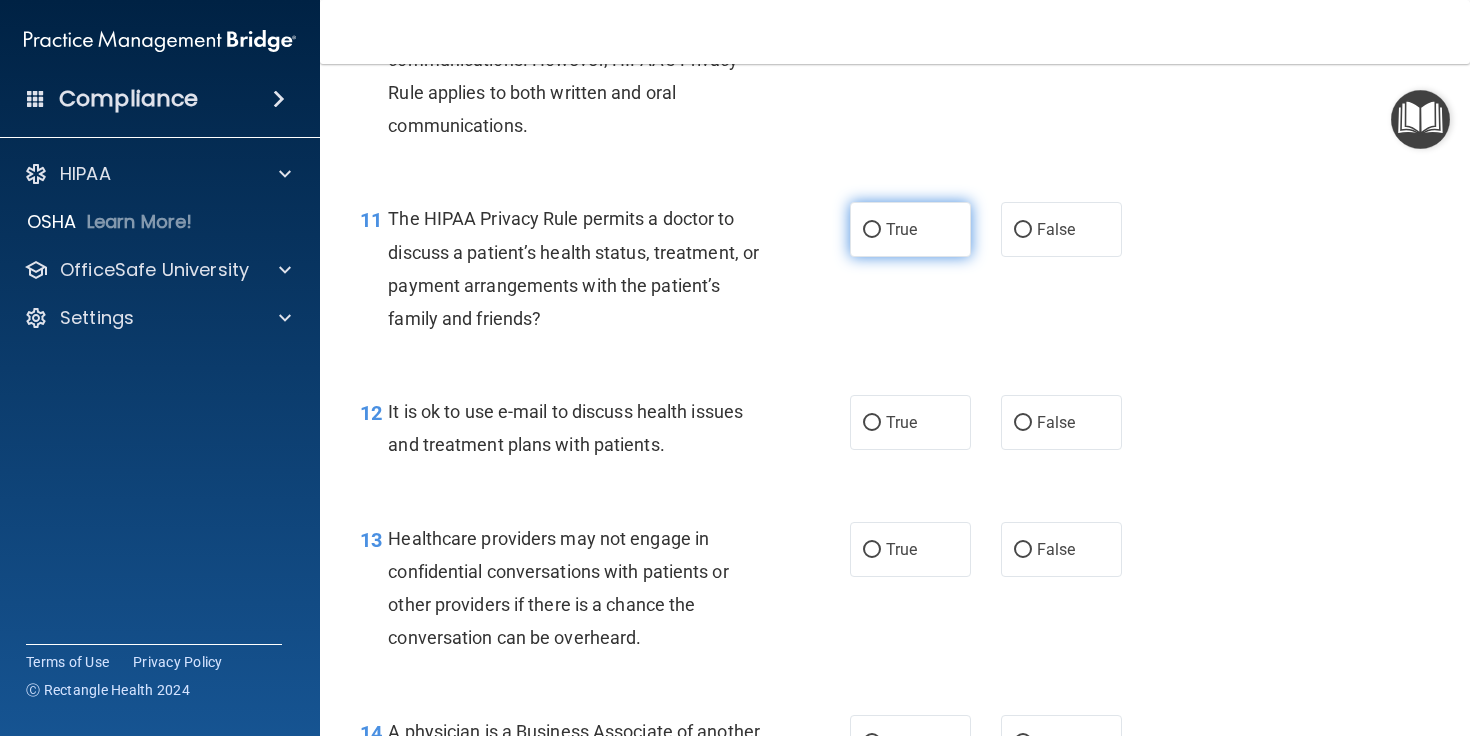 click on "True" at bounding box center (910, 229) 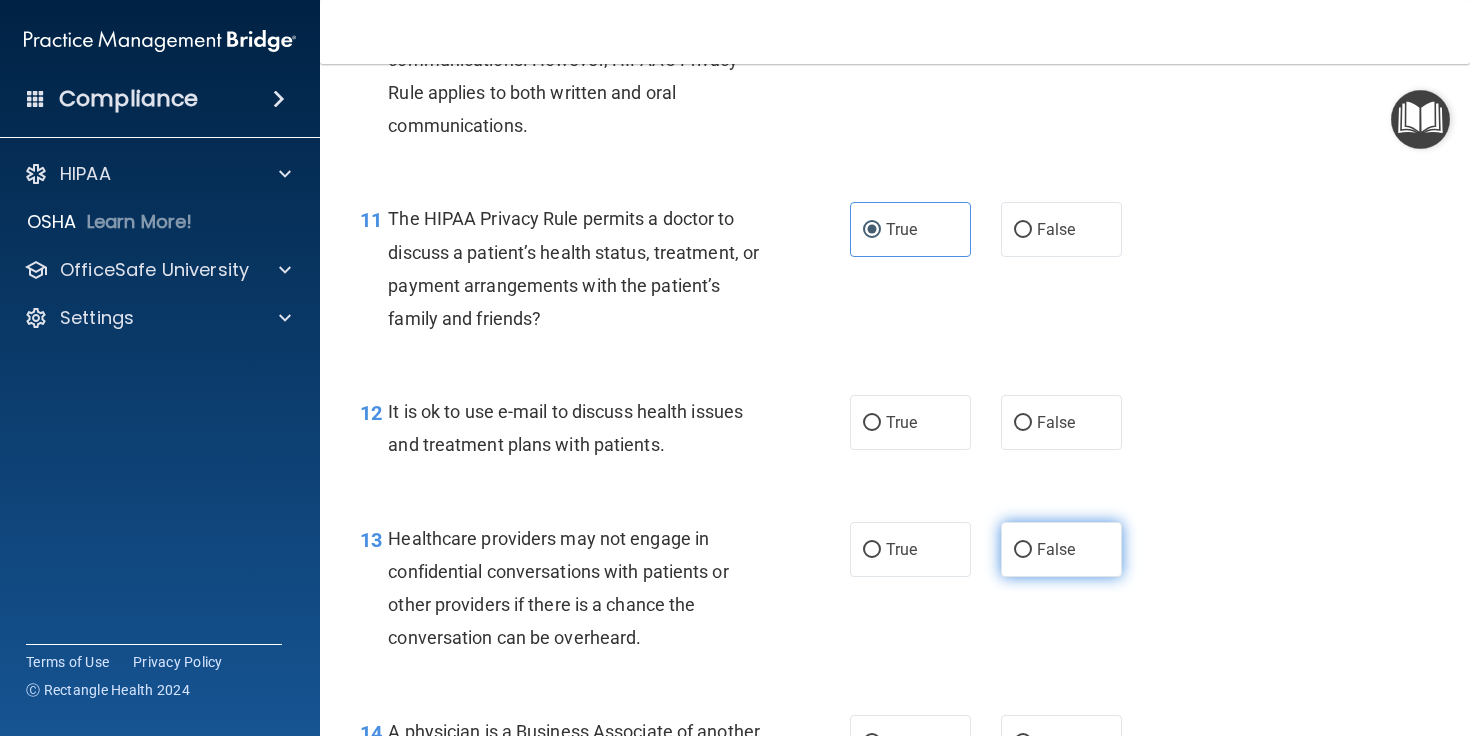 click on "False" at bounding box center [1061, 549] 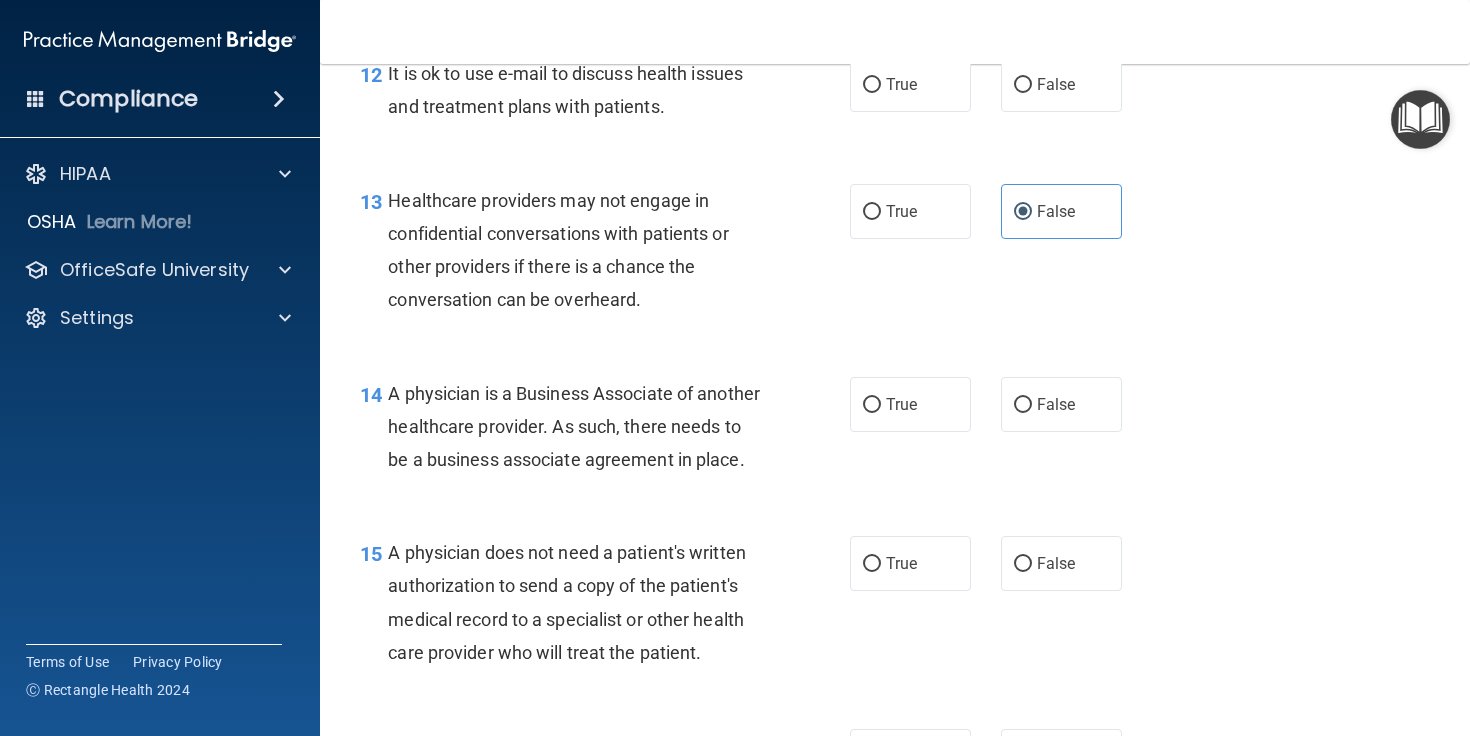 scroll, scrollTop: 2360, scrollLeft: 0, axis: vertical 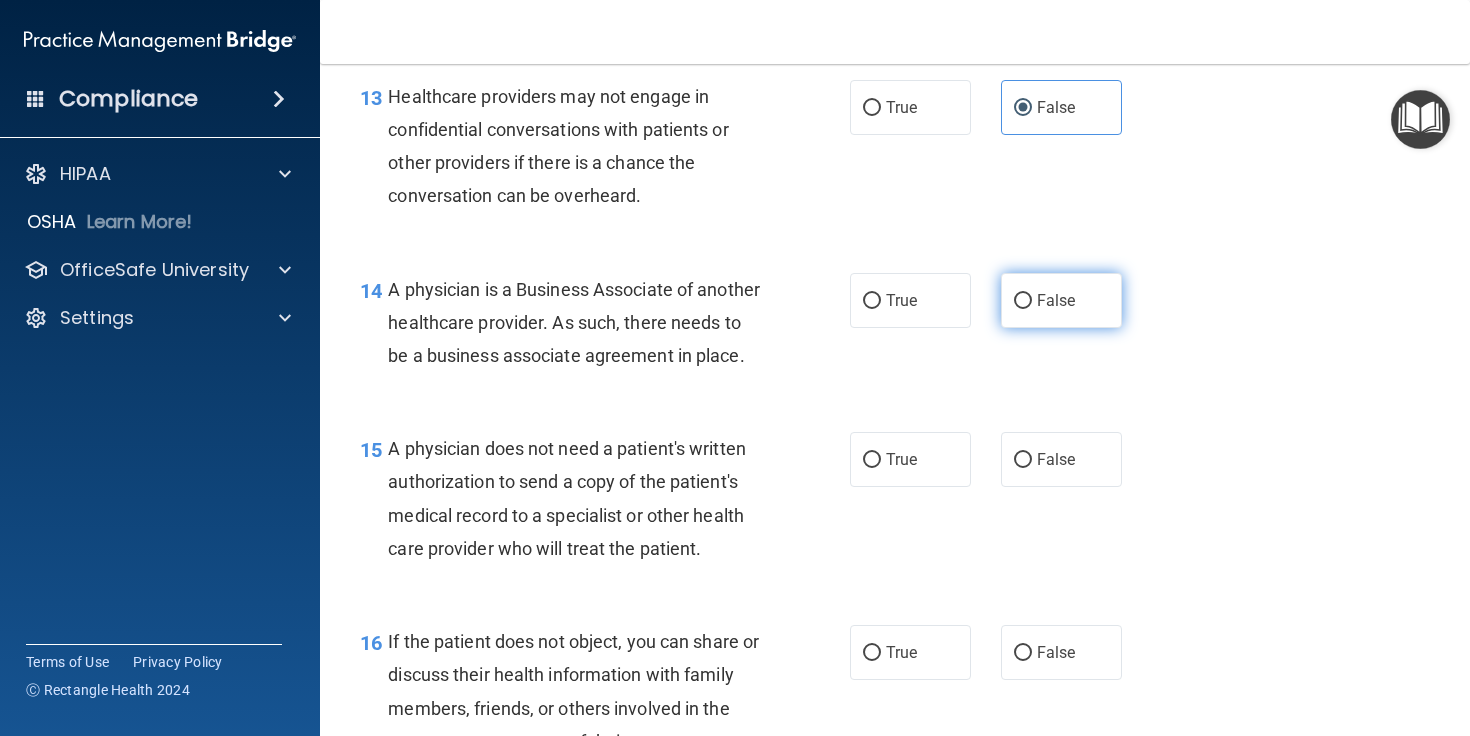 click on "False" at bounding box center (1061, 300) 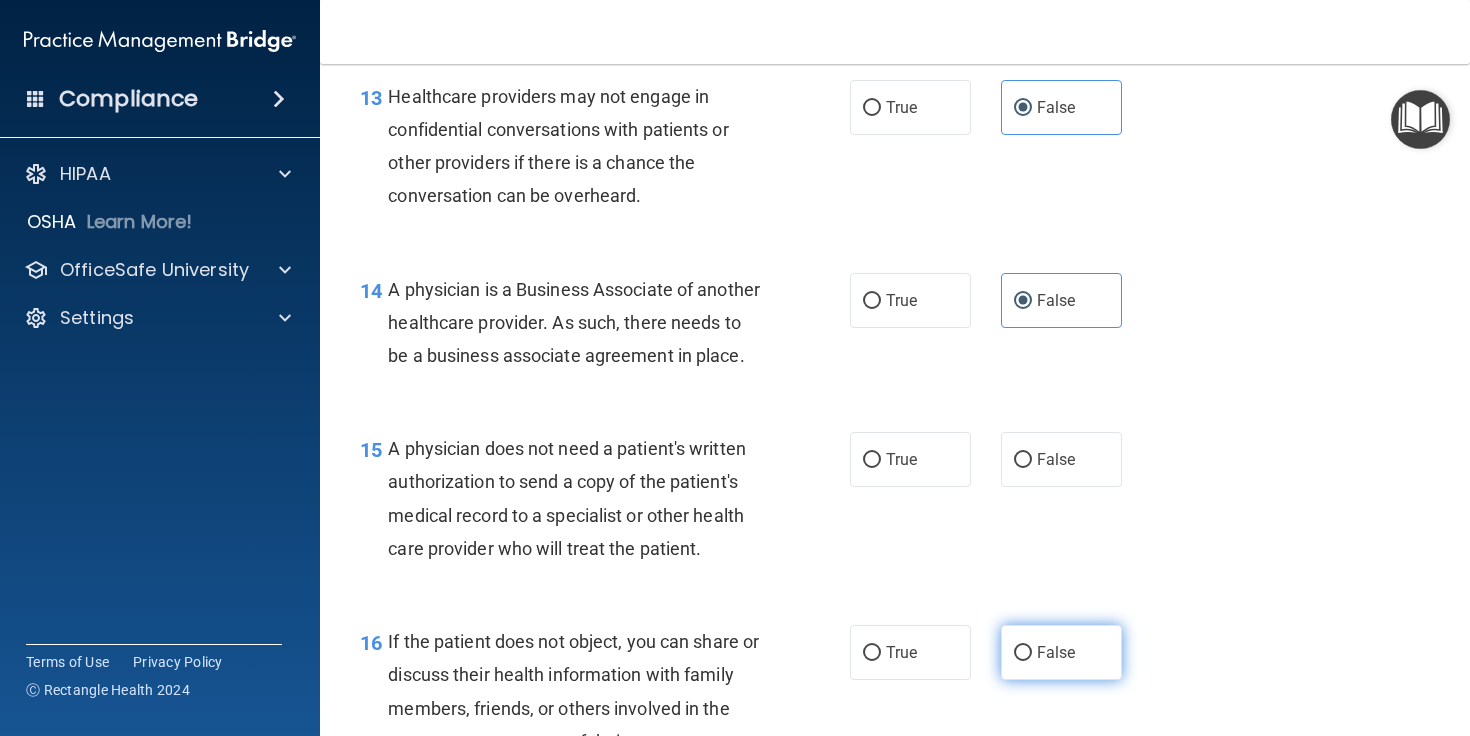 click on "False" at bounding box center [1056, 652] 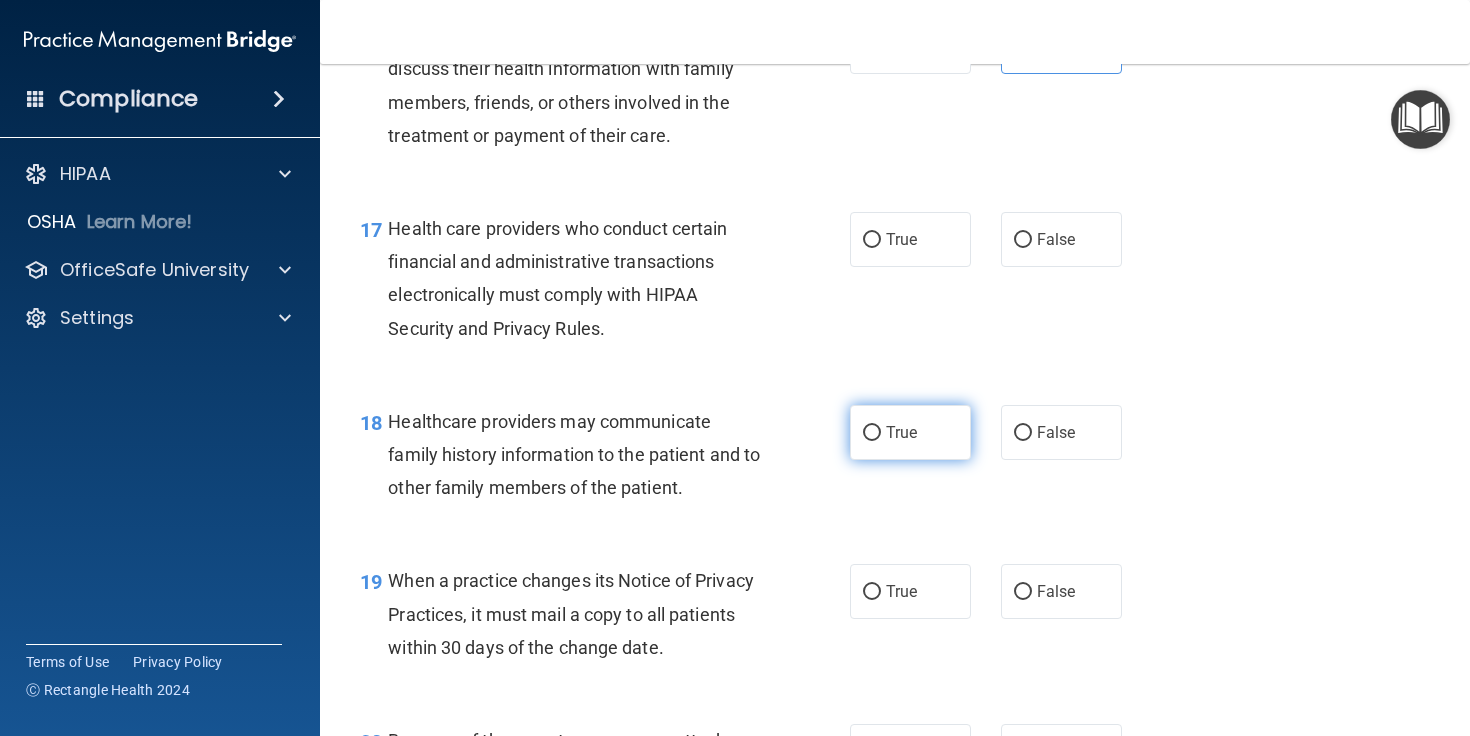 scroll, scrollTop: 2970, scrollLeft: 0, axis: vertical 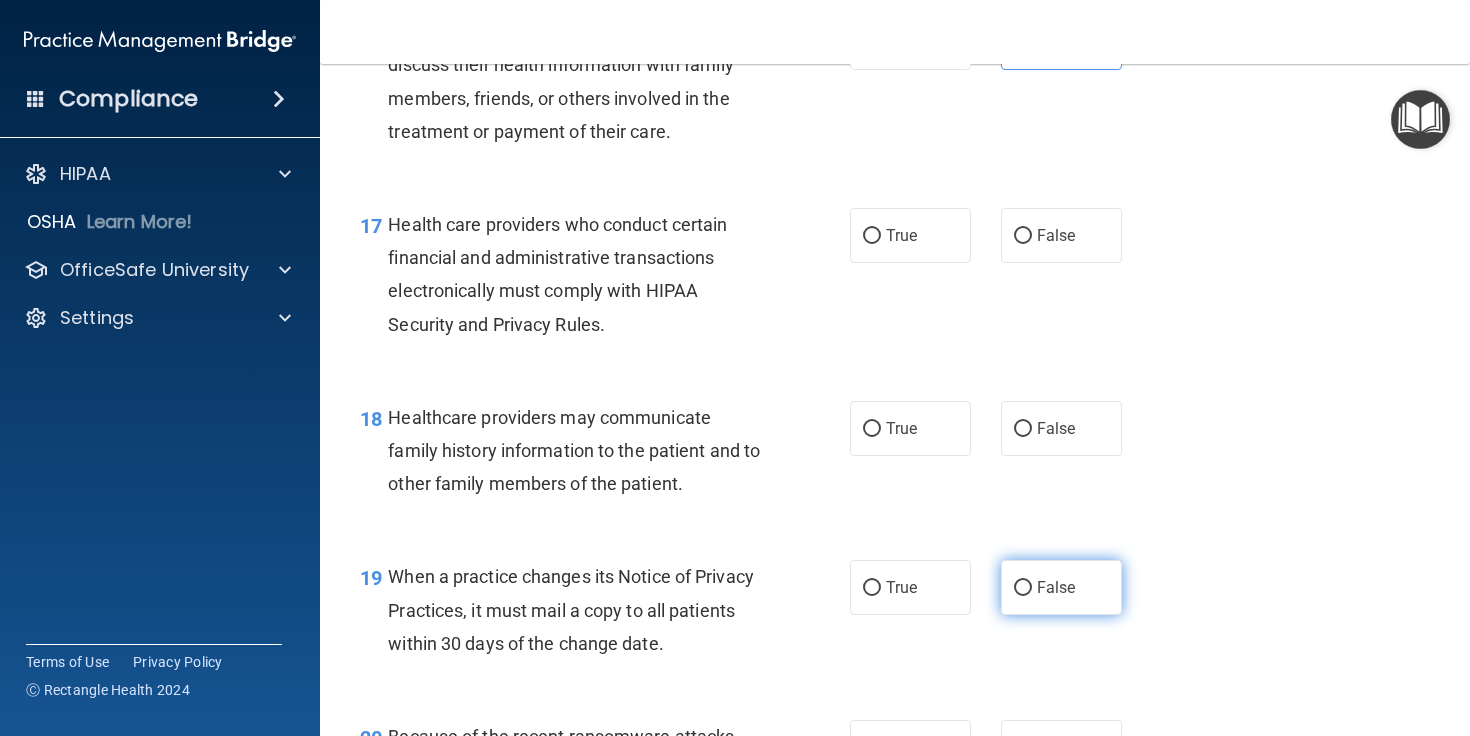 click on "False" at bounding box center [1061, 587] 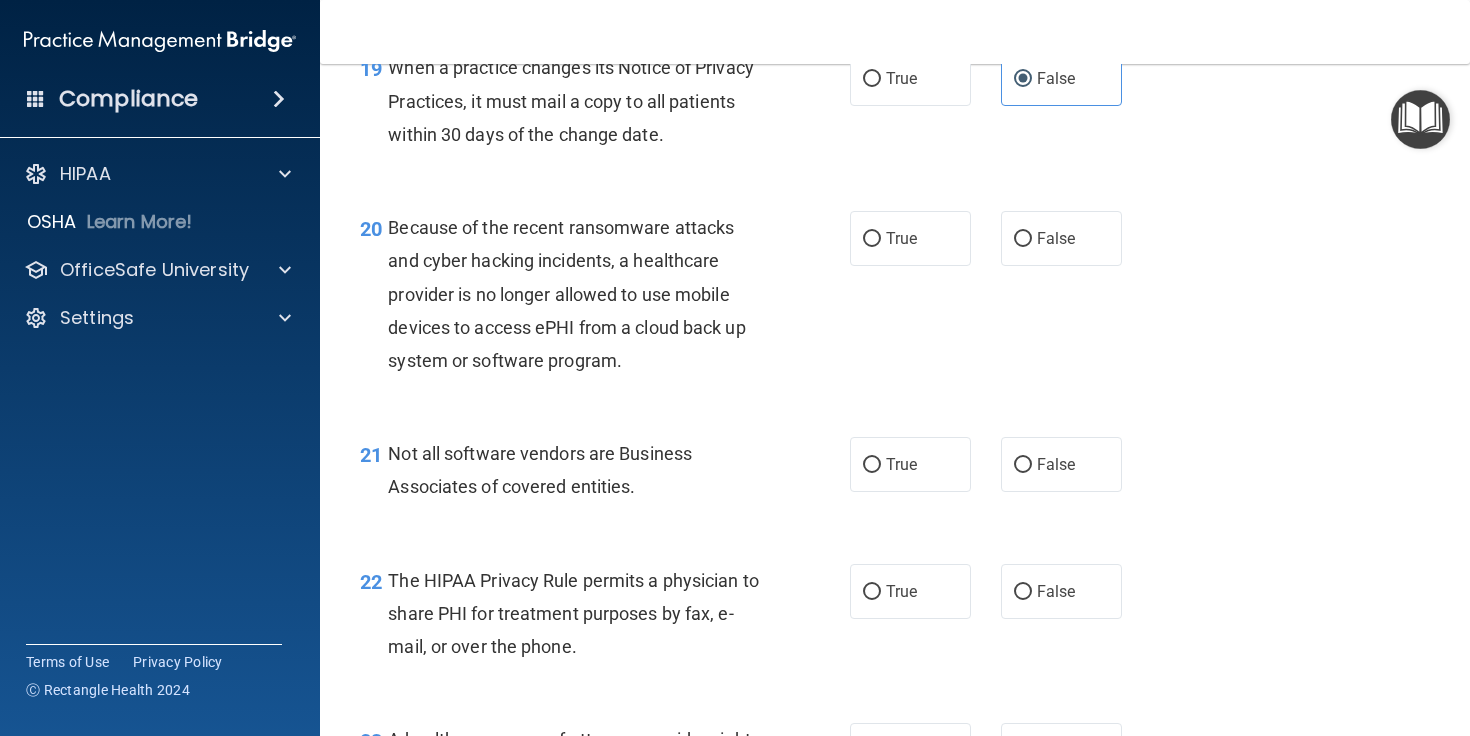 scroll, scrollTop: 3548, scrollLeft: 0, axis: vertical 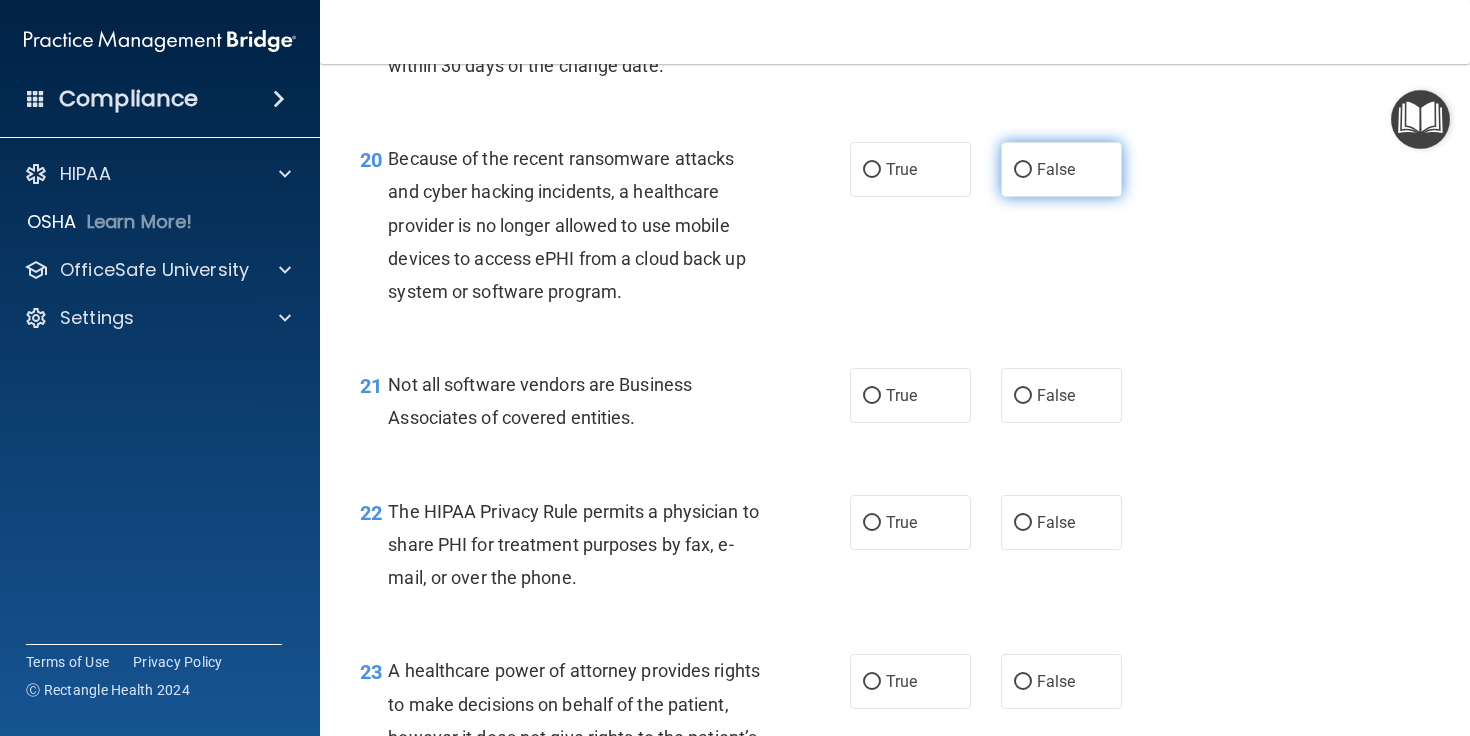 click on "False" at bounding box center [1061, 169] 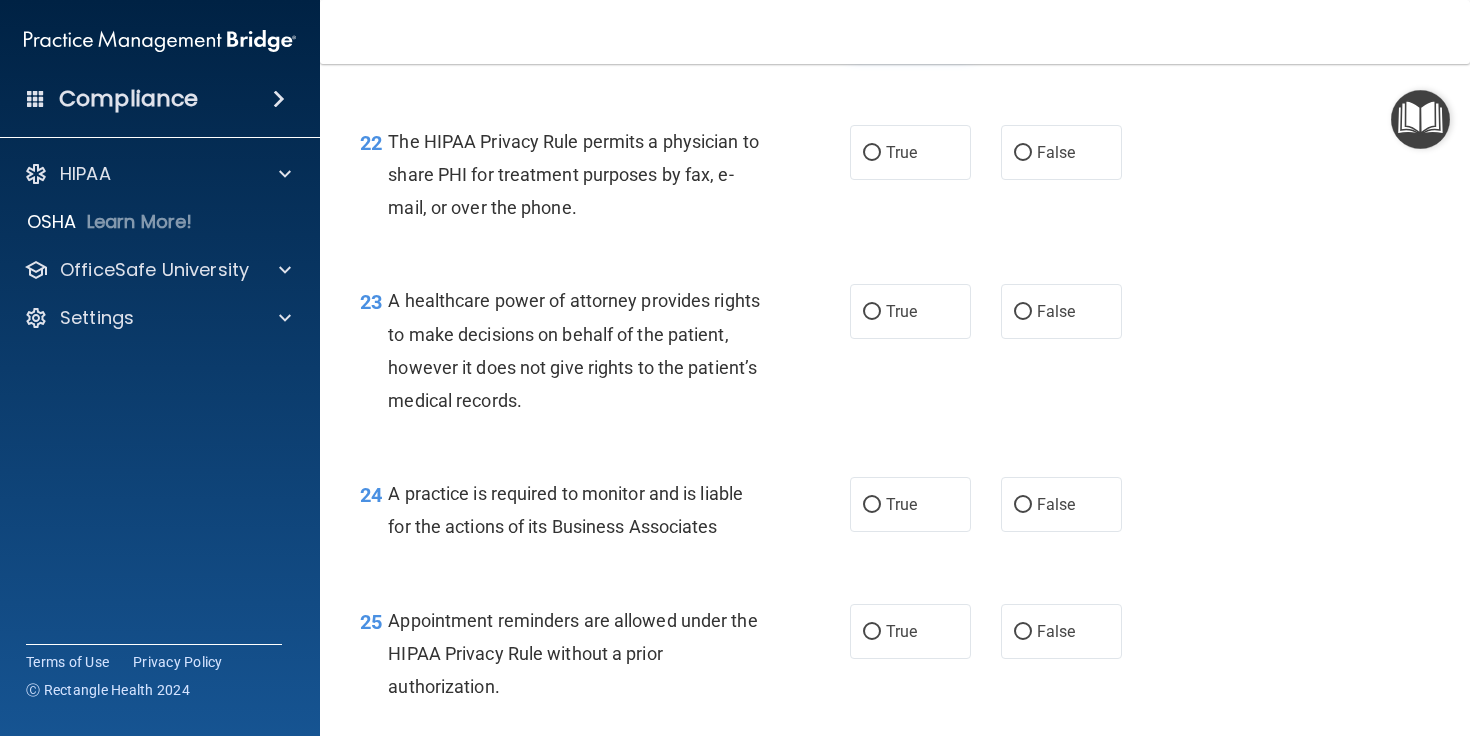scroll, scrollTop: 3957, scrollLeft: 0, axis: vertical 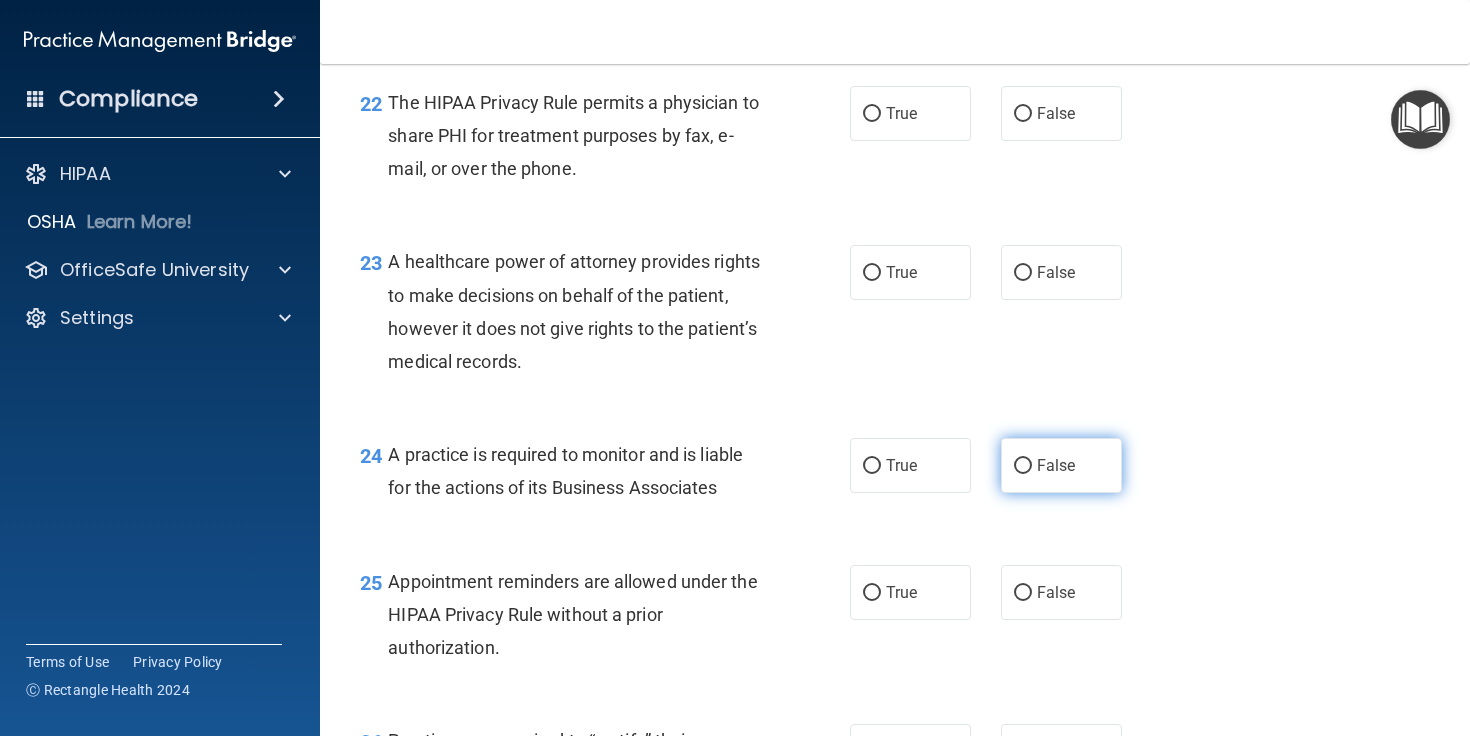 click on "False" at bounding box center [1056, 465] 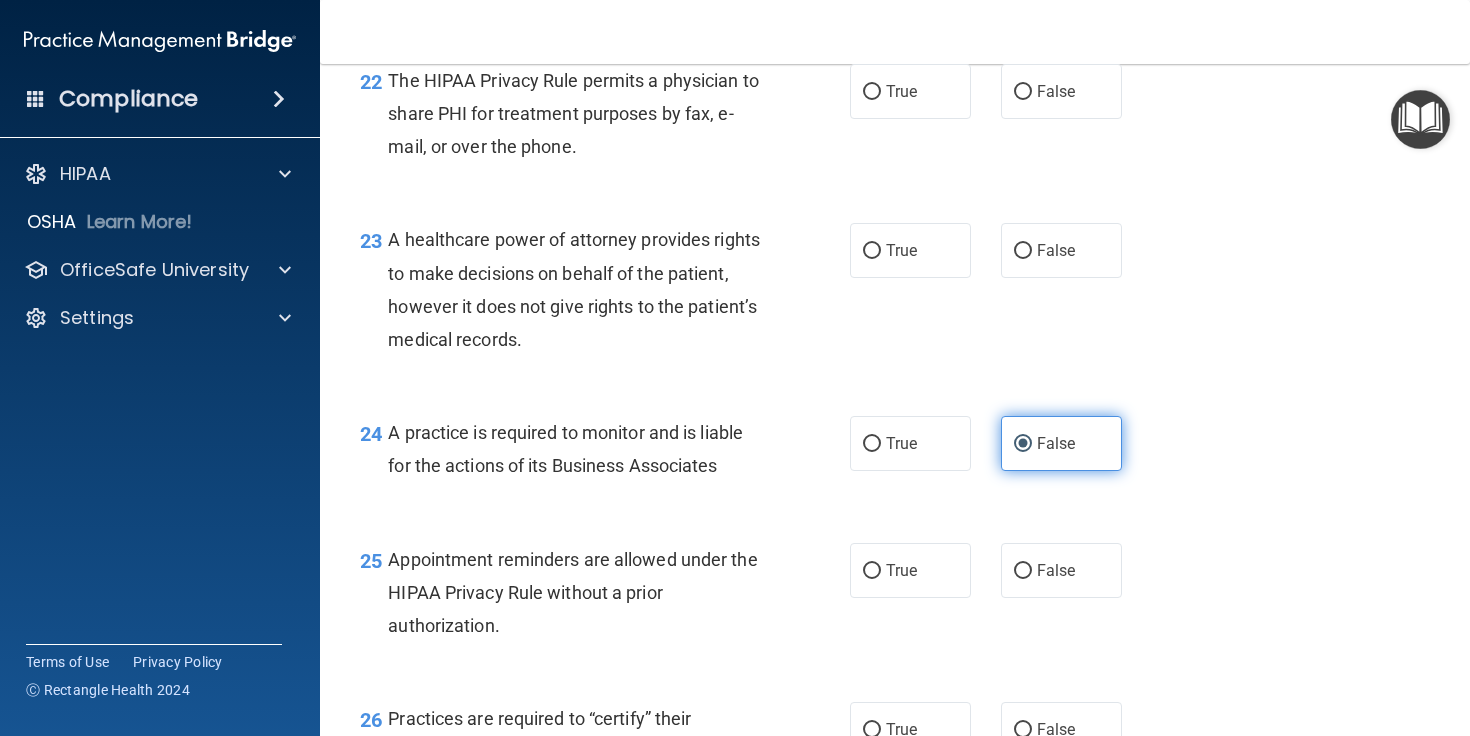 scroll, scrollTop: 4002, scrollLeft: 0, axis: vertical 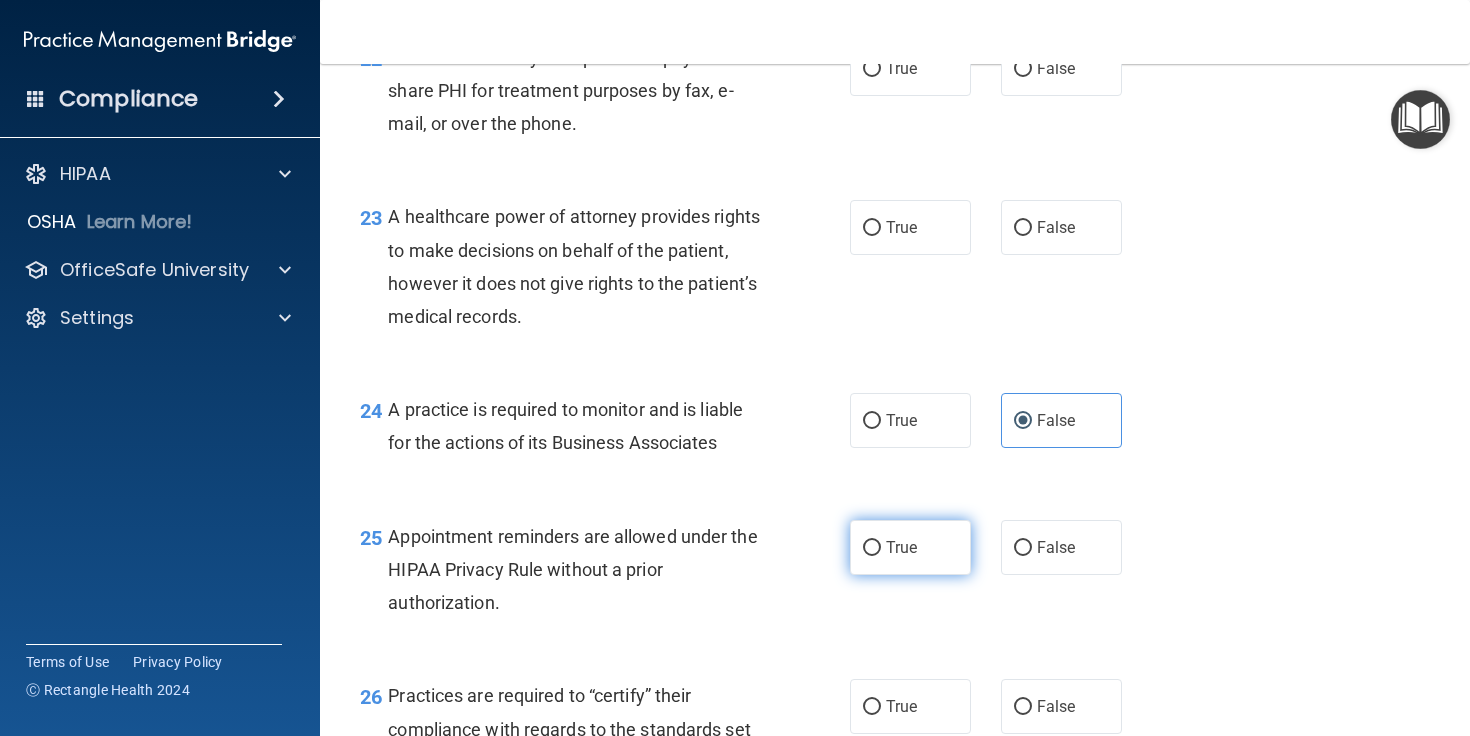click on "True" at bounding box center (910, 547) 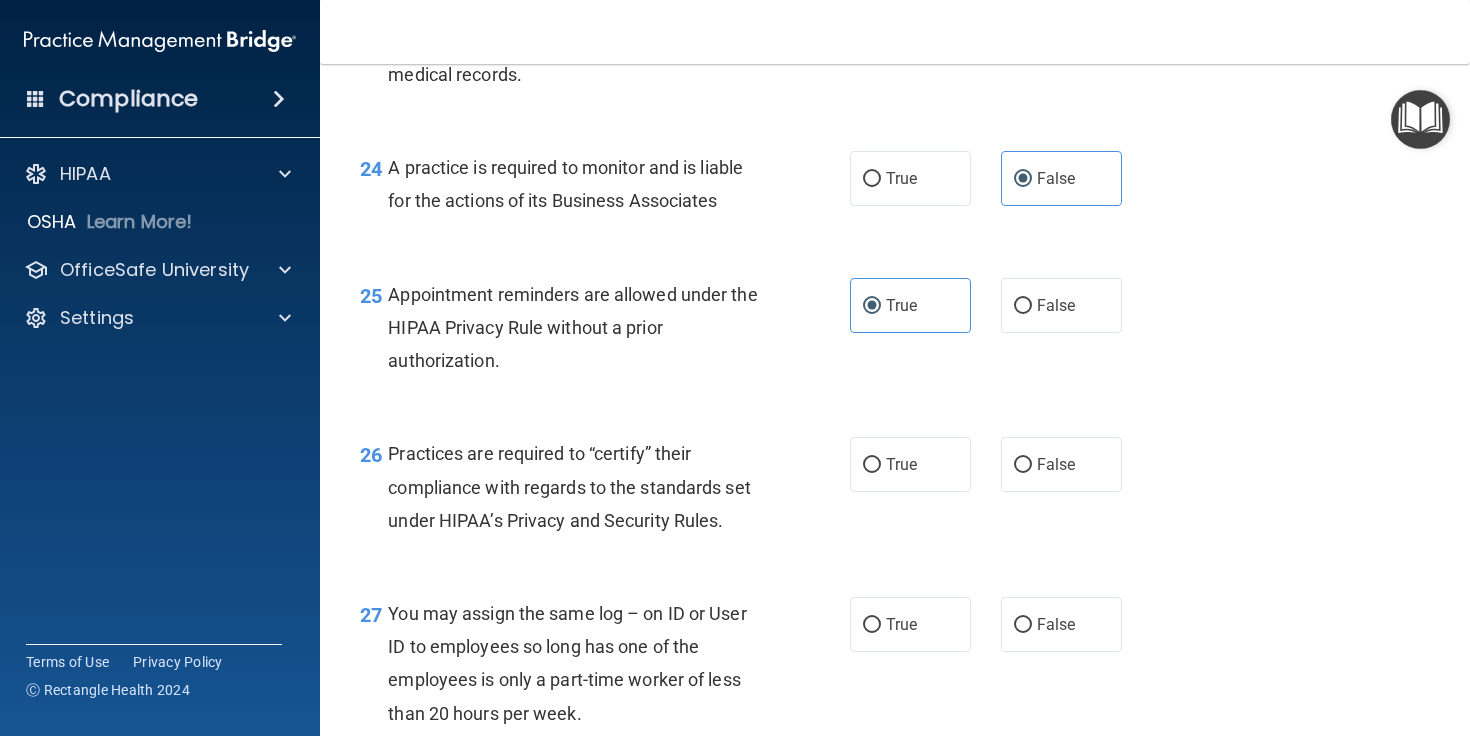 scroll, scrollTop: 4612, scrollLeft: 0, axis: vertical 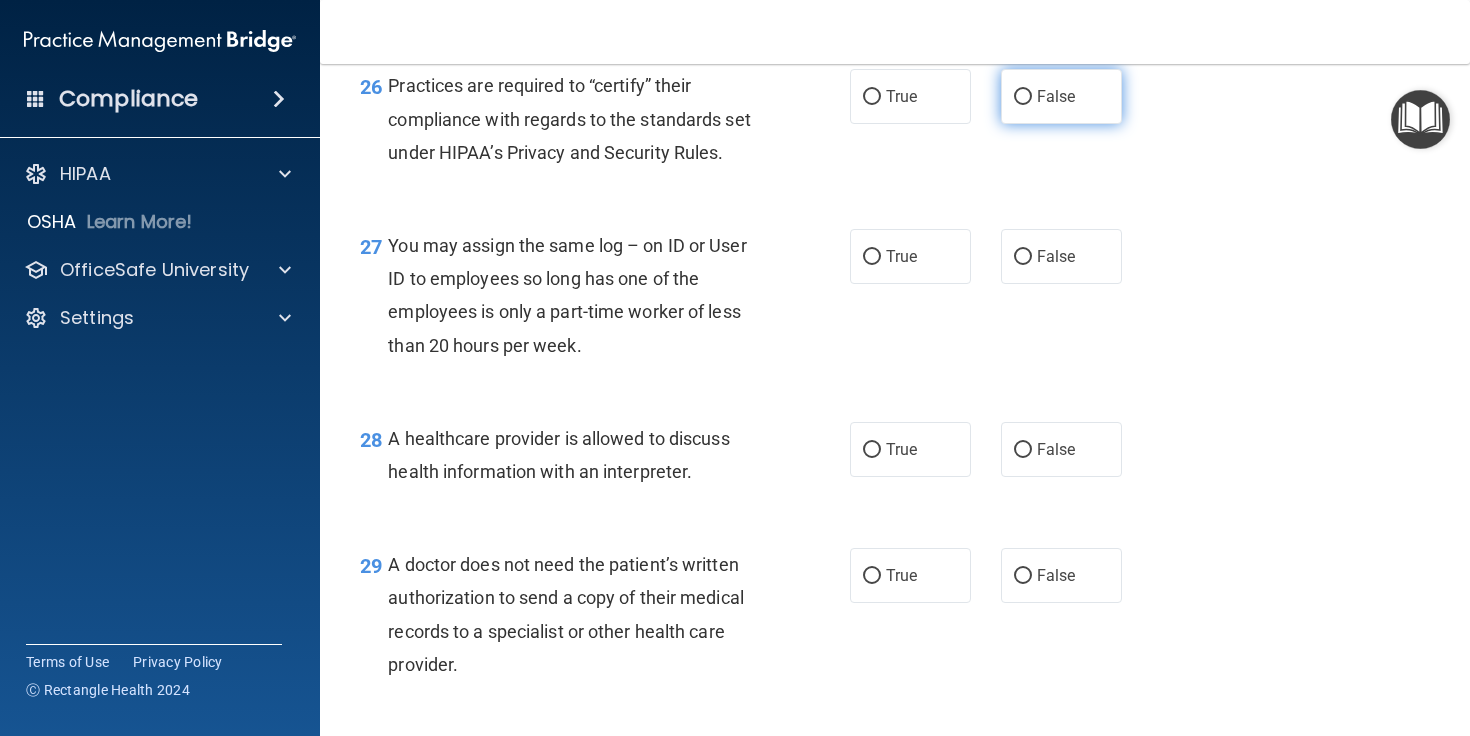 click on "False" at bounding box center [1061, 96] 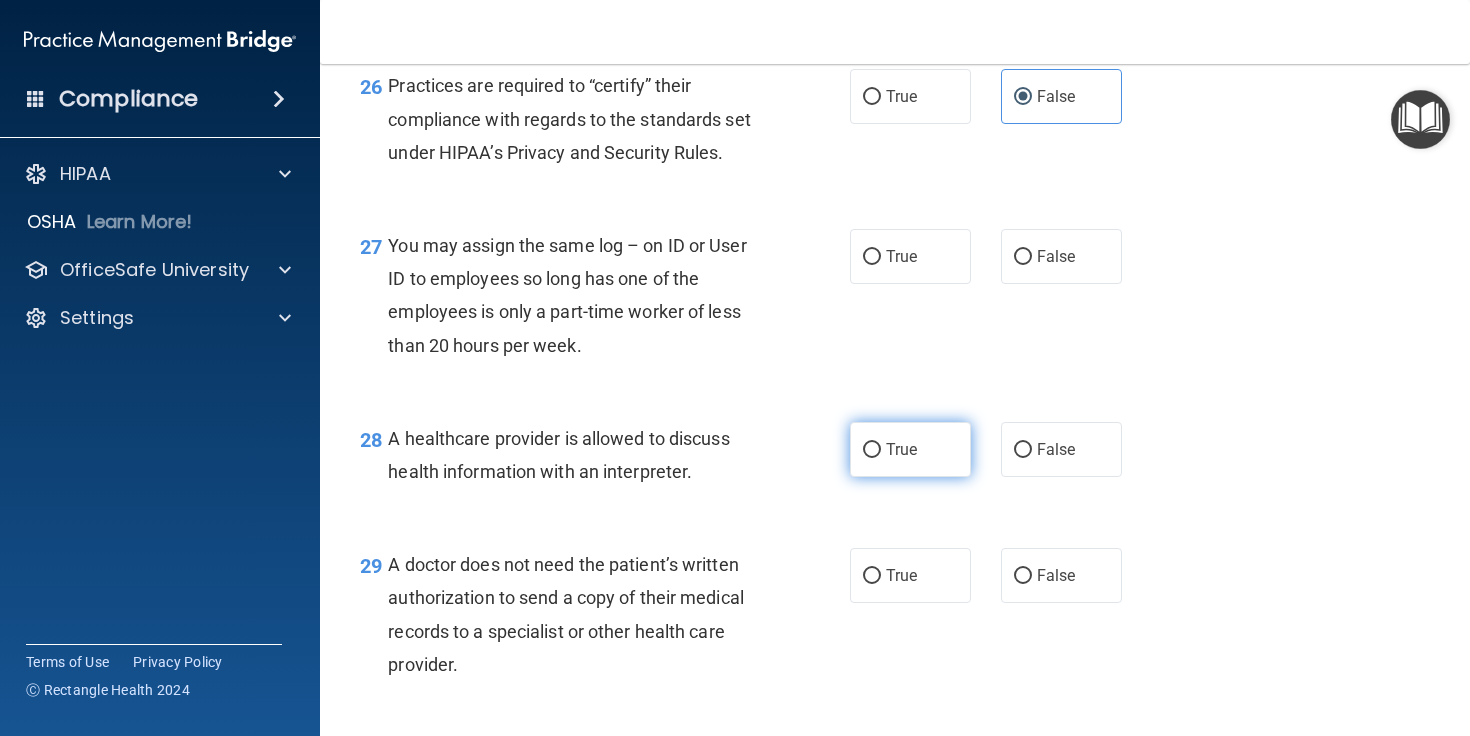 click on "True" at bounding box center [910, 449] 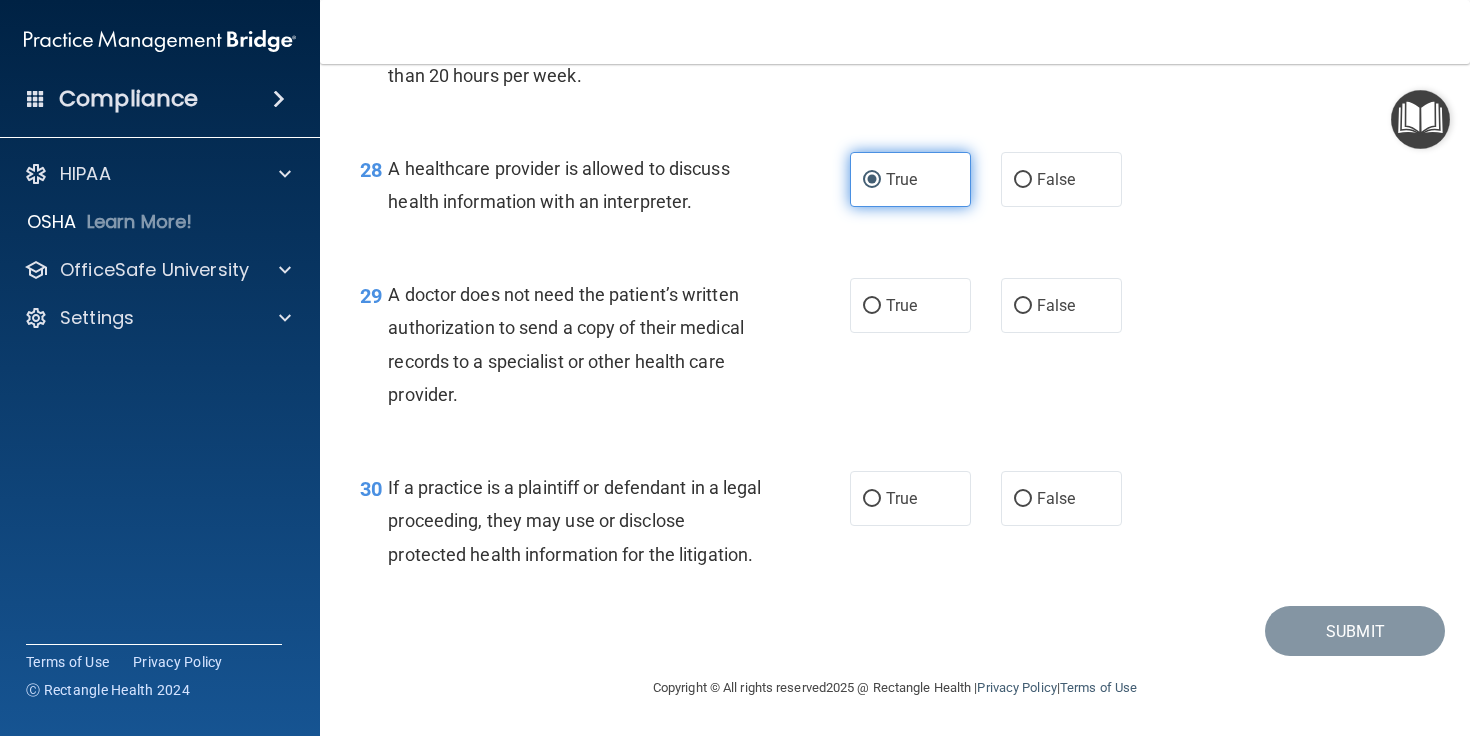 scroll, scrollTop: 4921, scrollLeft: 0, axis: vertical 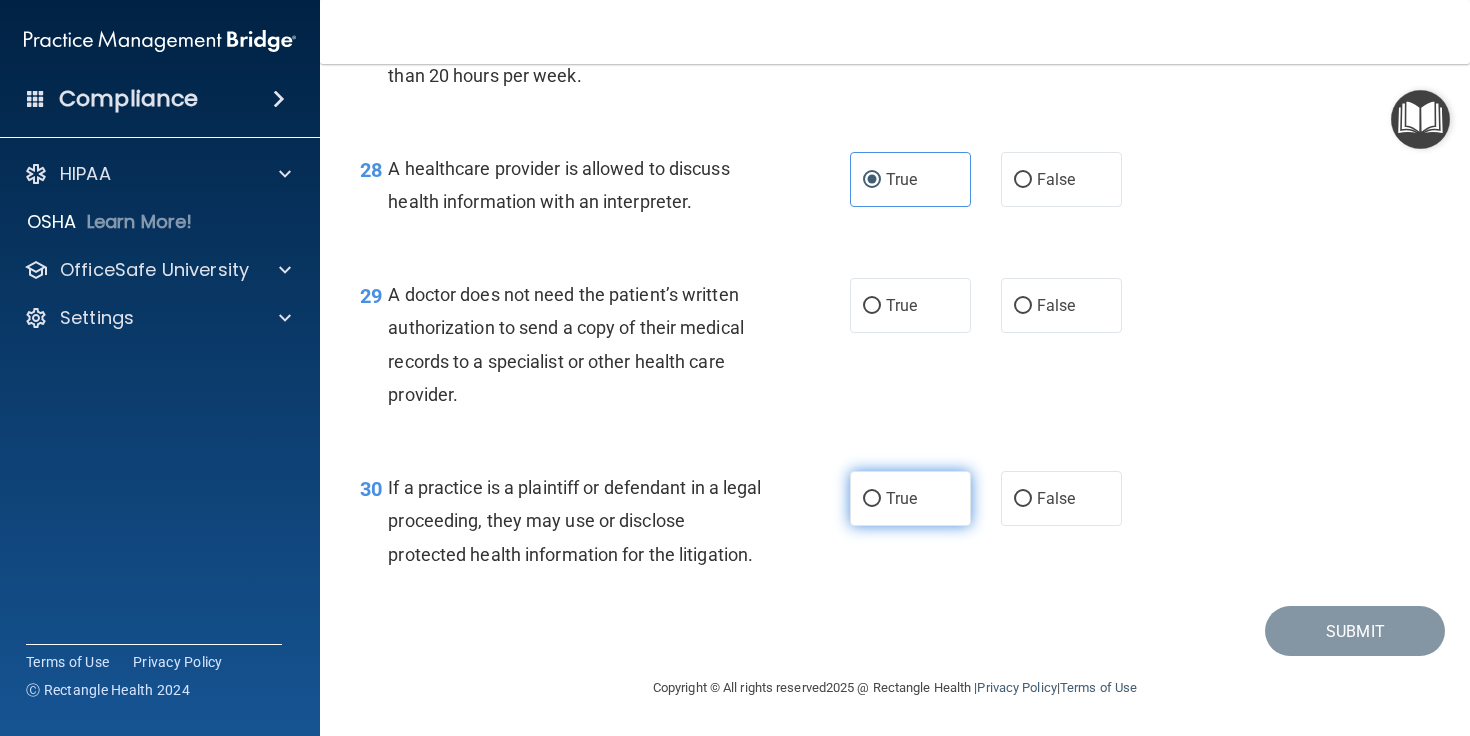 click on "True" at bounding box center [910, 498] 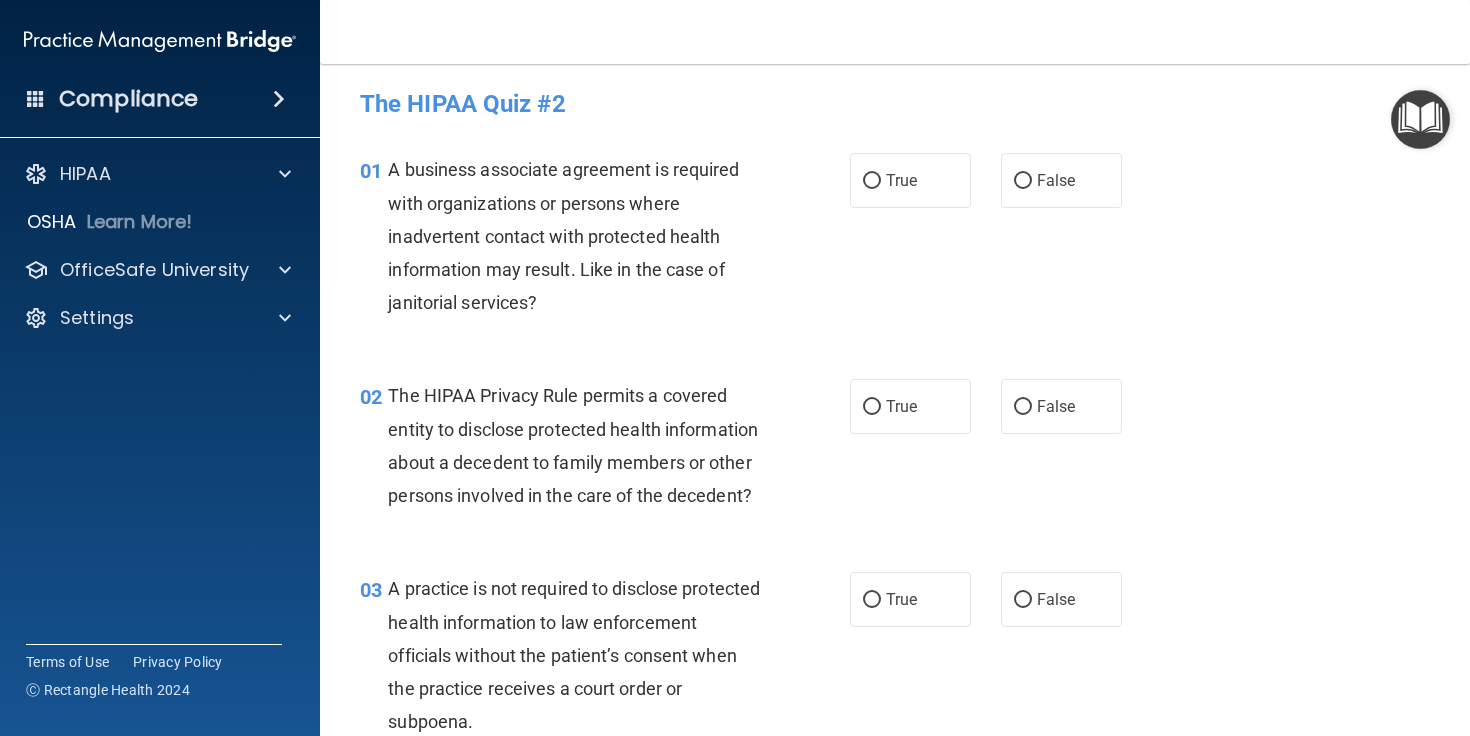 scroll, scrollTop: 0, scrollLeft: 0, axis: both 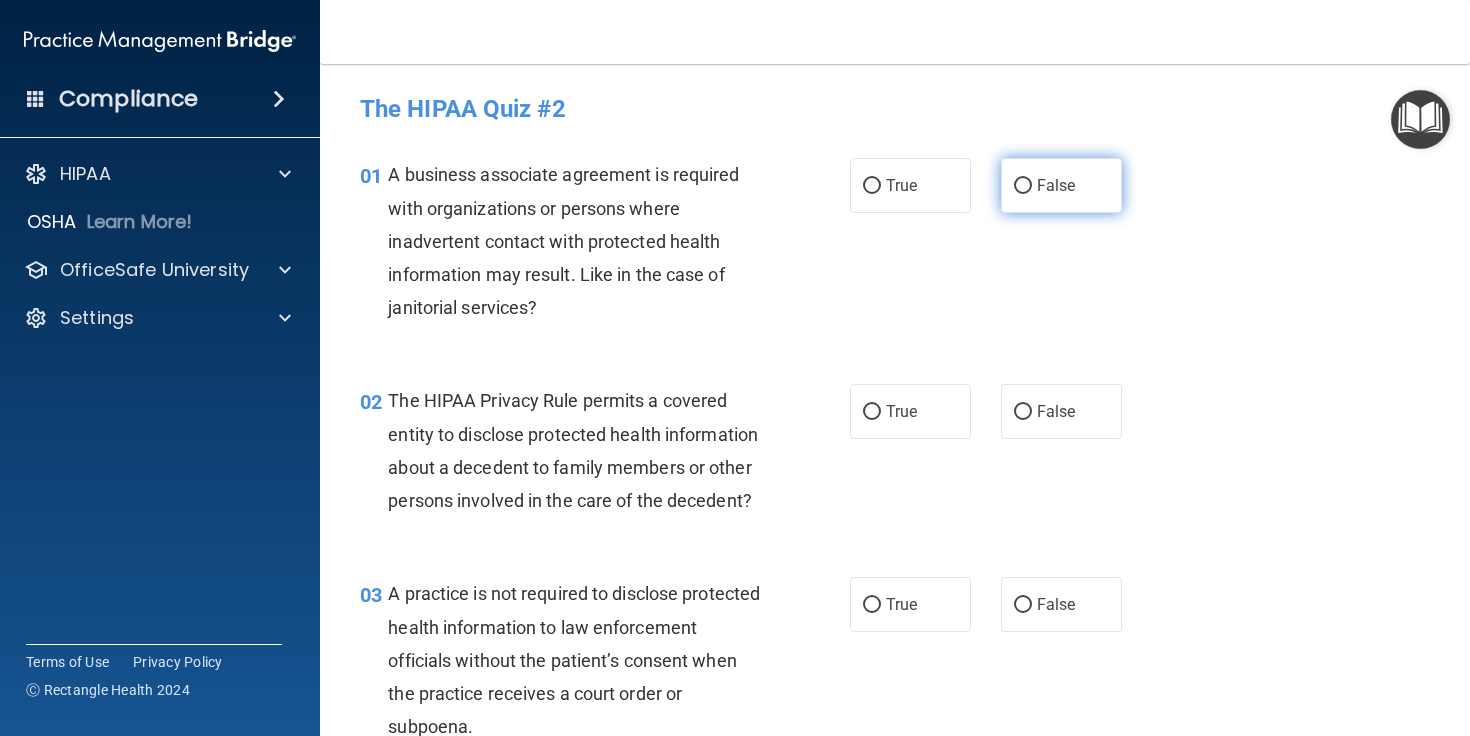 click on "False" at bounding box center (1023, 186) 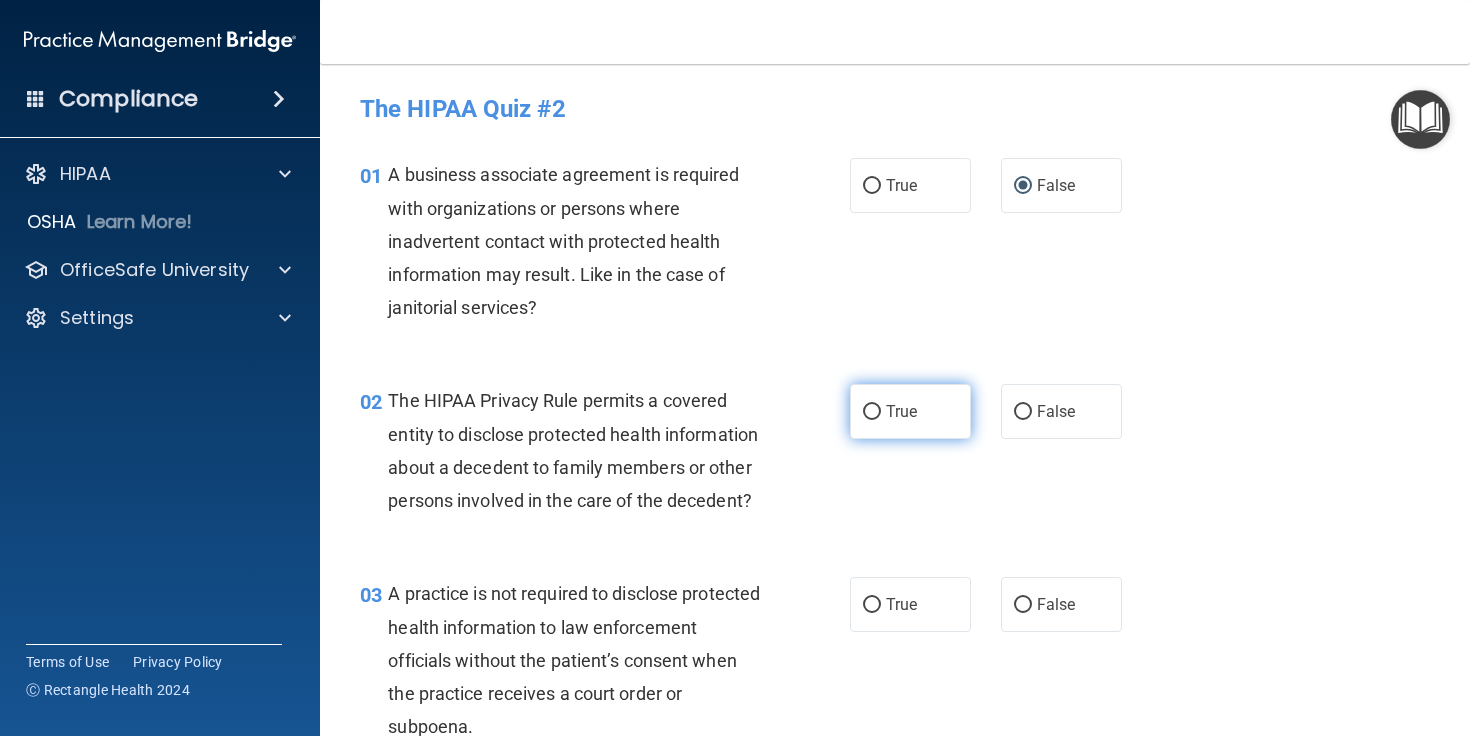 click on "True" at bounding box center [901, 411] 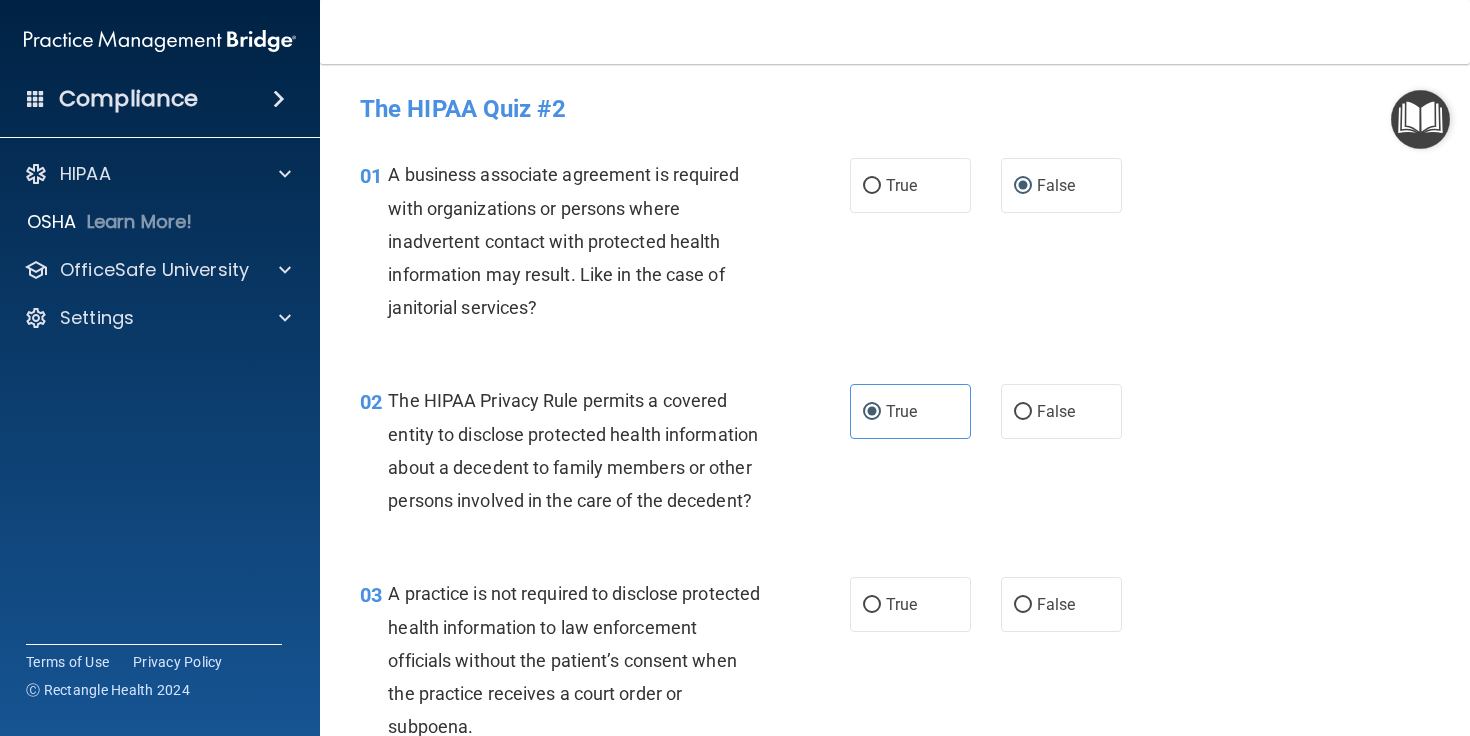 click on "02       The HIPAA Privacy Rule permits a covered entity to disclose protected health information about a decedent to family members or other persons involved in the care of the decedent?                 True           False" at bounding box center (895, 455) 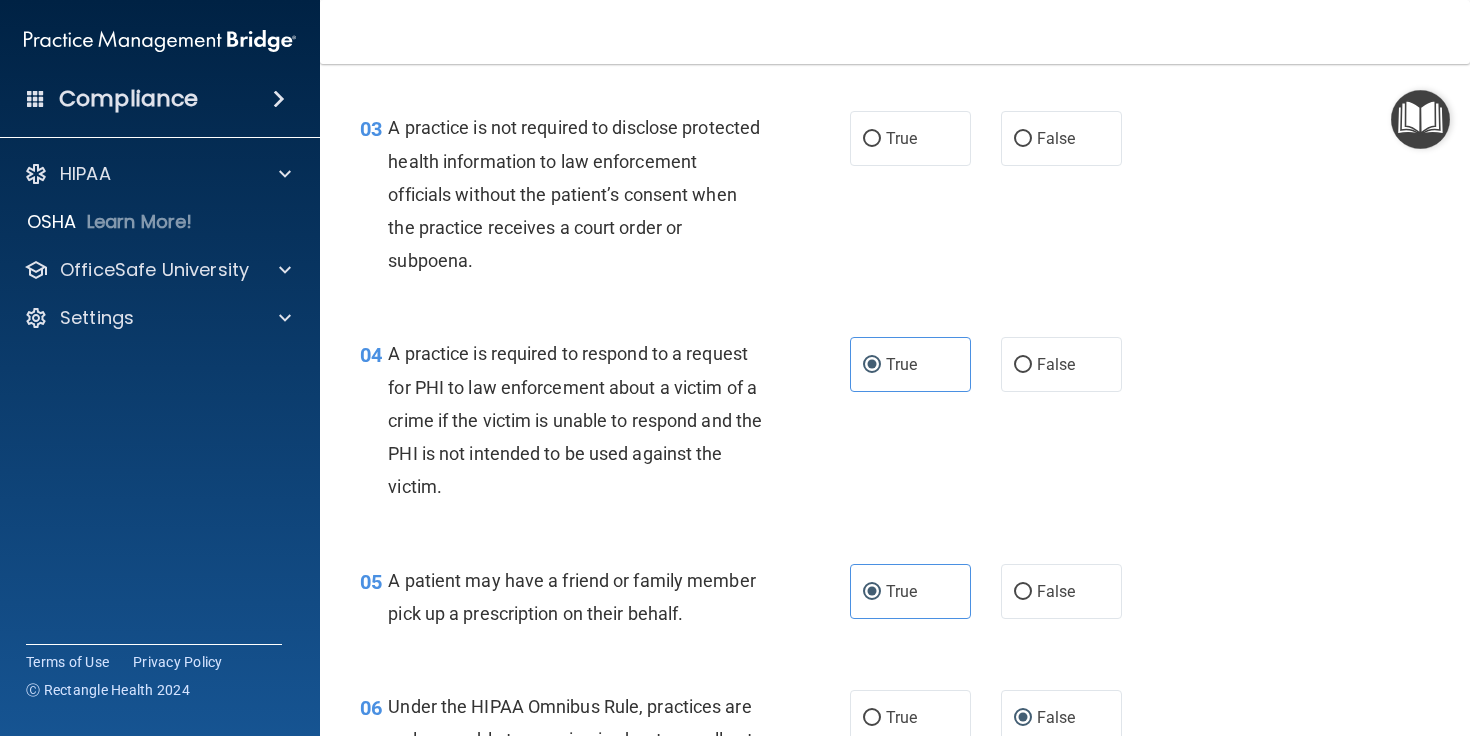 scroll, scrollTop: 470, scrollLeft: 0, axis: vertical 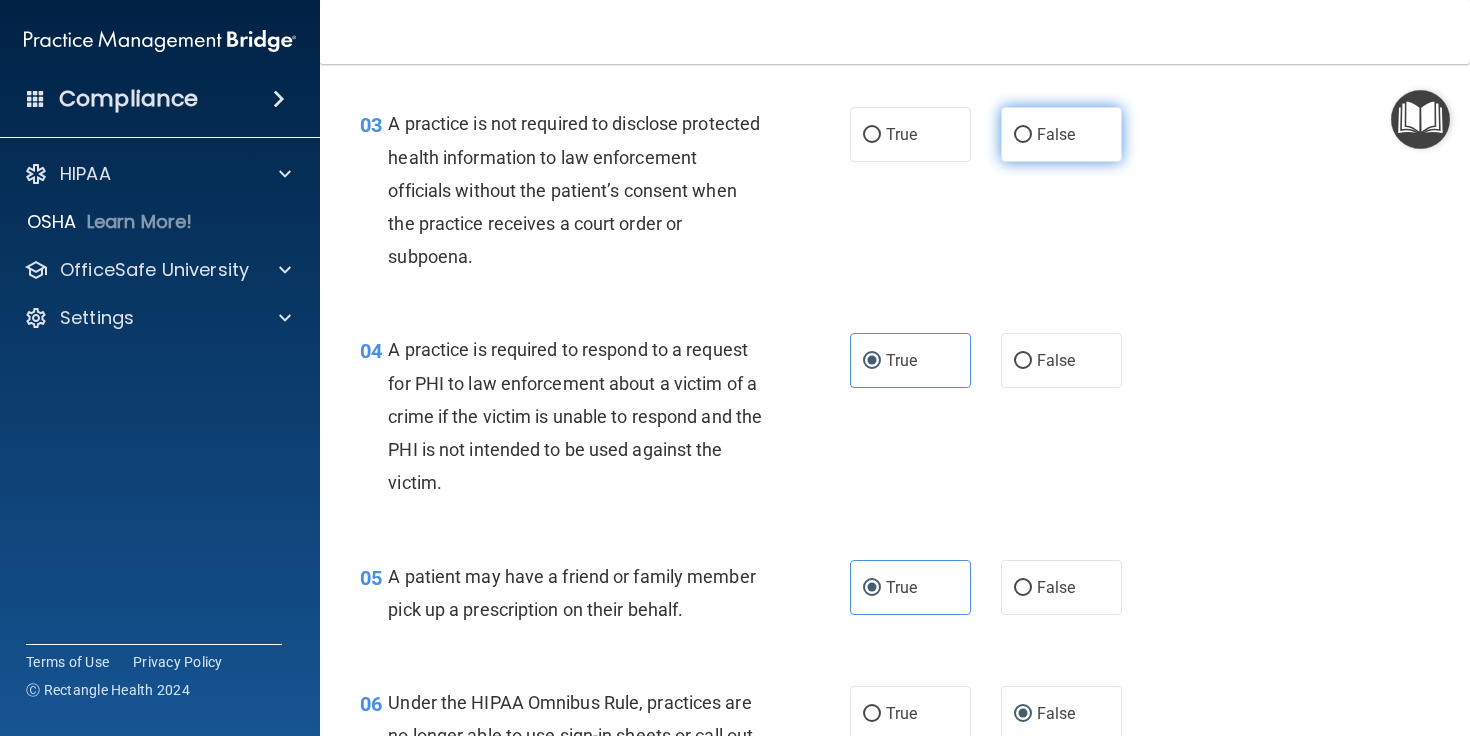 click on "False" at bounding box center [1061, 134] 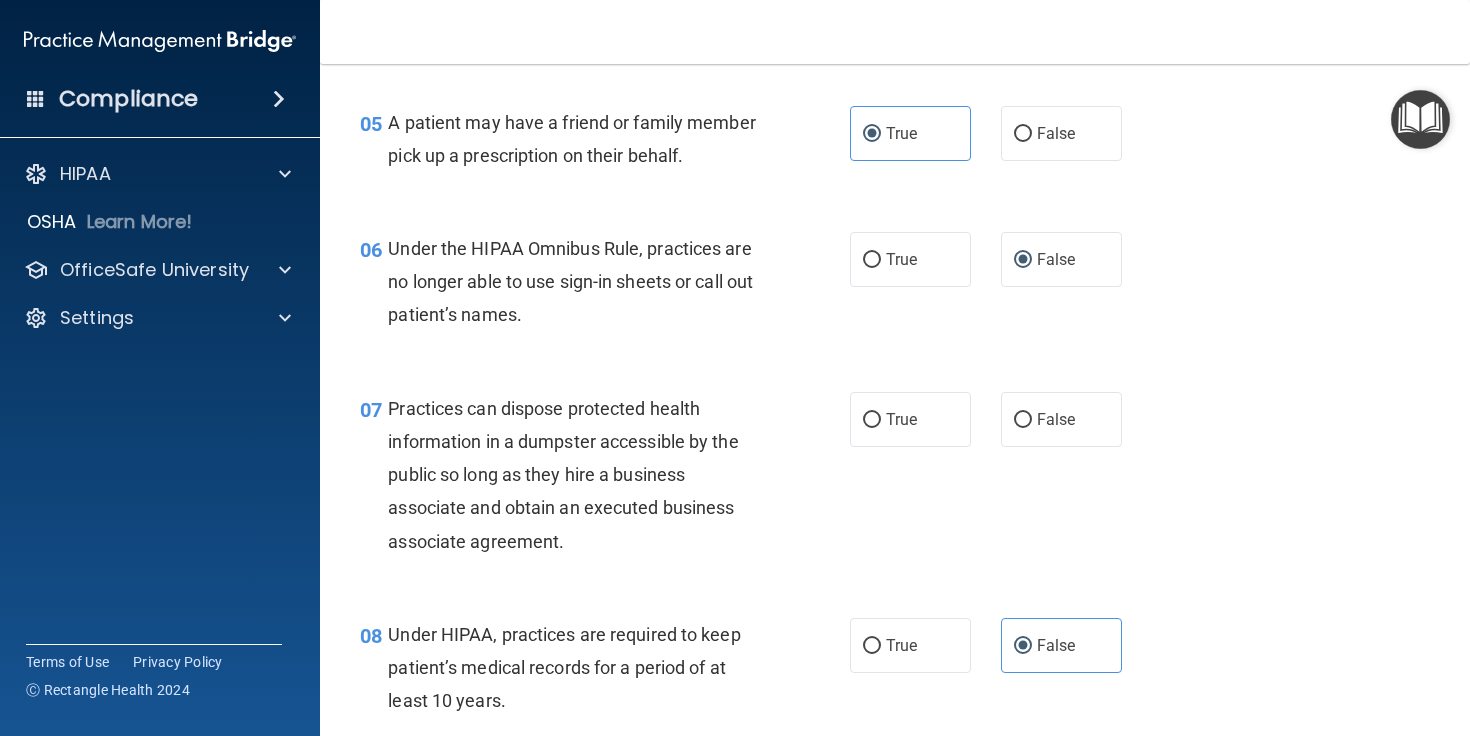 scroll, scrollTop: 941, scrollLeft: 0, axis: vertical 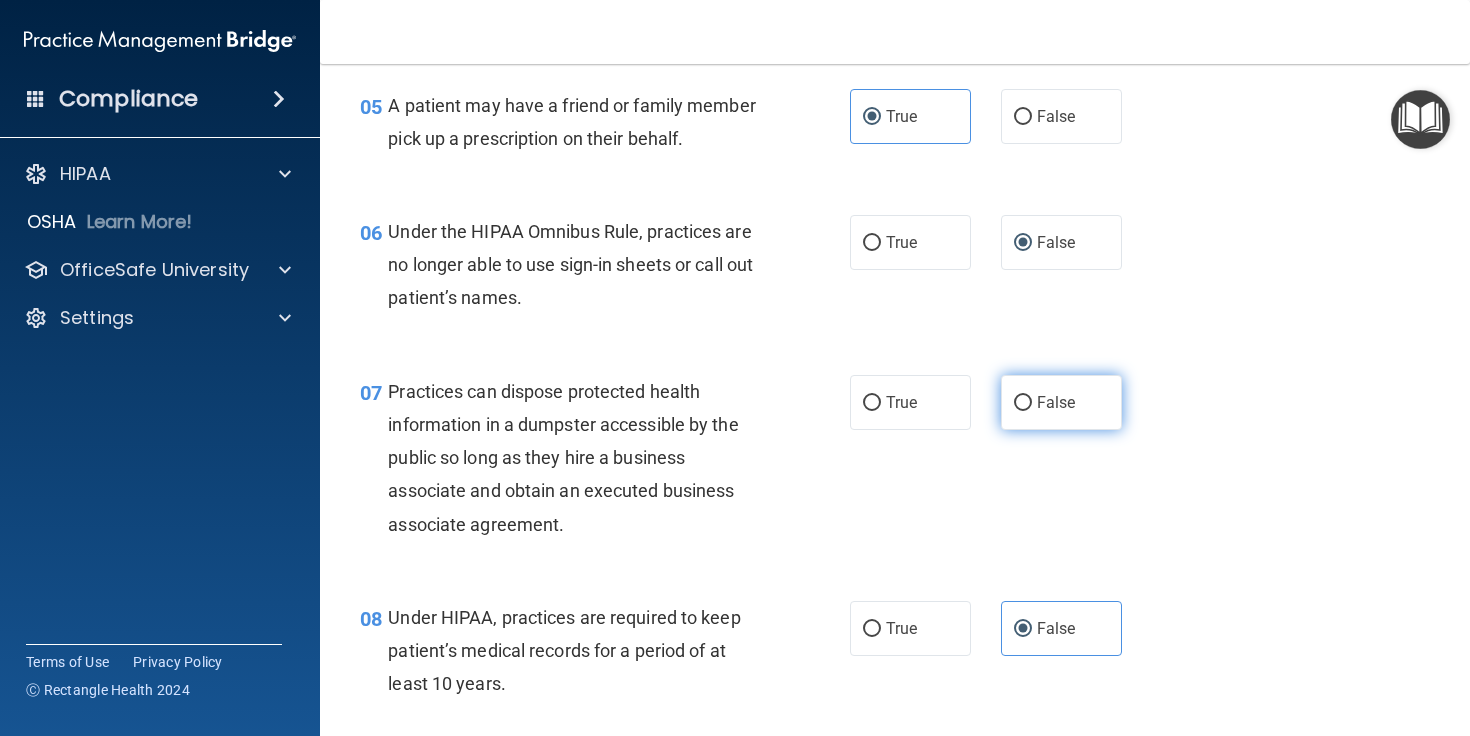 click on "False" at bounding box center [1056, 402] 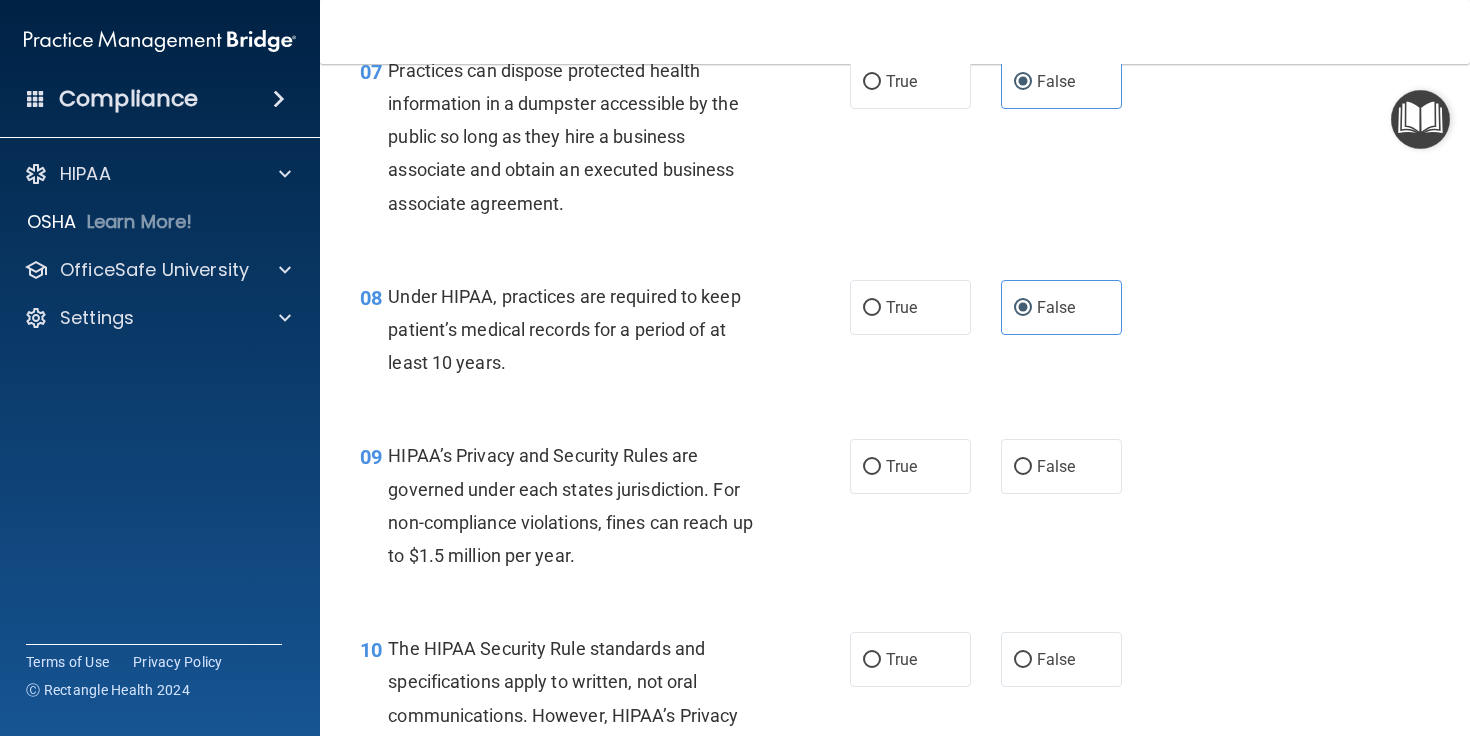 scroll, scrollTop: 1263, scrollLeft: 0, axis: vertical 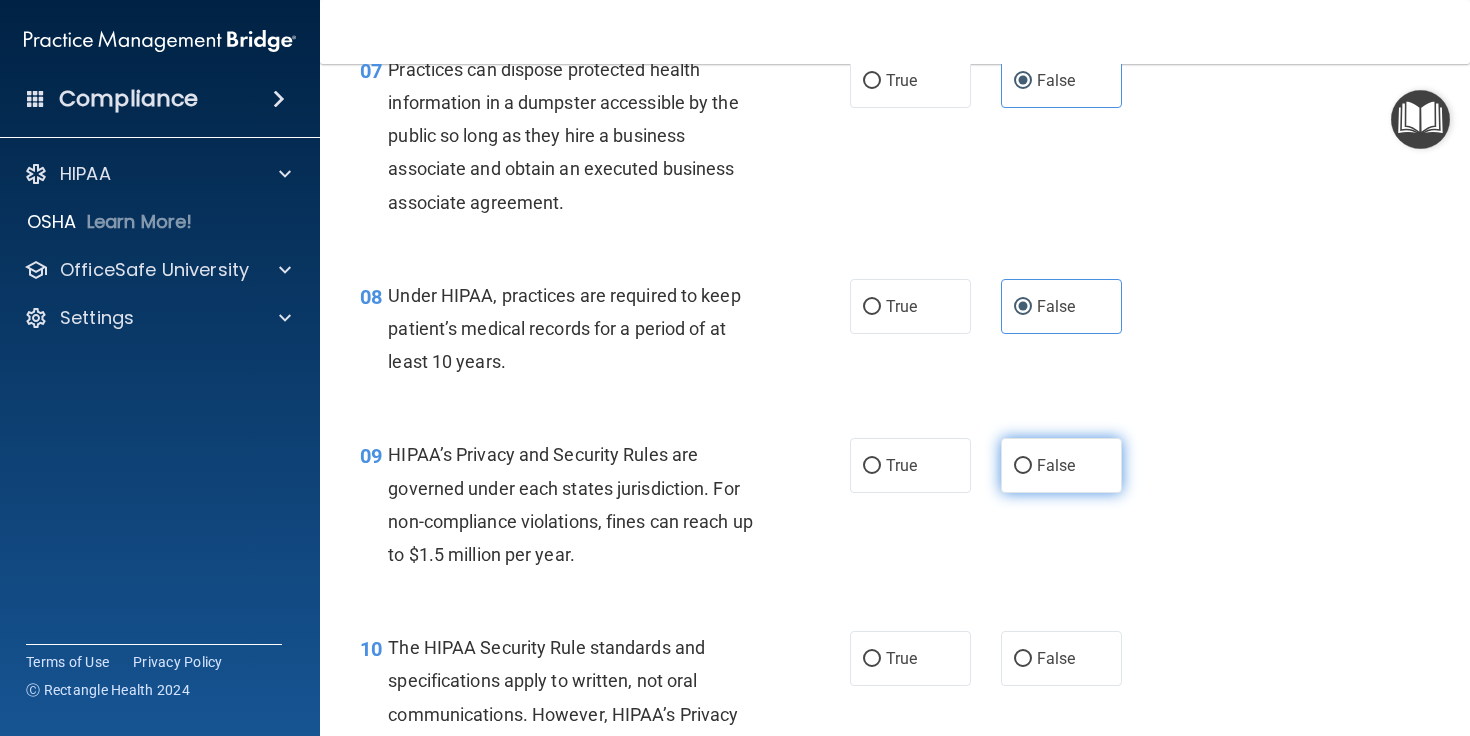 click on "False" at bounding box center [1056, 465] 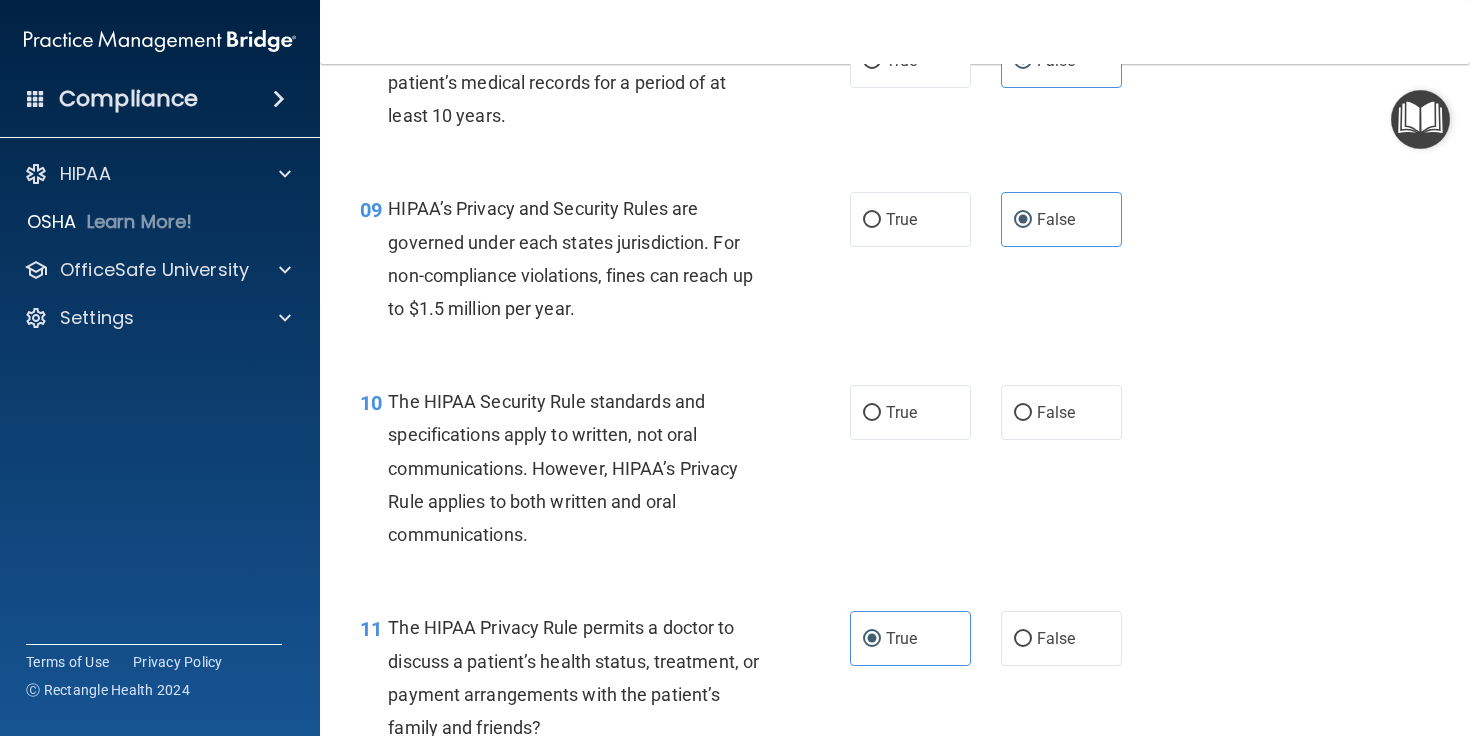 scroll, scrollTop: 1511, scrollLeft: 0, axis: vertical 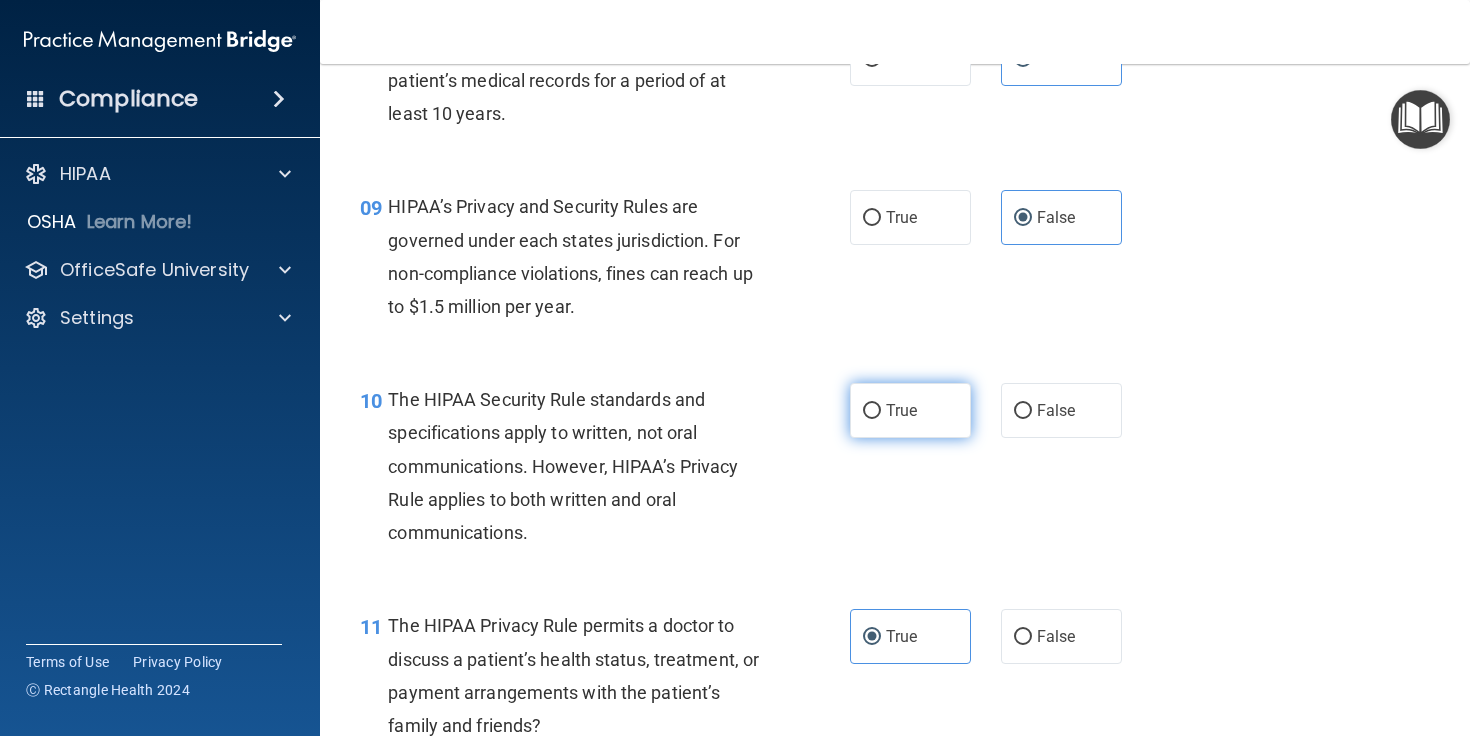 click on "True" at bounding box center (910, 410) 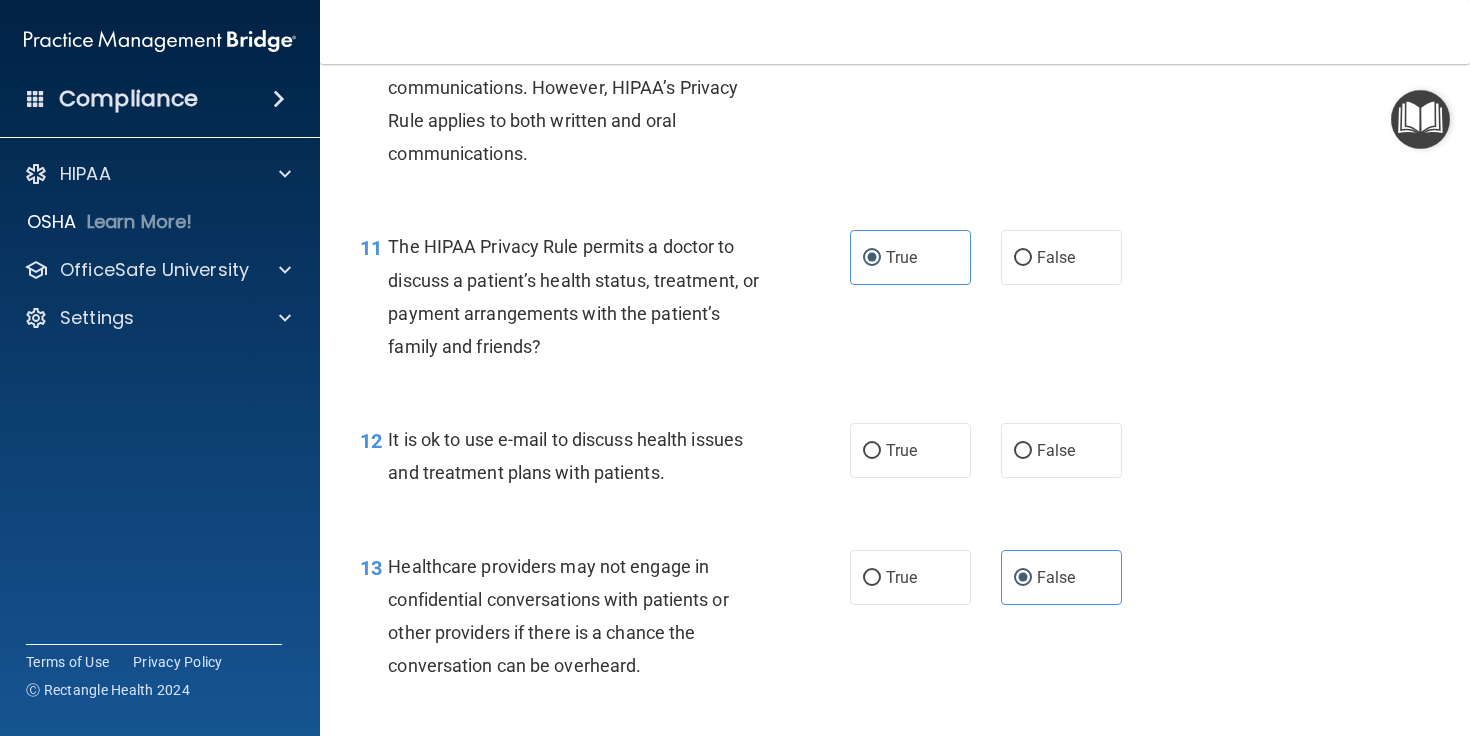 scroll, scrollTop: 1904, scrollLeft: 0, axis: vertical 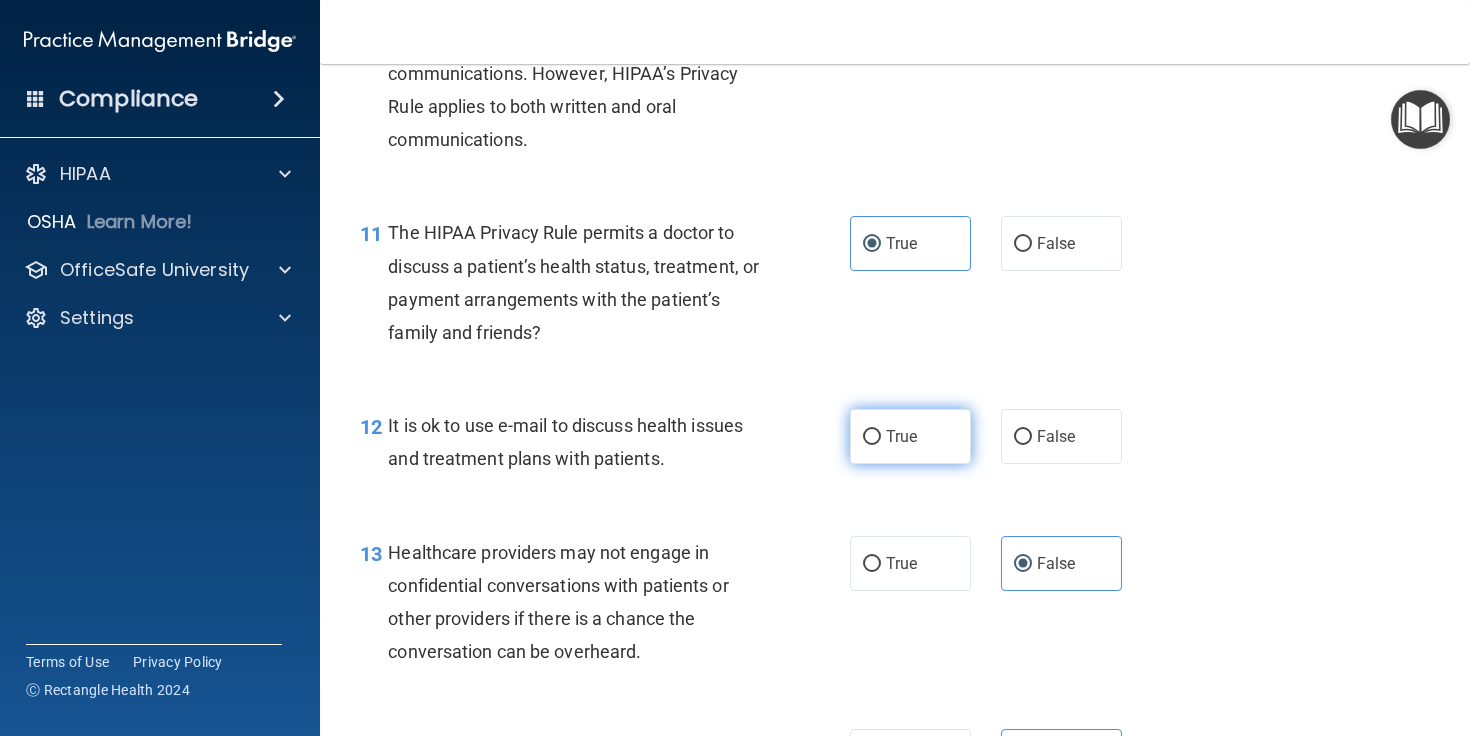 click on "True" at bounding box center (910, 436) 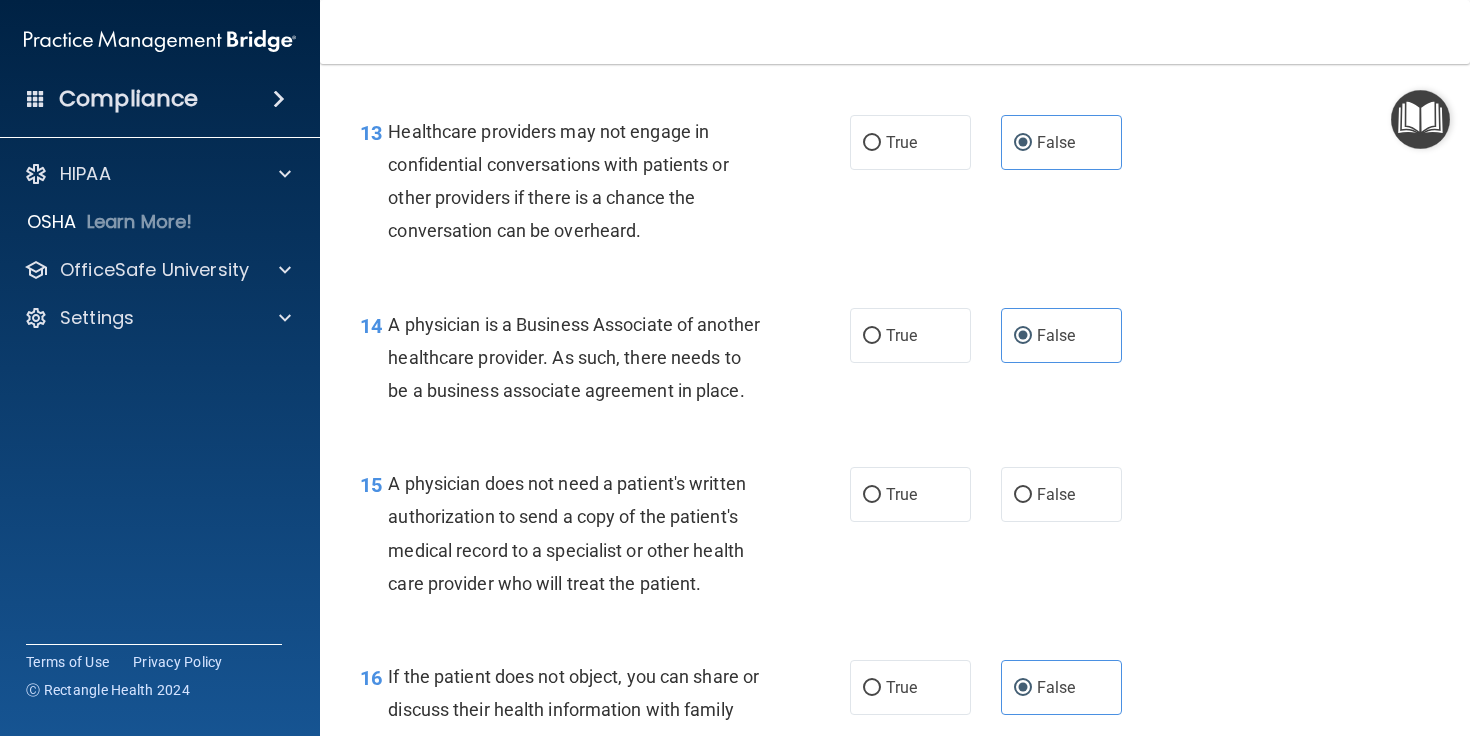 scroll, scrollTop: 2346, scrollLeft: 0, axis: vertical 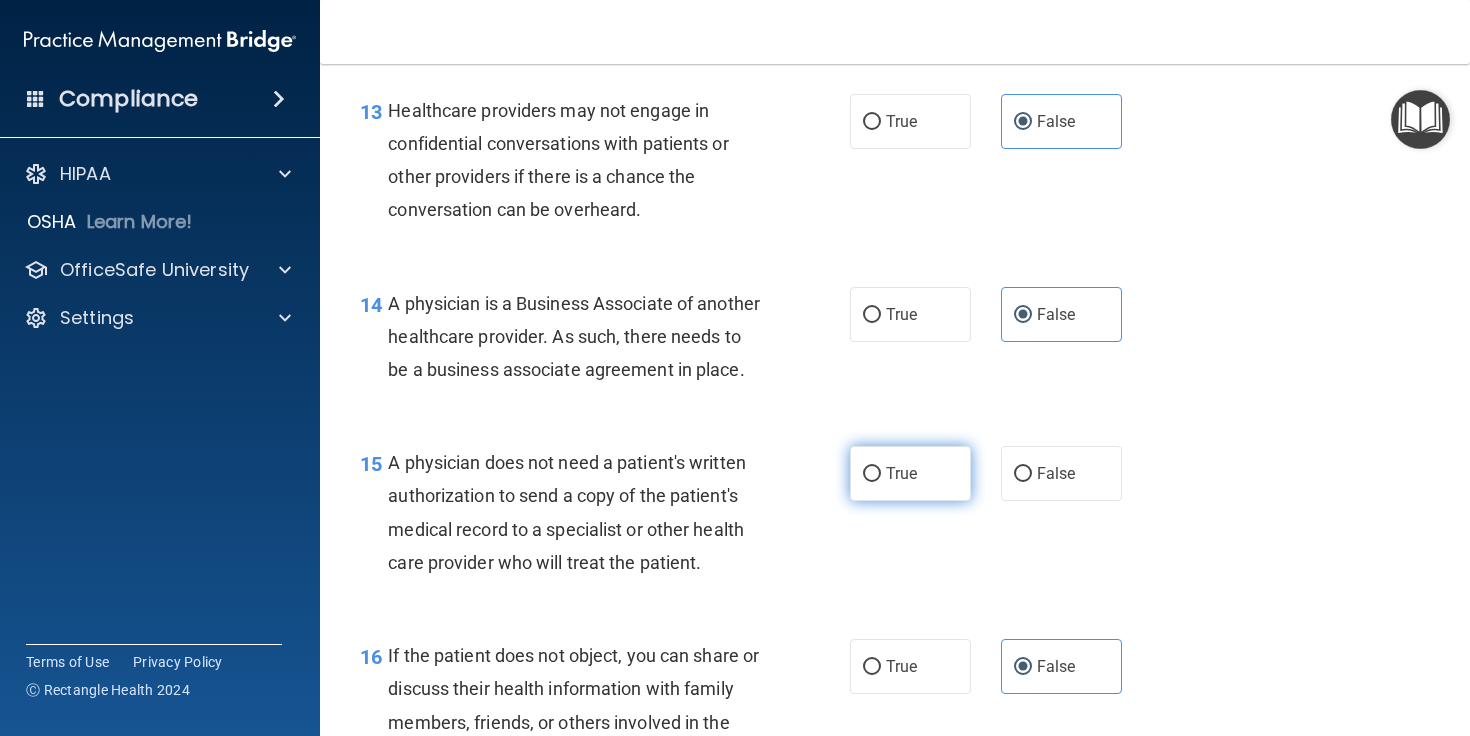 click on "True" at bounding box center (901, 473) 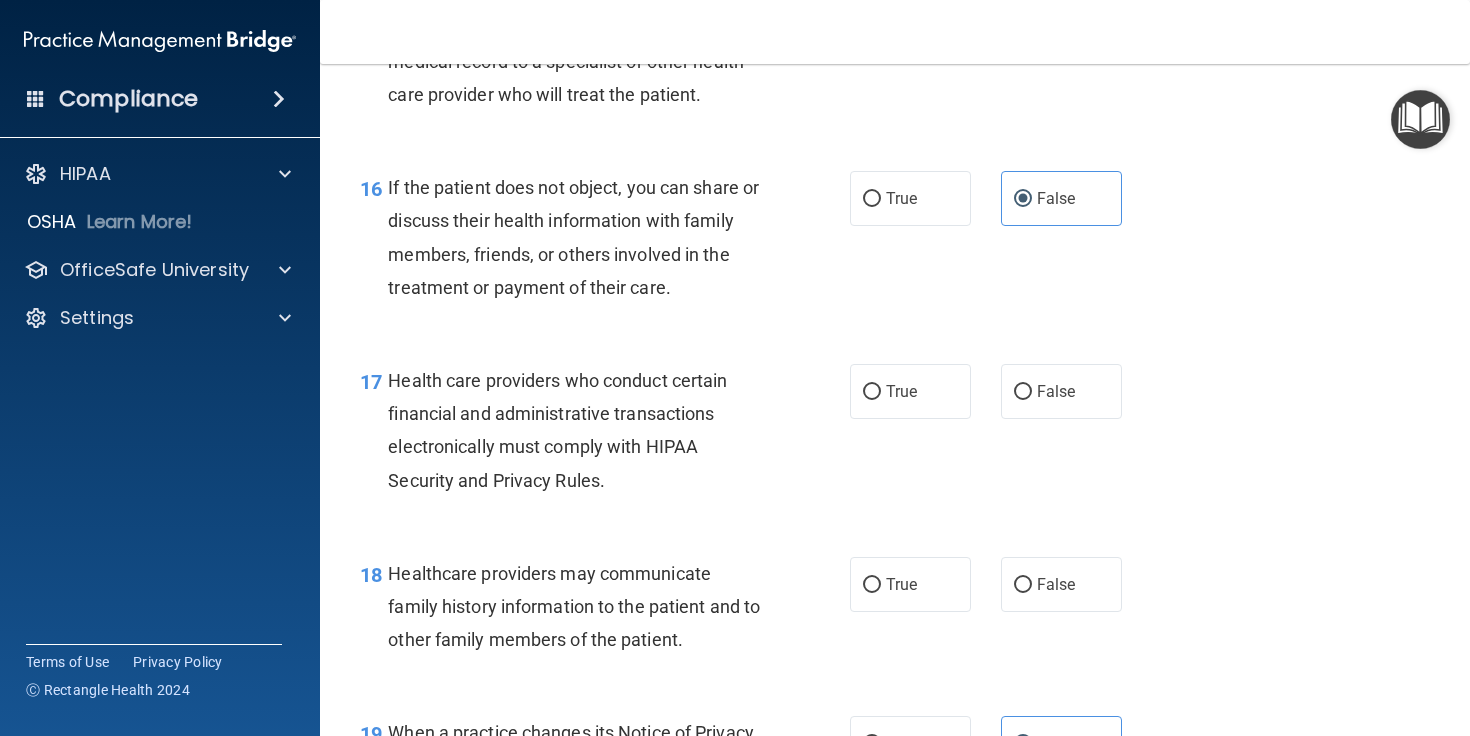 scroll, scrollTop: 2818, scrollLeft: 0, axis: vertical 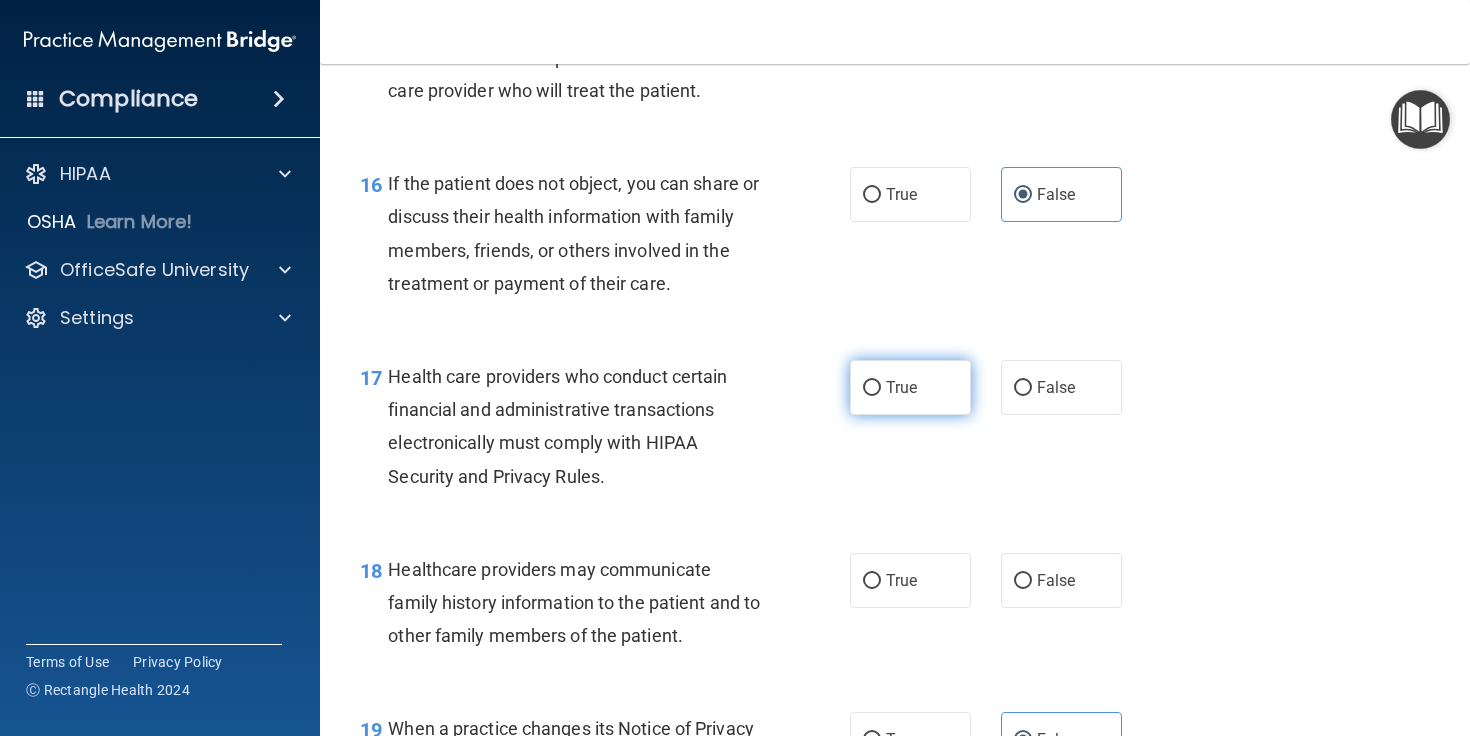 click on "True" at bounding box center (910, 387) 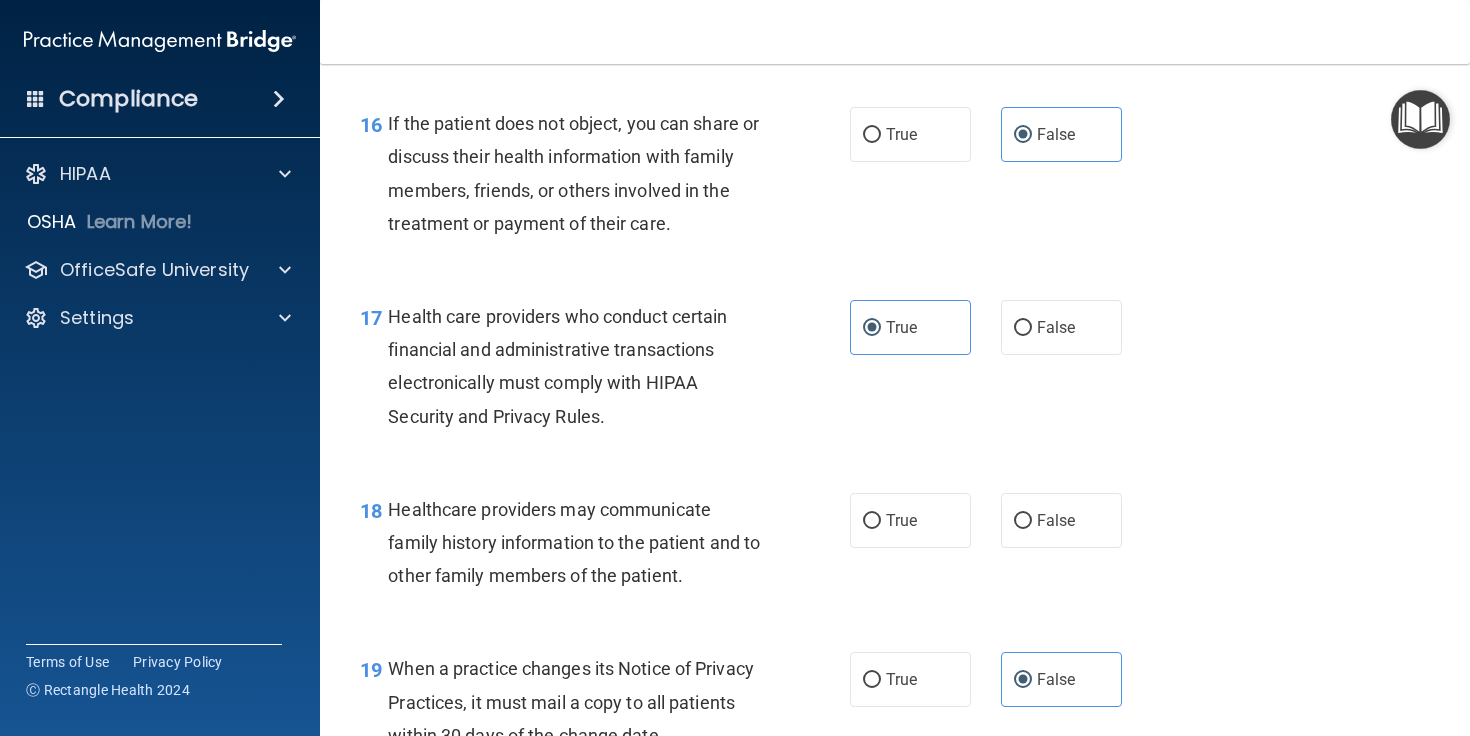 scroll, scrollTop: 2880, scrollLeft: 0, axis: vertical 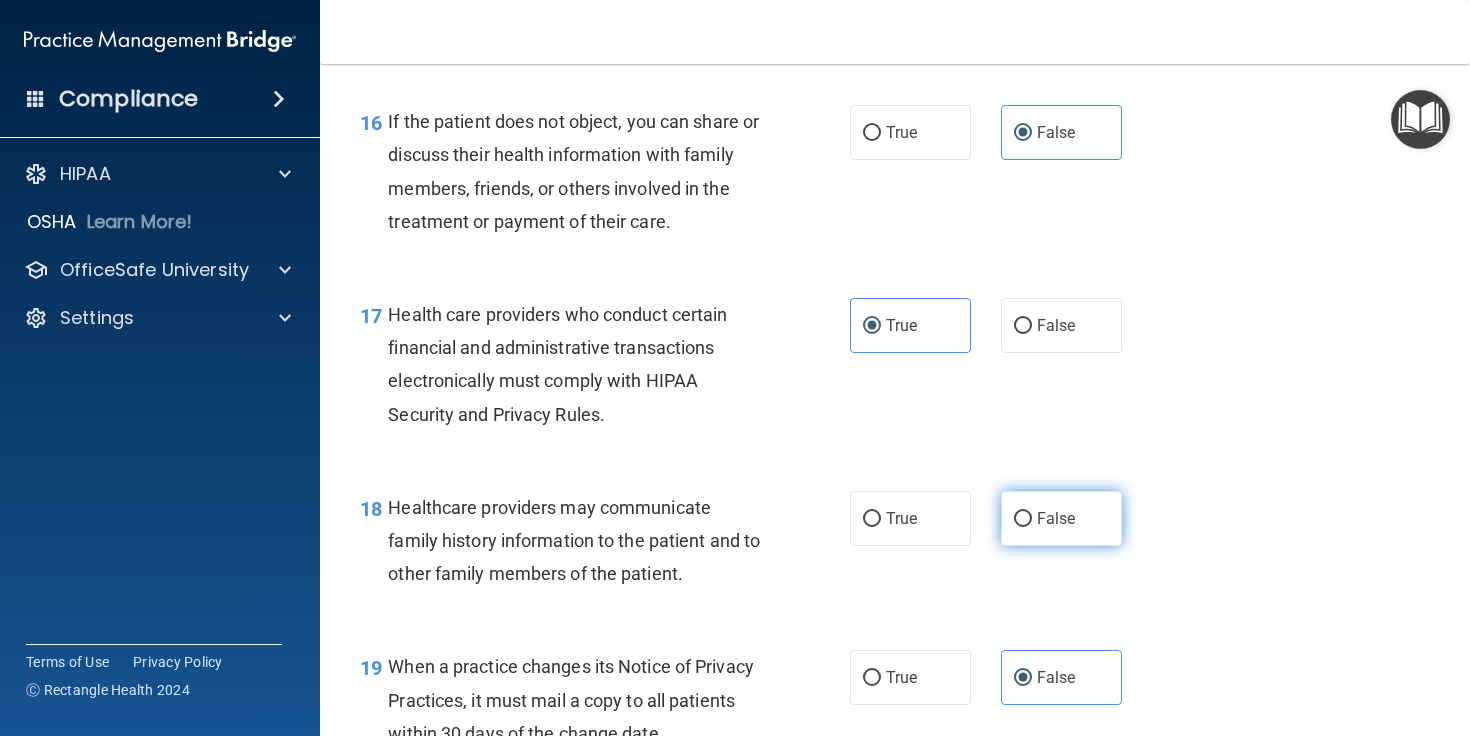 click on "False" at bounding box center [1023, 519] 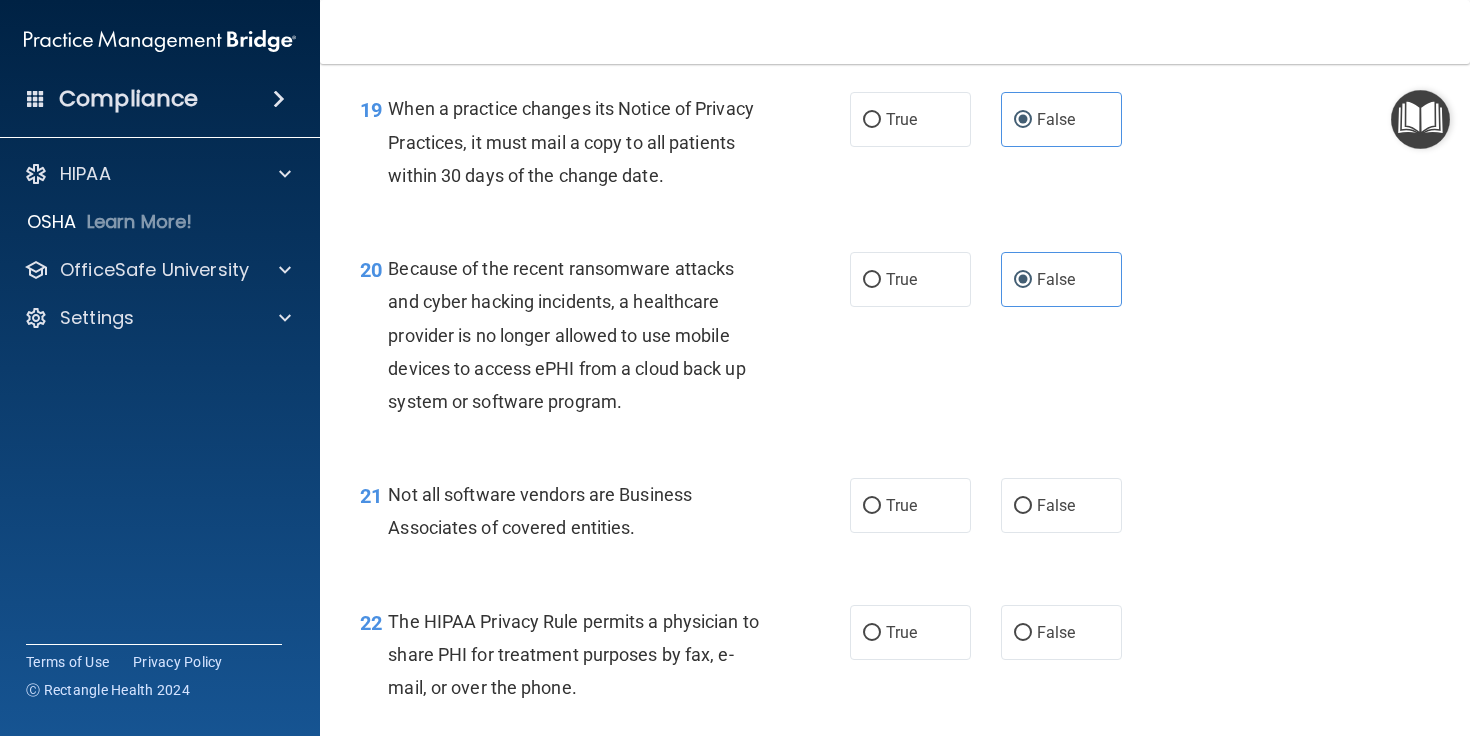 scroll, scrollTop: 3438, scrollLeft: 0, axis: vertical 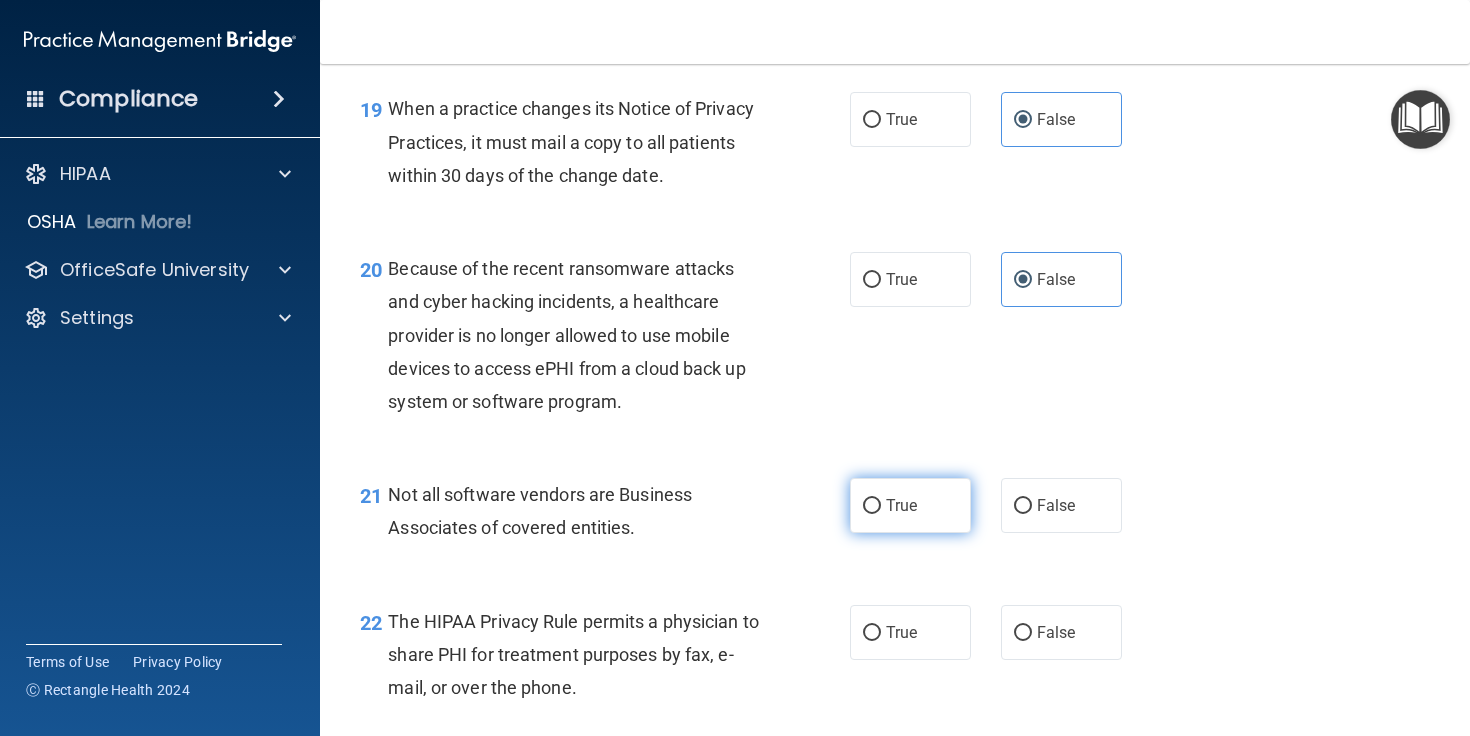 click on "True" at bounding box center [901, 505] 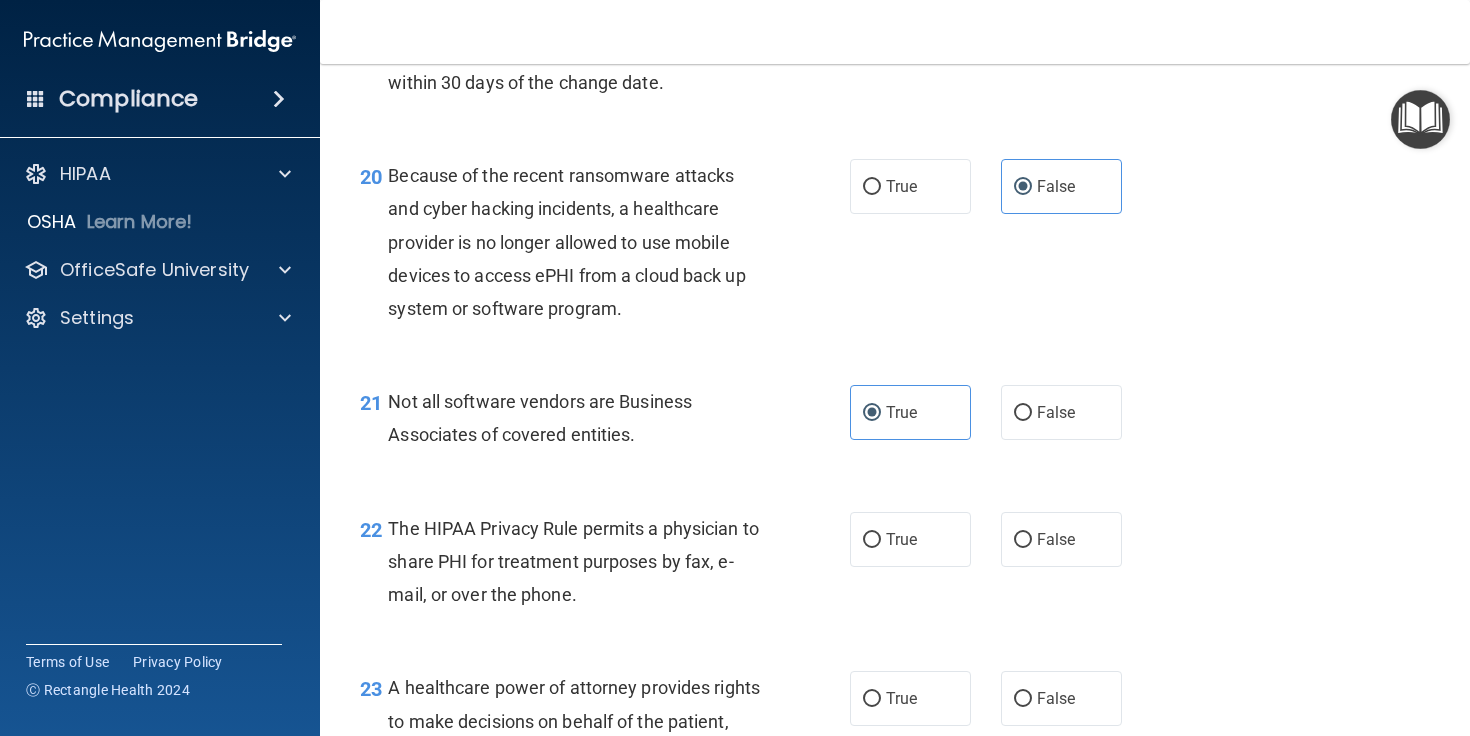 scroll, scrollTop: 3532, scrollLeft: 0, axis: vertical 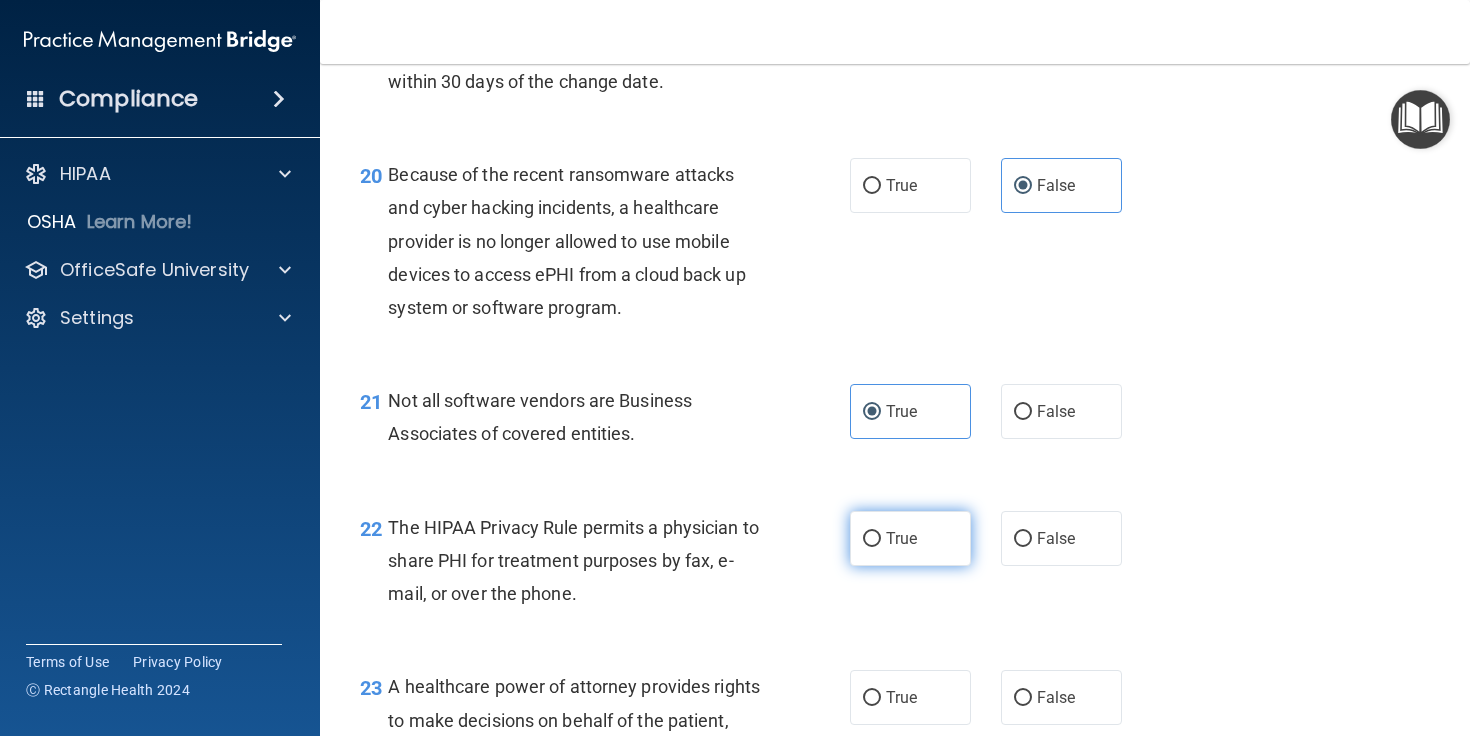 click on "True" at bounding box center [901, 538] 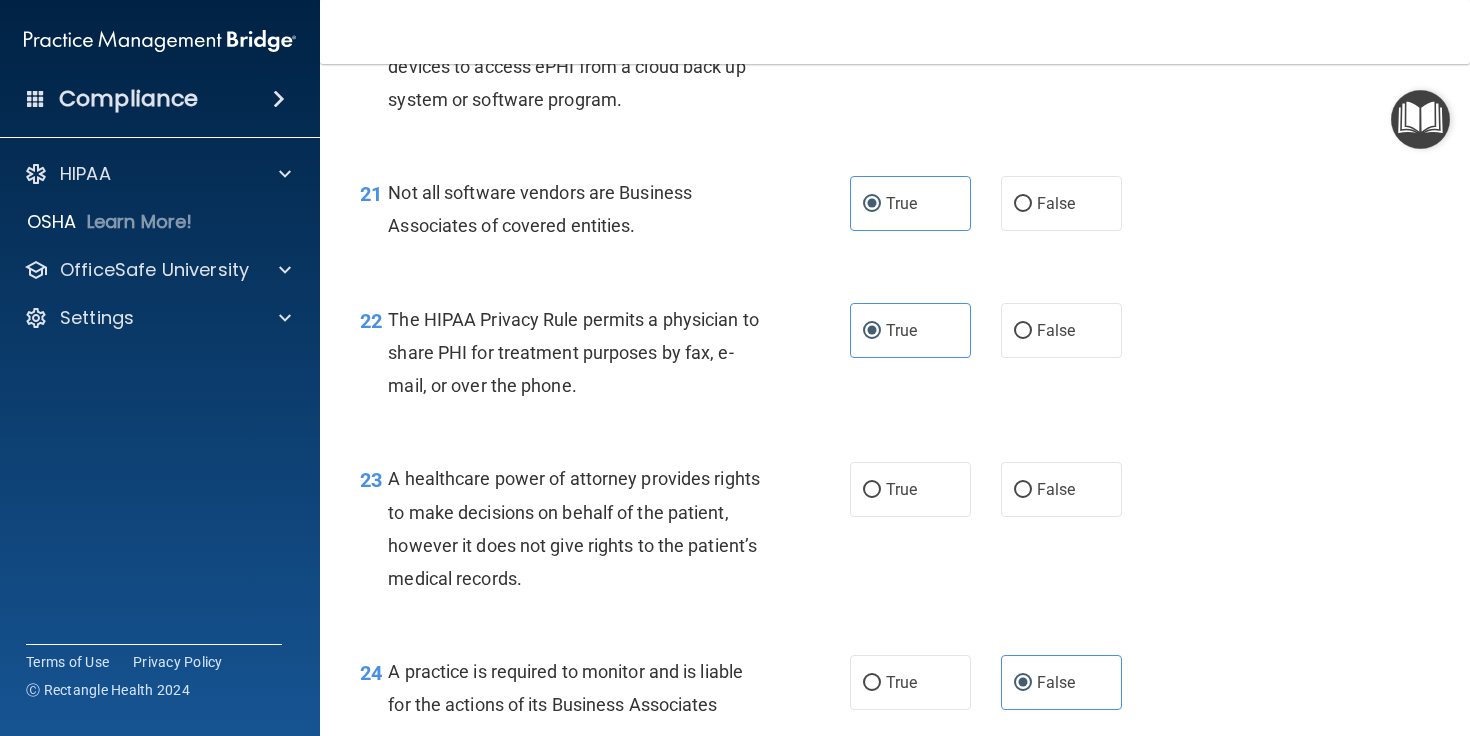 scroll, scrollTop: 3740, scrollLeft: 0, axis: vertical 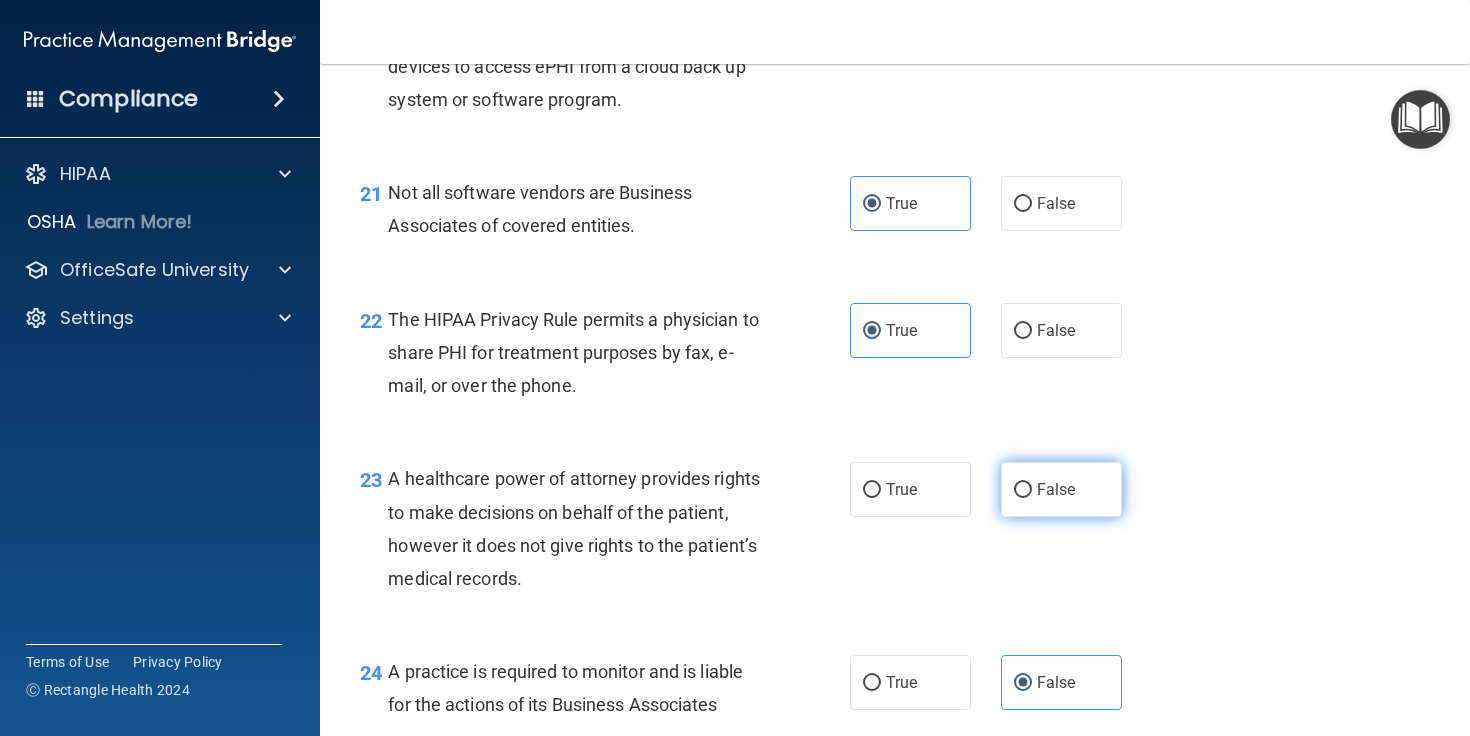 click on "False" at bounding box center (1056, 489) 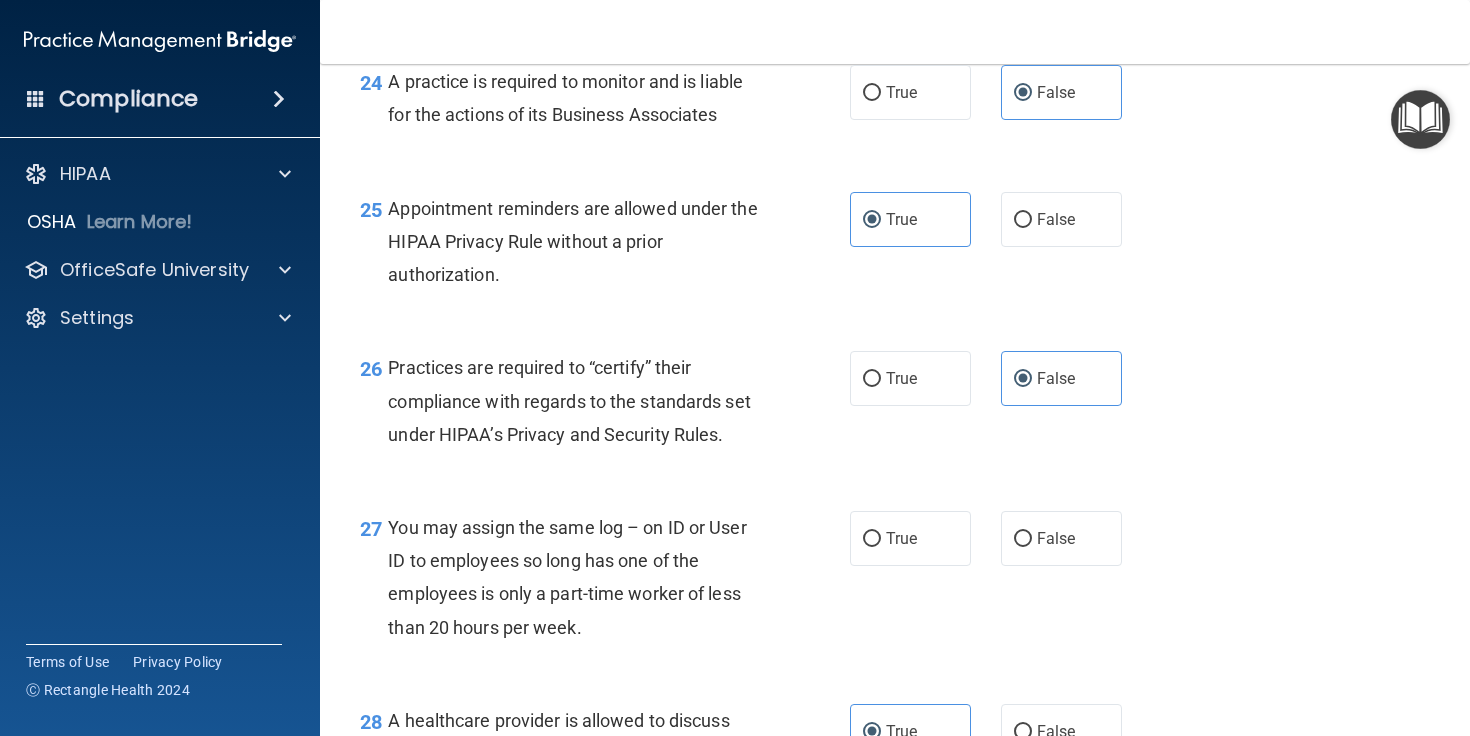 scroll, scrollTop: 4353, scrollLeft: 0, axis: vertical 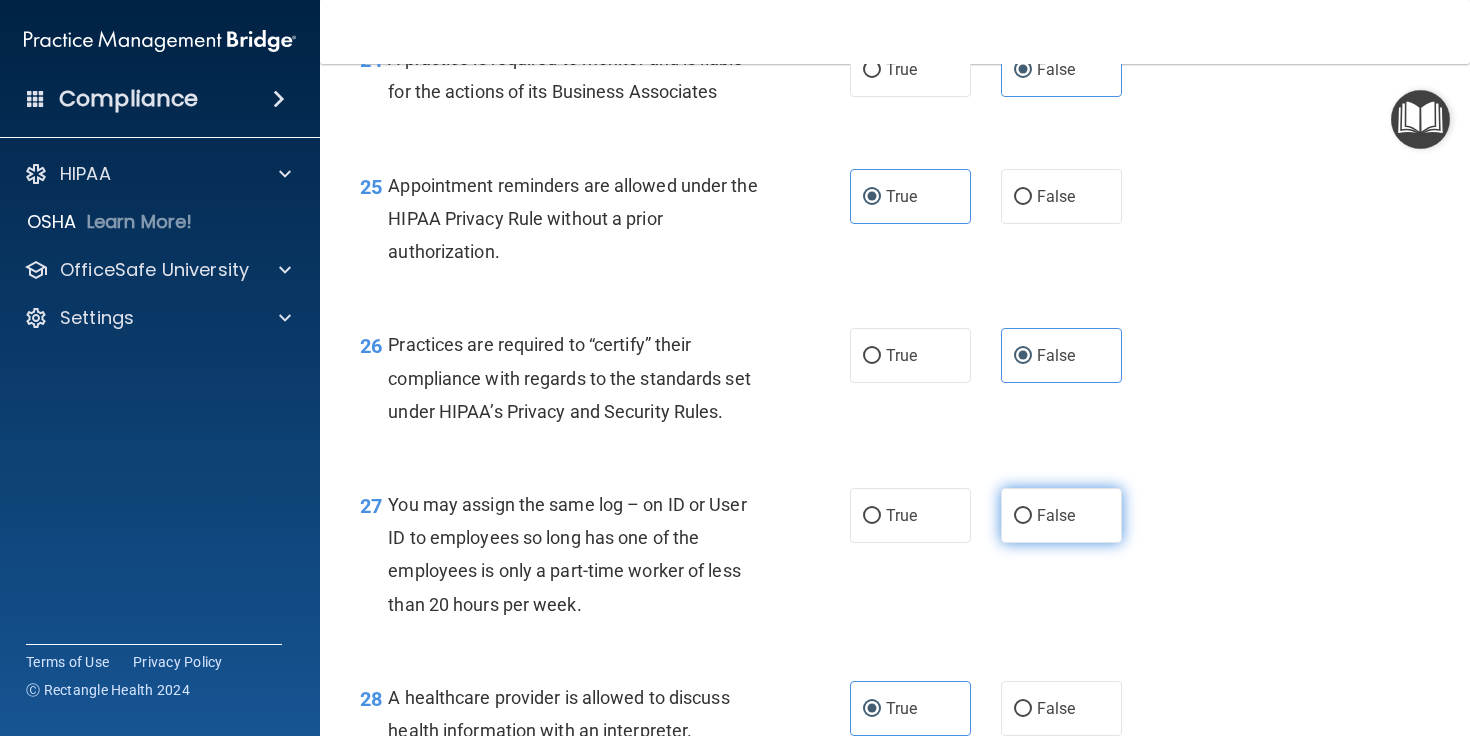 click on "False" at bounding box center [1023, 516] 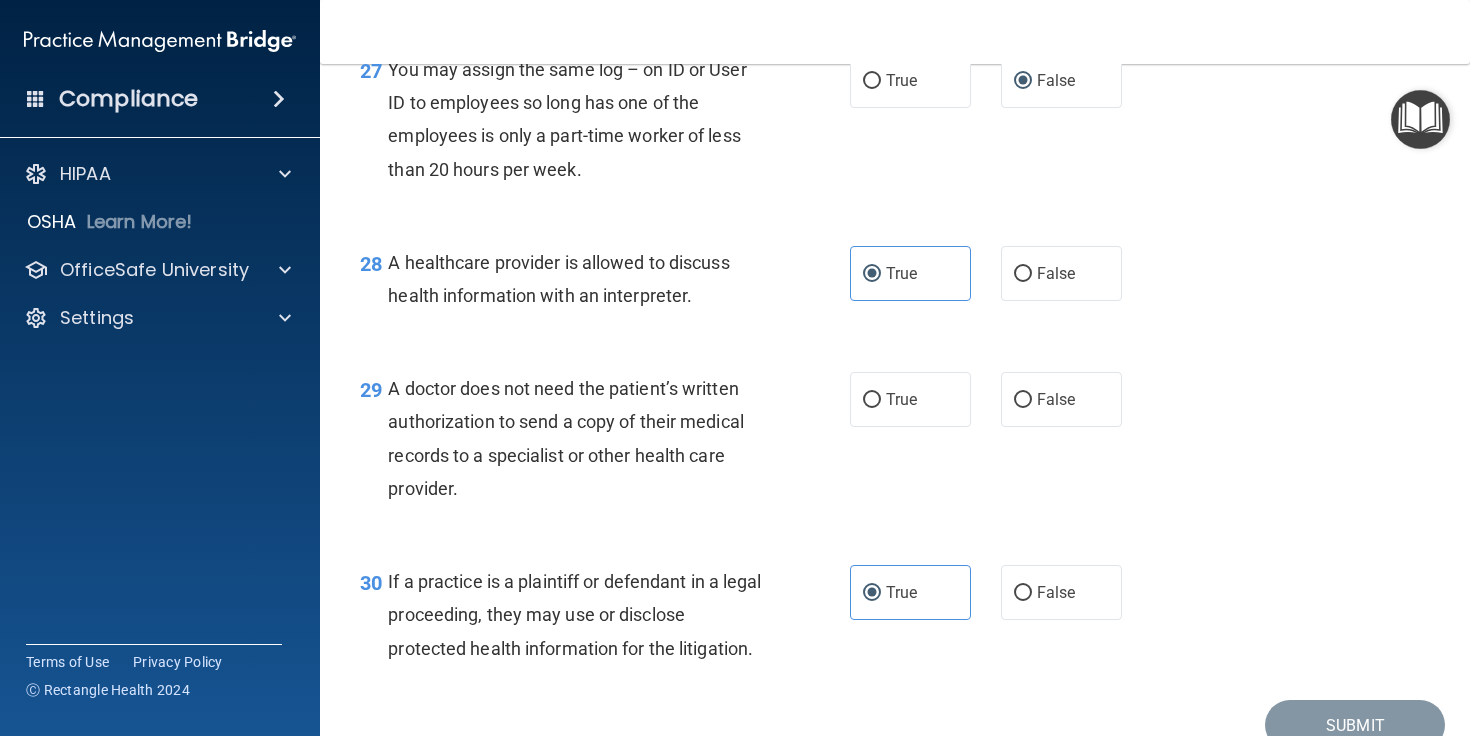 scroll, scrollTop: 4789, scrollLeft: 0, axis: vertical 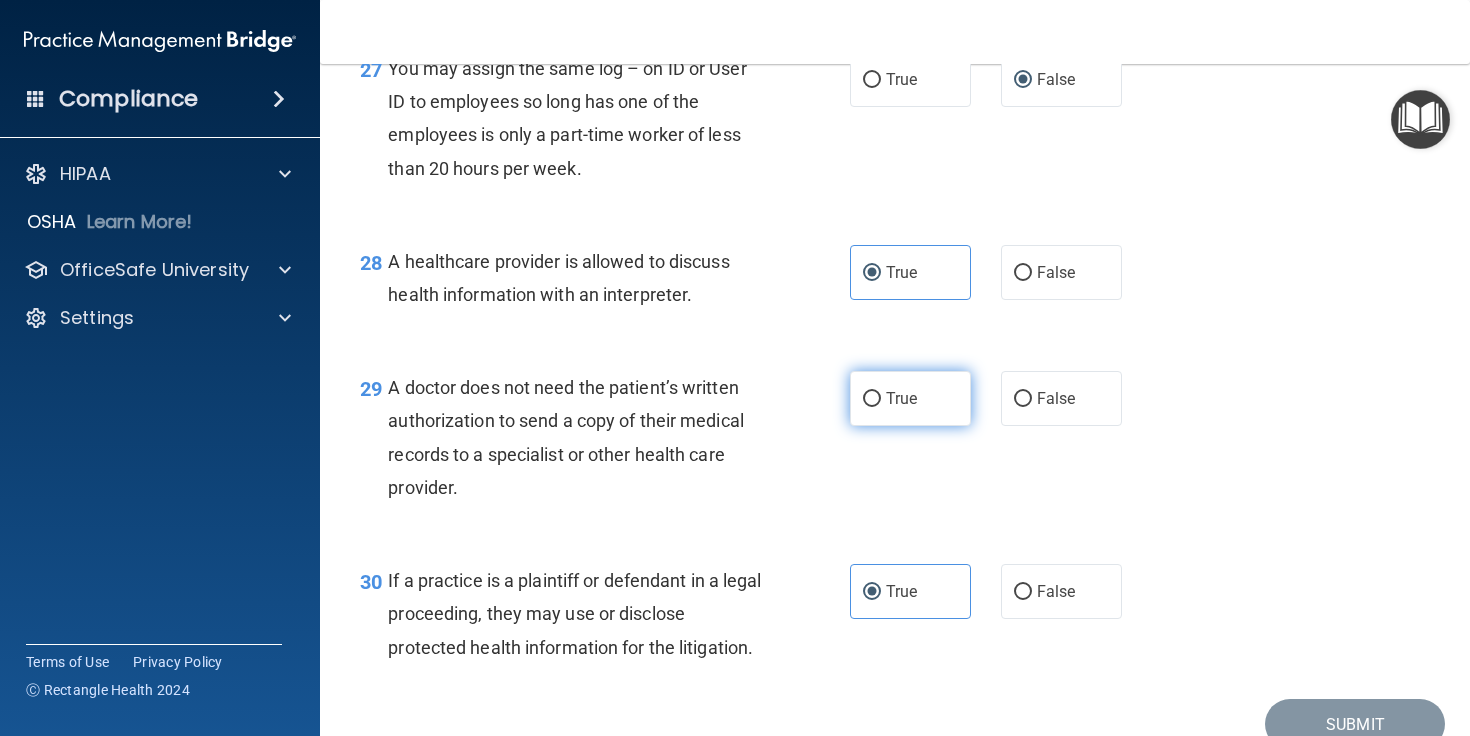click on "True" at bounding box center [910, 398] 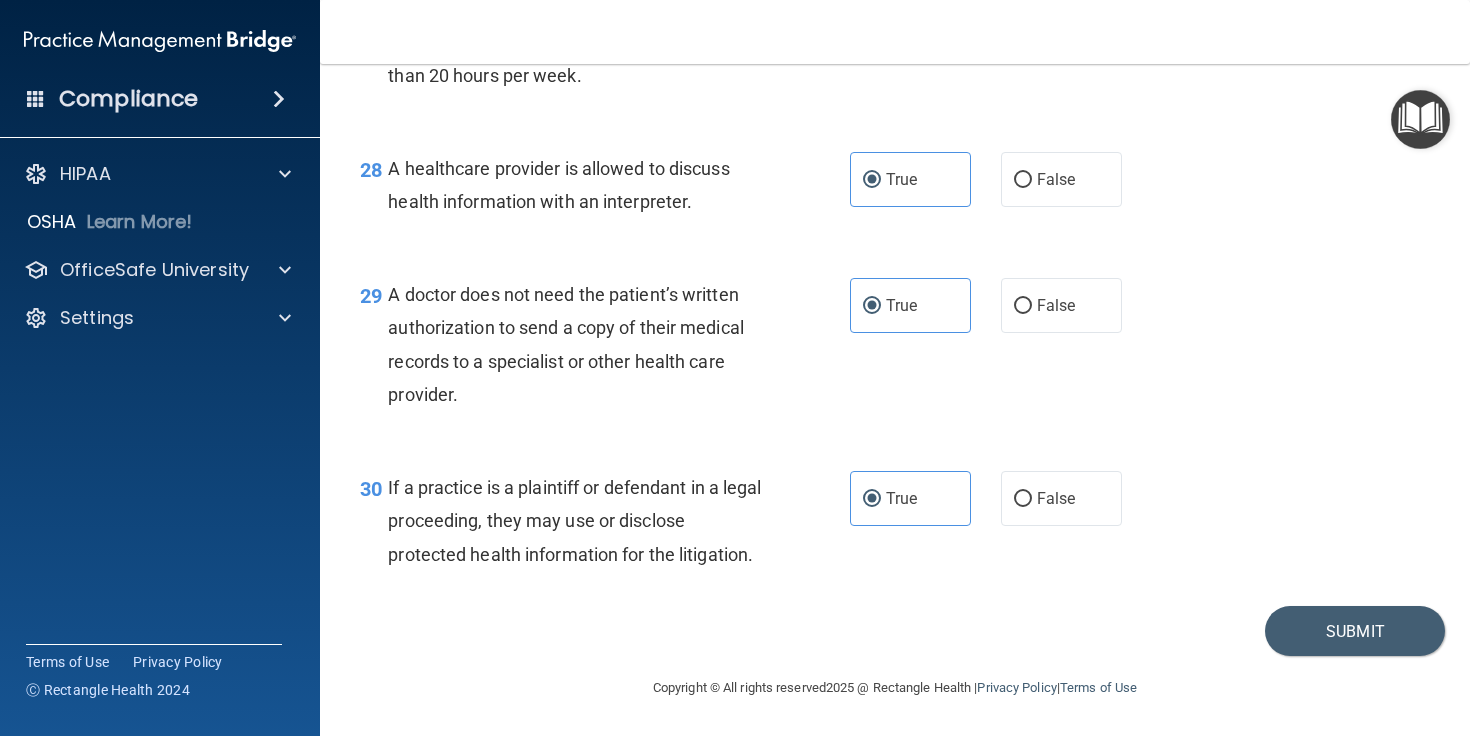 scroll, scrollTop: 4949, scrollLeft: 0, axis: vertical 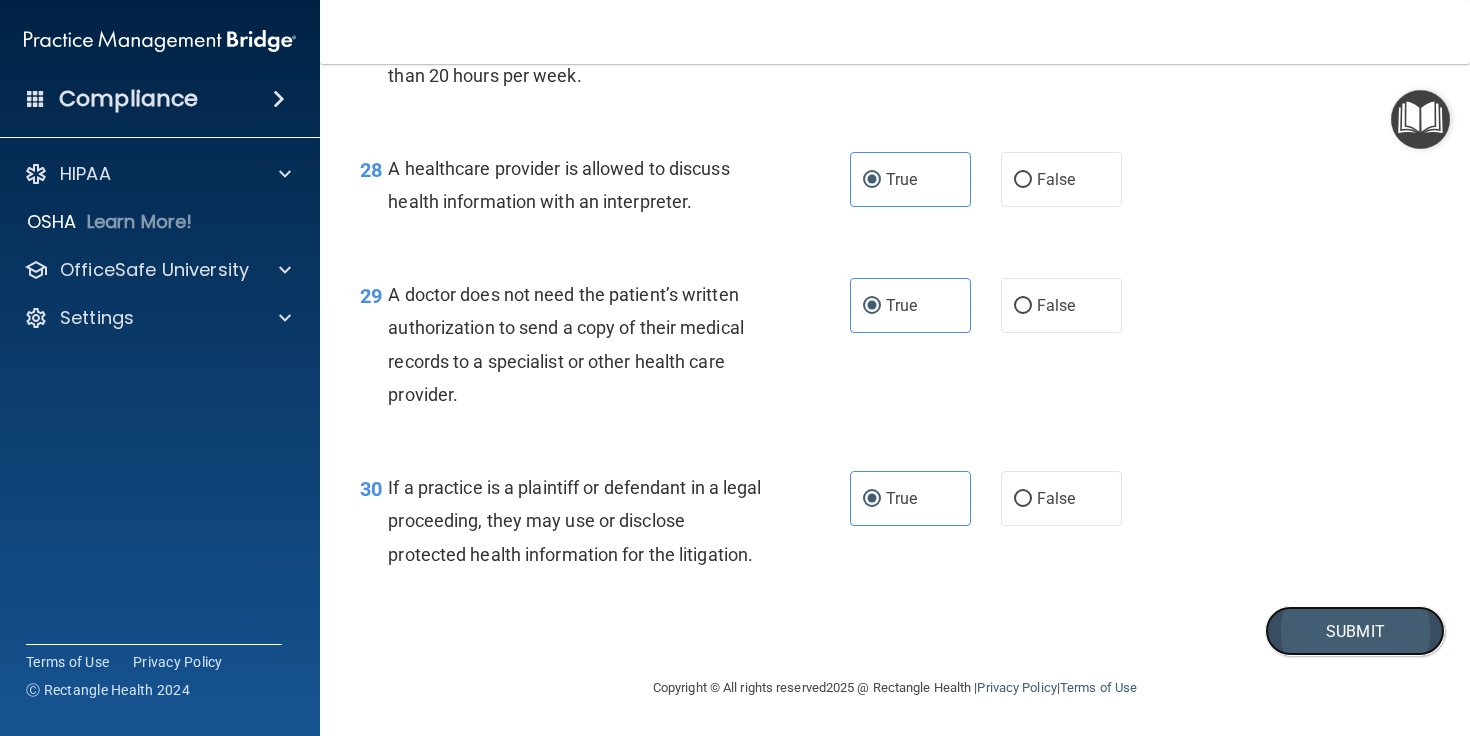 click on "Submit" at bounding box center [1355, 631] 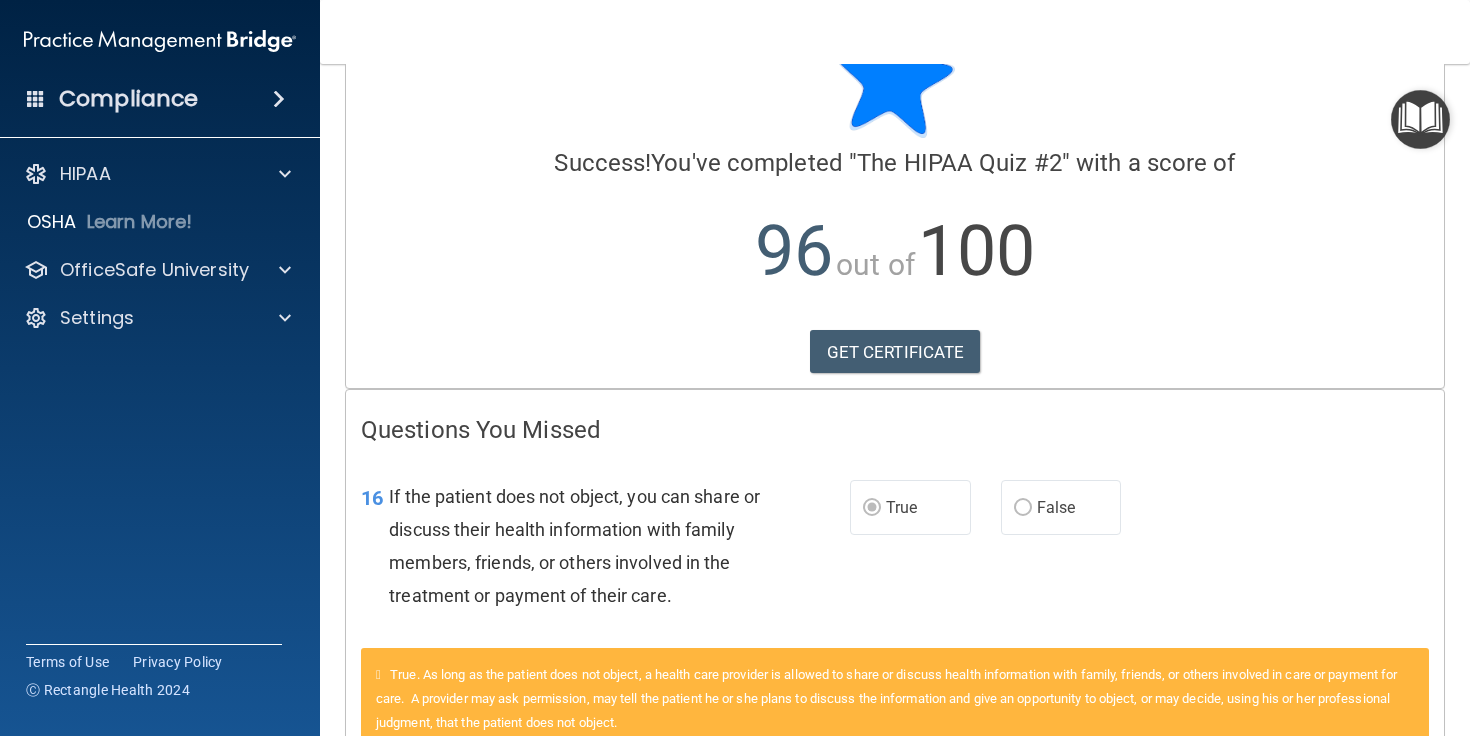 scroll, scrollTop: 0, scrollLeft: 0, axis: both 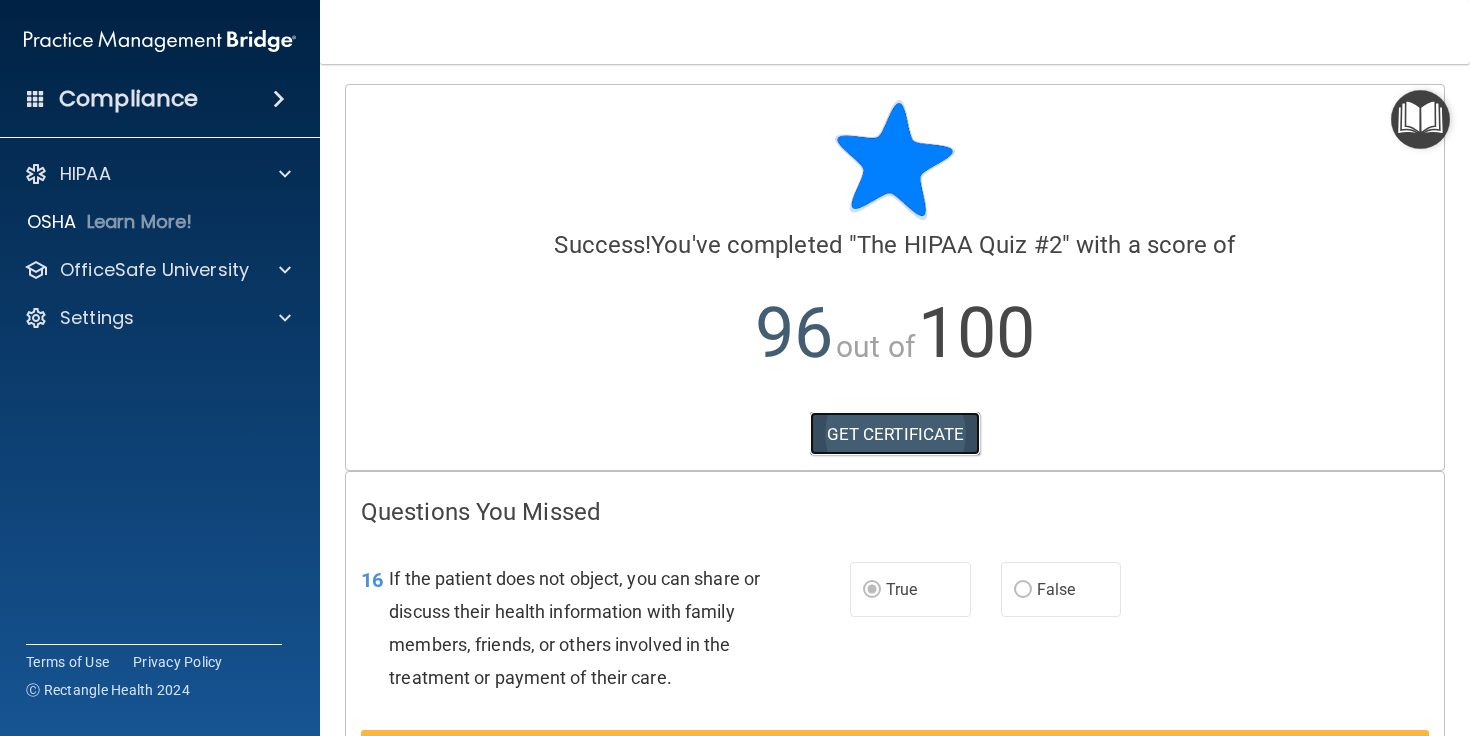 click on "GET CERTIFICATE" at bounding box center [895, 434] 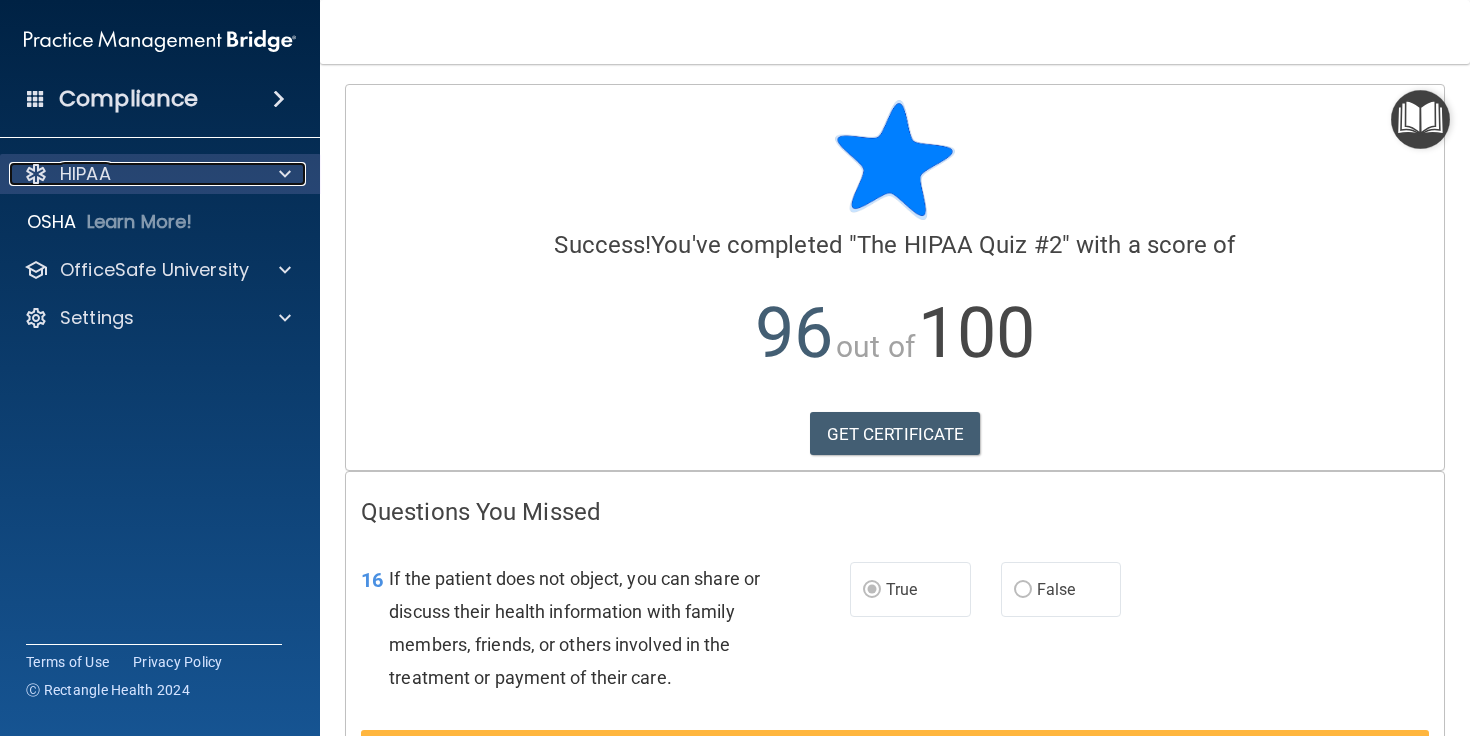 click on "HIPAA" at bounding box center (133, 174) 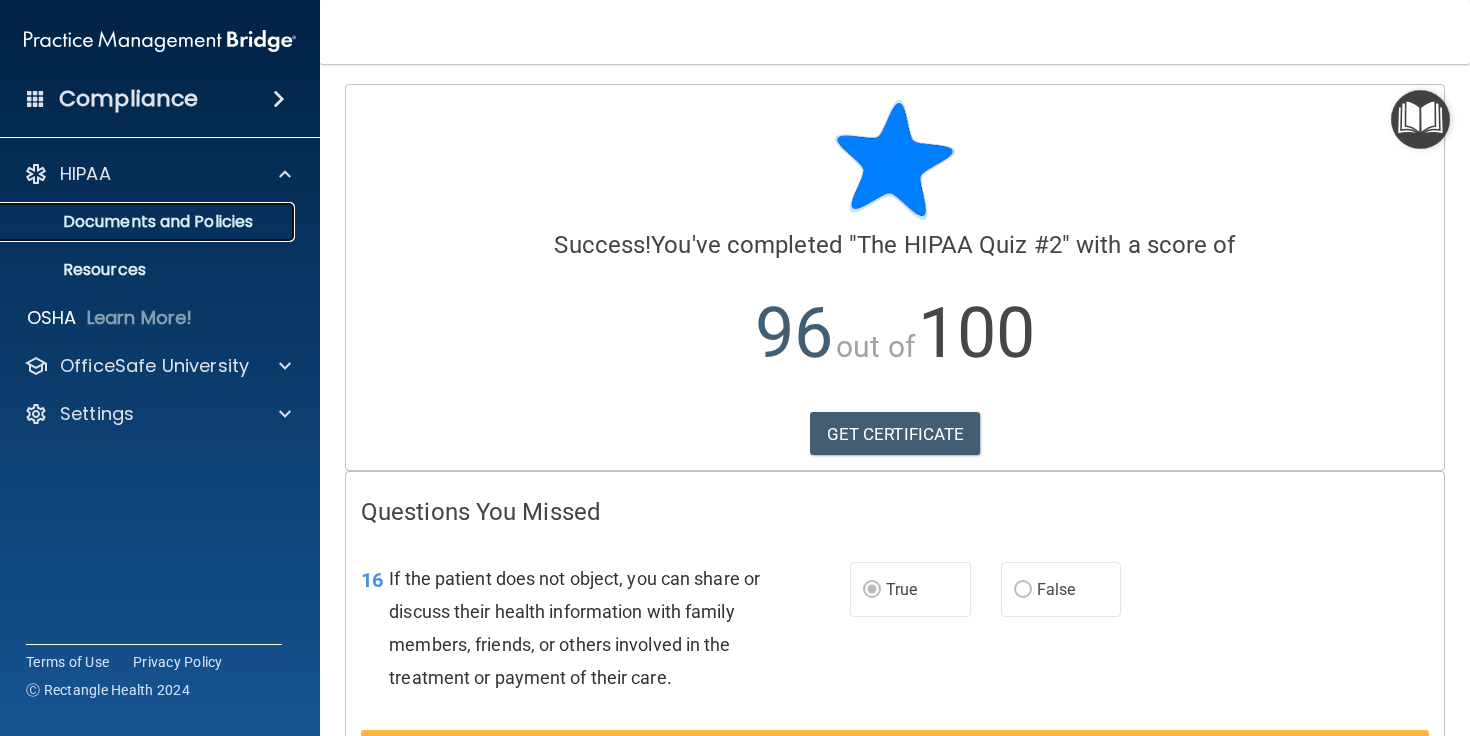 click on "Documents and Policies" at bounding box center (149, 222) 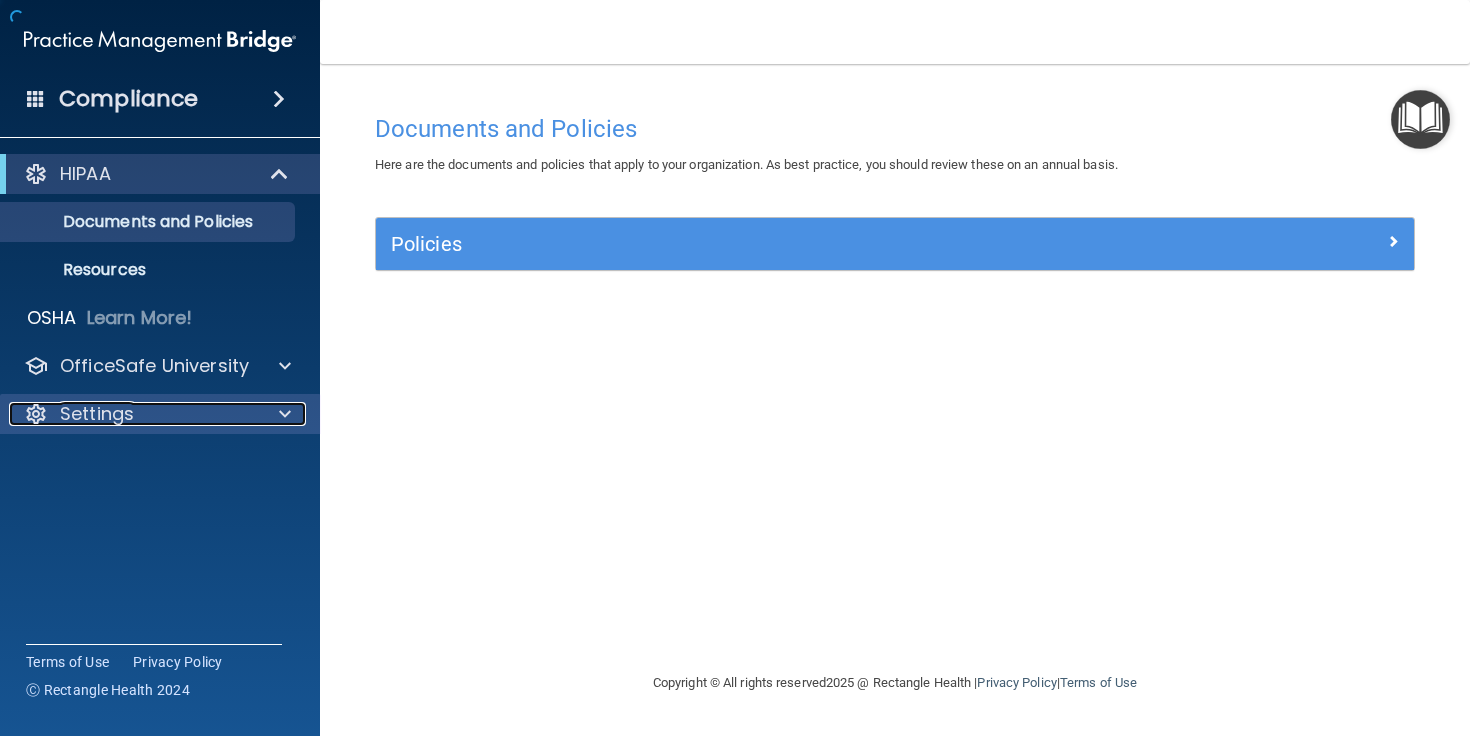 click on "Settings" at bounding box center [133, 414] 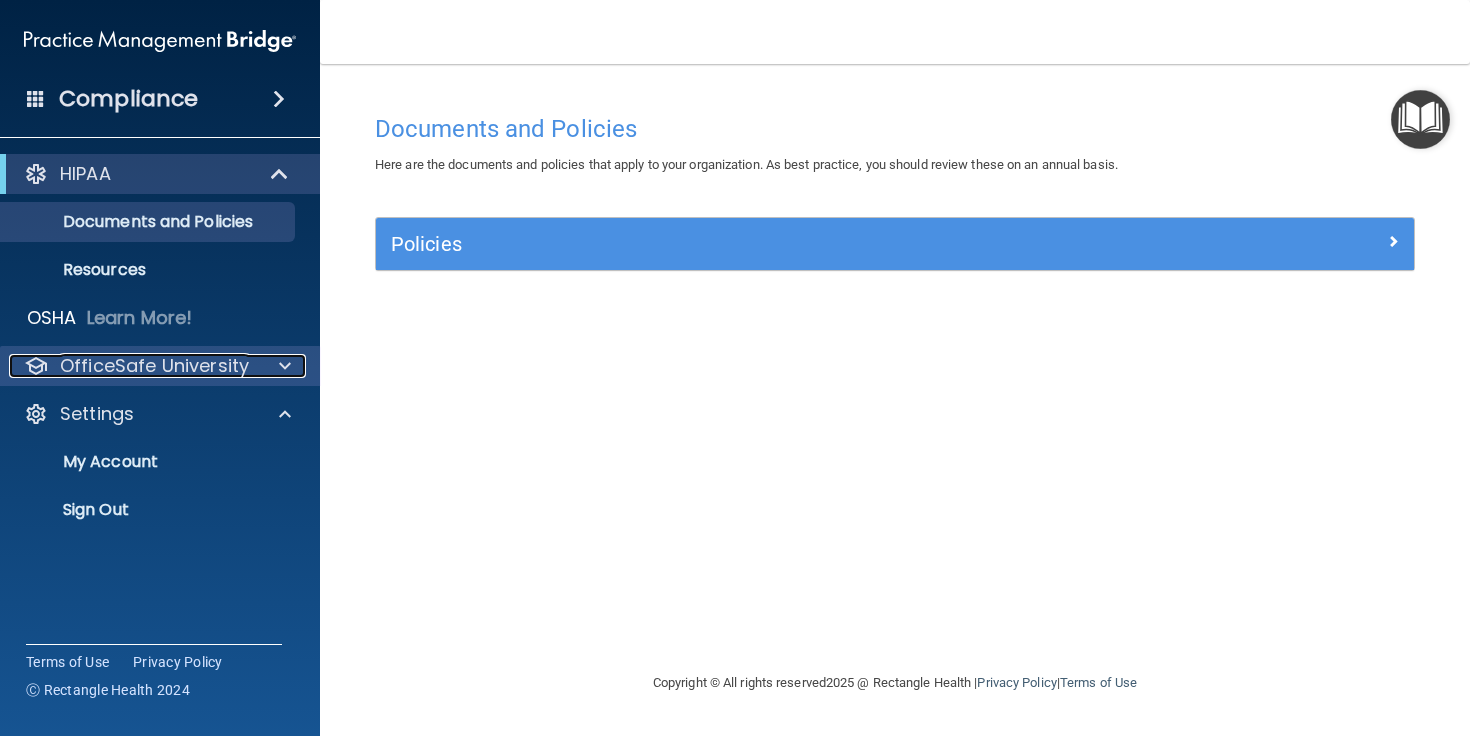 click on "OfficeSafe University" at bounding box center (154, 366) 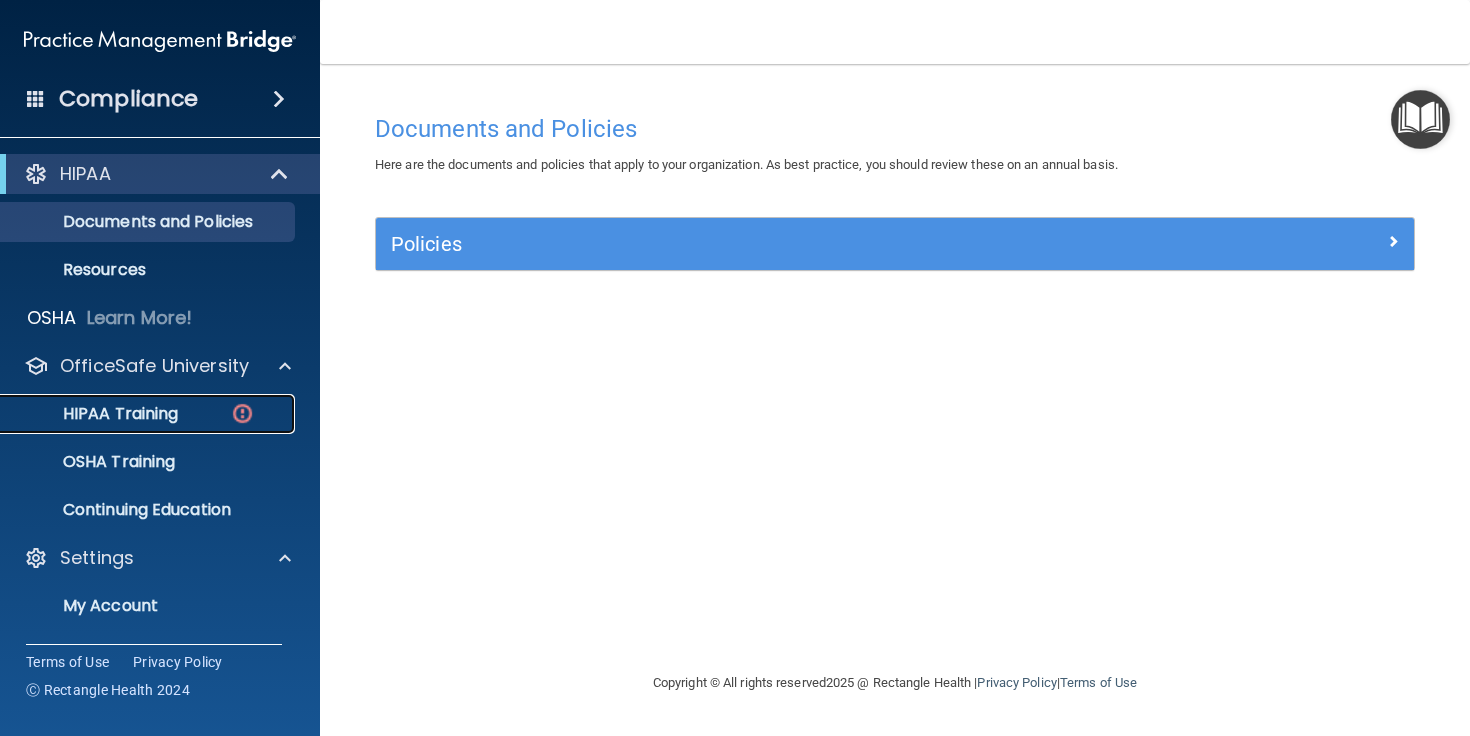 click on "HIPAA Training" at bounding box center (95, 414) 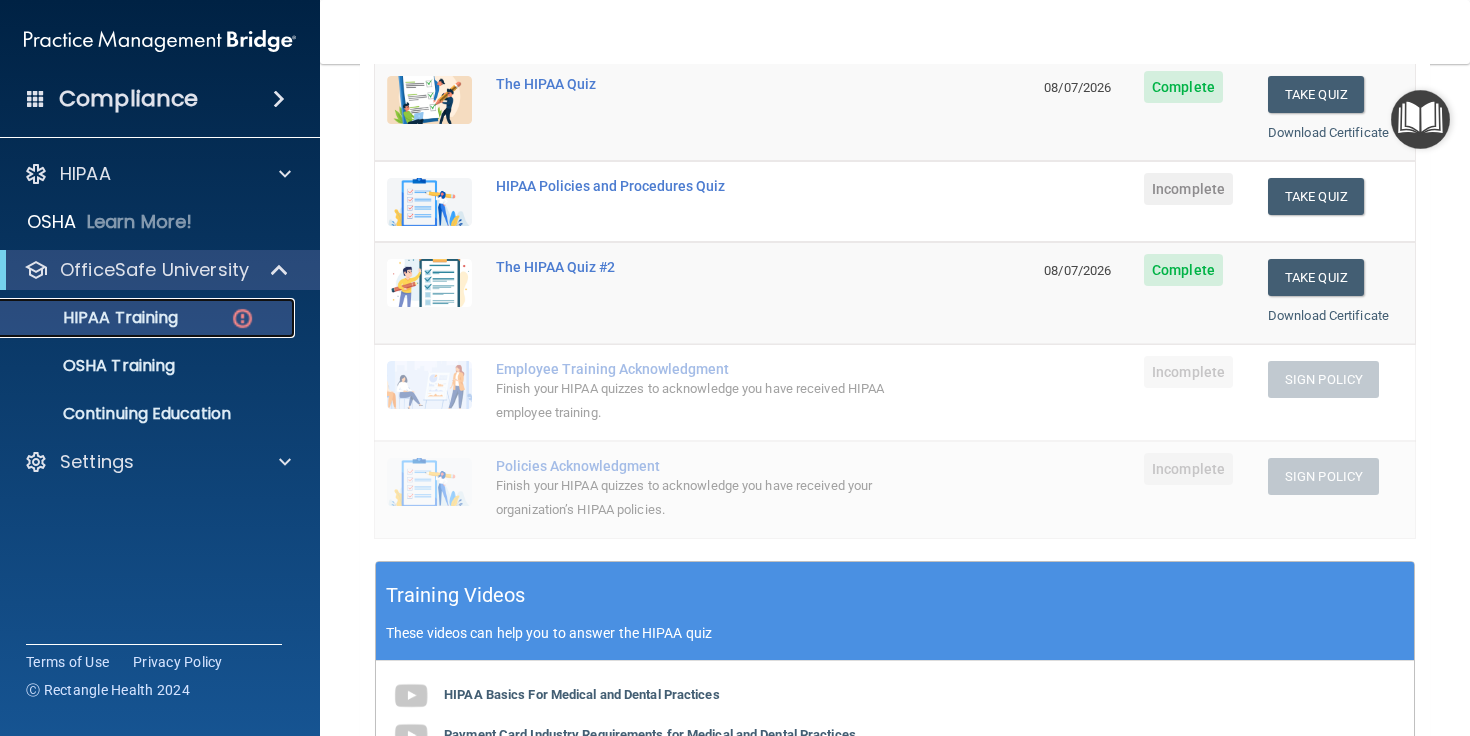 scroll, scrollTop: 289, scrollLeft: 0, axis: vertical 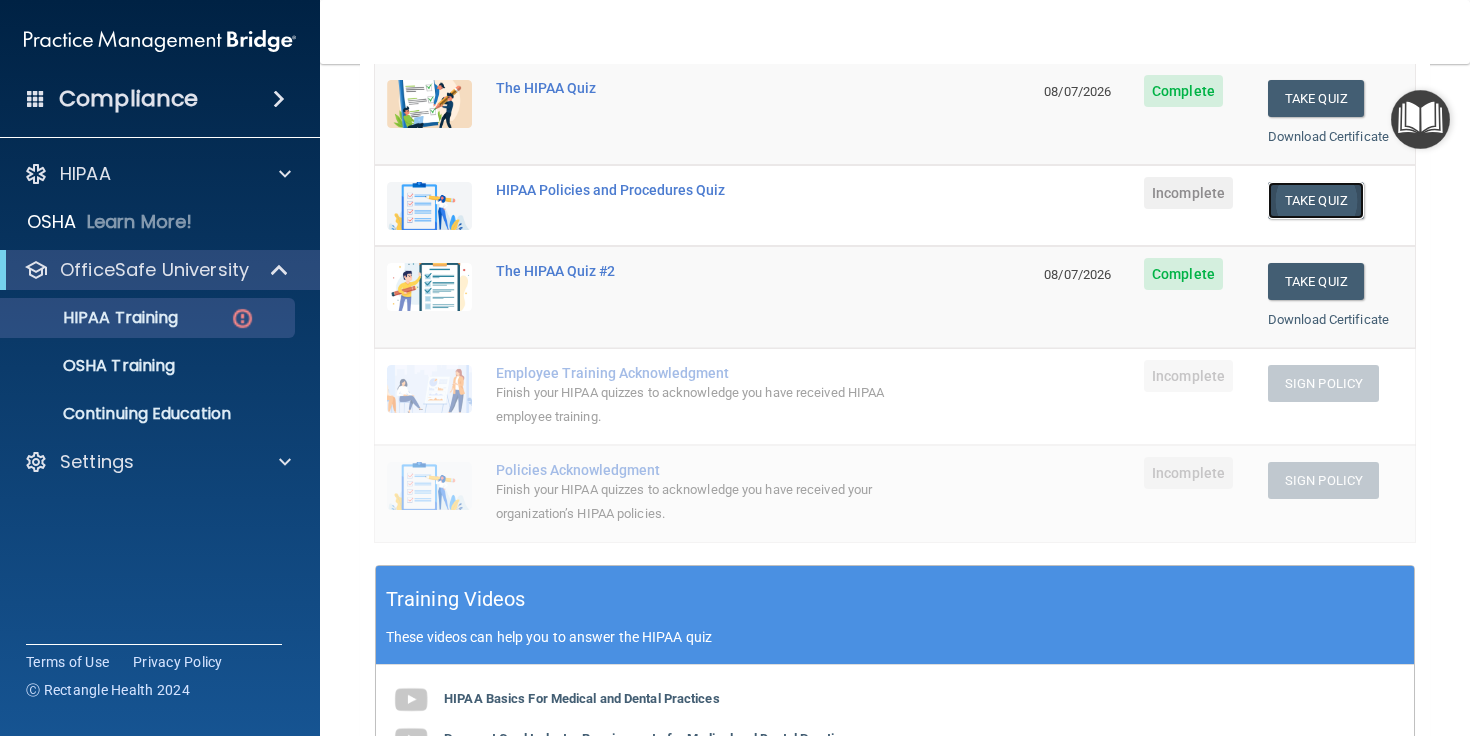 click on "Take Quiz" at bounding box center (1316, 200) 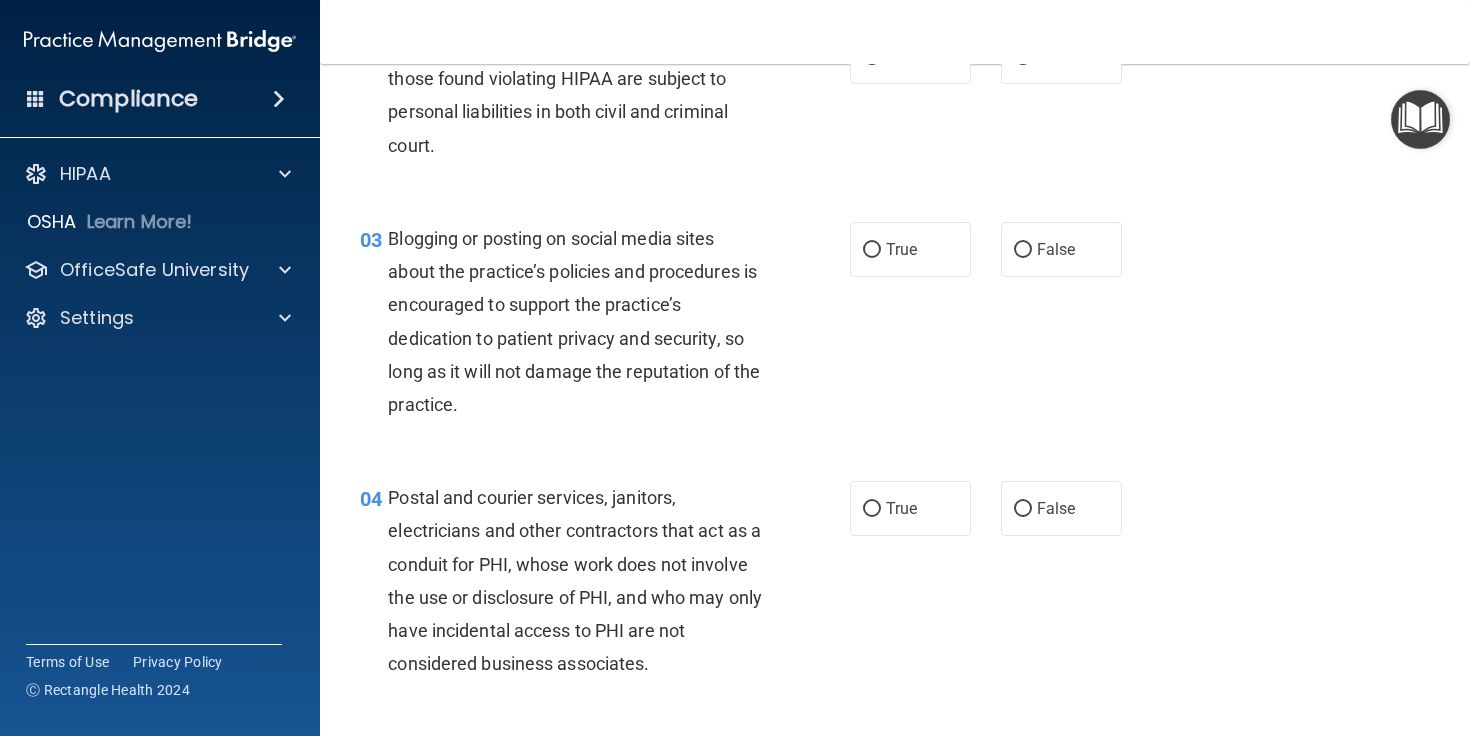 click on "Toggle navigation Jorge Carrillo jrevrev@[EXAMPLE.COM] Manage My Enterprise Greater Boston Orthodontics Manage My Location" at bounding box center [895, 32] 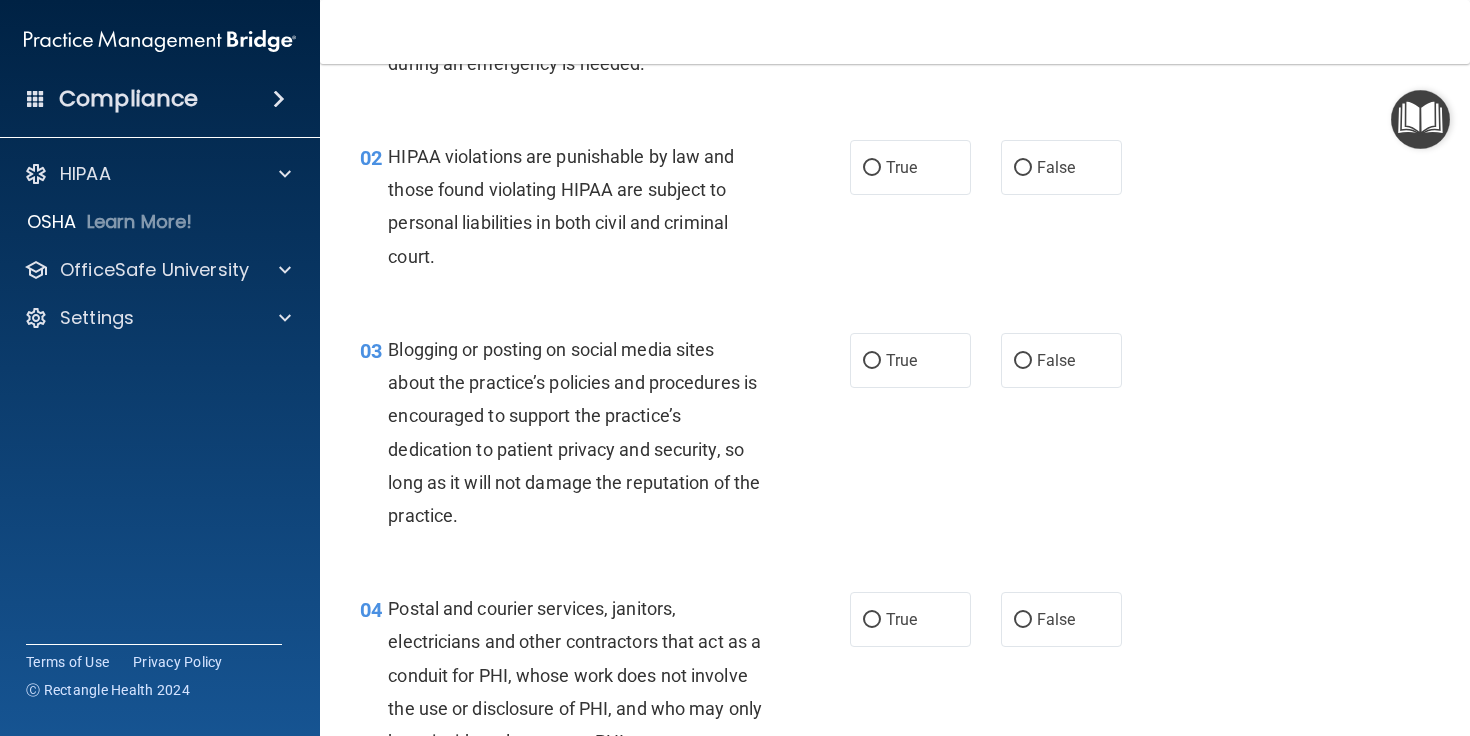 scroll, scrollTop: 0, scrollLeft: 0, axis: both 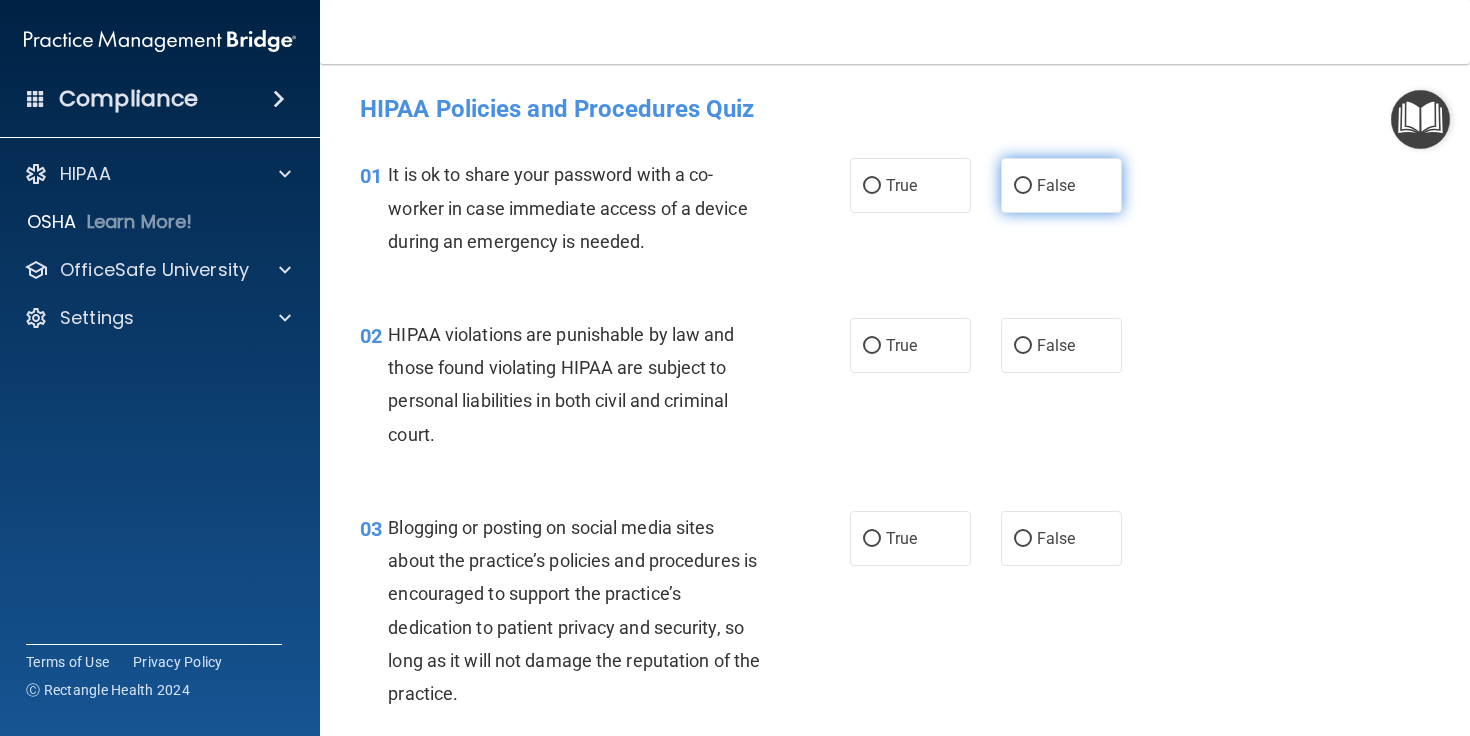 click on "False" at bounding box center [1056, 185] 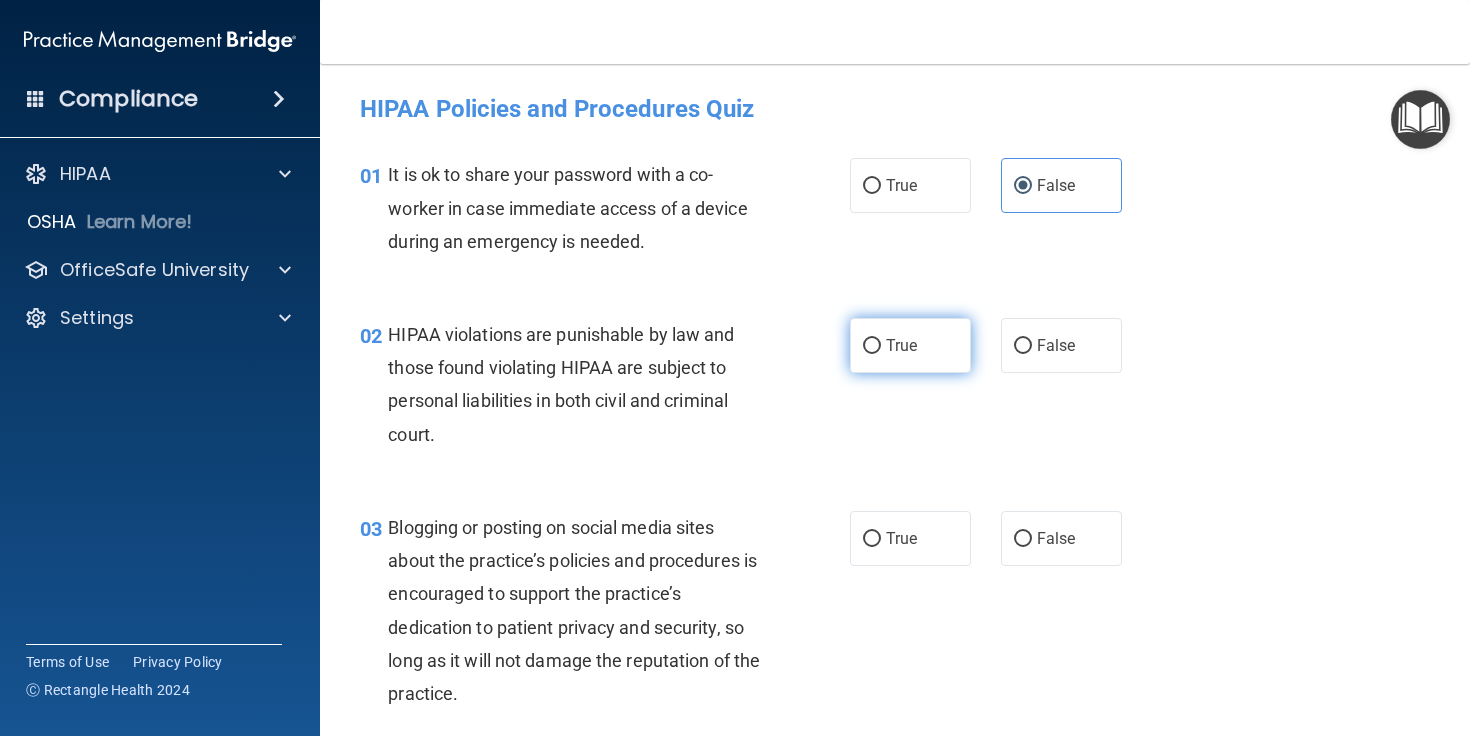 click on "True" at bounding box center (910, 345) 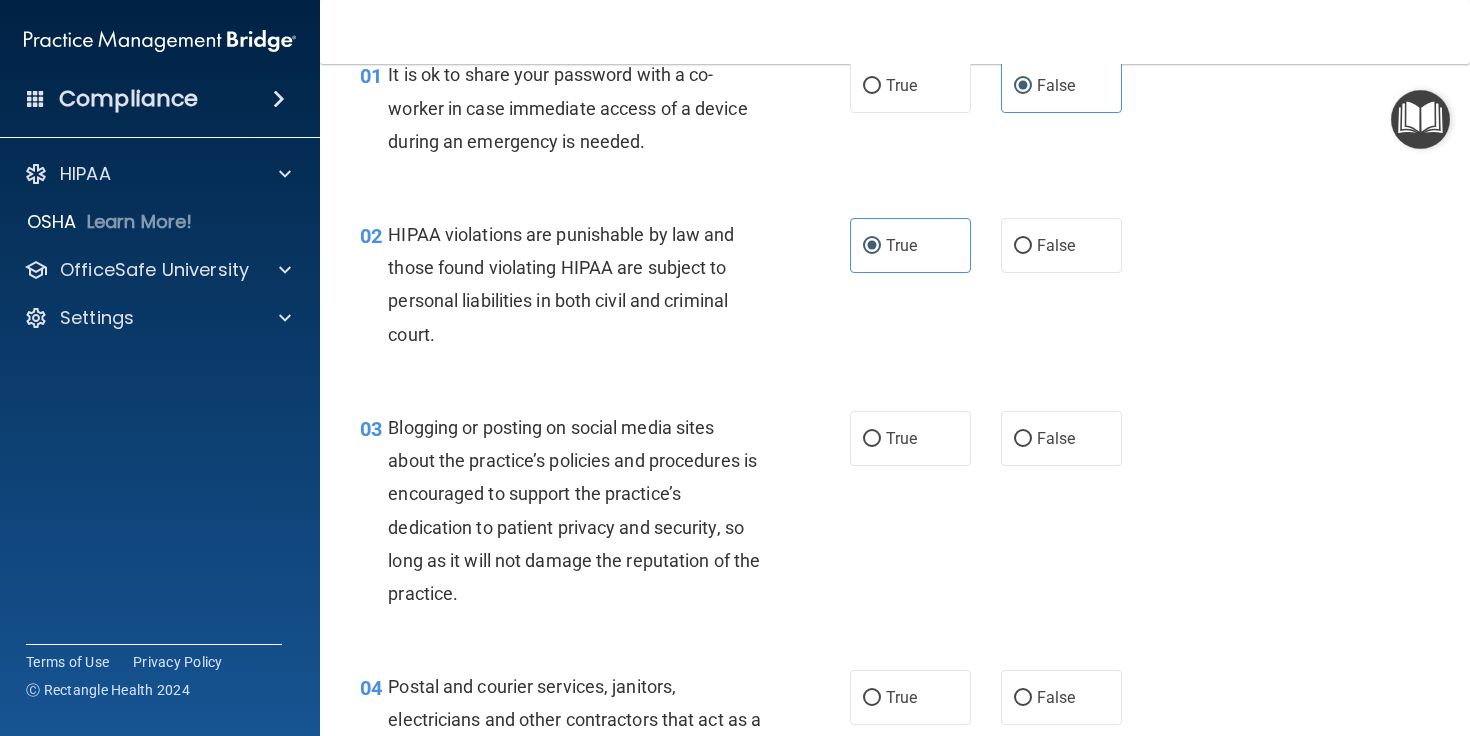scroll, scrollTop: 101, scrollLeft: 0, axis: vertical 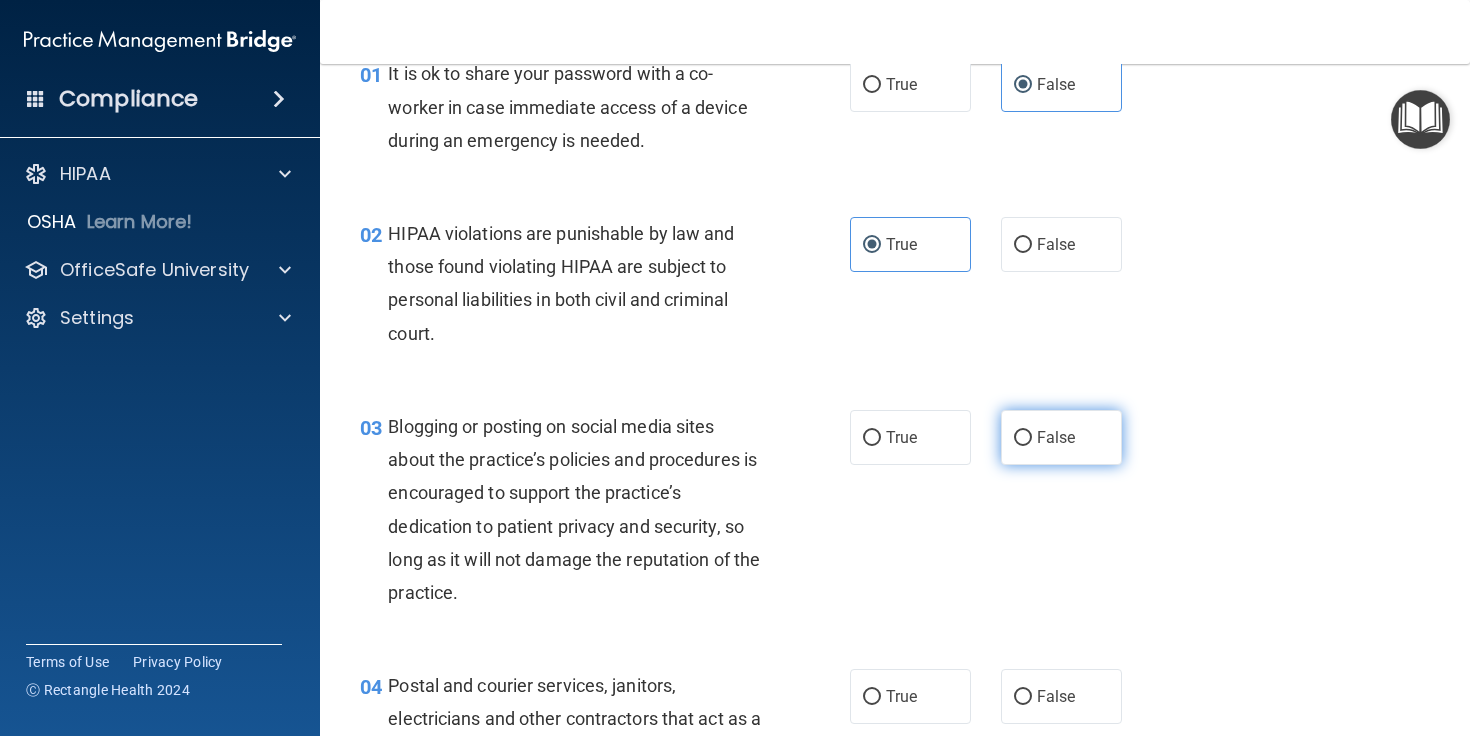 click on "False" at bounding box center (1056, 437) 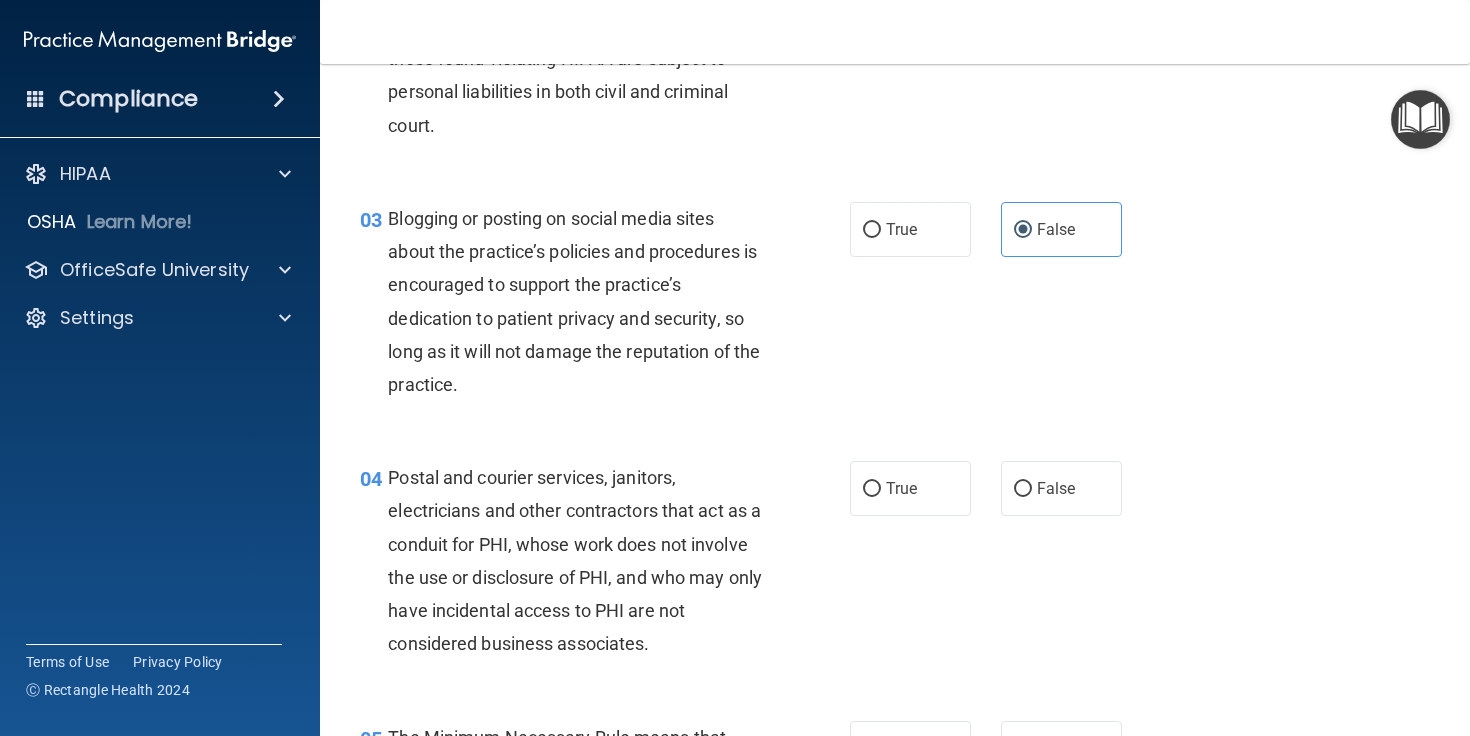 scroll, scrollTop: 333, scrollLeft: 0, axis: vertical 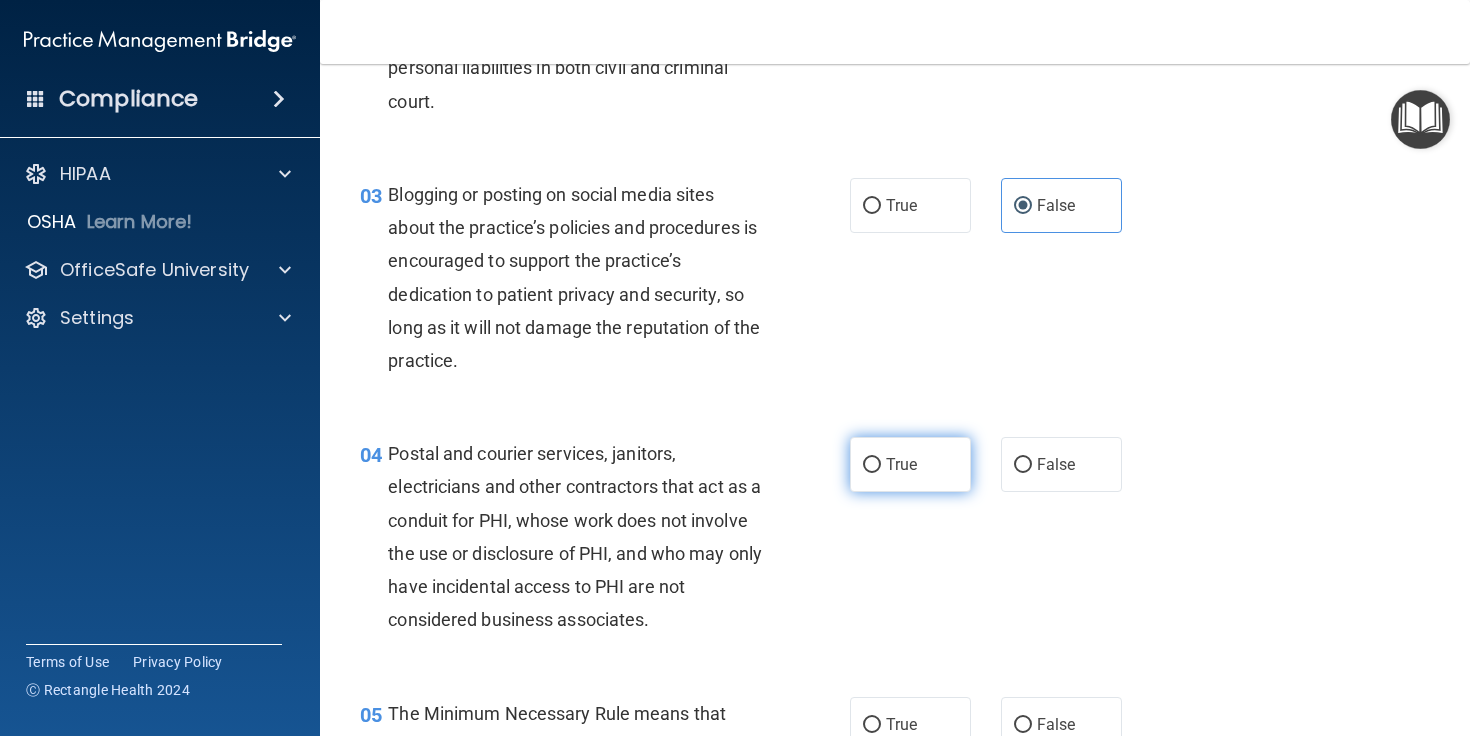 click on "True" at bounding box center (910, 464) 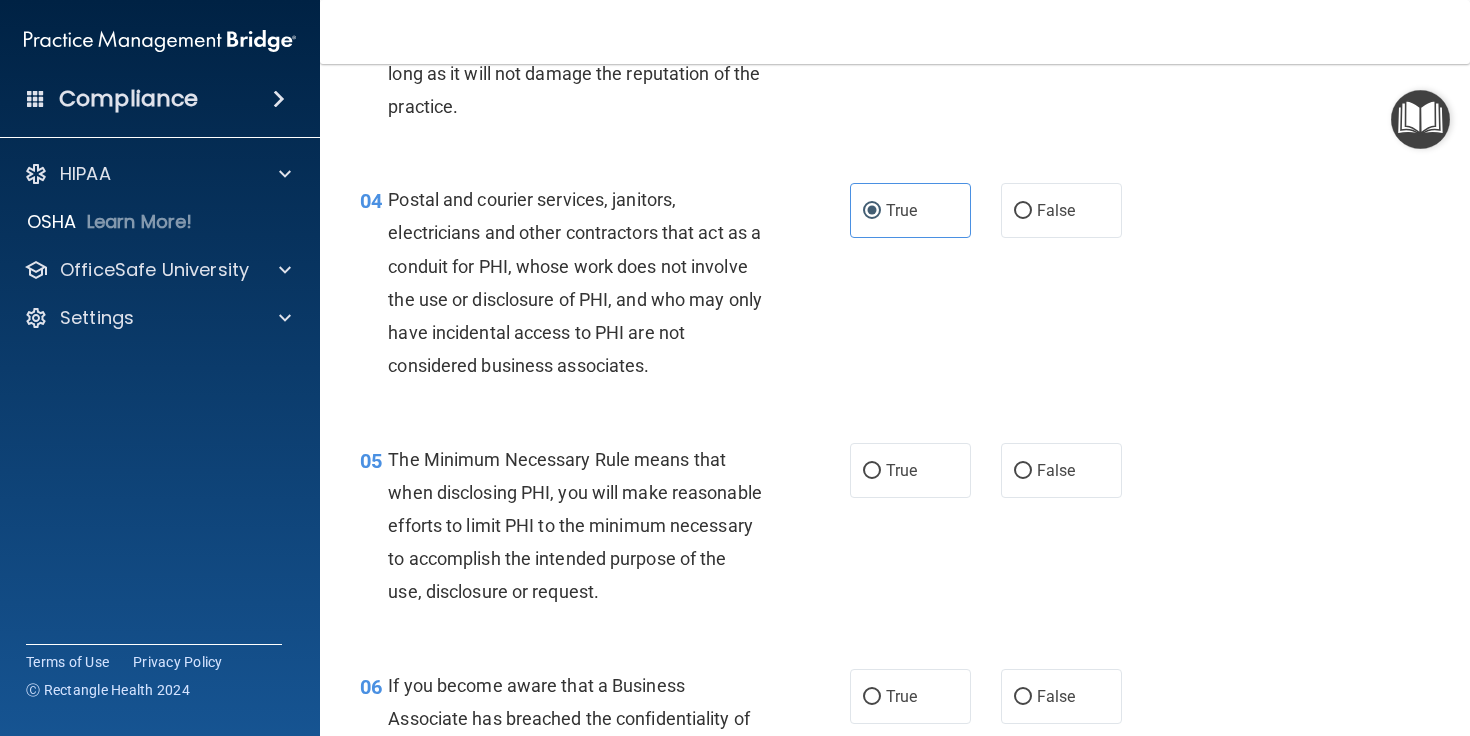 scroll, scrollTop: 630, scrollLeft: 0, axis: vertical 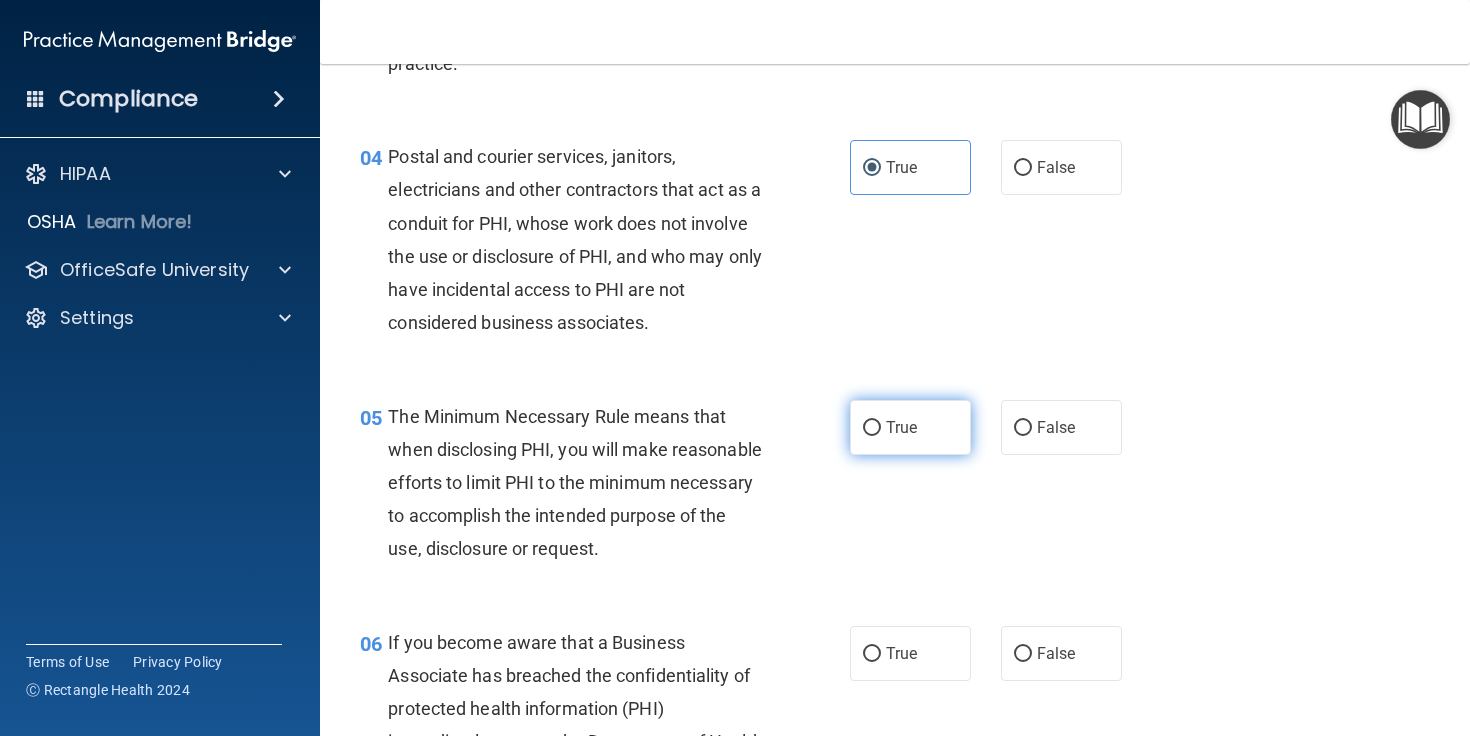 click on "True" at bounding box center [901, 427] 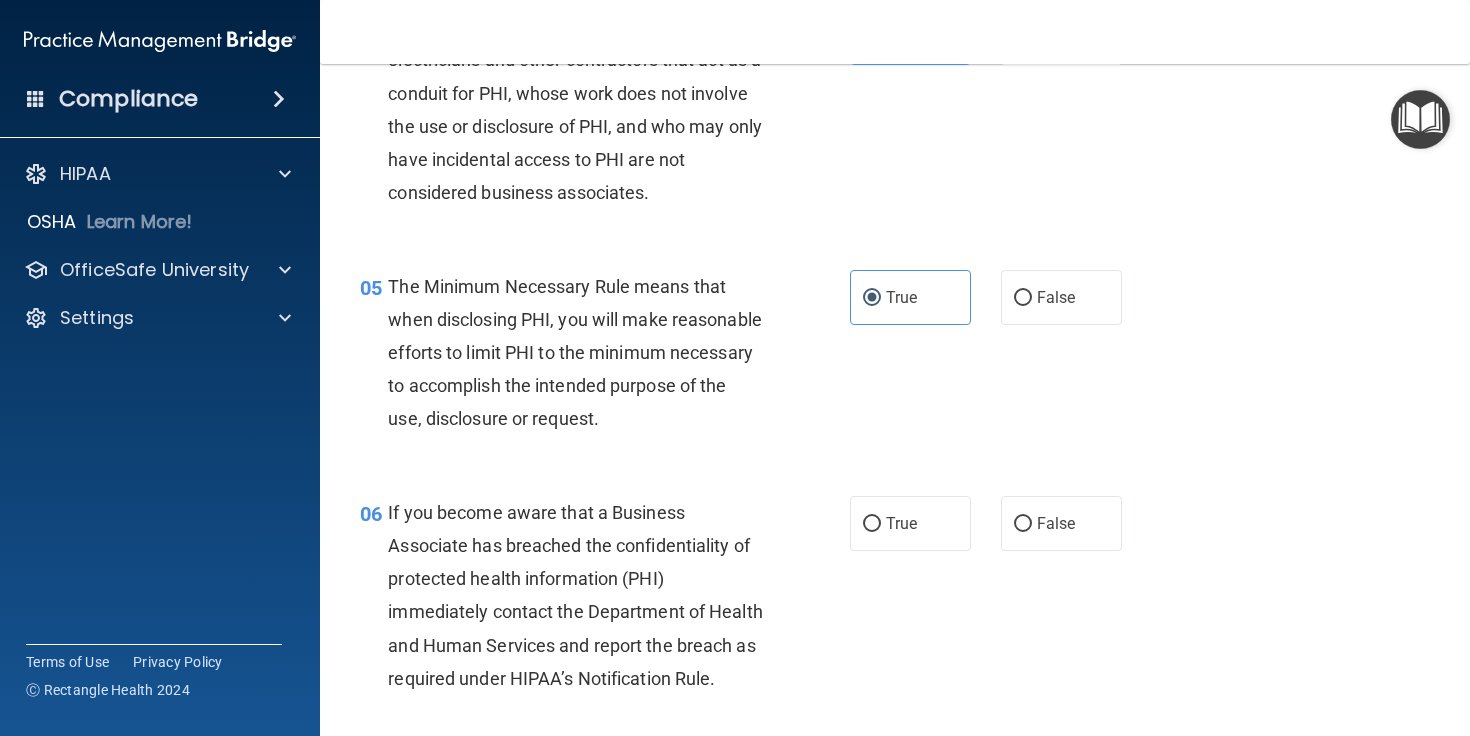 scroll, scrollTop: 789, scrollLeft: 0, axis: vertical 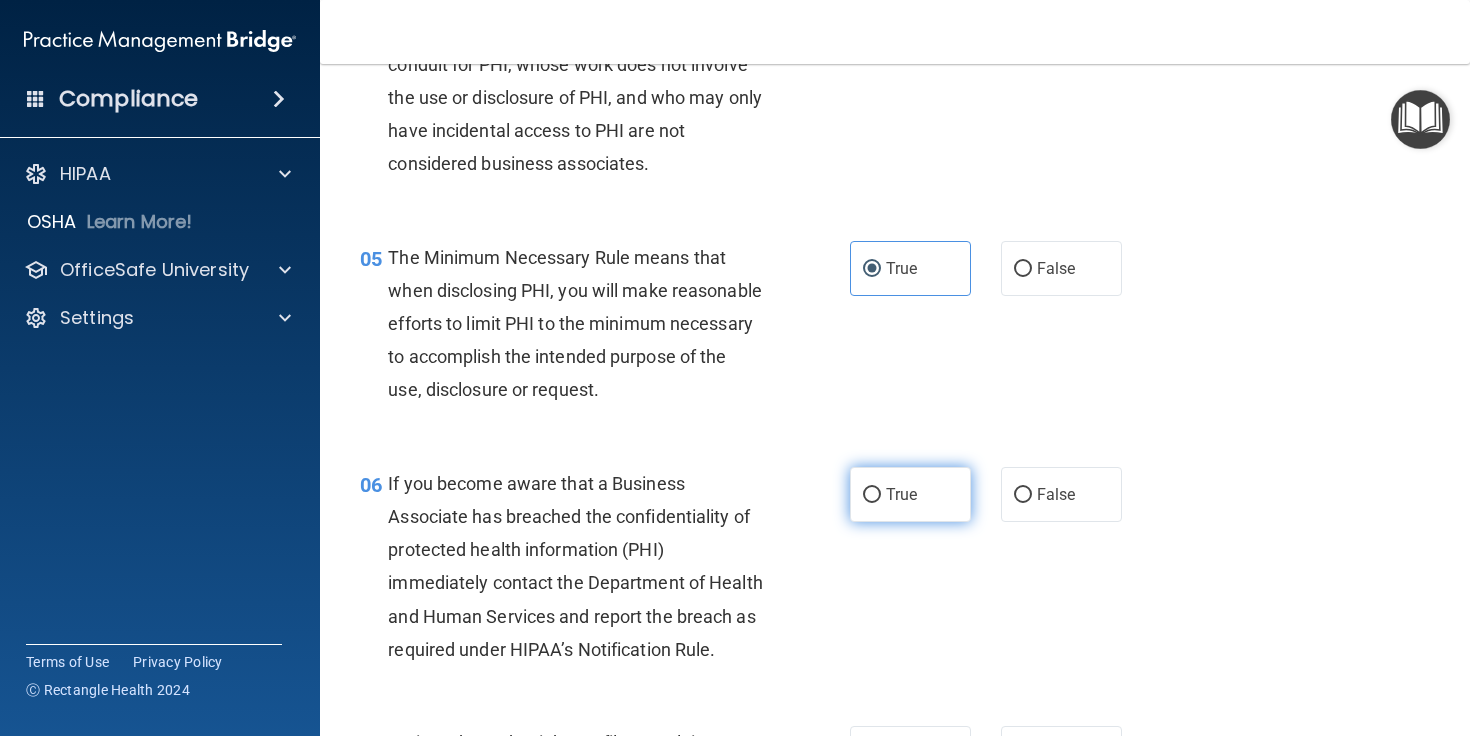 click on "True" at bounding box center (910, 494) 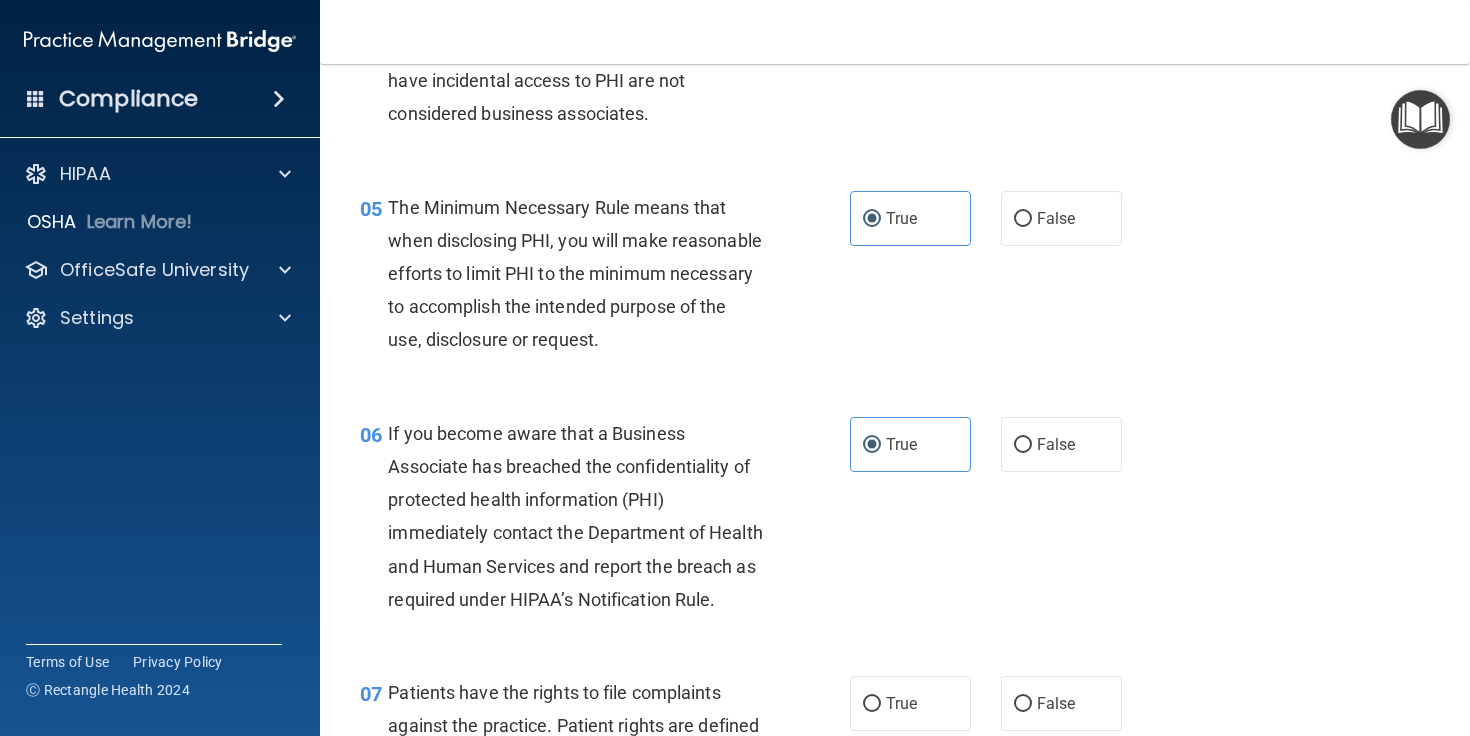 scroll, scrollTop: 1109, scrollLeft: 0, axis: vertical 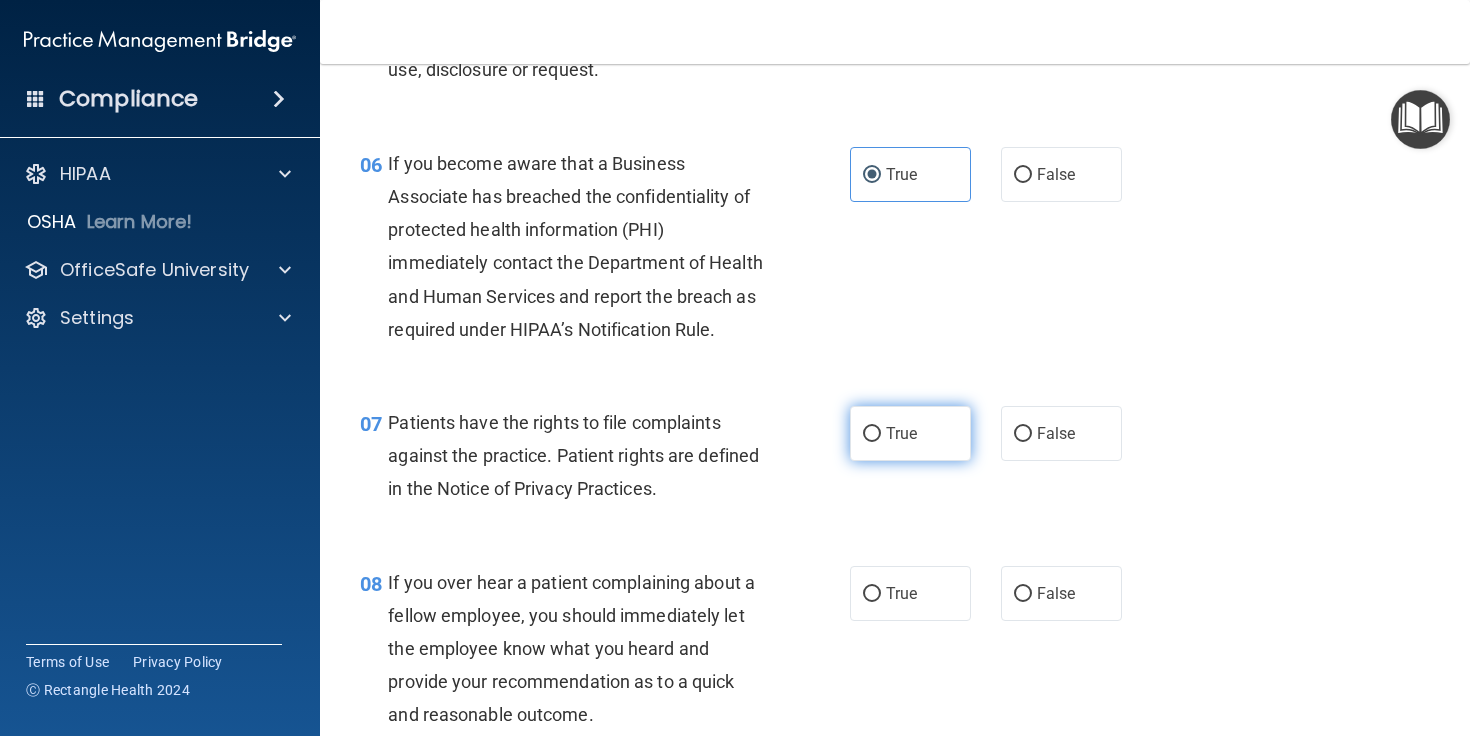 click on "True" at bounding box center (910, 433) 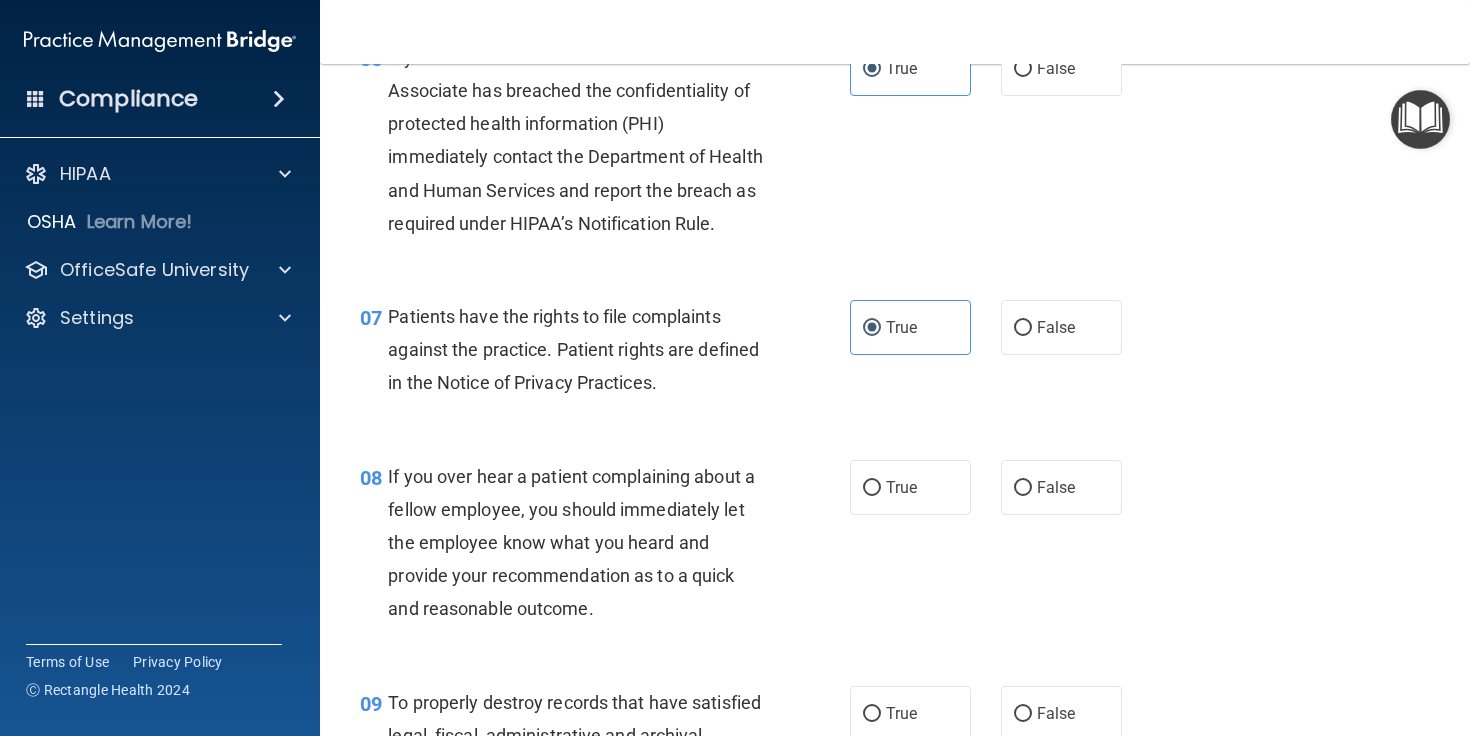 scroll, scrollTop: 1216, scrollLeft: 0, axis: vertical 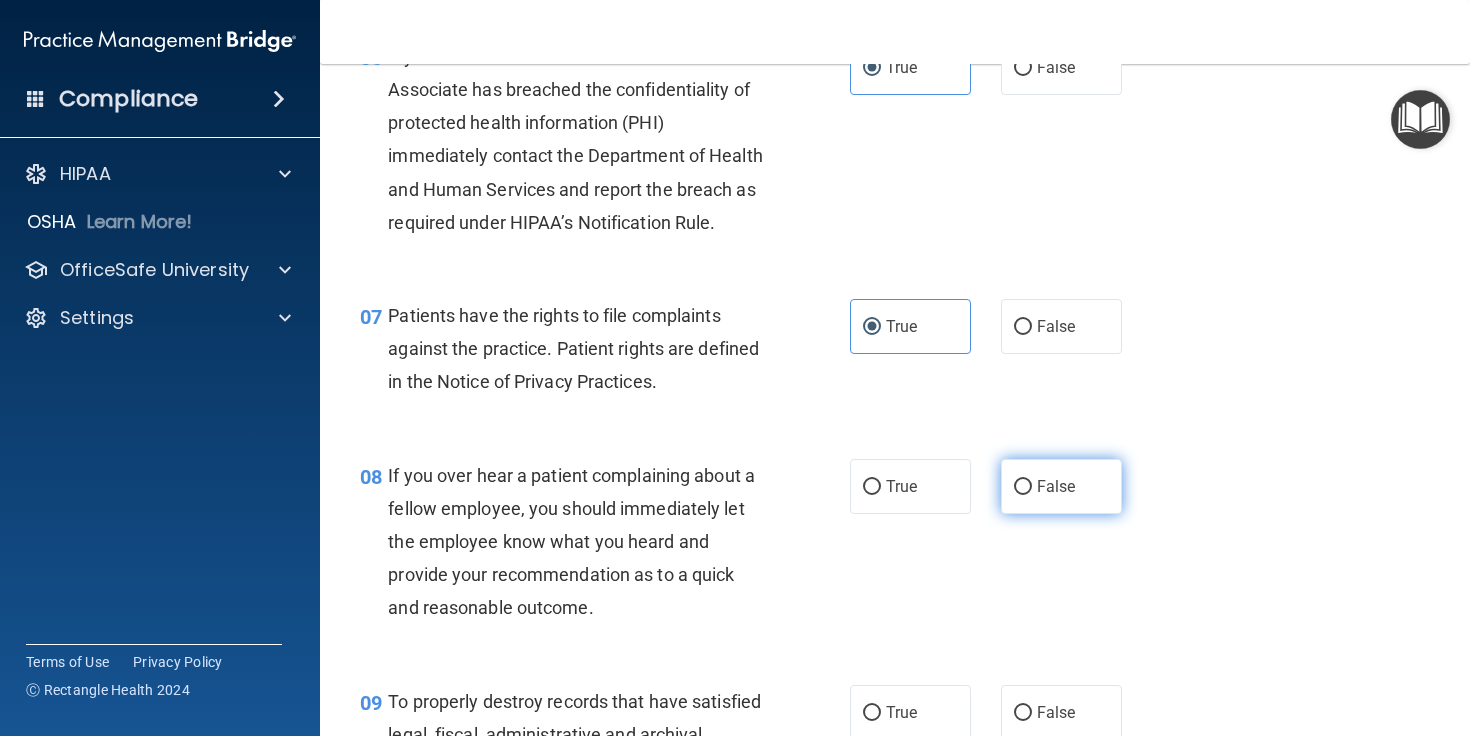 click on "False" at bounding box center (1061, 486) 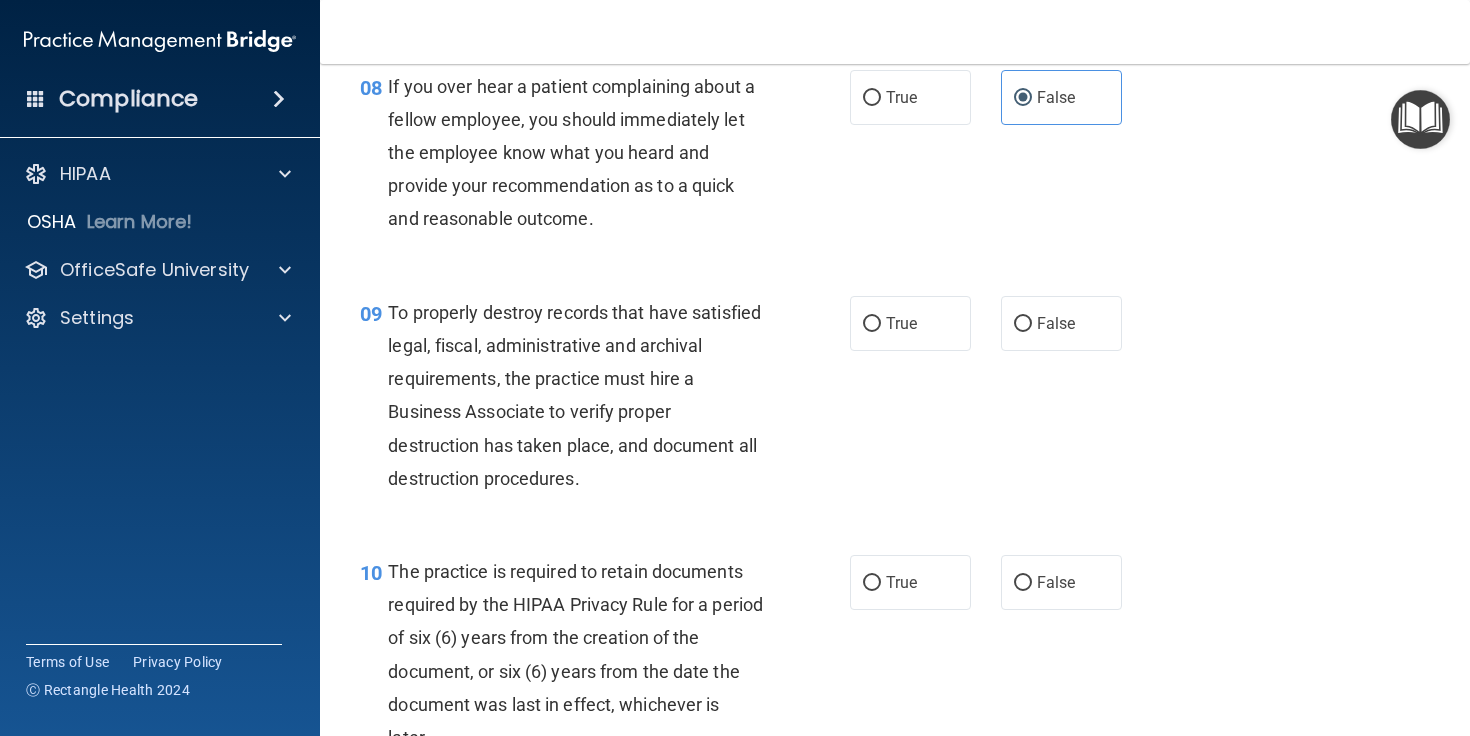 scroll, scrollTop: 1616, scrollLeft: 0, axis: vertical 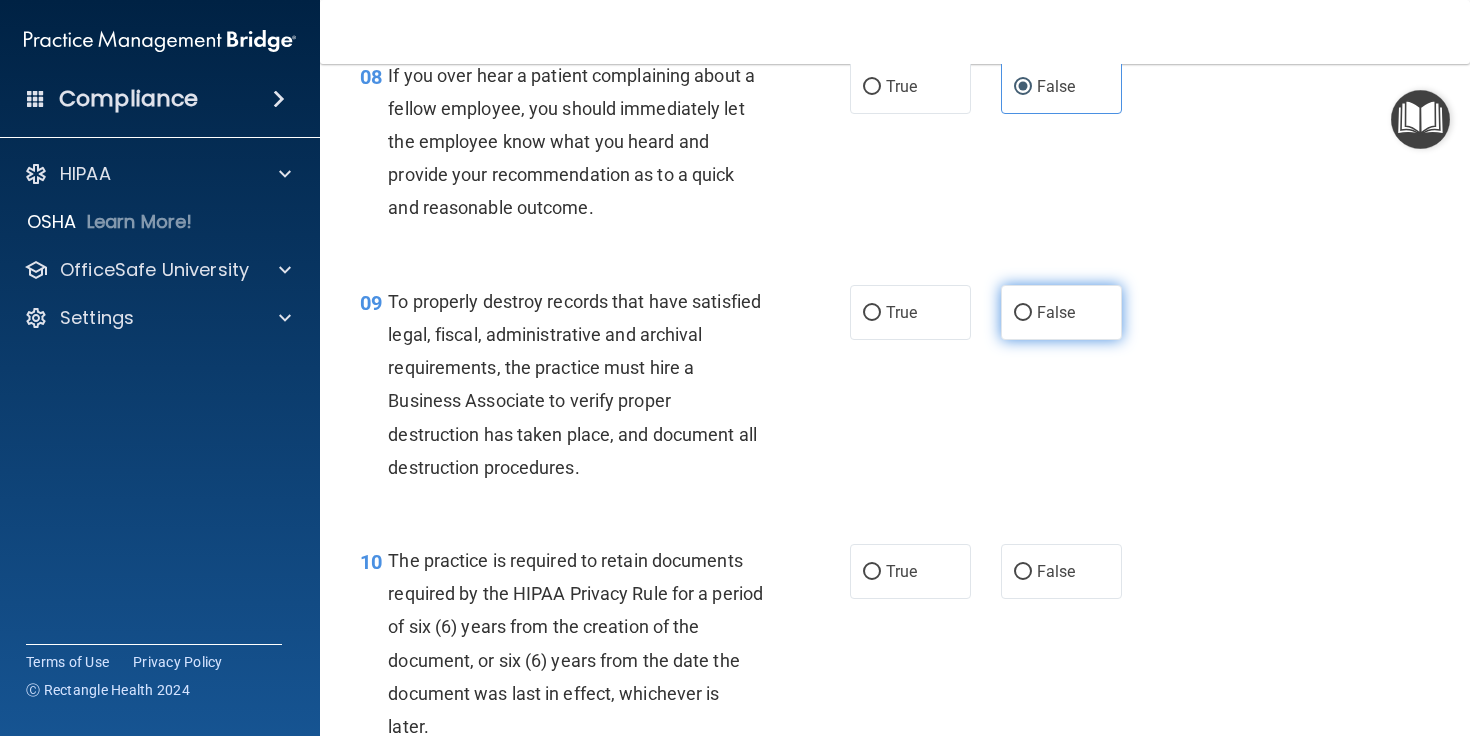 click on "False" at bounding box center (1056, 312) 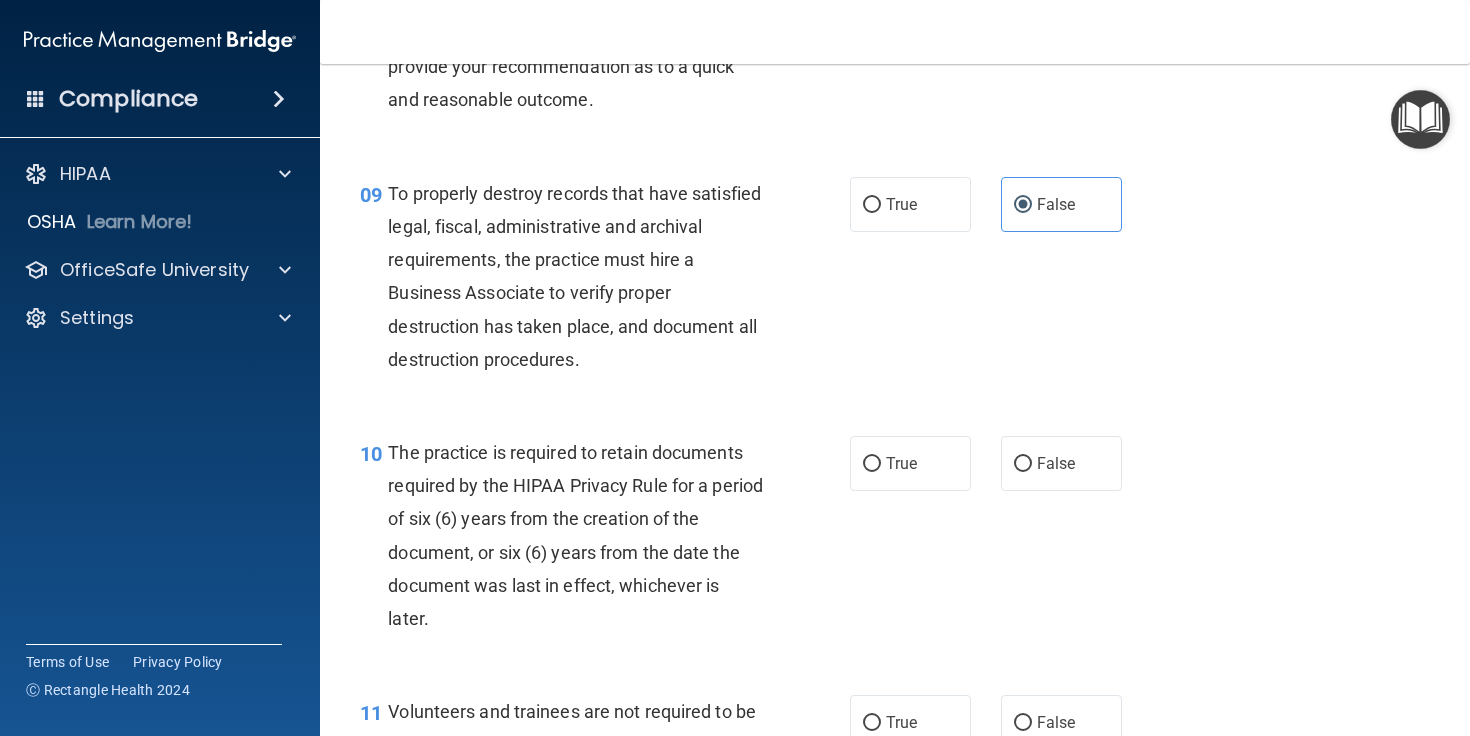 scroll, scrollTop: 1752, scrollLeft: 0, axis: vertical 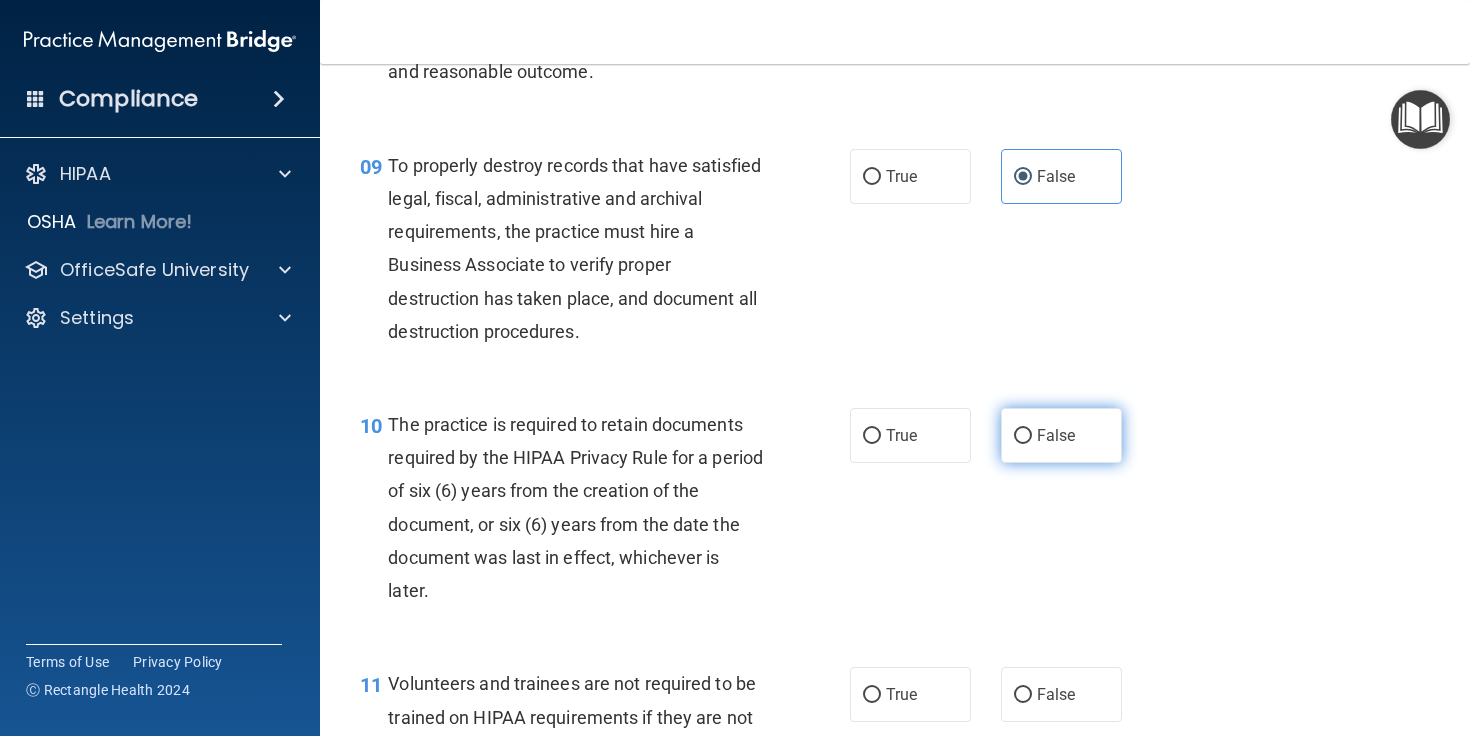 click on "False" at bounding box center [1056, 435] 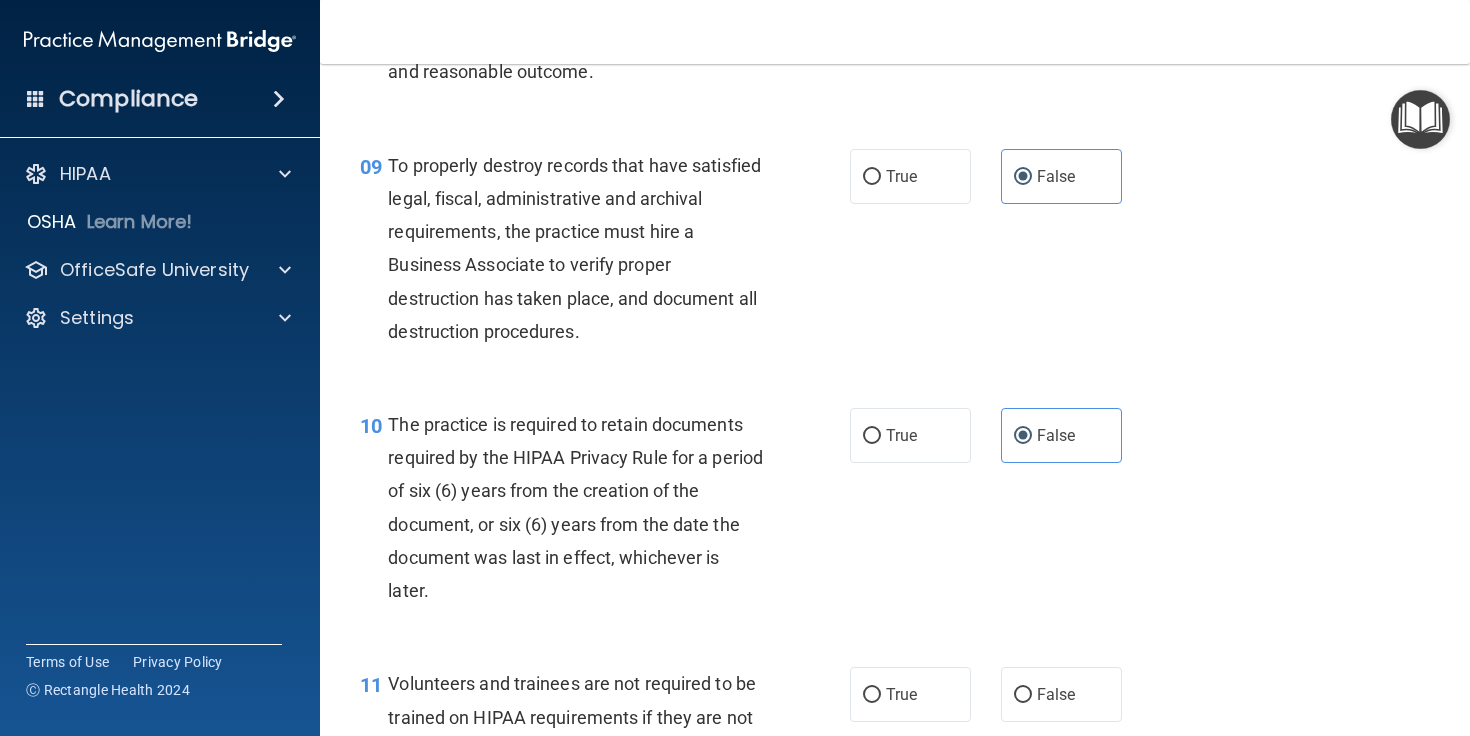scroll, scrollTop: 2112, scrollLeft: 0, axis: vertical 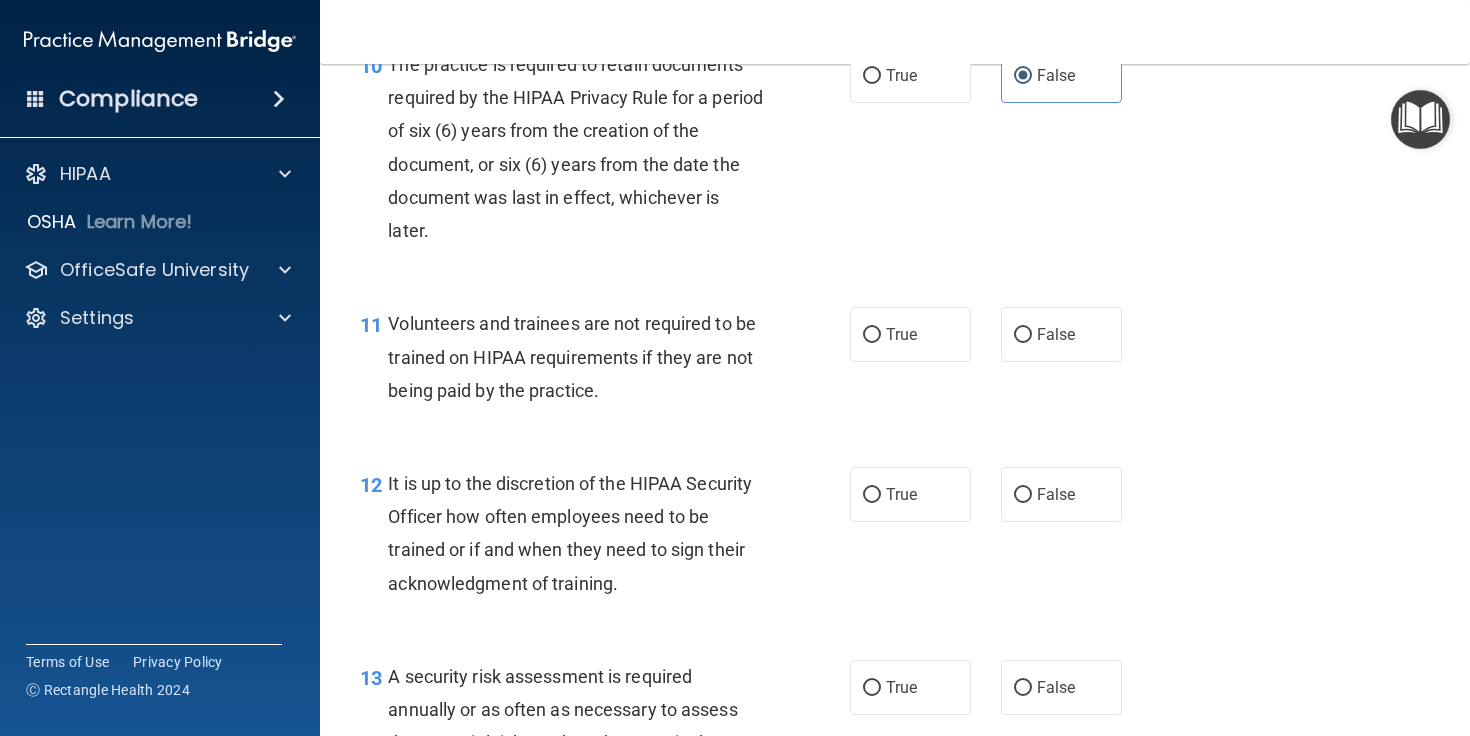 click on "11       Volunteers and trainees are not required to be trained on HIPAA requirements if they are not being paid by the practice.                 True           False" at bounding box center (895, 362) 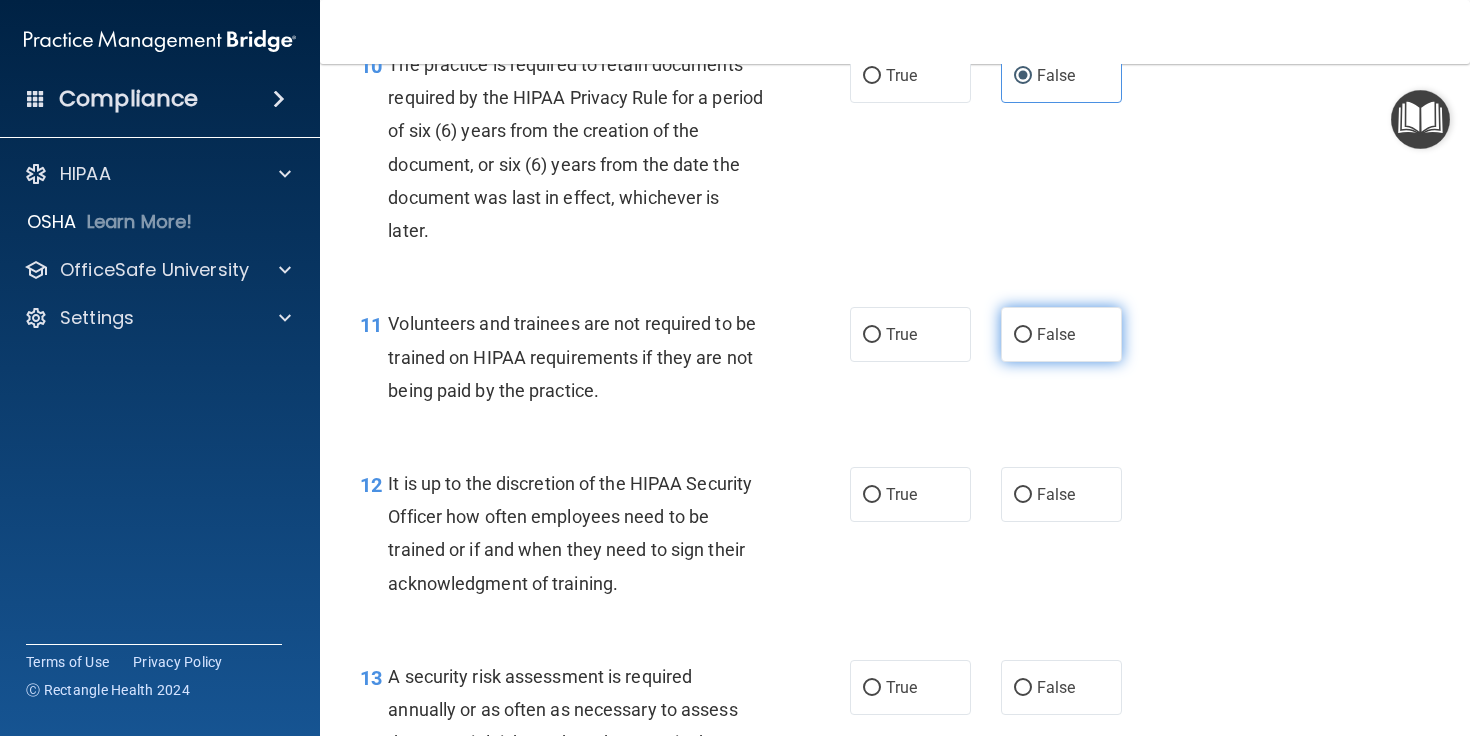 click on "False" at bounding box center (1061, 334) 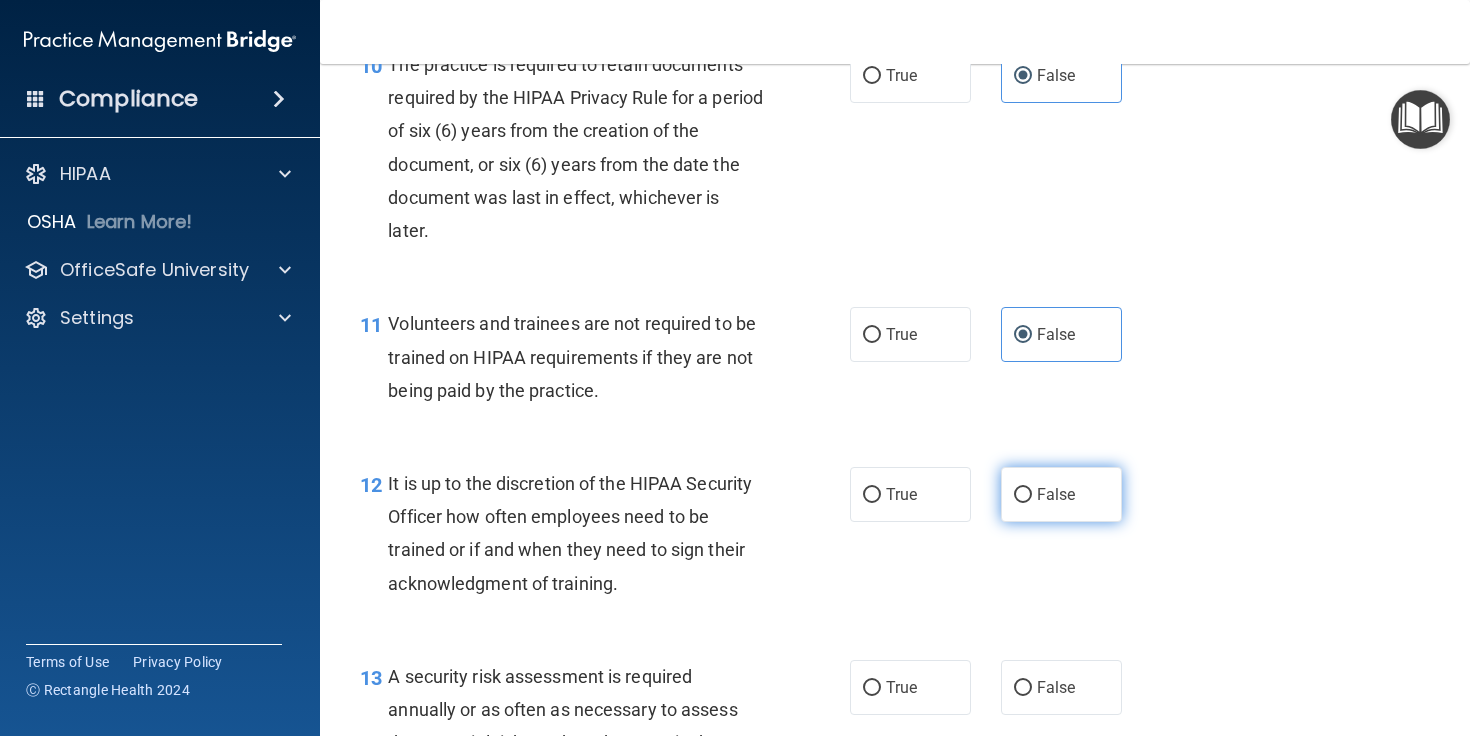 click on "False" at bounding box center (1061, 494) 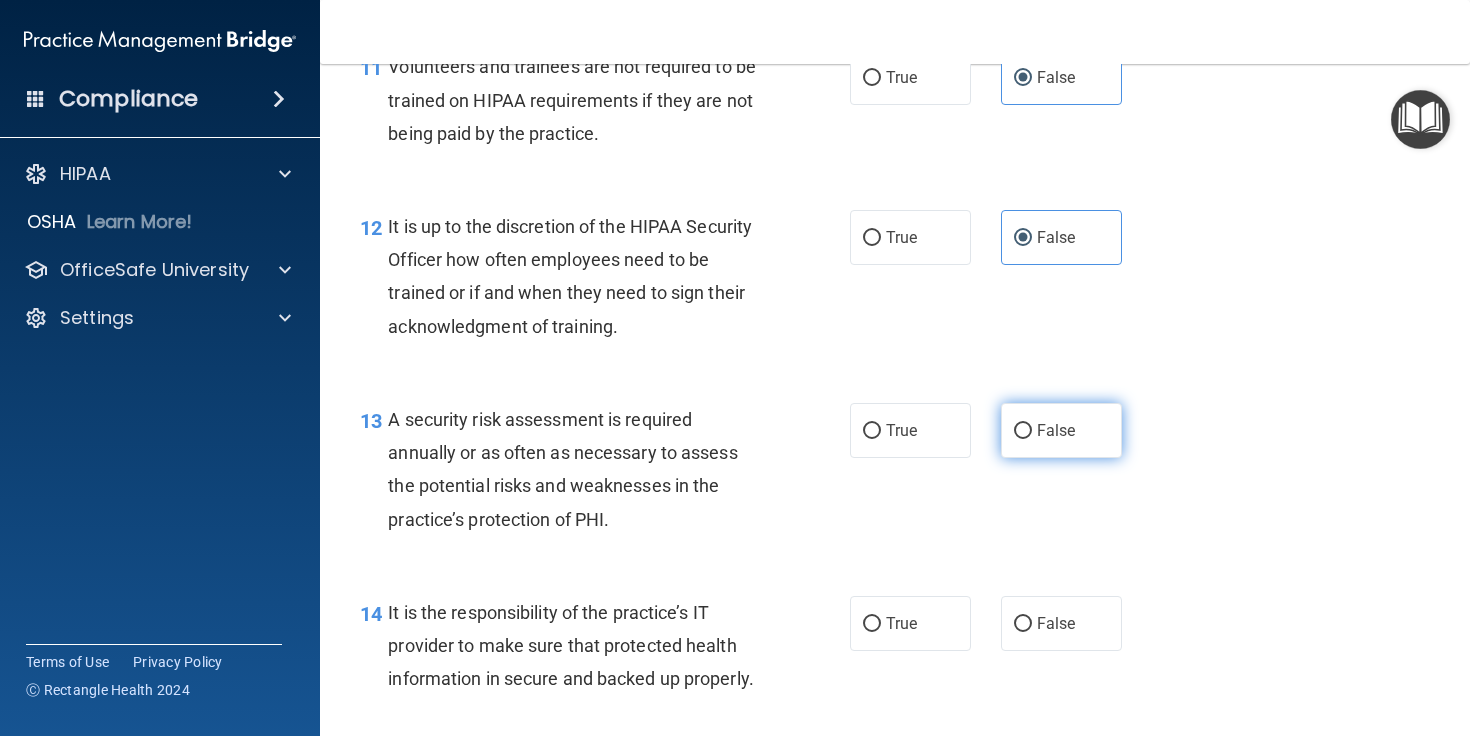 scroll, scrollTop: 2371, scrollLeft: 0, axis: vertical 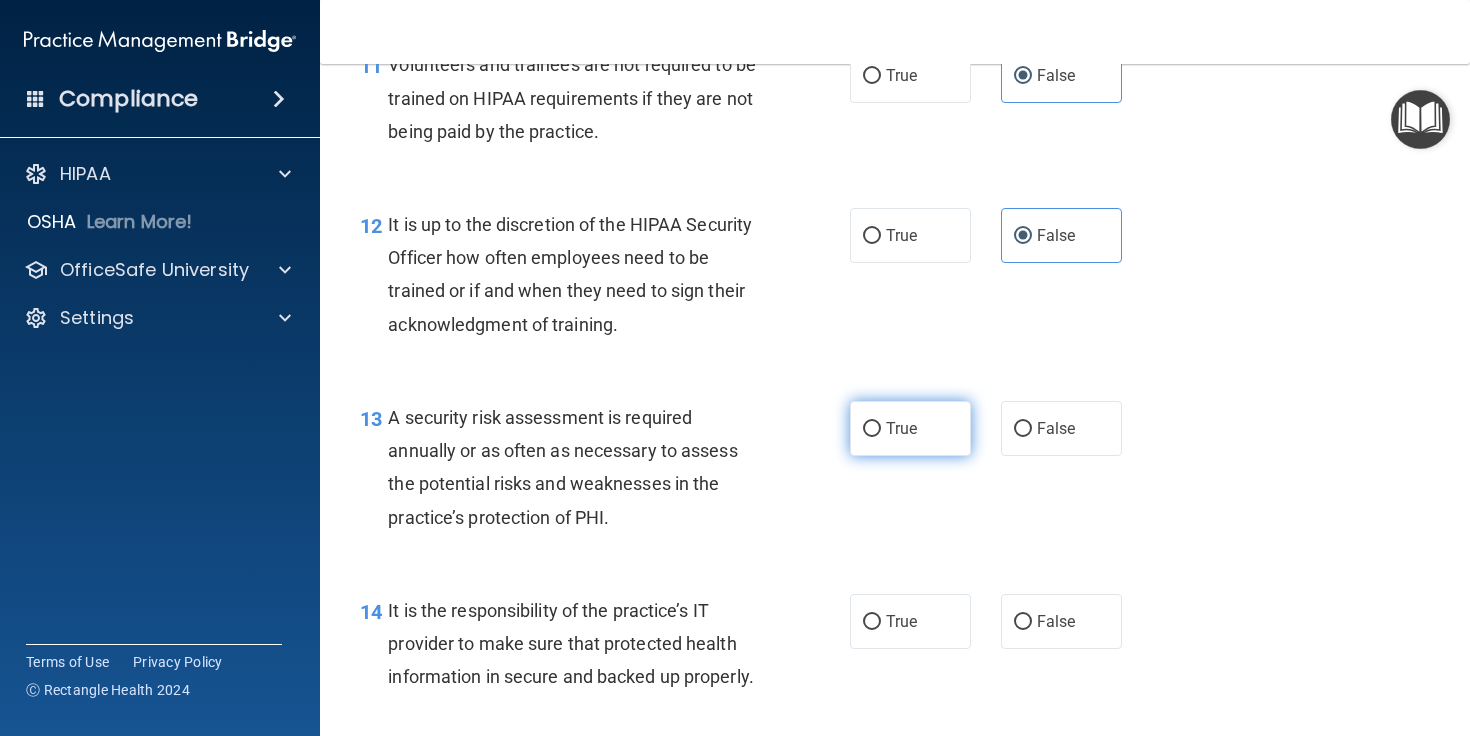 click on "True" at bounding box center [901, 428] 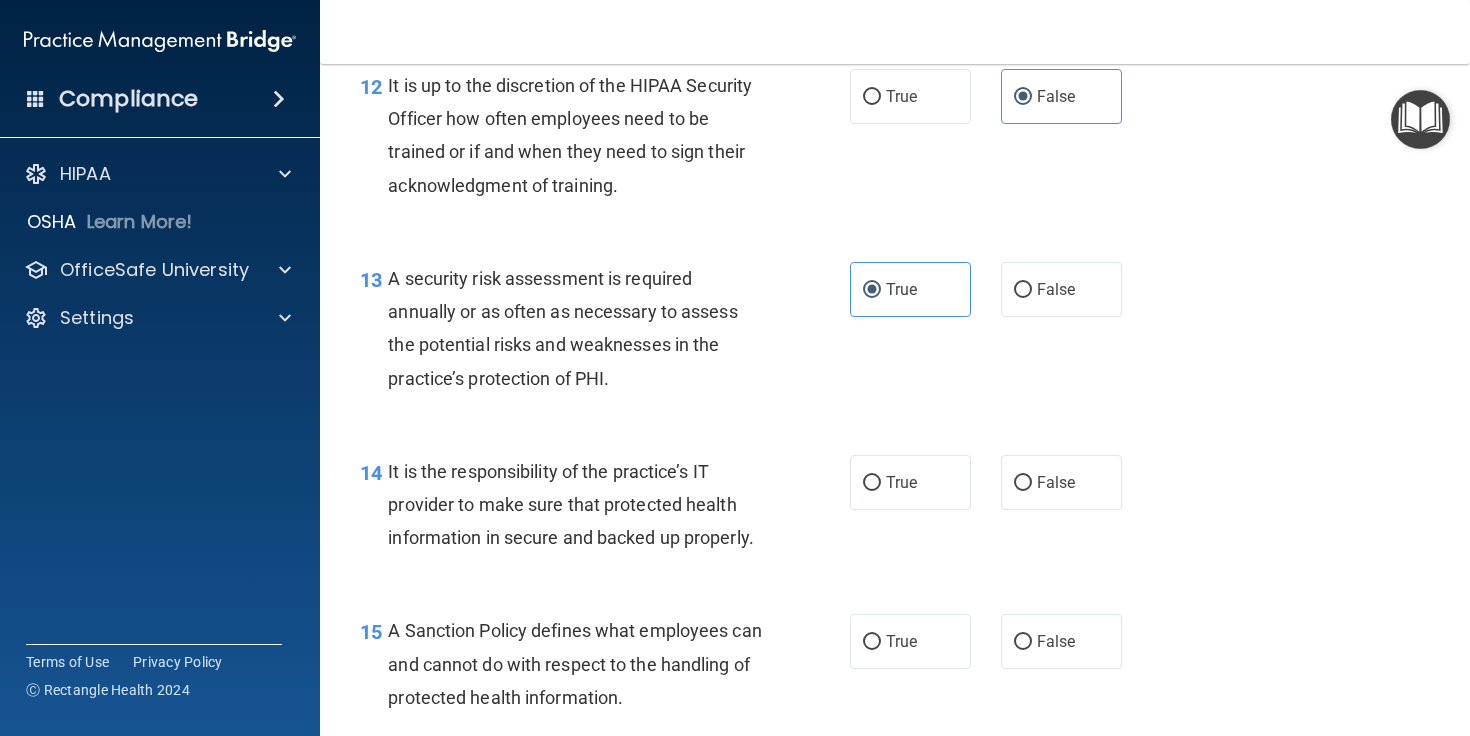 scroll, scrollTop: 2512, scrollLeft: 0, axis: vertical 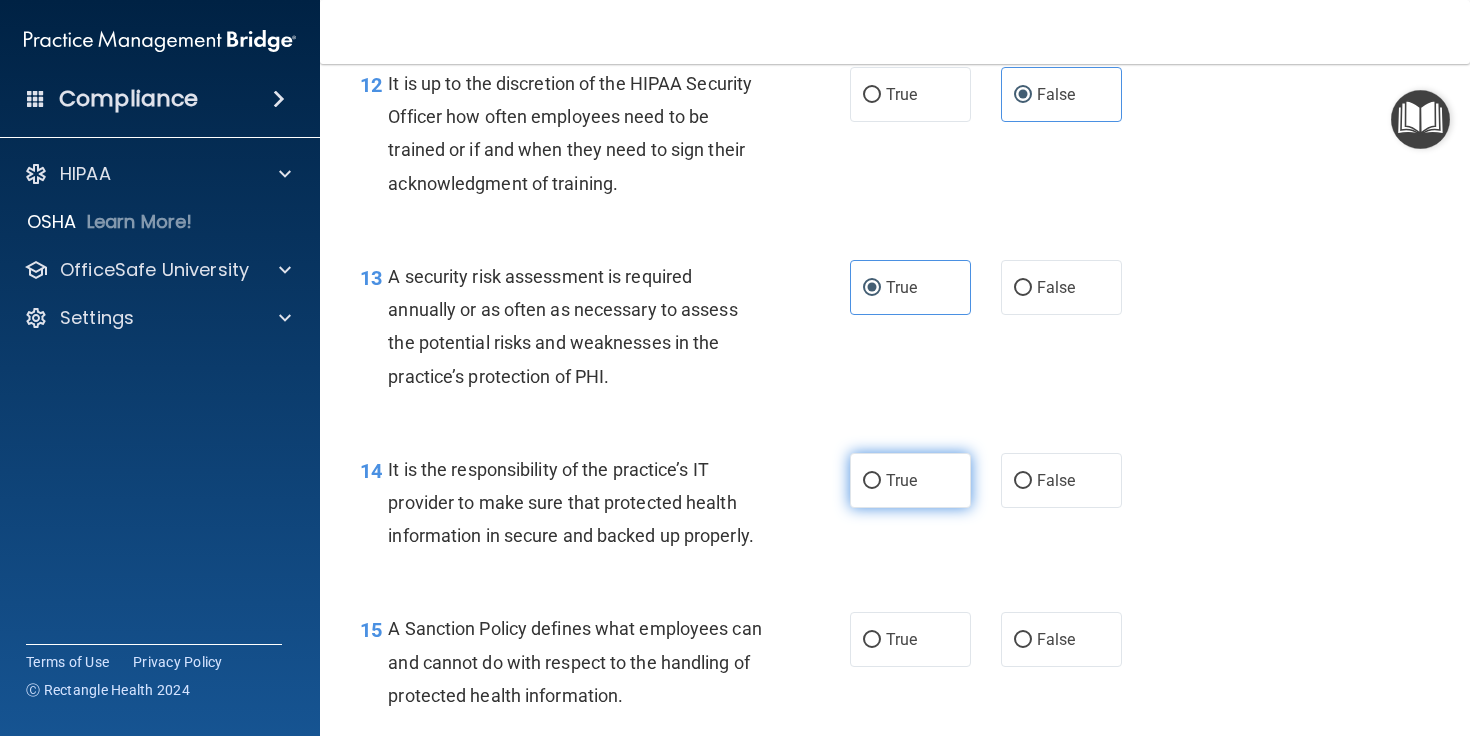 click on "True" at bounding box center (901, 480) 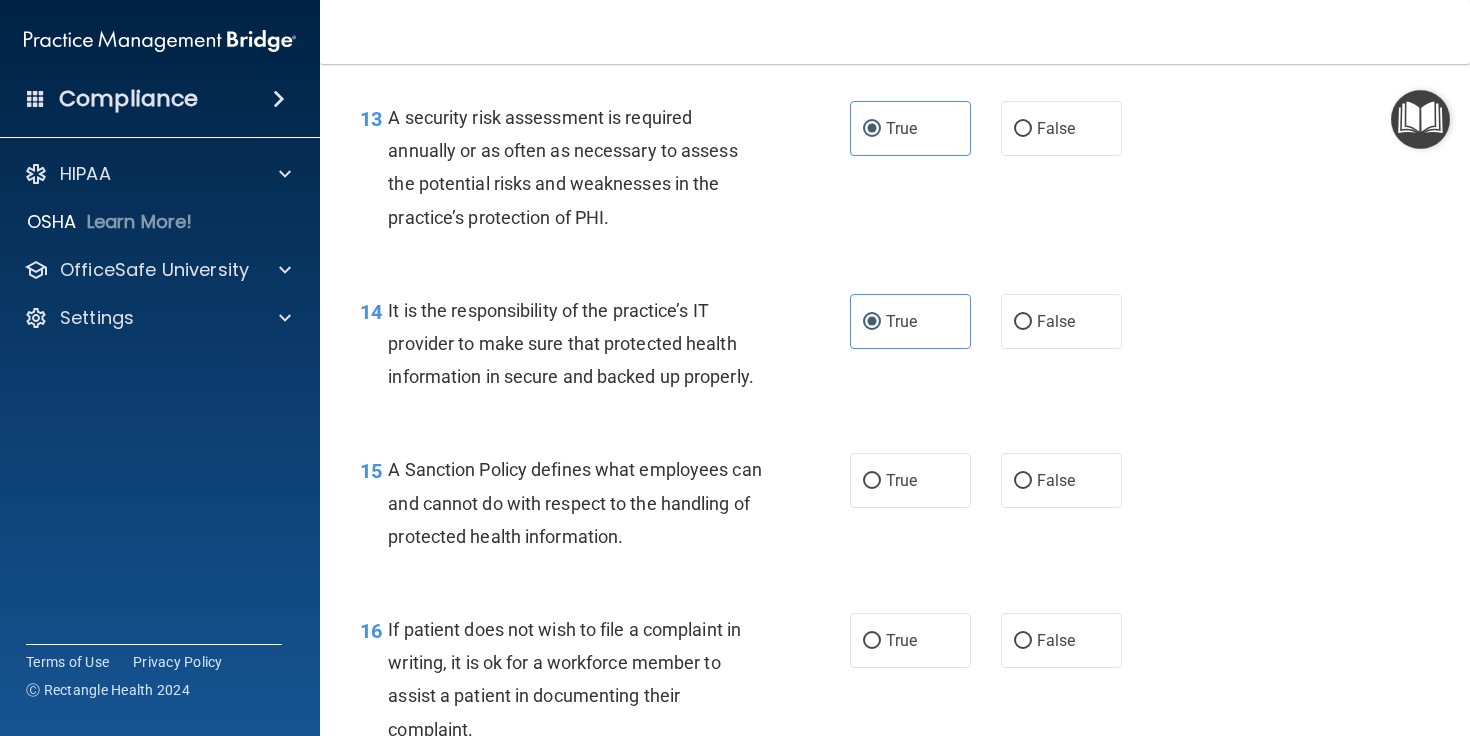 scroll, scrollTop: 2672, scrollLeft: 0, axis: vertical 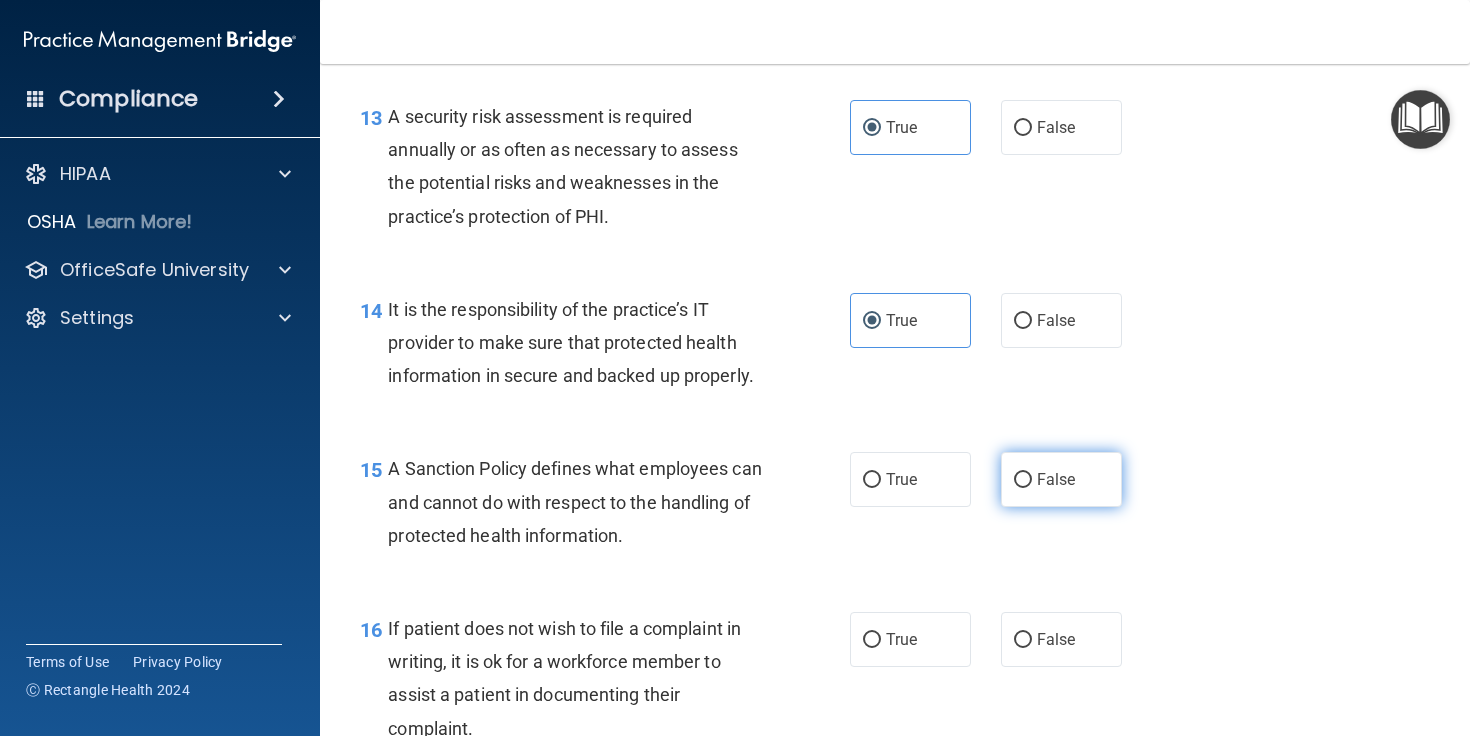 click on "False" at bounding box center (1061, 479) 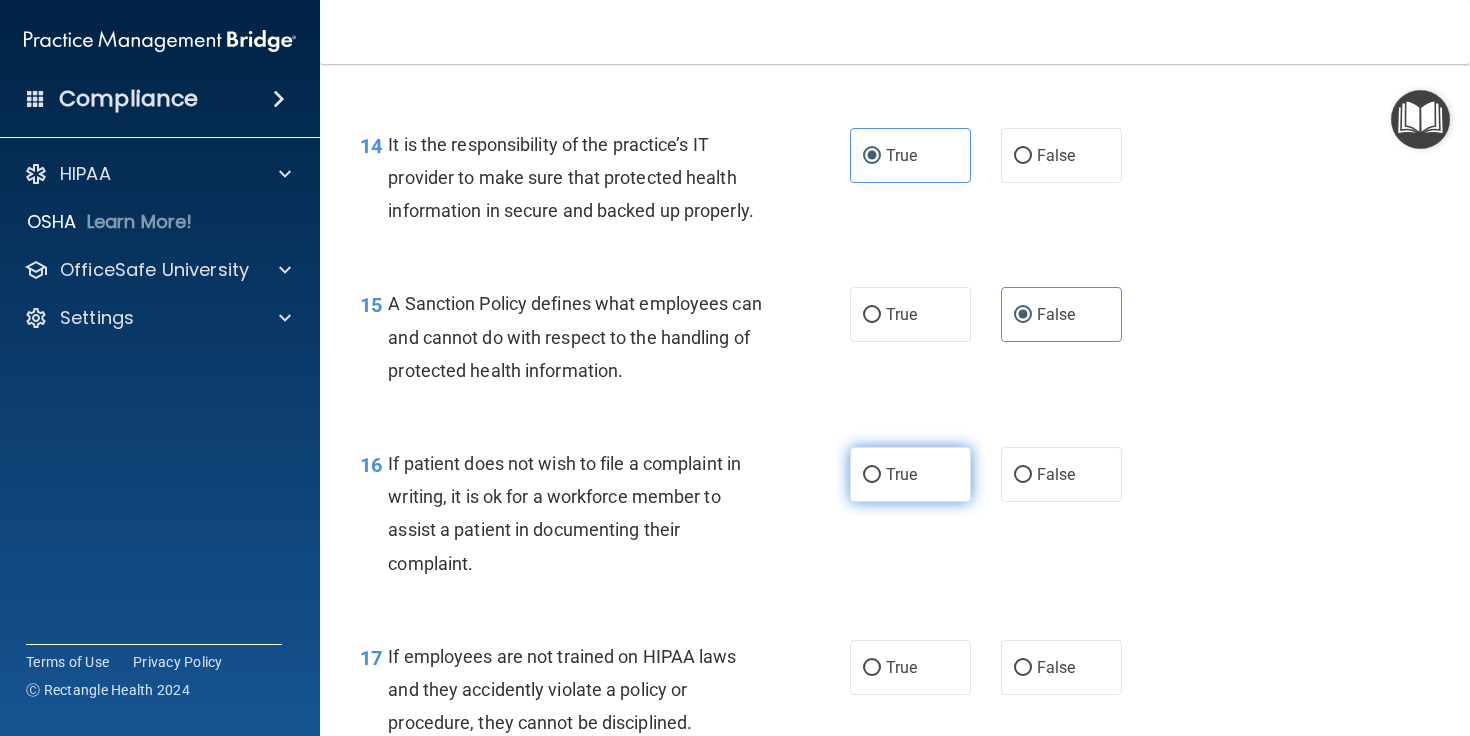 scroll, scrollTop: 2839, scrollLeft: 0, axis: vertical 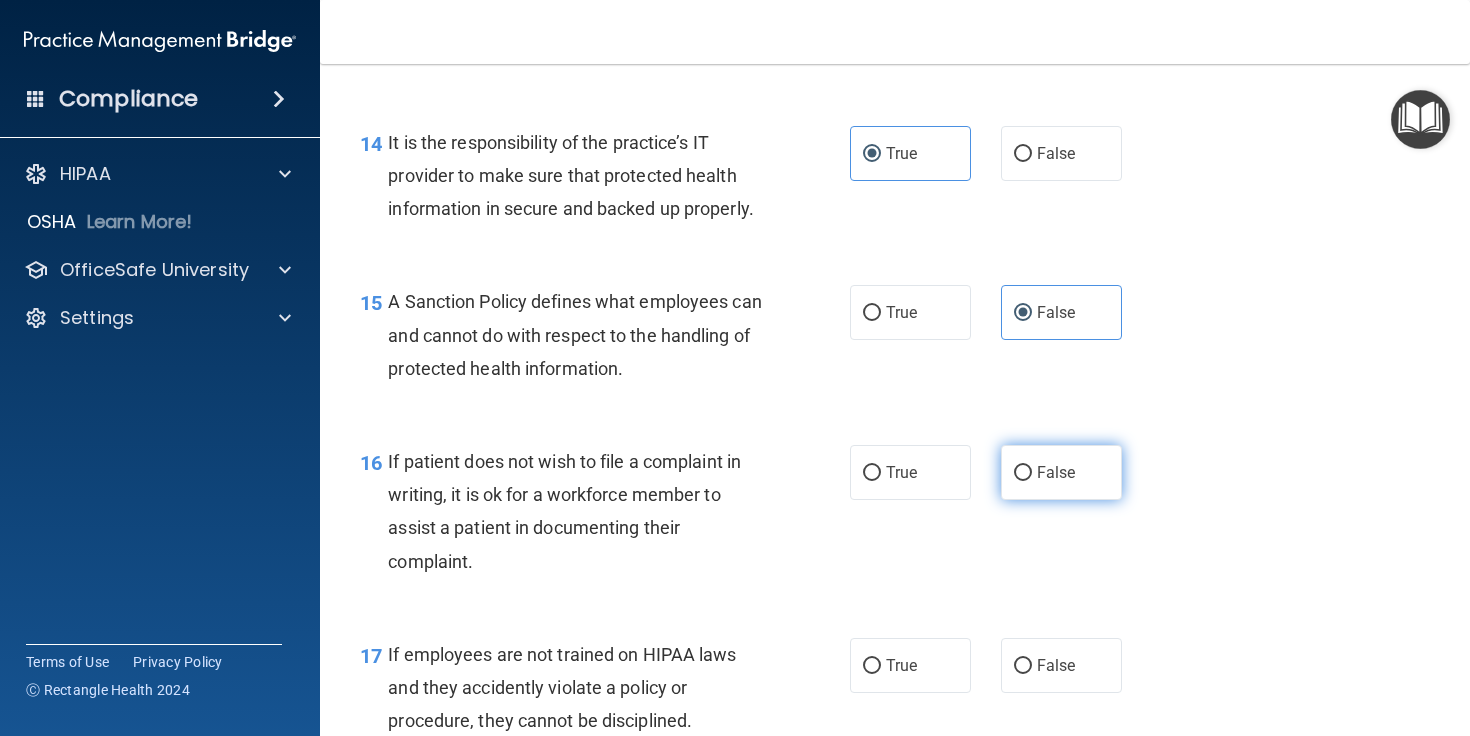click on "False" at bounding box center (1061, 472) 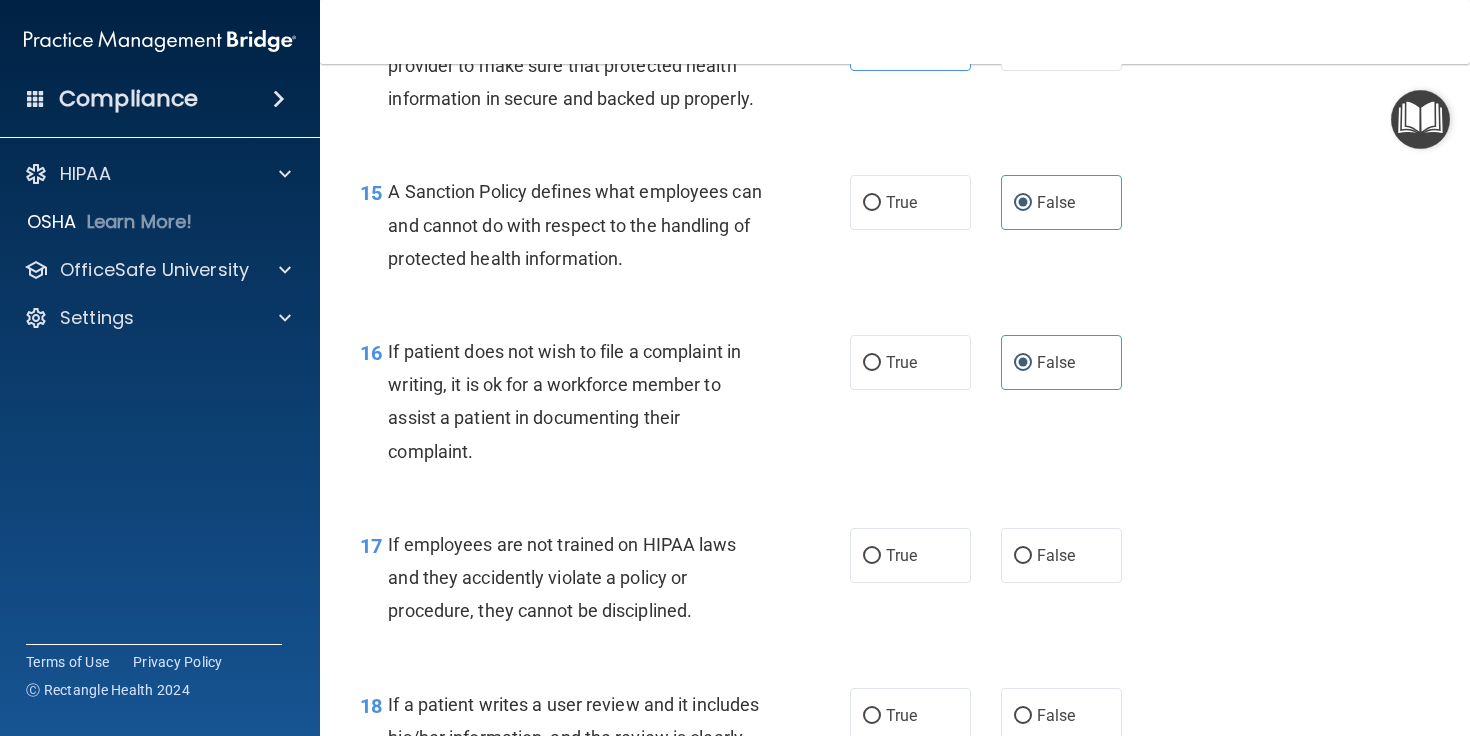 scroll, scrollTop: 2970, scrollLeft: 0, axis: vertical 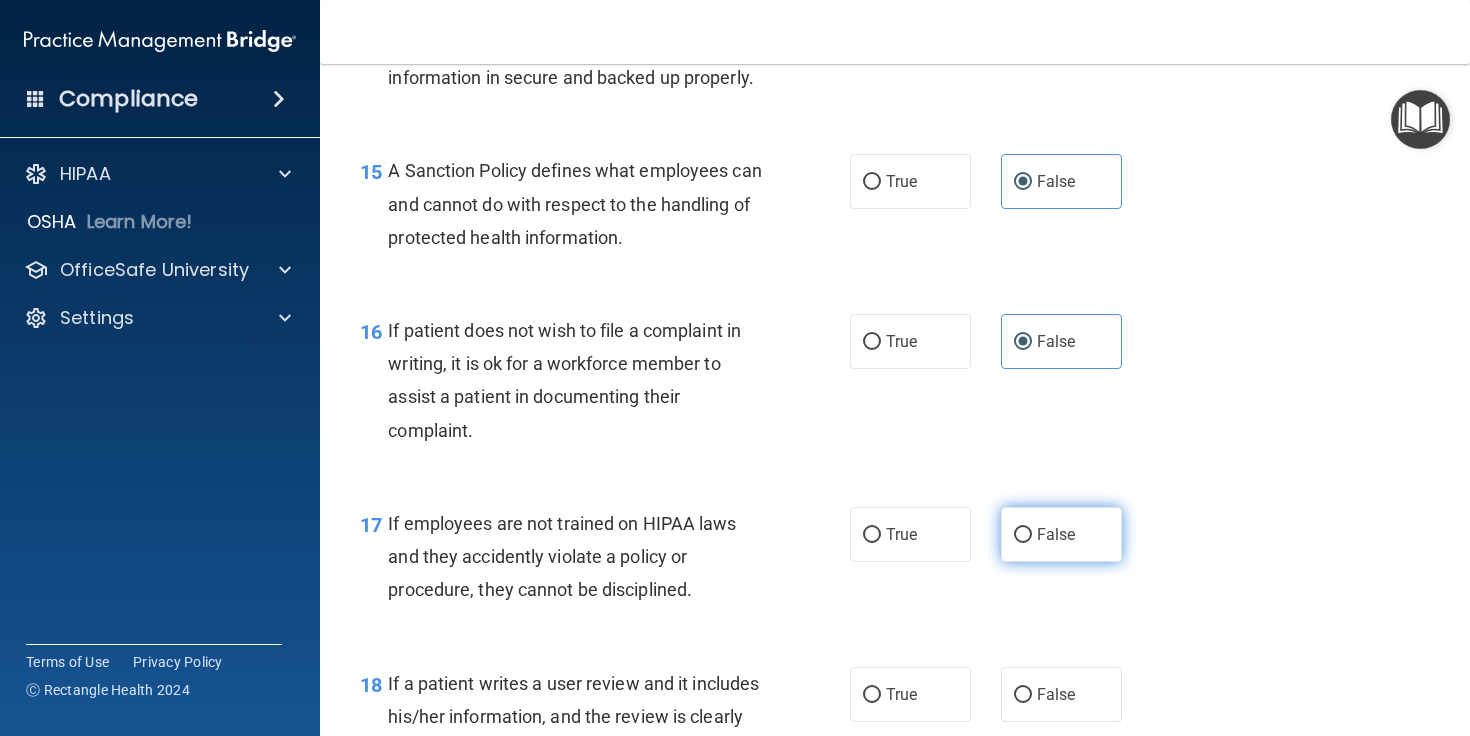 click on "False" at bounding box center (1061, 534) 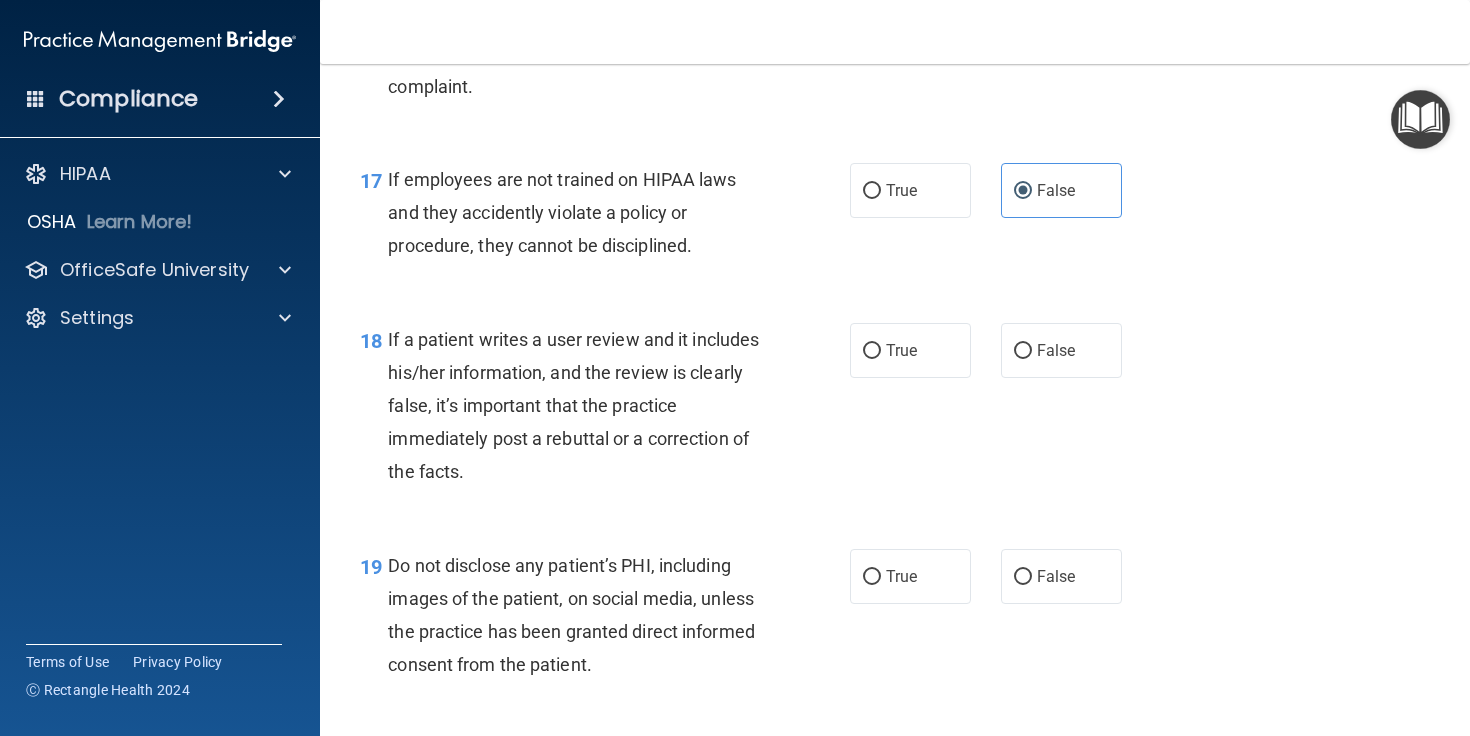 scroll, scrollTop: 3384, scrollLeft: 0, axis: vertical 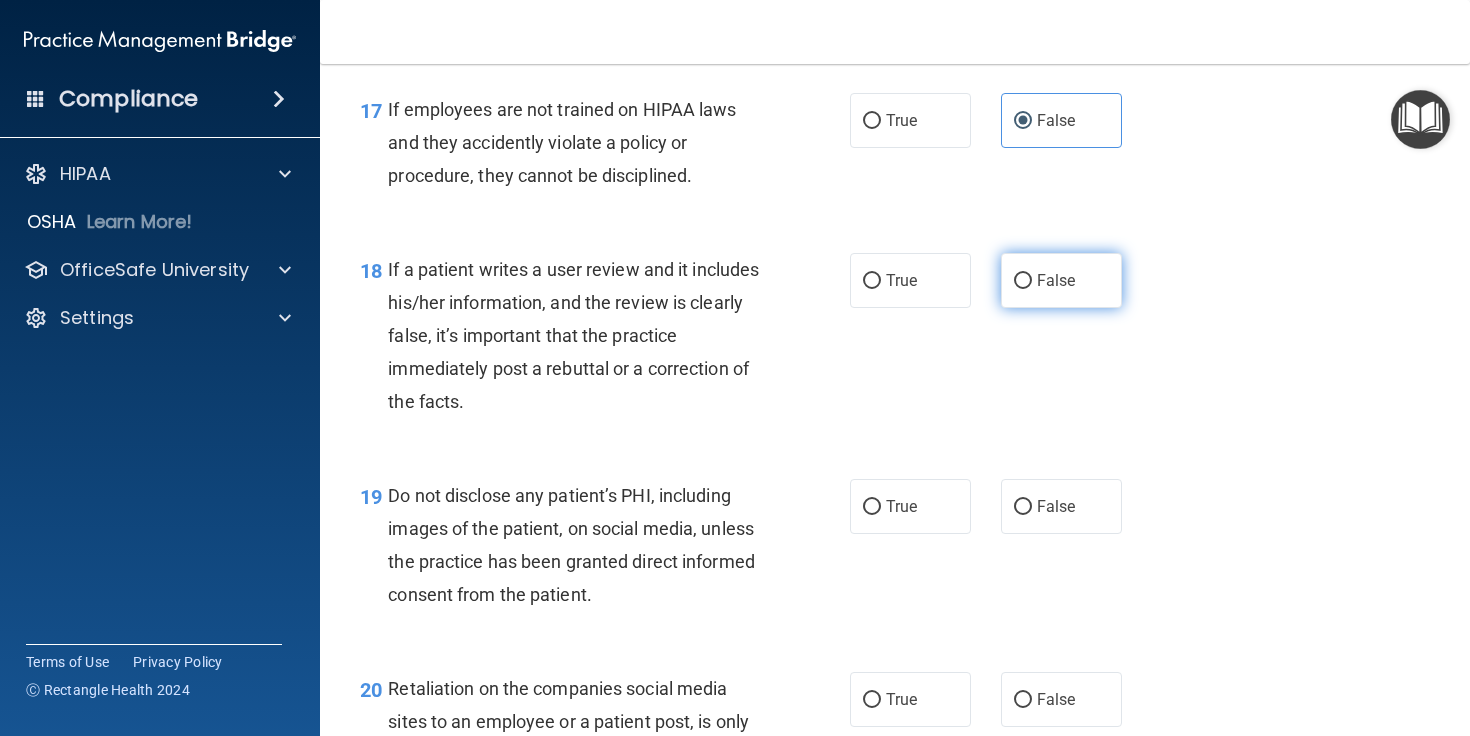 click on "False" at bounding box center (1061, 280) 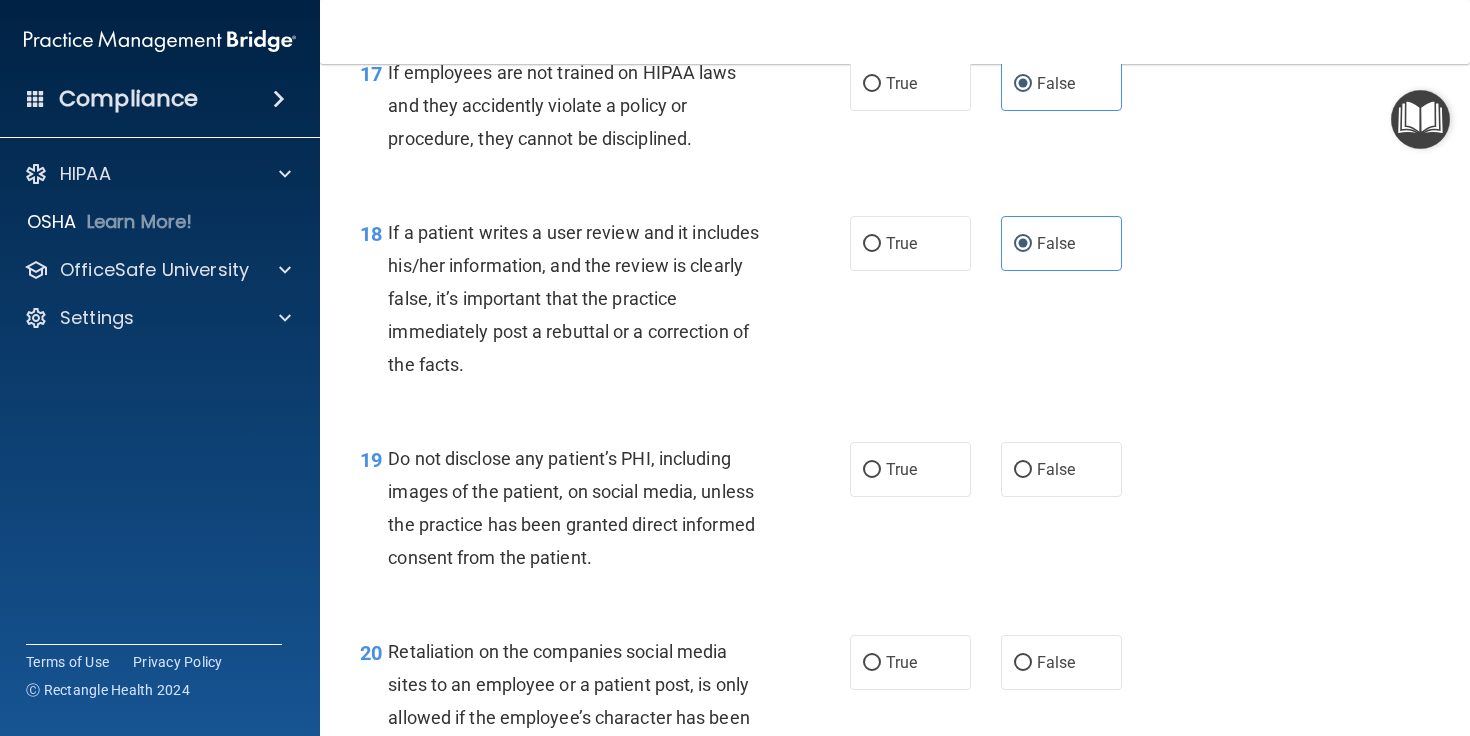 scroll, scrollTop: 3445, scrollLeft: 0, axis: vertical 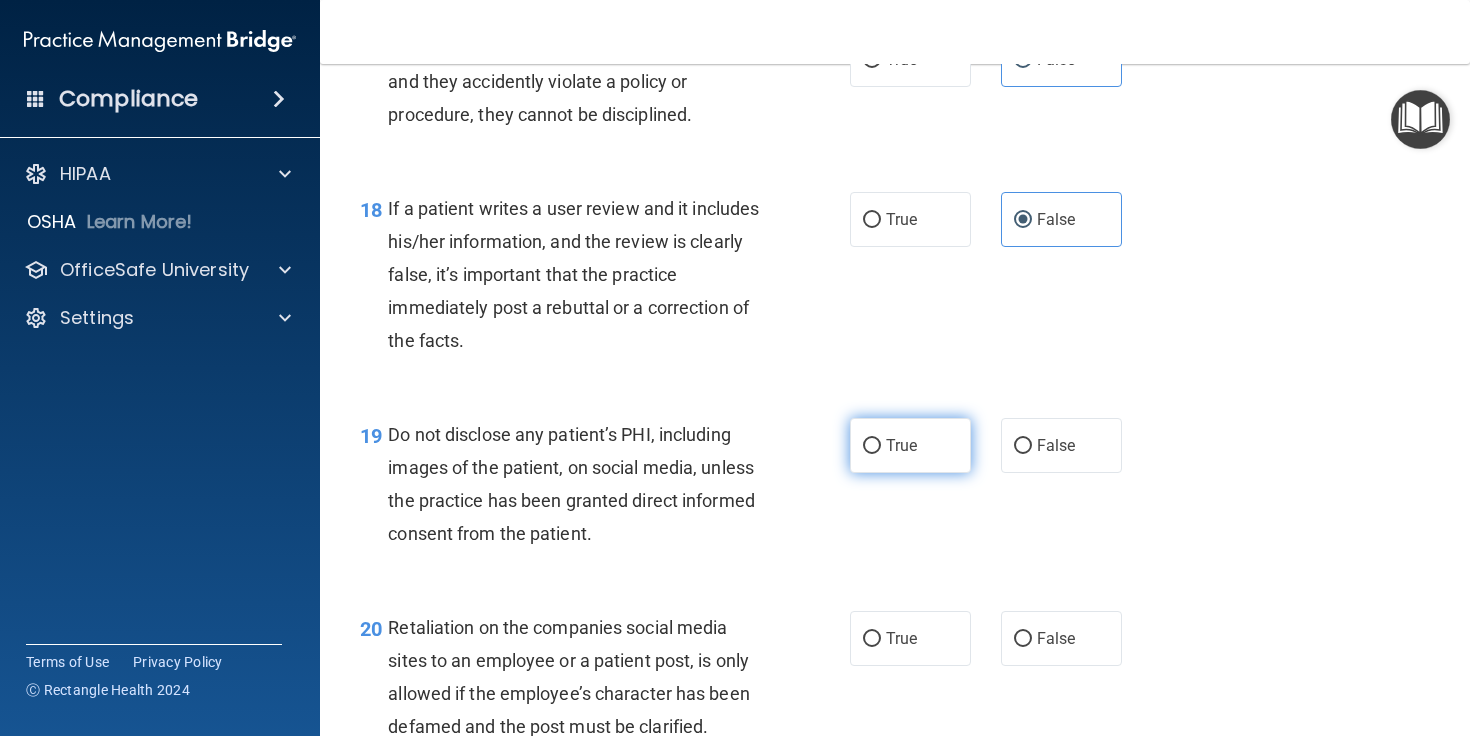 click on "True" at bounding box center [910, 445] 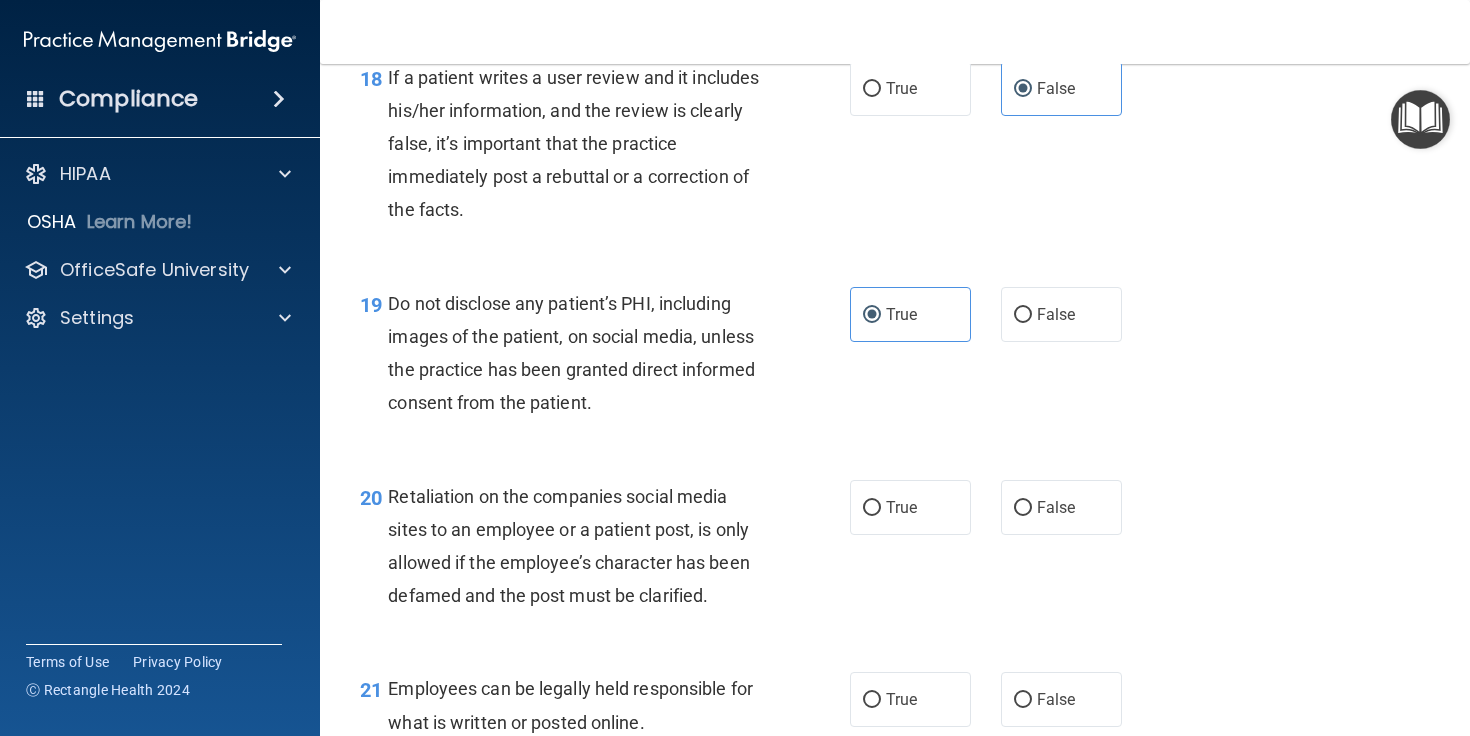 scroll, scrollTop: 3584, scrollLeft: 0, axis: vertical 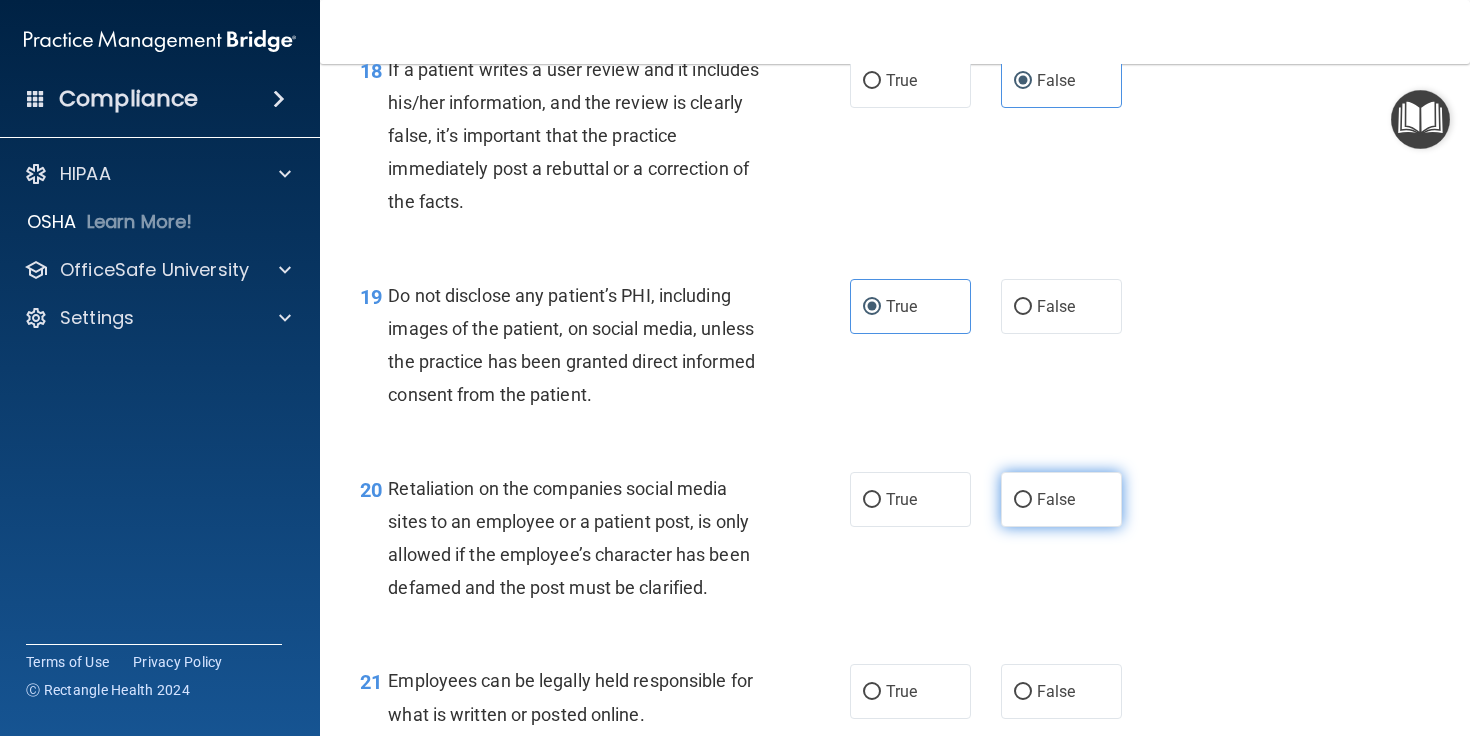 click on "False" at bounding box center [1061, 499] 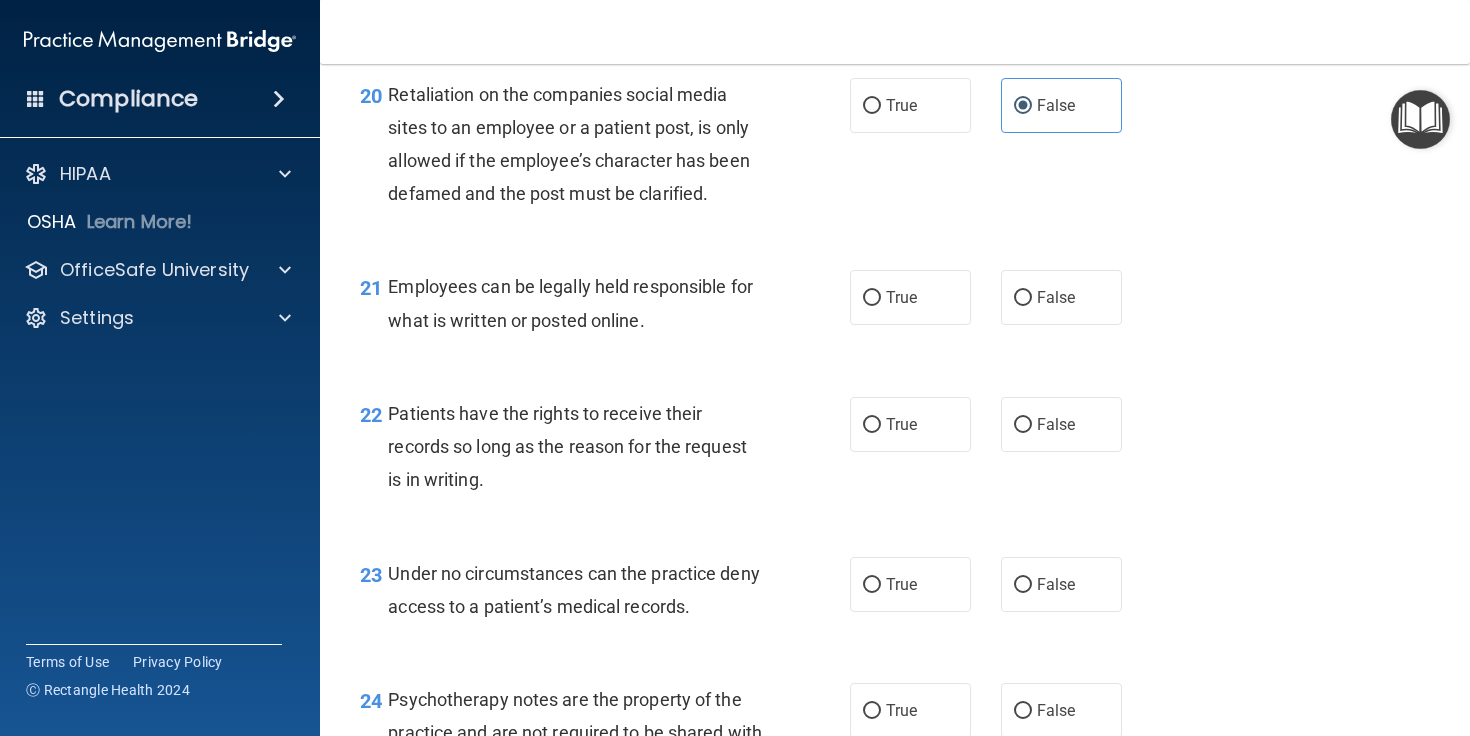 scroll, scrollTop: 4108, scrollLeft: 0, axis: vertical 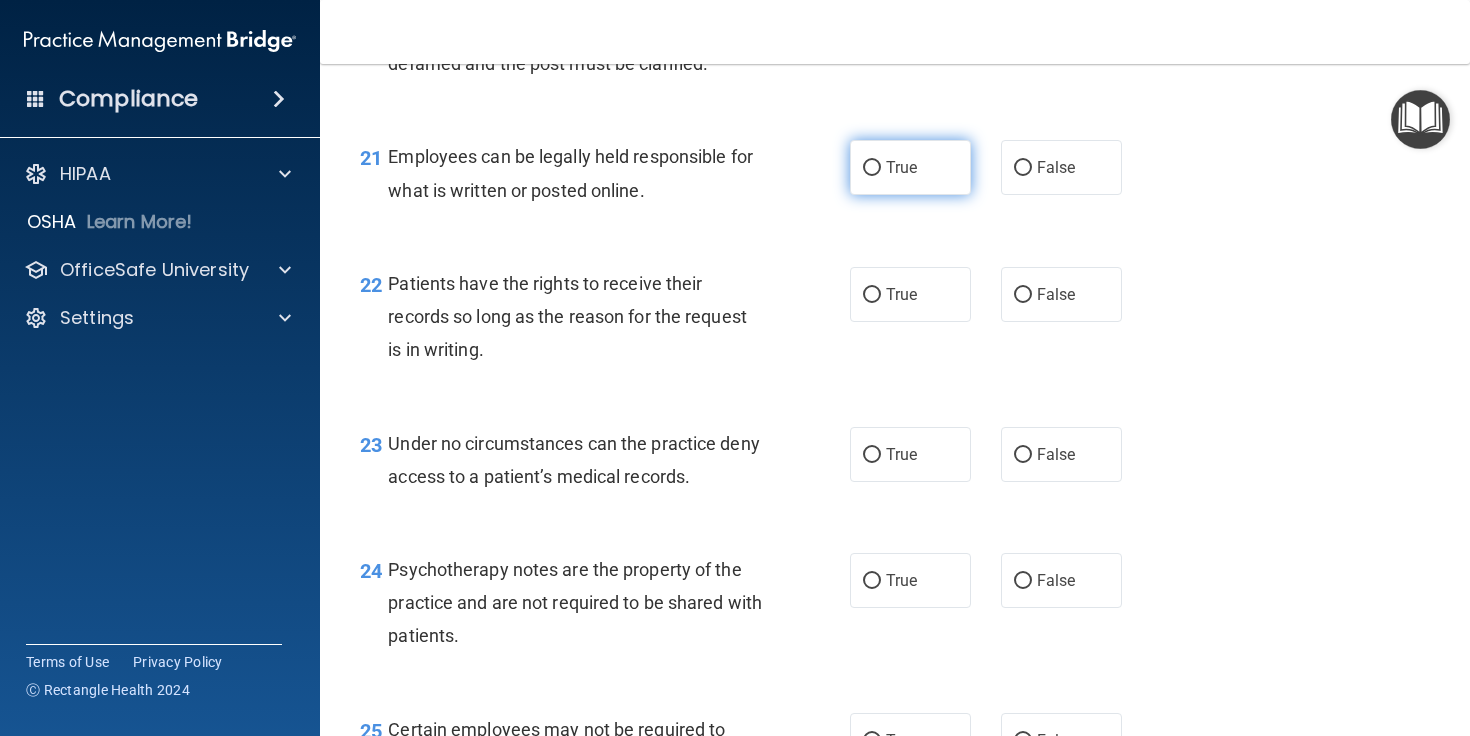 click on "True" at bounding box center [910, 167] 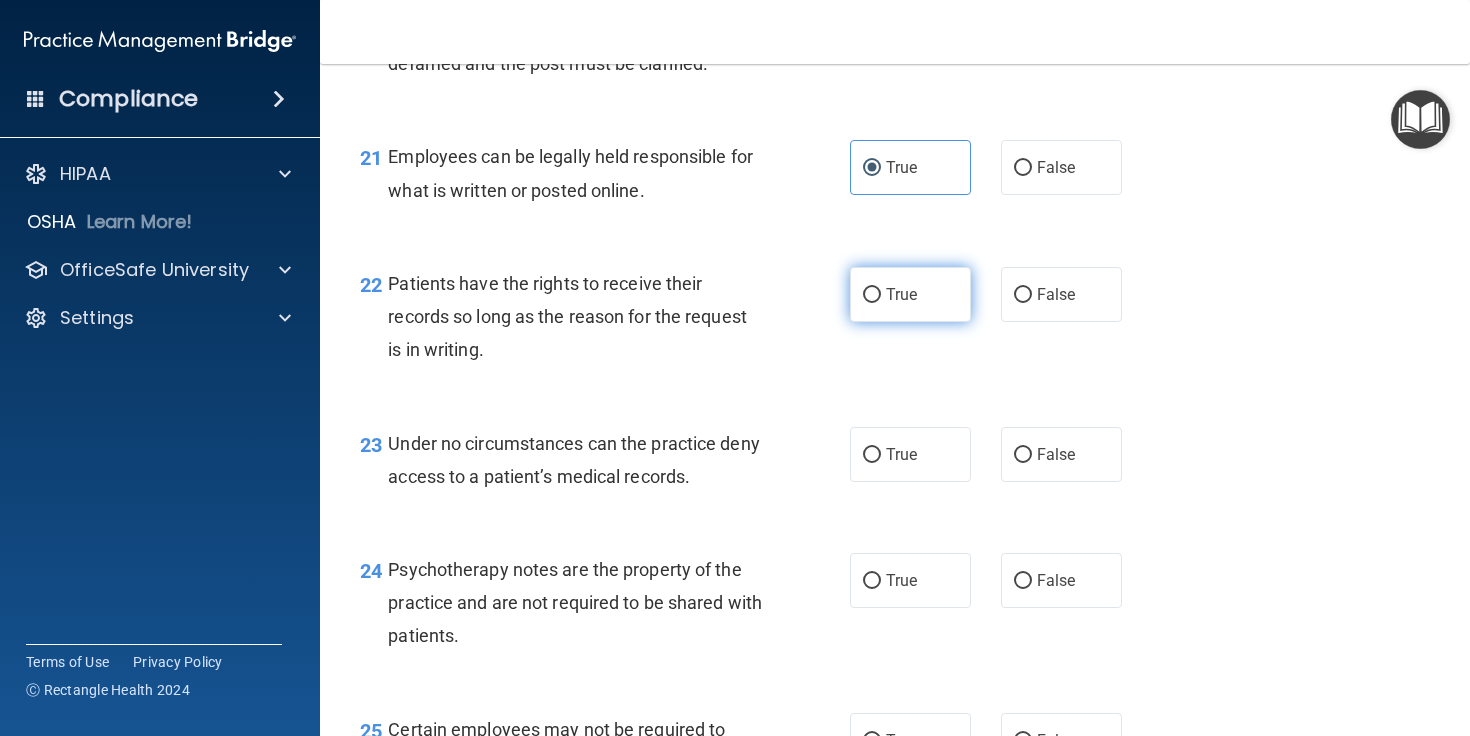 click on "True" at bounding box center [910, 294] 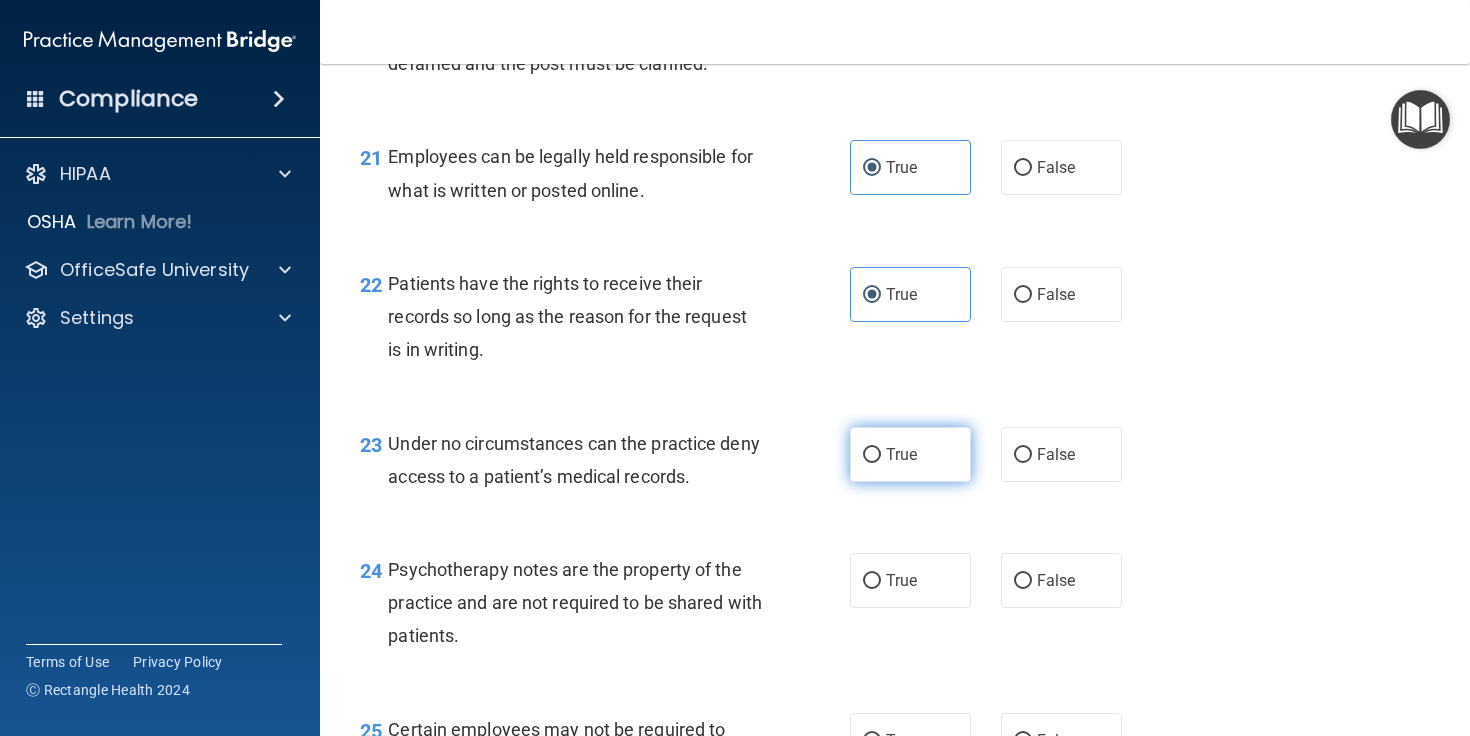 click on "True" at bounding box center (901, 454) 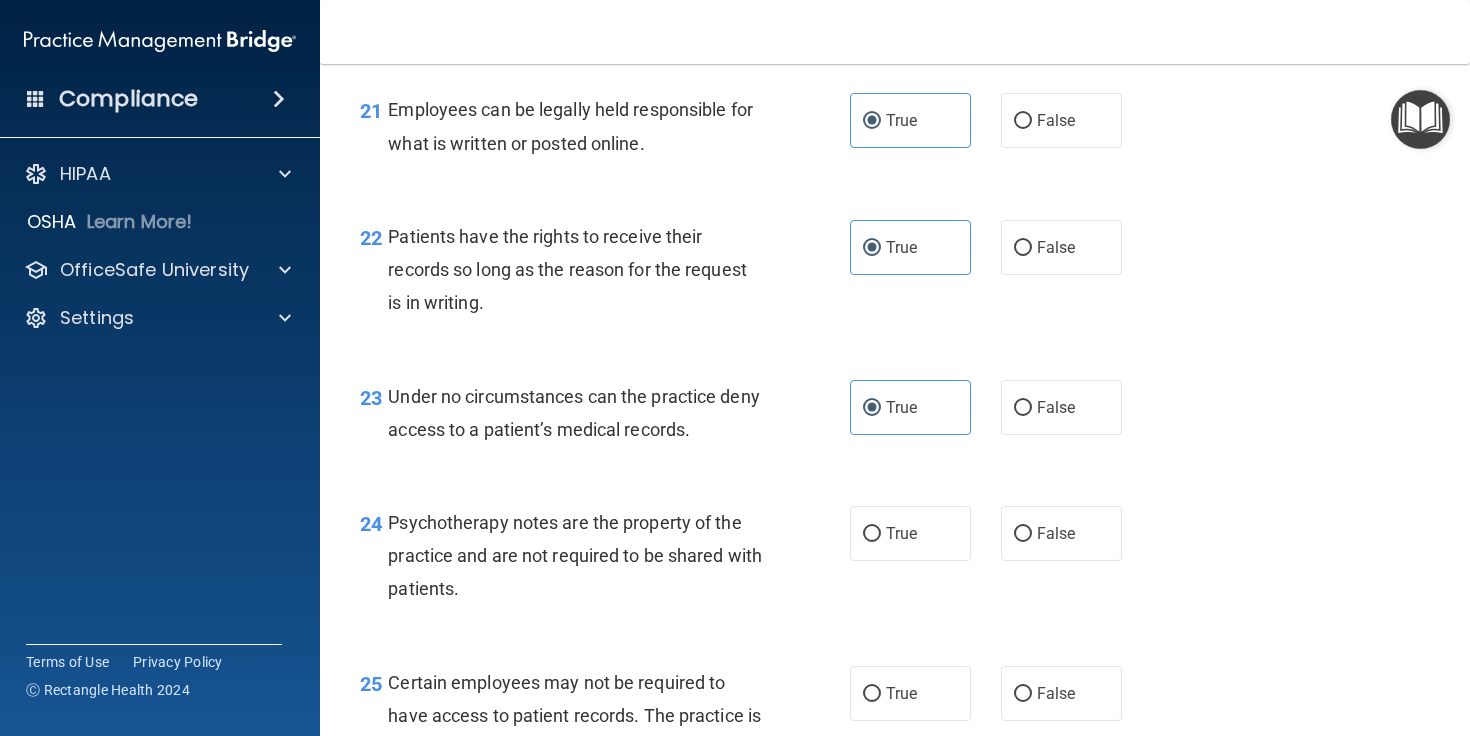 scroll, scrollTop: 4156, scrollLeft: 0, axis: vertical 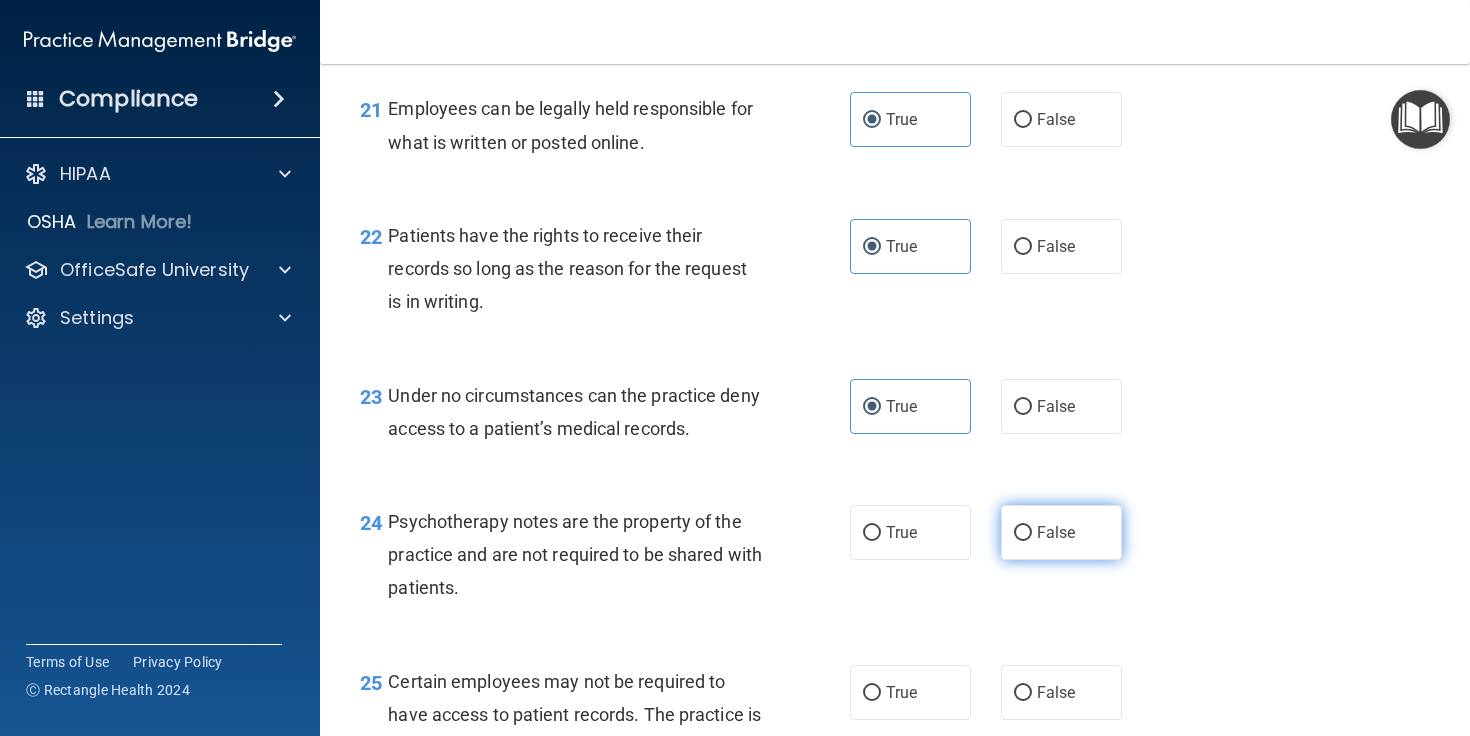 click on "False" at bounding box center (1061, 532) 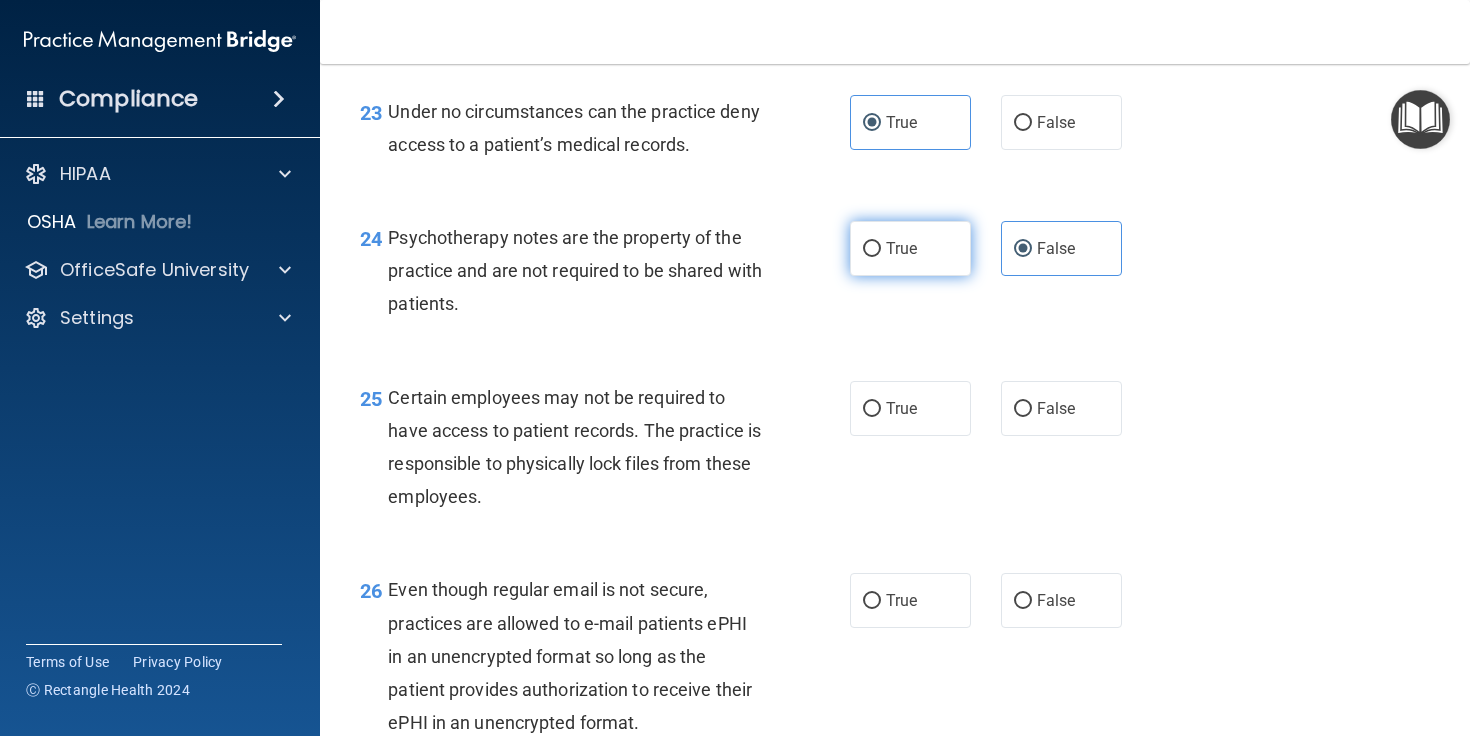 scroll, scrollTop: 4486, scrollLeft: 0, axis: vertical 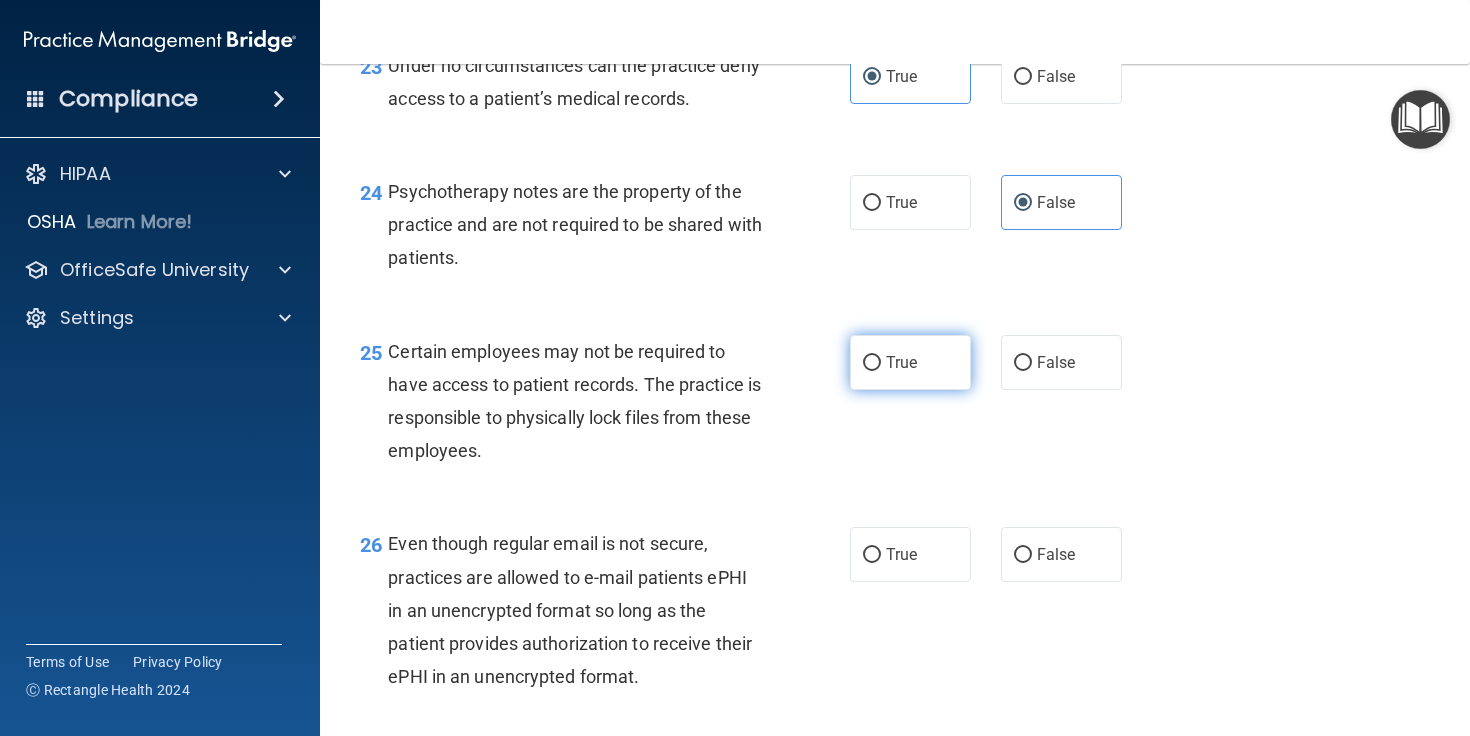 click on "True" at bounding box center [910, 362] 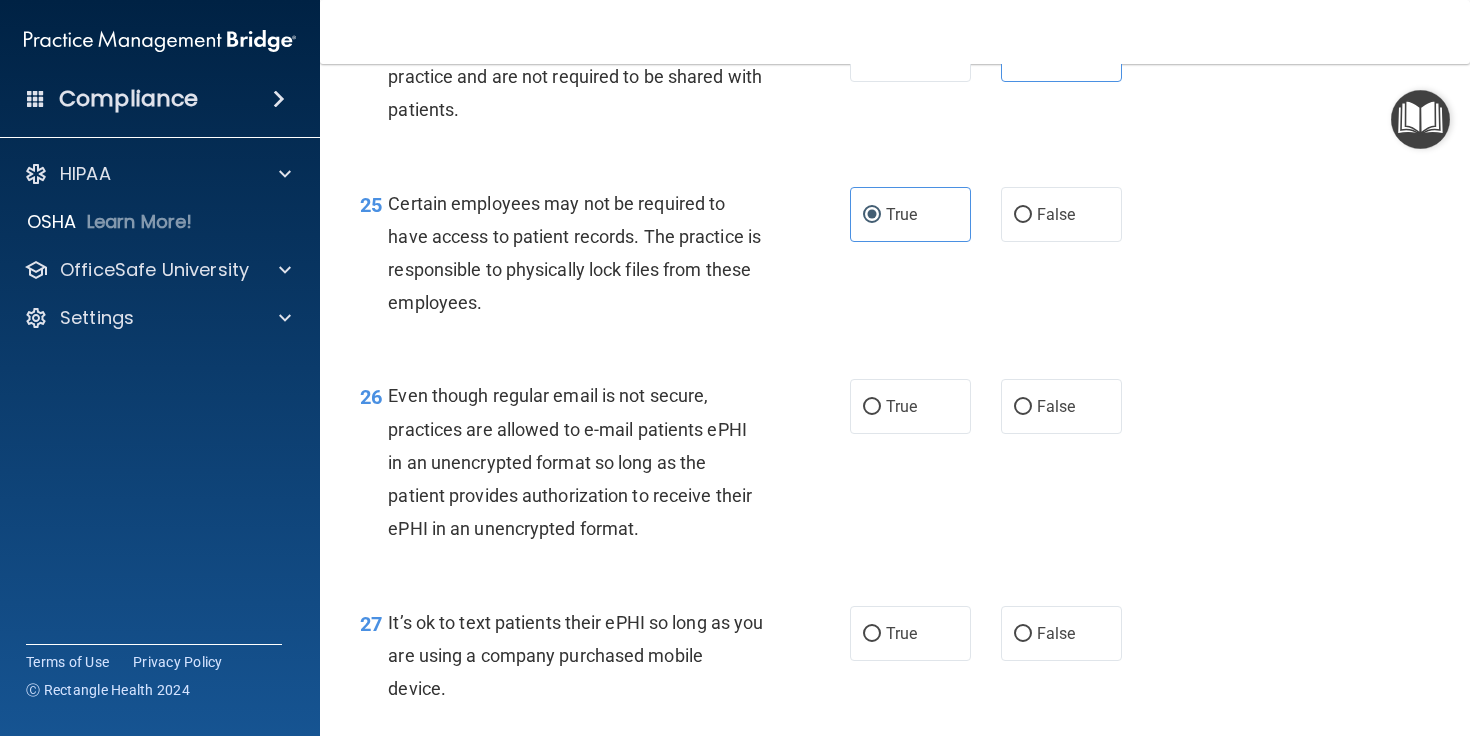 scroll, scrollTop: 4634, scrollLeft: 0, axis: vertical 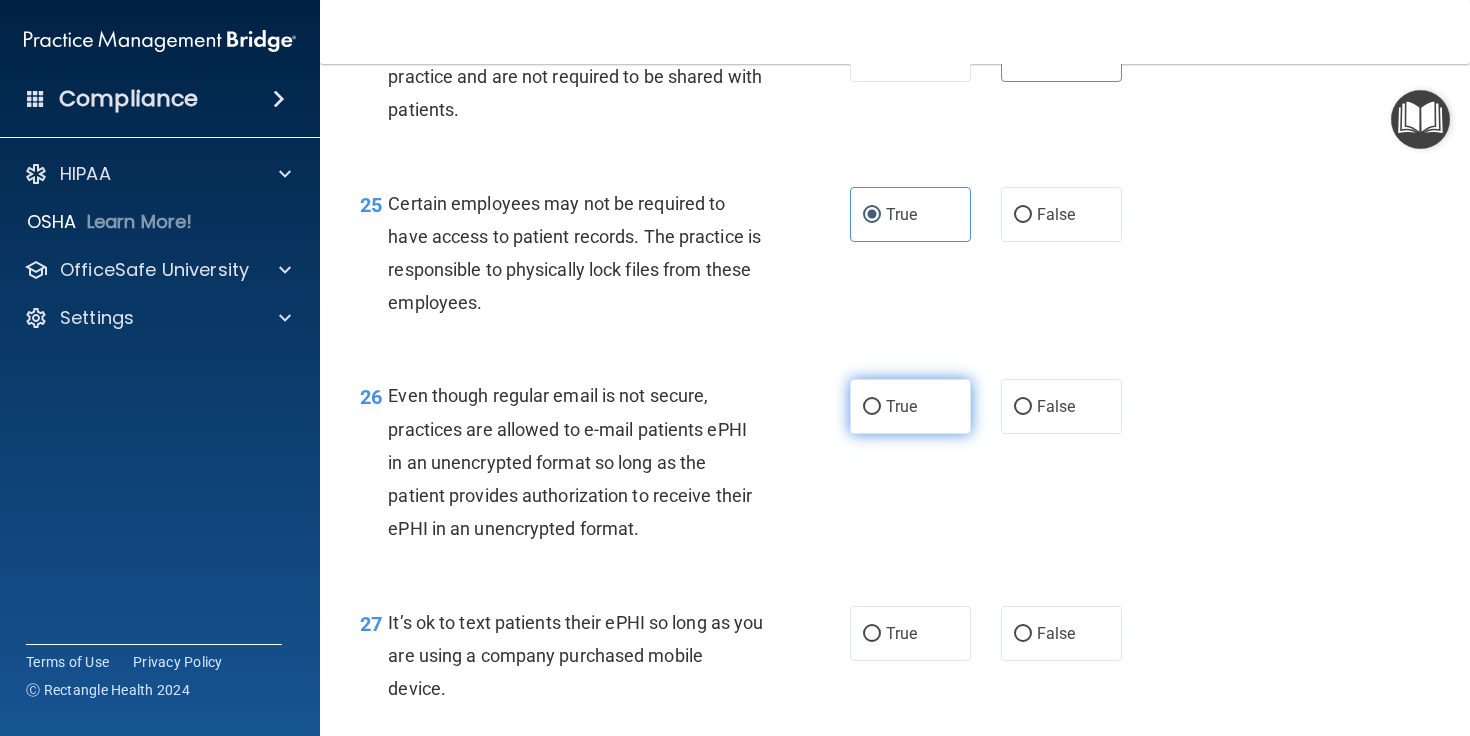 click on "True" at bounding box center [910, 406] 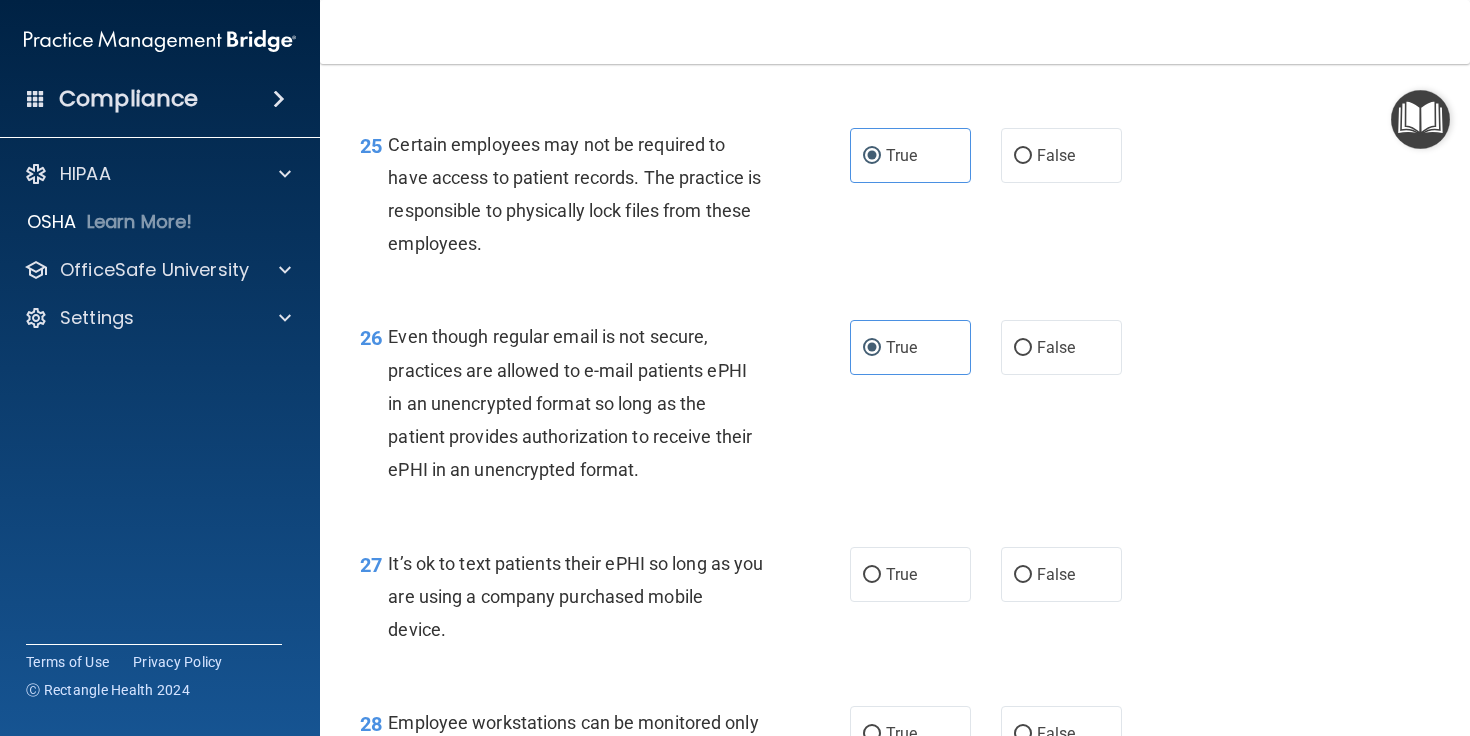 scroll, scrollTop: 4696, scrollLeft: 0, axis: vertical 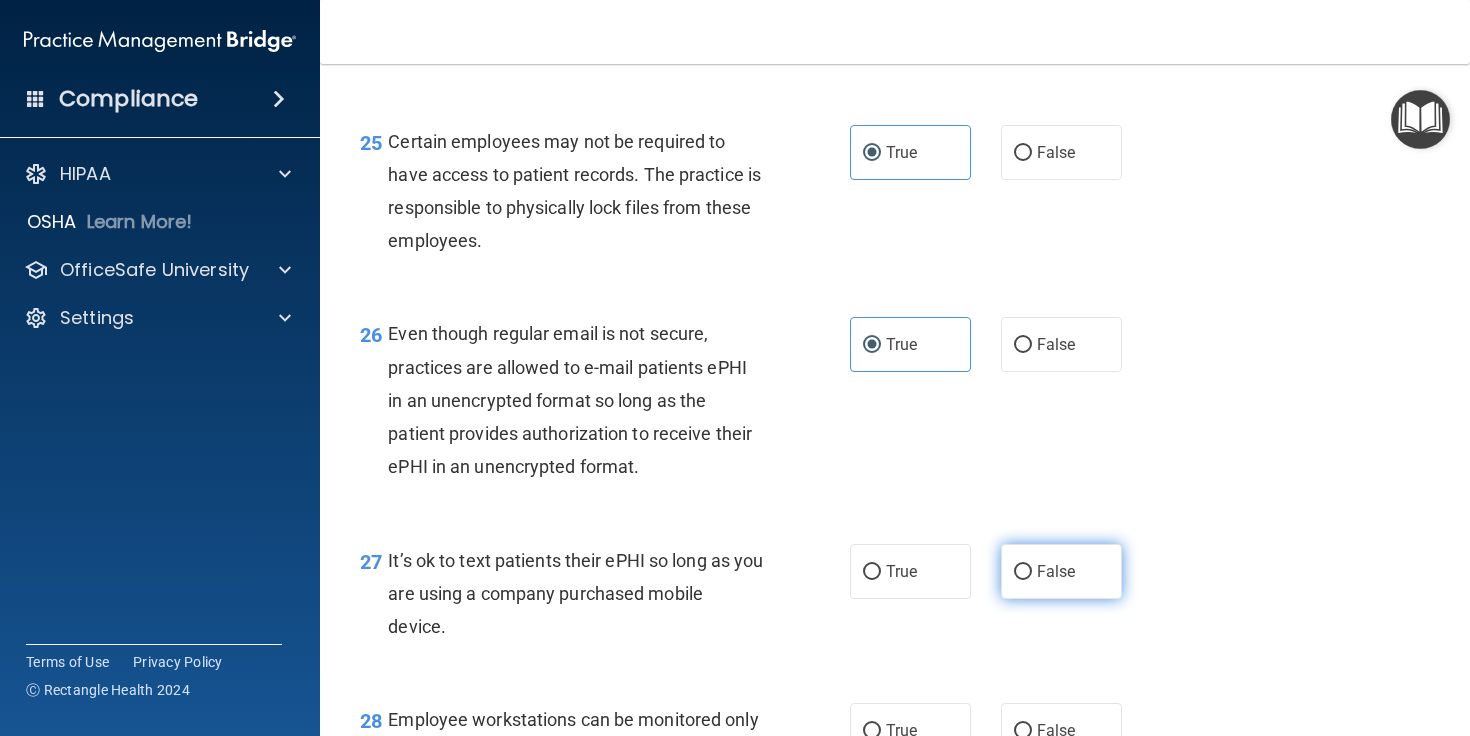 click on "False" at bounding box center [1061, 571] 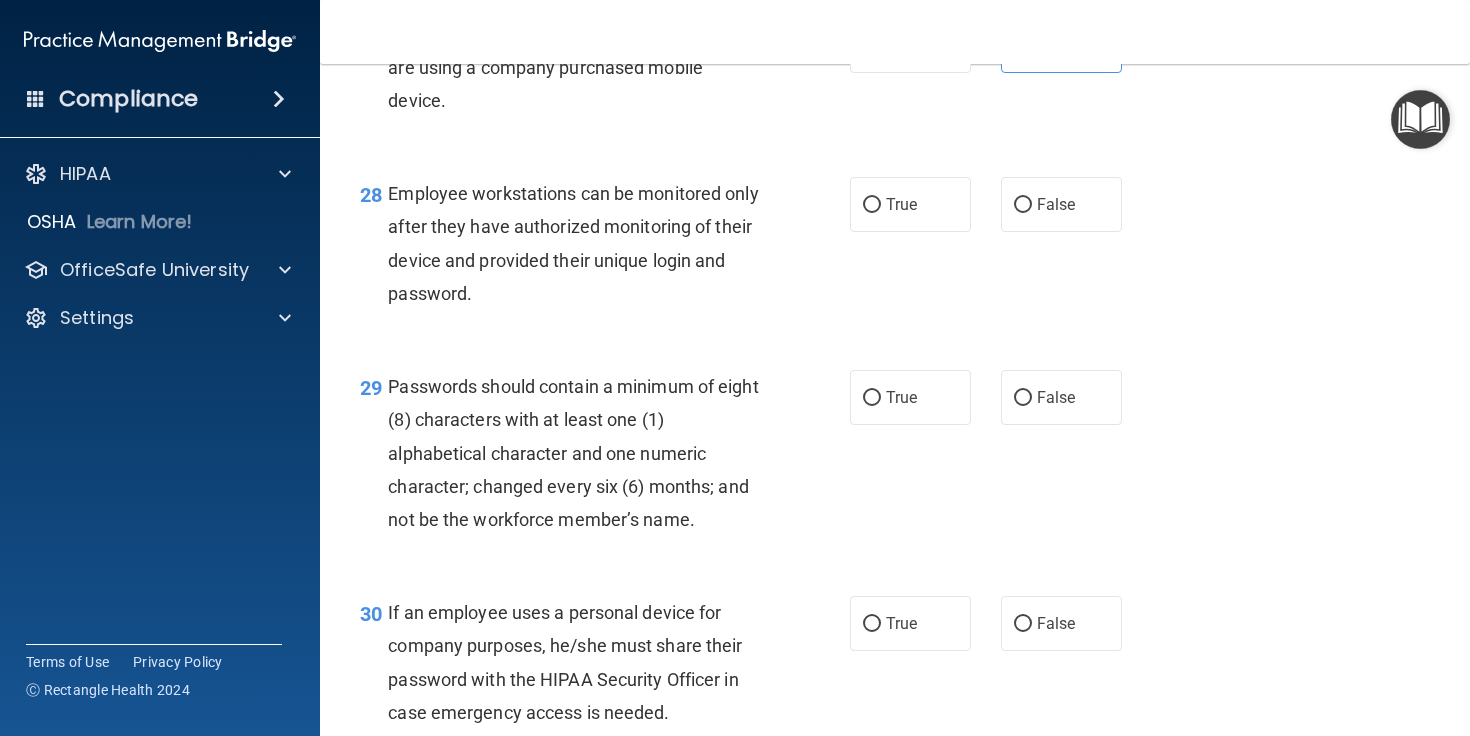 scroll, scrollTop: 5231, scrollLeft: 0, axis: vertical 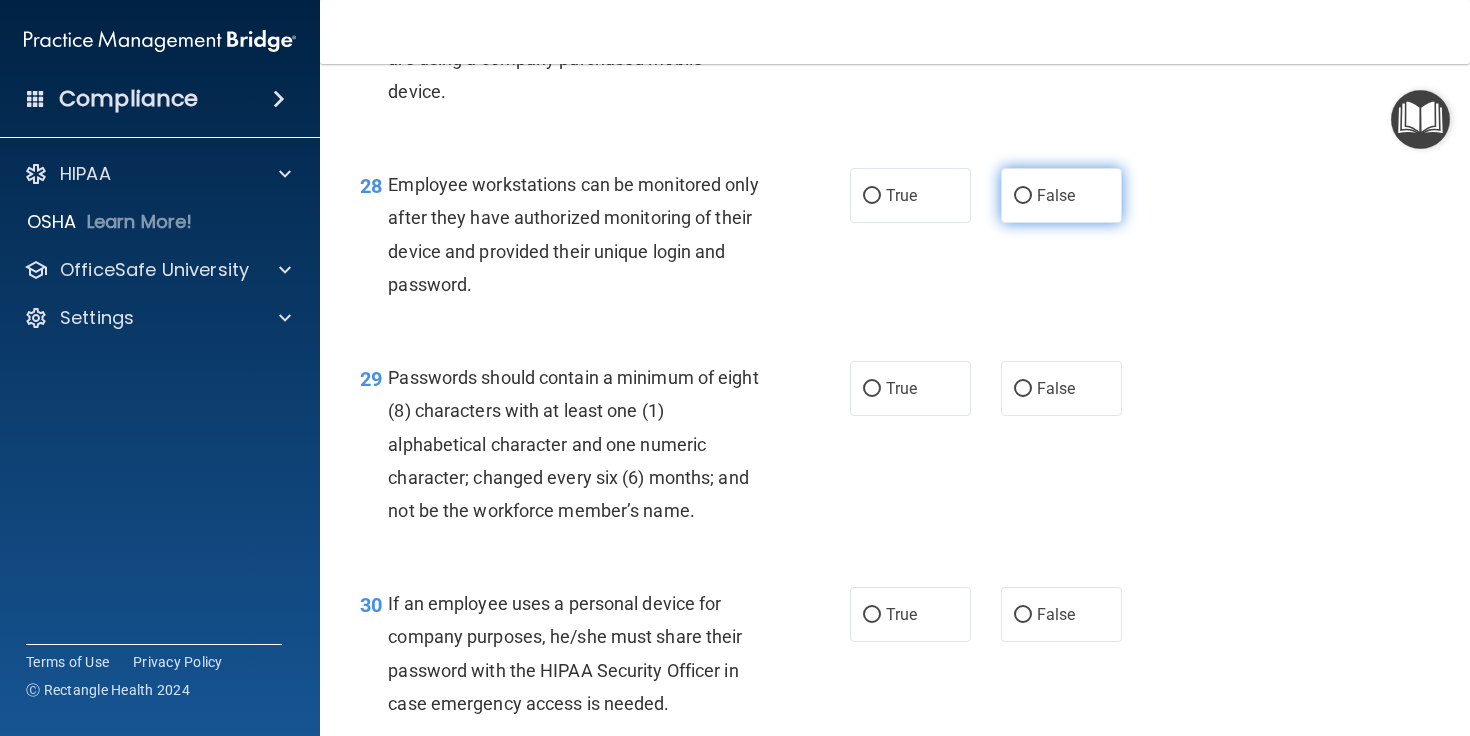 click on "False" at bounding box center (1061, 195) 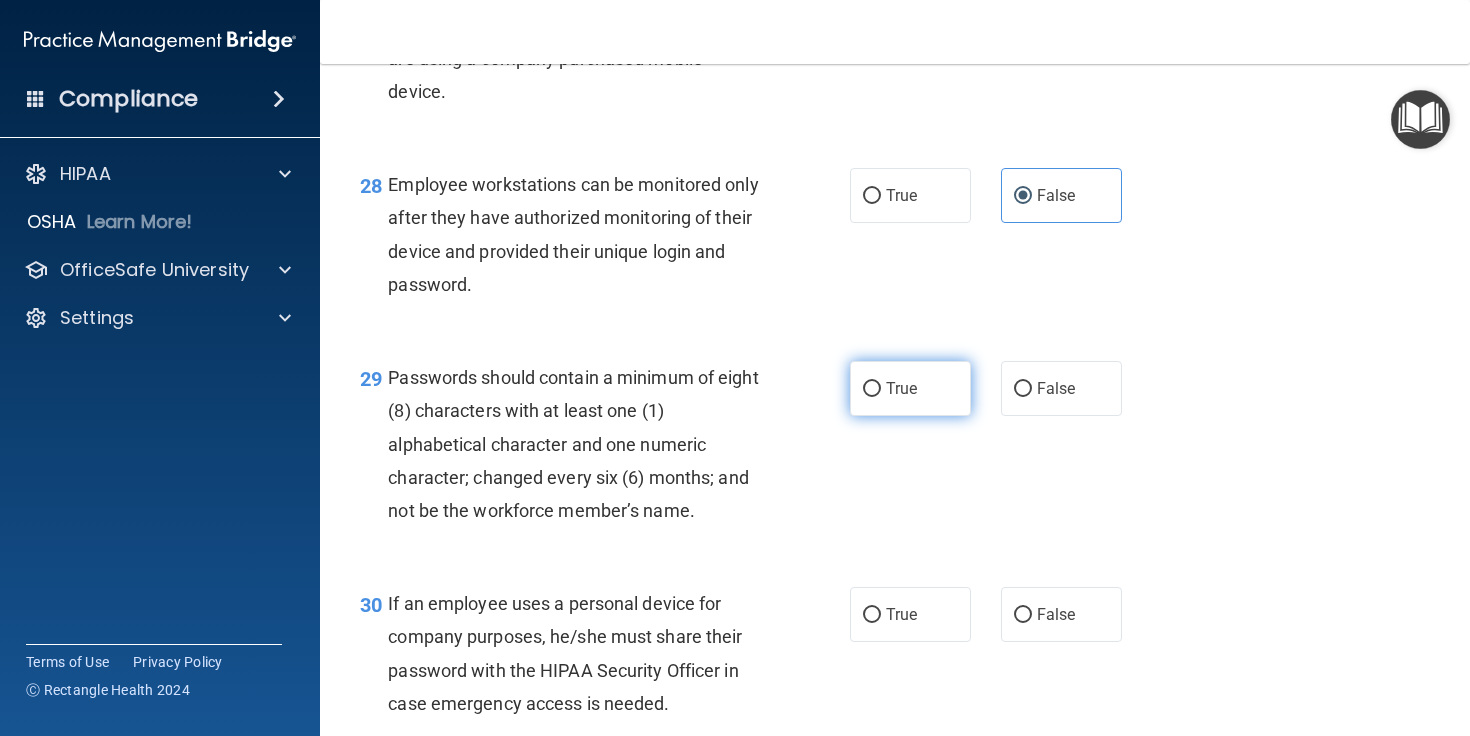 click on "True" at bounding box center [901, 388] 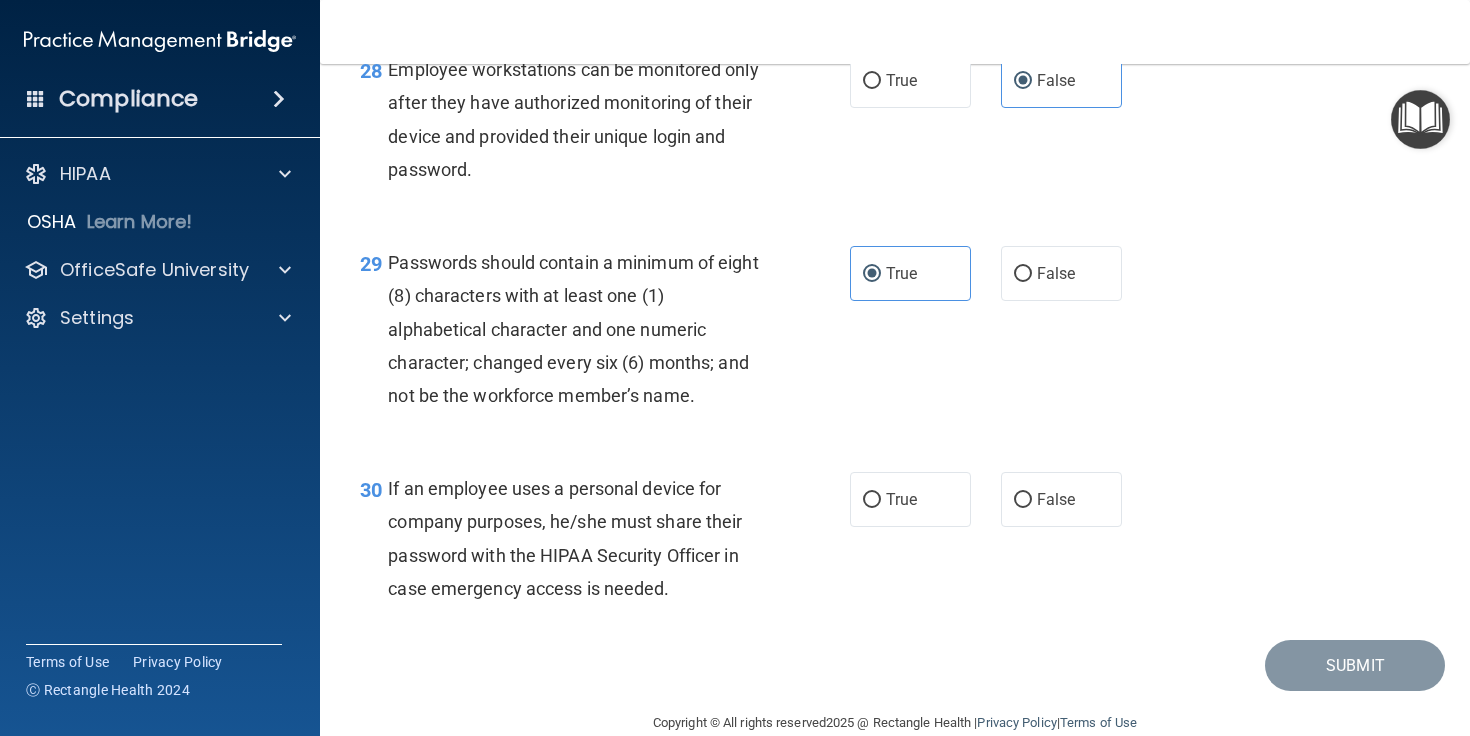 scroll, scrollTop: 5436, scrollLeft: 0, axis: vertical 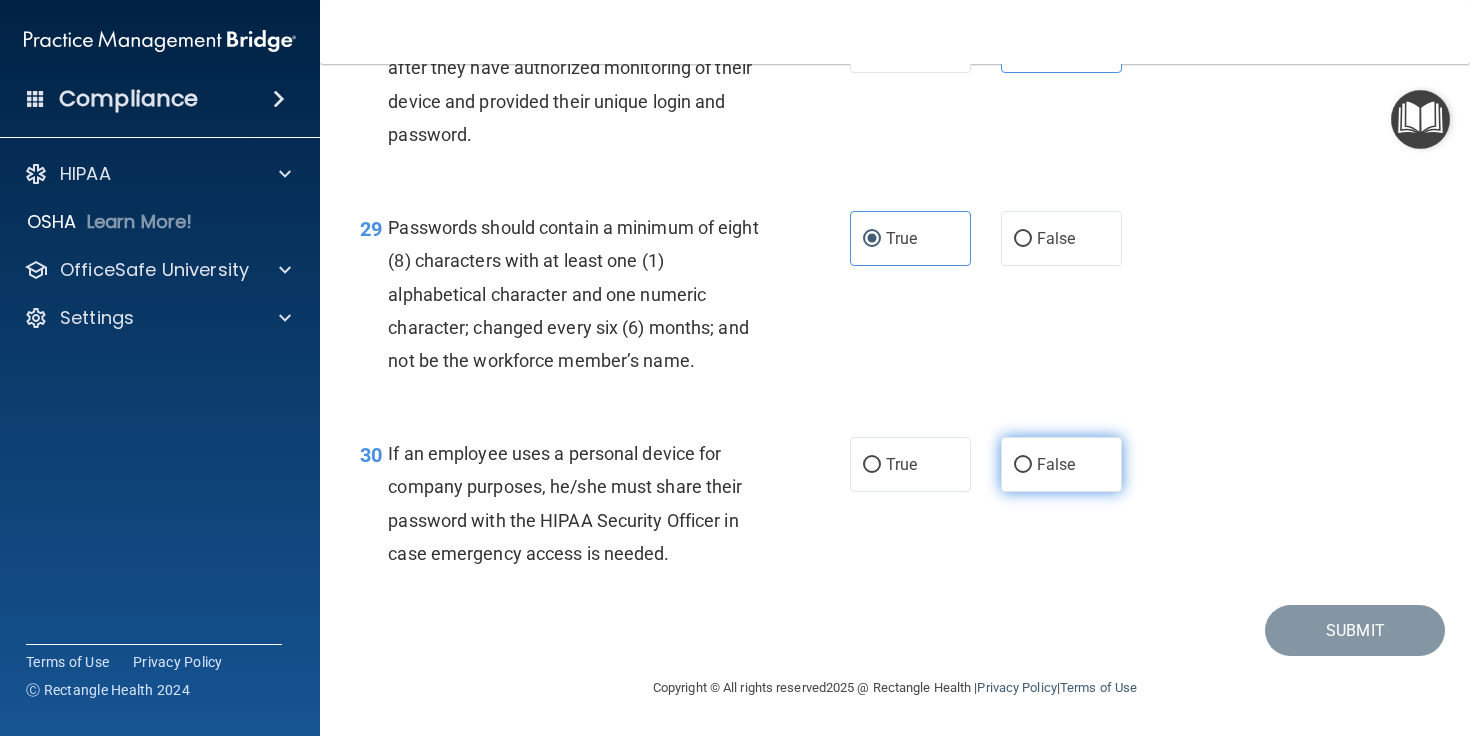 click on "False" at bounding box center (1023, 465) 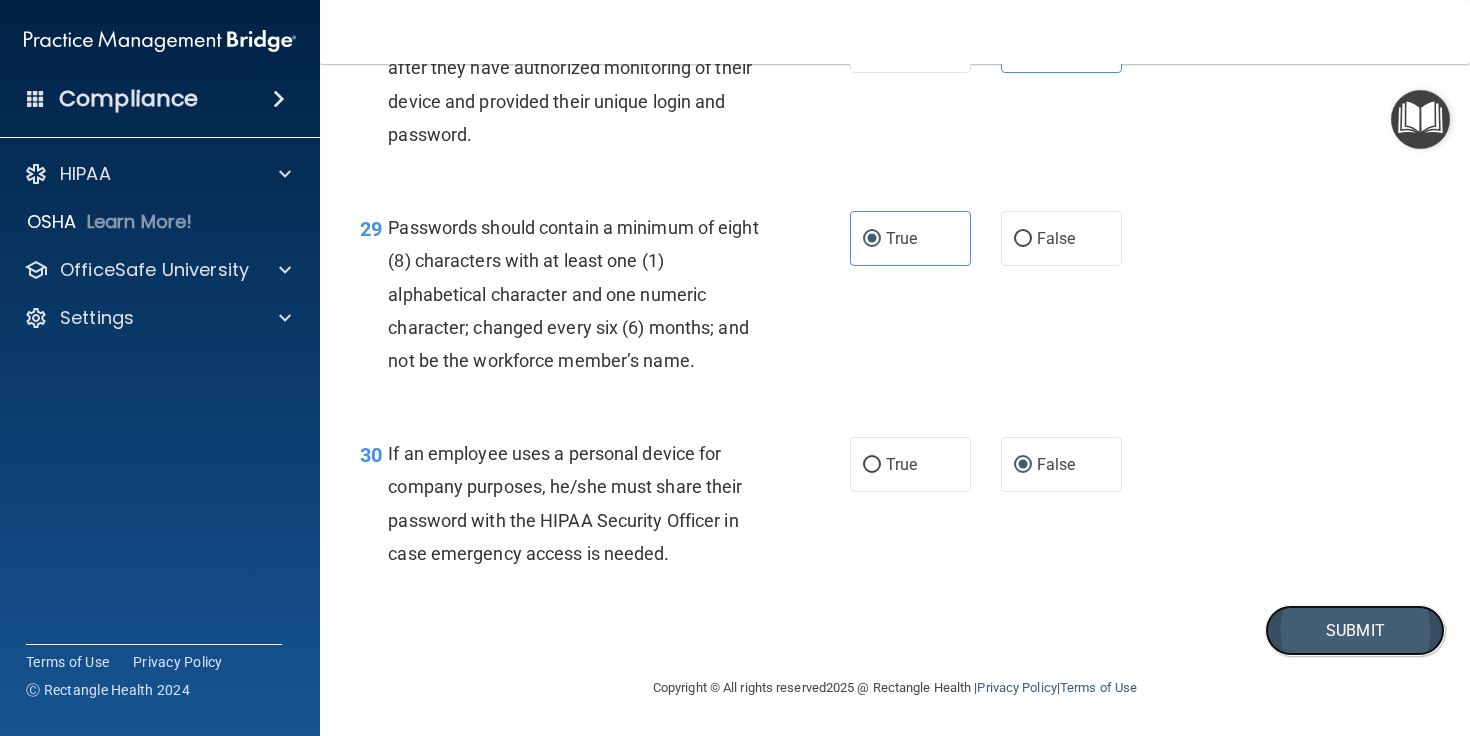 click on "Submit" at bounding box center (1355, 630) 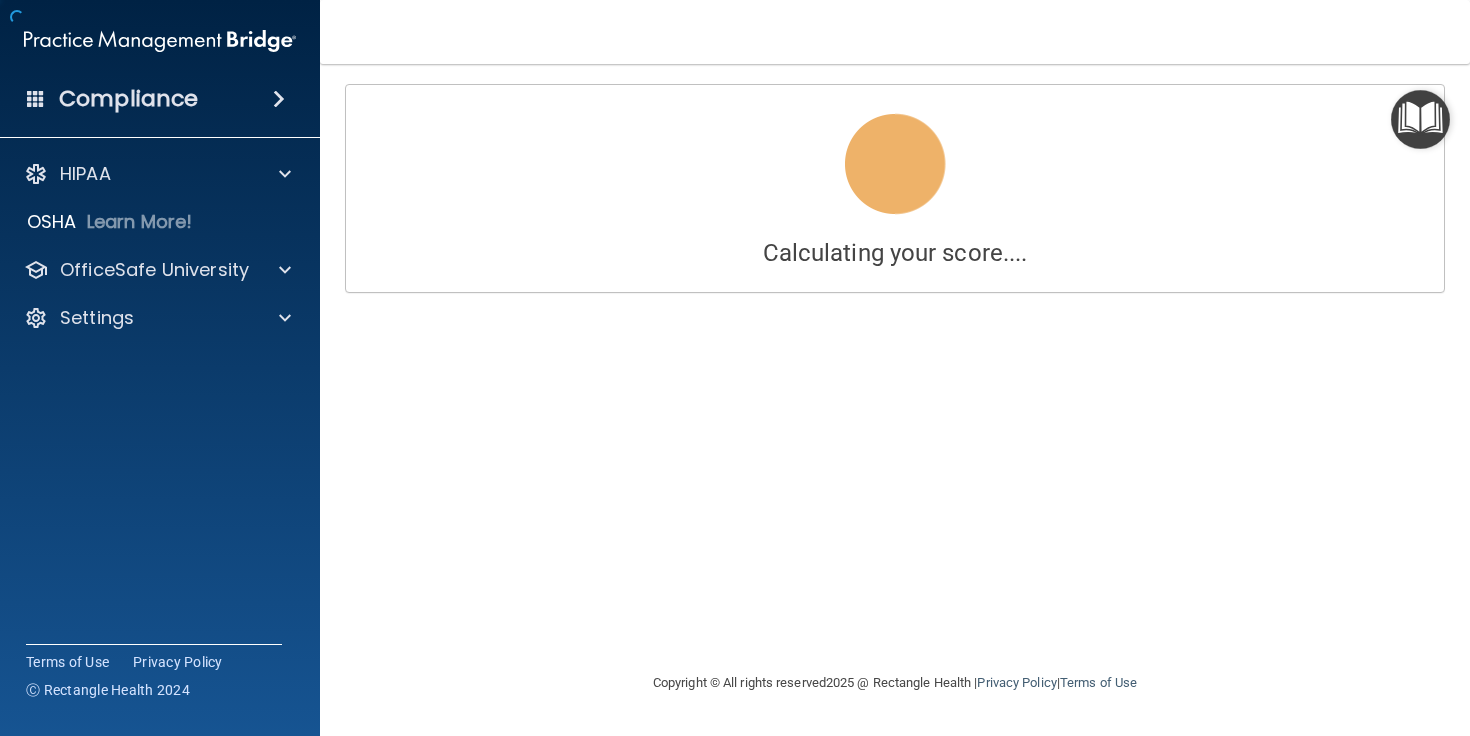 scroll, scrollTop: 0, scrollLeft: 0, axis: both 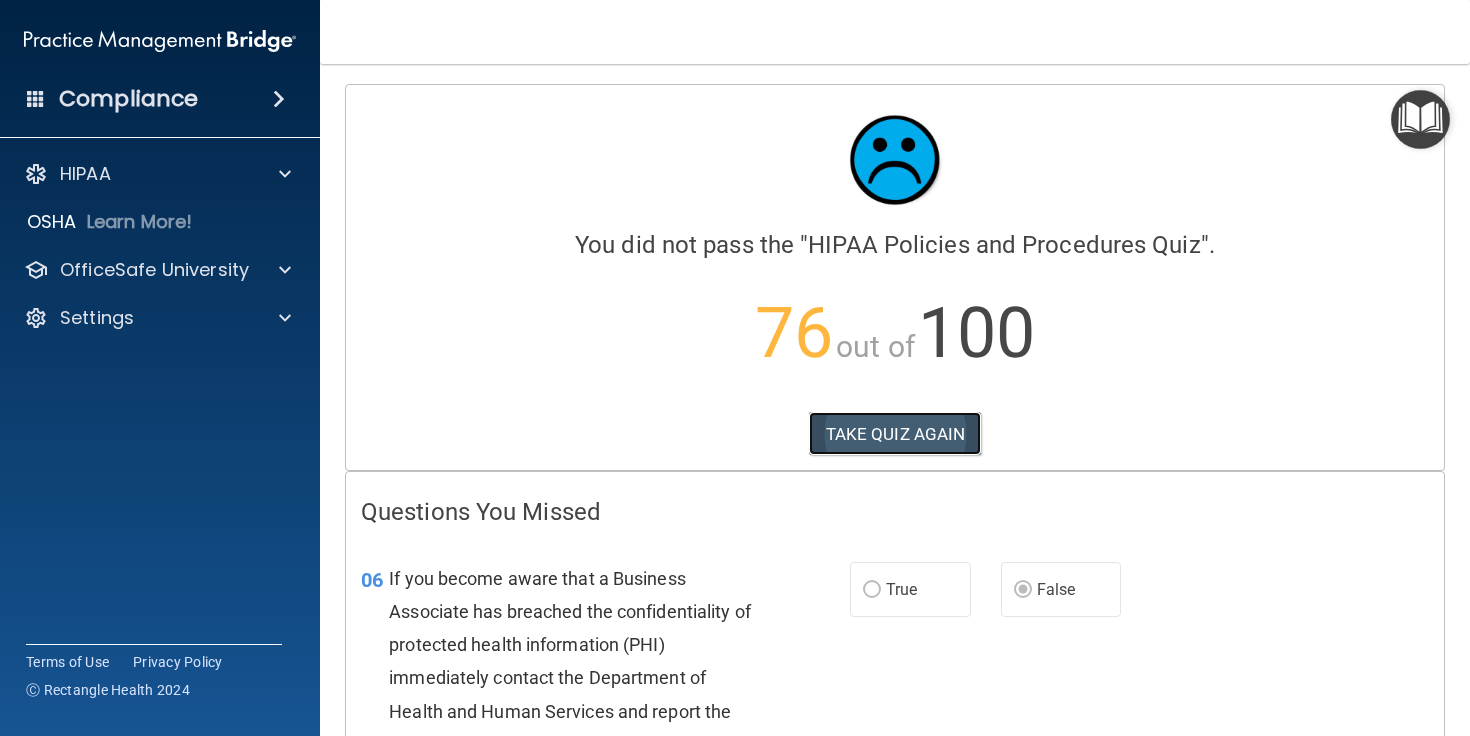 click on "TAKE QUIZ AGAIN" at bounding box center [895, 434] 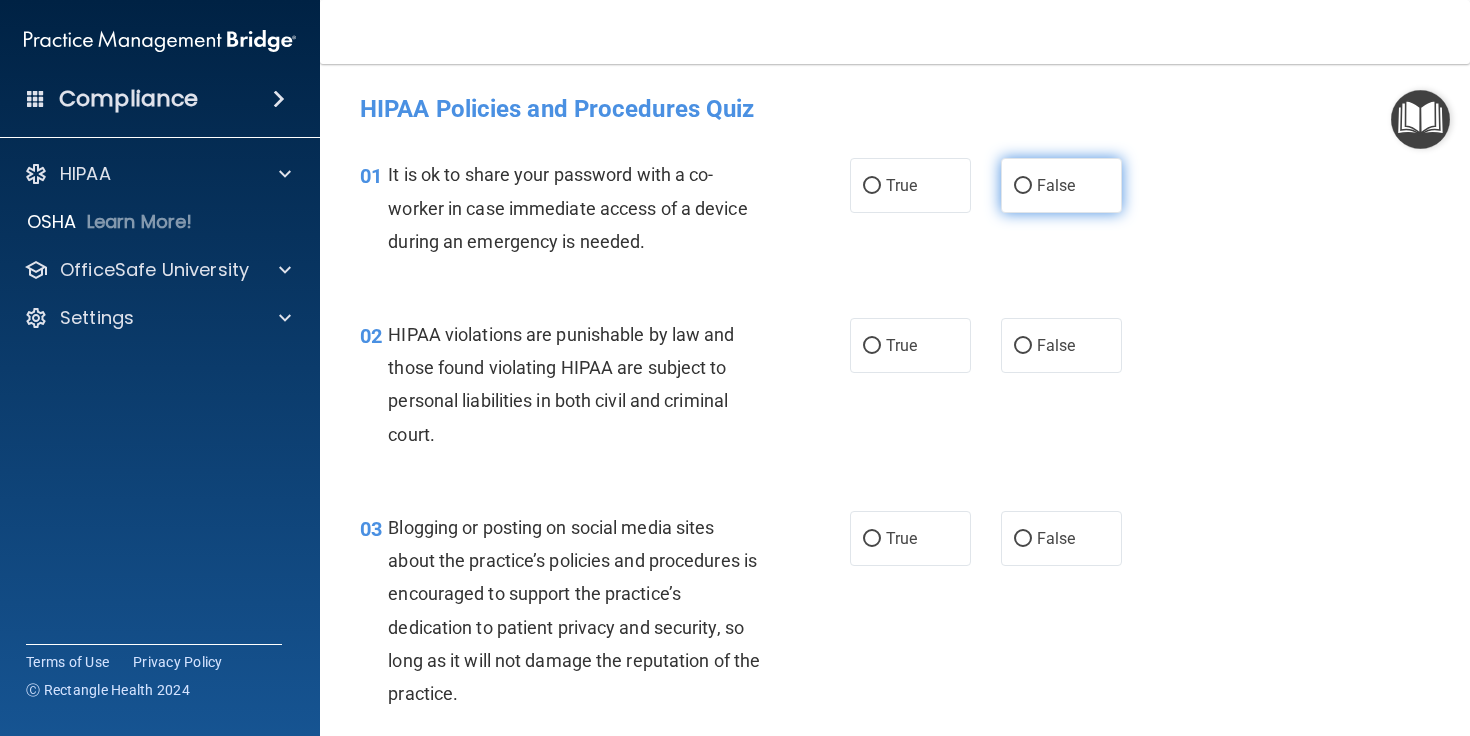 click on "False" at bounding box center [1061, 185] 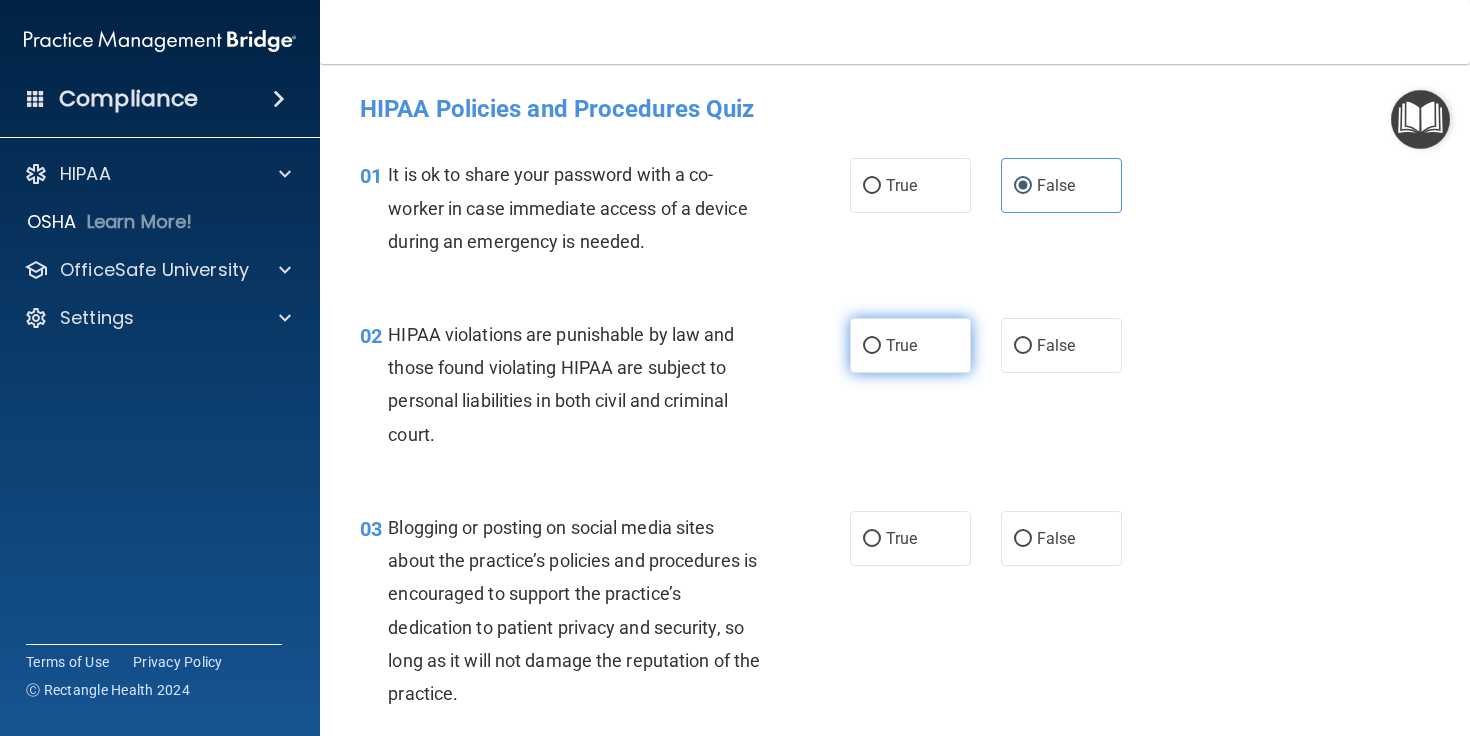 click on "True" at bounding box center (910, 345) 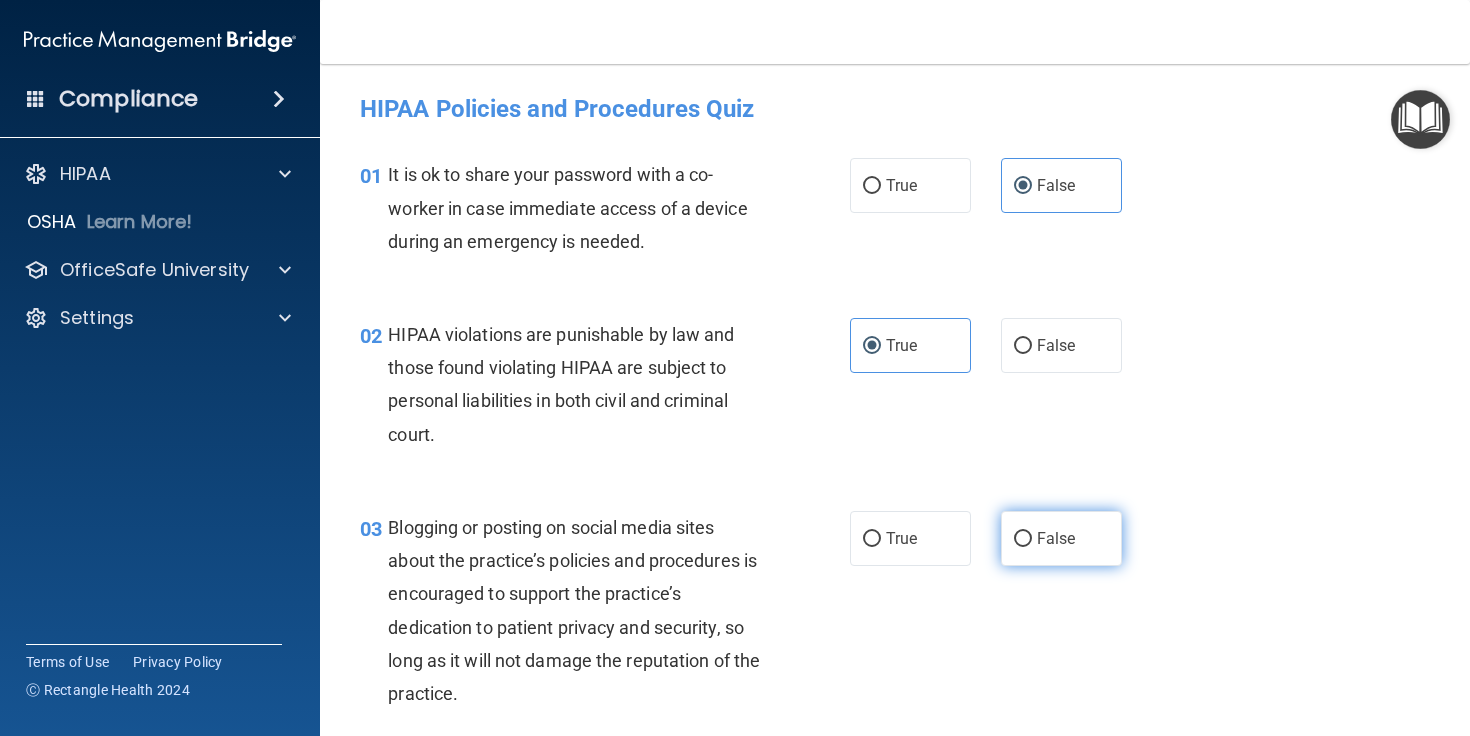 click on "False" at bounding box center [1061, 538] 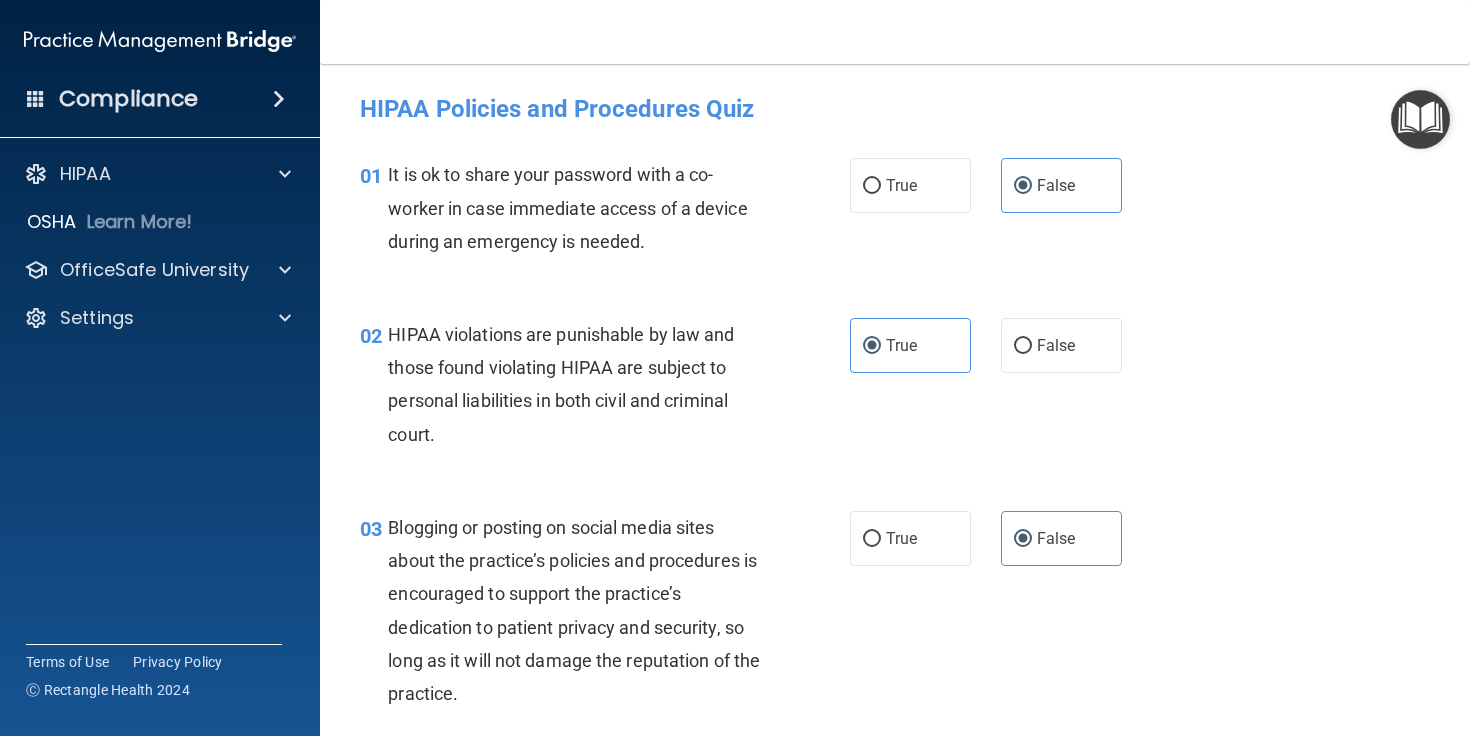 click on "02       HIPAA violations are punishable by law and those found violating HIPAA are subject to personal liabilities in both civil and criminal court.                  True           False" at bounding box center [895, 389] 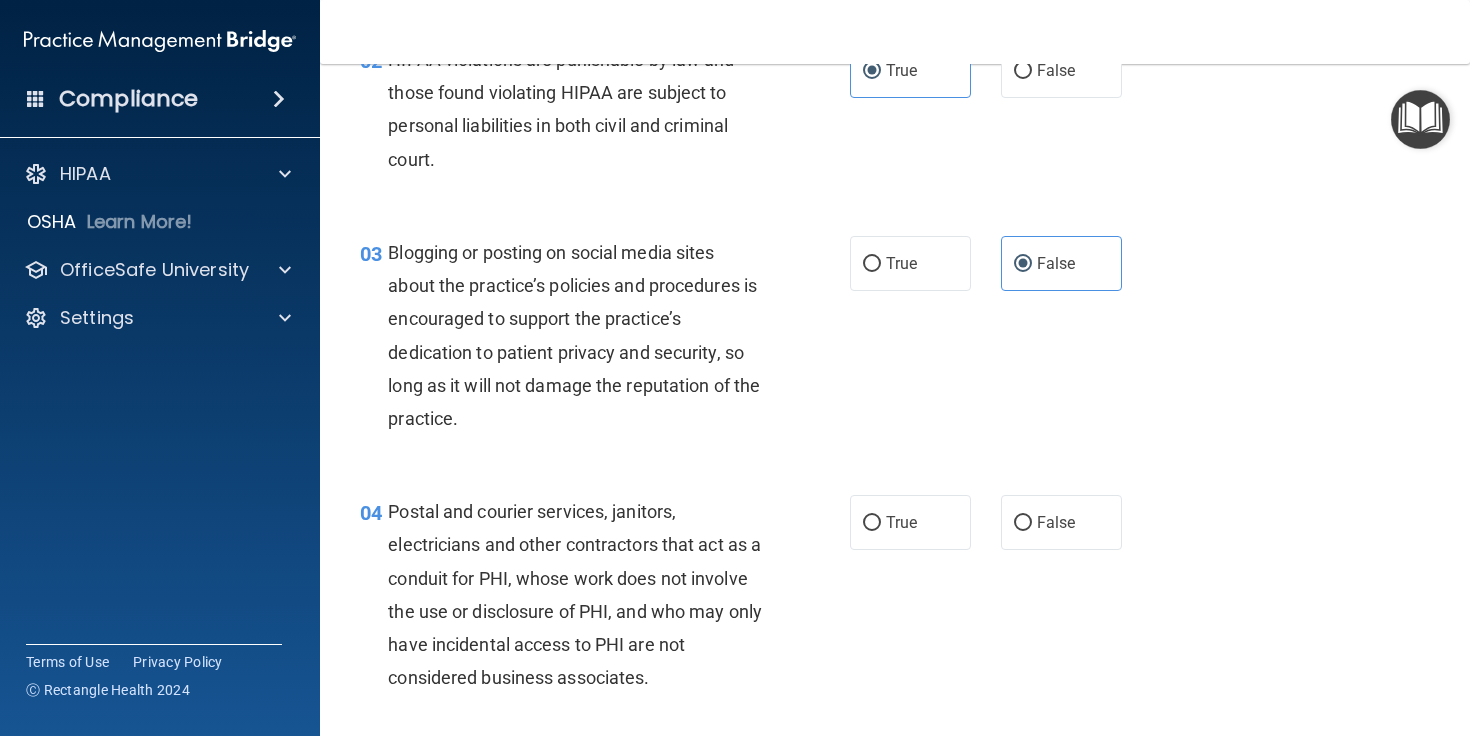 scroll, scrollTop: 285, scrollLeft: 0, axis: vertical 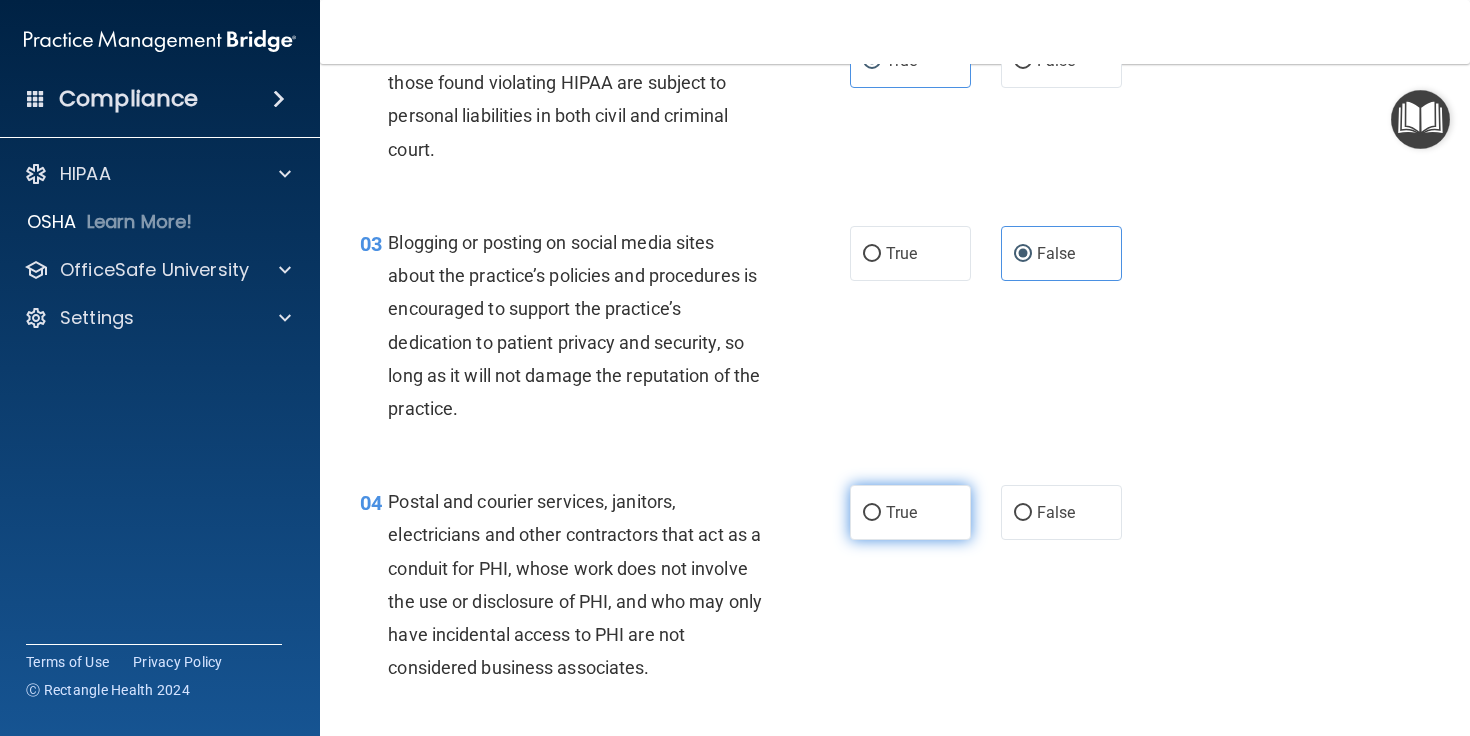 click on "True" at bounding box center (910, 512) 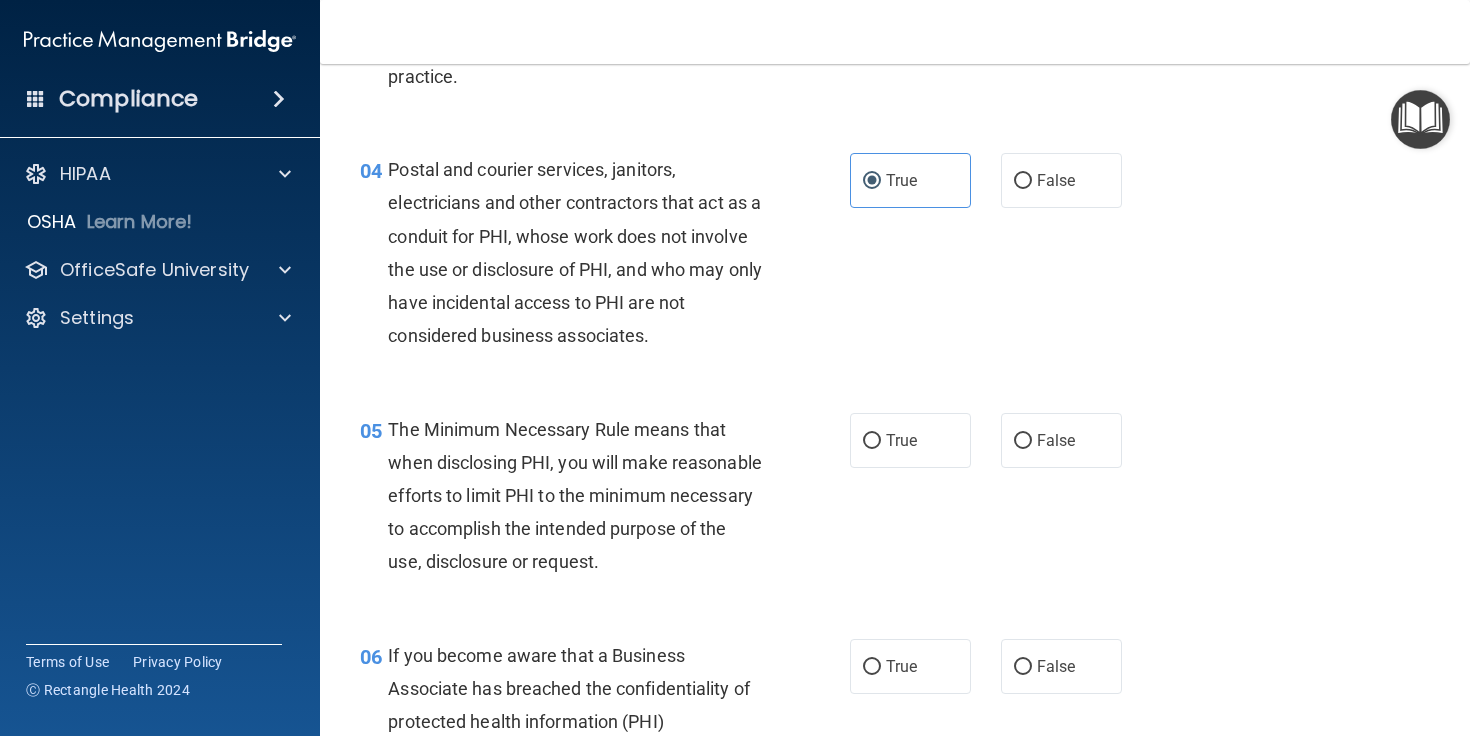 scroll, scrollTop: 652, scrollLeft: 0, axis: vertical 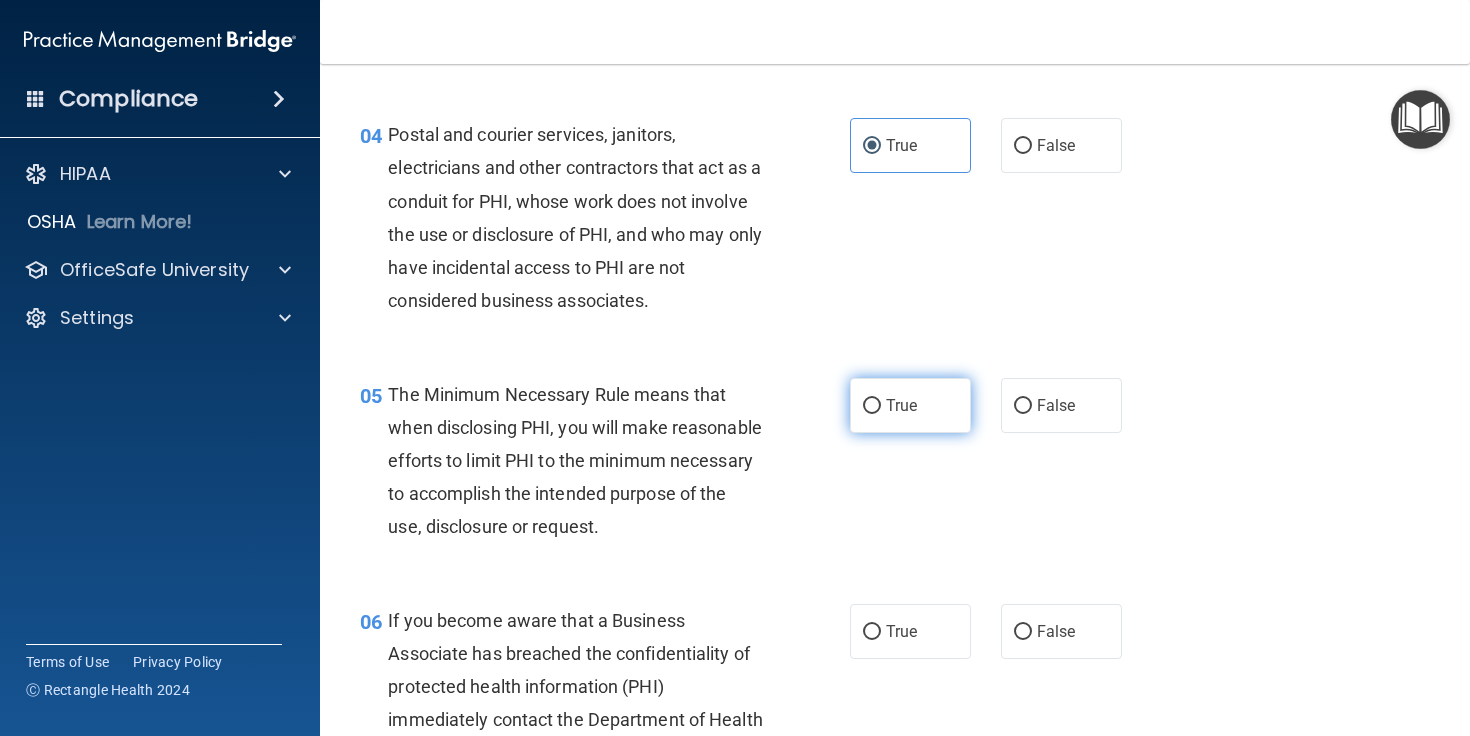 click on "True" at bounding box center (901, 405) 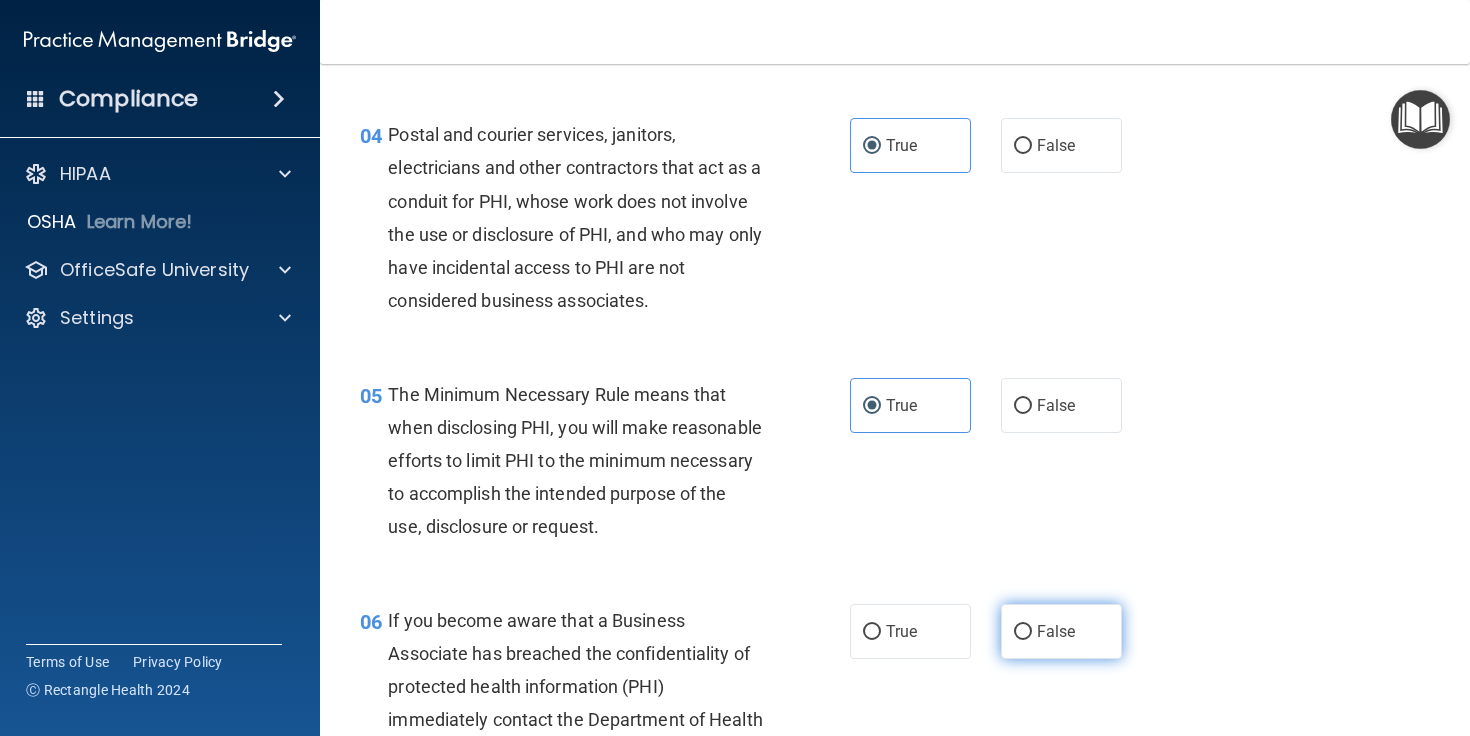 click on "False" at bounding box center (1056, 631) 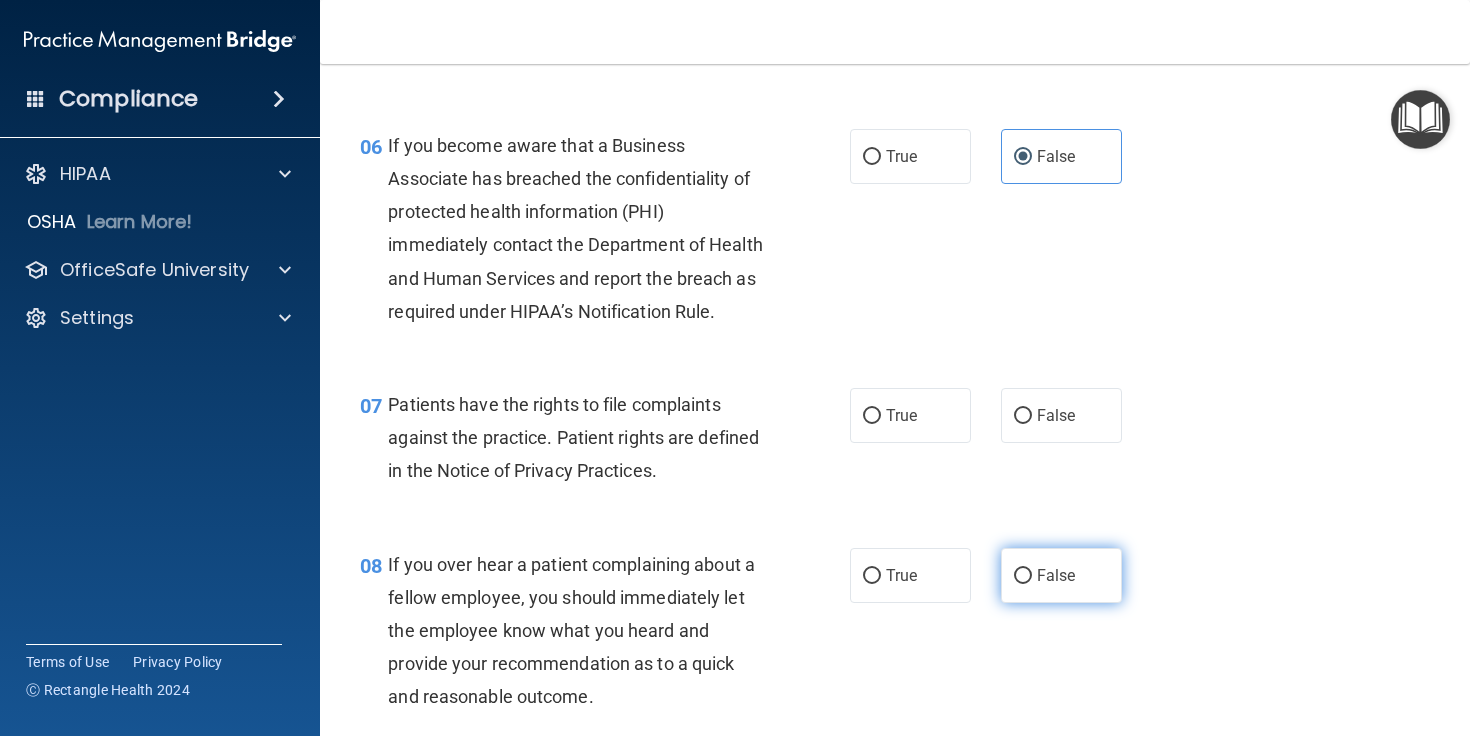 scroll, scrollTop: 1150, scrollLeft: 0, axis: vertical 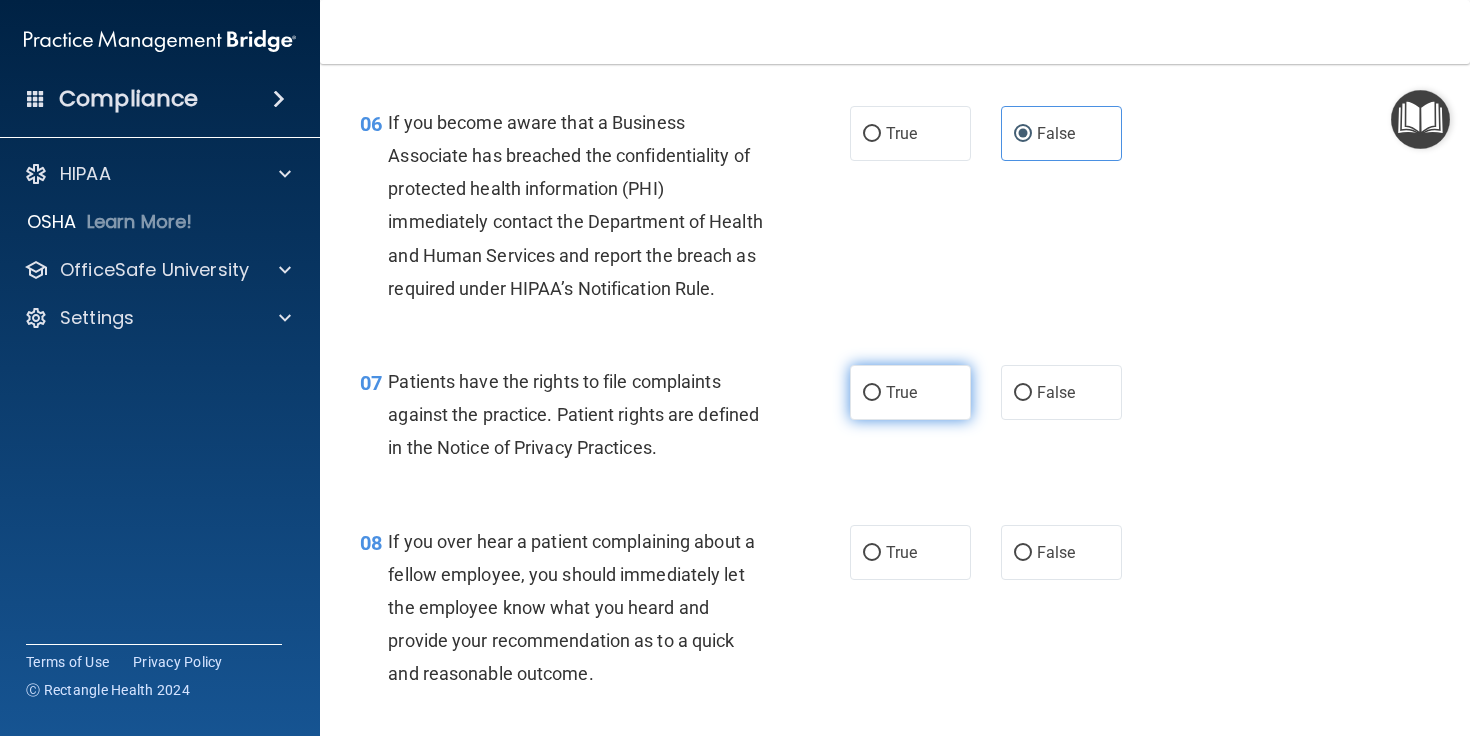 click on "True" at bounding box center [910, 392] 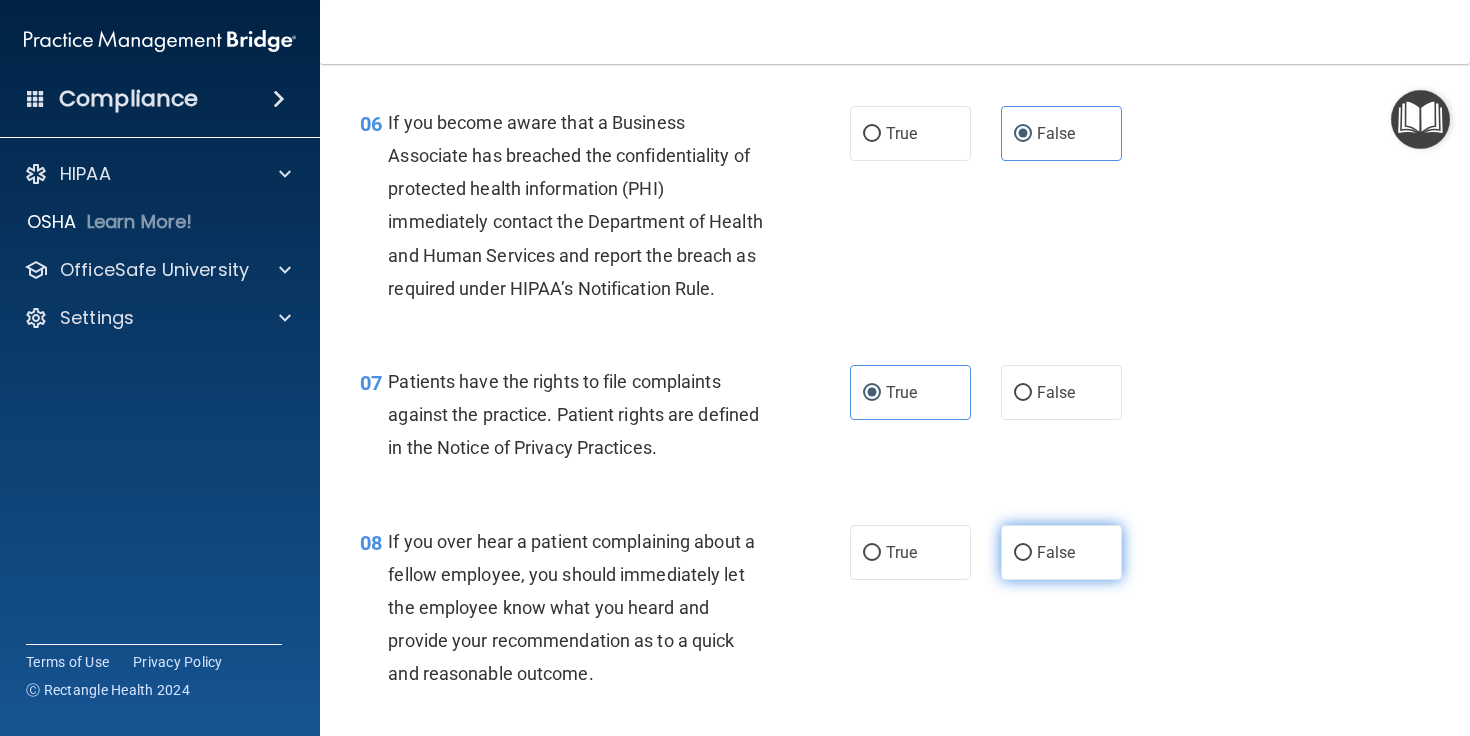 click on "False" at bounding box center (1061, 552) 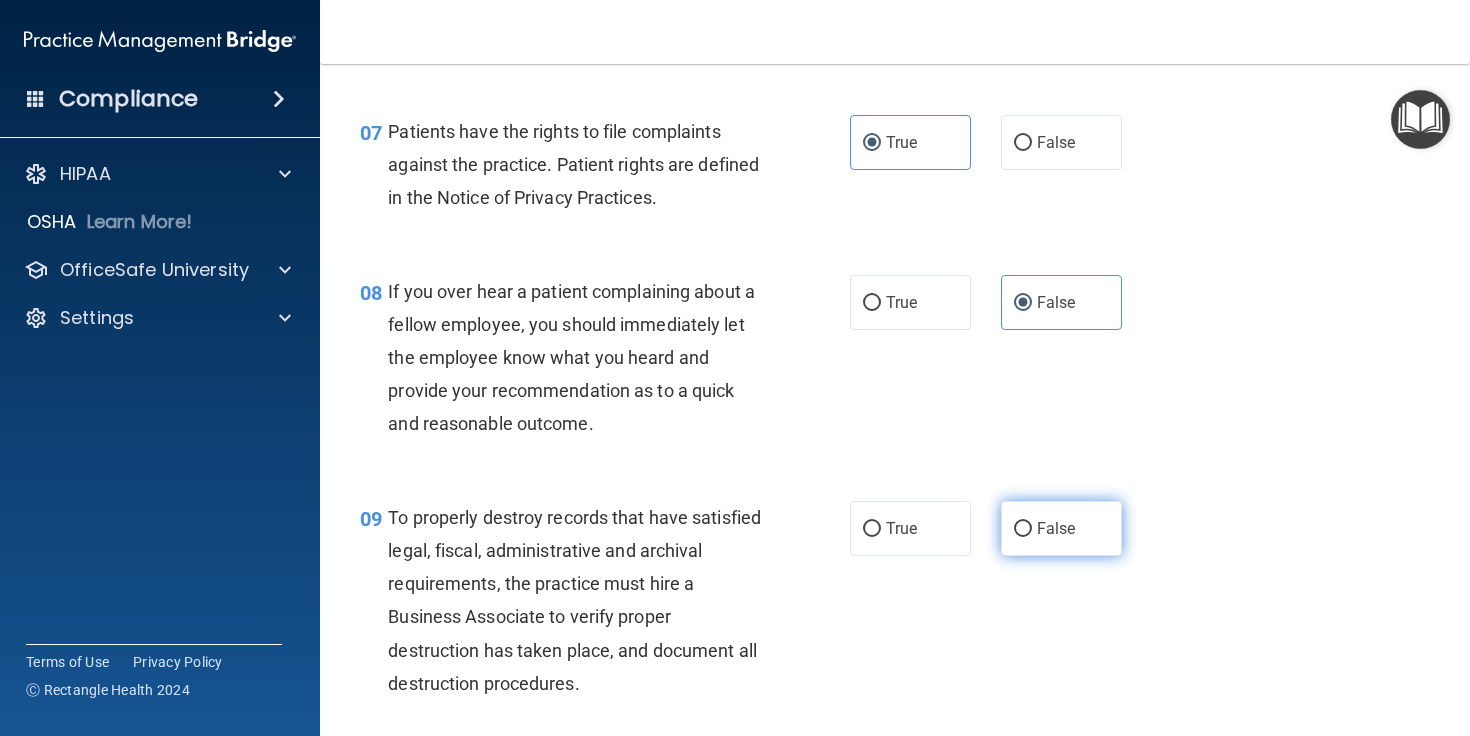scroll, scrollTop: 1401, scrollLeft: 0, axis: vertical 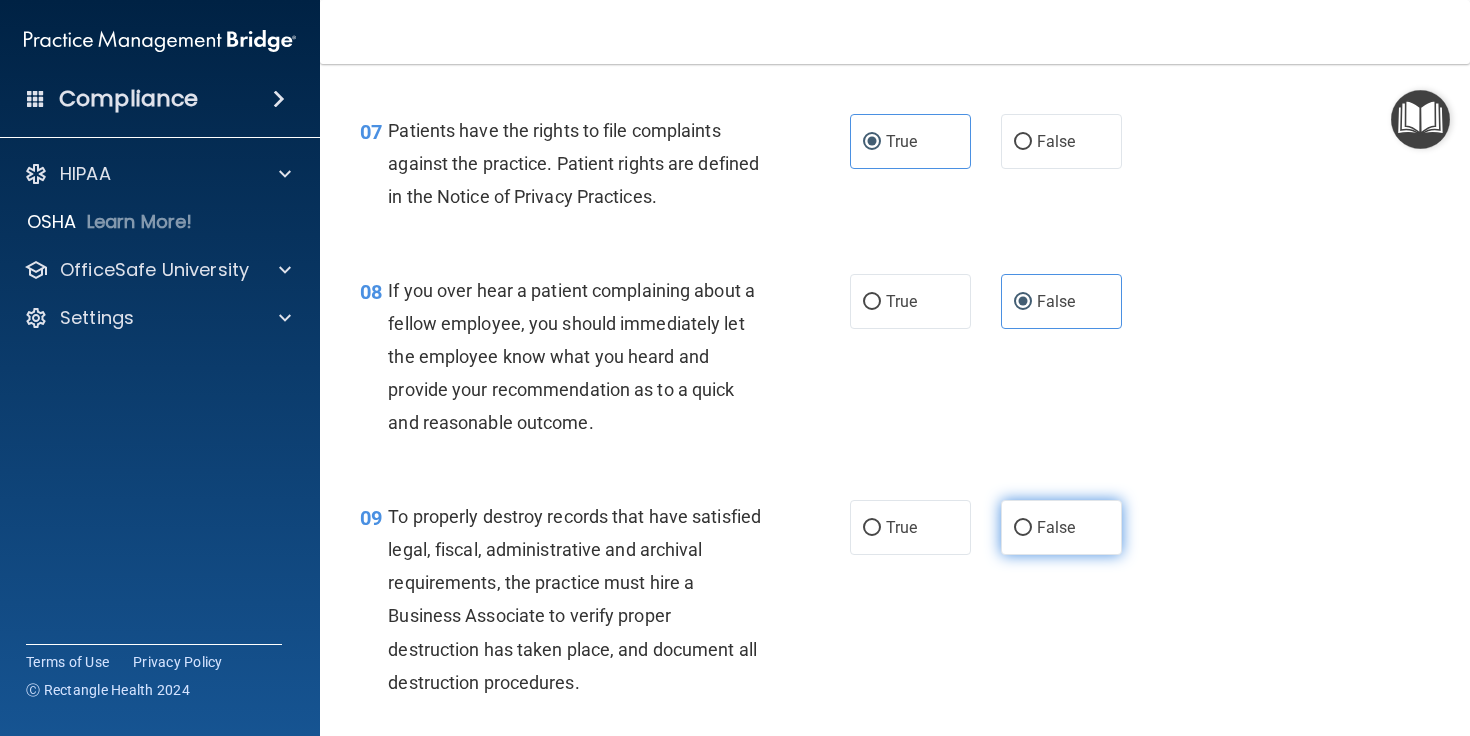 click on "False" at bounding box center [1056, 527] 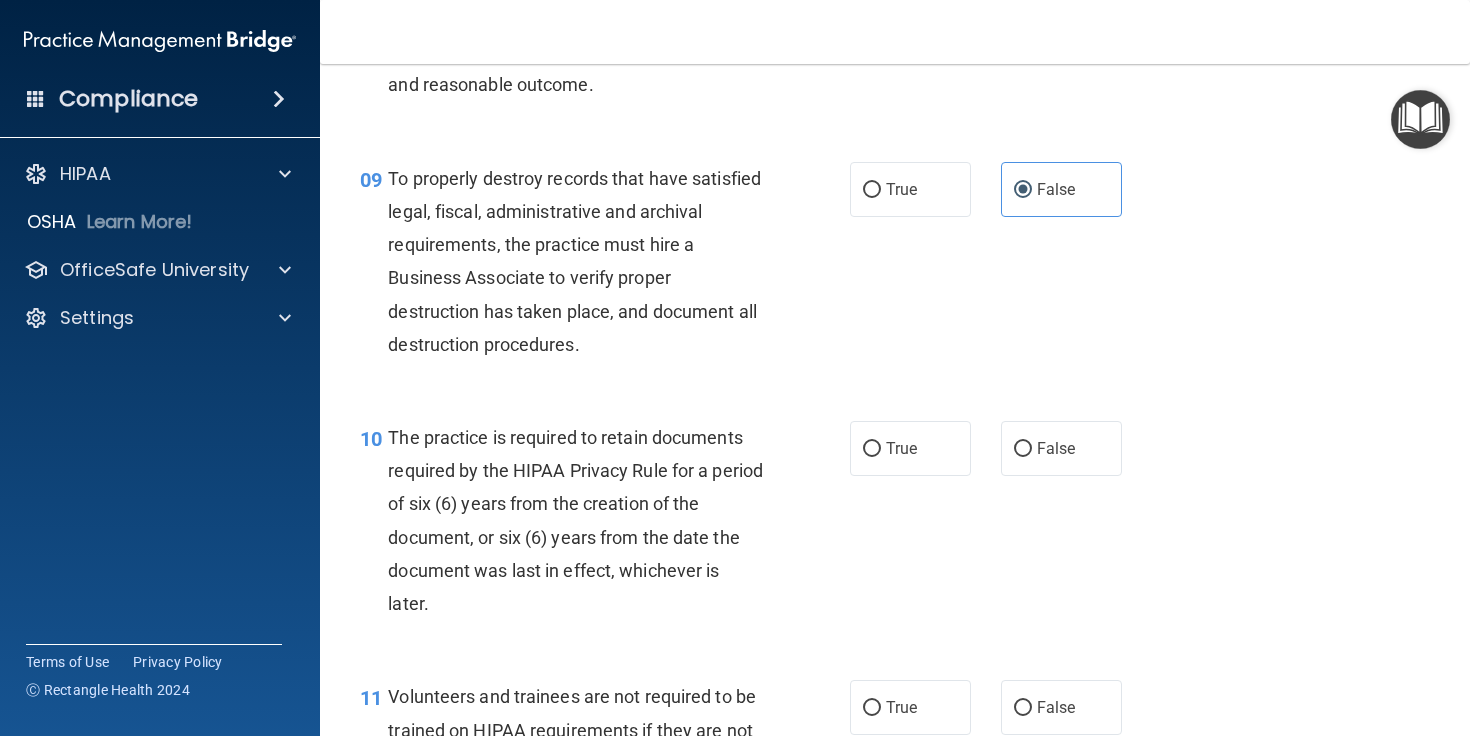 scroll, scrollTop: 1903, scrollLeft: 0, axis: vertical 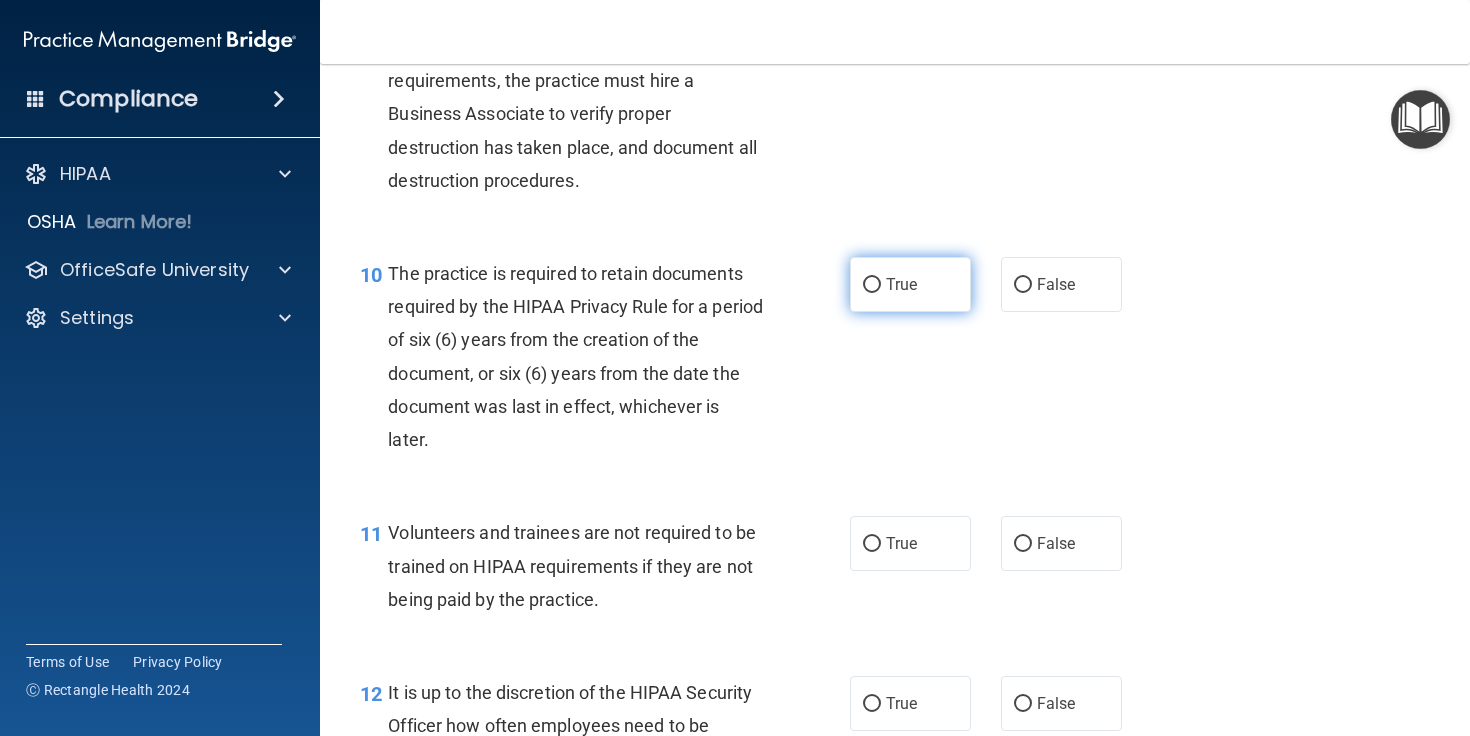click on "True" at bounding box center [910, 284] 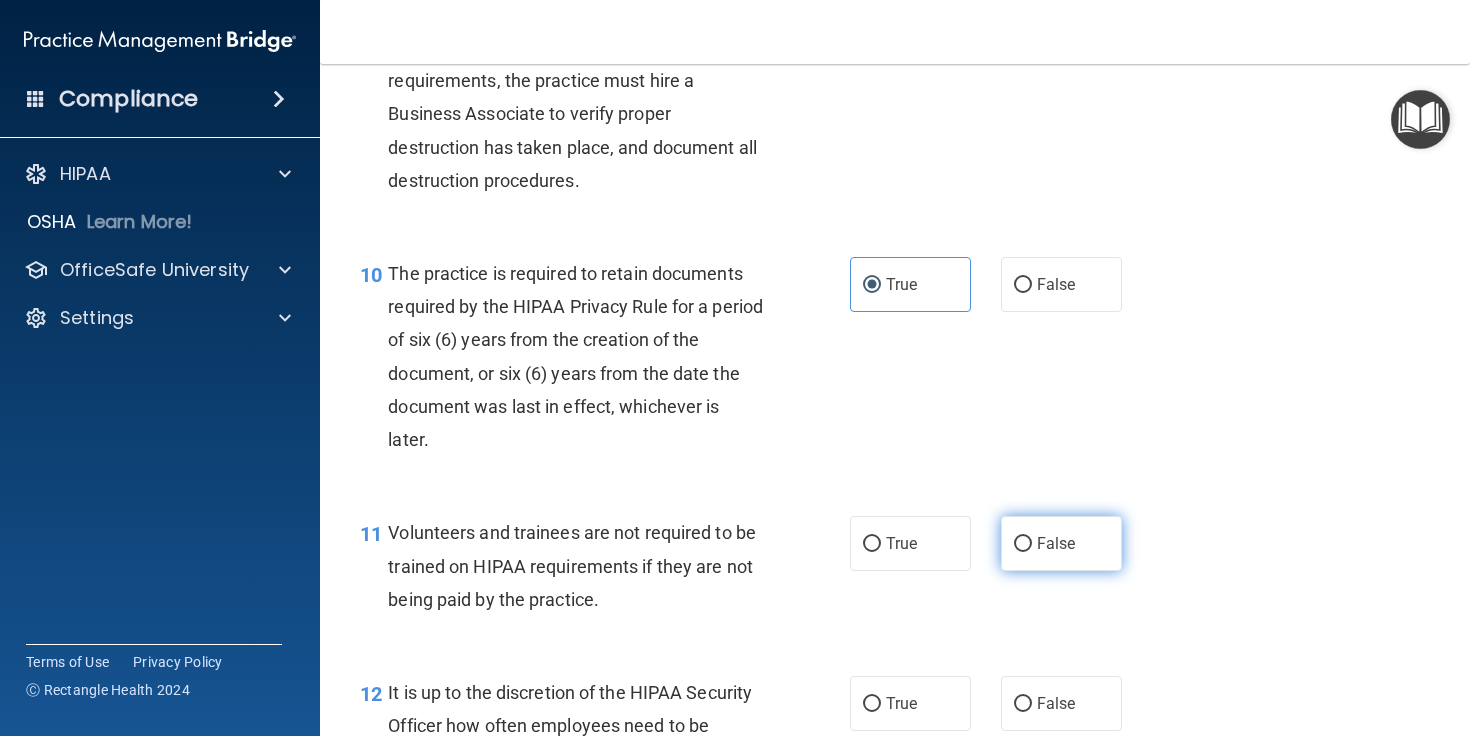 click on "False" at bounding box center [1056, 543] 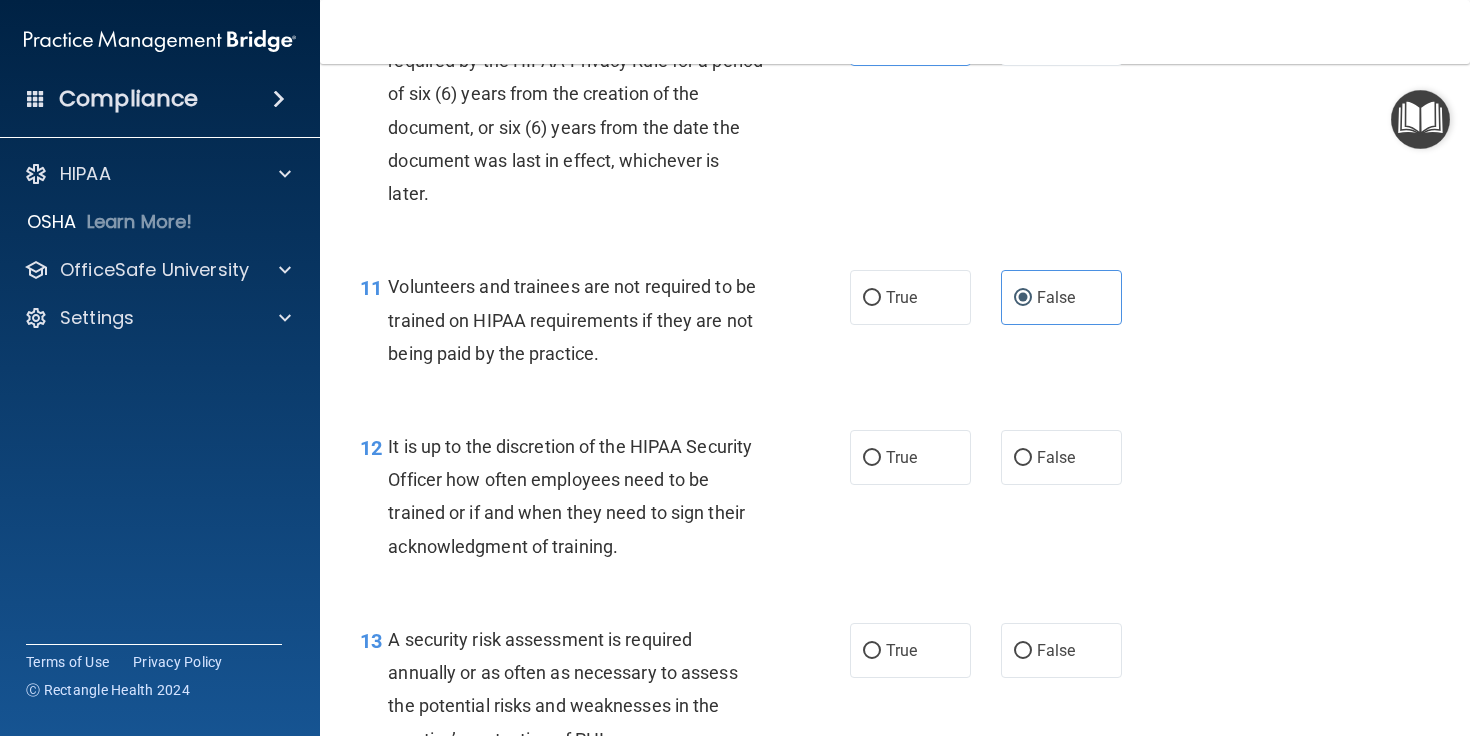 scroll, scrollTop: 2231, scrollLeft: 0, axis: vertical 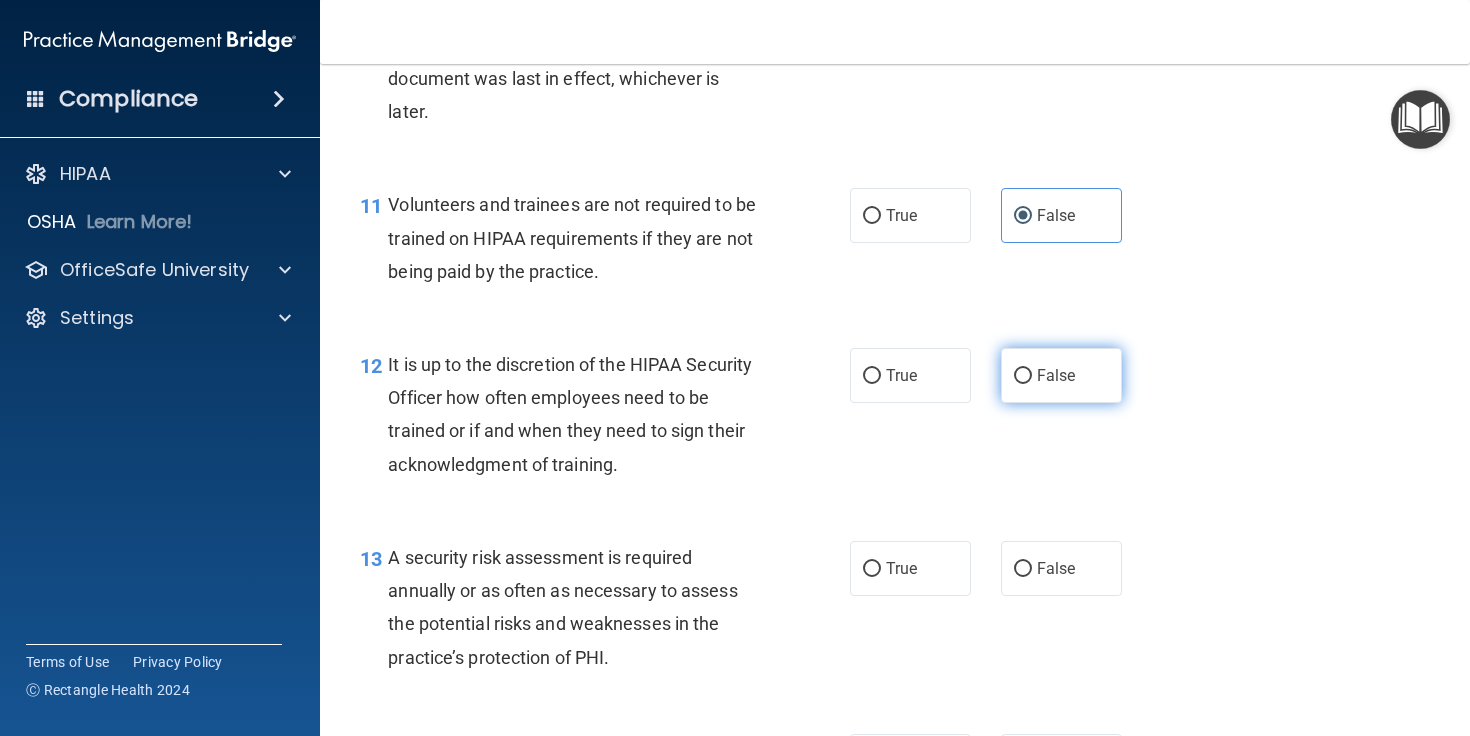 click on "False" at bounding box center (1061, 375) 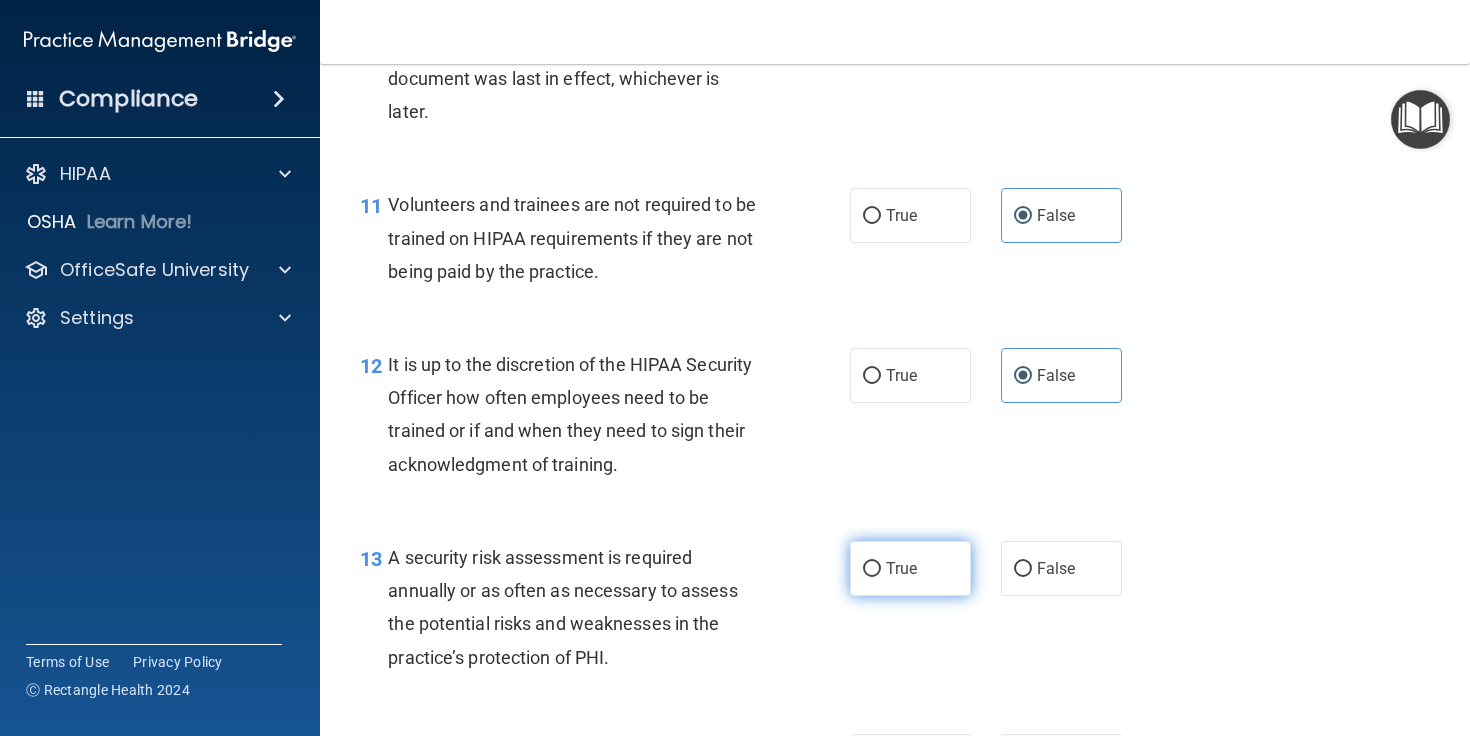 click on "True" at bounding box center [910, 568] 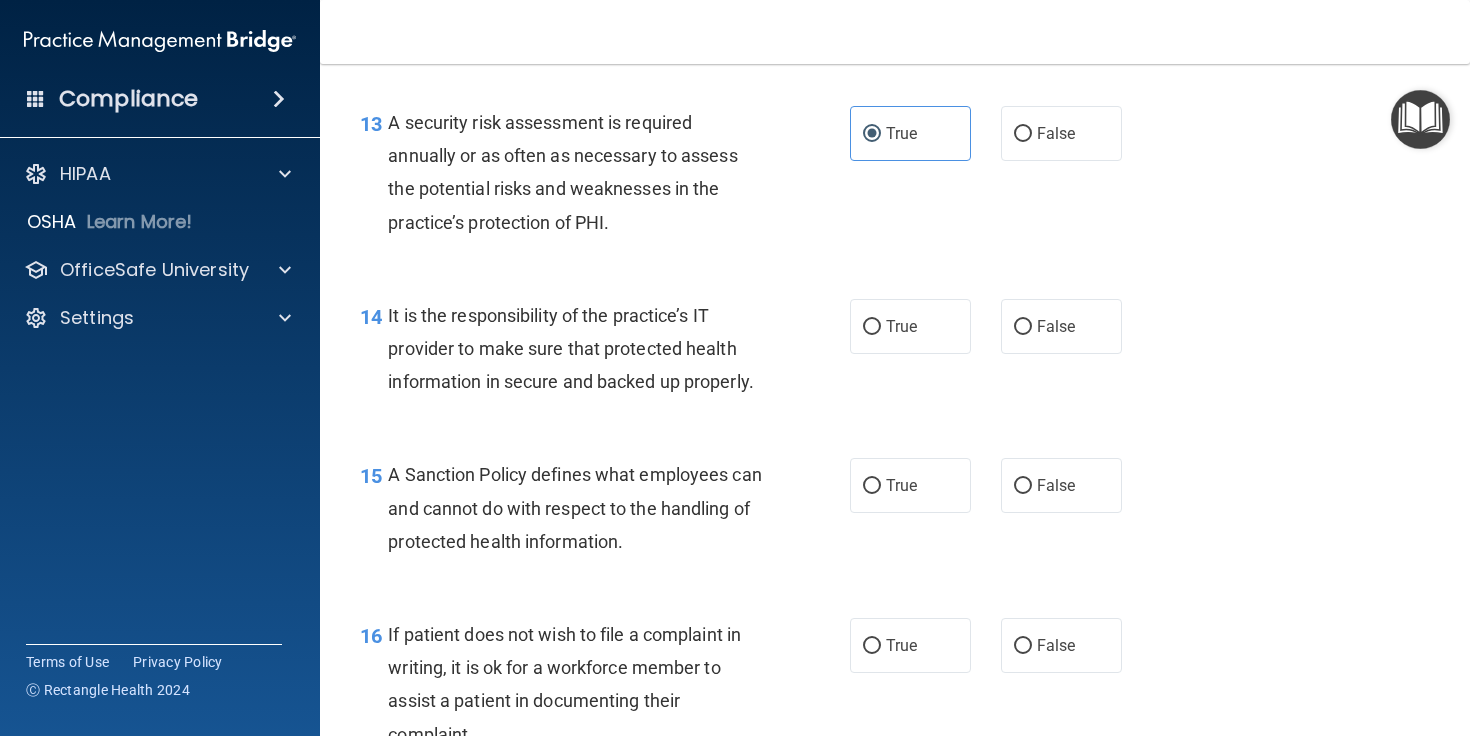 scroll, scrollTop: 2670, scrollLeft: 0, axis: vertical 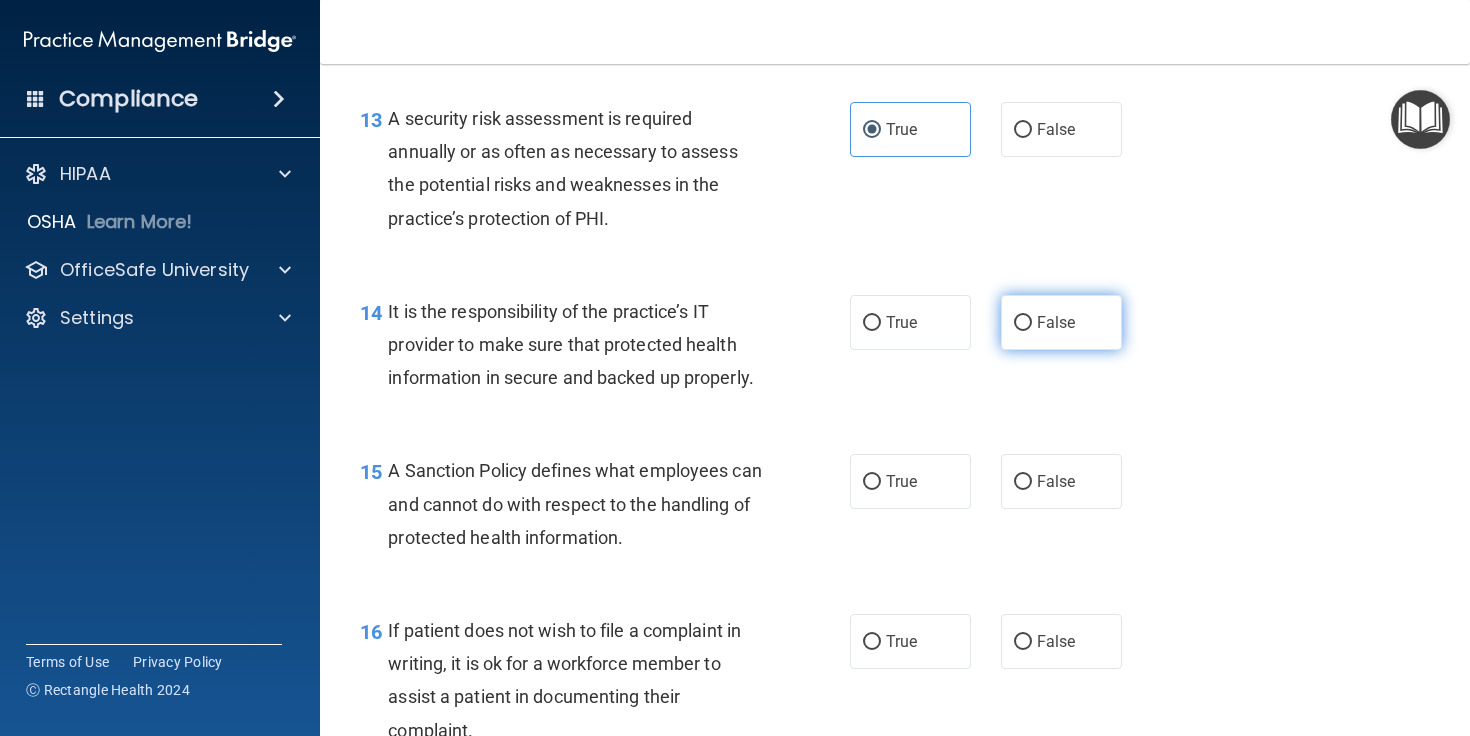 click on "False" at bounding box center (1023, 323) 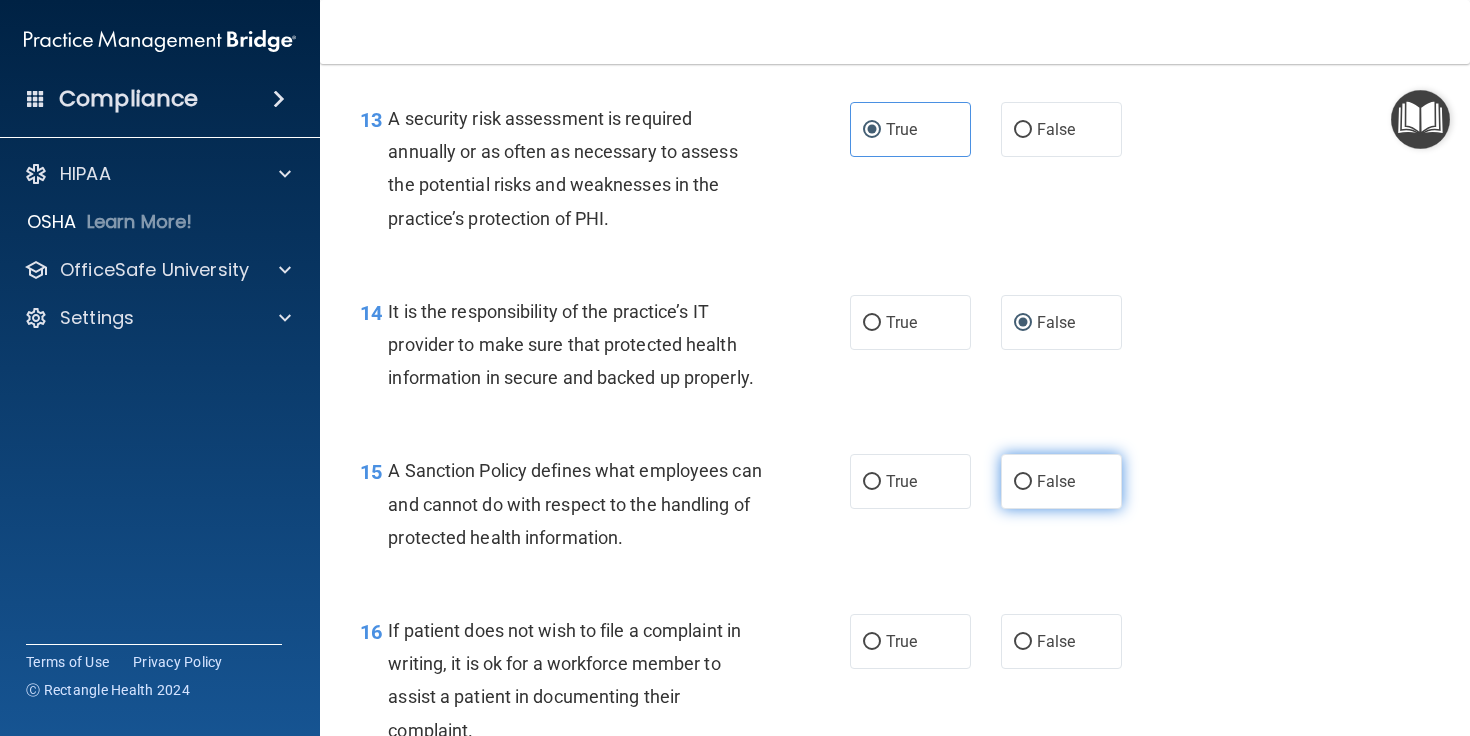 click on "False" at bounding box center [1061, 481] 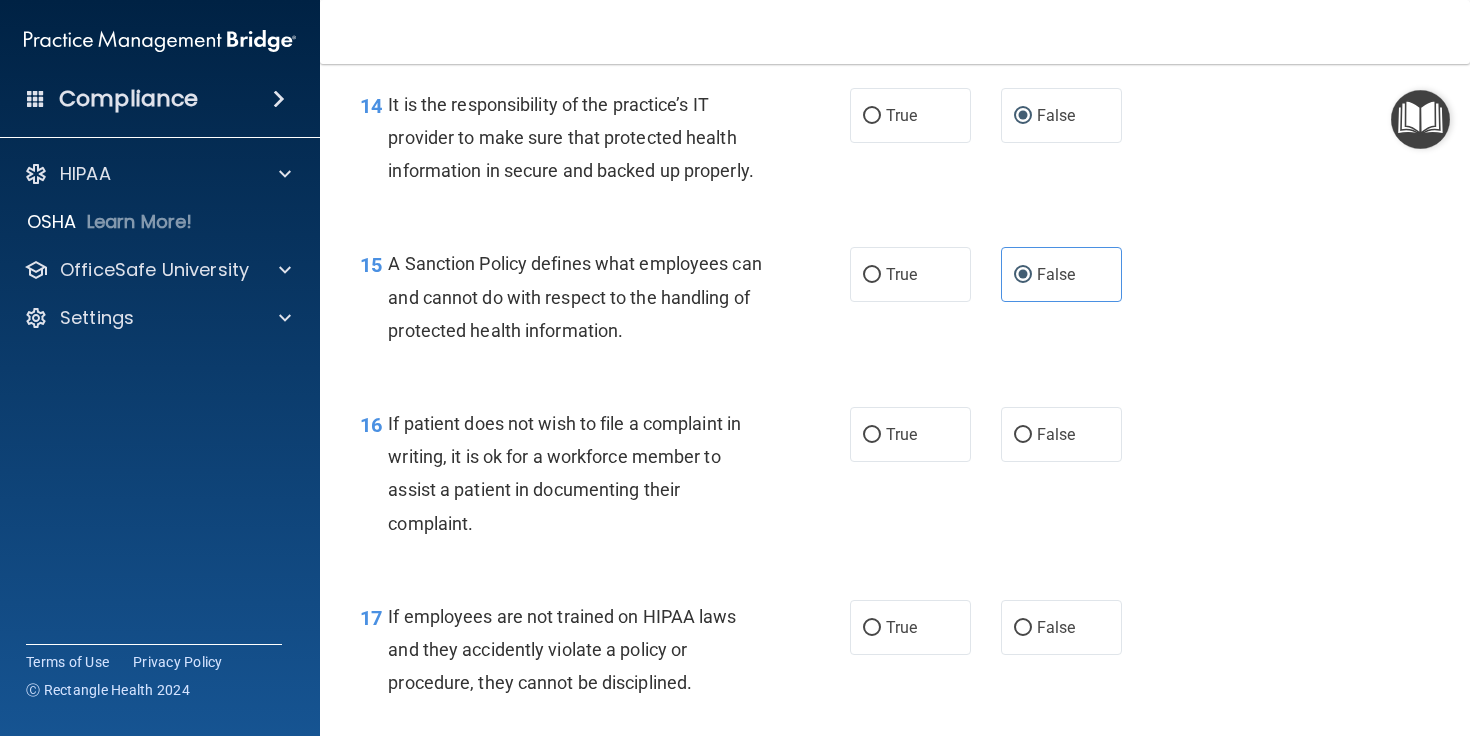 scroll, scrollTop: 2878, scrollLeft: 0, axis: vertical 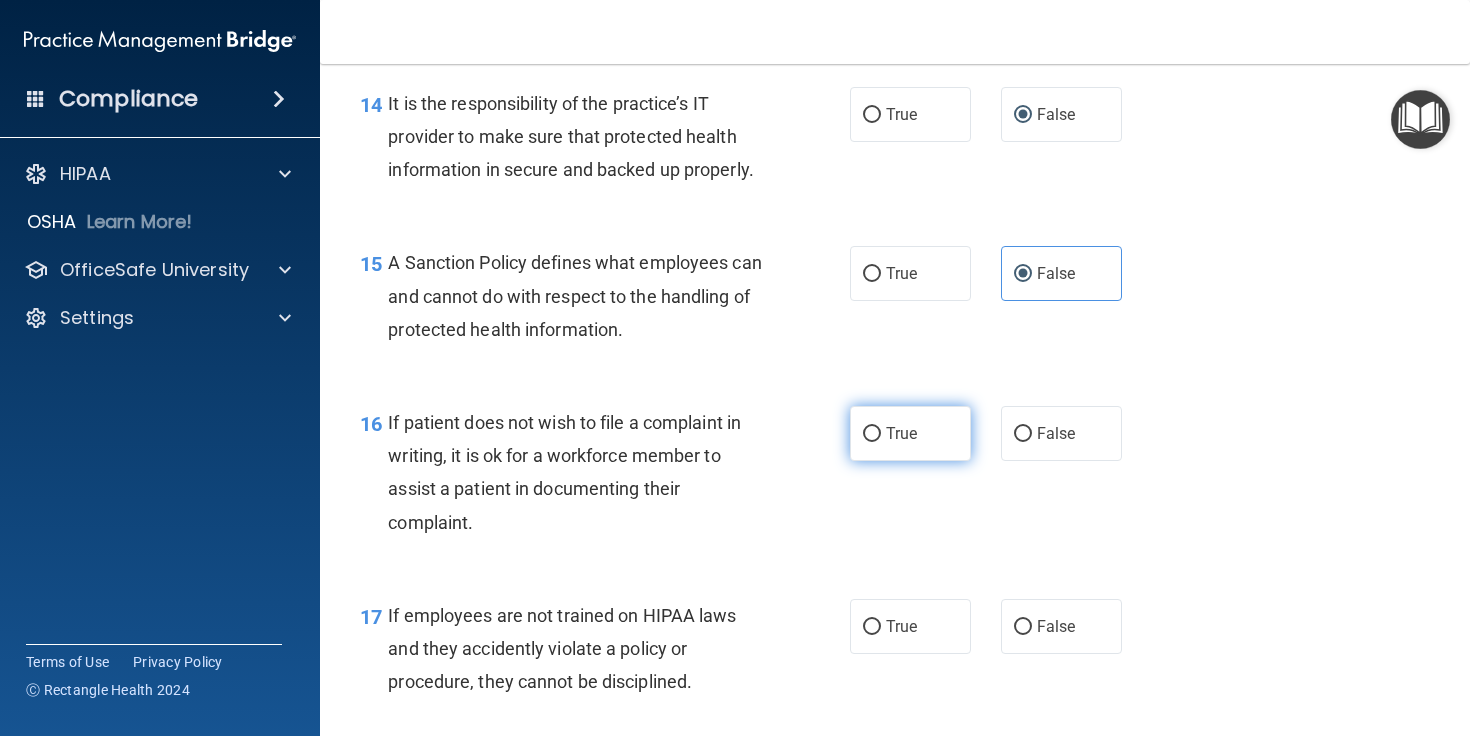 click on "True" at bounding box center (910, 433) 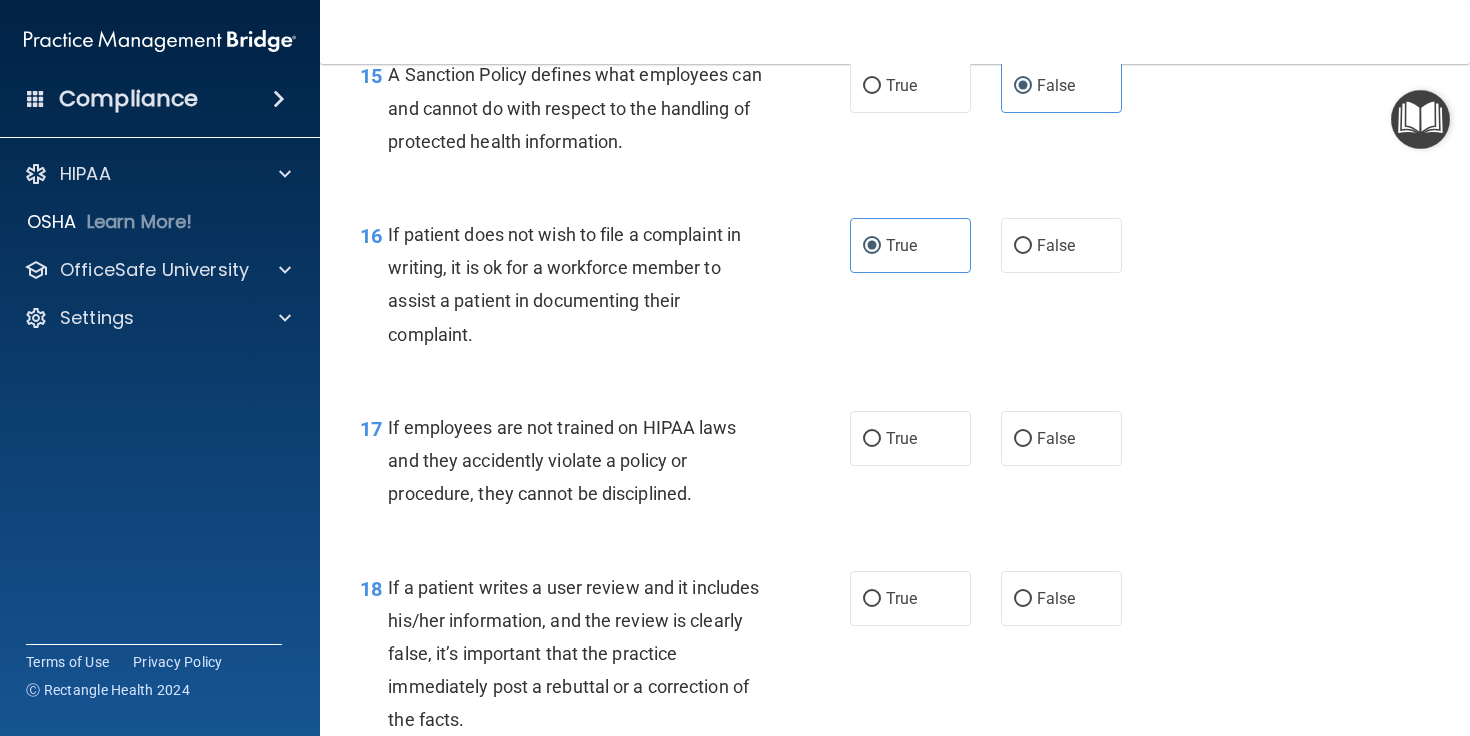 scroll, scrollTop: 3067, scrollLeft: 0, axis: vertical 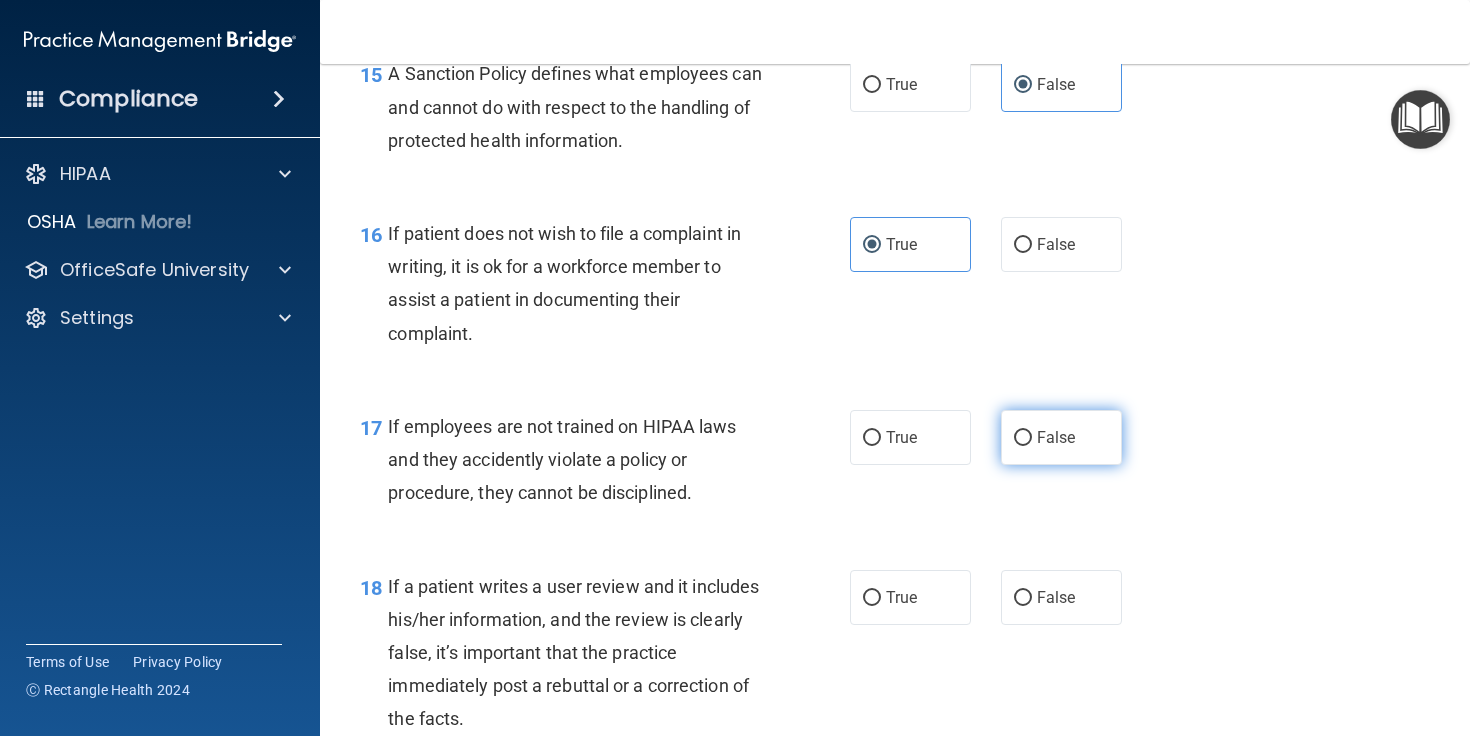 click on "False" at bounding box center (1023, 438) 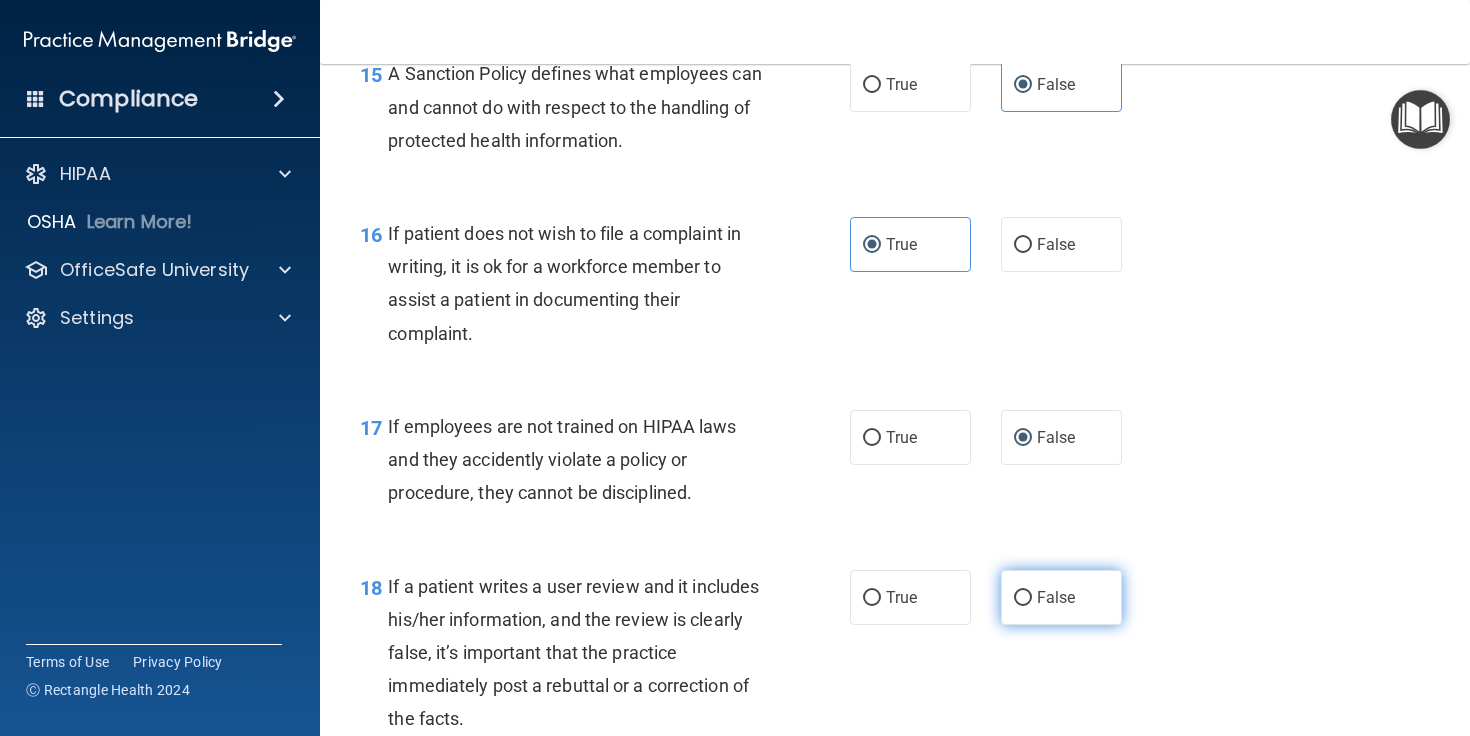 click on "False" at bounding box center [1061, 597] 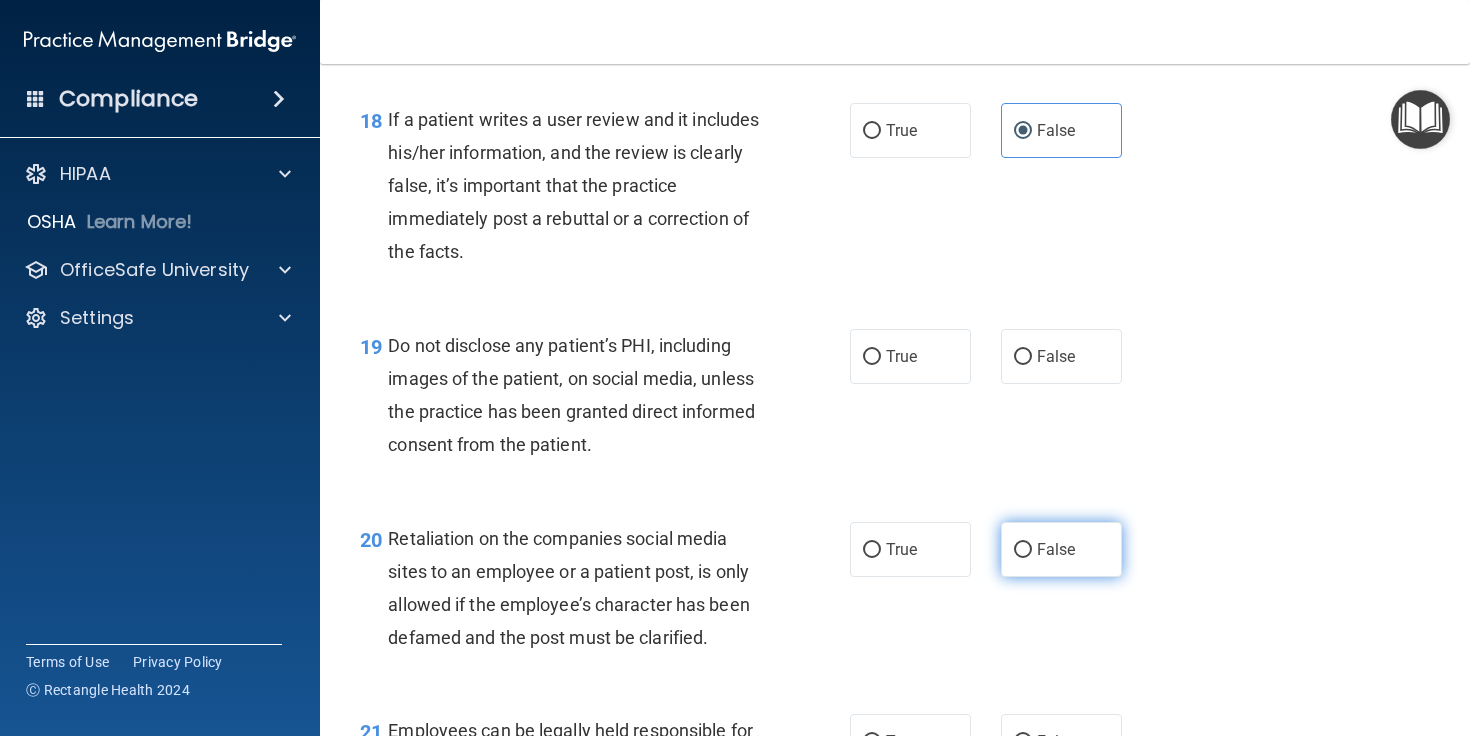 scroll, scrollTop: 3535, scrollLeft: 0, axis: vertical 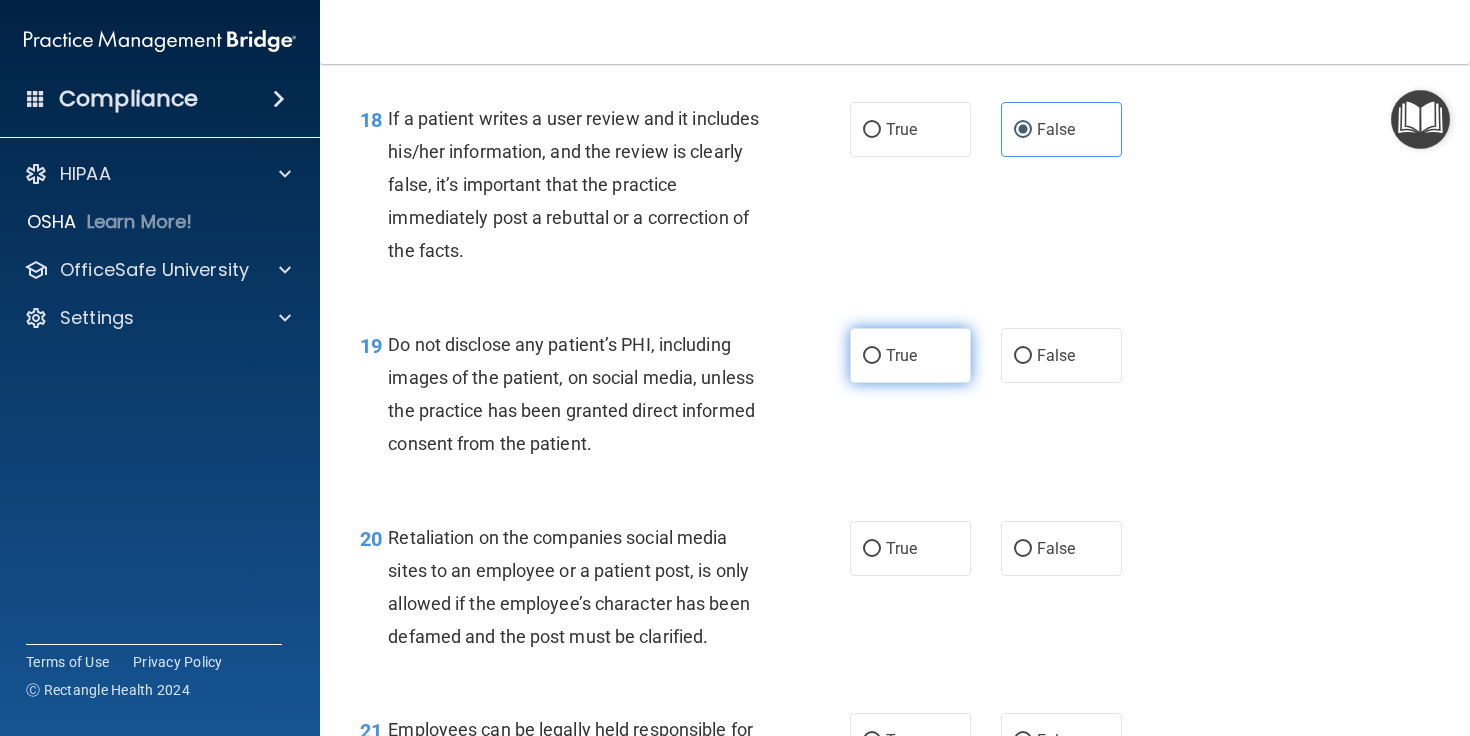click on "True" at bounding box center [910, 355] 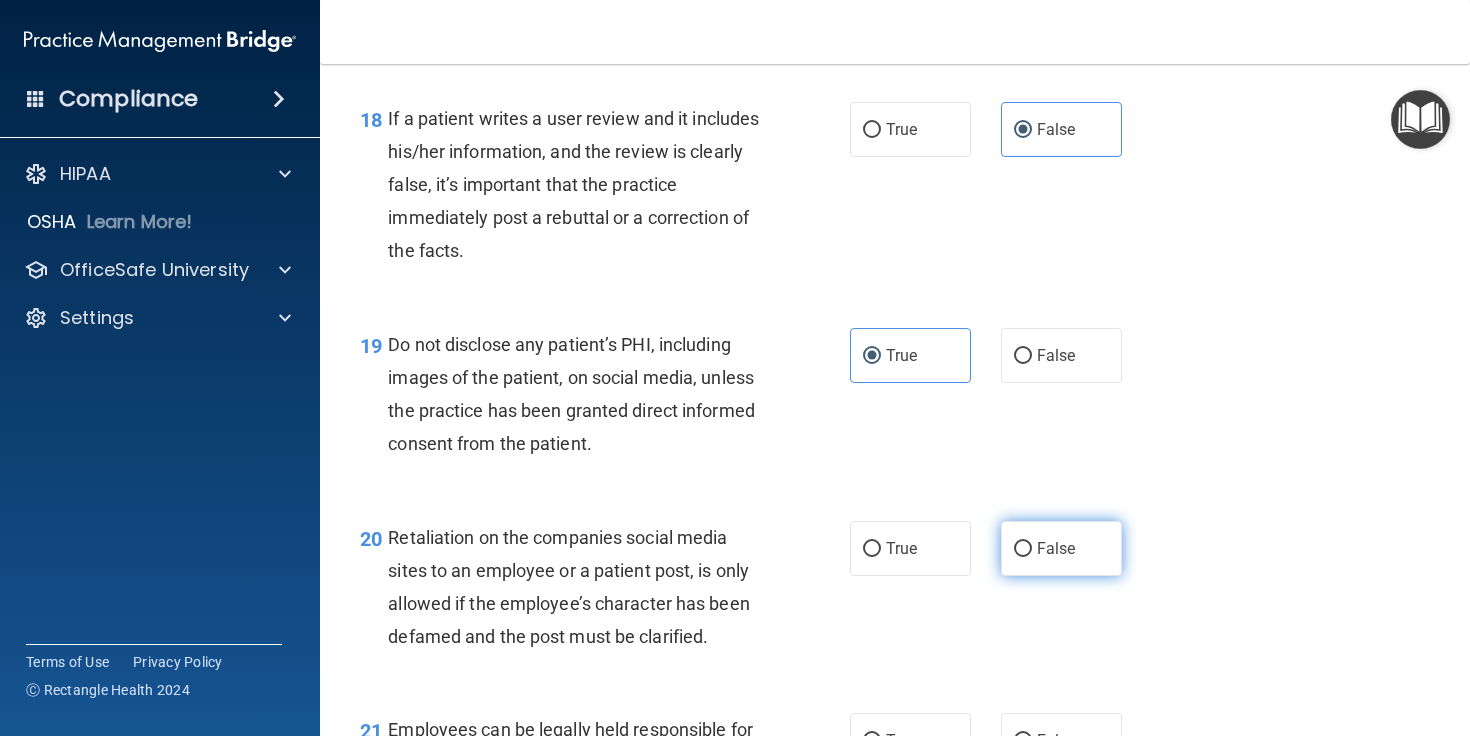 click on "False" at bounding box center (1056, 548) 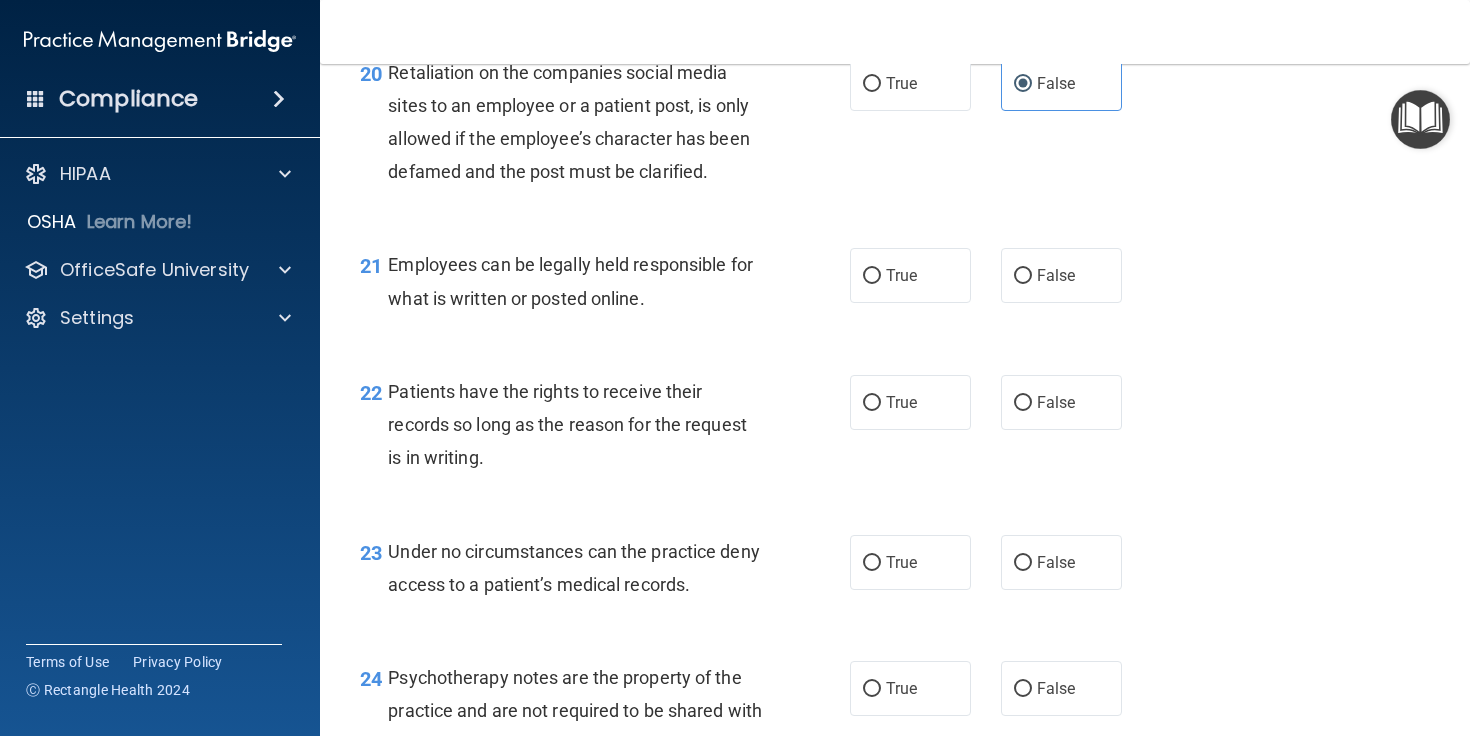 scroll, scrollTop: 4001, scrollLeft: 0, axis: vertical 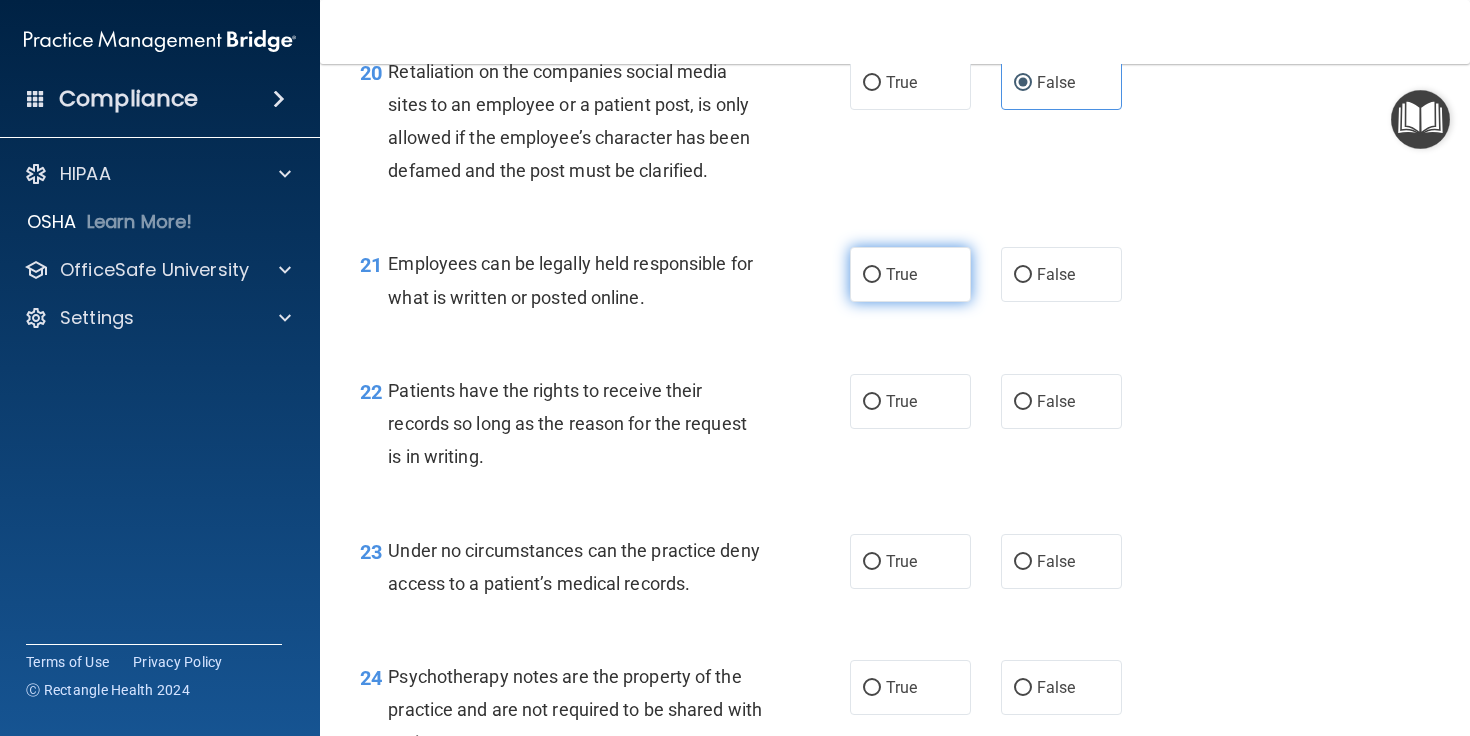 click on "True" at bounding box center [910, 274] 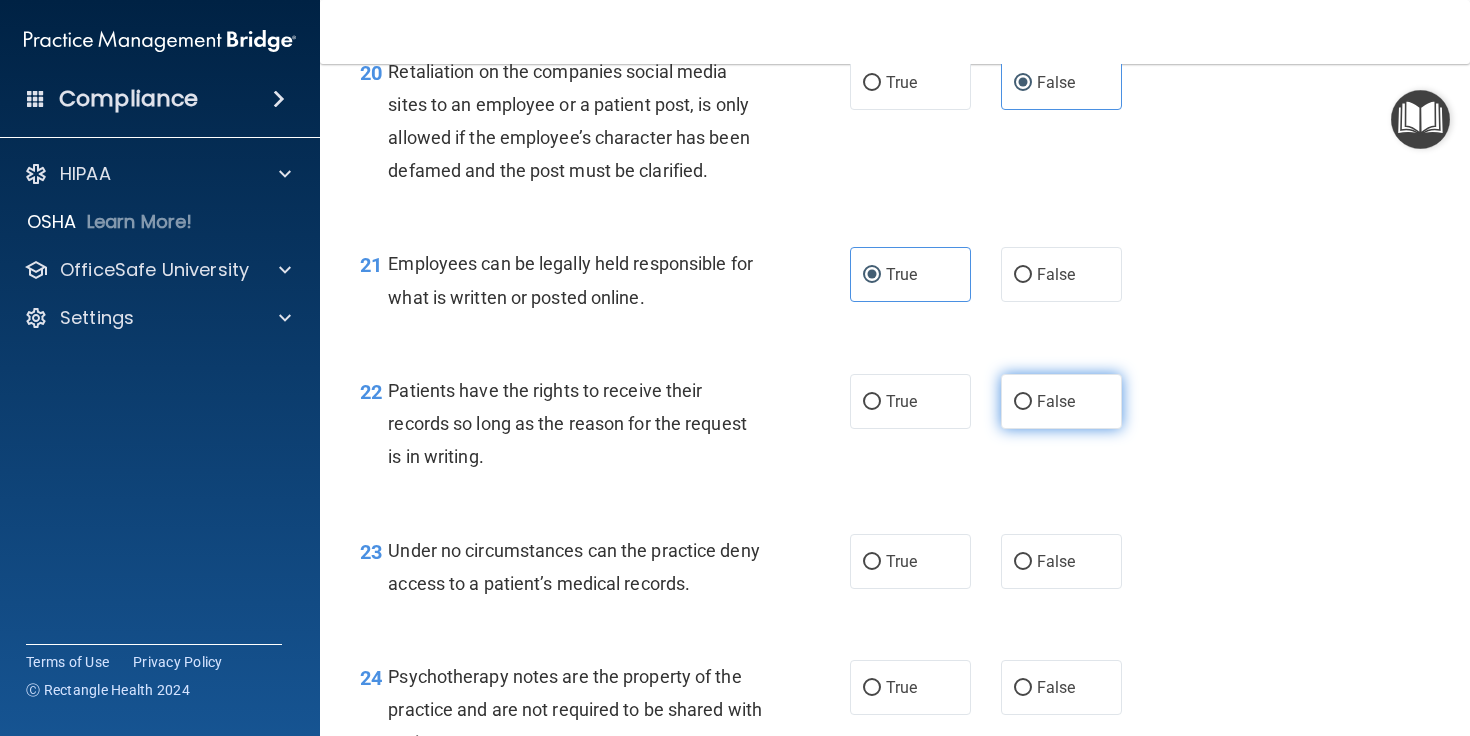 click on "False" at bounding box center [1056, 401] 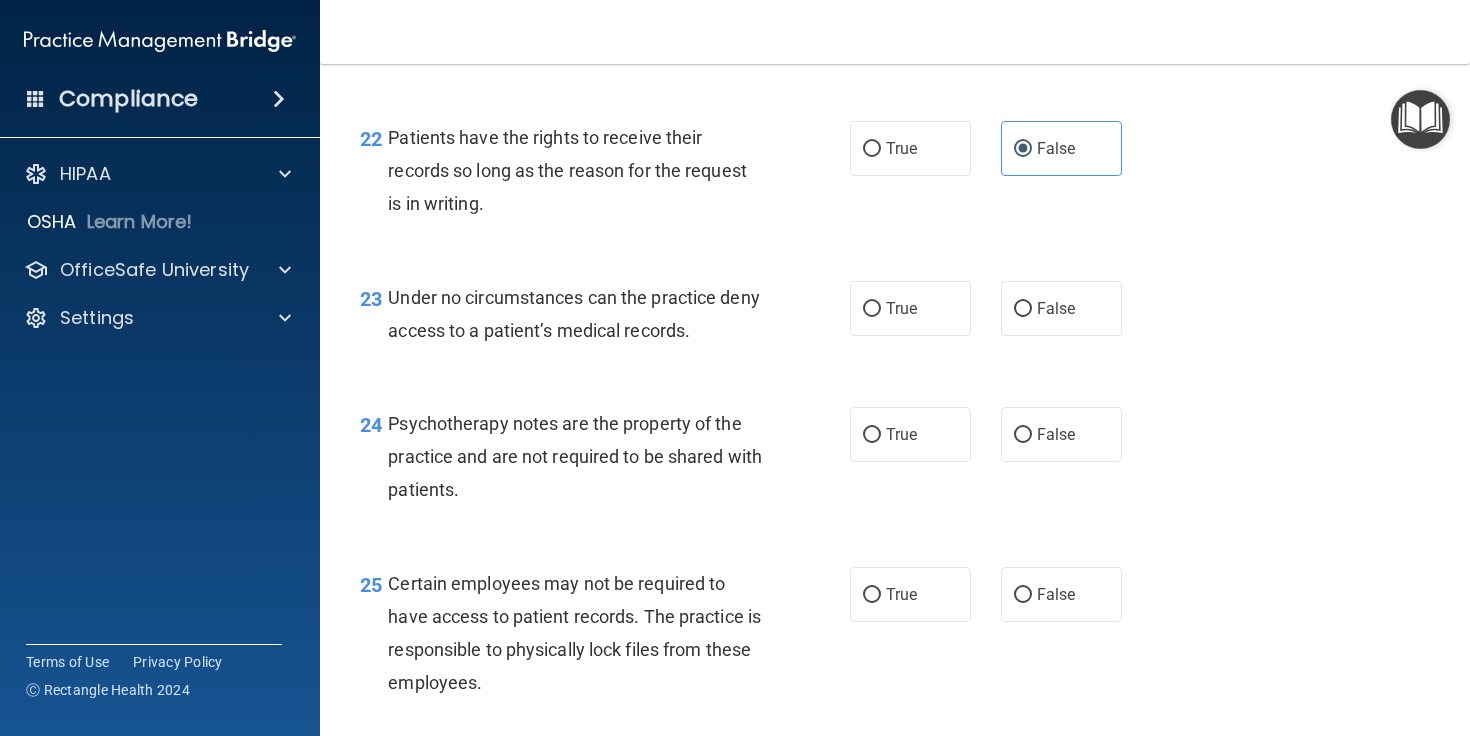 scroll, scrollTop: 4346, scrollLeft: 0, axis: vertical 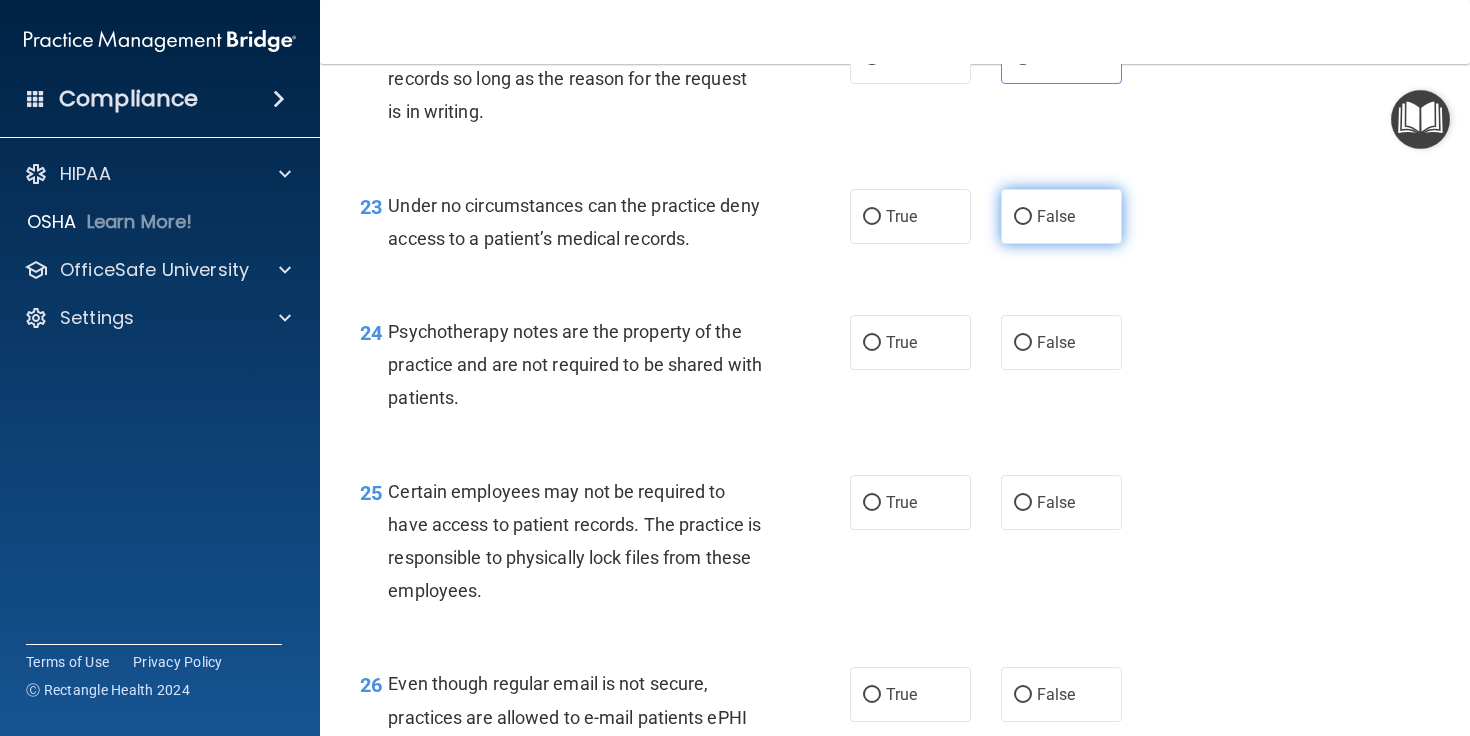 click on "False" at bounding box center [1056, 216] 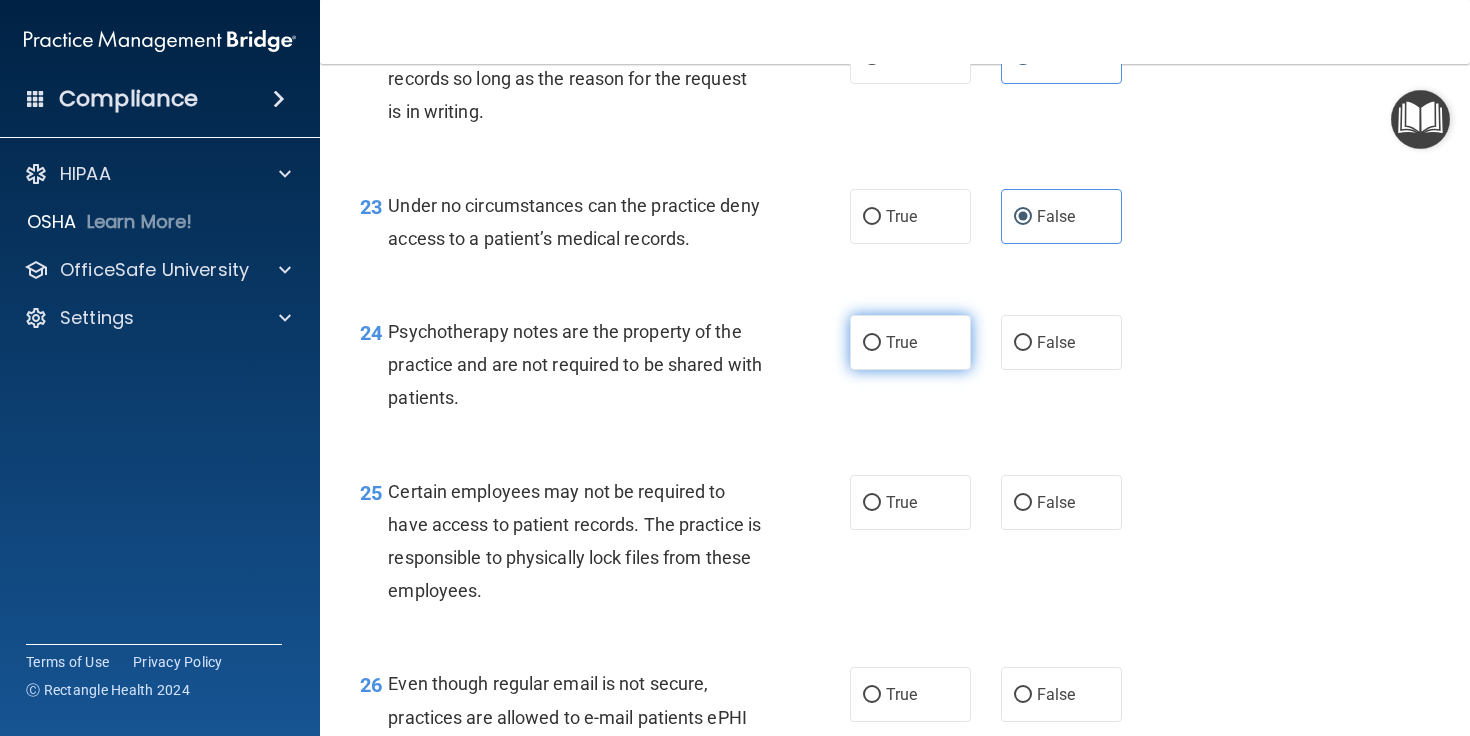 click on "True" at bounding box center (910, 342) 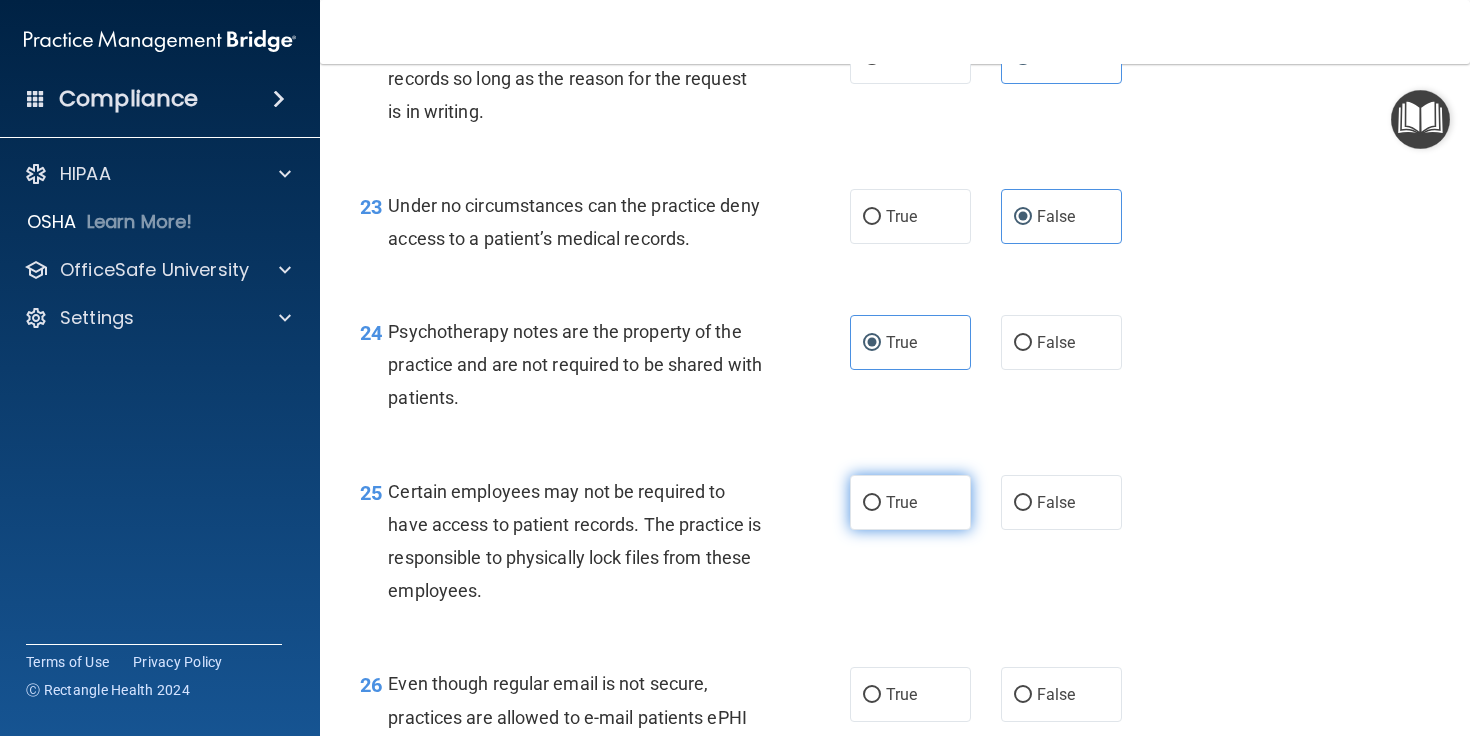 click on "True" at bounding box center [910, 502] 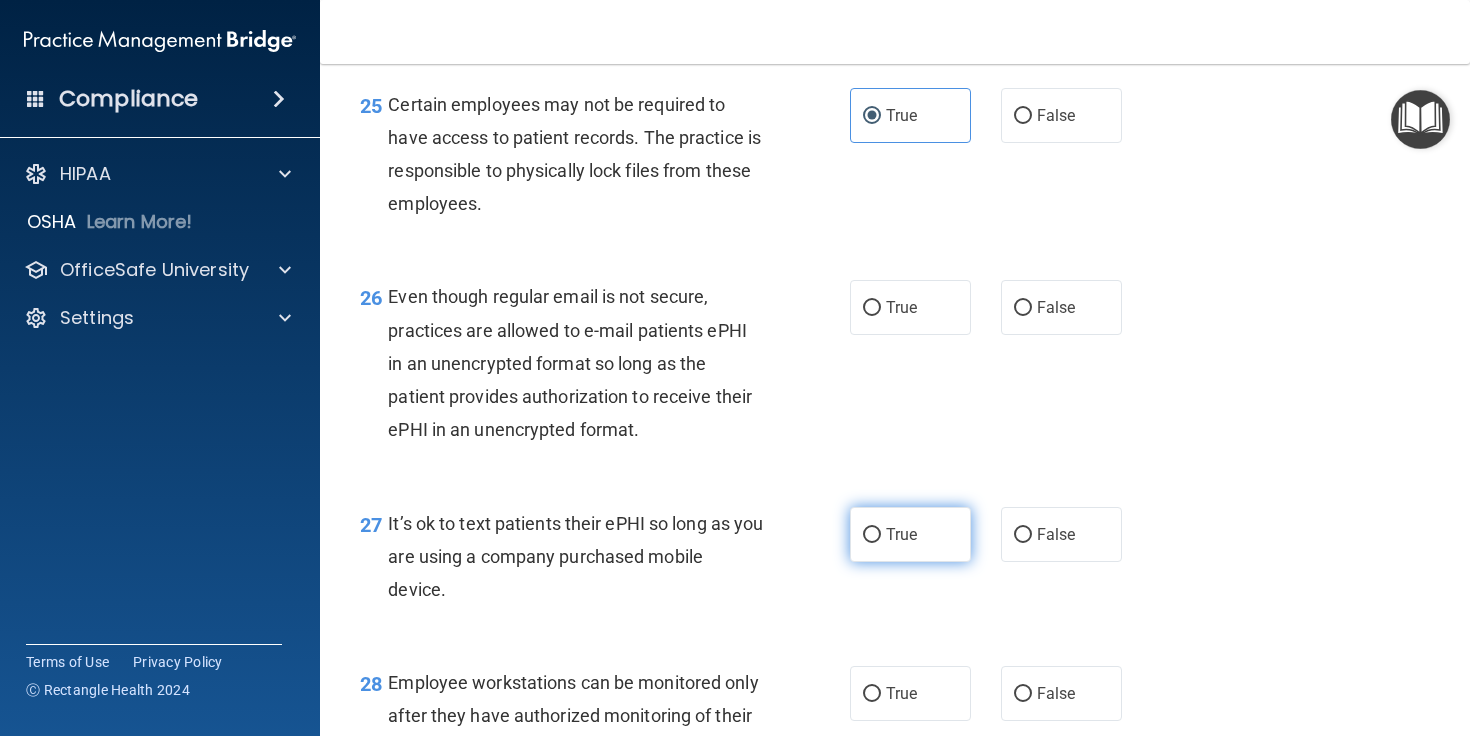 scroll, scrollTop: 4813, scrollLeft: 0, axis: vertical 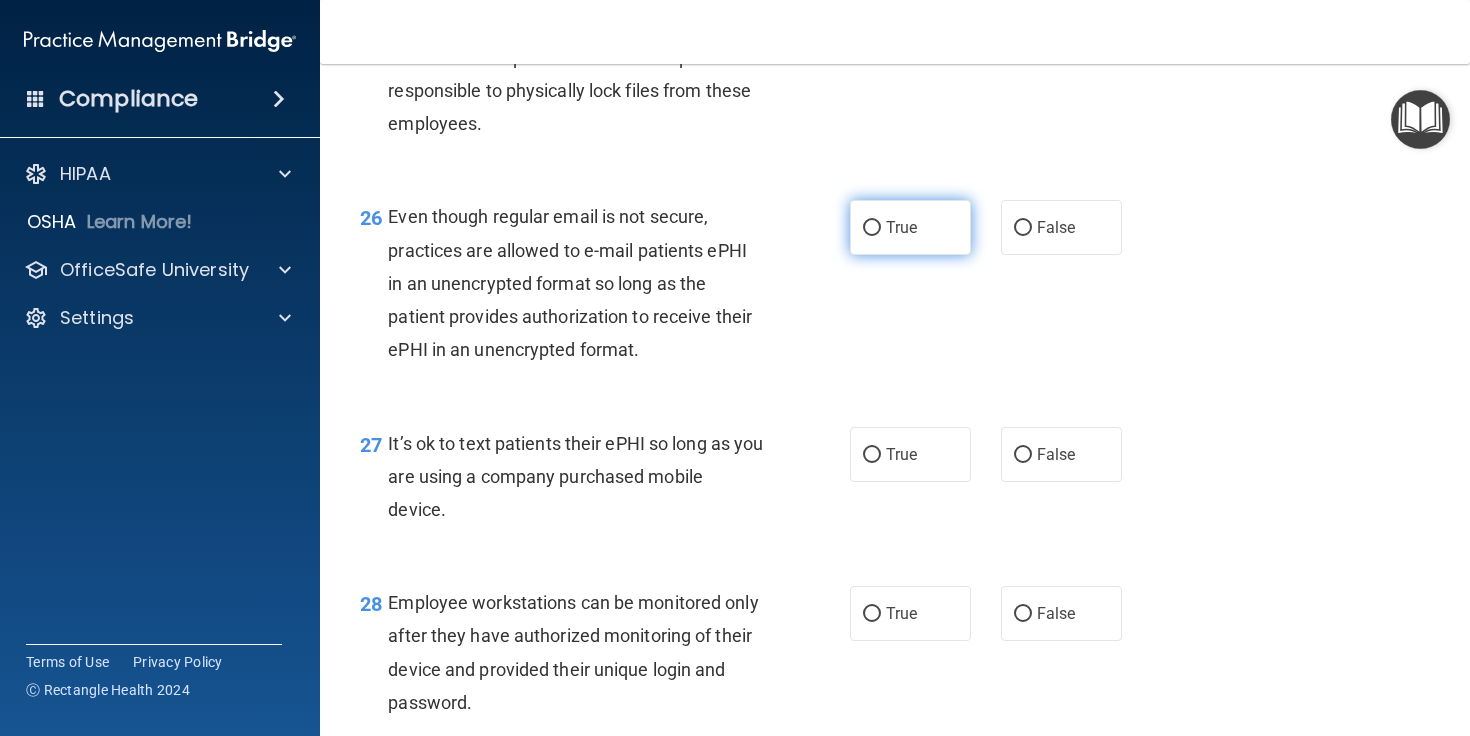 click on "True" at bounding box center (910, 227) 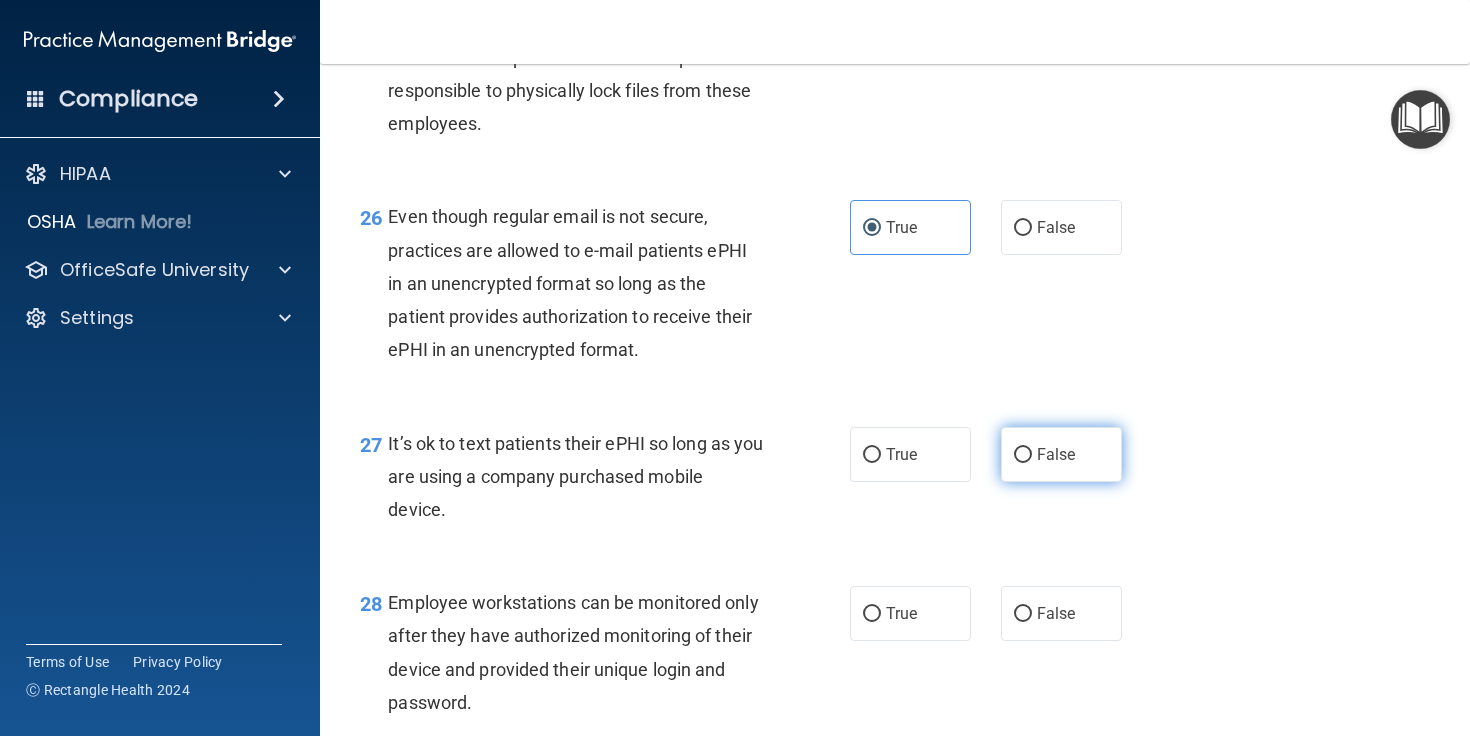 click on "False" at bounding box center [1061, 454] 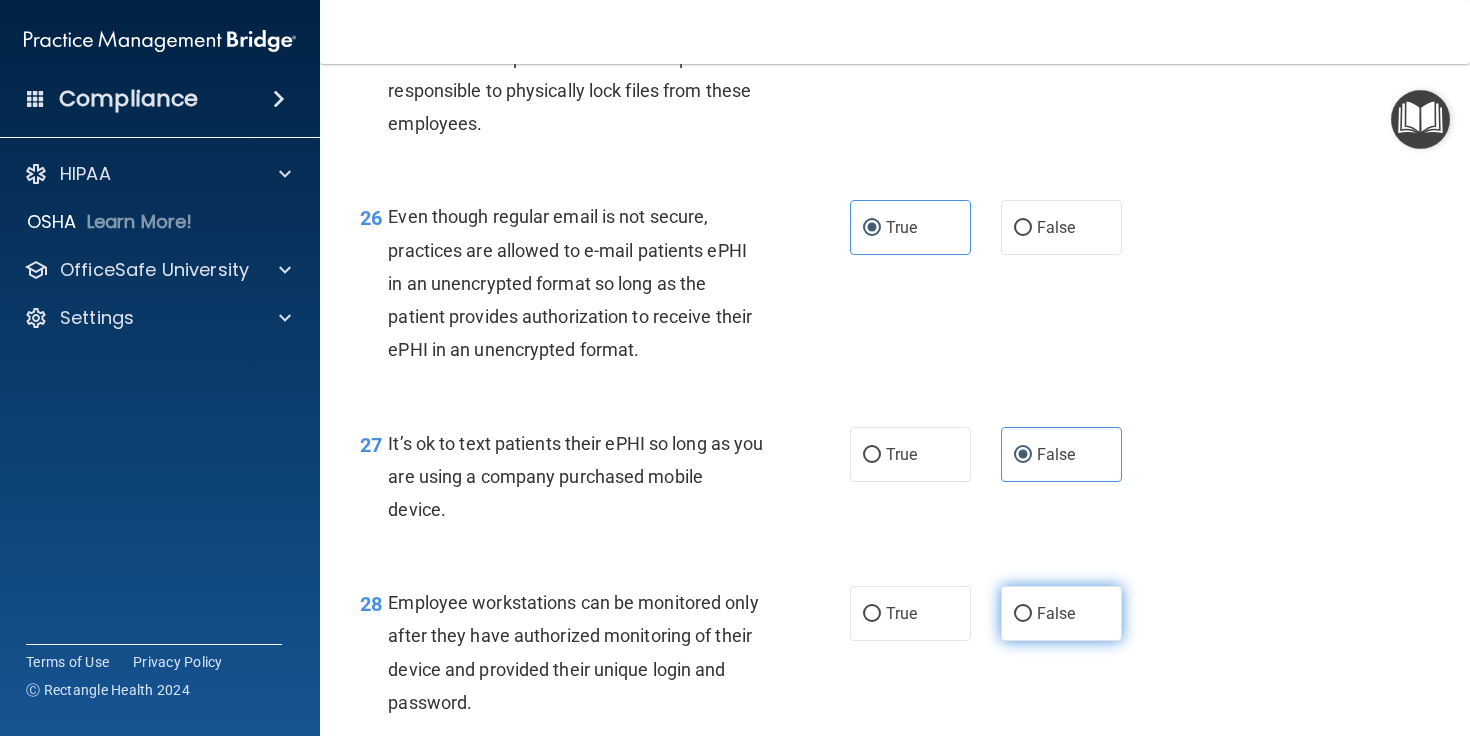 click on "False" at bounding box center [1061, 613] 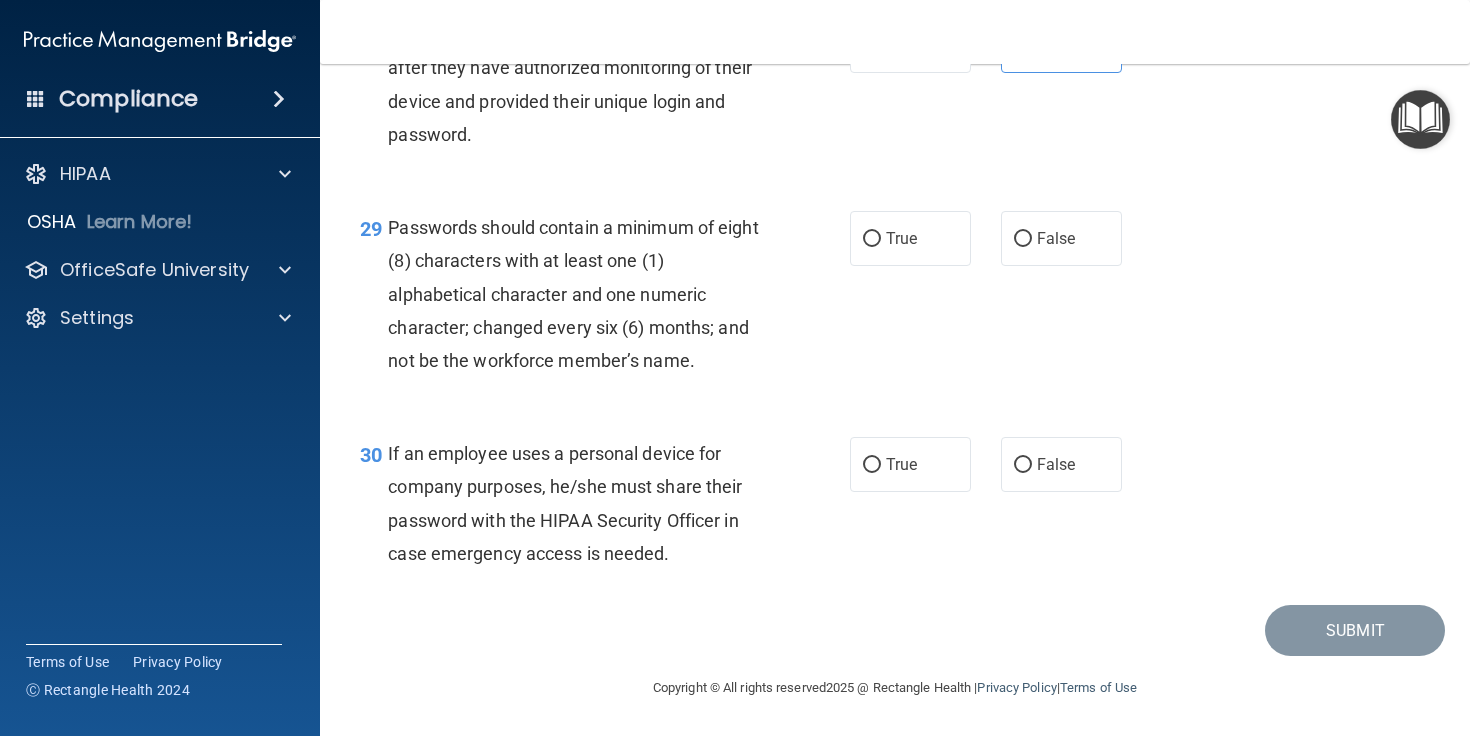 scroll, scrollTop: 5448, scrollLeft: 0, axis: vertical 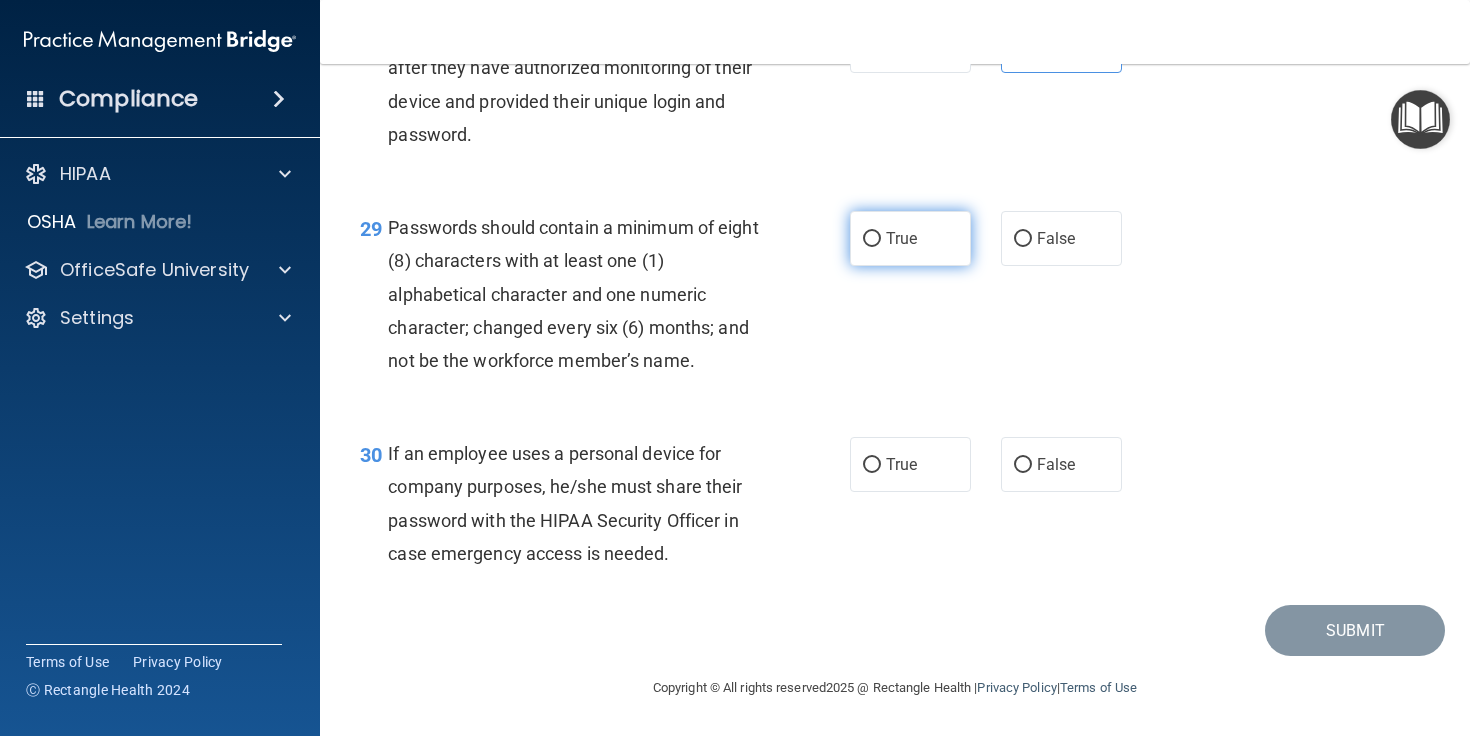 click on "True" at bounding box center [910, 238] 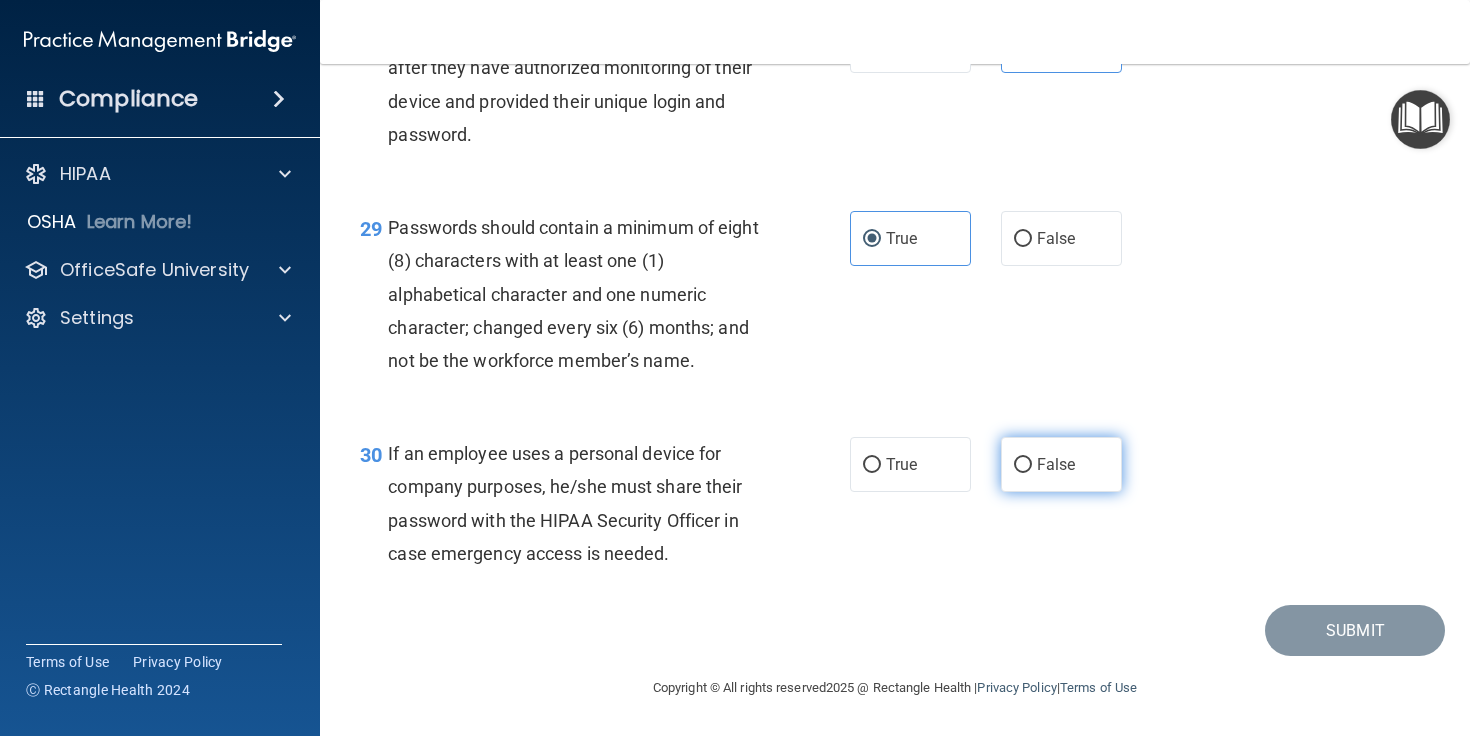 click on "False" at bounding box center (1061, 464) 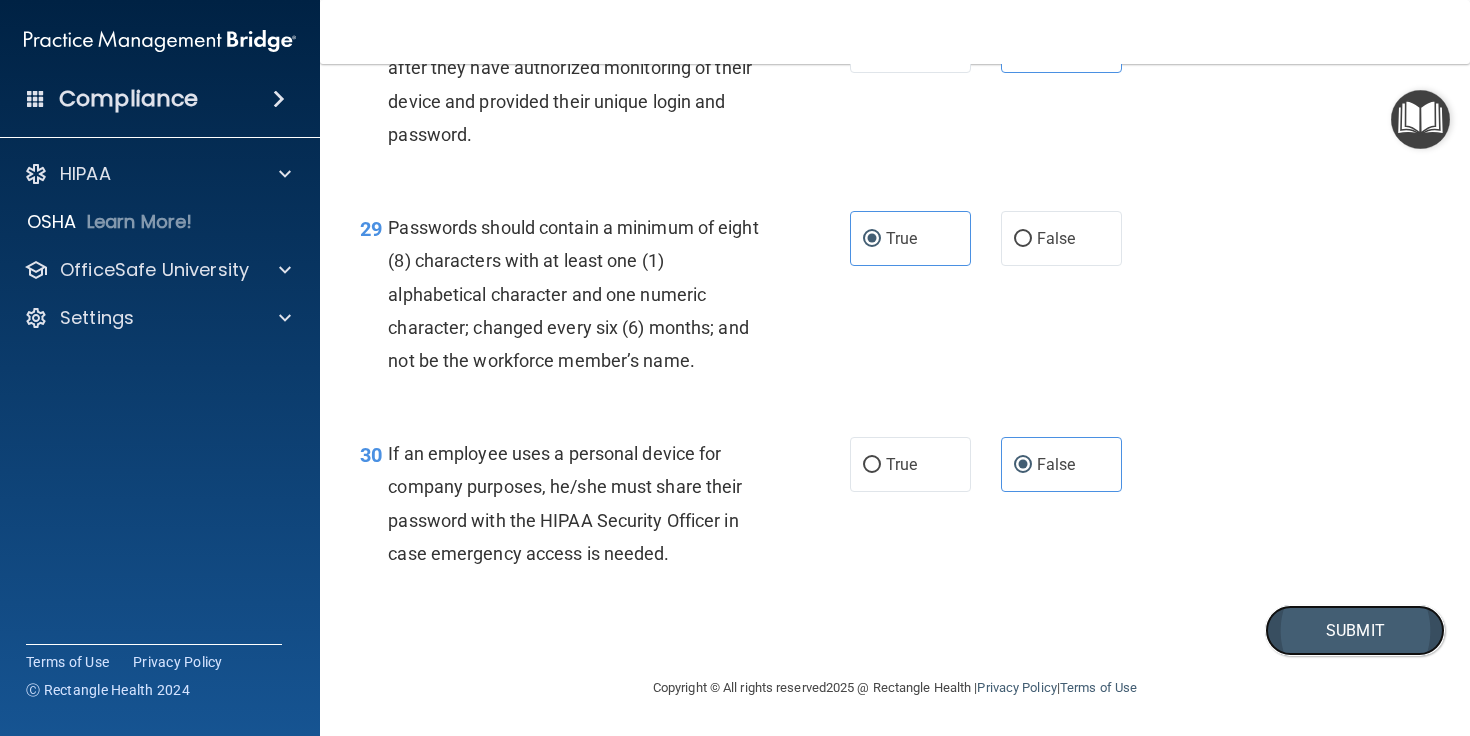 click on "Submit" at bounding box center (1355, 630) 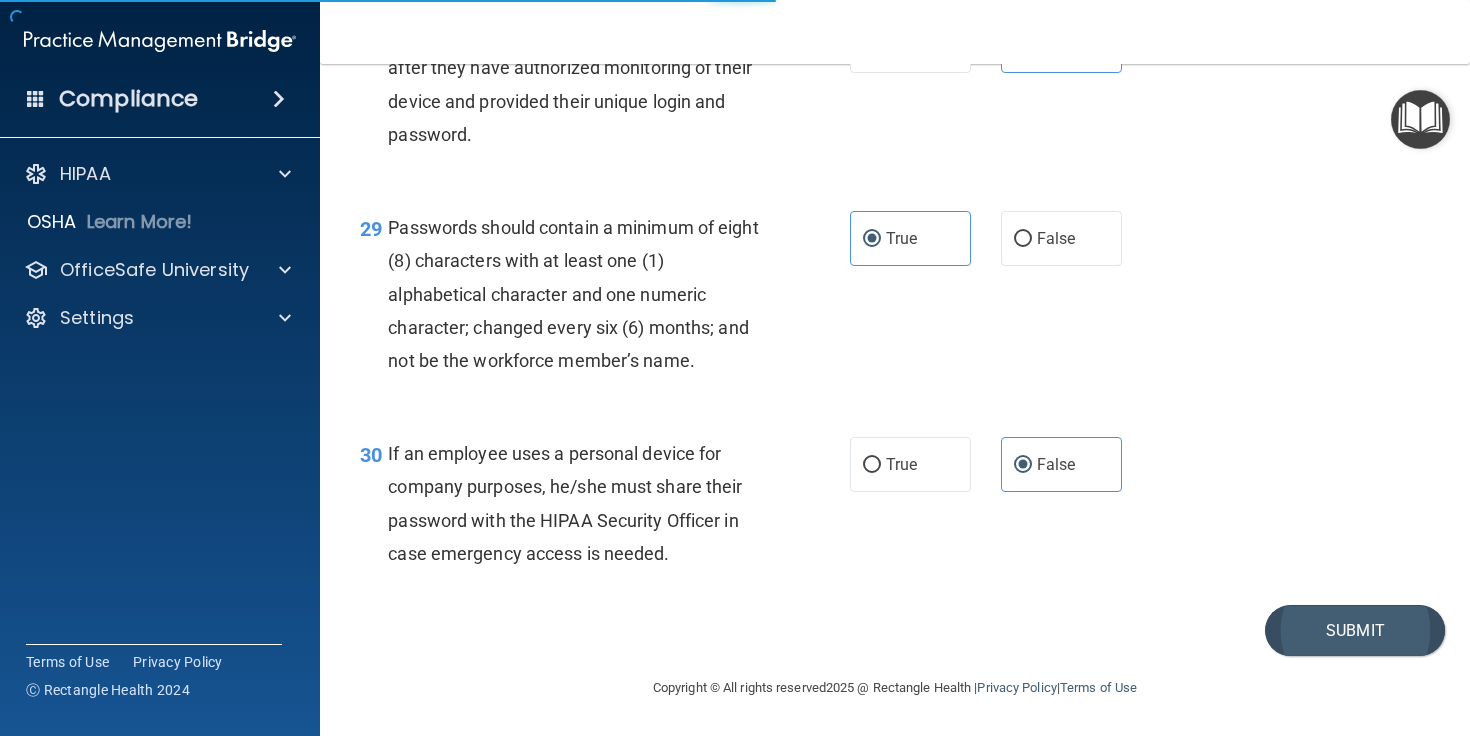 scroll, scrollTop: 0, scrollLeft: 0, axis: both 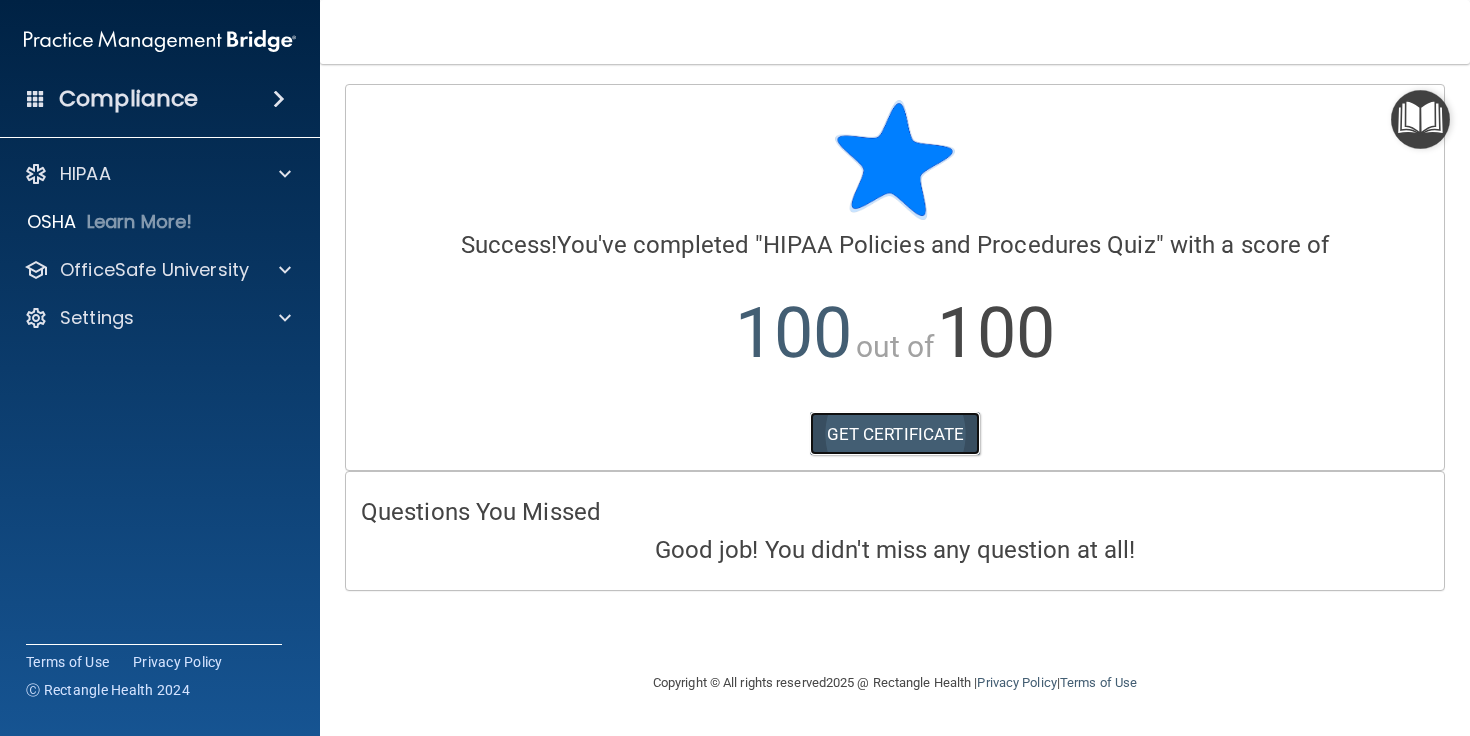 click on "GET CERTIFICATE" at bounding box center [895, 434] 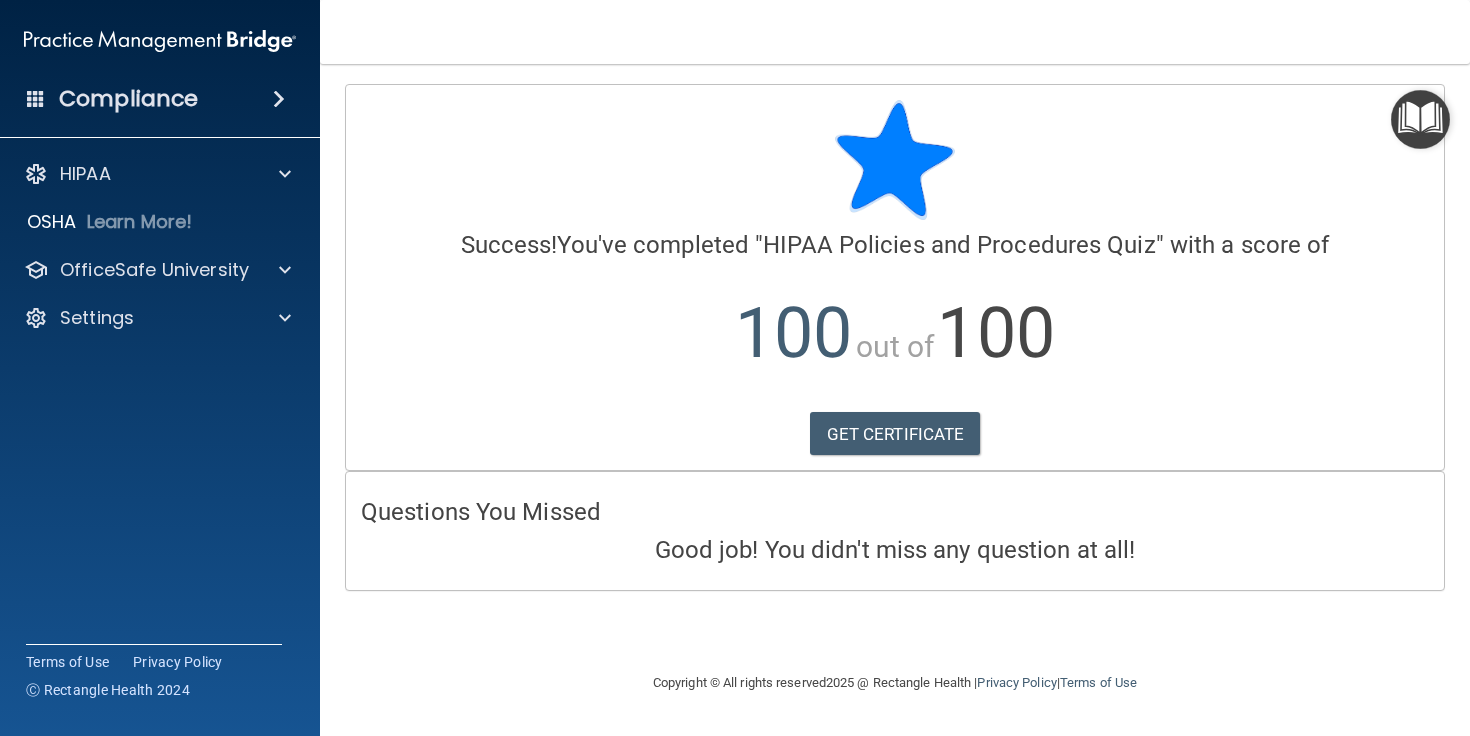 click on "HIPAA
Documents and Policies                 Report an Incident               Business Associates               Emergency Planning               Resources                 HIPAA Risk Assessment
OSHA   Learn More!
PCI
PCI Compliance                Merchant Savings Calculator
OfficeSafe University
HIPAA Training                   OSHA Training                   Continuing Education
Settings
My Account               My Users               Services                 Sign Out" at bounding box center (160, 250) 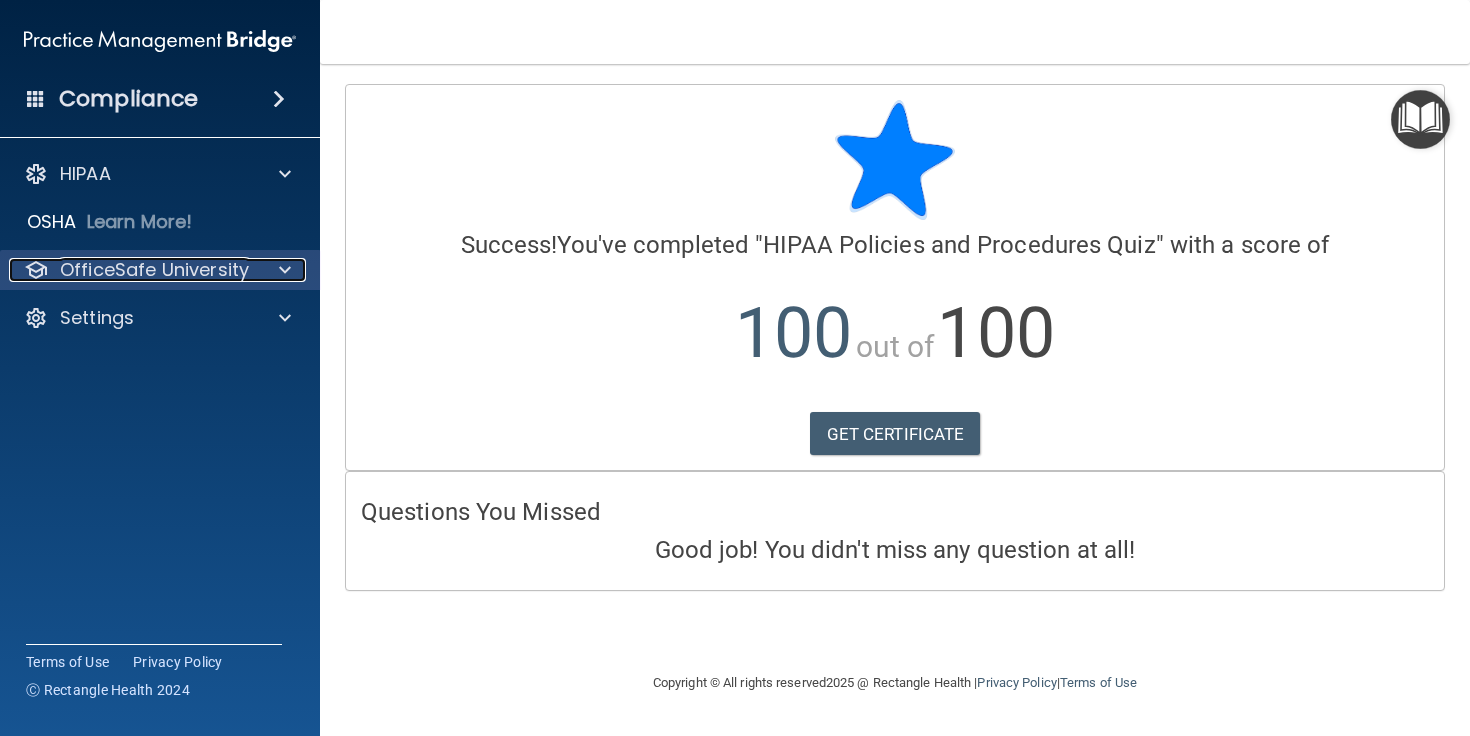 click on "OfficeSafe University" at bounding box center (154, 270) 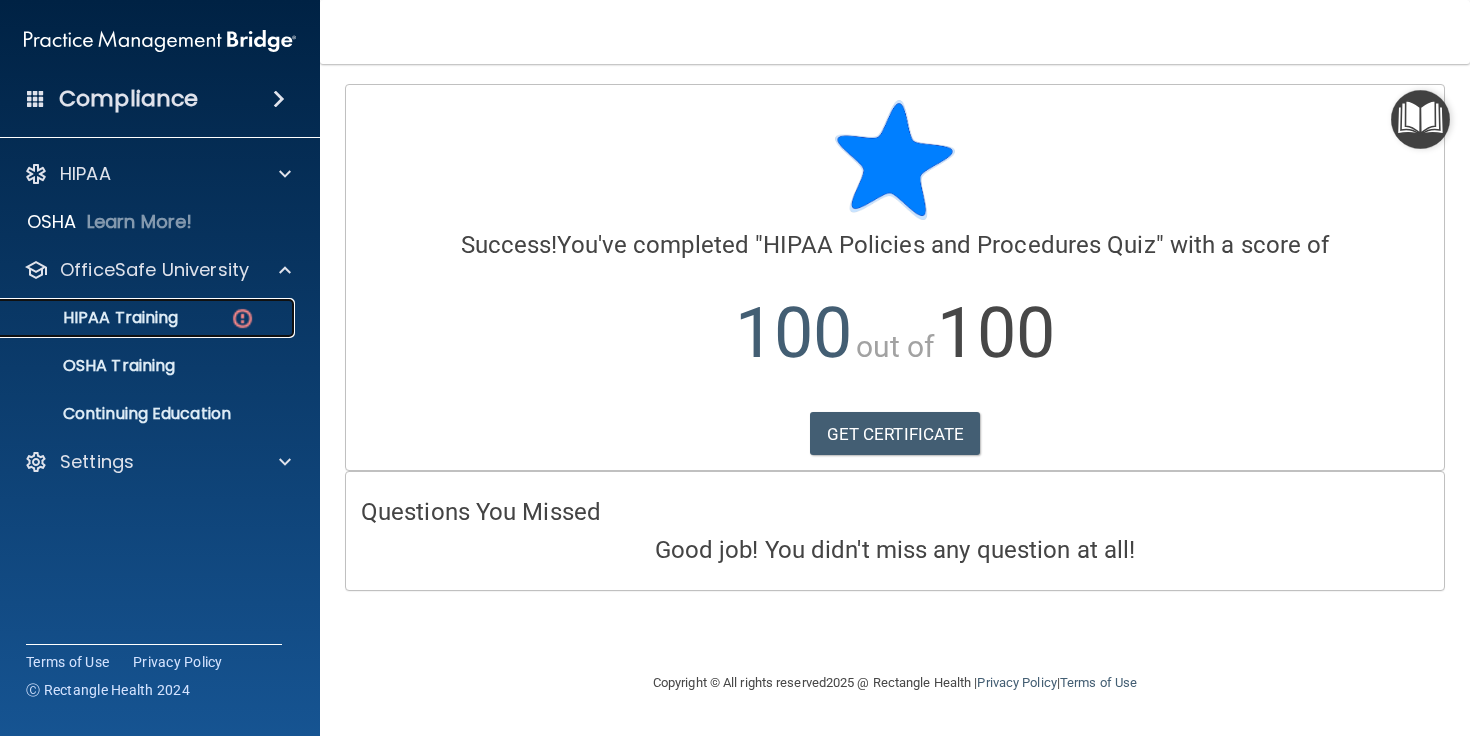 click on "HIPAA Training" at bounding box center [149, 318] 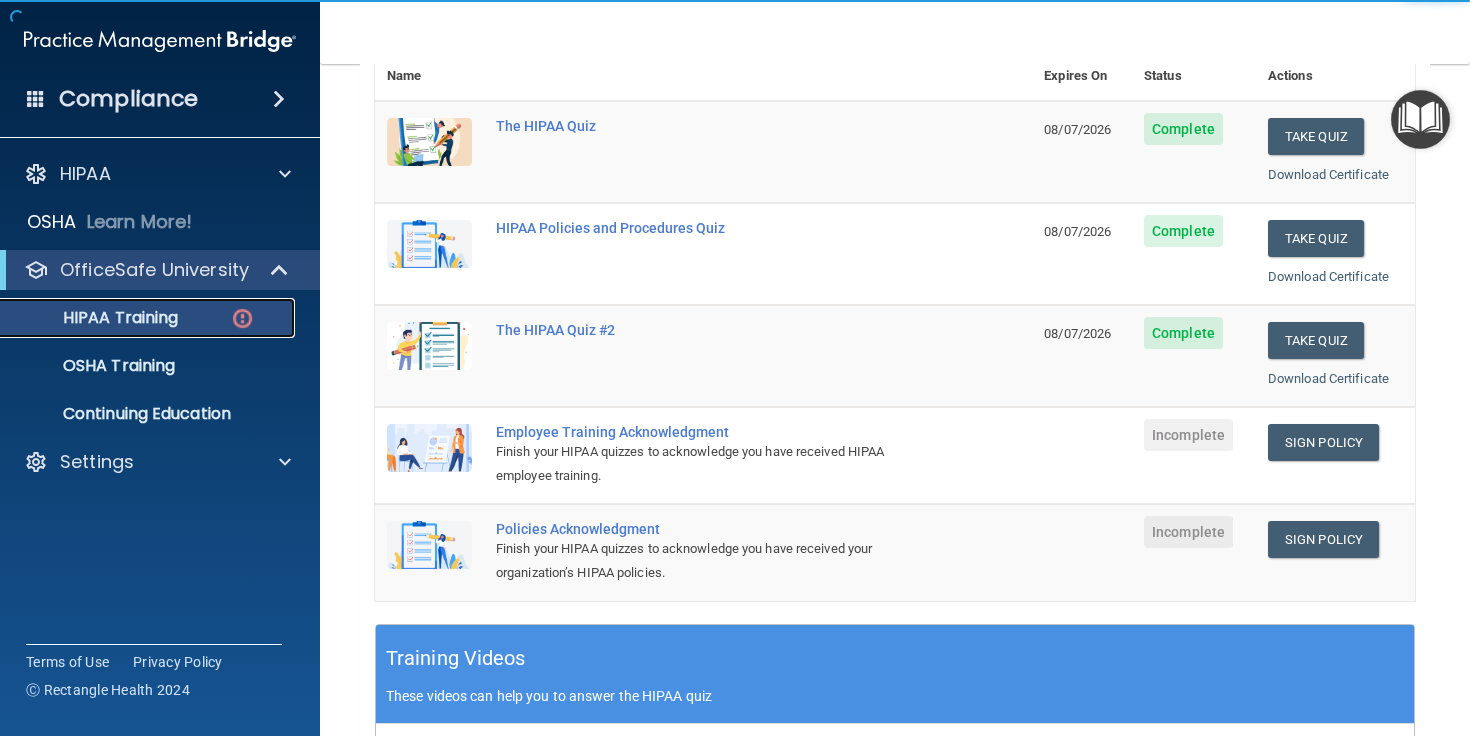 scroll, scrollTop: 306, scrollLeft: 0, axis: vertical 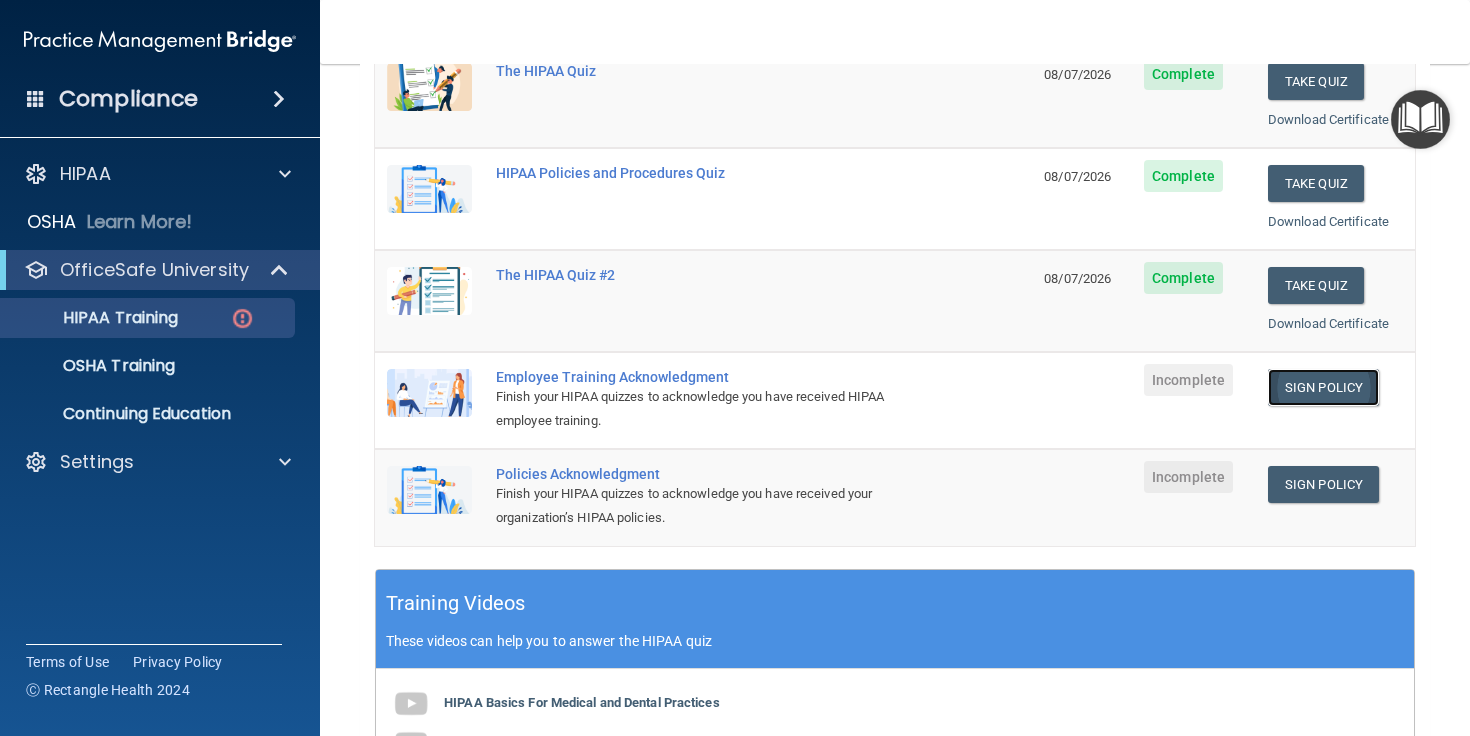 click on "Sign Policy" at bounding box center [1323, 387] 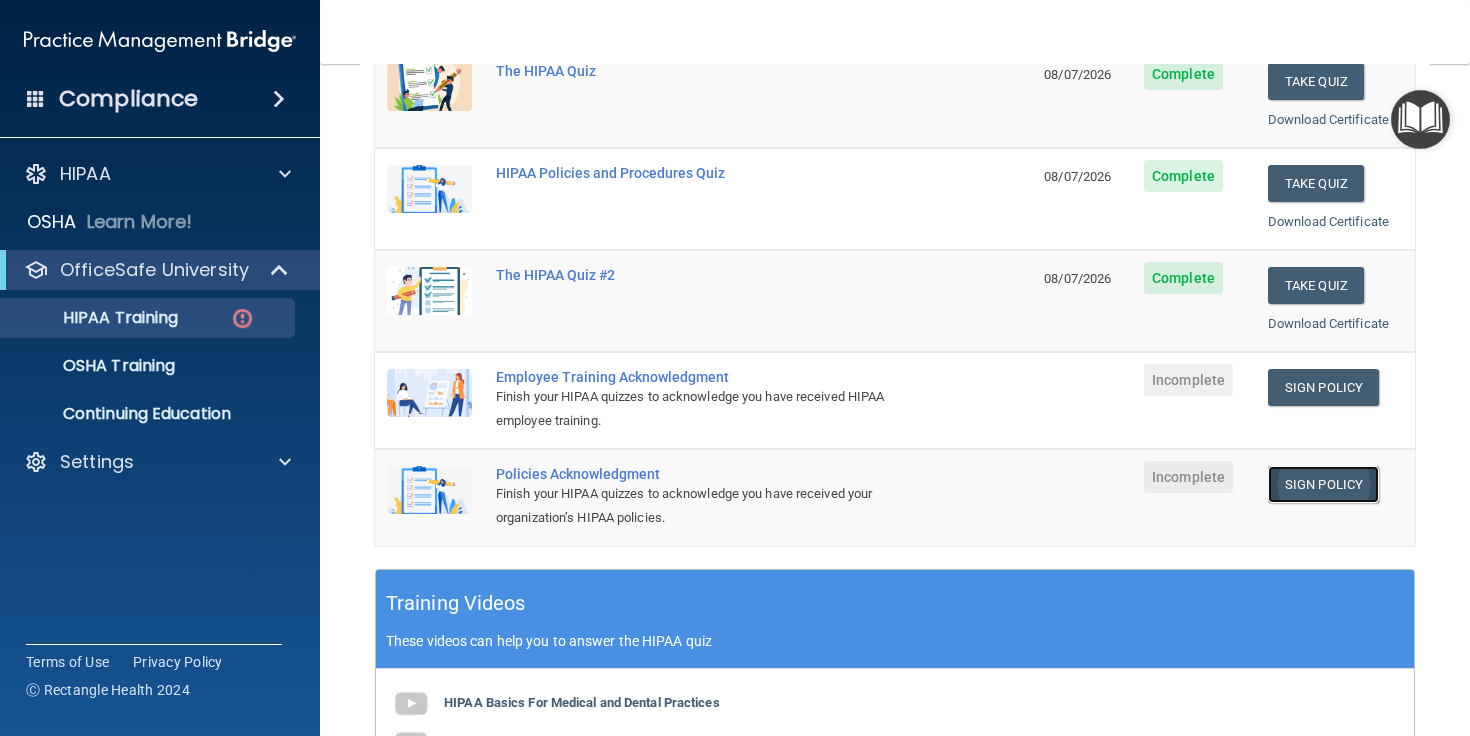 click on "Sign Policy" at bounding box center (1323, 484) 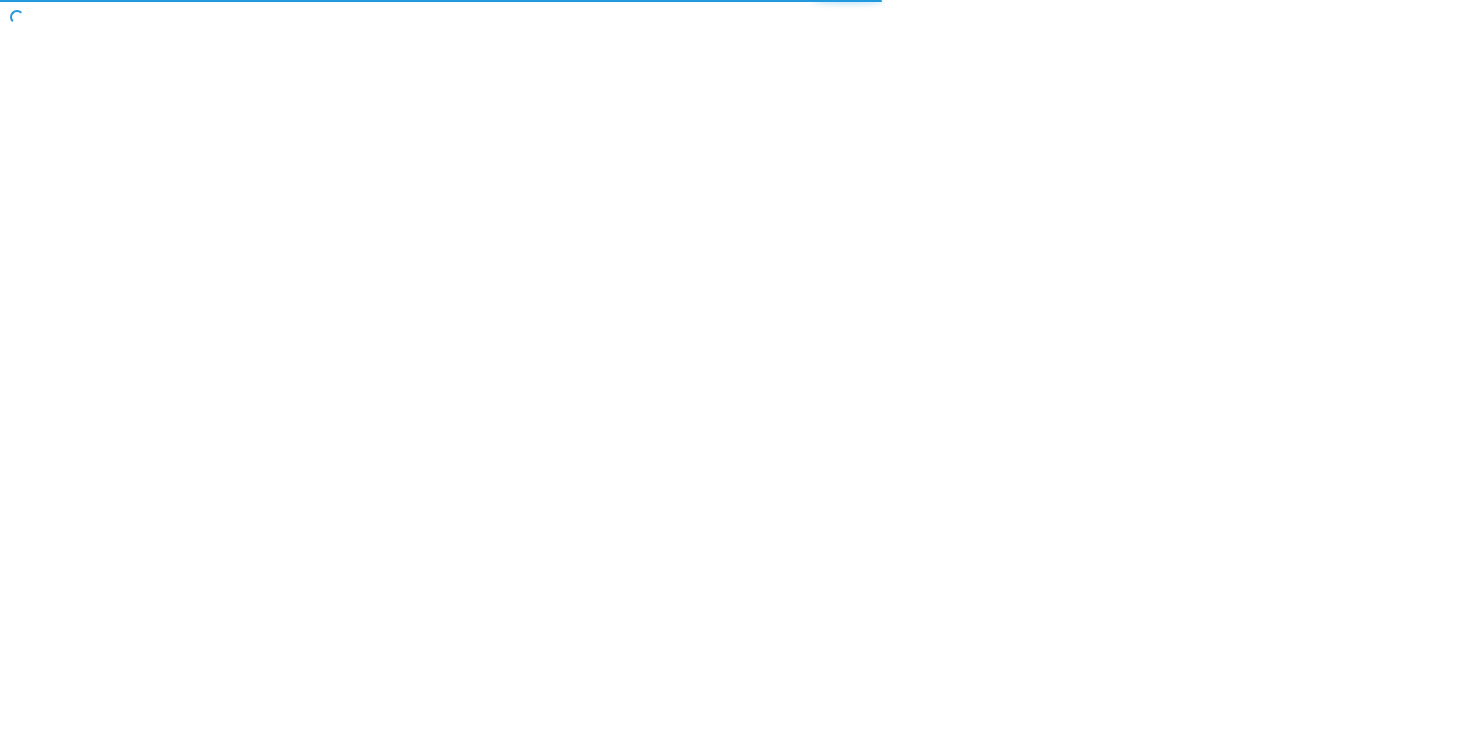scroll, scrollTop: 0, scrollLeft: 0, axis: both 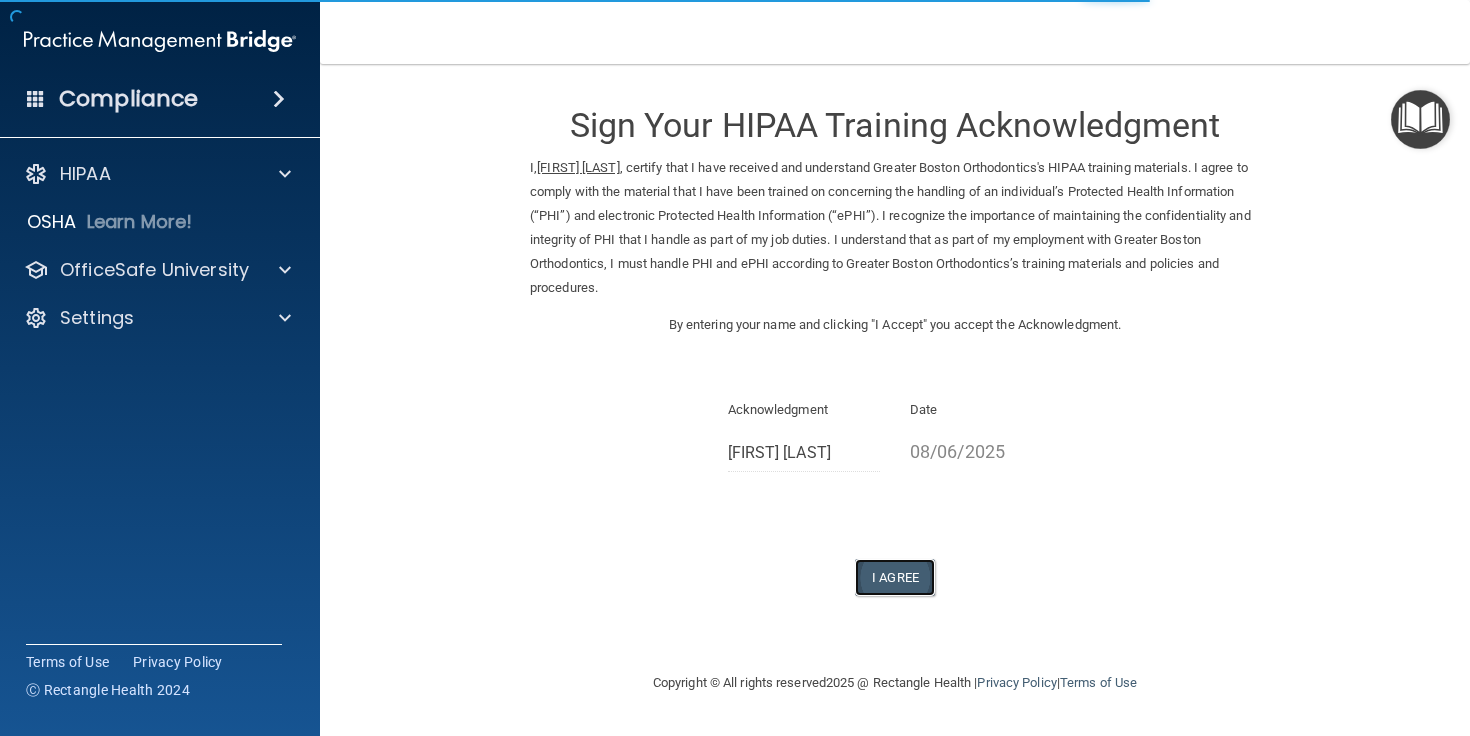 click on "I Agree" at bounding box center [895, 577] 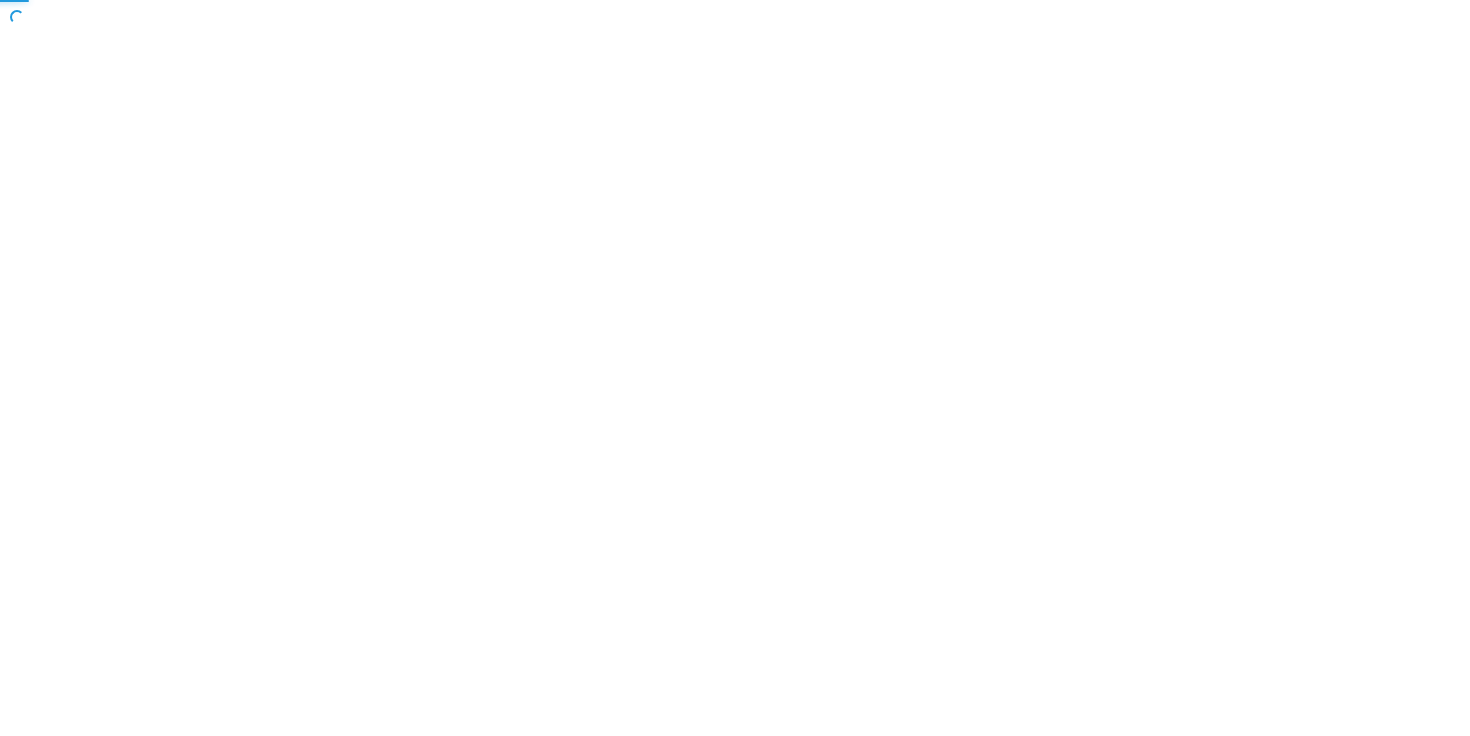 scroll, scrollTop: 0, scrollLeft: 0, axis: both 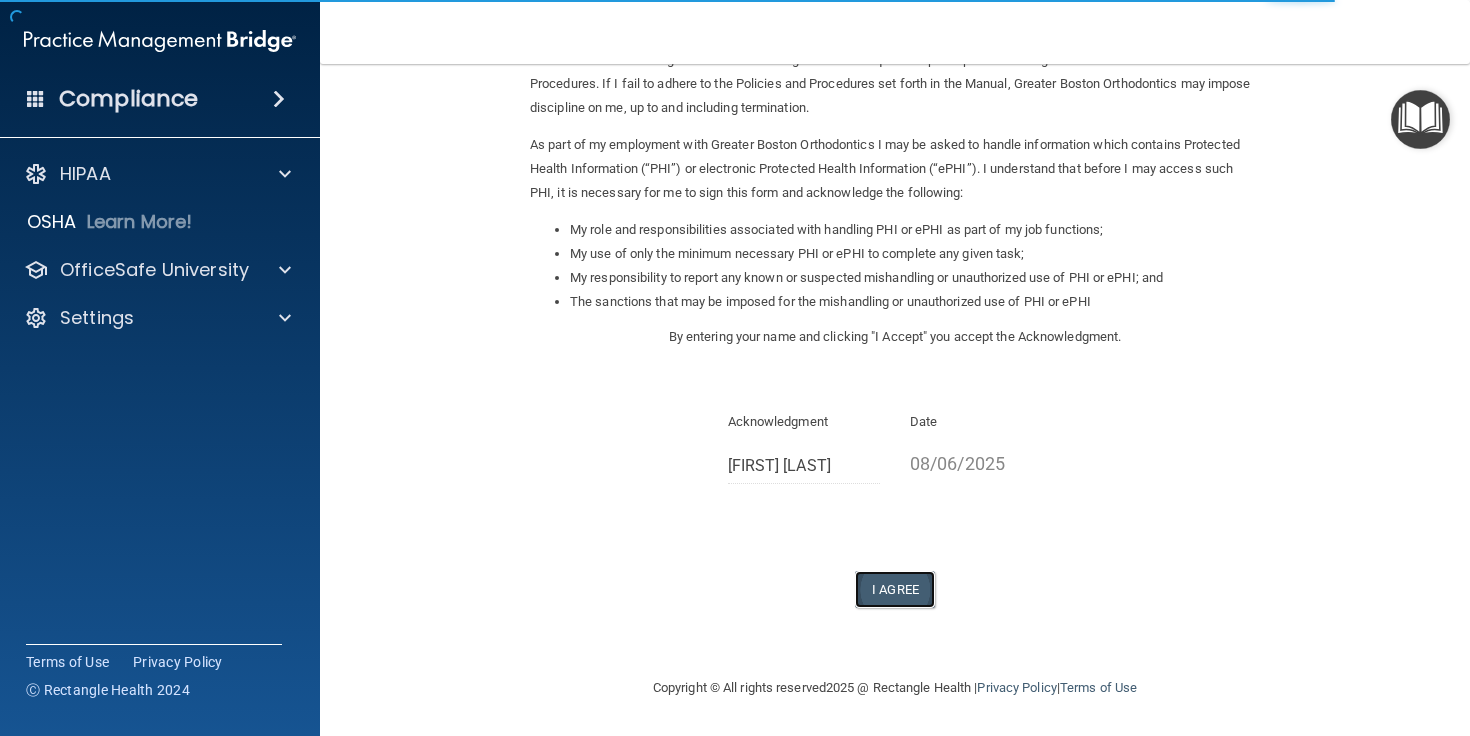 click on "I Agree" at bounding box center [895, 589] 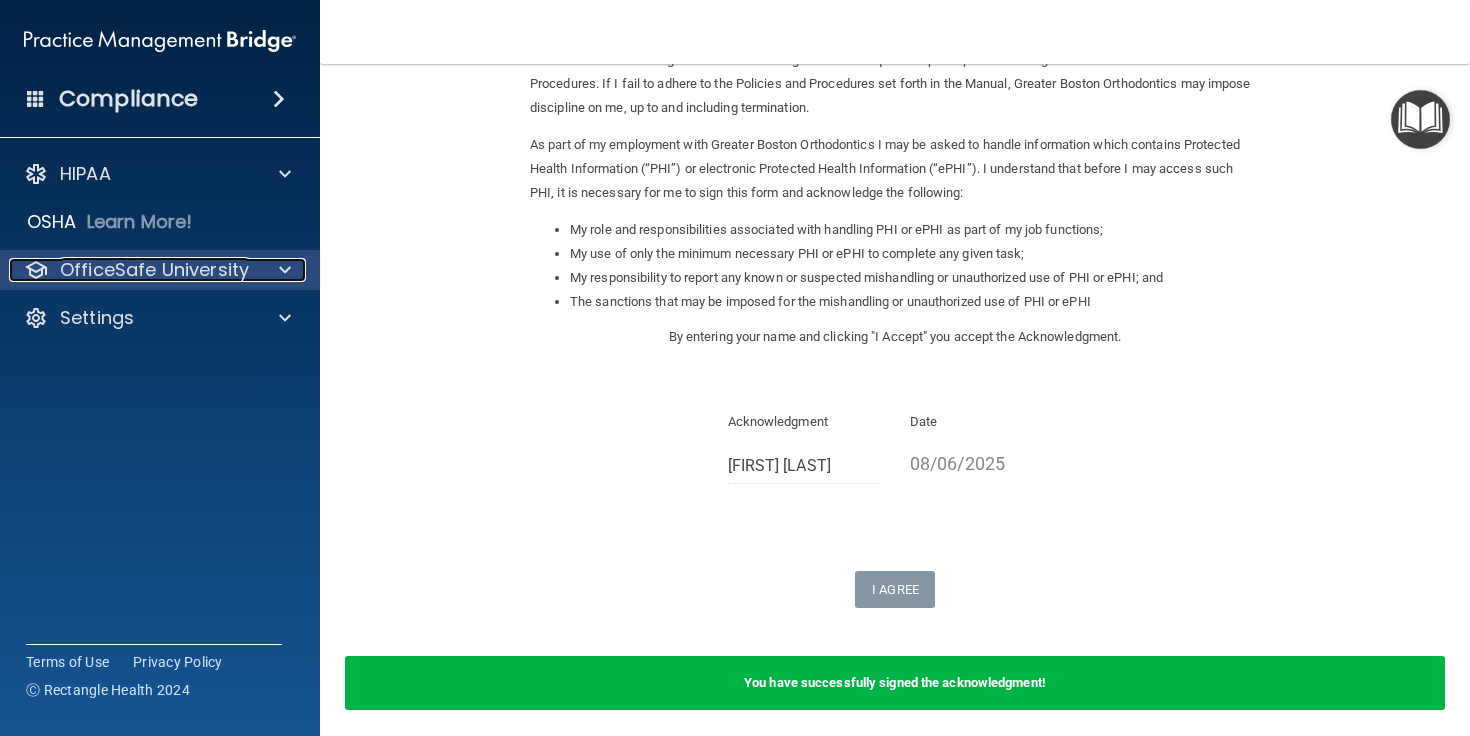 click on "OfficeSafe University" at bounding box center (154, 270) 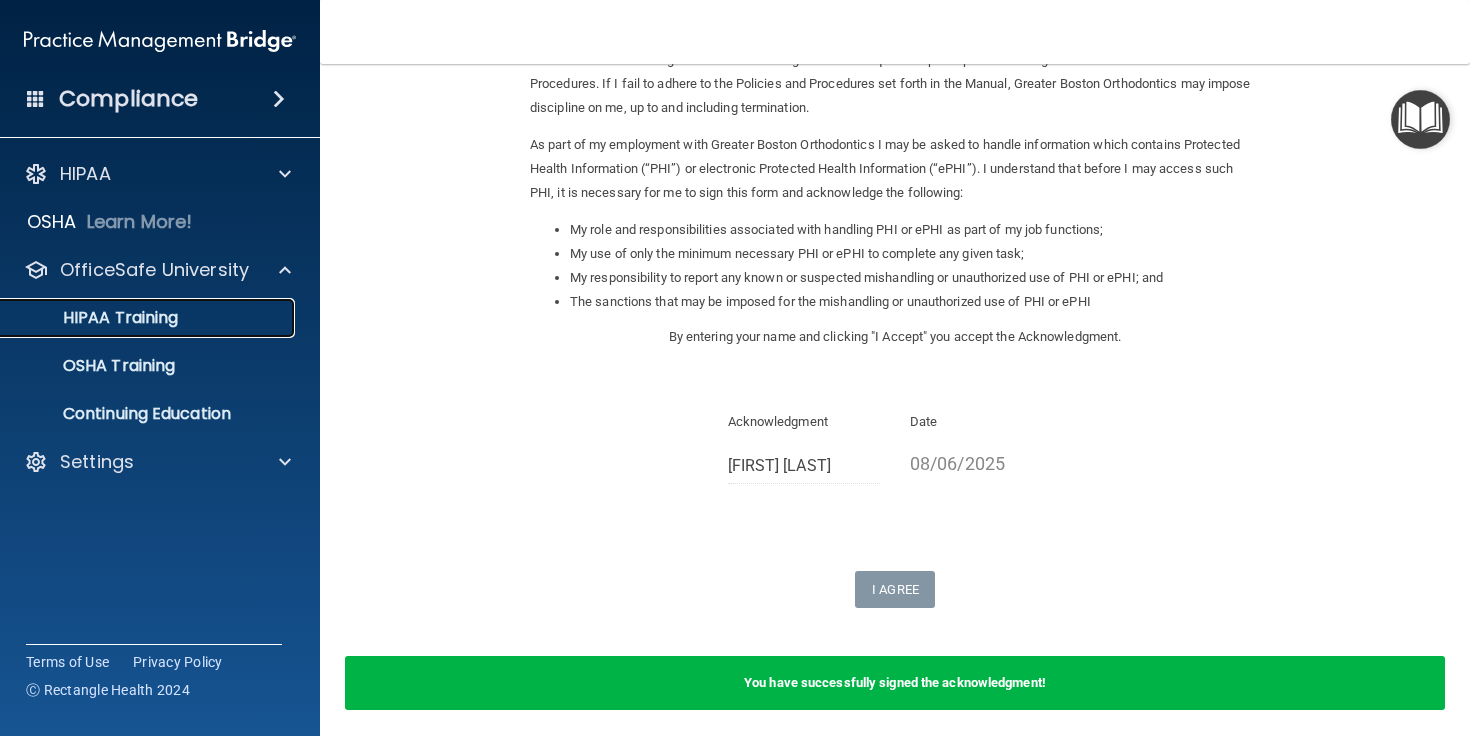 click on "HIPAA Training" at bounding box center (149, 318) 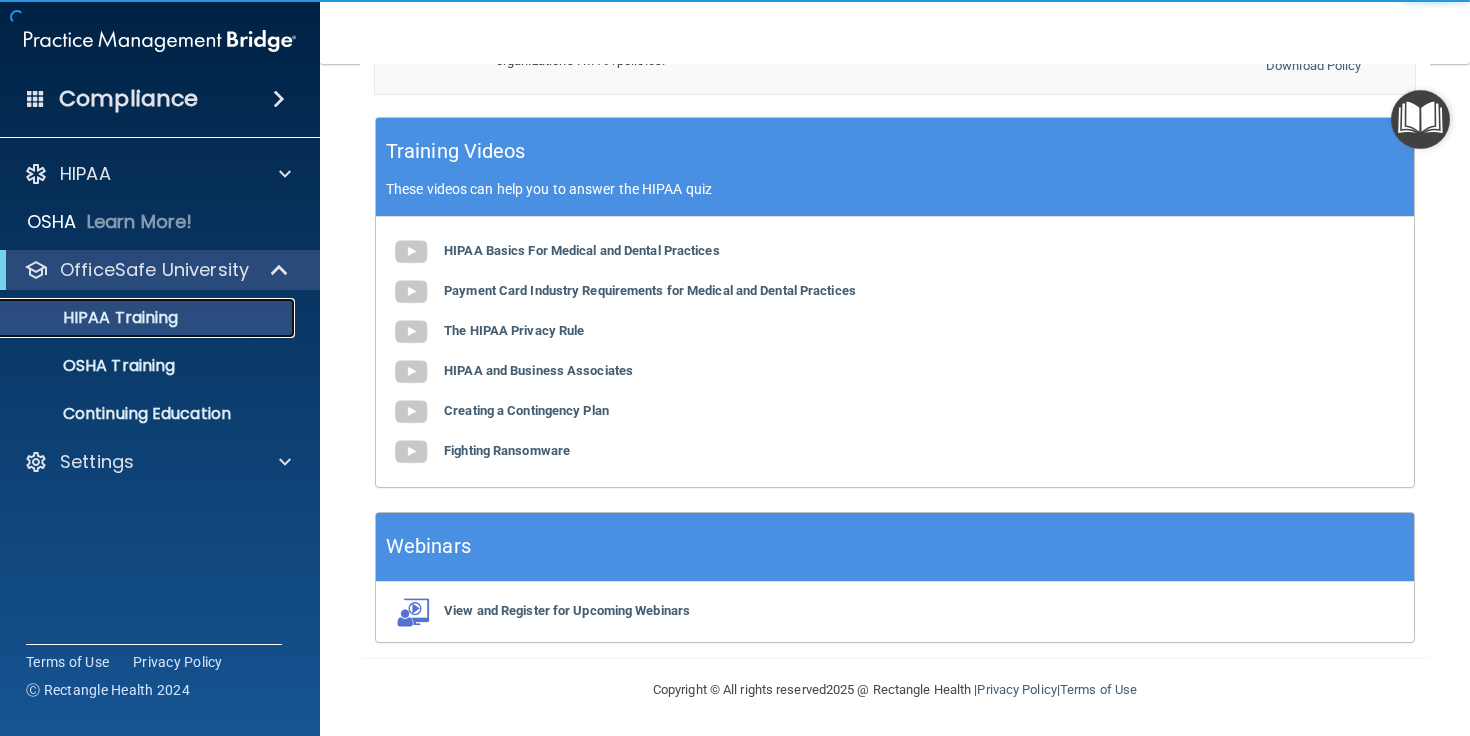 scroll, scrollTop: 769, scrollLeft: 0, axis: vertical 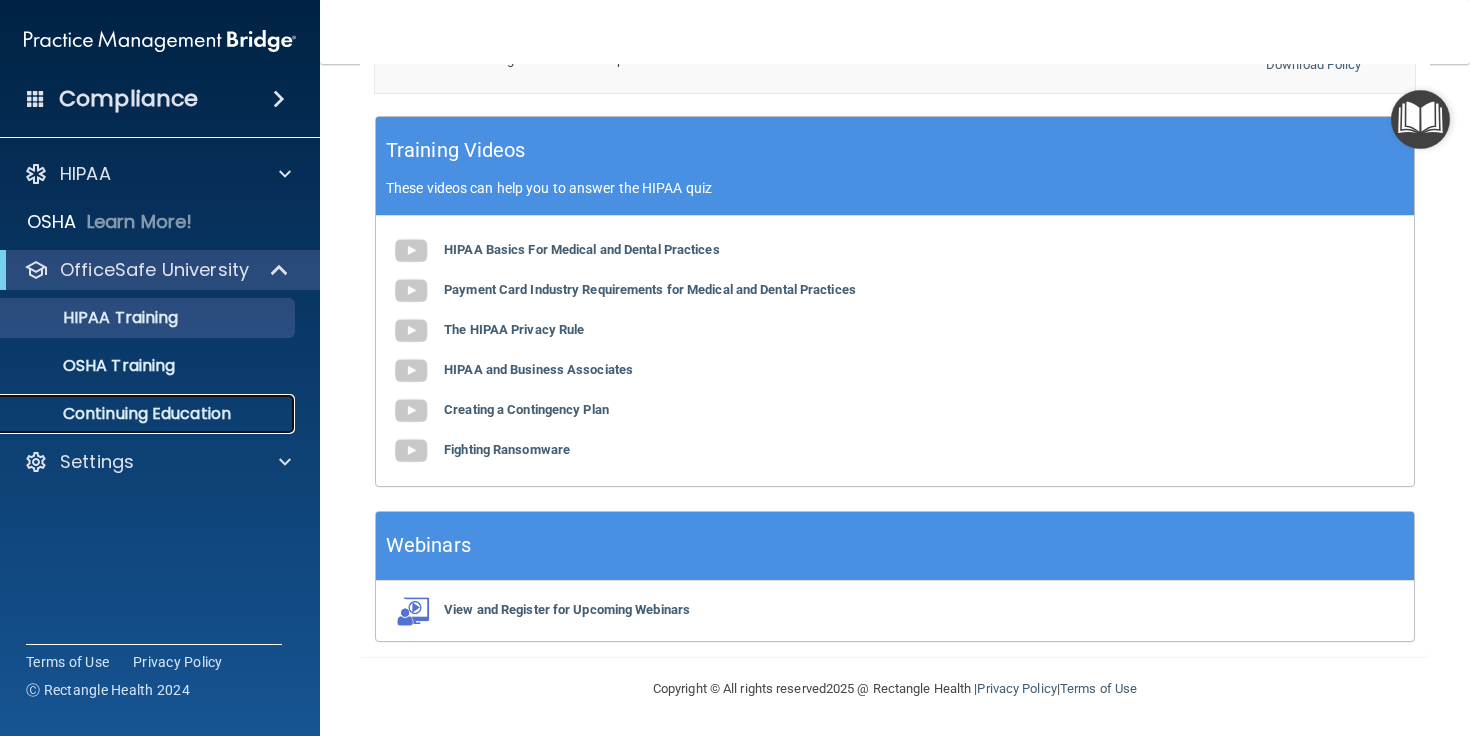 click on "Continuing Education" at bounding box center (149, 414) 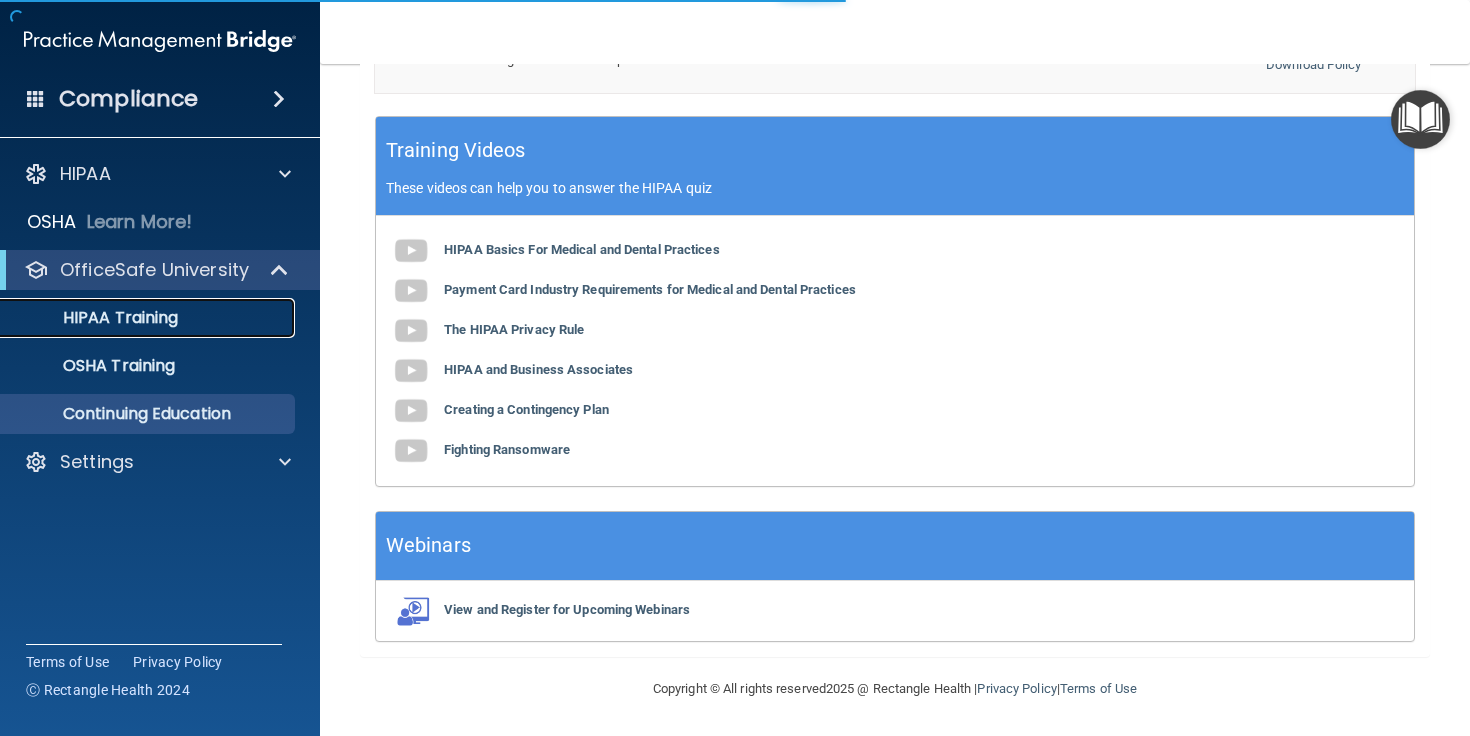 click on "HIPAA Training" at bounding box center [149, 318] 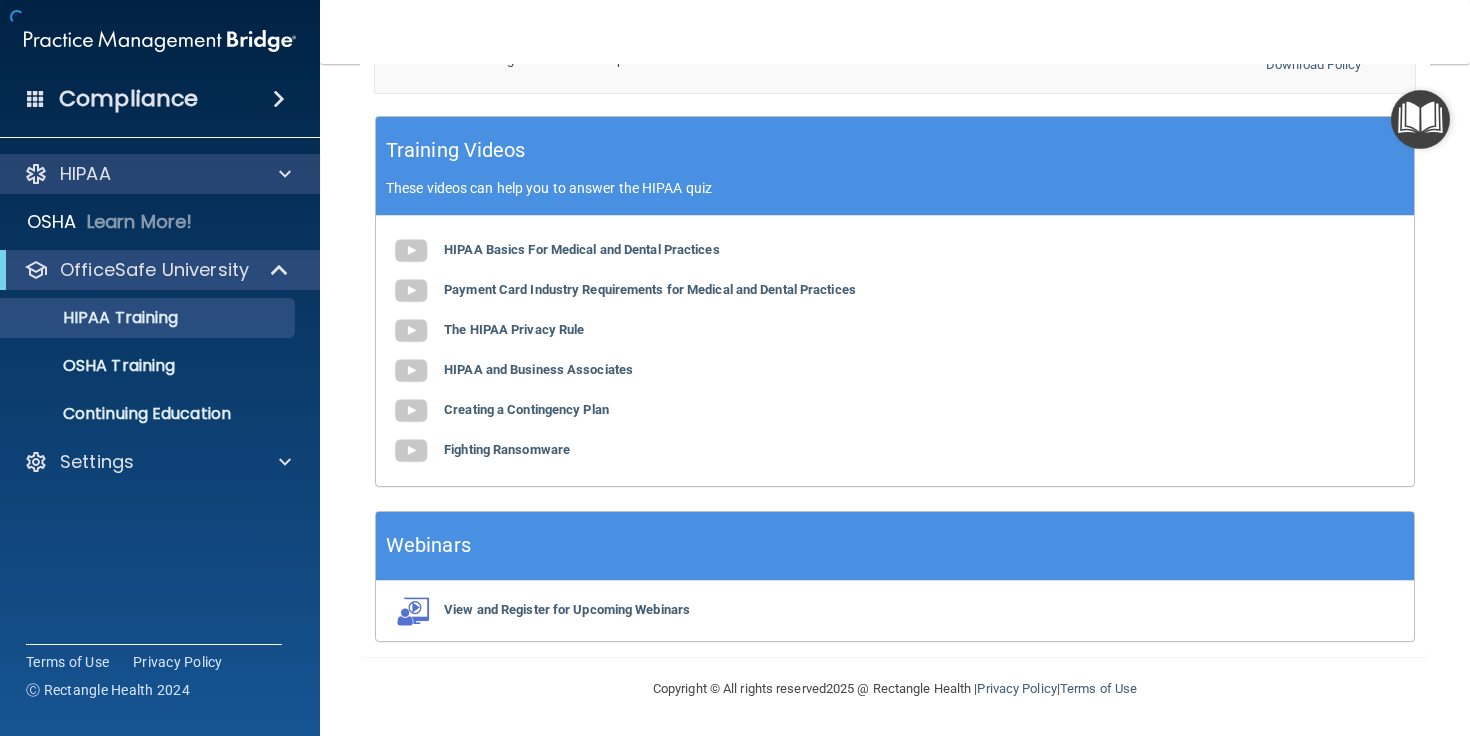 click on "HIPAA" at bounding box center [160, 174] 